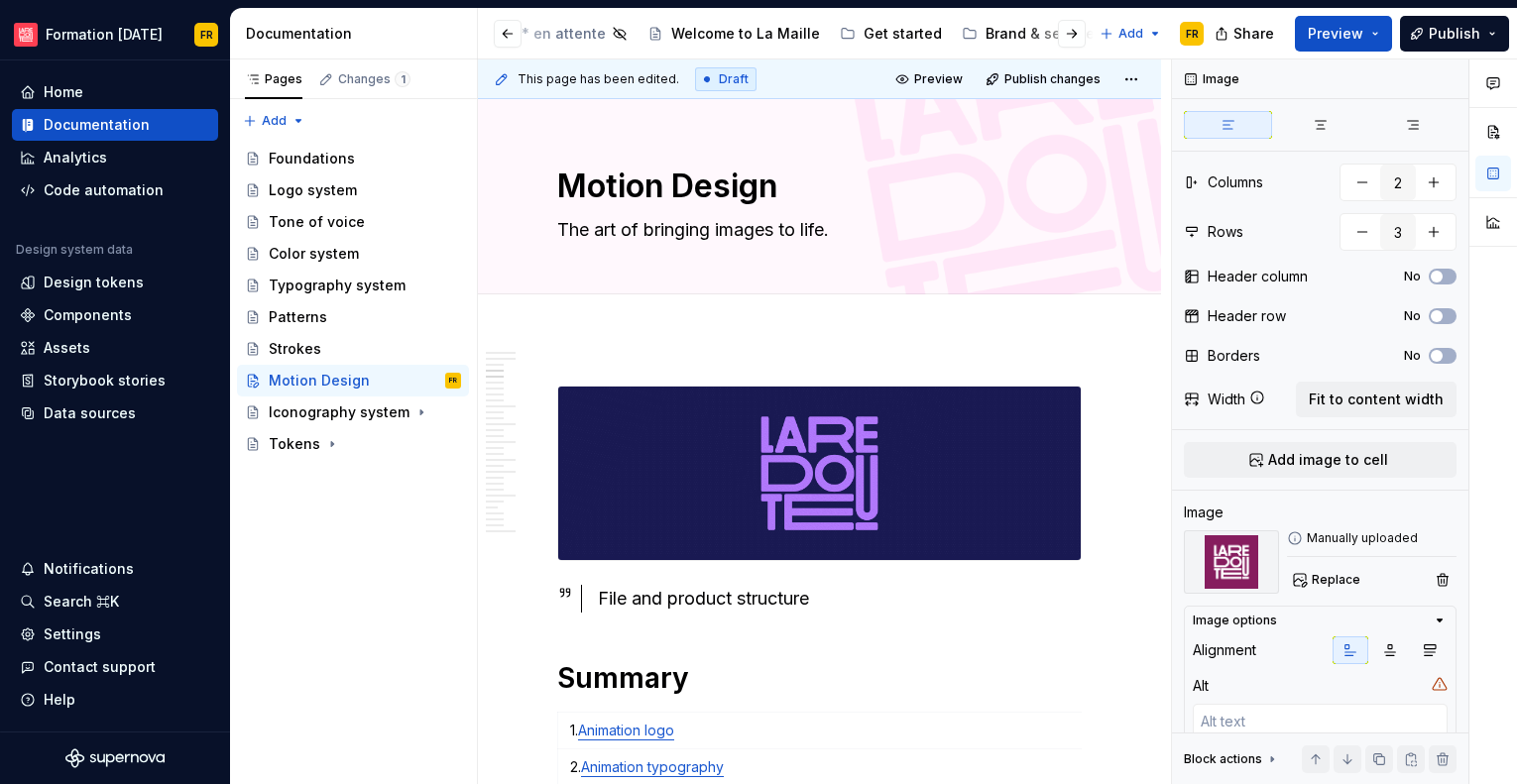 scroll, scrollTop: 0, scrollLeft: 0, axis: both 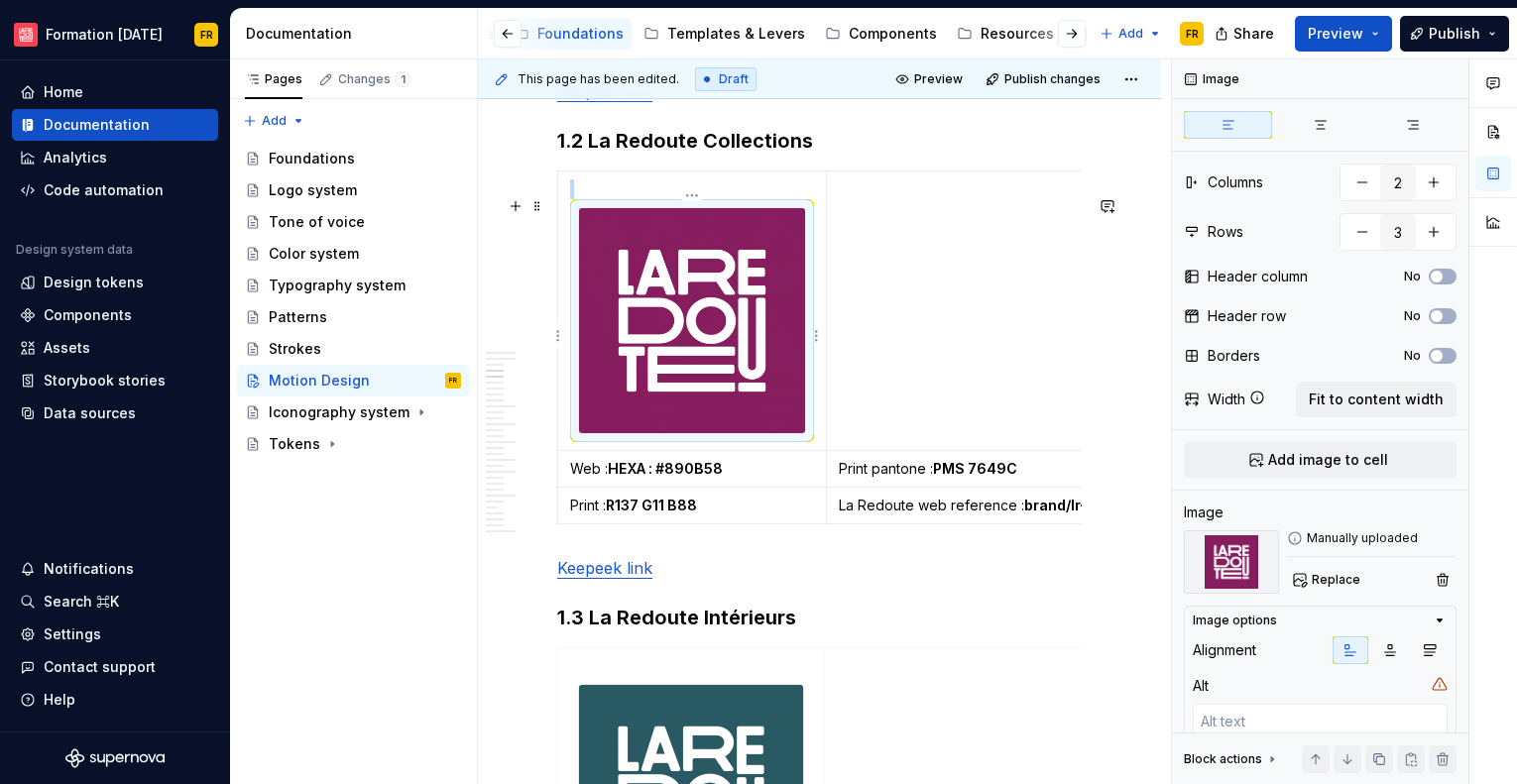 click at bounding box center [692, 321] 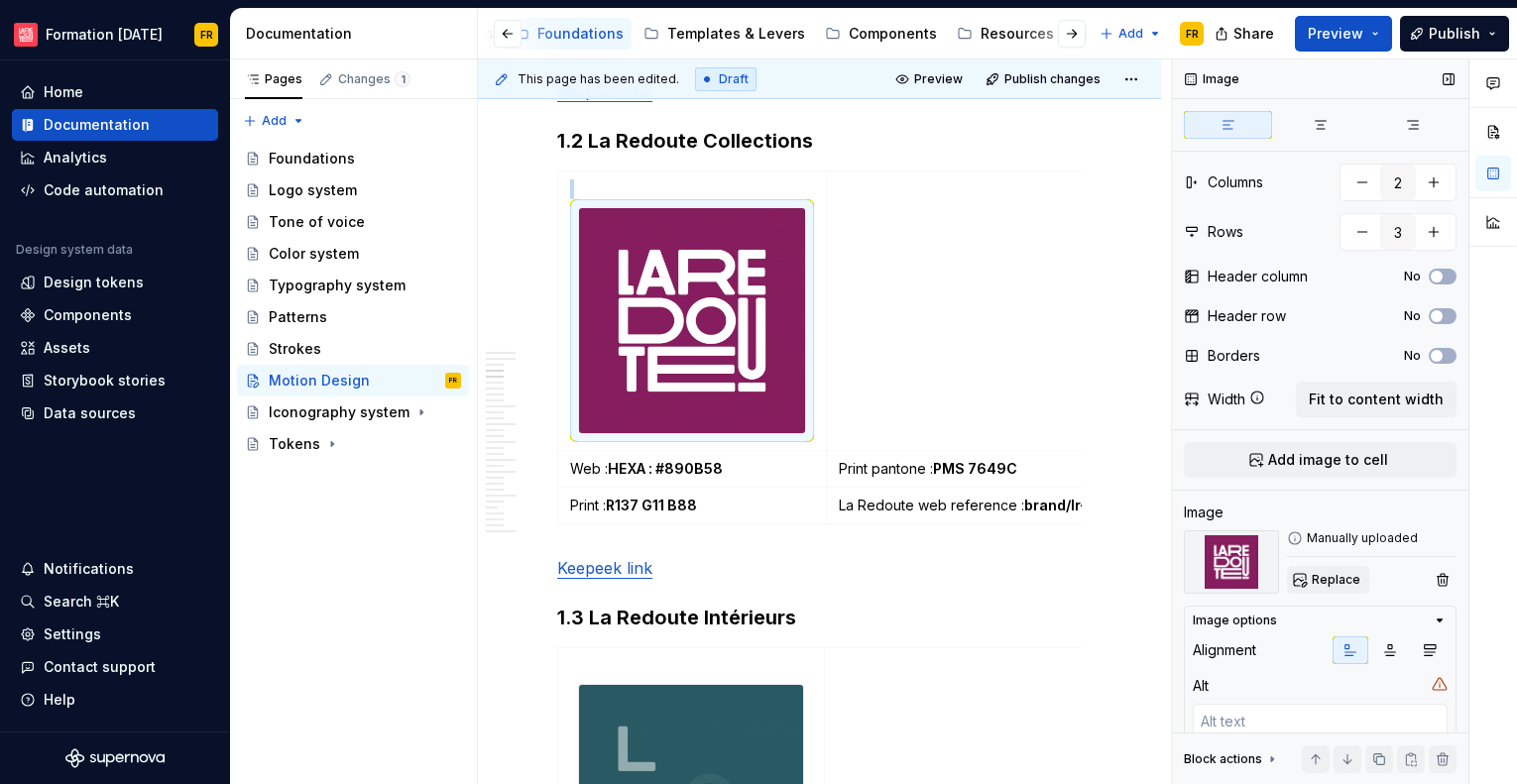 click on "Replace" at bounding box center (1336, 580) 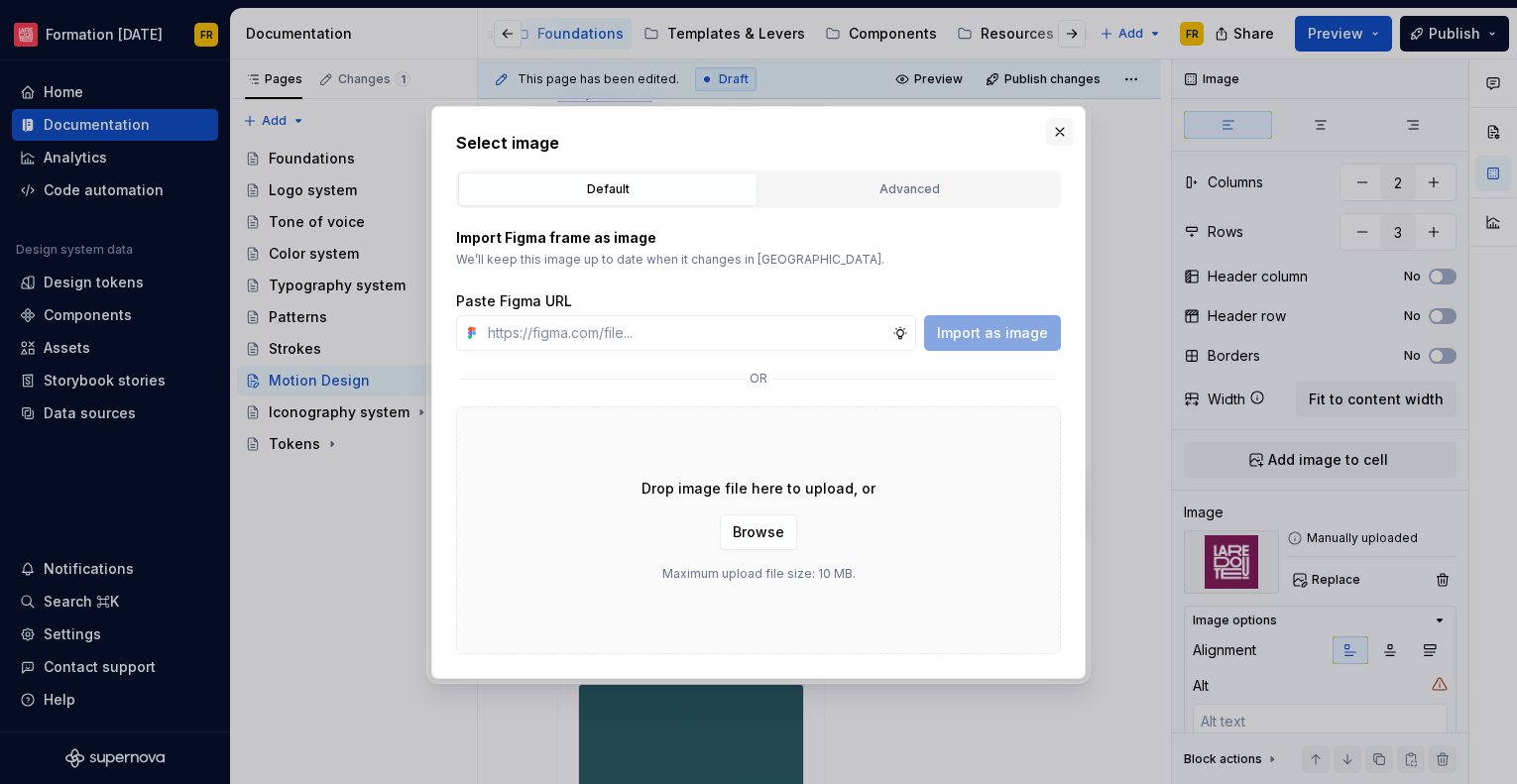 click at bounding box center [1060, 132] 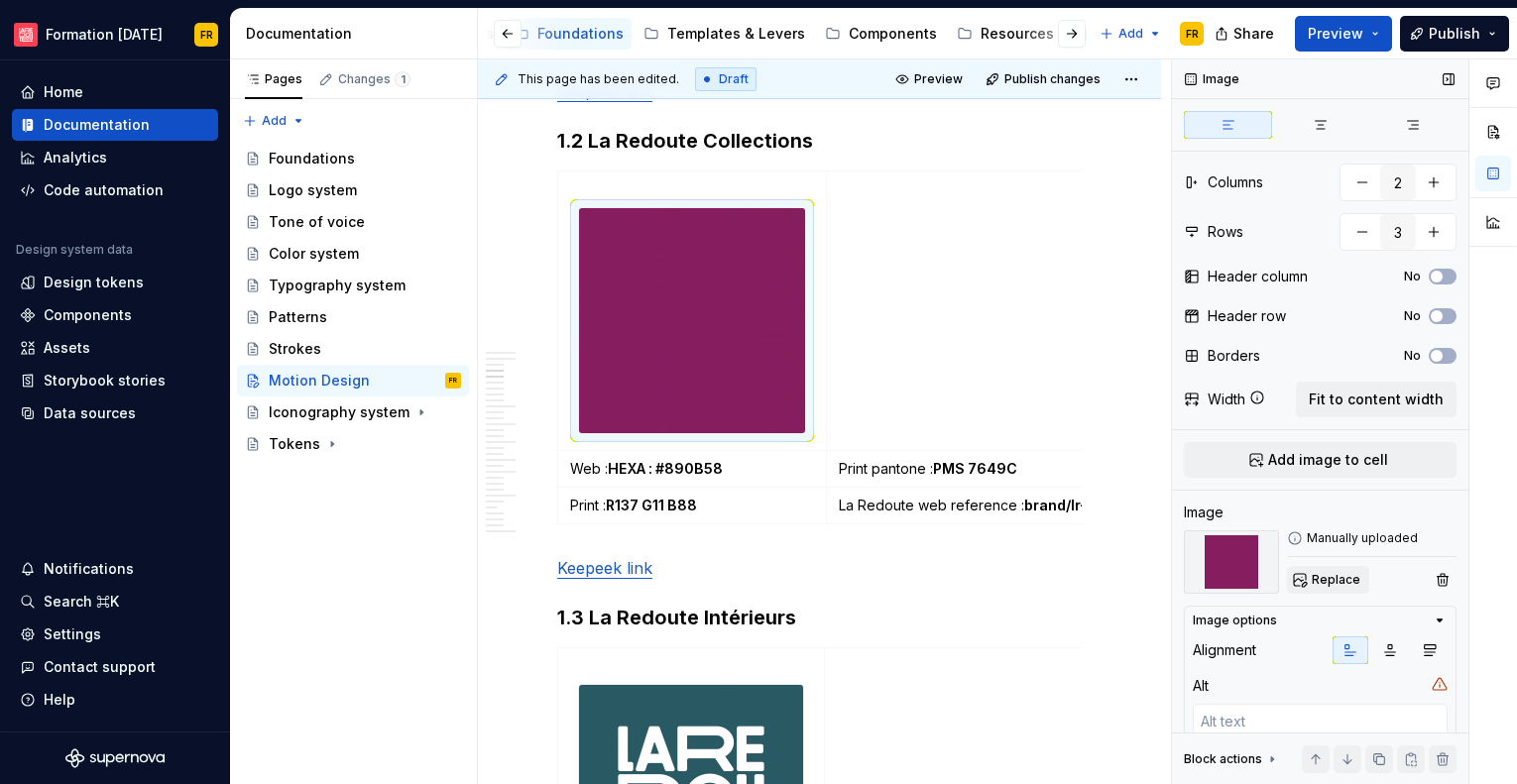 click on "Replace" at bounding box center (1336, 580) 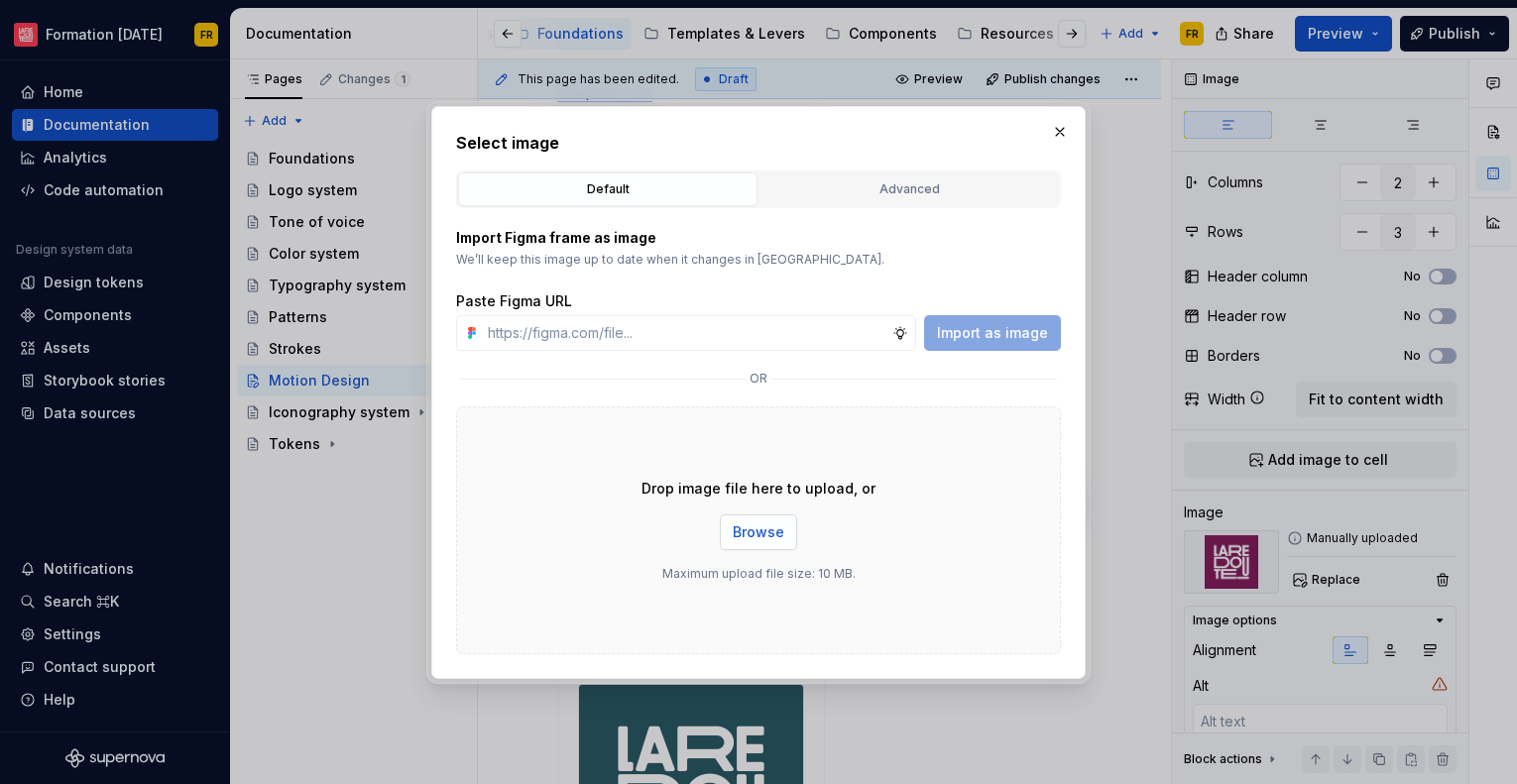 click on "Browse" at bounding box center [758, 532] 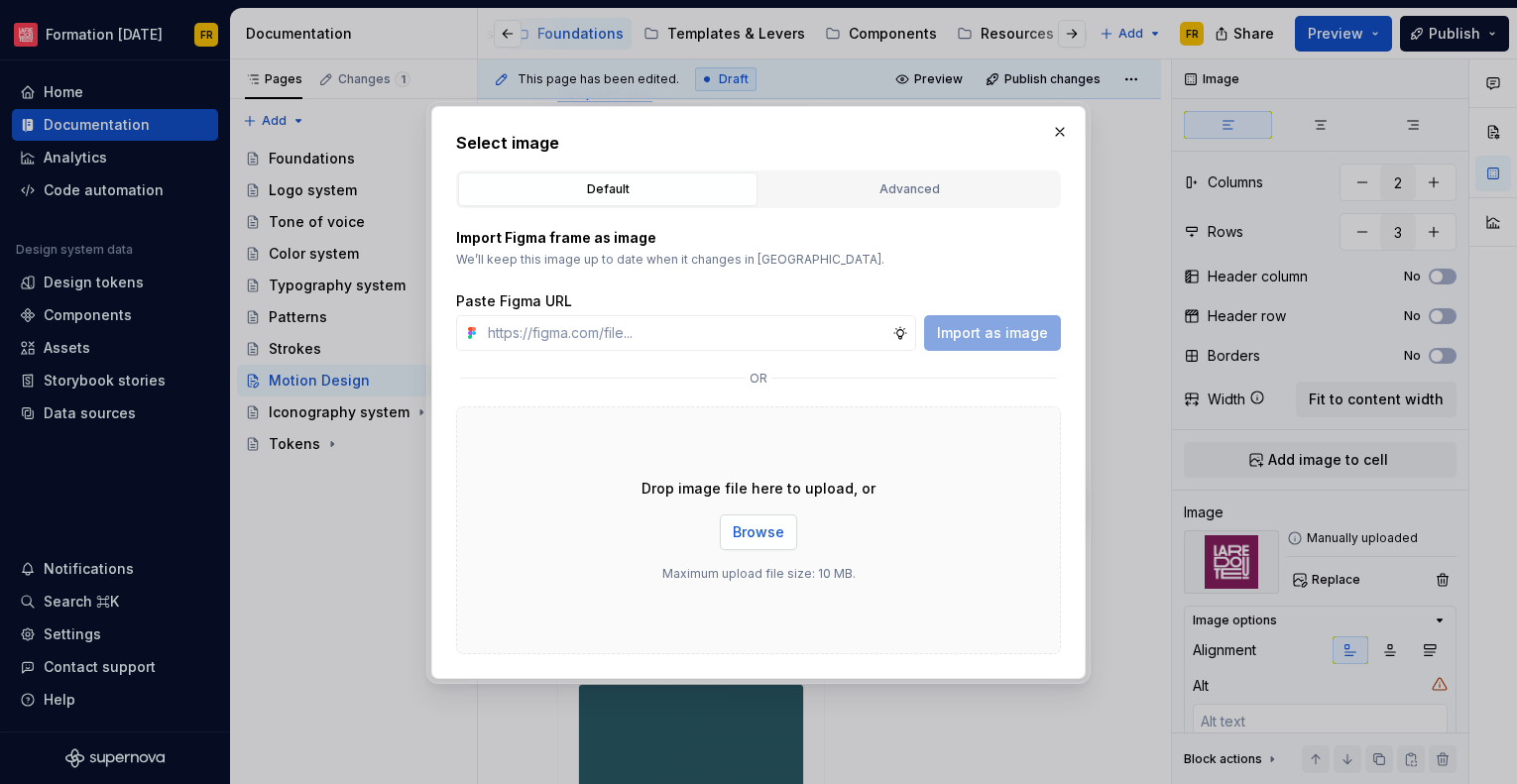 click on "Browse" at bounding box center [758, 532] 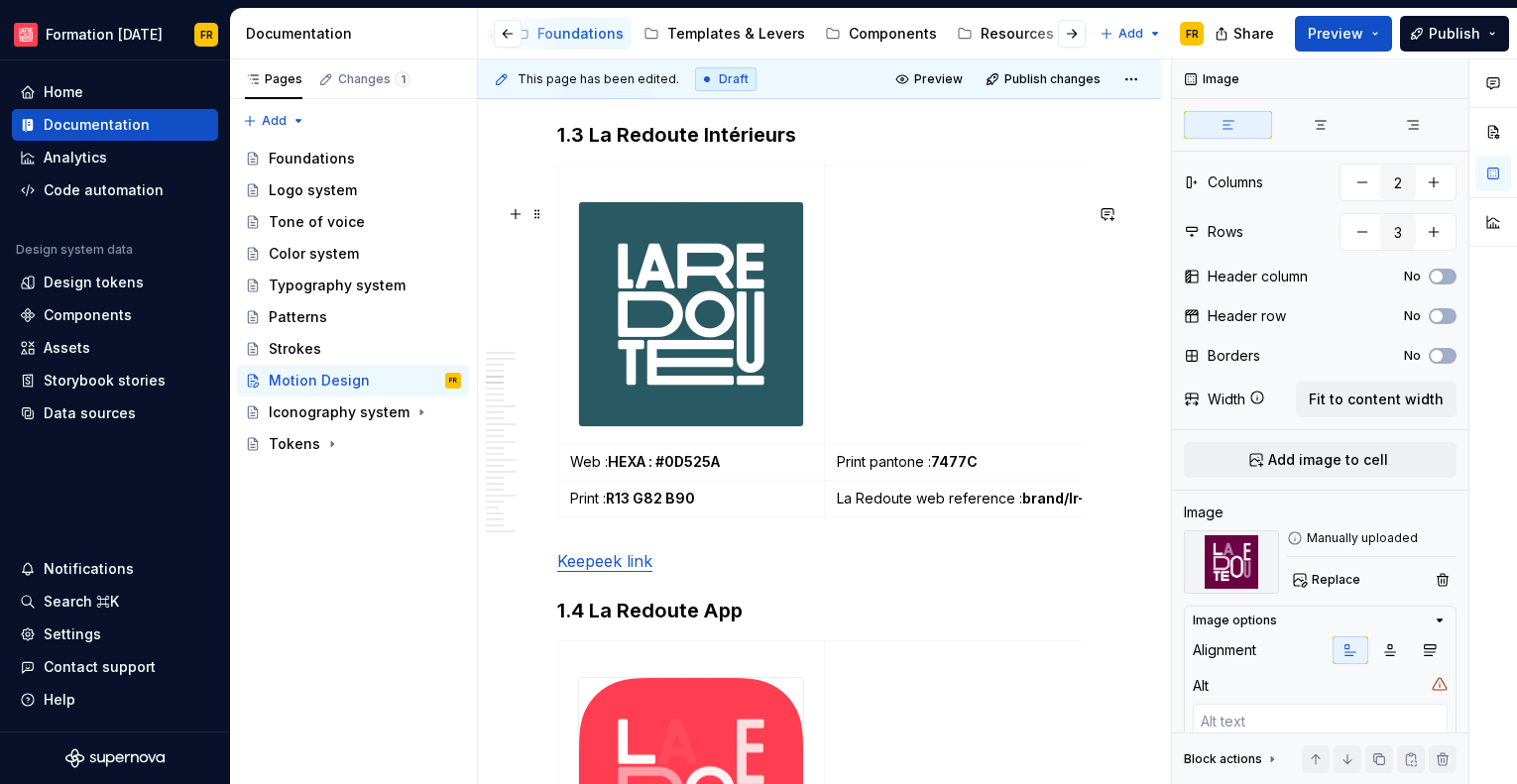 scroll, scrollTop: 1998, scrollLeft: 0, axis: vertical 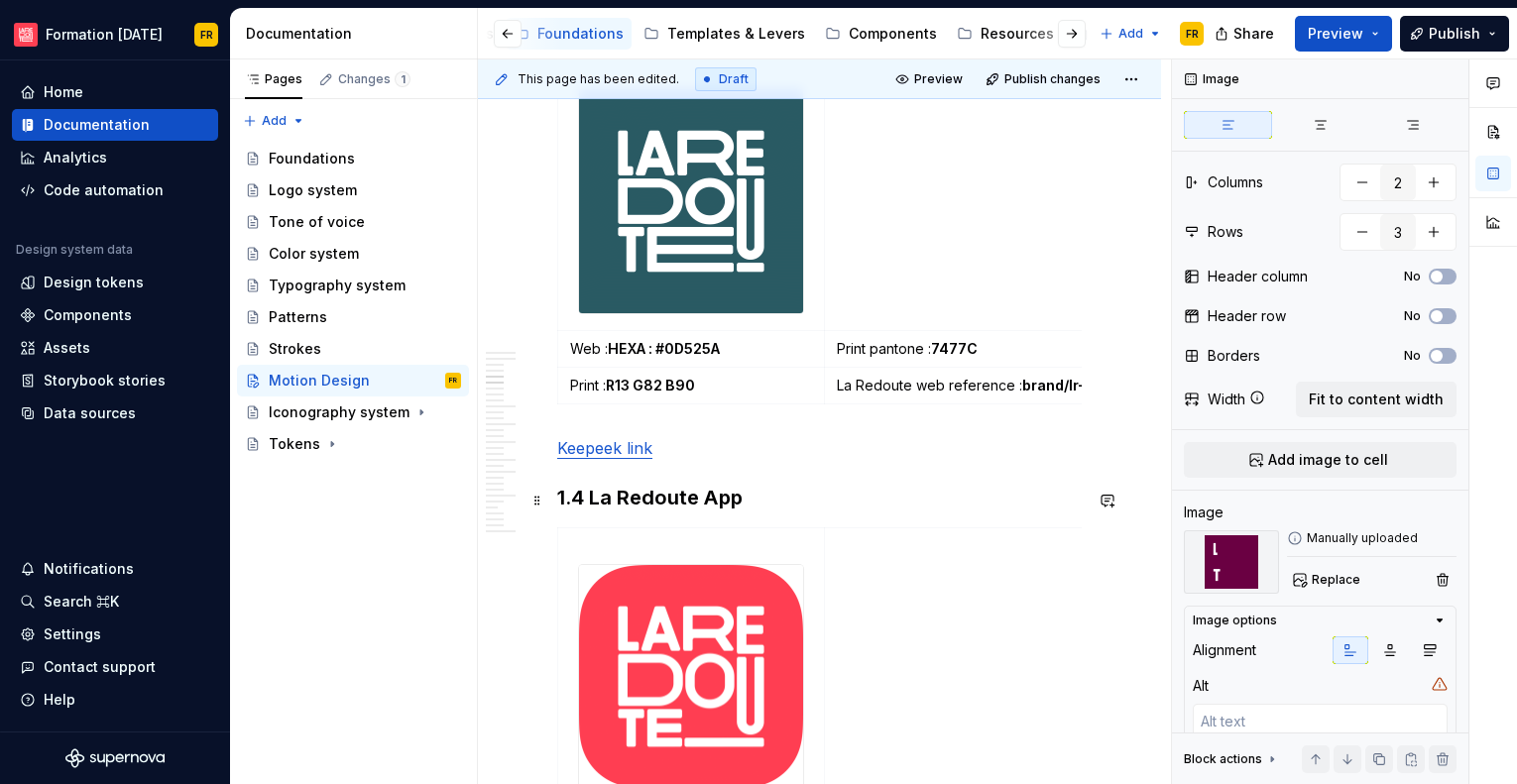 type on "*" 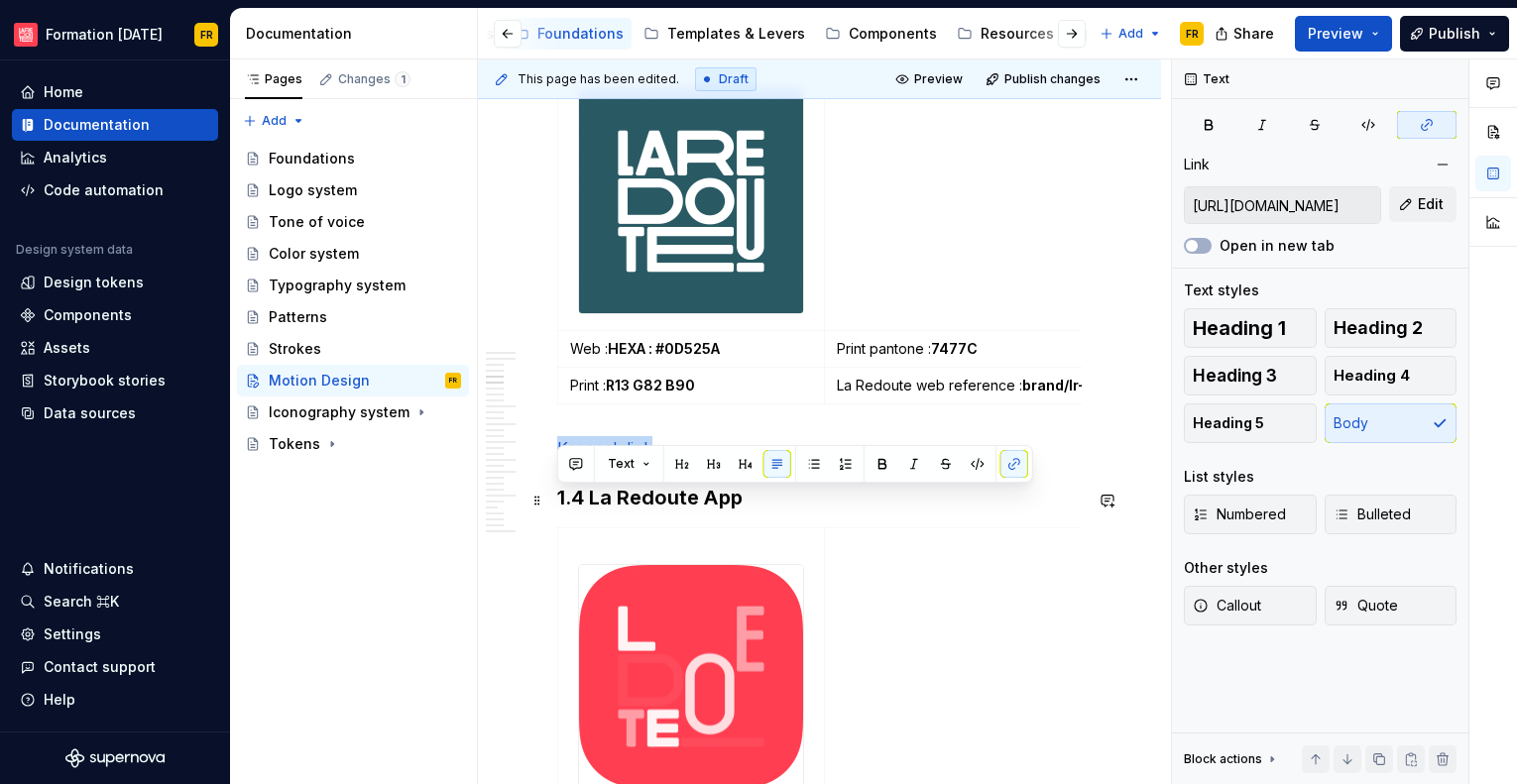 drag, startPoint x: 699, startPoint y: 498, endPoint x: 649, endPoint y: 499, distance: 50.01 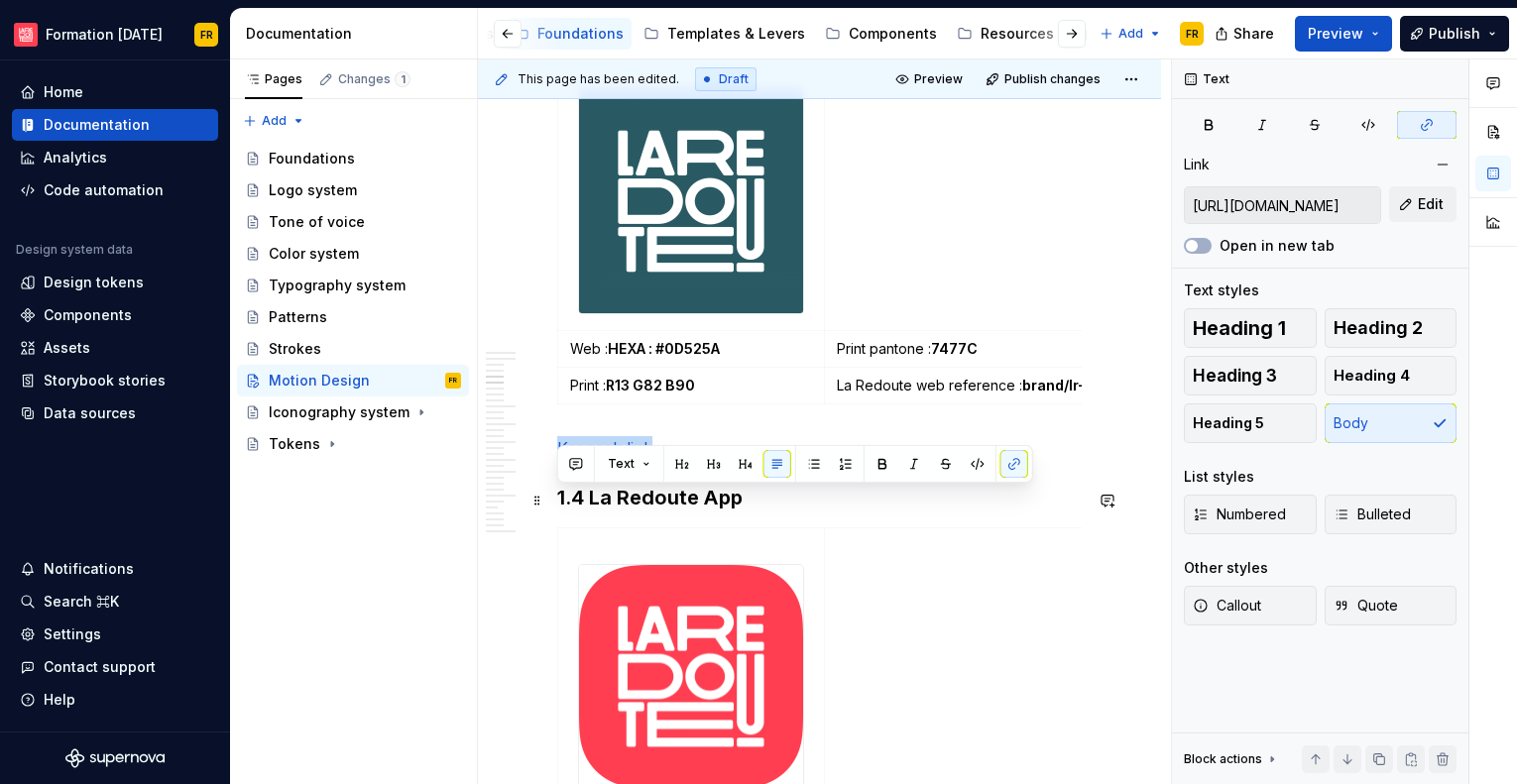 click on "File and product structure Summary 1.  Animation logo 2.  Animation typography 3.  Graphic element 4.  Animation picture 5.  La Redoute +  6.  Marketing  7.  ZSA 1. Animation logos 1.1 La Redoute La Redoute logo animation  with and without signature. Web :  HEXA : #FF3F52 Print pantone :  PMS 1785C Print :  R265 G63 B82 La Redoute web reference :  brand/redoute Keepeek link 1.2 La Redoute Collections Web :  HEXA : #890B58 Print pantone :  PMS 7649C Print :  R137 G11 B88 La Redoute web reference :  brand/lr-collections Keepeek link 1.3 La Redoute Intérieurs Web :  HEXA : #0D525A Print pantone :  7477C Print :  R13 G82 B90 La Redoute web reference :  brand/lr-intérieurs Keepeek link 1.4 La Redoute App Web :  HEXA : #FF3F52 Print pantone :  1785C Print :  R265 G63 B82 La Redoute web reference :  brand/redoute Keepeek link 1.5 Les Irrésistibles Promotion of “Les Irrésistibles” product segment logos Web :  HEXA : #356052 Print pantone :  5477C Print :  R53 G96 B82 La Redoute web reference :  green/700" at bounding box center (819, 4930) 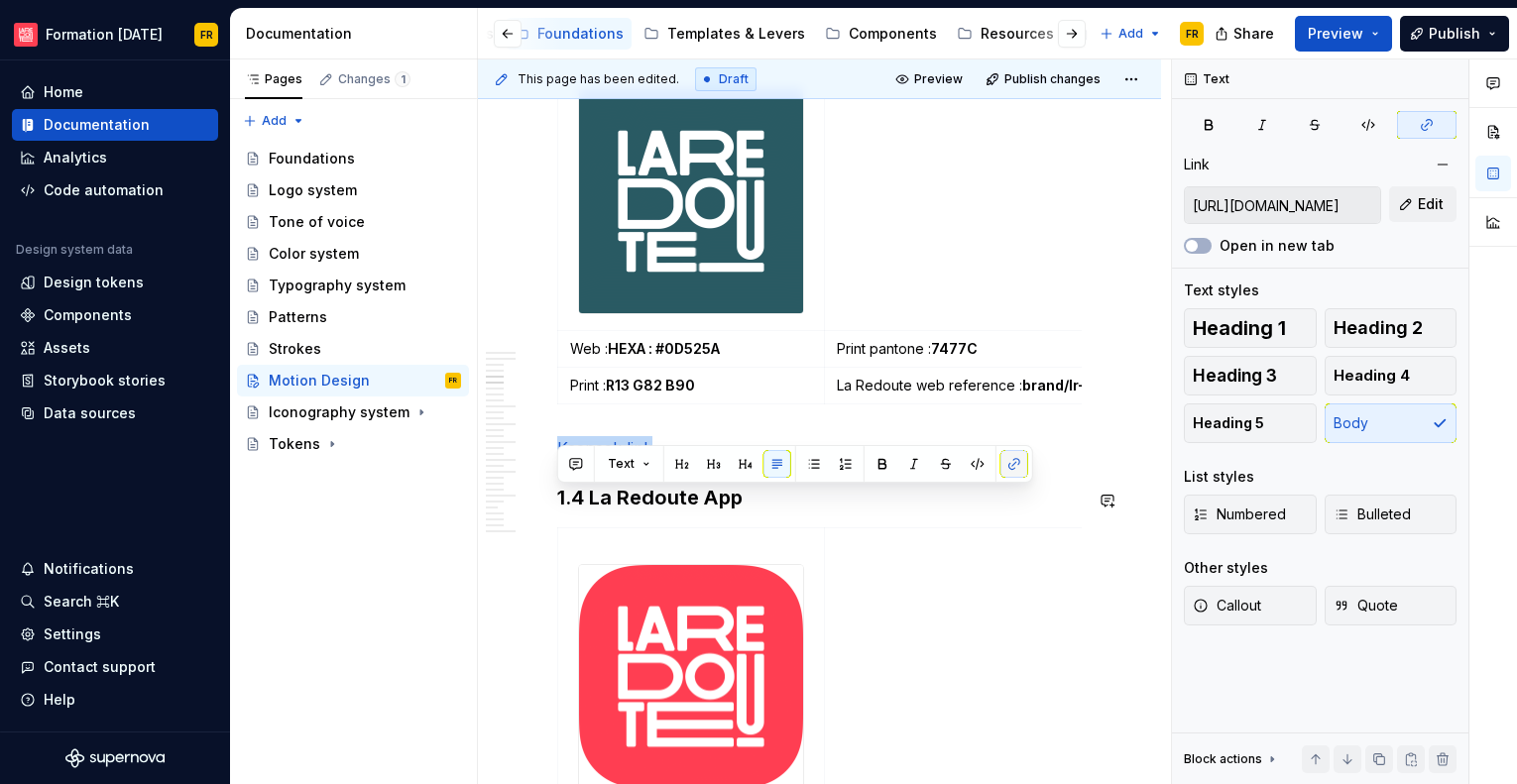 click at bounding box center [1014, 464] 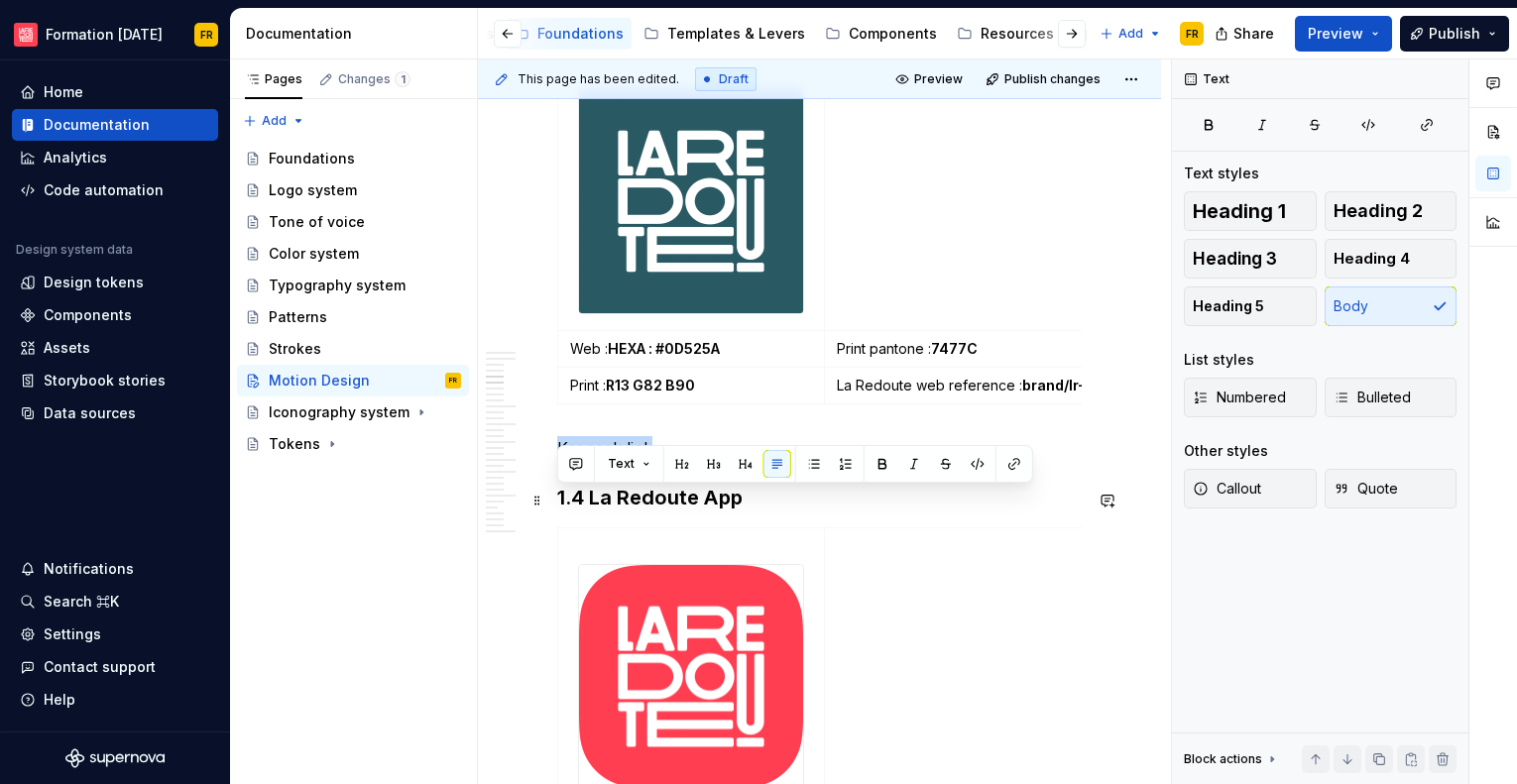 click on "Keepeek link" at bounding box center [819, 448] 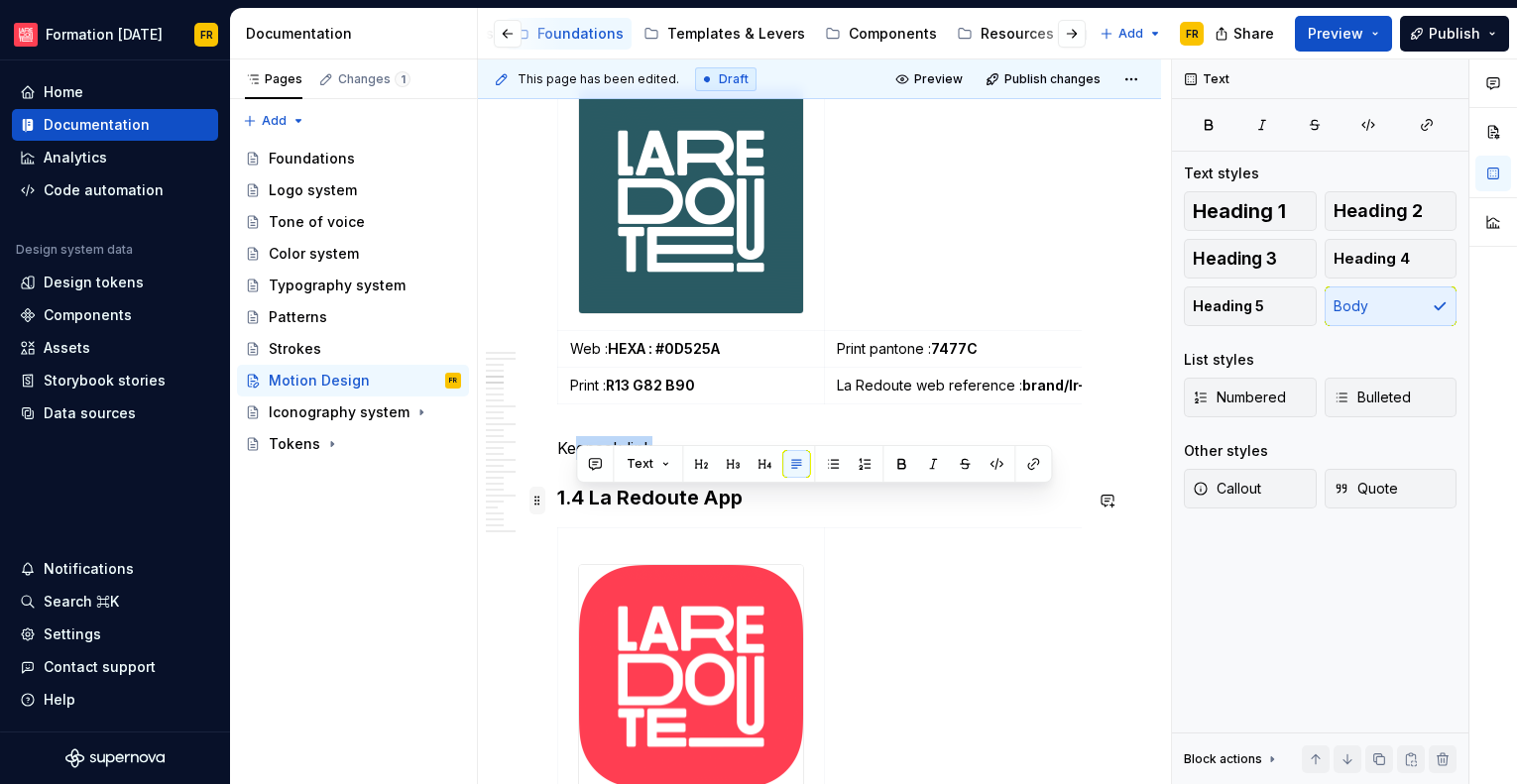 drag, startPoint x: 654, startPoint y: 504, endPoint x: 534, endPoint y: 493, distance: 120.50311 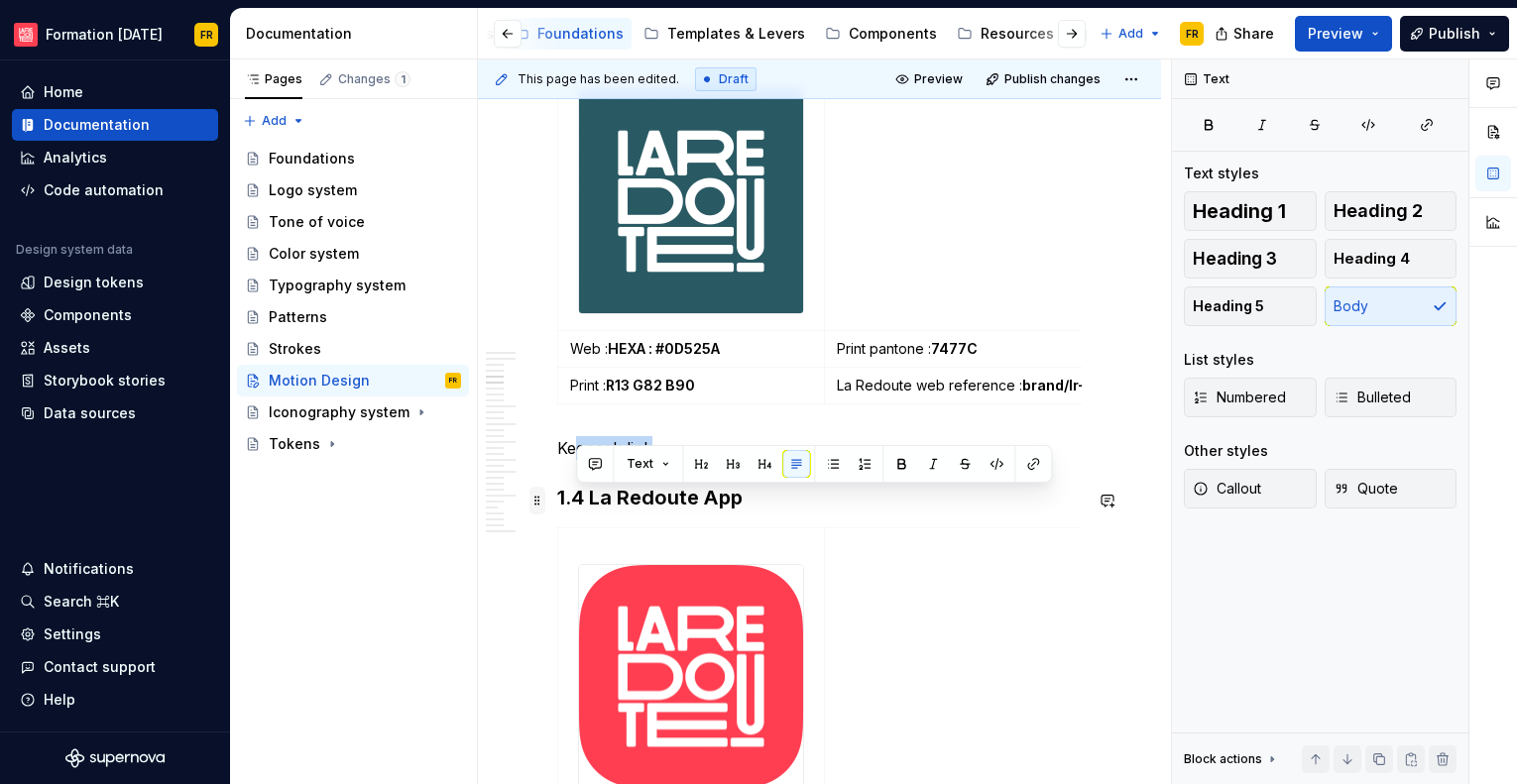 click on "File and product structure Summary 1.  Animation logo 2.  Animation typography 3.  Graphic element 4.  Animation picture 5.  La Redoute +  6.  Marketing  7.  ZSA 1. Animation logos 1.1 La Redoute La Redoute logo animation  with and without signature. Web :  HEXA : #FF3F52 Print pantone :  PMS 1785C Print :  R265 G63 B82 La Redoute web reference :  brand/redoute Keepeek link 1.2 La Redoute Collections Web :  HEXA : #890B58 Print pantone :  PMS 7649C Print :  R137 G11 B88 La Redoute web reference :  brand/lr-collections Keepeek link 1.3 La Redoute Intérieurs Web :  HEXA : #0D525A Print pantone :  7477C Print :  R13 G82 B90 La Redoute web reference :  brand/lr-intérieurs Keepeek link 1.4 La Redoute App Web :  HEXA : #FF3F52 Print pantone :  1785C Print :  R265 G63 B82 La Redoute web reference :  brand/redoute Keepeek link 1.5 Les Irrésistibles Promotion of “Les Irrésistibles” product segment logos Web :  HEXA : #356052 Print pantone :  5477C Print :  R53 G96 B82 La Redoute web reference :  green/700" at bounding box center [819, 4836] 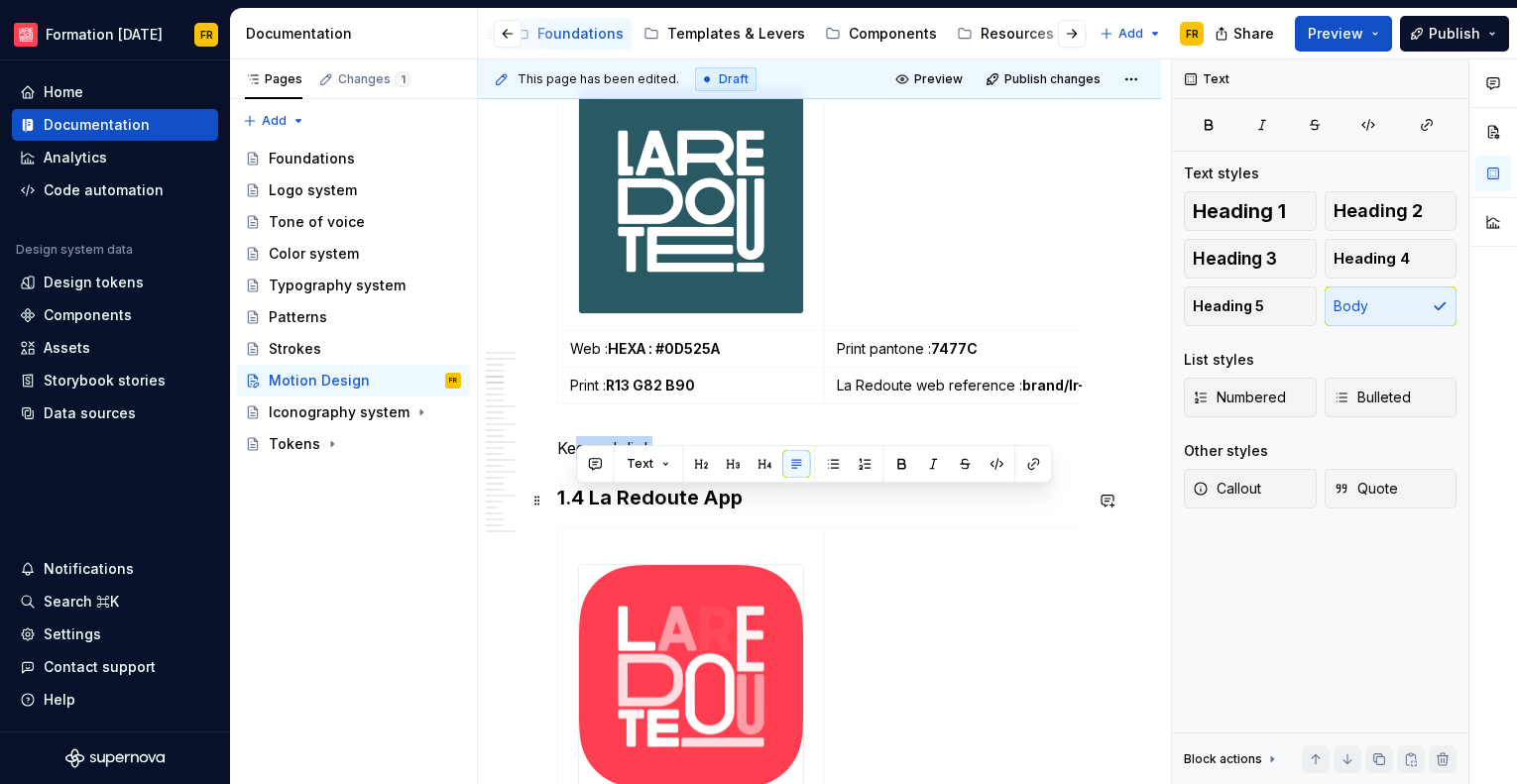 click on "Keepeek link" at bounding box center (819, 448) 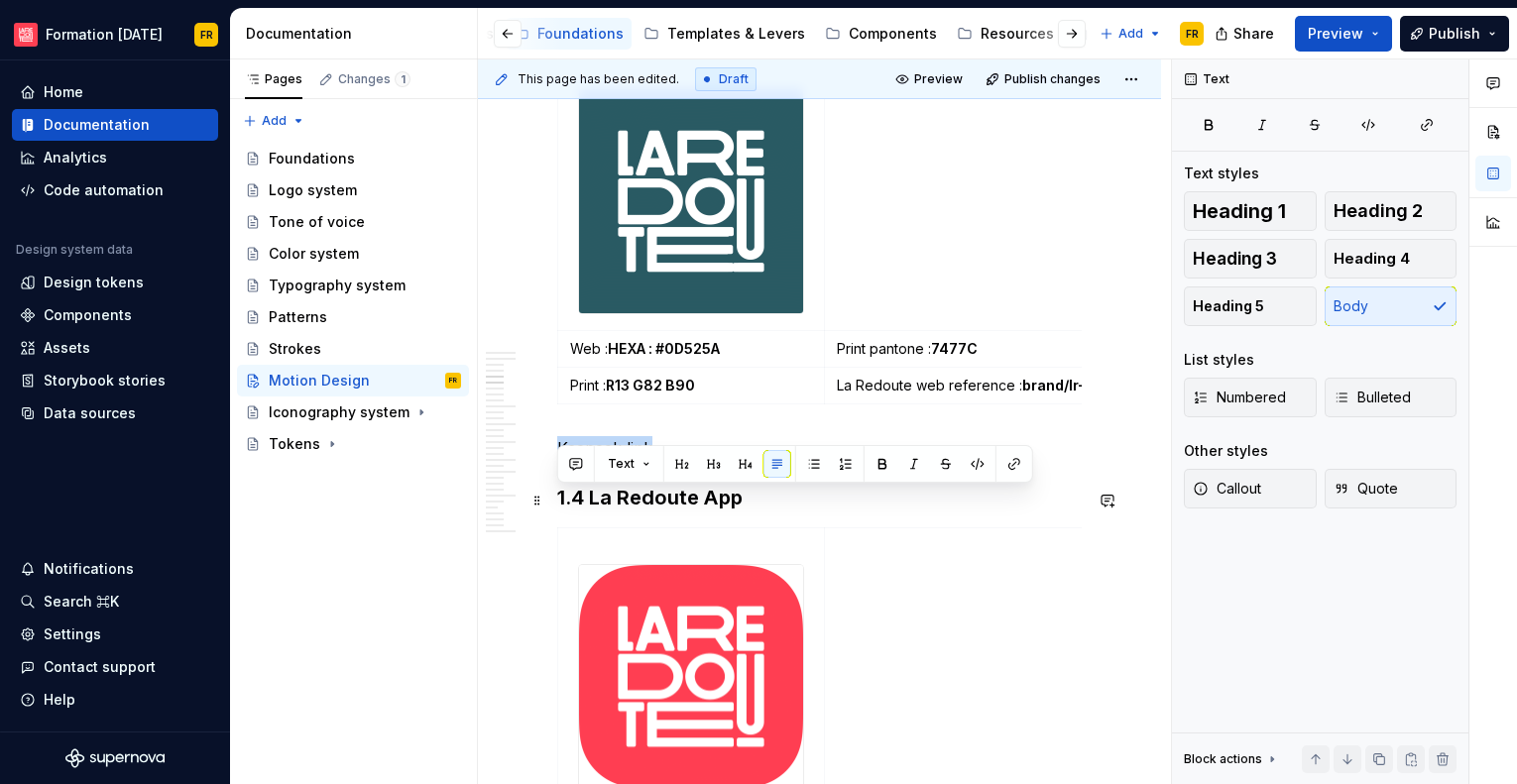 drag, startPoint x: 654, startPoint y: 500, endPoint x: 854, endPoint y: 447, distance: 206.90336 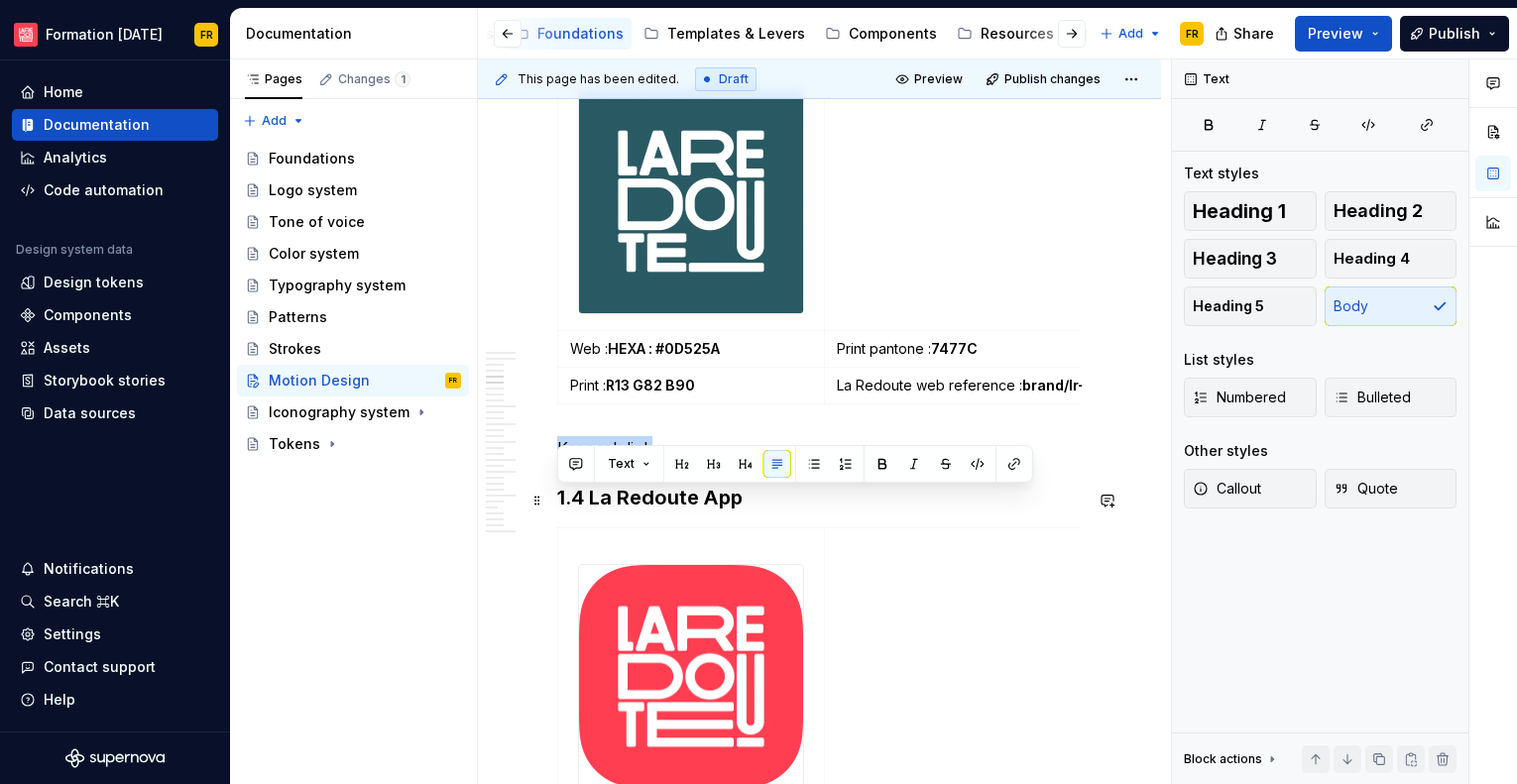 click on "File and product structure Summary 1.  Animation logo 2.  Animation typography 3.  Graphic element 4.  Animation picture 5.  La Redoute +  6.  Marketing  7.  ZSA 1. Animation logos 1.1 La Redoute La Redoute logo animation  with and without signature. Web :  HEXA : #FF3F52 Print pantone :  PMS 1785C Print :  R265 G63 B82 La Redoute web reference :  brand/redoute Keepeek link 1.2 La Redoute Collections Web :  HEXA : #890B58 Print pantone :  PMS 7649C Print :  R137 G11 B88 La Redoute web reference :  brand/lr-collections Keepeek link 1.3 La Redoute Intérieurs Web :  HEXA : #0D525A Print pantone :  7477C Print :  R13 G82 B90 La Redoute web reference :  brand/lr-intérieurs Keepeek link 1.4 La Redoute App Web :  HEXA : #FF3F52 Print pantone :  1785C Print :  R265 G63 B82 La Redoute web reference :  brand/redoute Keepeek link 1.5 Les Irrésistibles Promotion of “Les Irrésistibles” product segment logos Web :  HEXA : #356052 Print pantone :  5477C Print :  R53 G96 B82 La Redoute web reference :  green/700" at bounding box center (819, 4930) 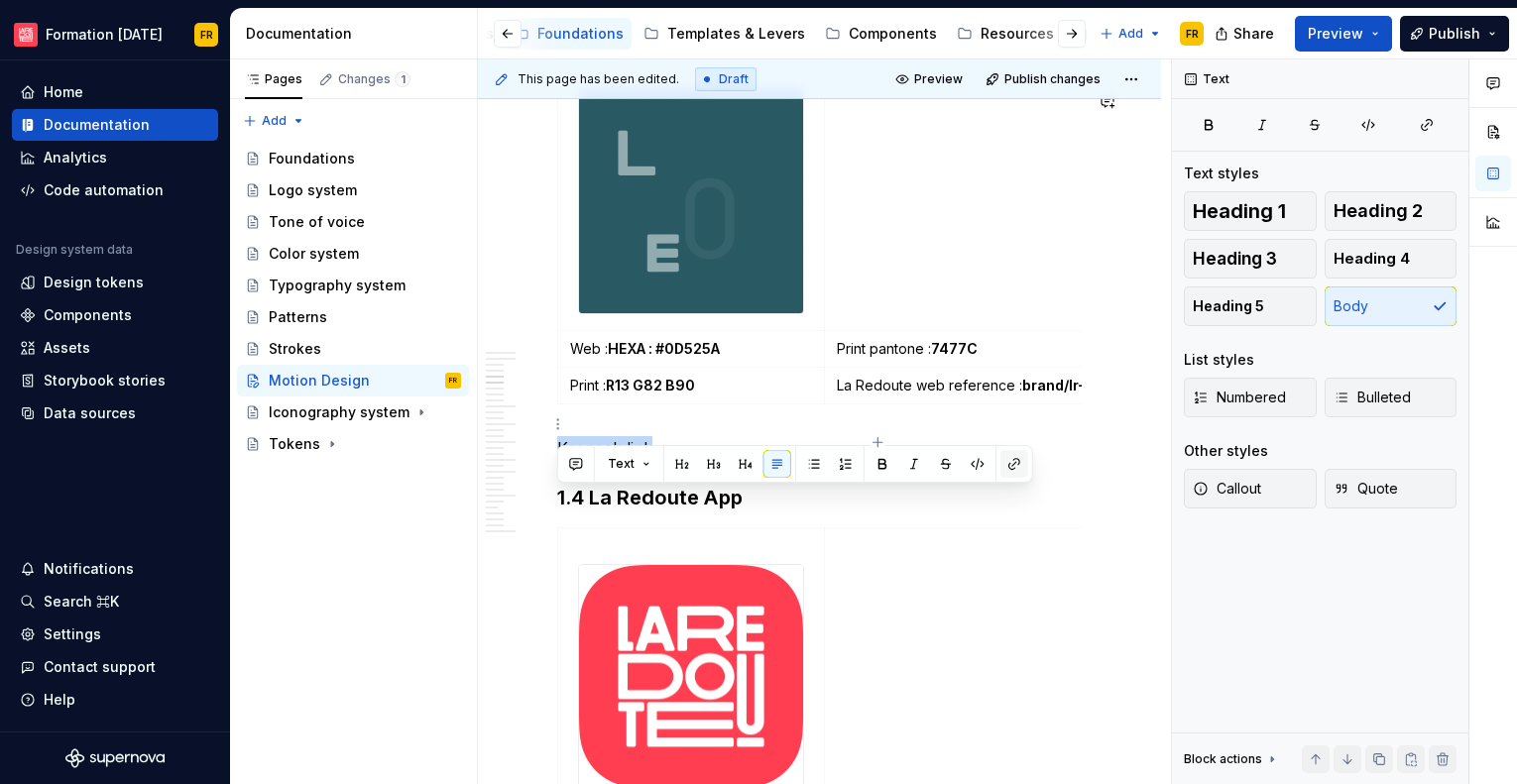click at bounding box center [1014, 464] 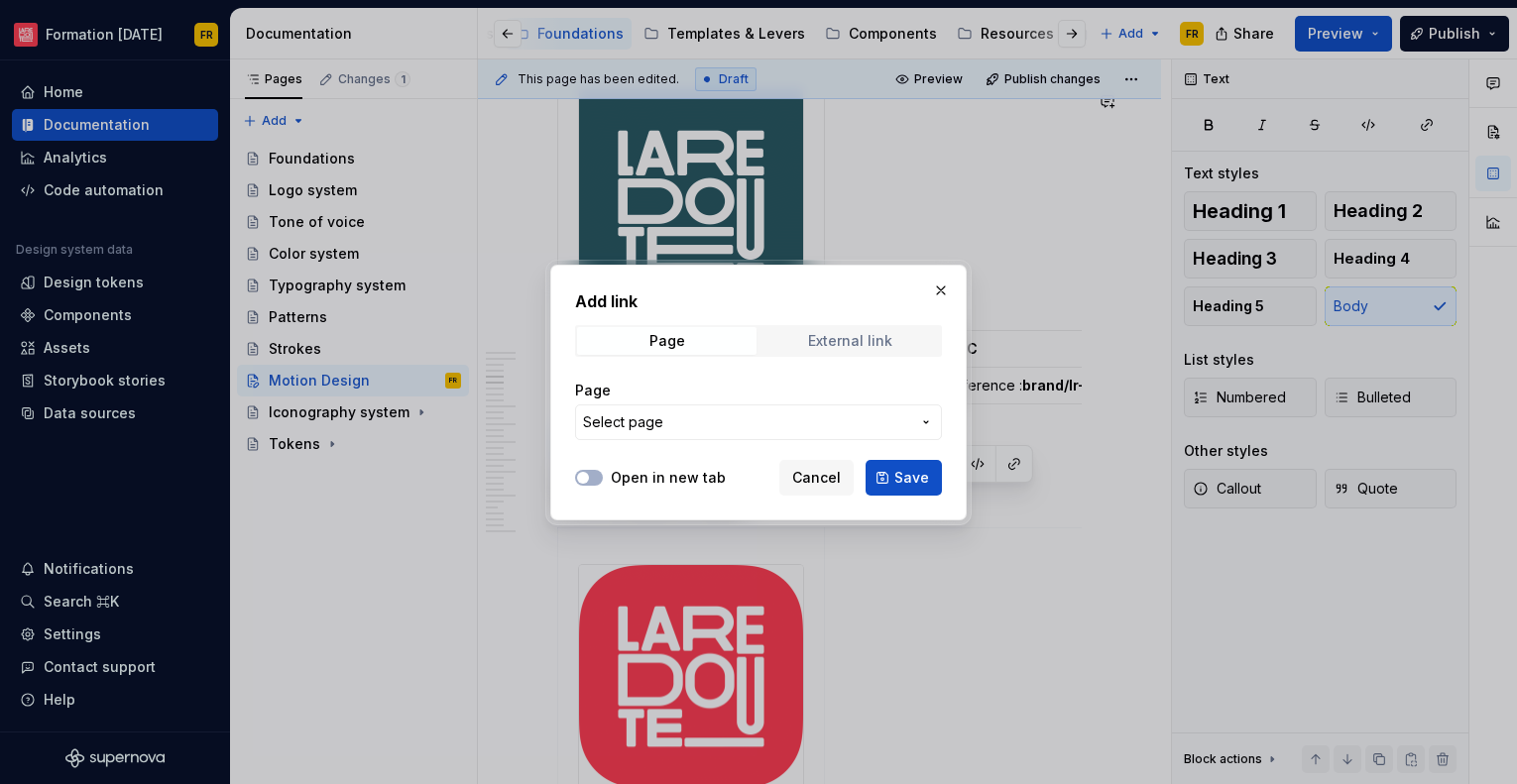 click on "External link" at bounding box center (850, 341) 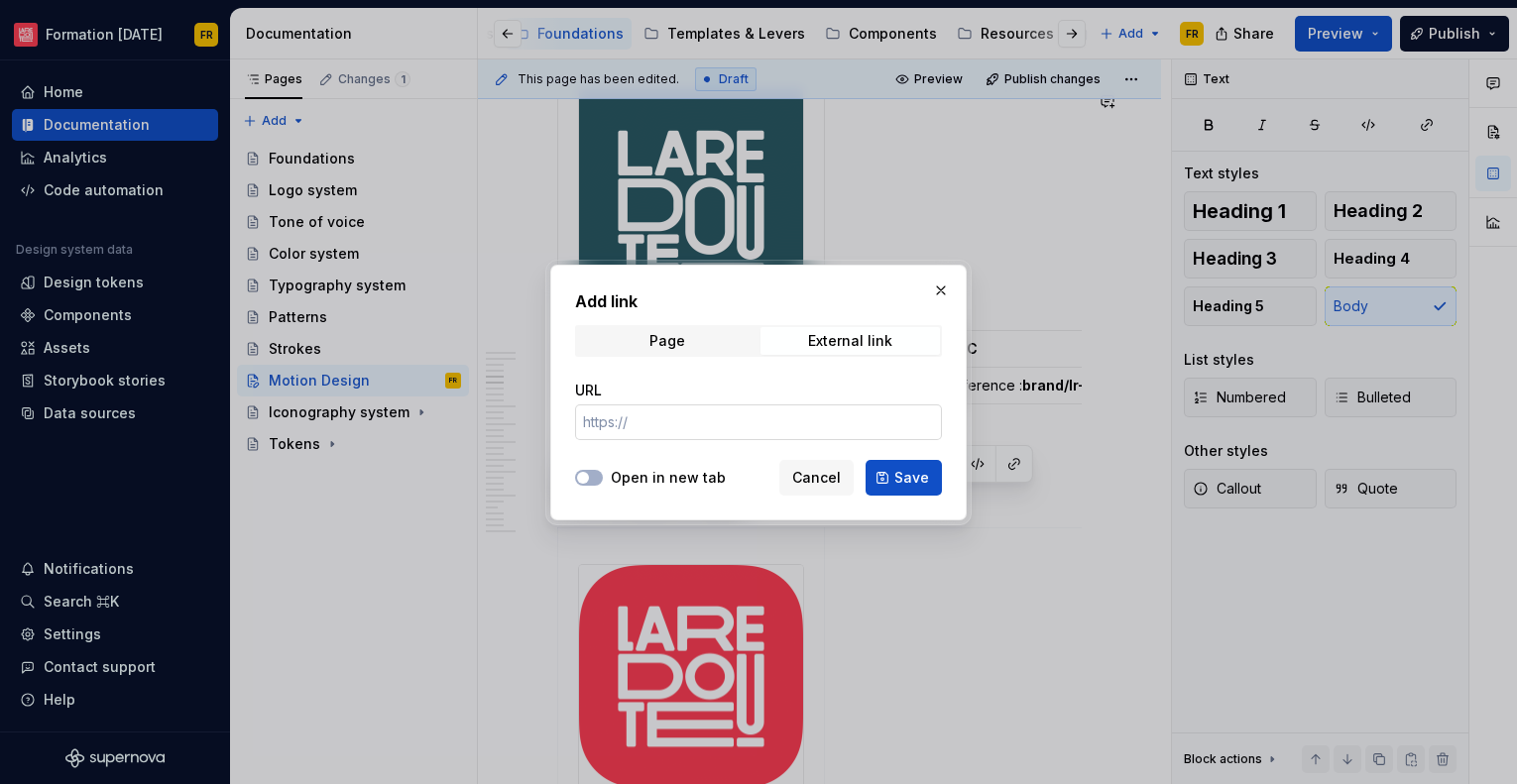 click on "URL" at bounding box center (758, 422) 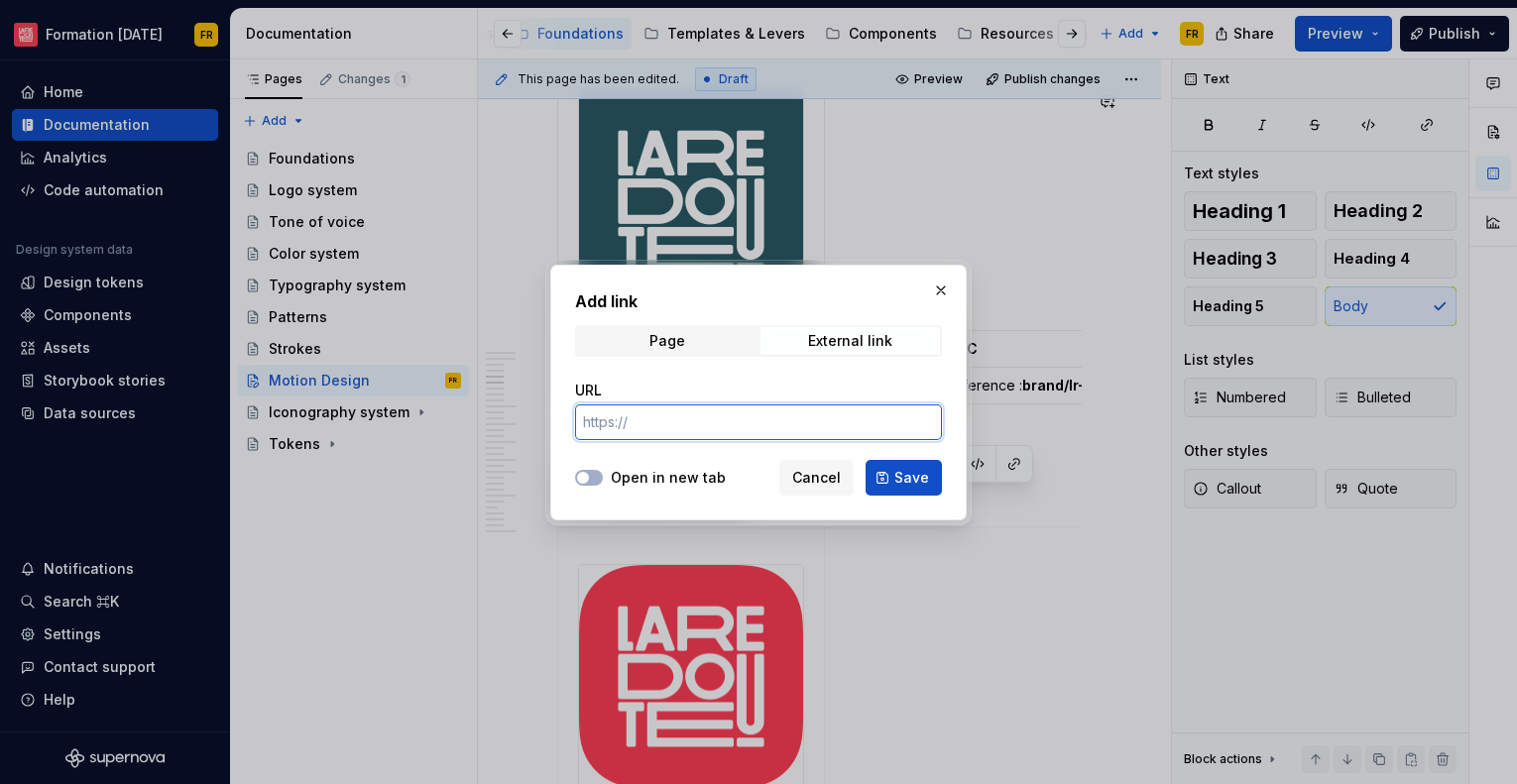 paste on "[URL][DOMAIN_NAME]" 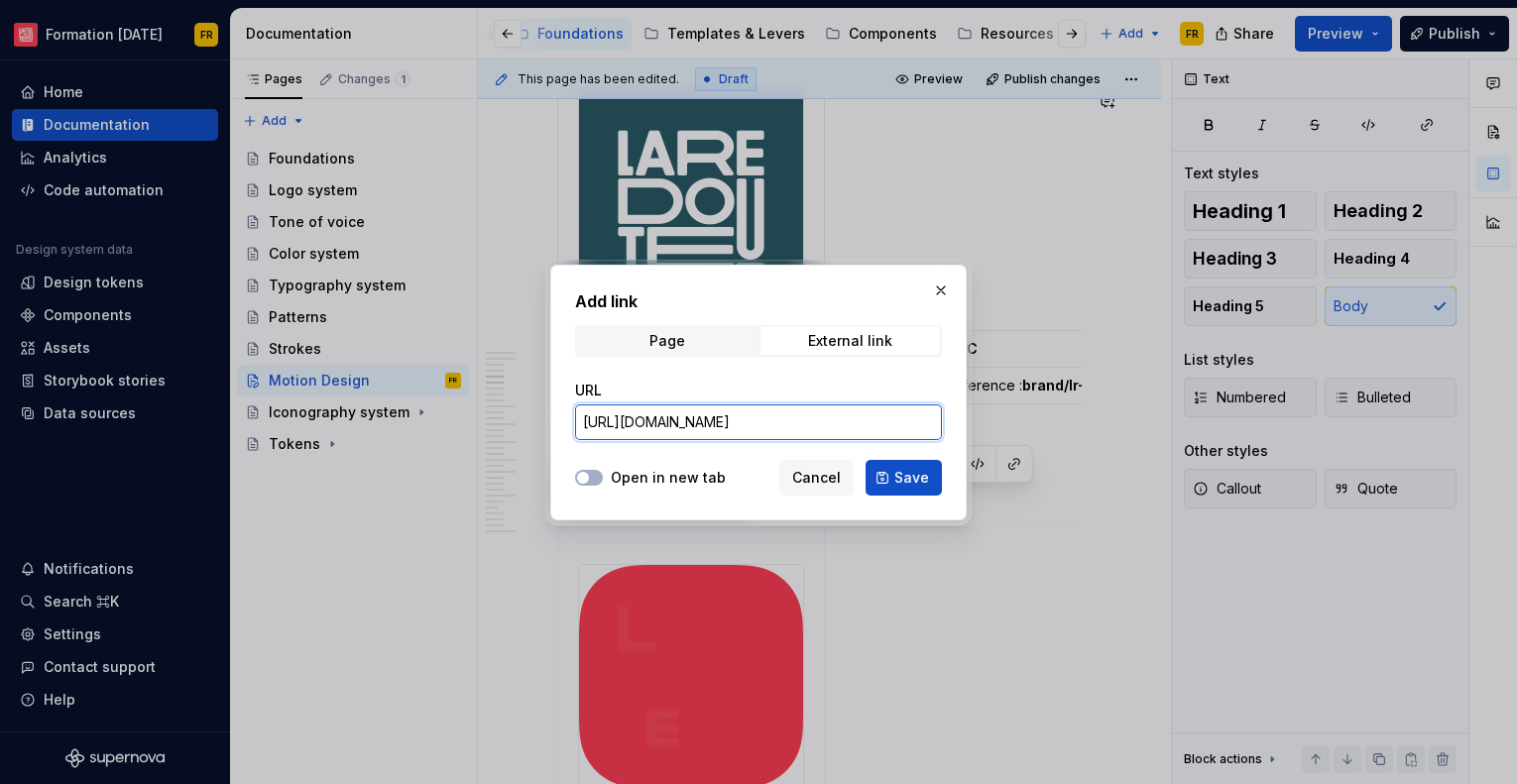 scroll, scrollTop: 0, scrollLeft: 7, axis: horizontal 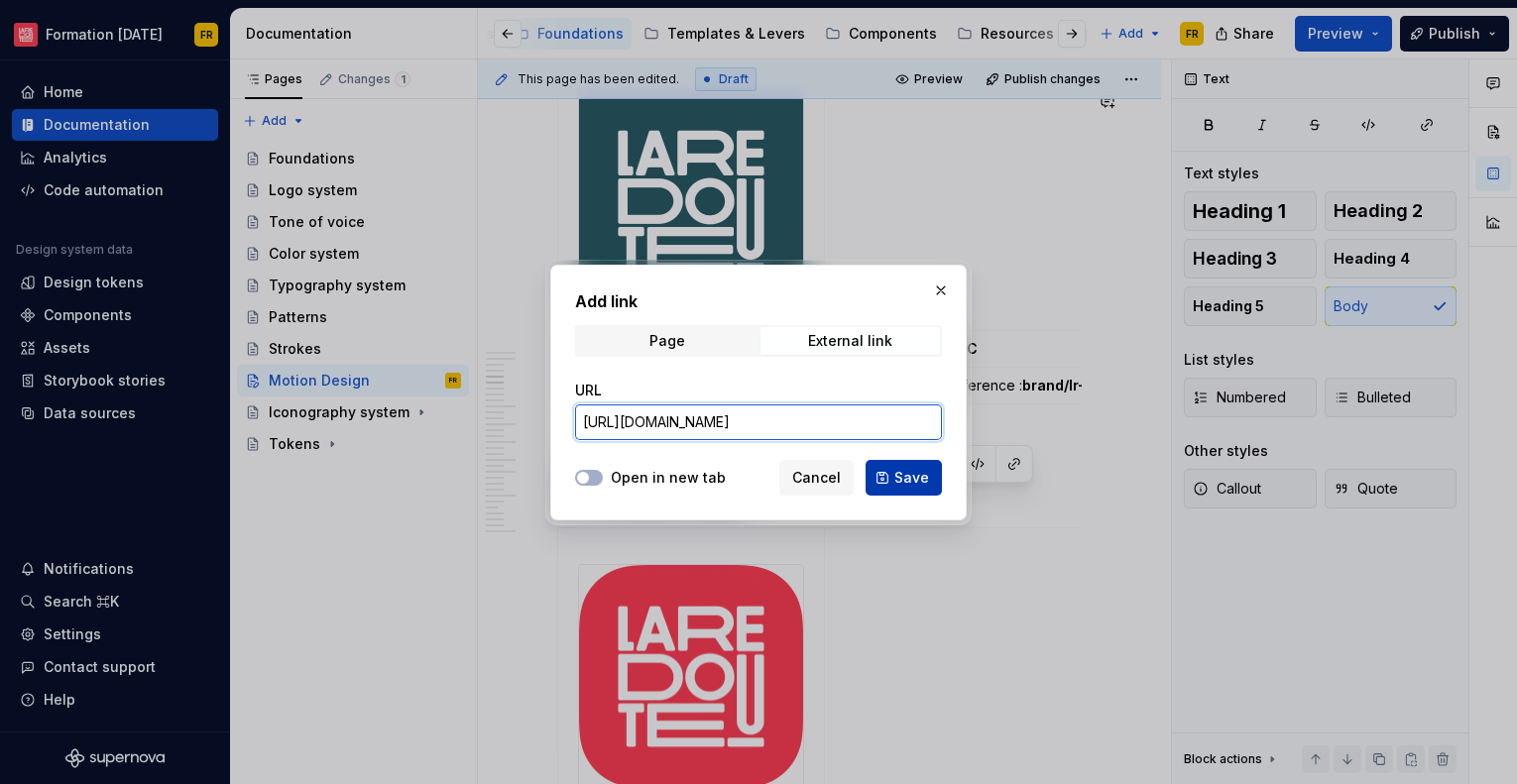 type on "[URL][DOMAIN_NAME]" 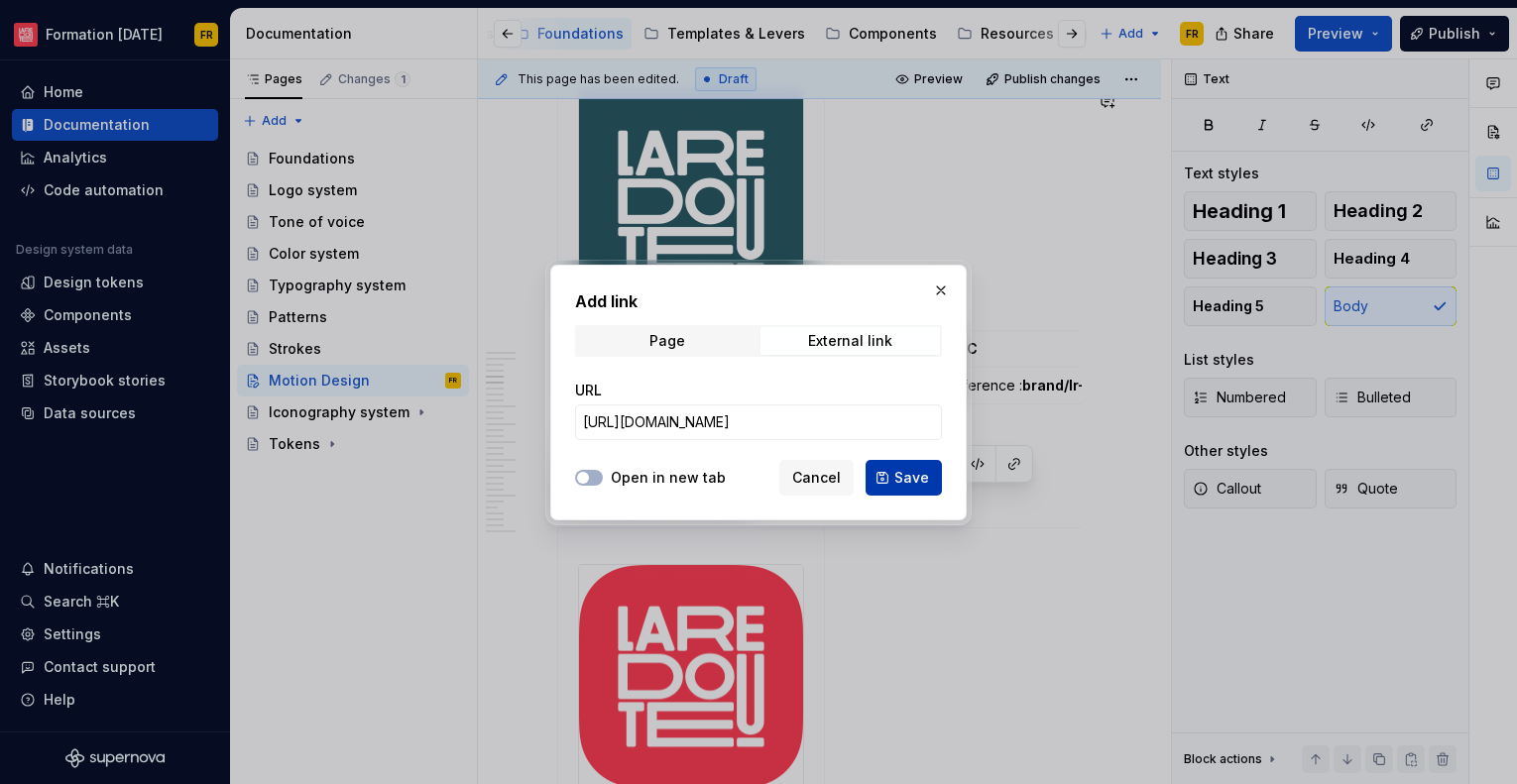 scroll, scrollTop: 0, scrollLeft: 0, axis: both 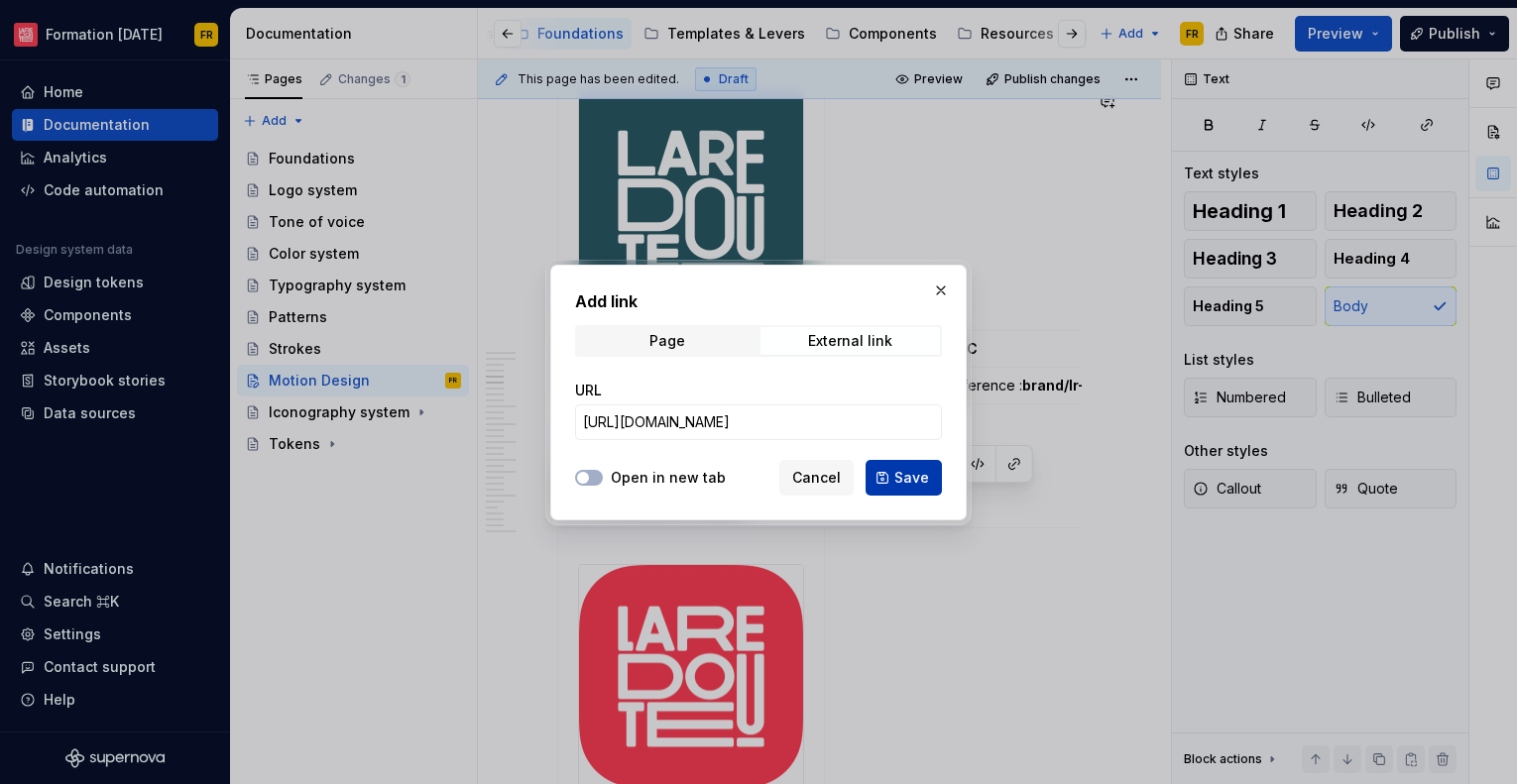 click on "Save" at bounding box center [911, 478] 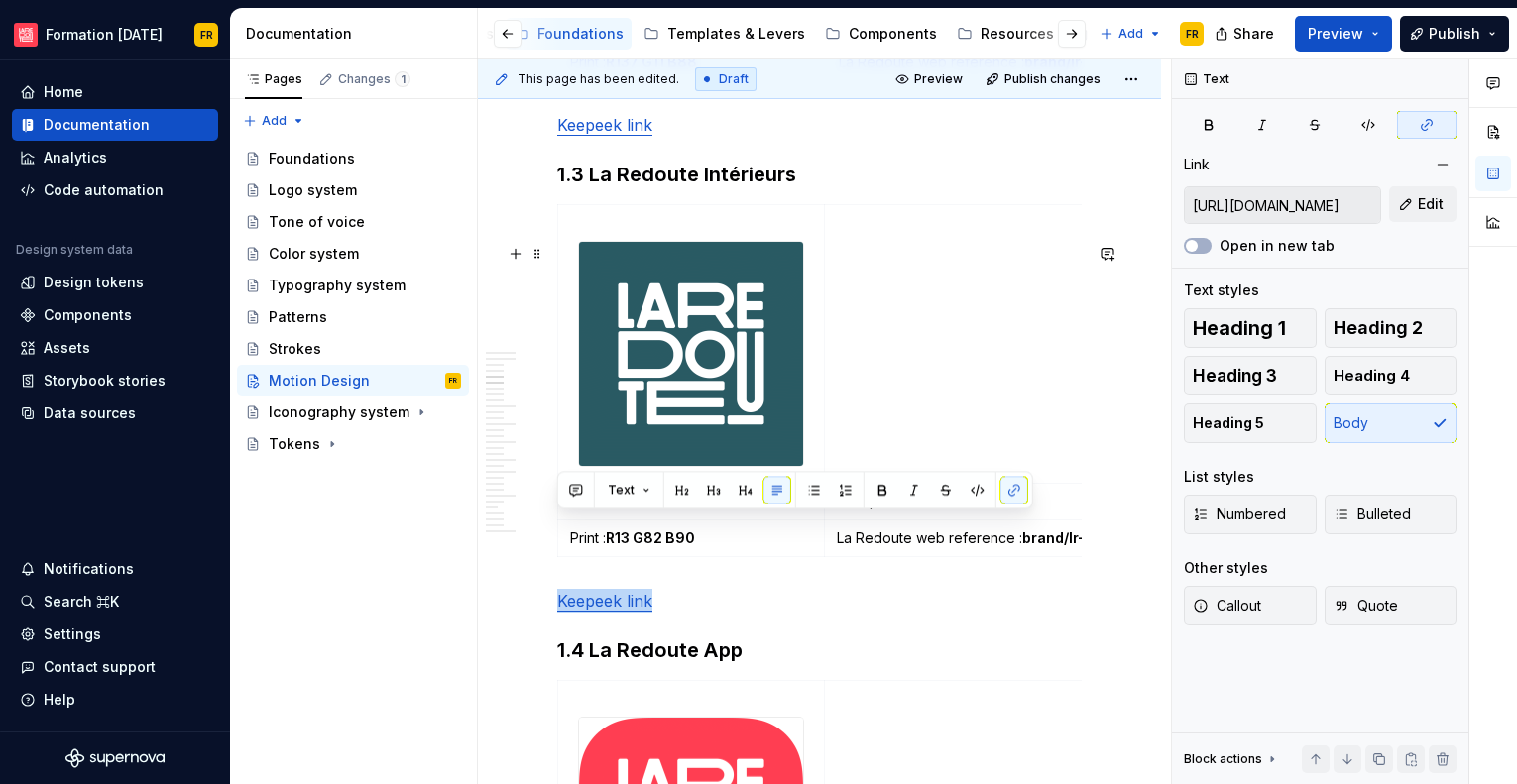 scroll, scrollTop: 2106, scrollLeft: 0, axis: vertical 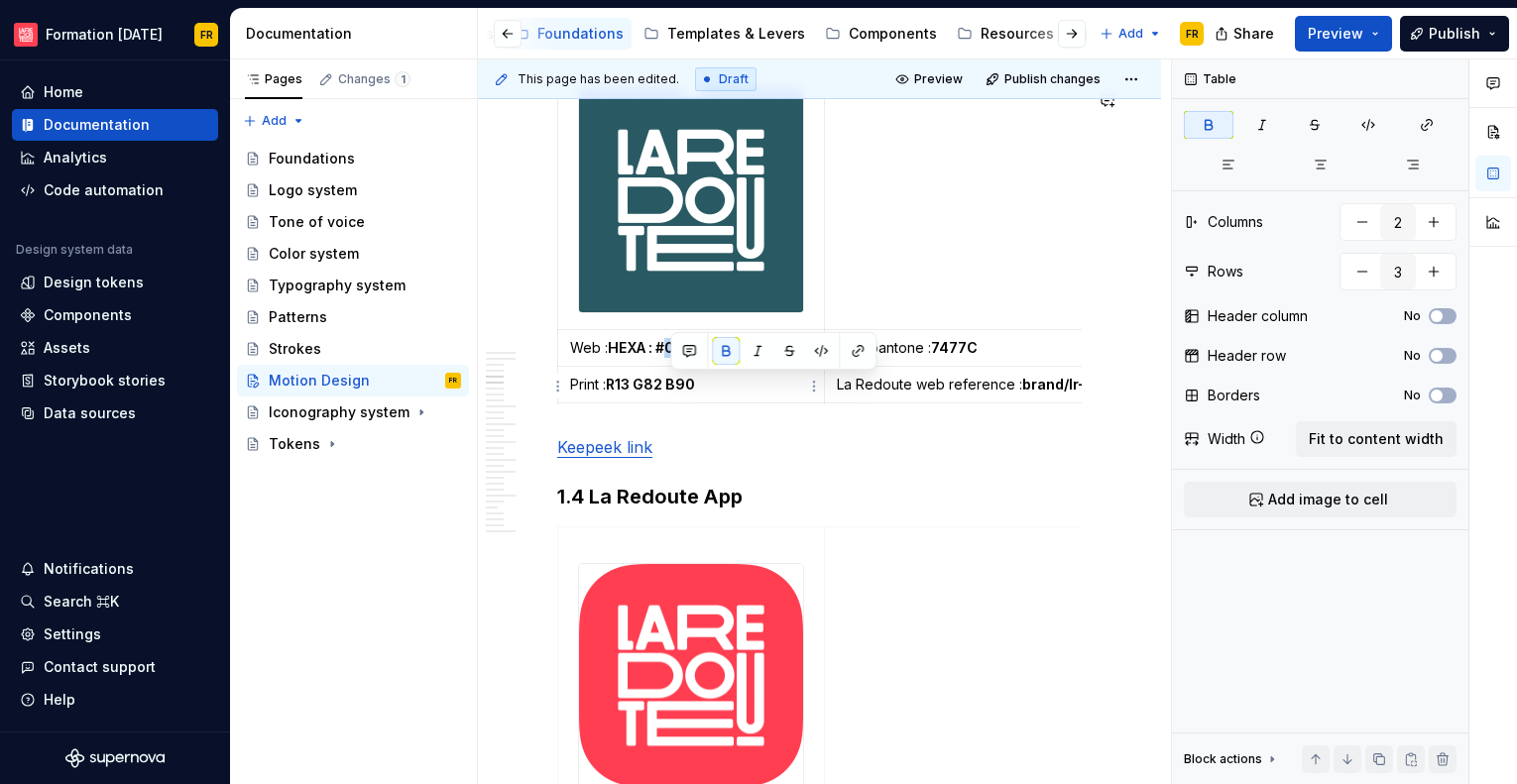 drag, startPoint x: 683, startPoint y: 385, endPoint x: 728, endPoint y: 387, distance: 45.044423 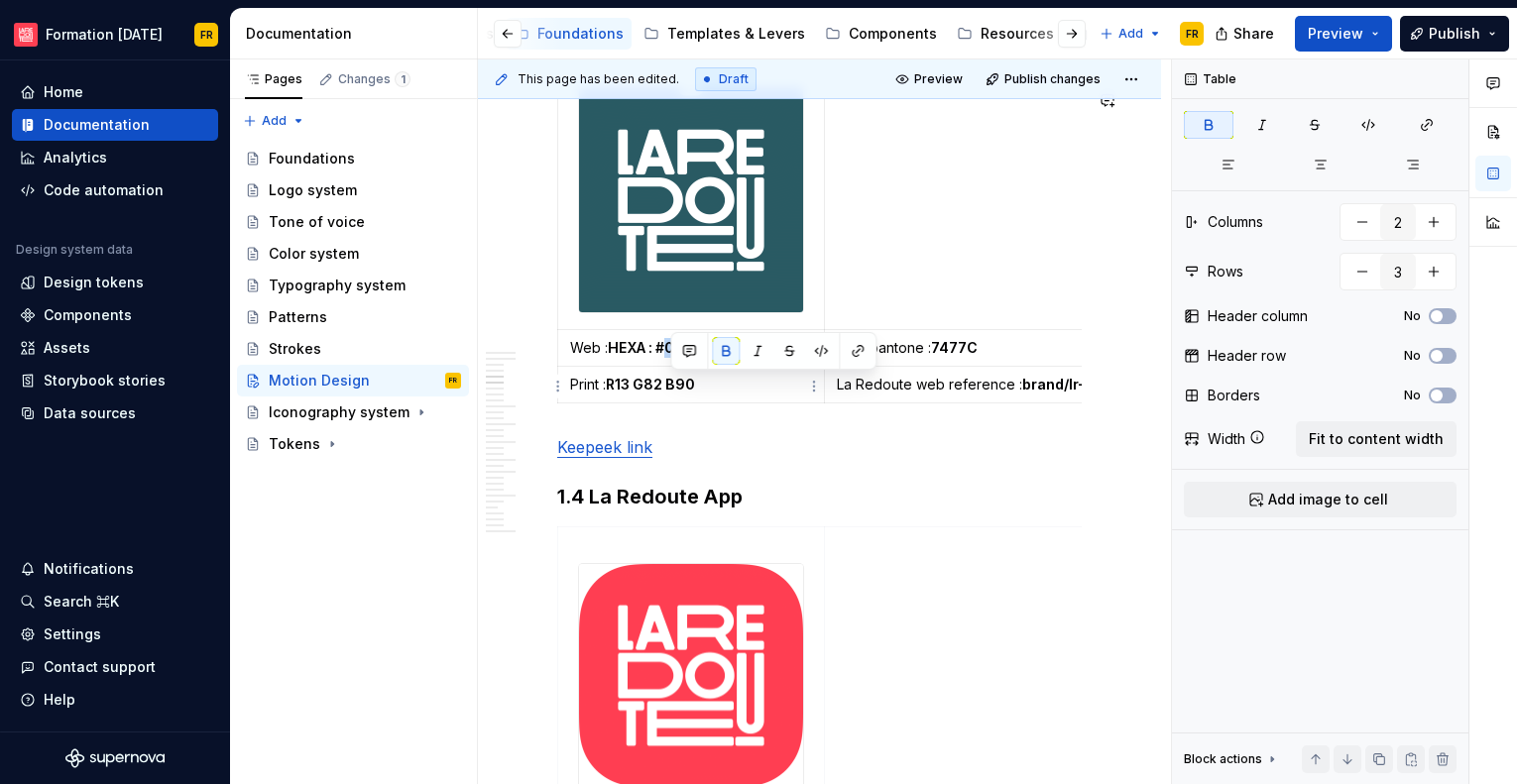 click on "Web :  HEXA : #0D525A" at bounding box center (691, 348) 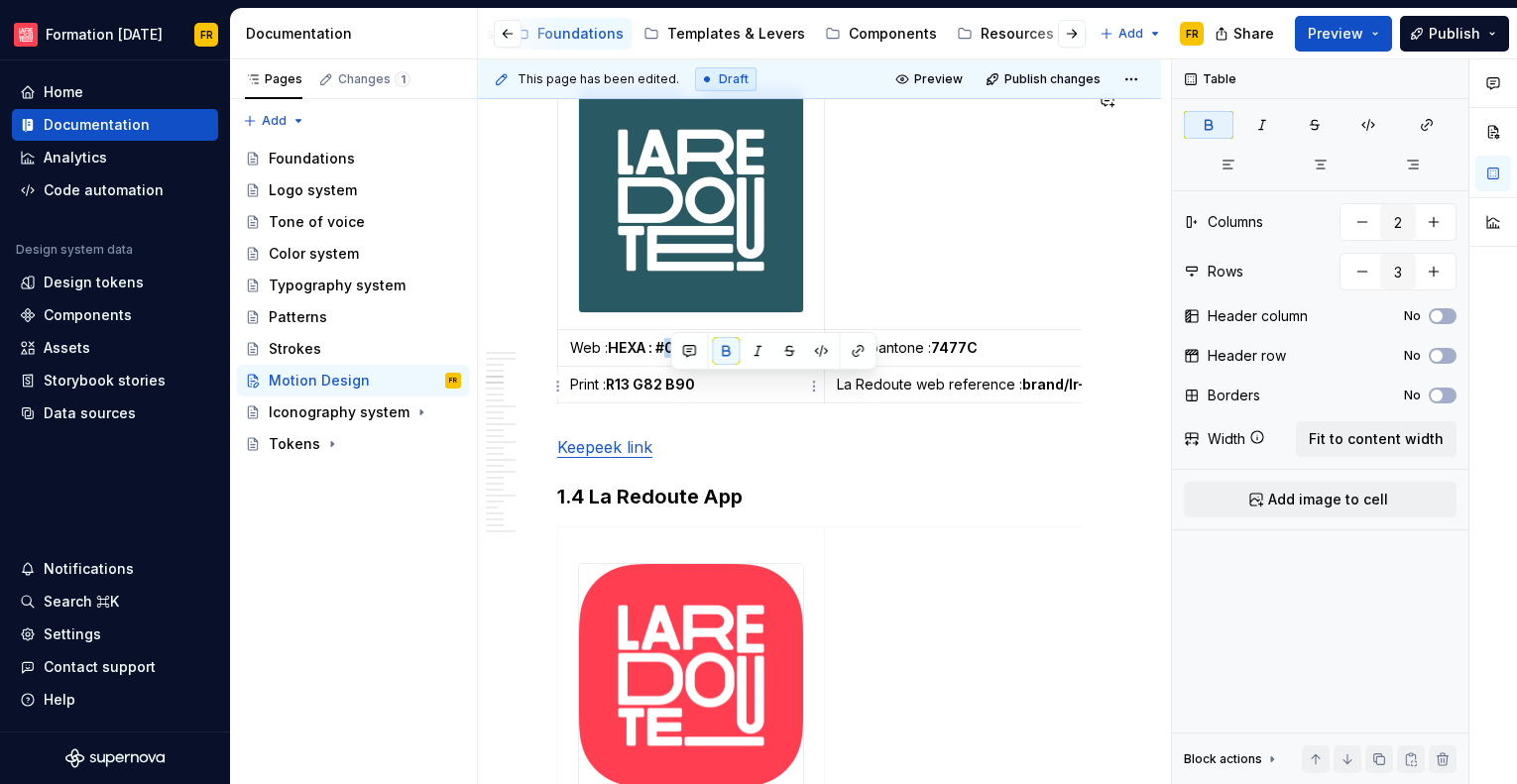 copy on "0D525A" 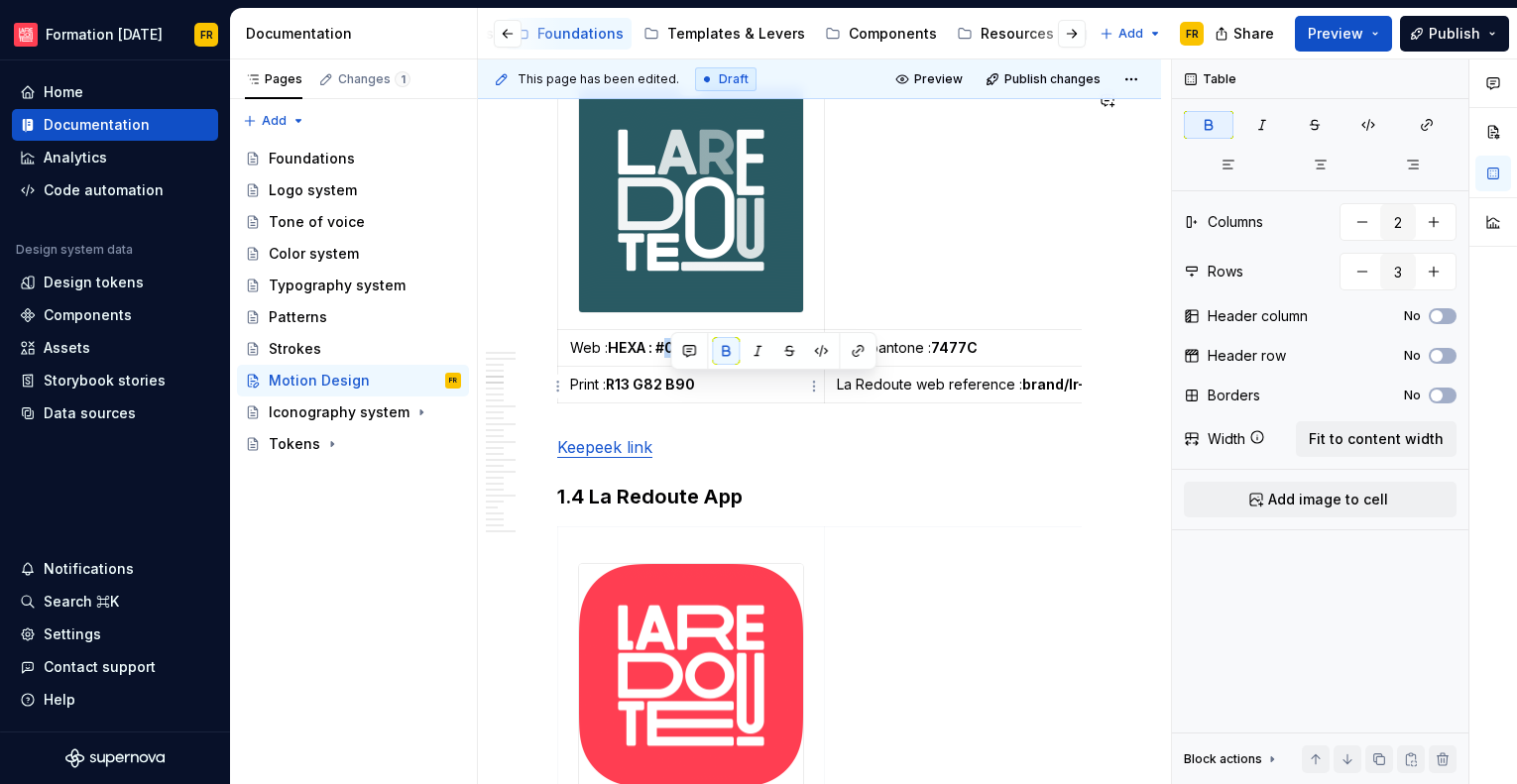 click on "HEXA : #0D525A" at bounding box center (663, 347) 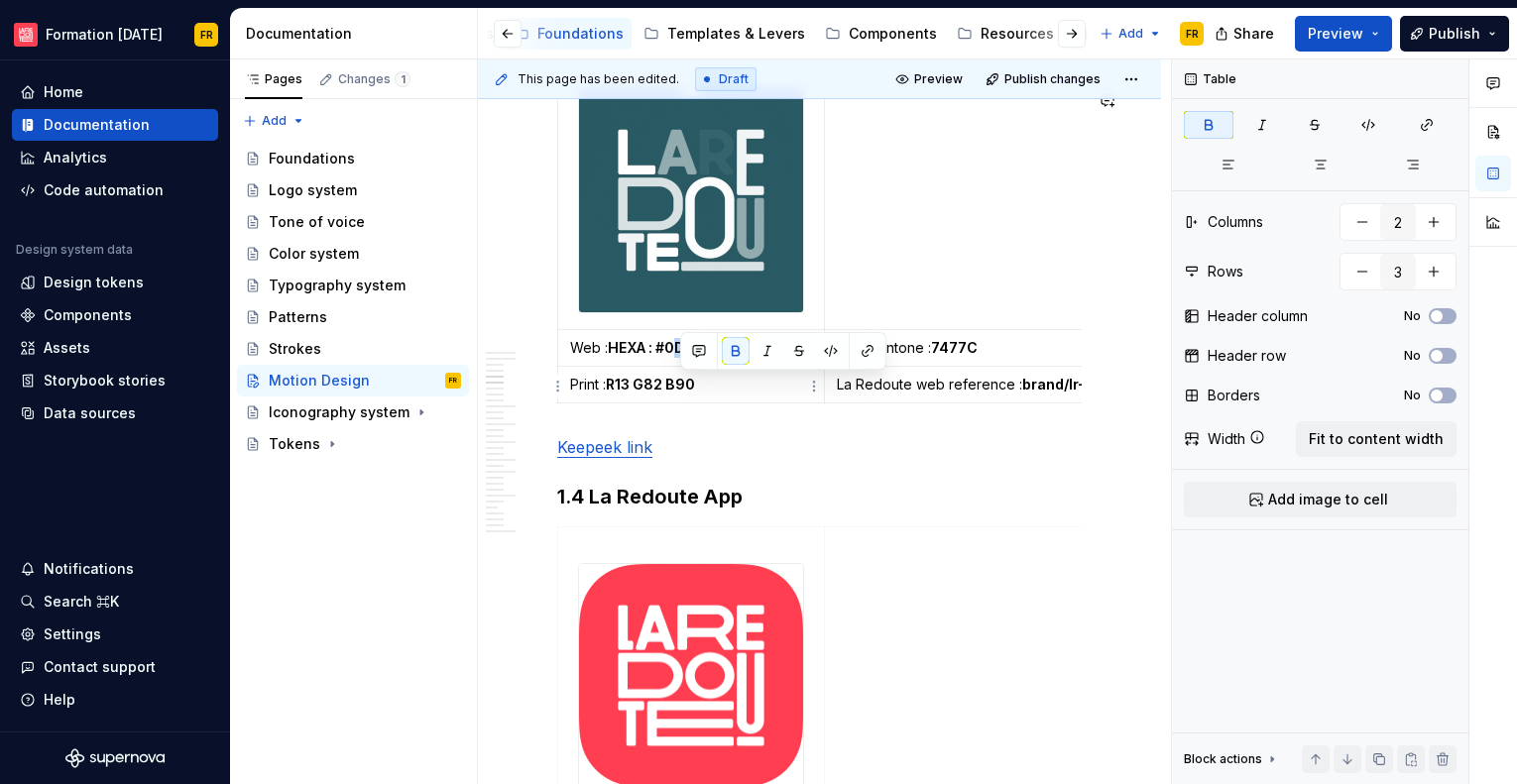 drag, startPoint x: 687, startPoint y: 385, endPoint x: 722, endPoint y: 391, distance: 35.510562 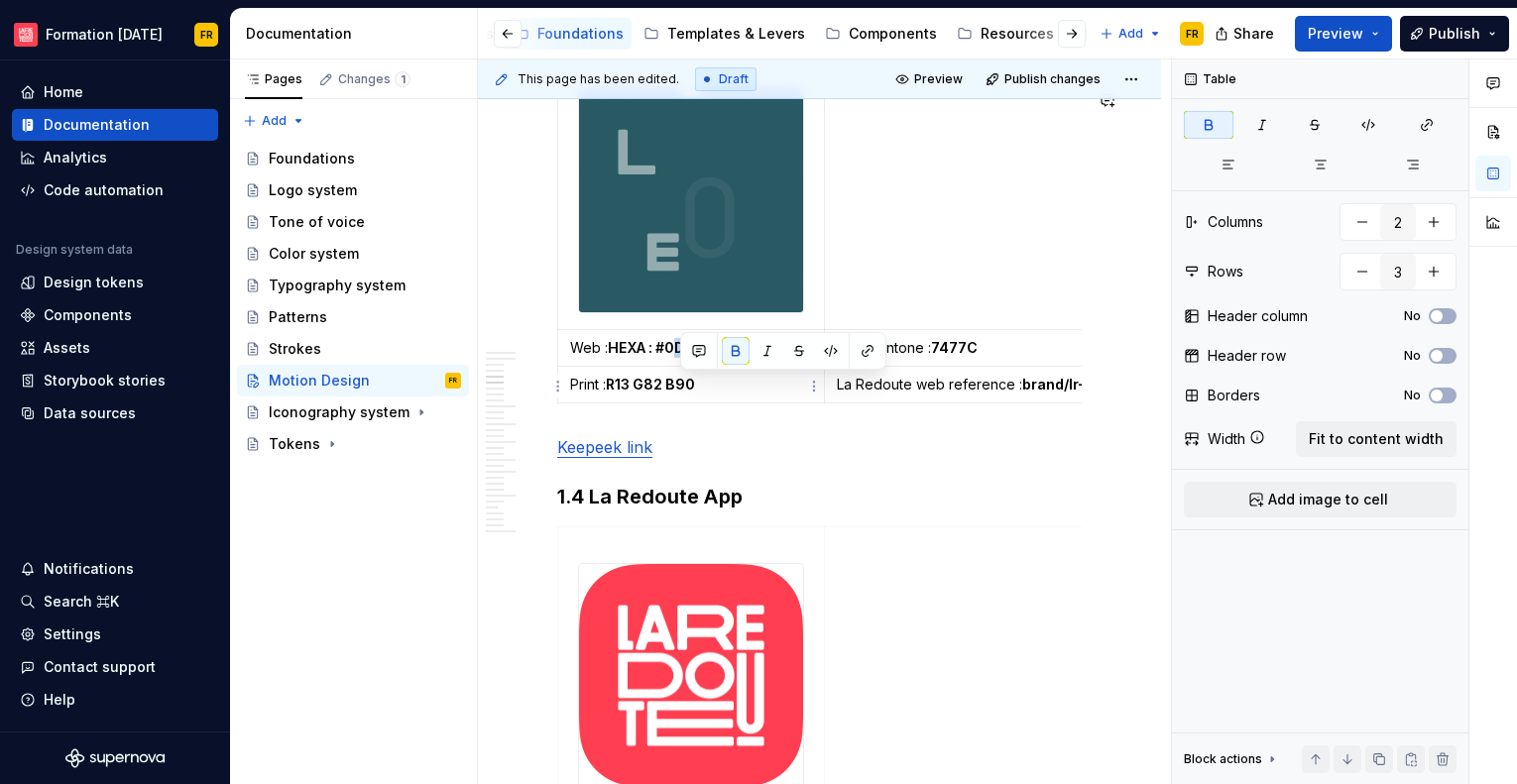 click on "HEXA : #0D525A" at bounding box center [663, 347] 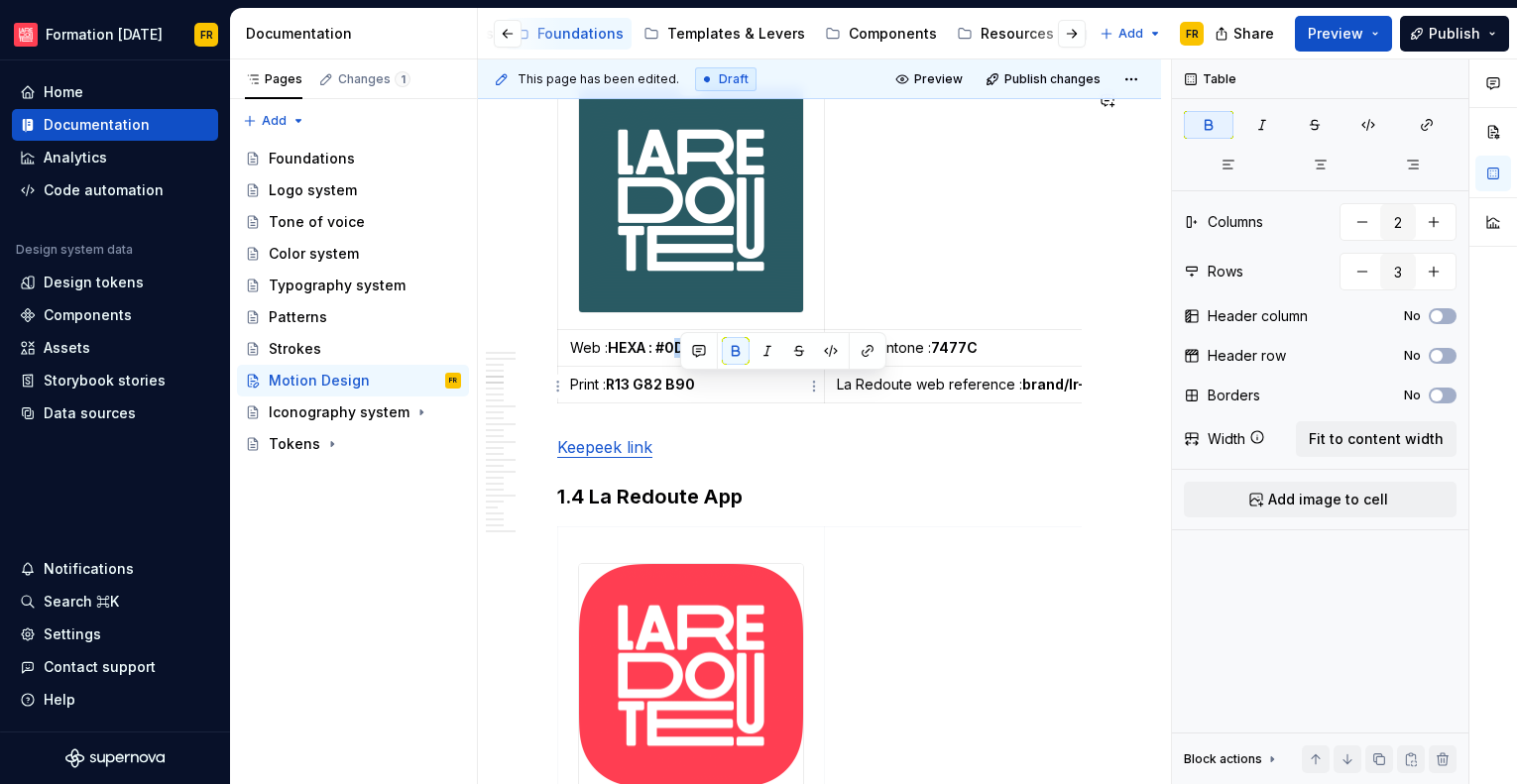 click on "HEXA : #0D525A" at bounding box center [663, 347] 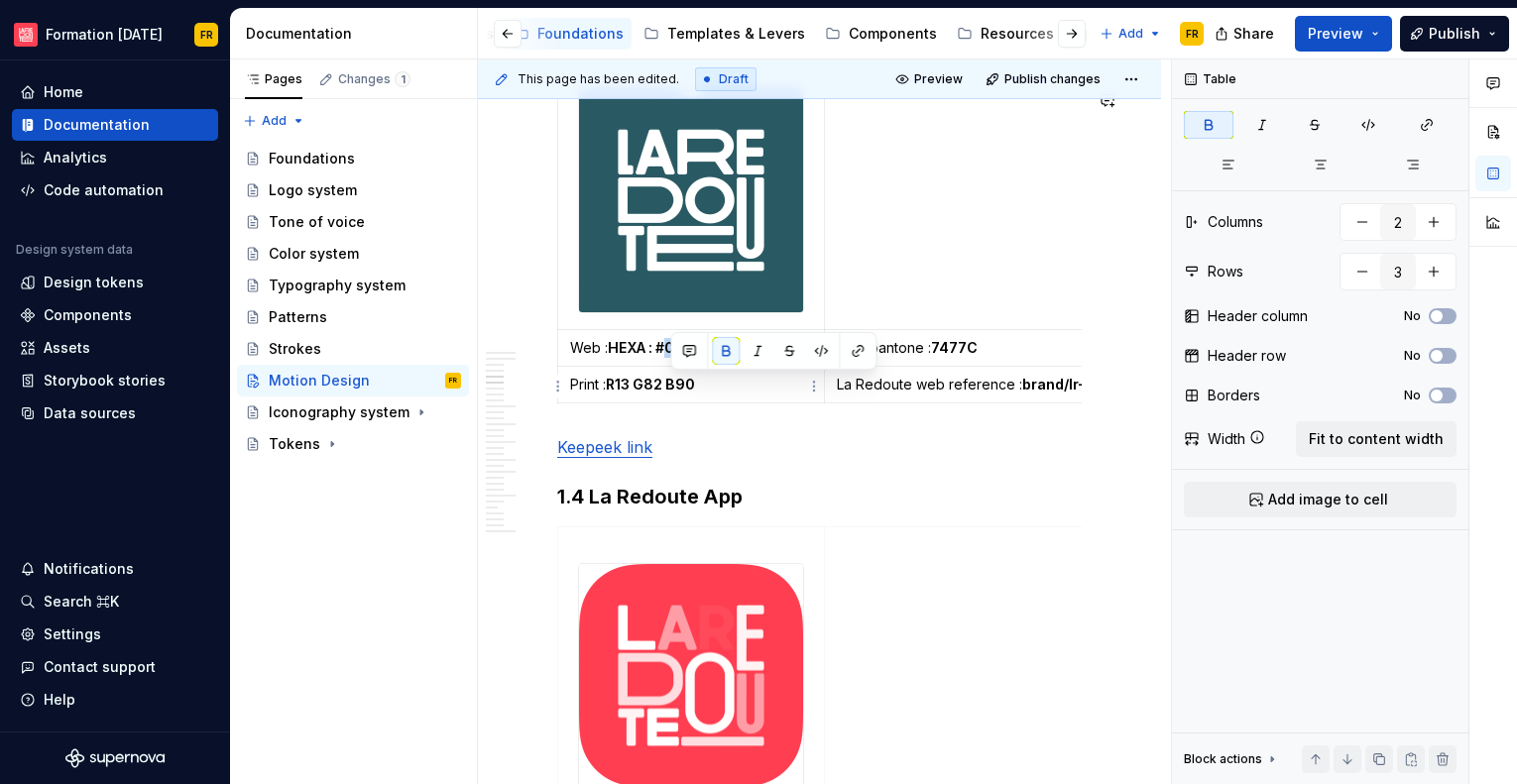 drag, startPoint x: 670, startPoint y: 381, endPoint x: 738, endPoint y: 386, distance: 68.18358 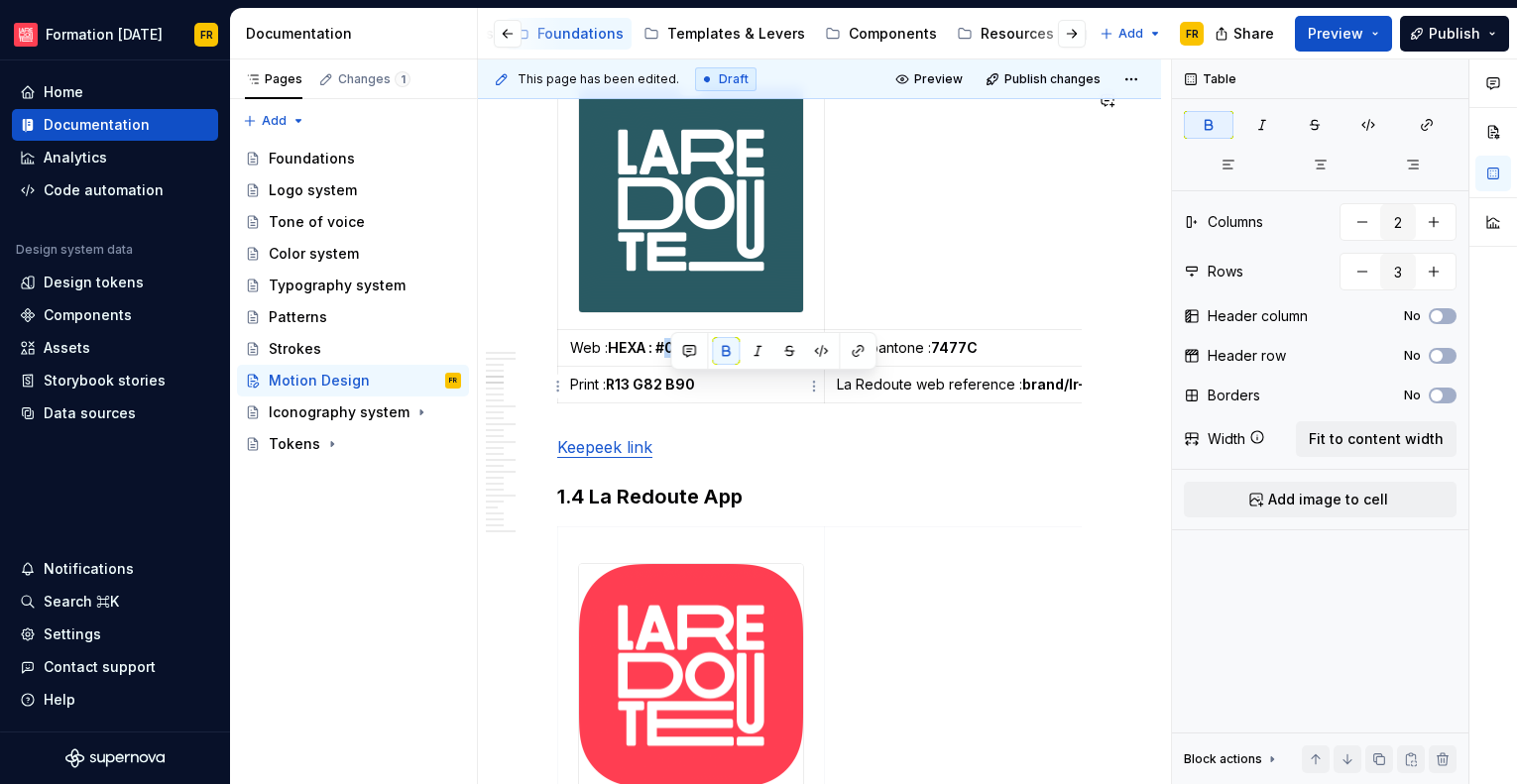 click on "Web :  HEXA : #0D525A" at bounding box center [691, 348] 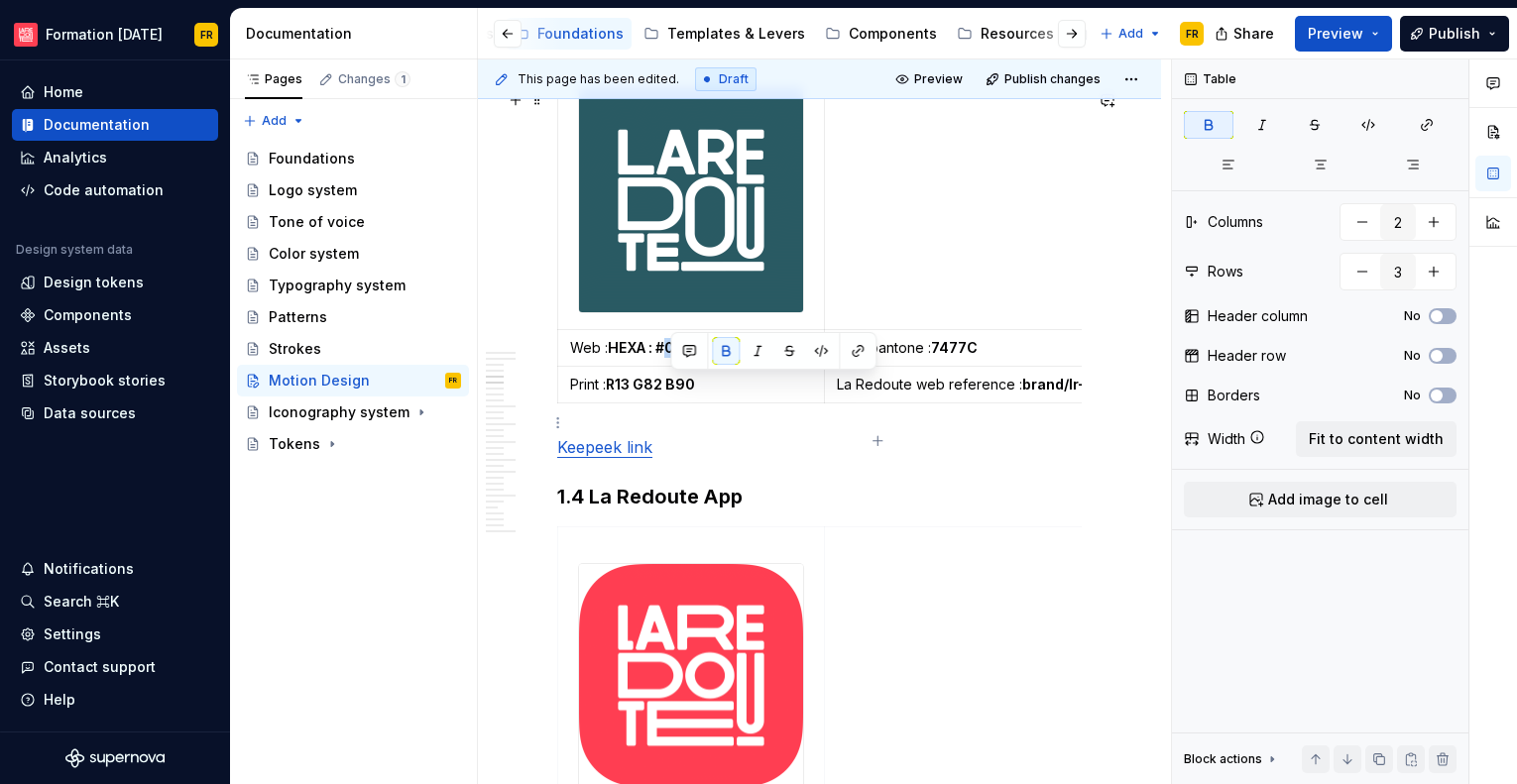 copy on "0D525A" 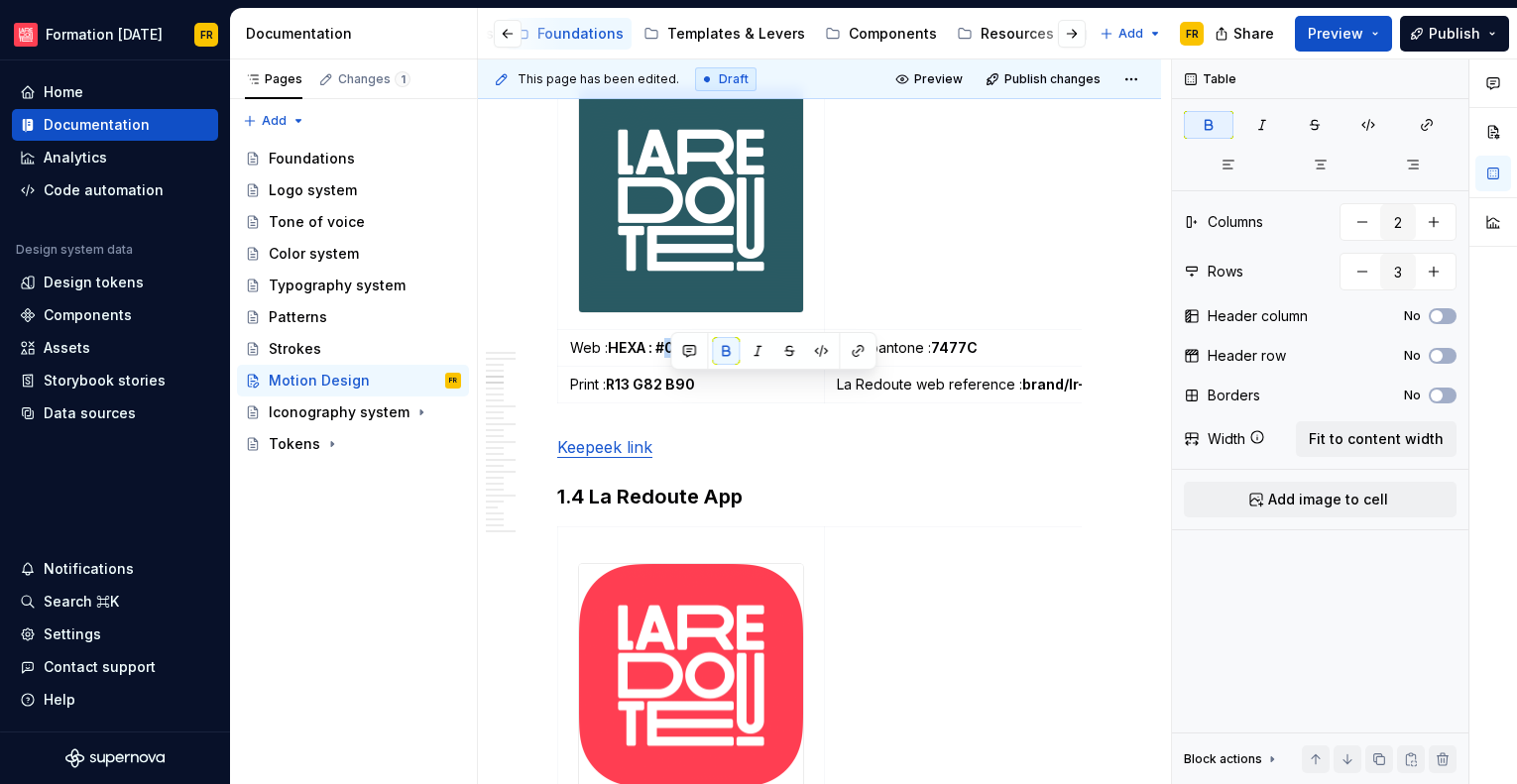 click at bounding box center (691, 200) 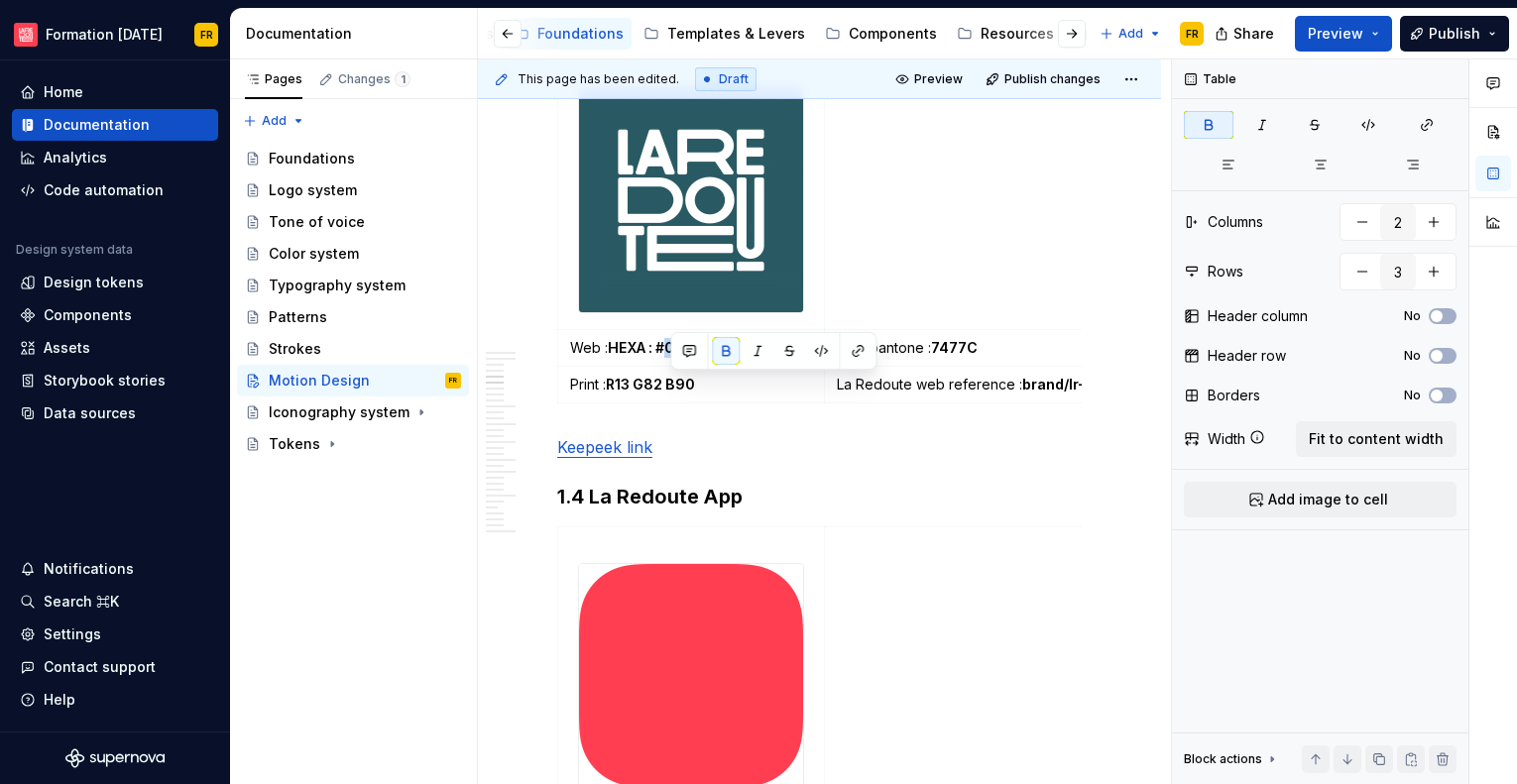 click at bounding box center (691, 200) 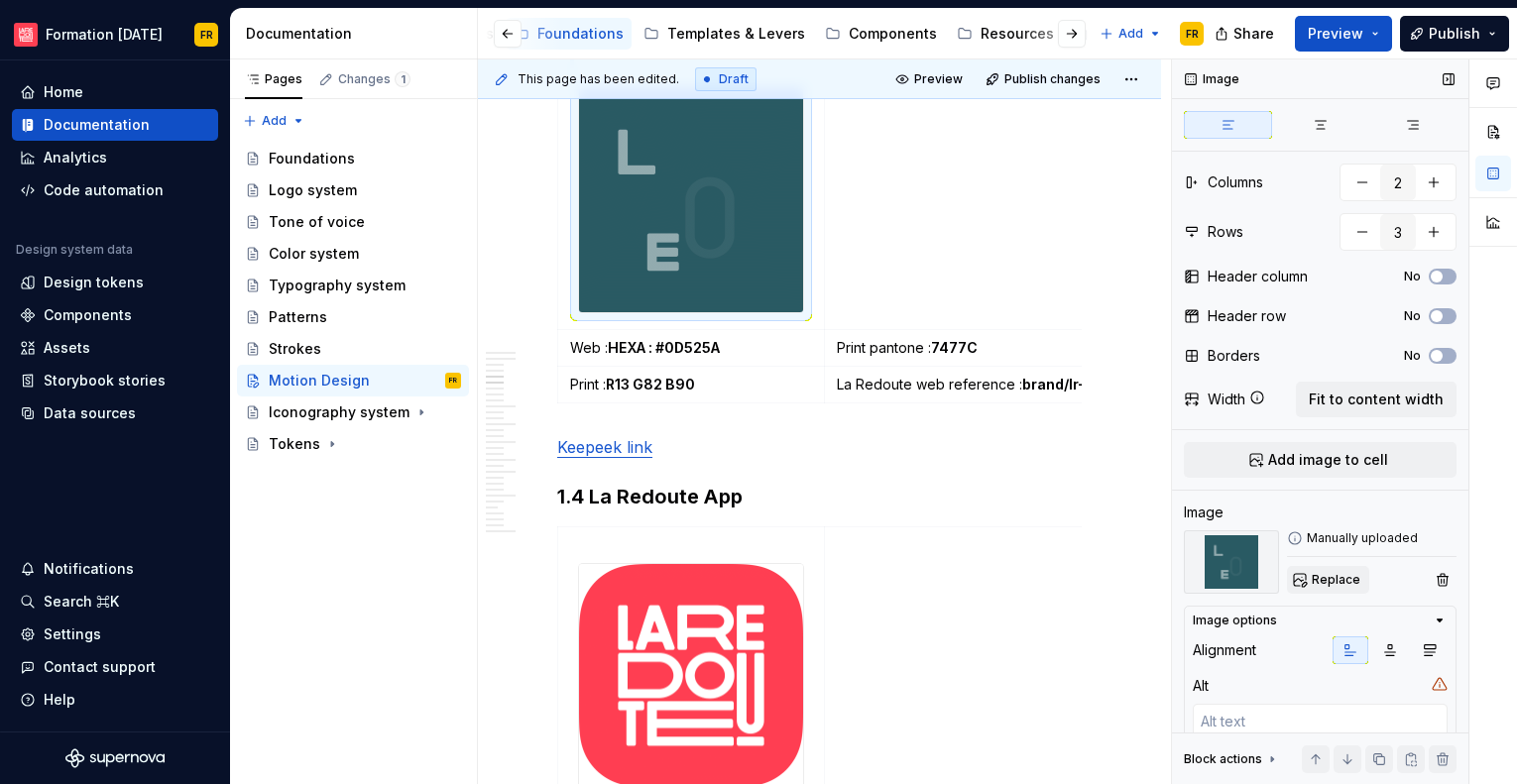 click on "Replace" at bounding box center [1336, 580] 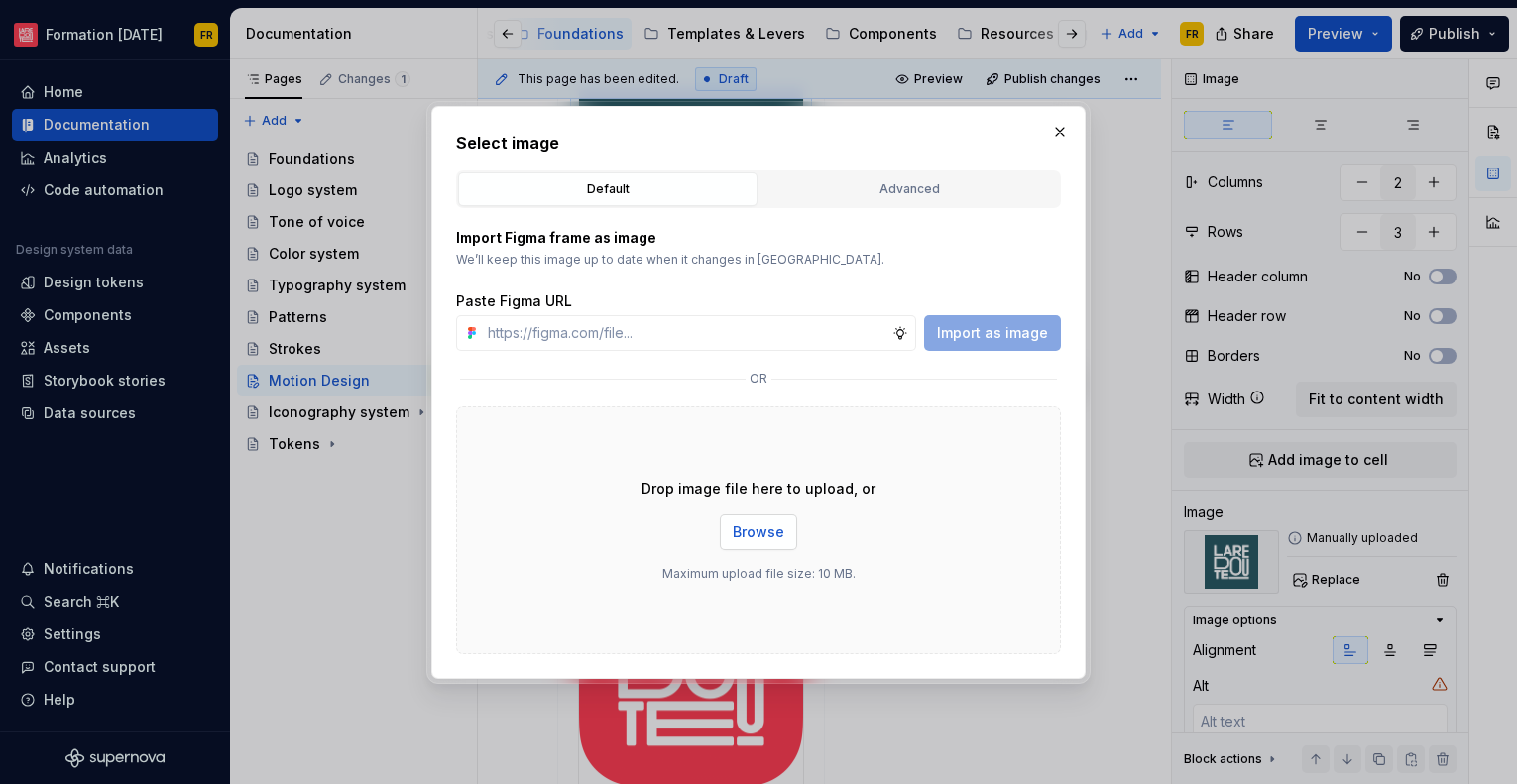 click on "Browse" at bounding box center [758, 532] 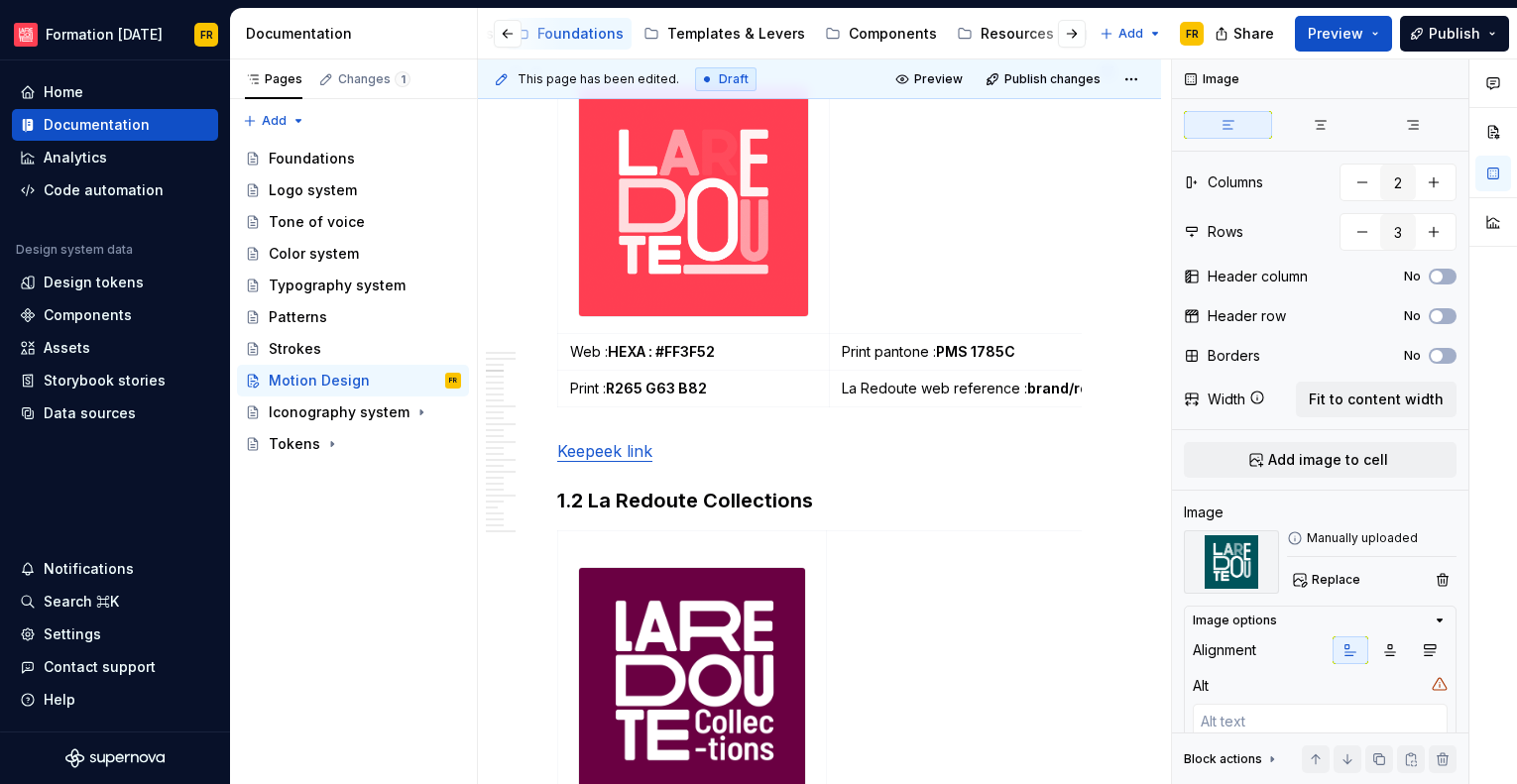 scroll, scrollTop: 1146, scrollLeft: 0, axis: vertical 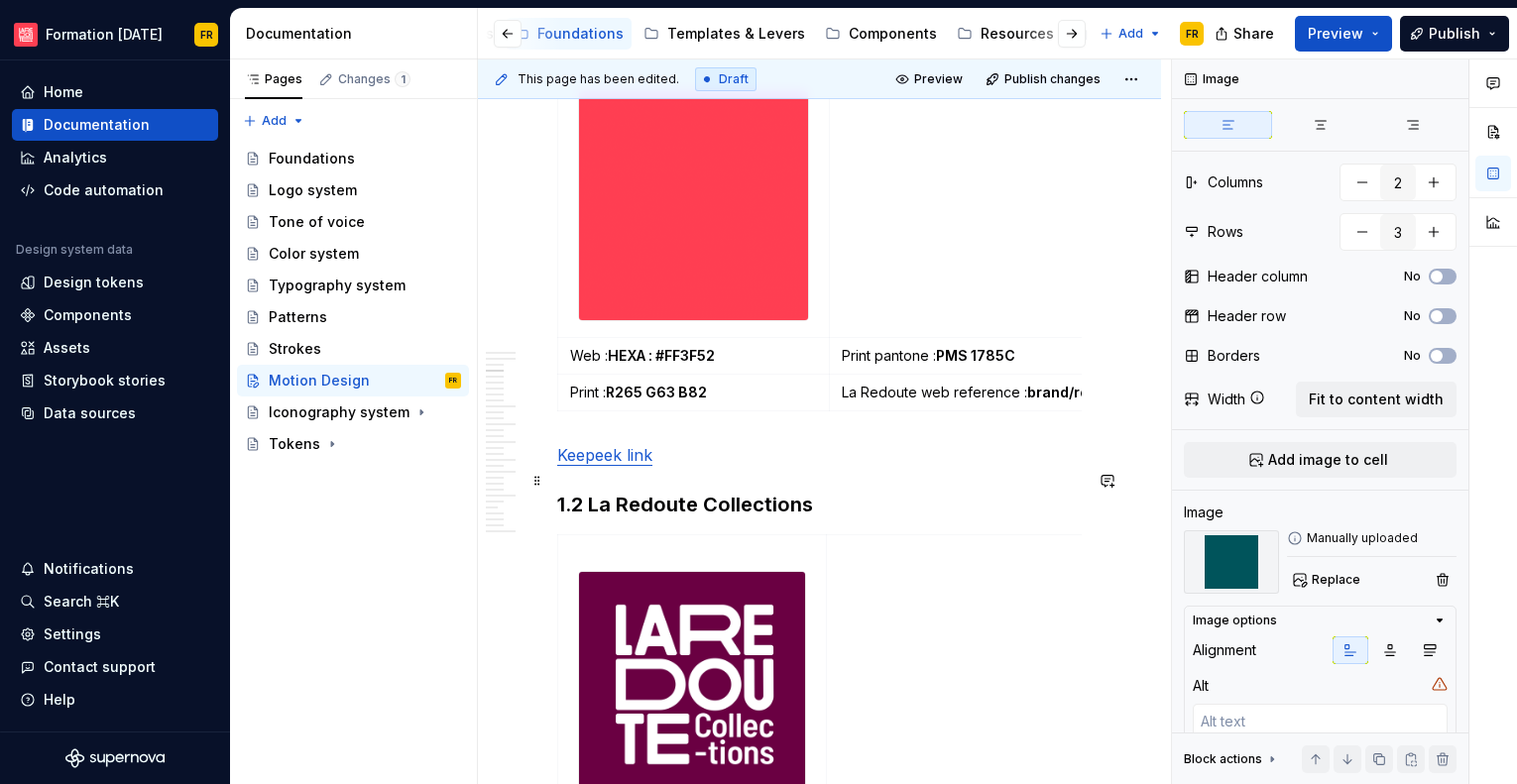 click on "Keepeek link" at bounding box center (605, 455) 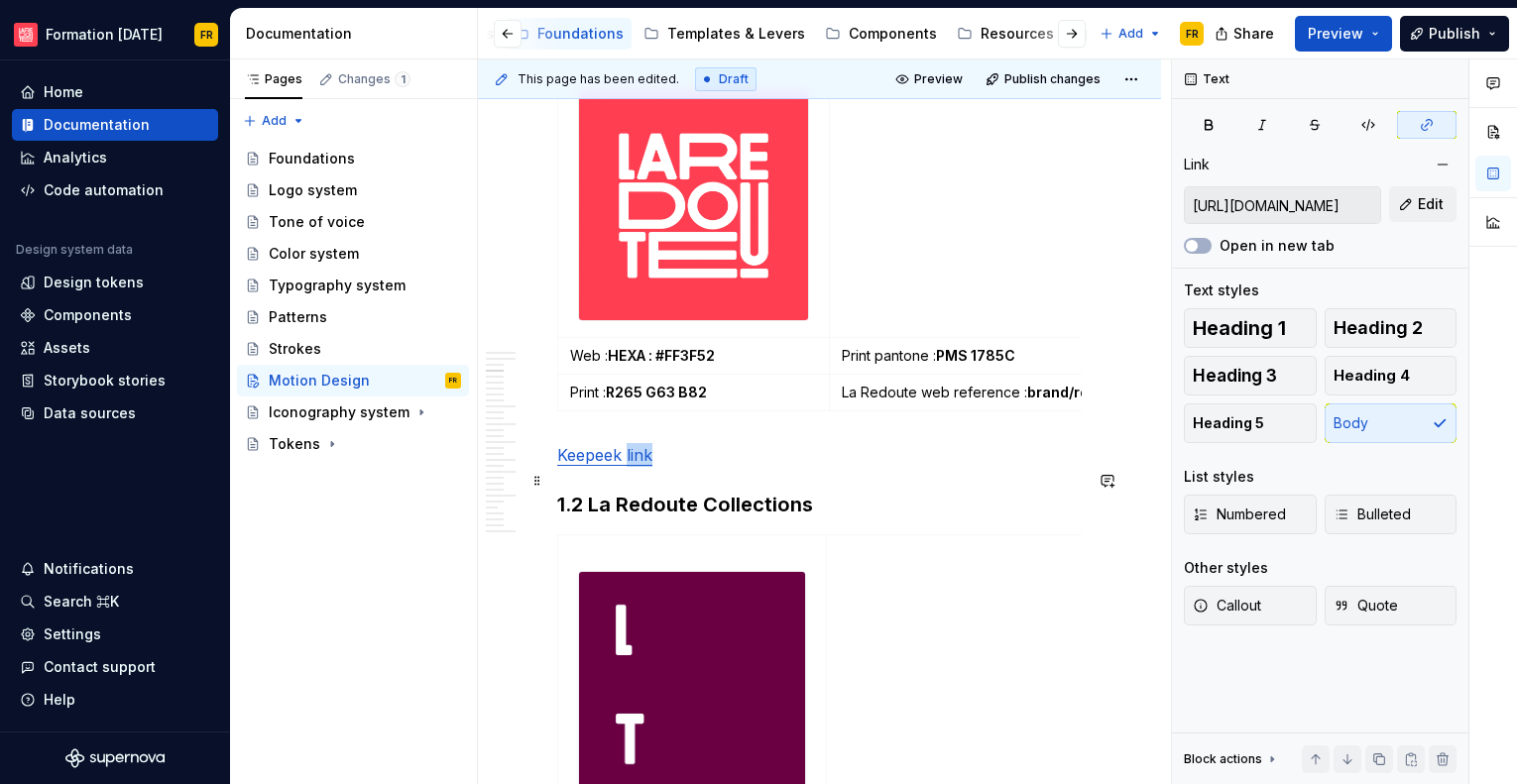 click on "Keepeek link" at bounding box center [605, 455] 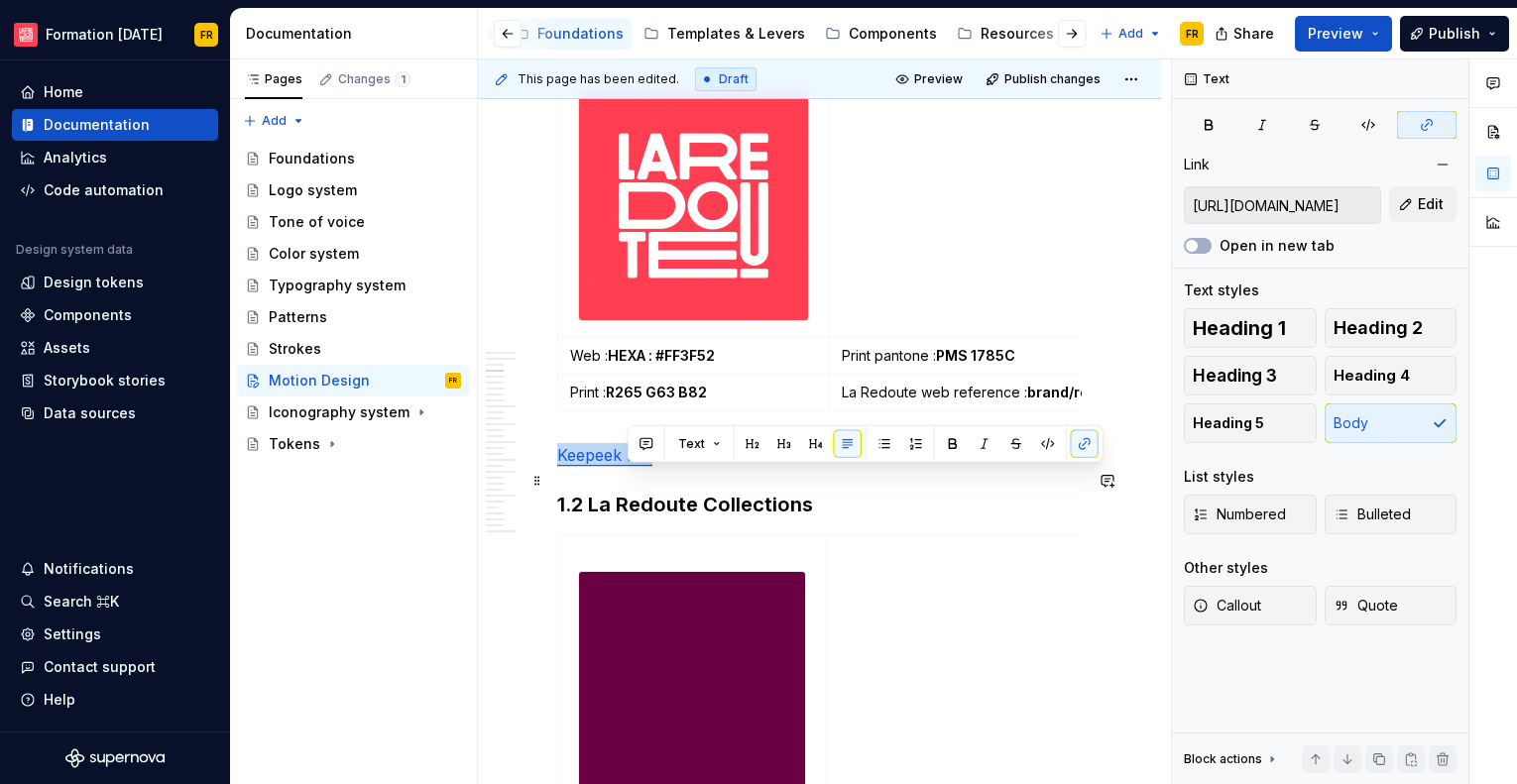 click on "Keepeek link" at bounding box center (605, 455) 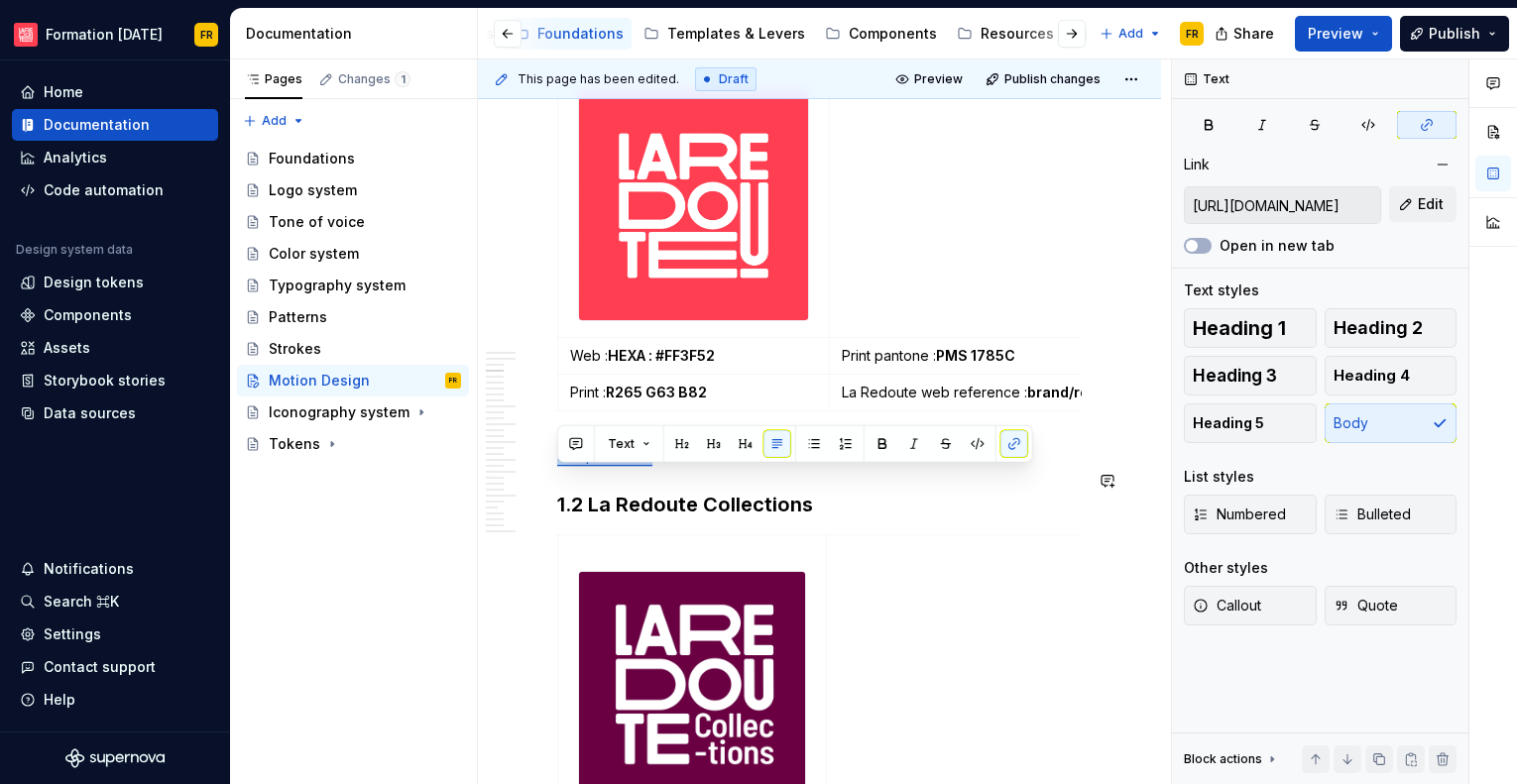 copy on "Keepeek link" 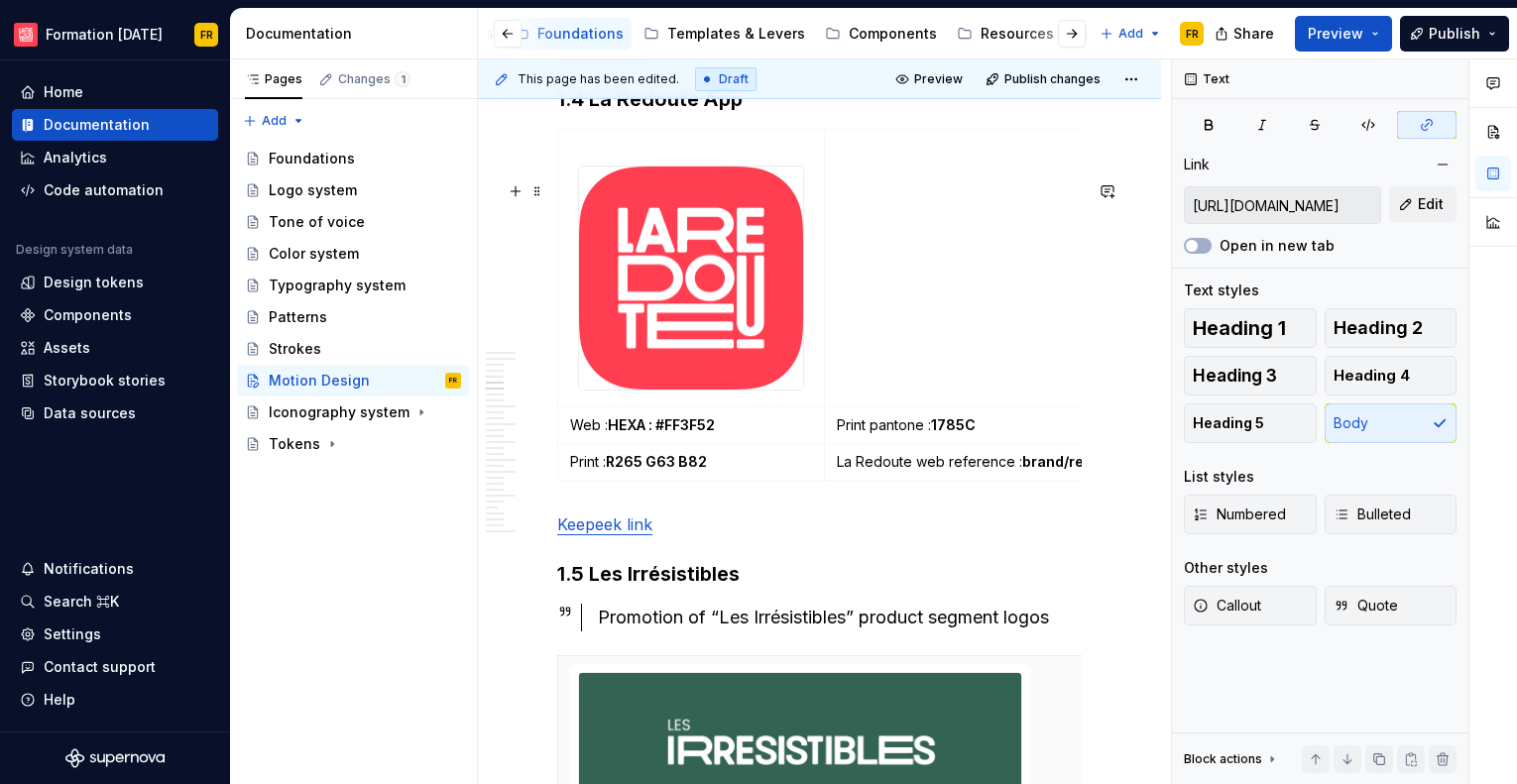 scroll, scrollTop: 2815, scrollLeft: 0, axis: vertical 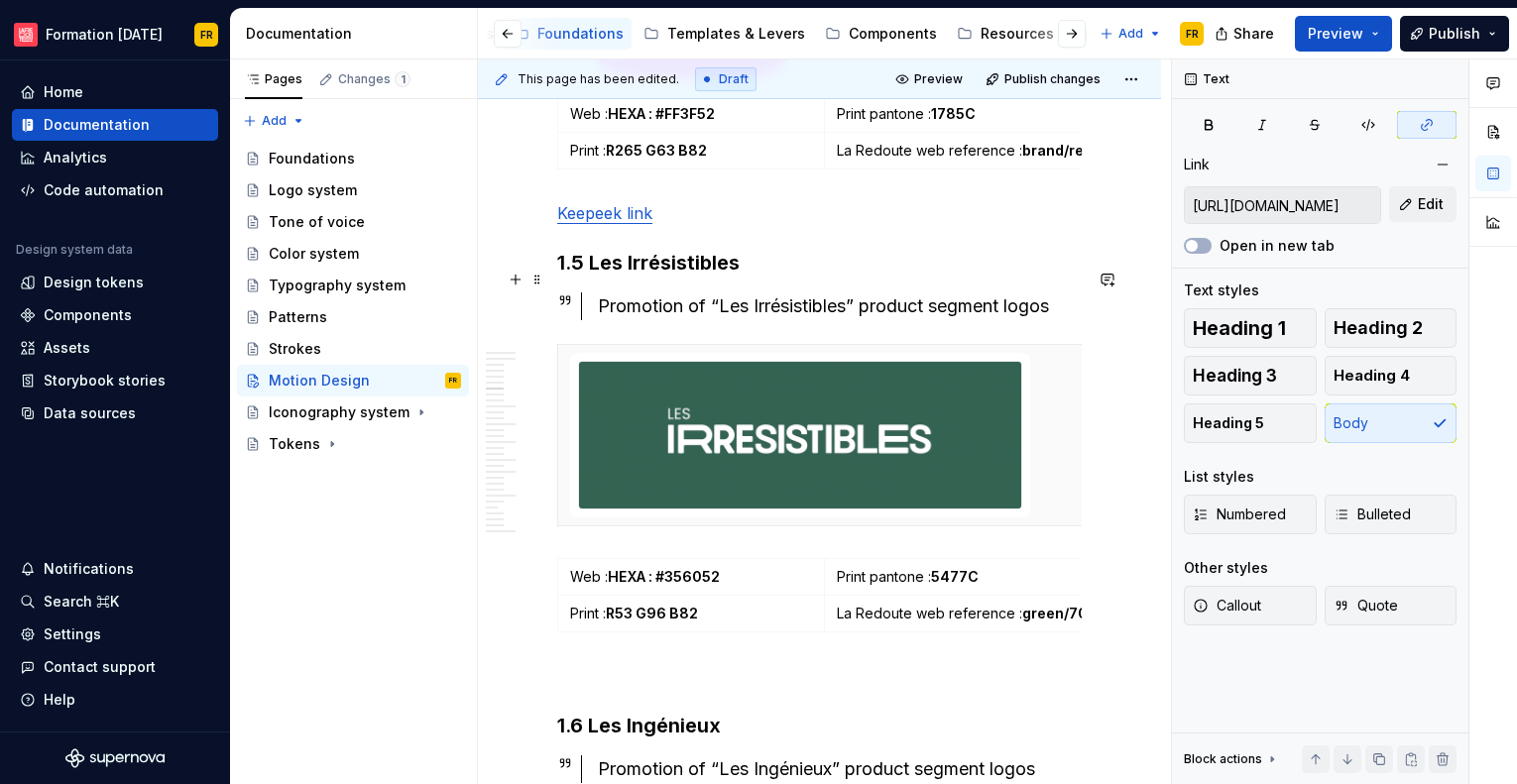 click on "Keepeek link" at bounding box center (819, 213) 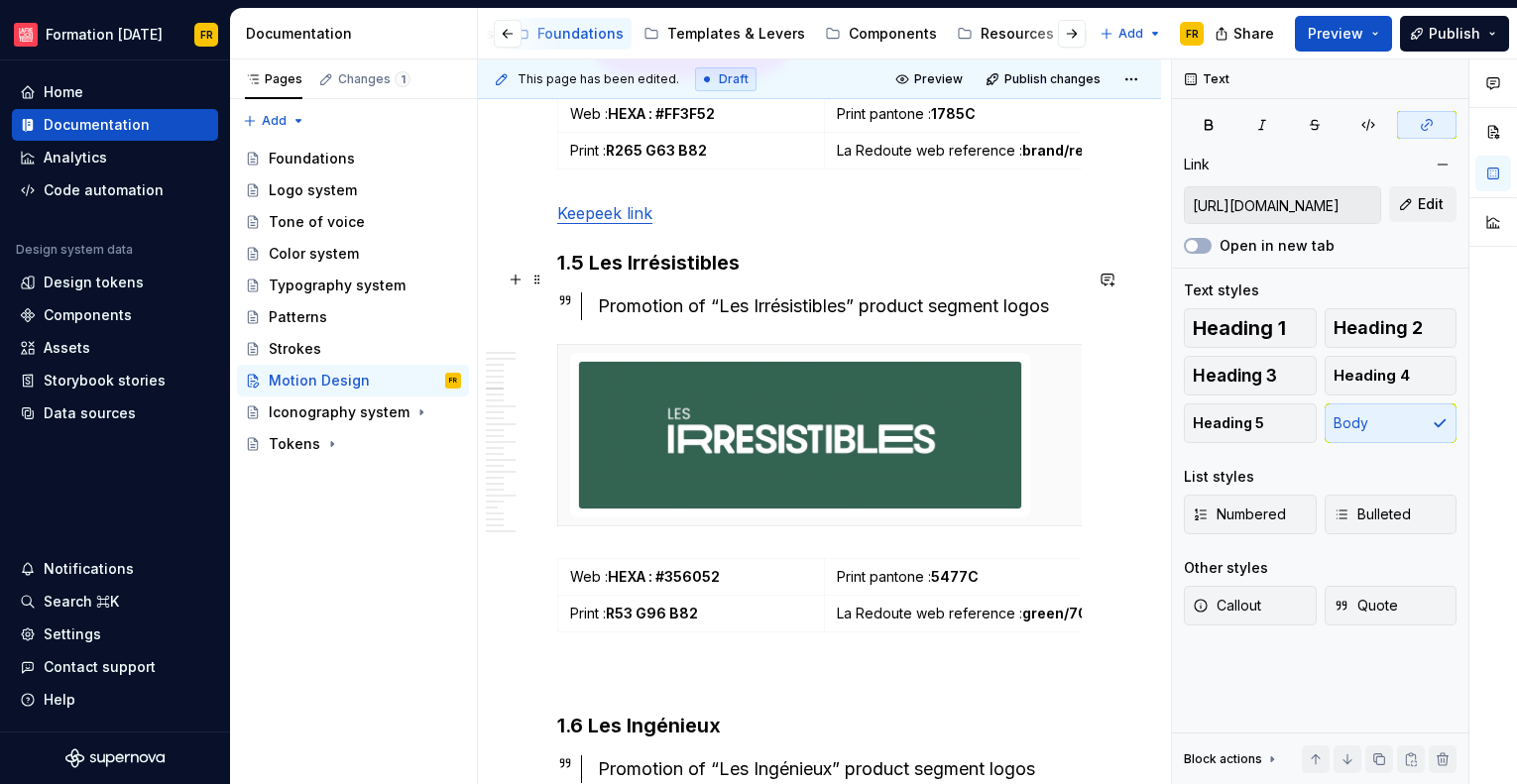 click on "Keepeek link" at bounding box center (605, 213) 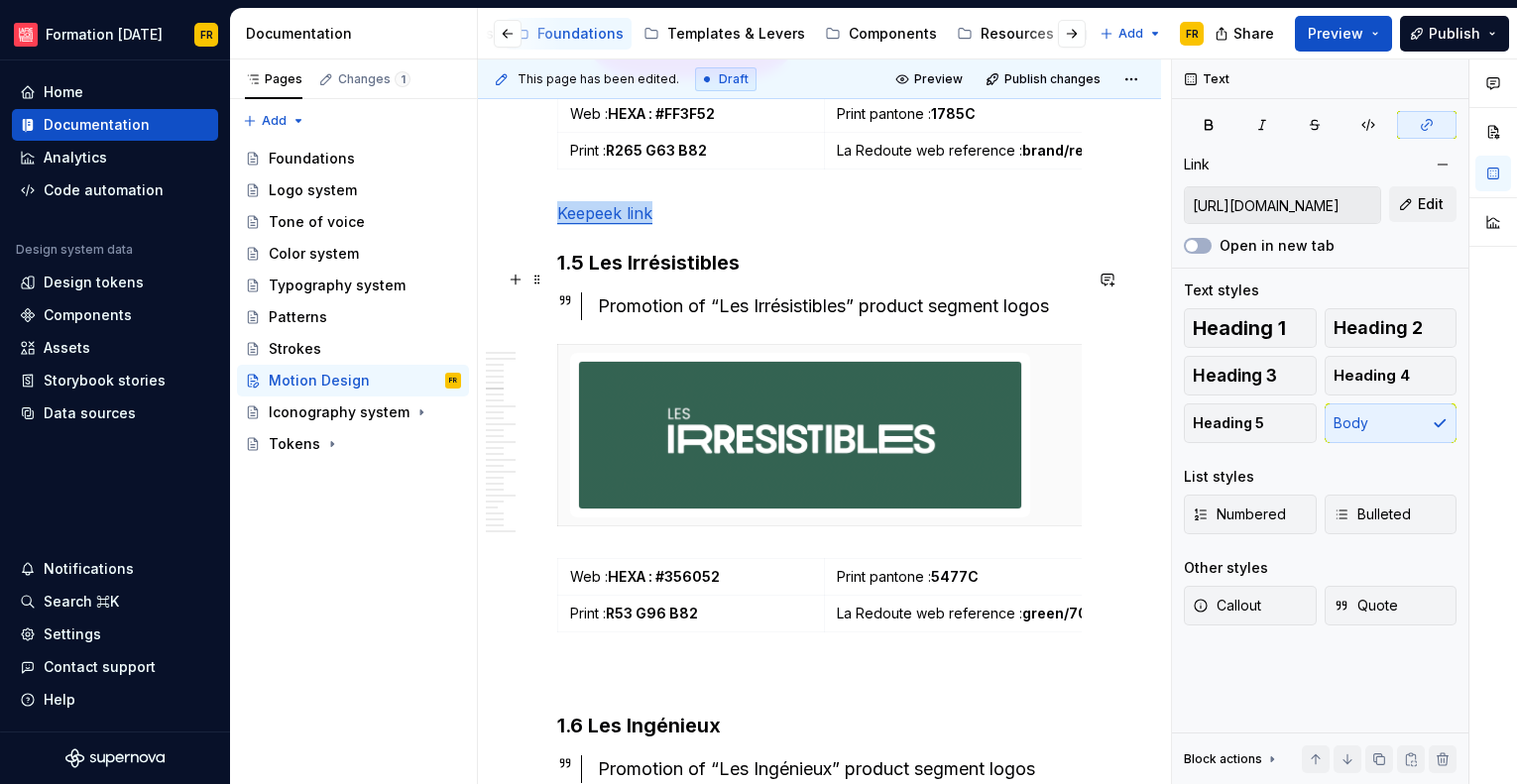 click on "Keepeek link" at bounding box center (605, 213) 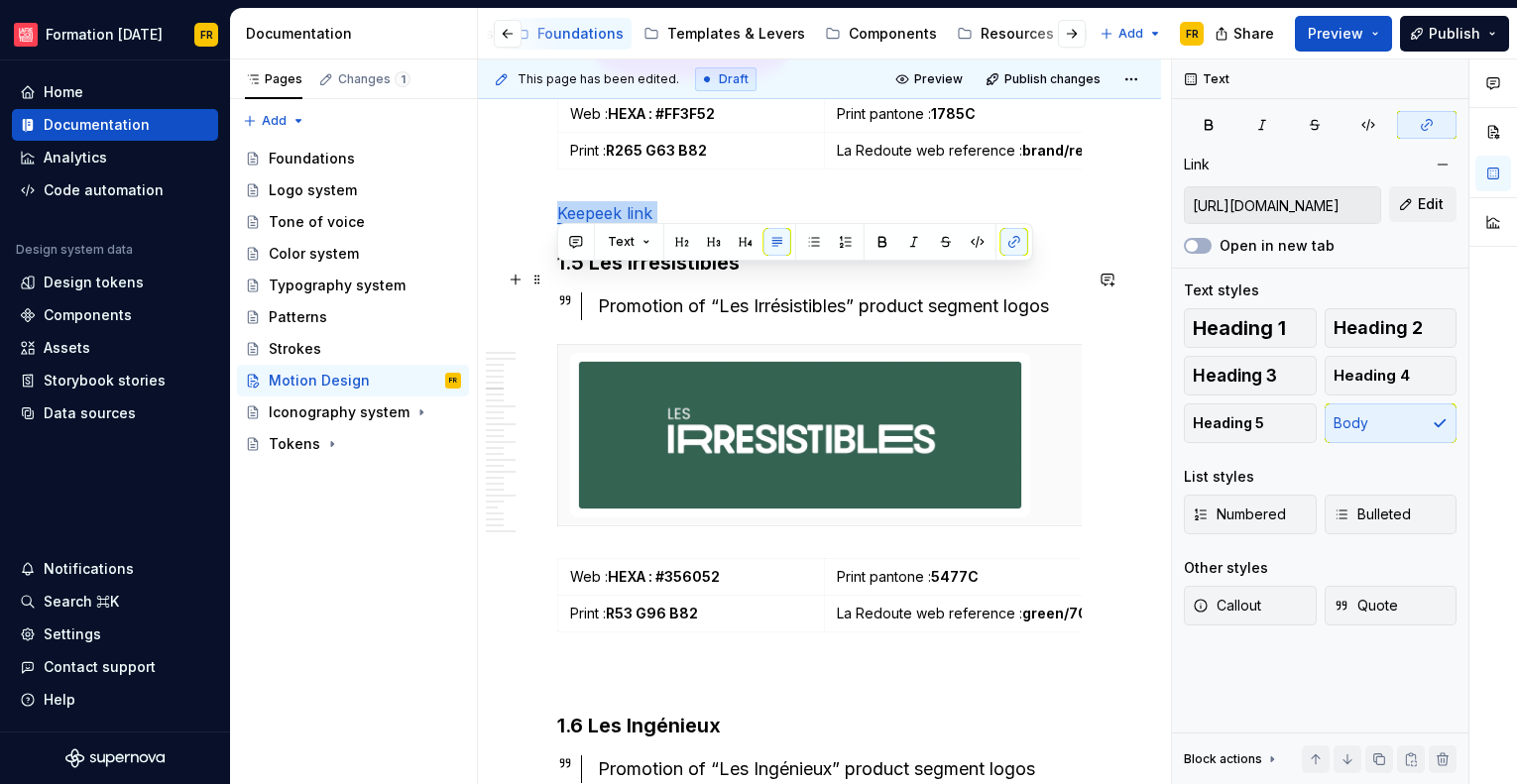 click on "Keepeek link" at bounding box center (605, 213) 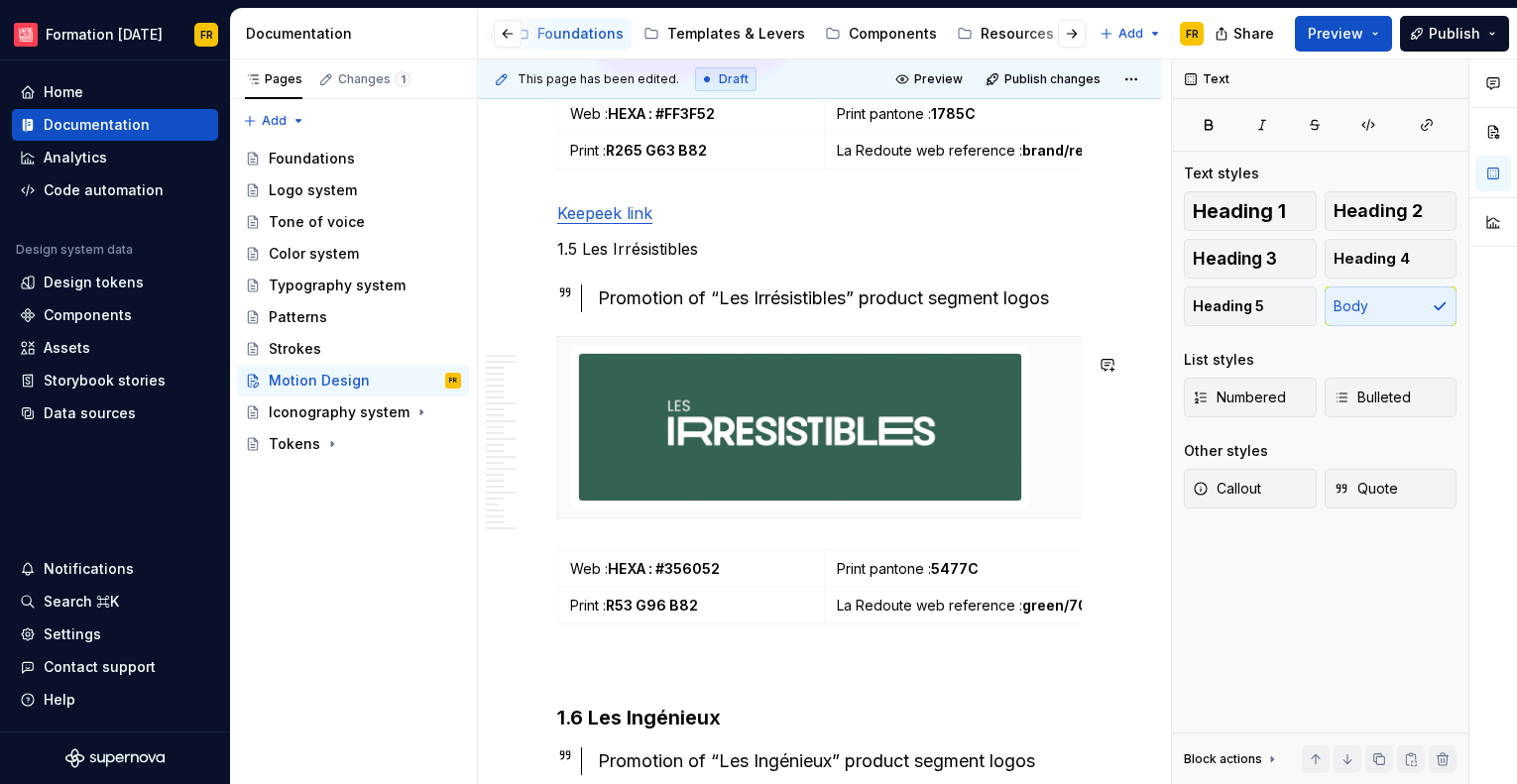 click on "1.5 Les Irrésistibles" at bounding box center [819, 249] 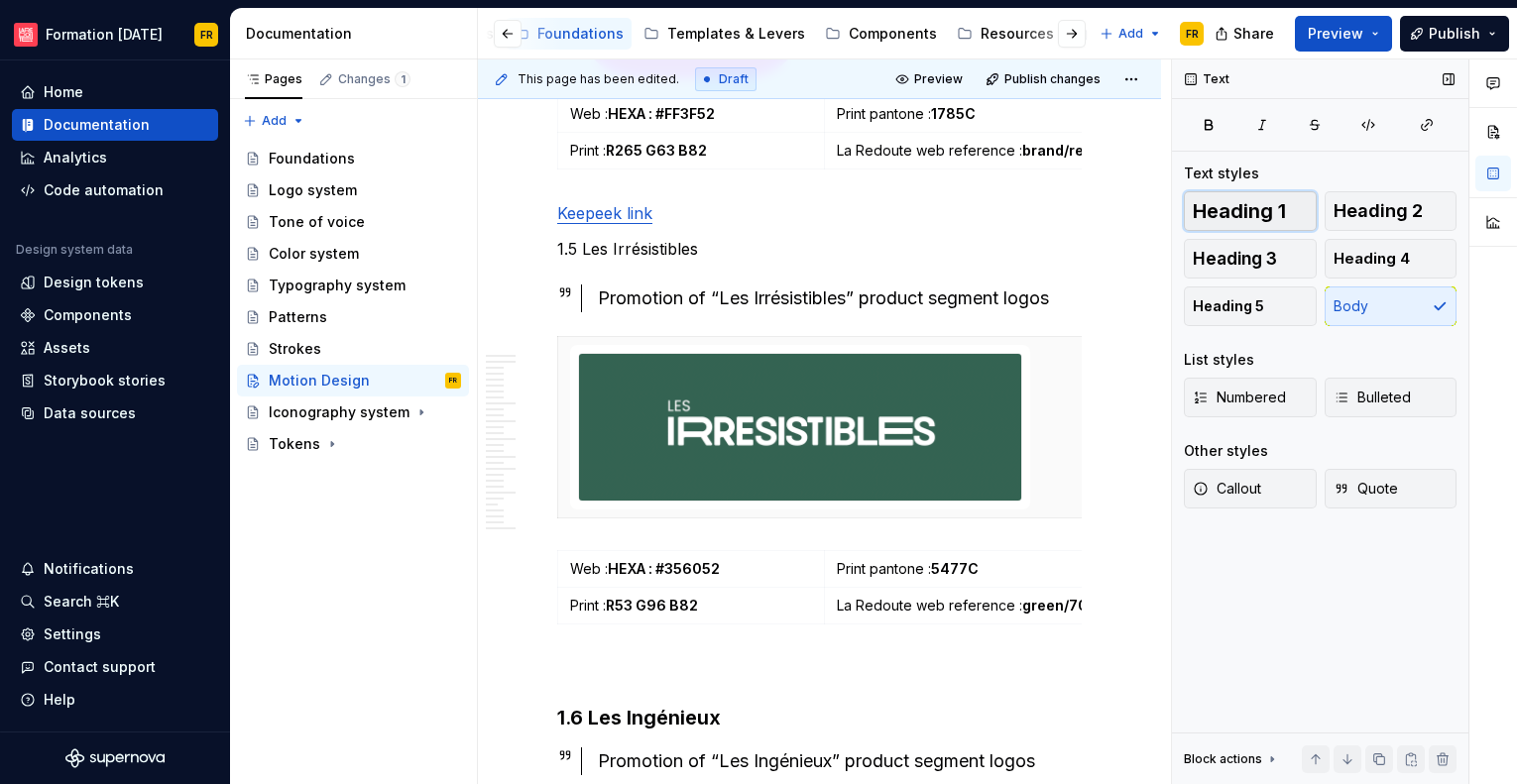 click on "Heading 1" at bounding box center (1239, 211) 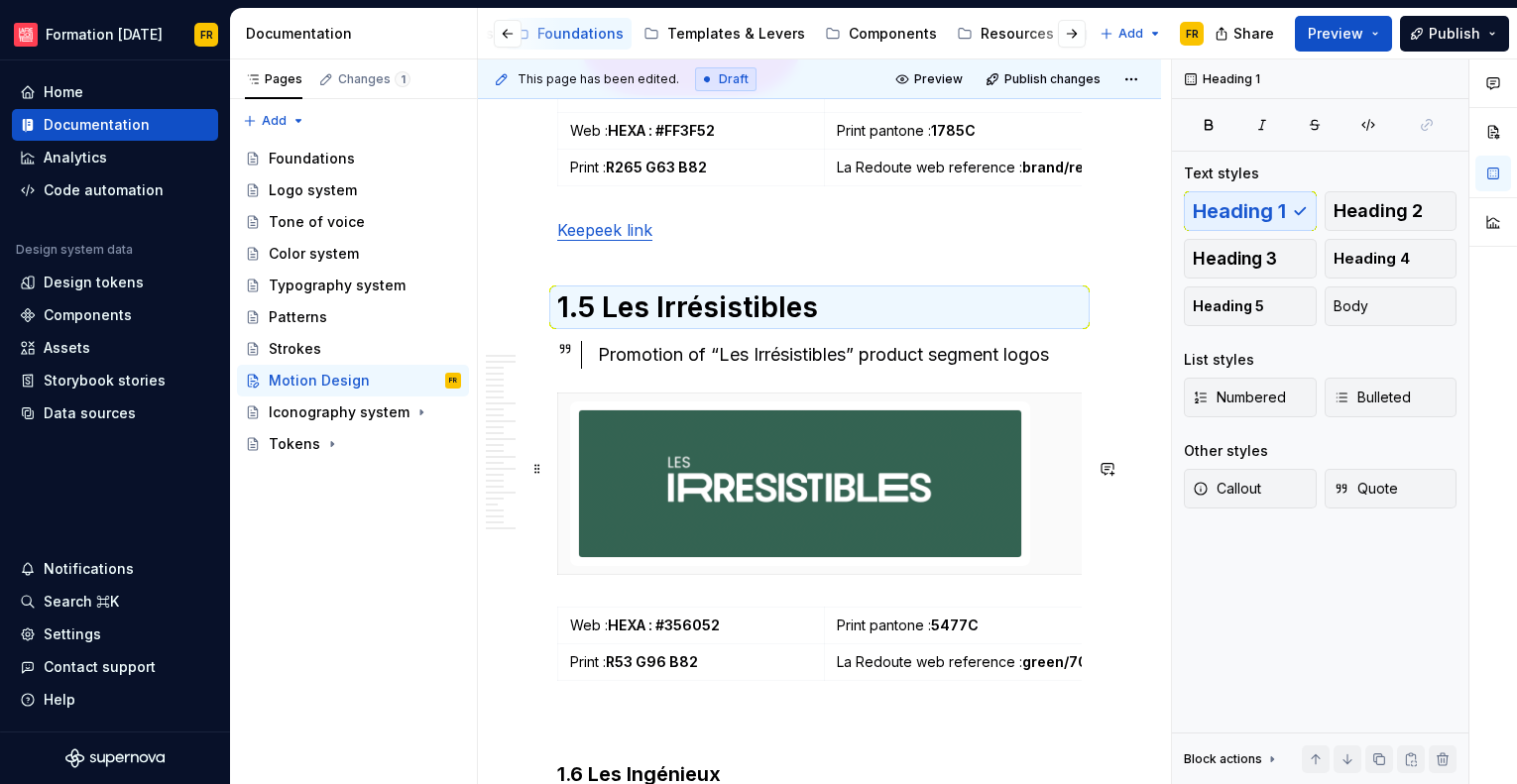scroll, scrollTop: 2337, scrollLeft: 0, axis: vertical 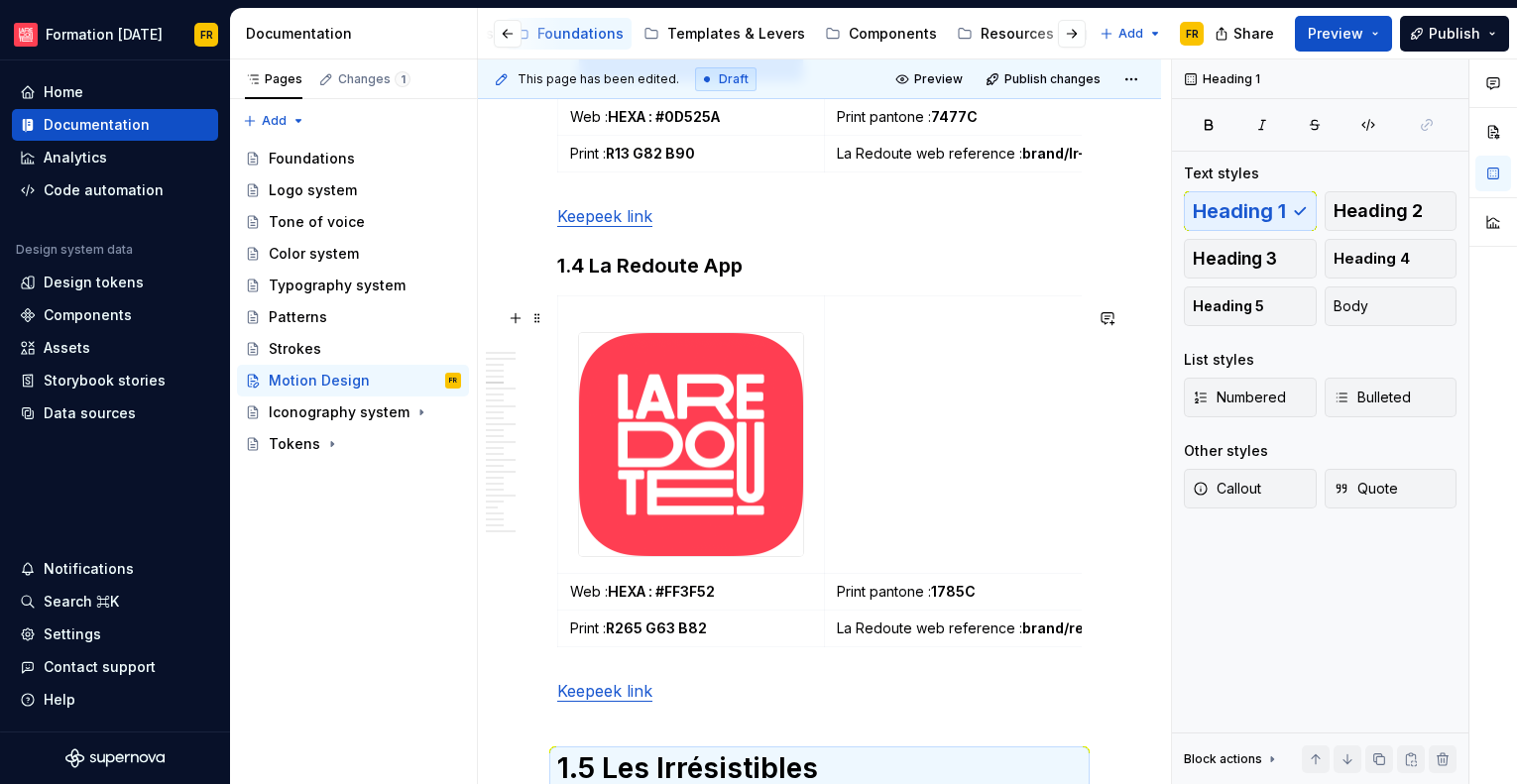 click on "1.4 La Redoute App" at bounding box center (819, 266) 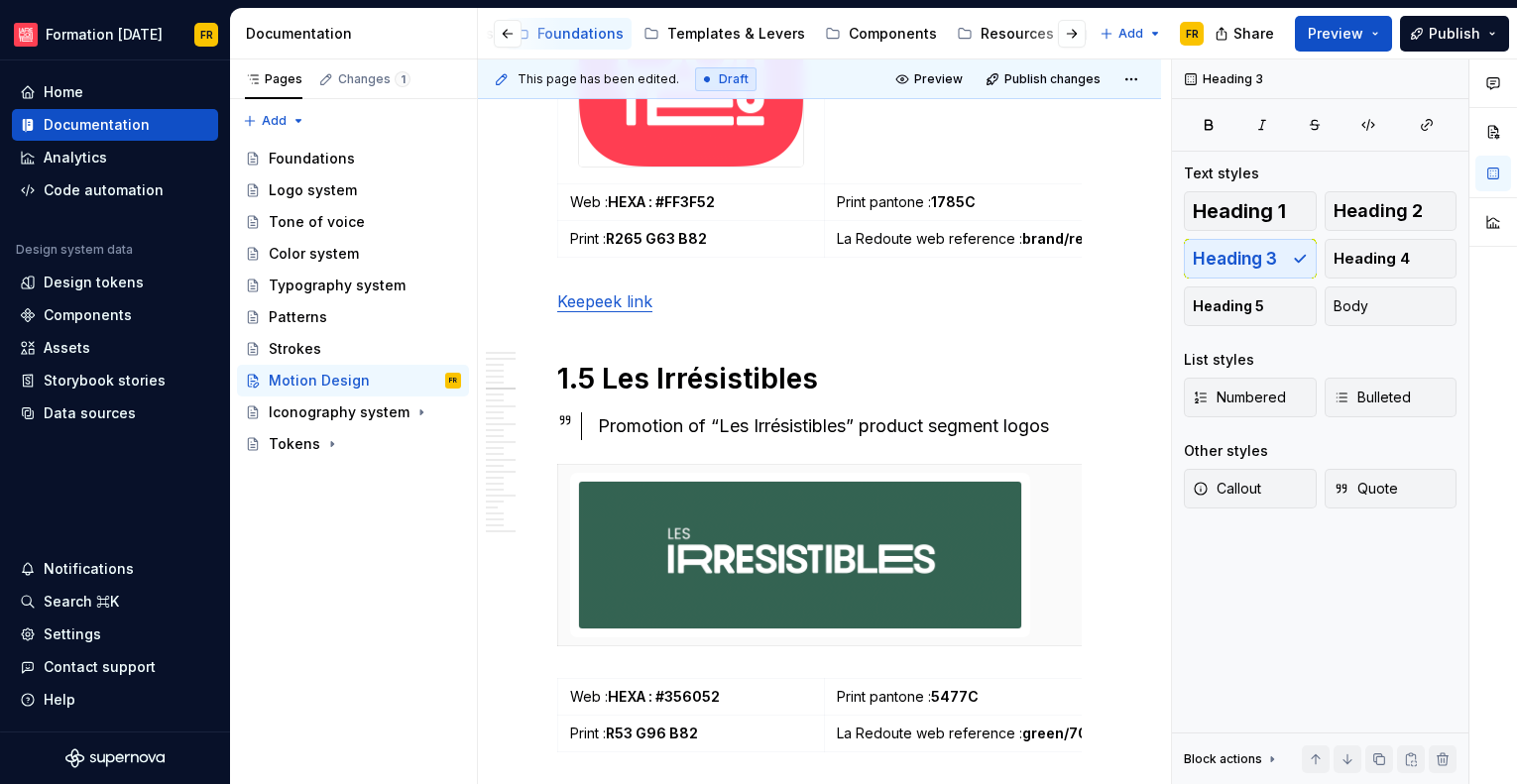 scroll, scrollTop: 2836, scrollLeft: 0, axis: vertical 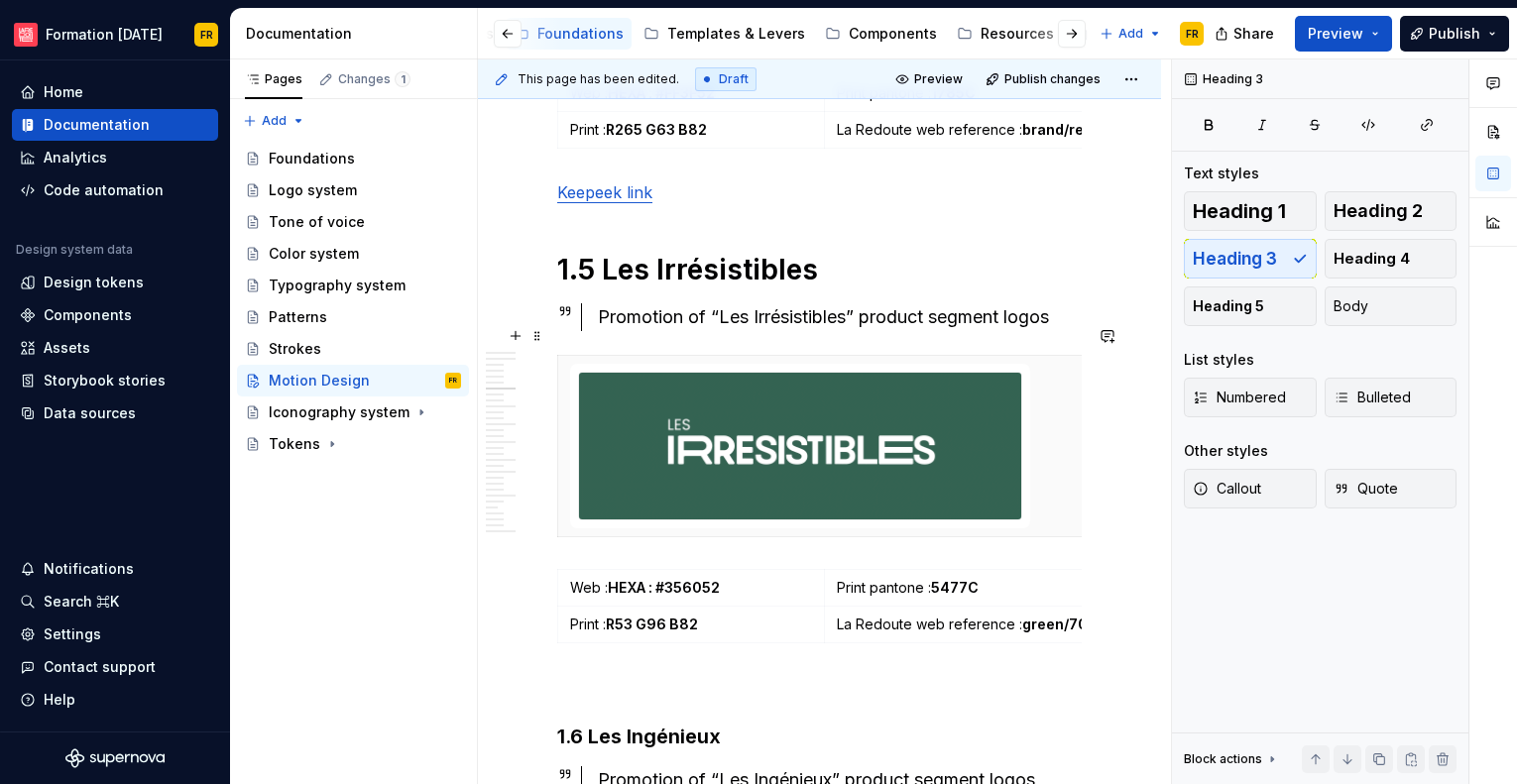 click on "1.5 Les Irrésistibles" at bounding box center [819, 270] 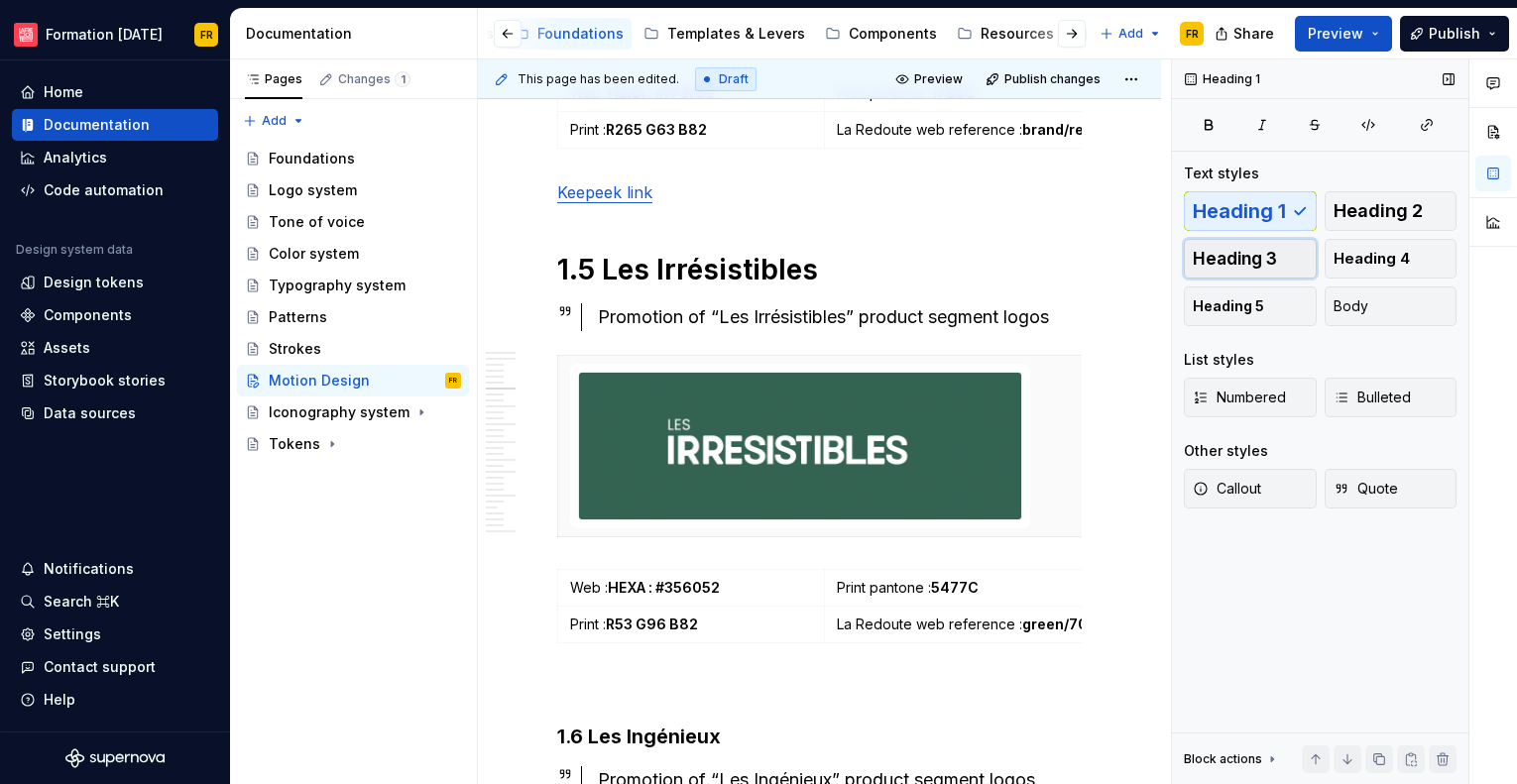 click on "Heading 3" at bounding box center [1234, 259] 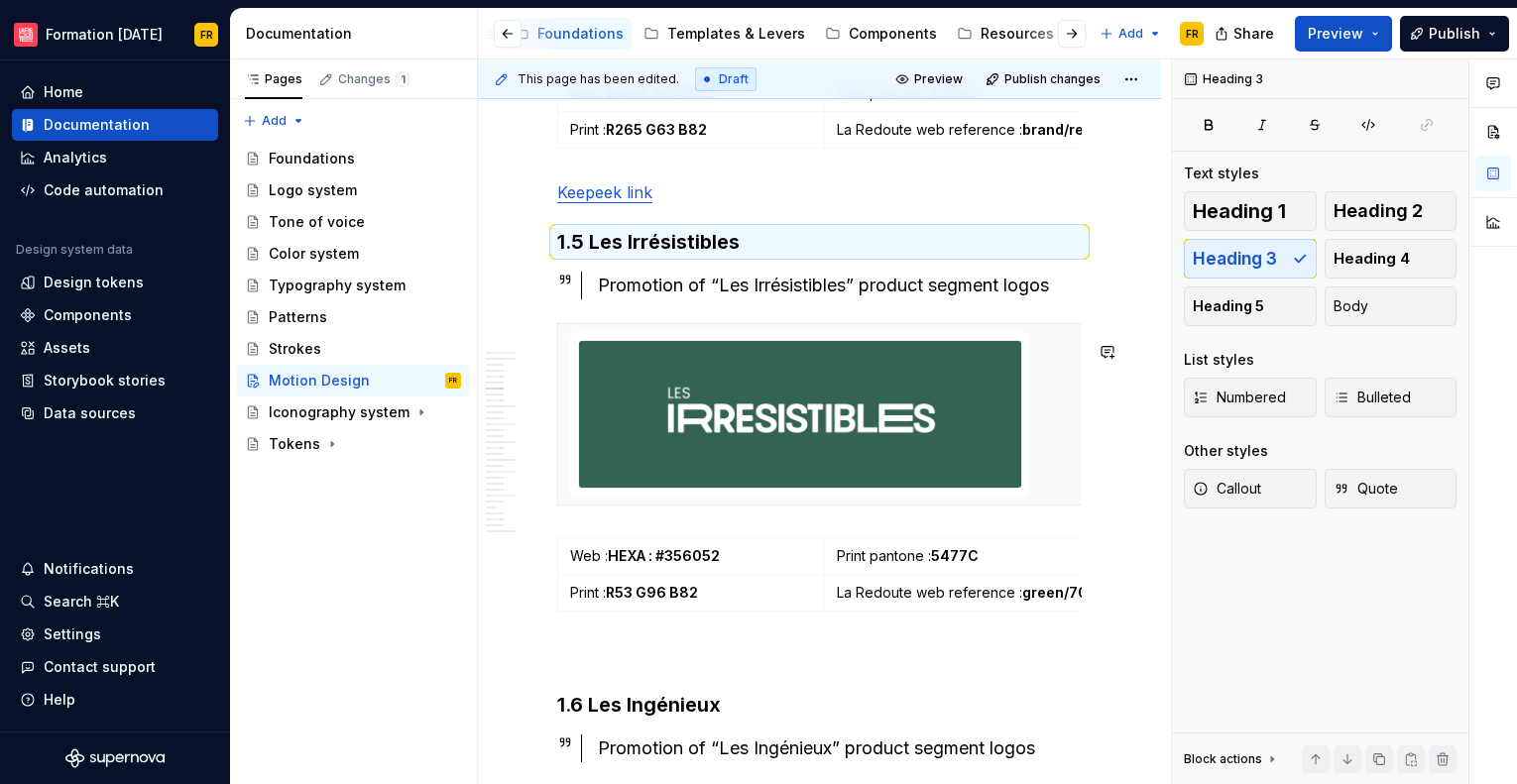 scroll, scrollTop: 2251, scrollLeft: 0, axis: vertical 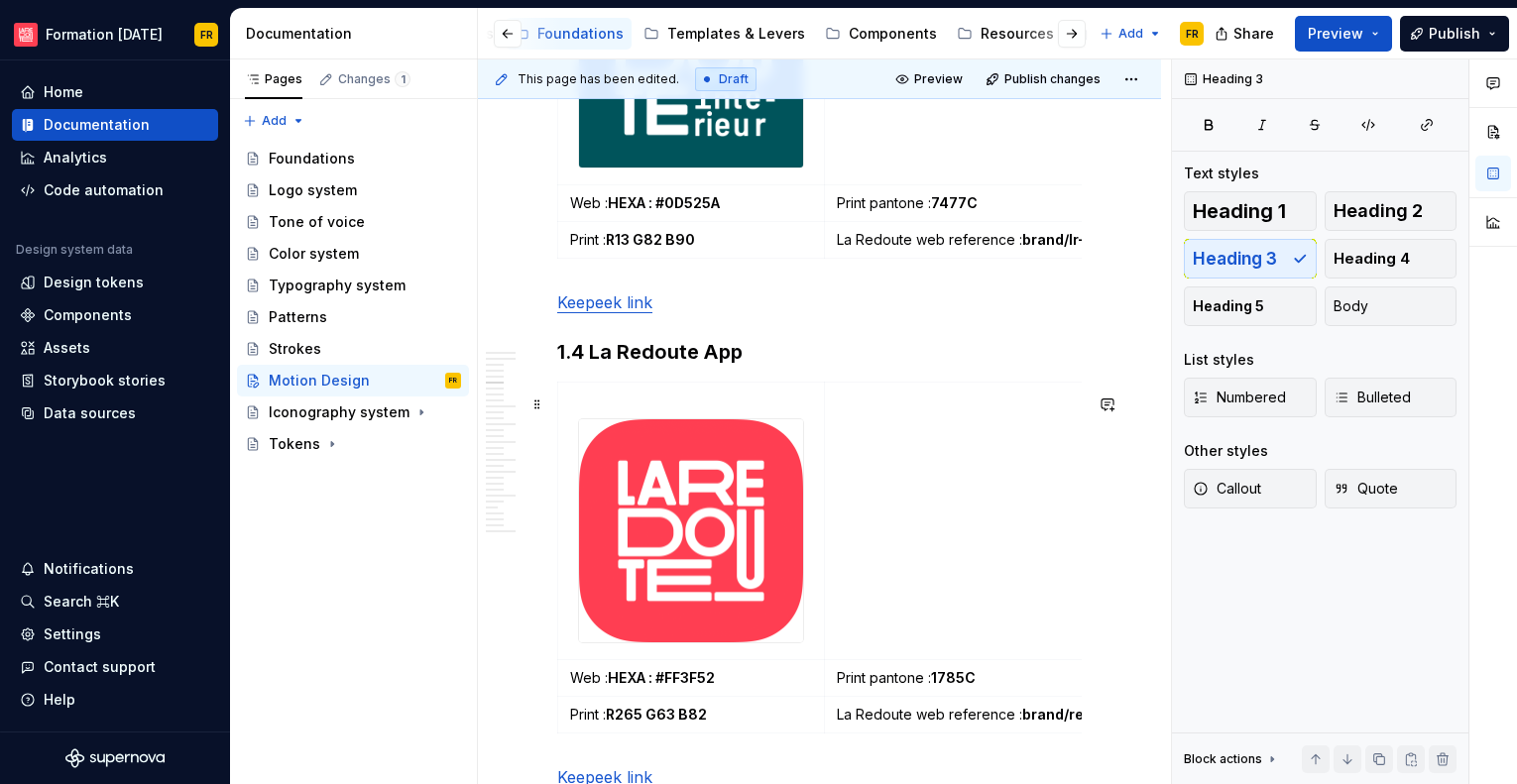 click on "1.4 La Redoute App" at bounding box center (819, 352) 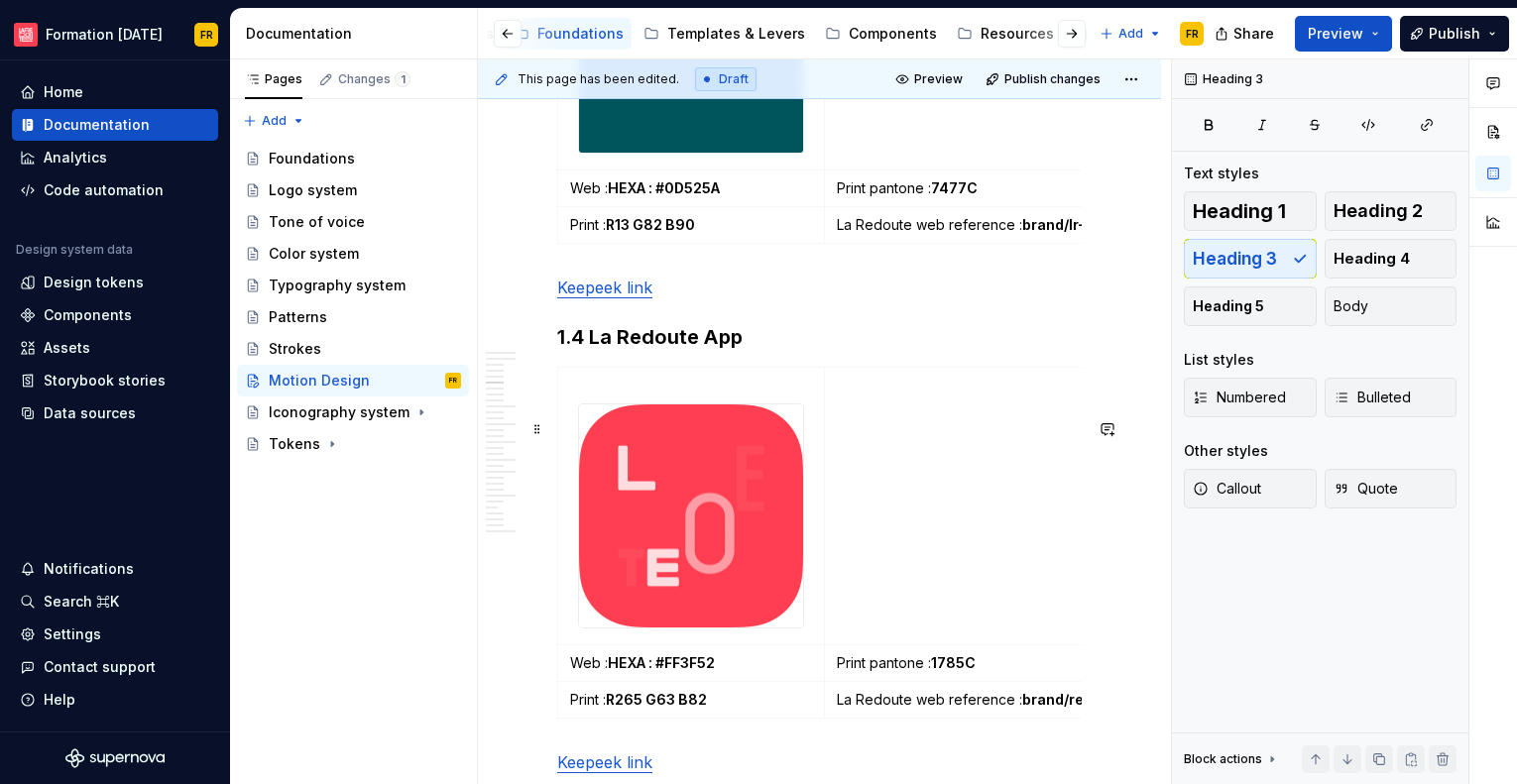 scroll, scrollTop: 2535, scrollLeft: 0, axis: vertical 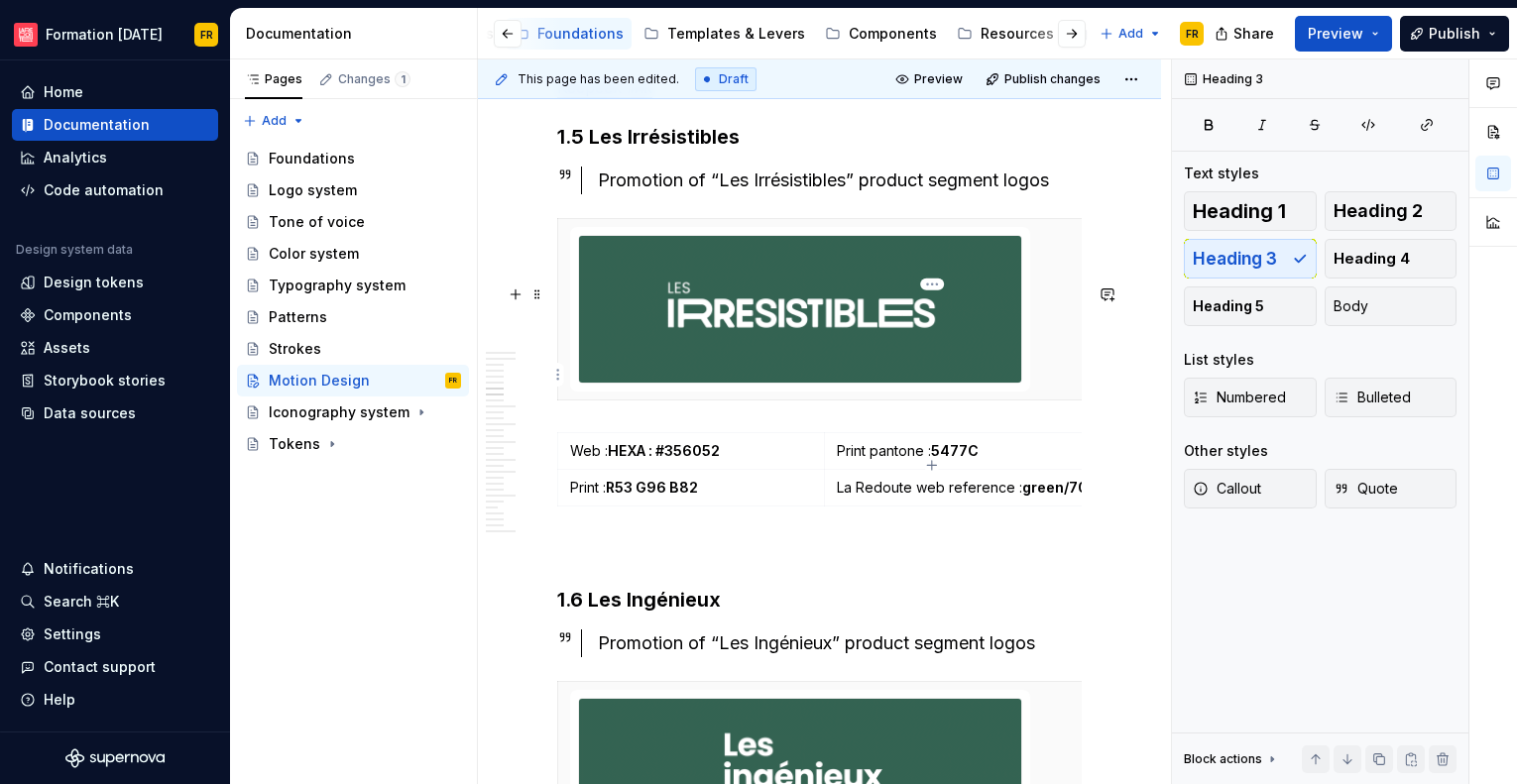 click at bounding box center (800, 309) 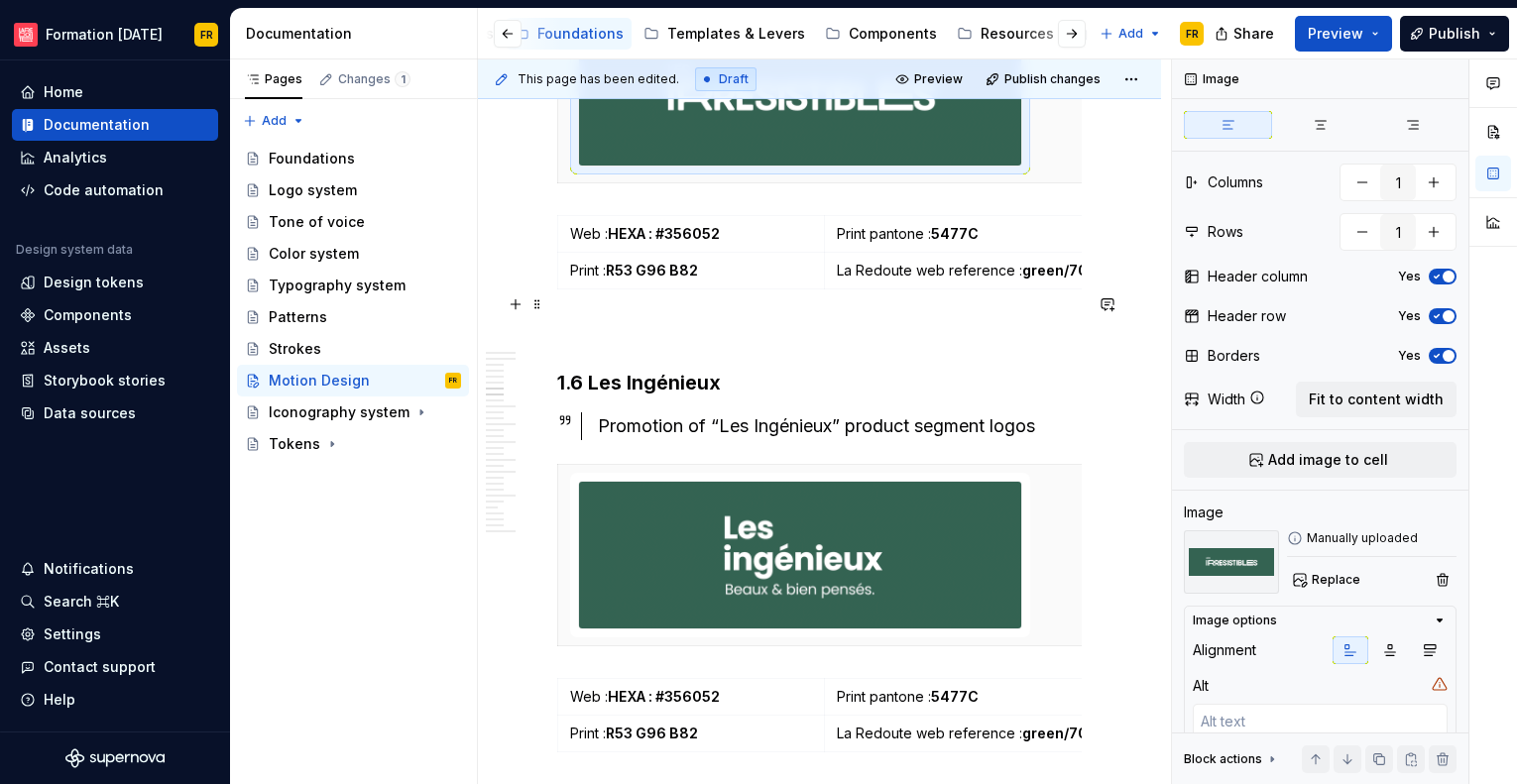 scroll, scrollTop: 2827, scrollLeft: 0, axis: vertical 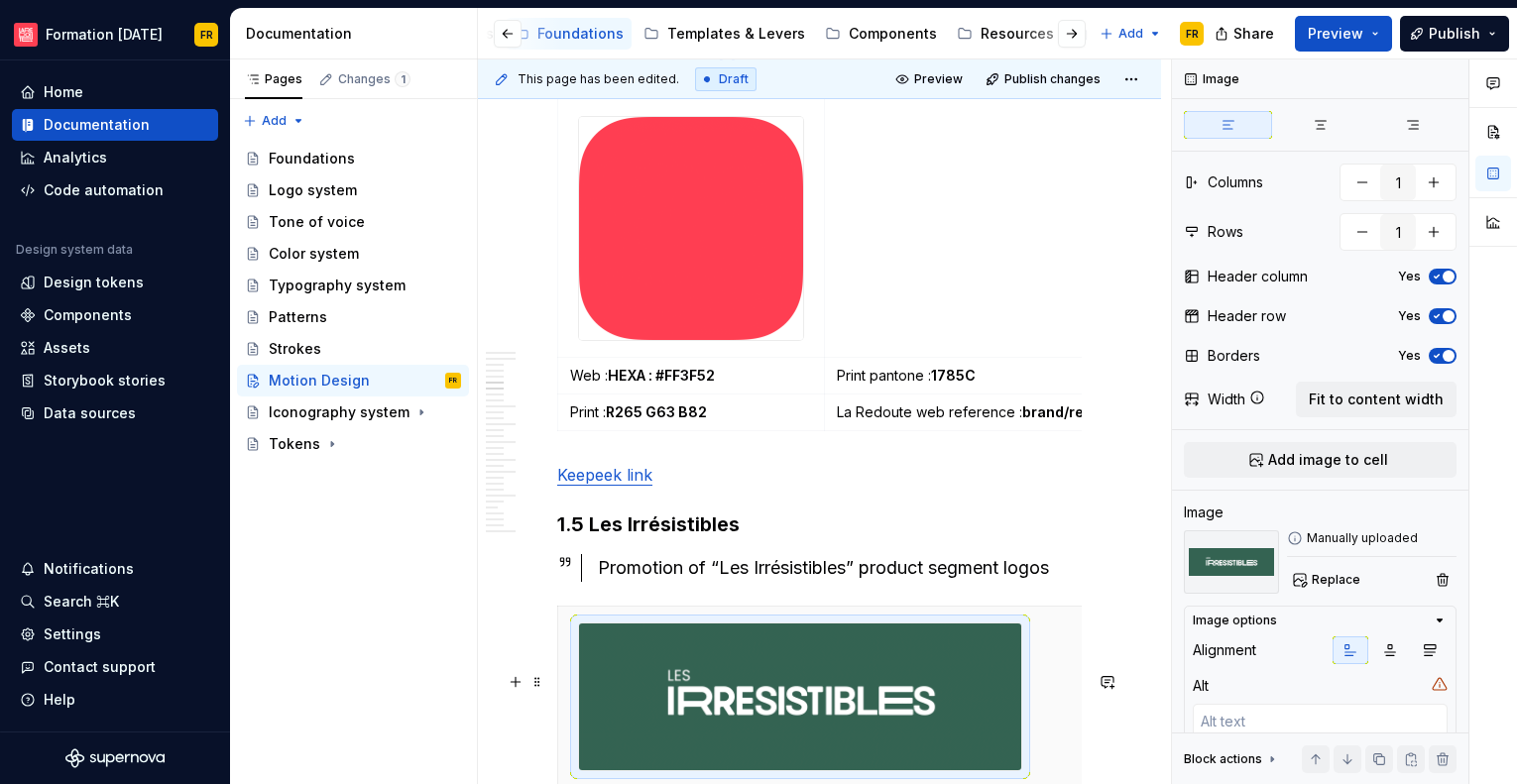 click on "Keepeek link" at bounding box center (819, 475) 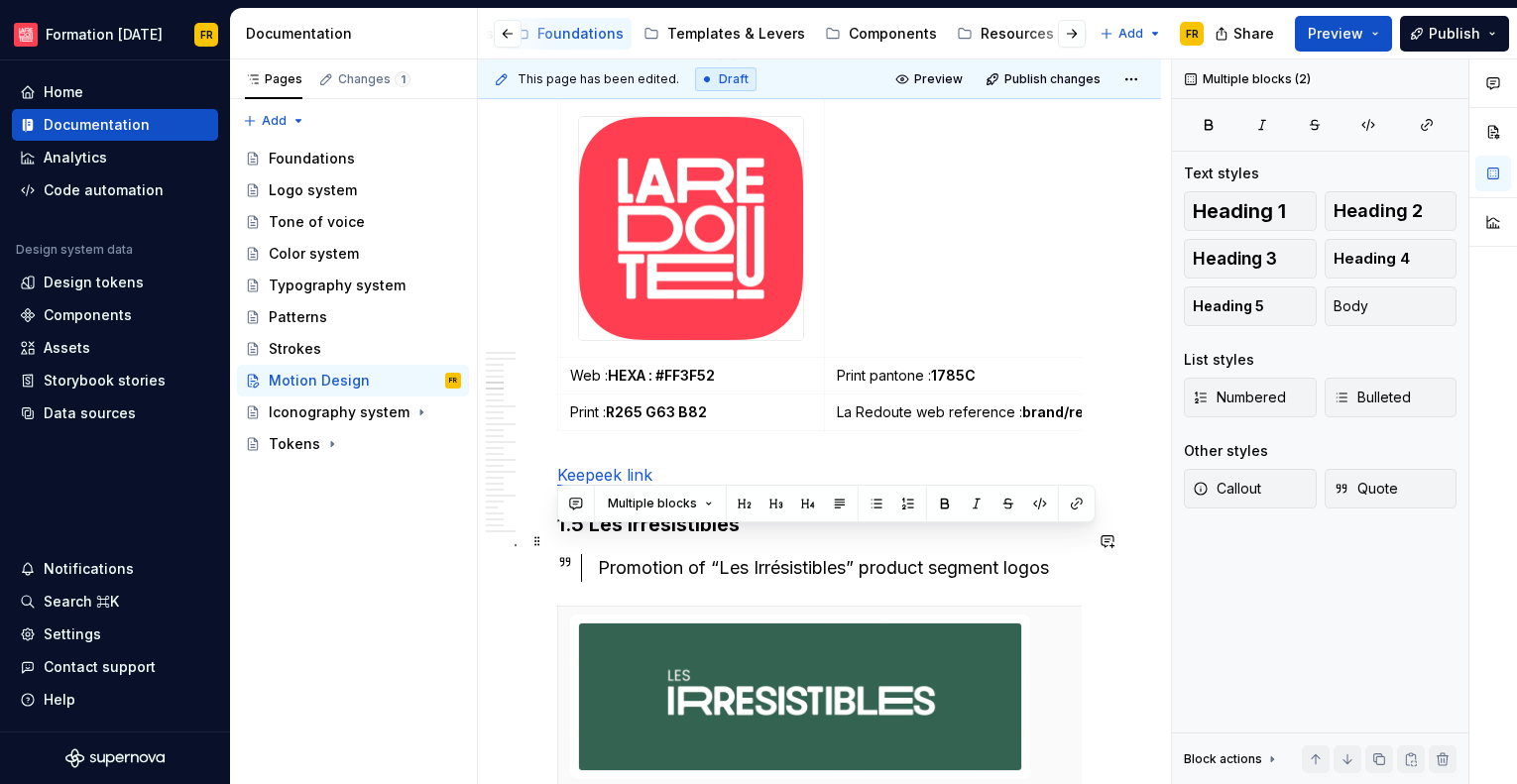 click on "Keepeek link" at bounding box center [819, 475] 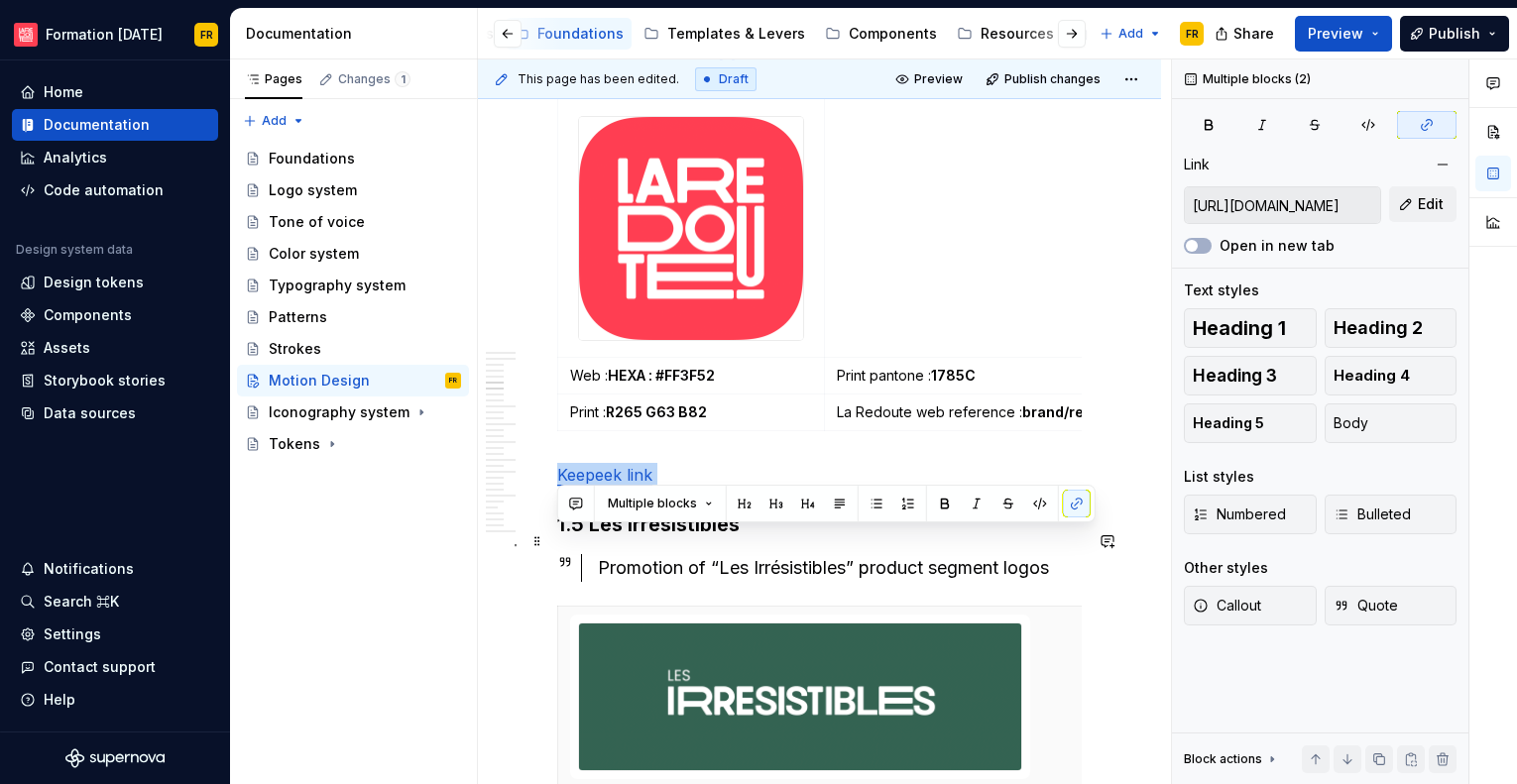 drag, startPoint x: 629, startPoint y: 542, endPoint x: 576, endPoint y: 548, distance: 53.338541 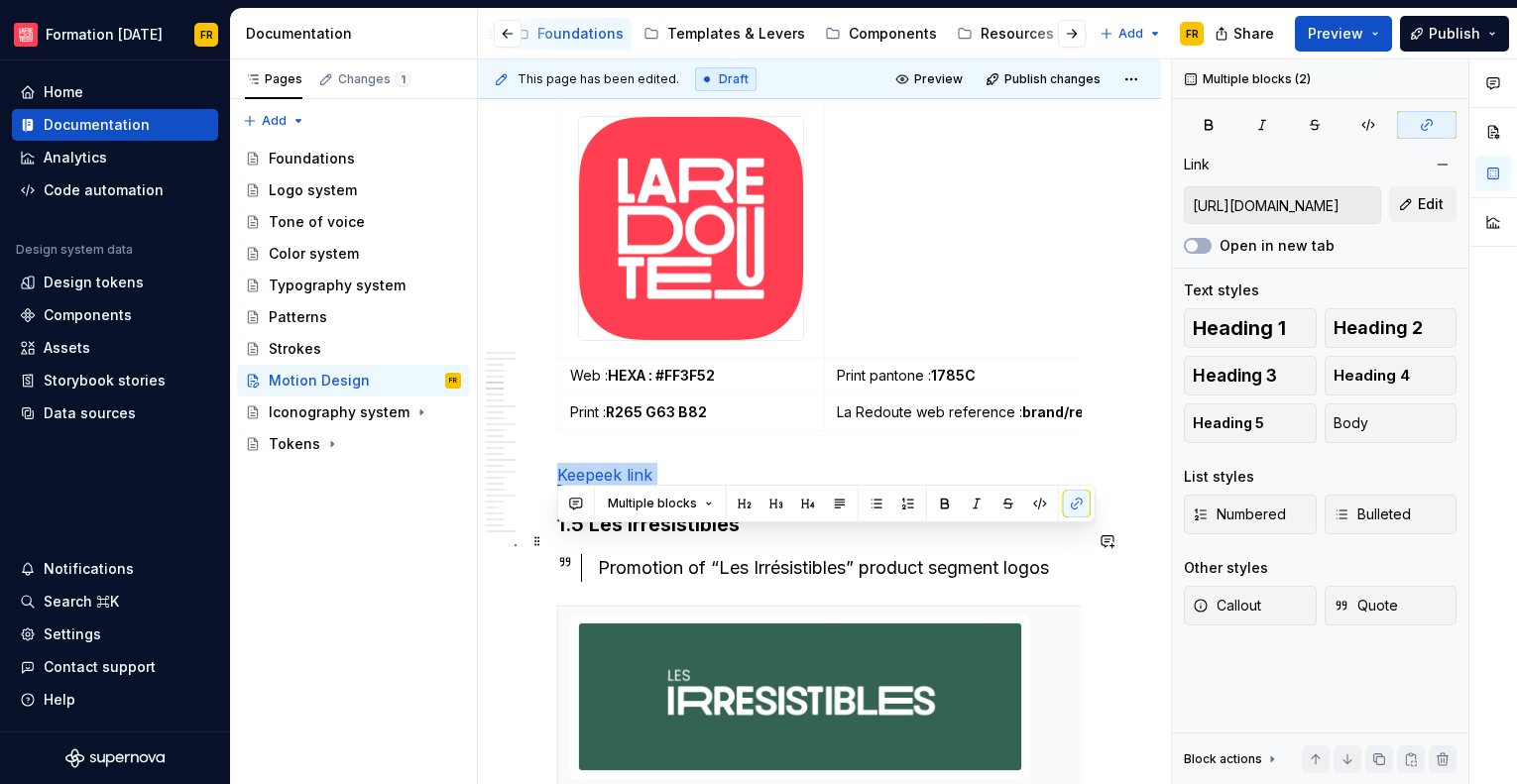 click on "Keepeek link" at bounding box center [819, 475] 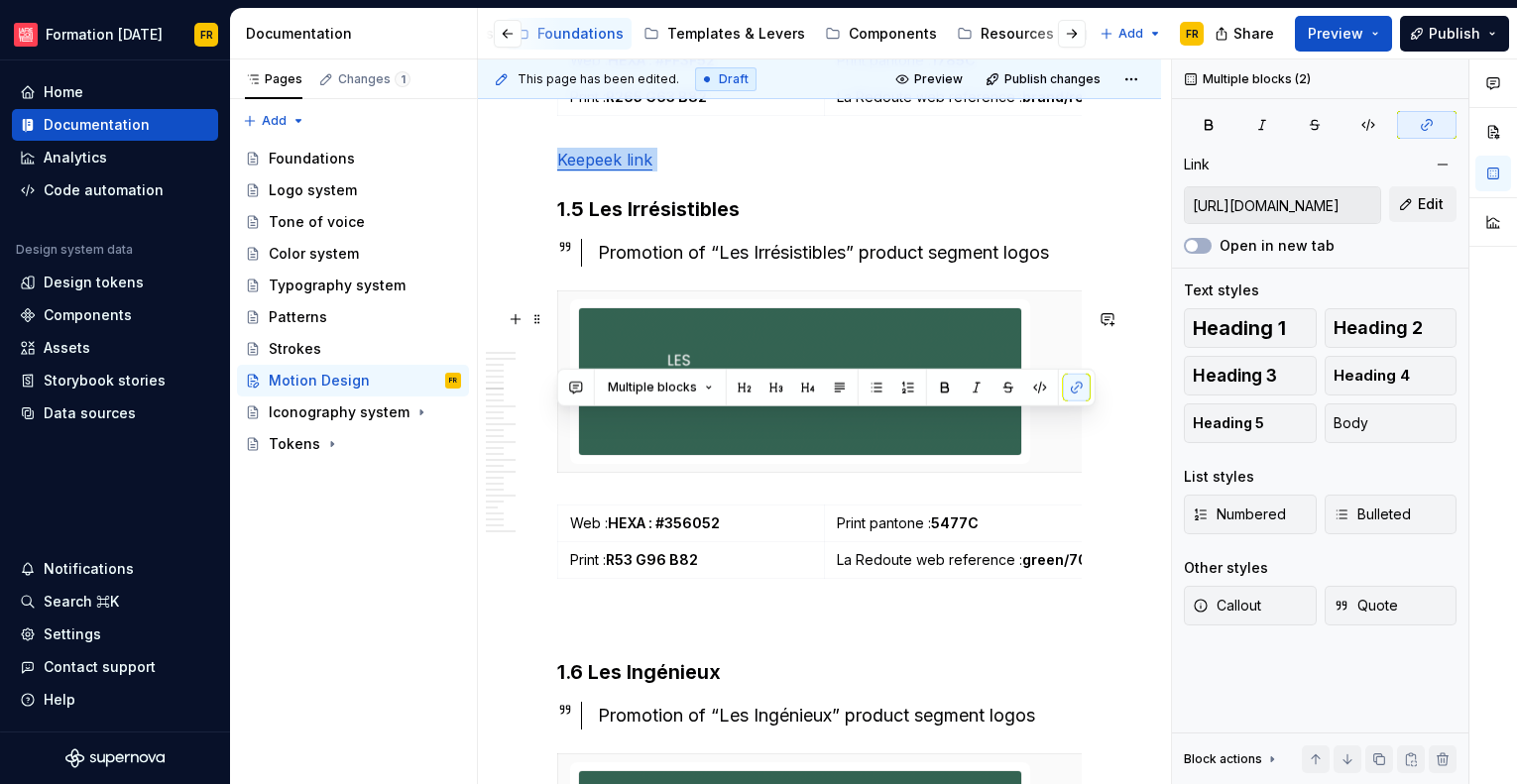 scroll, scrollTop: 2908, scrollLeft: 0, axis: vertical 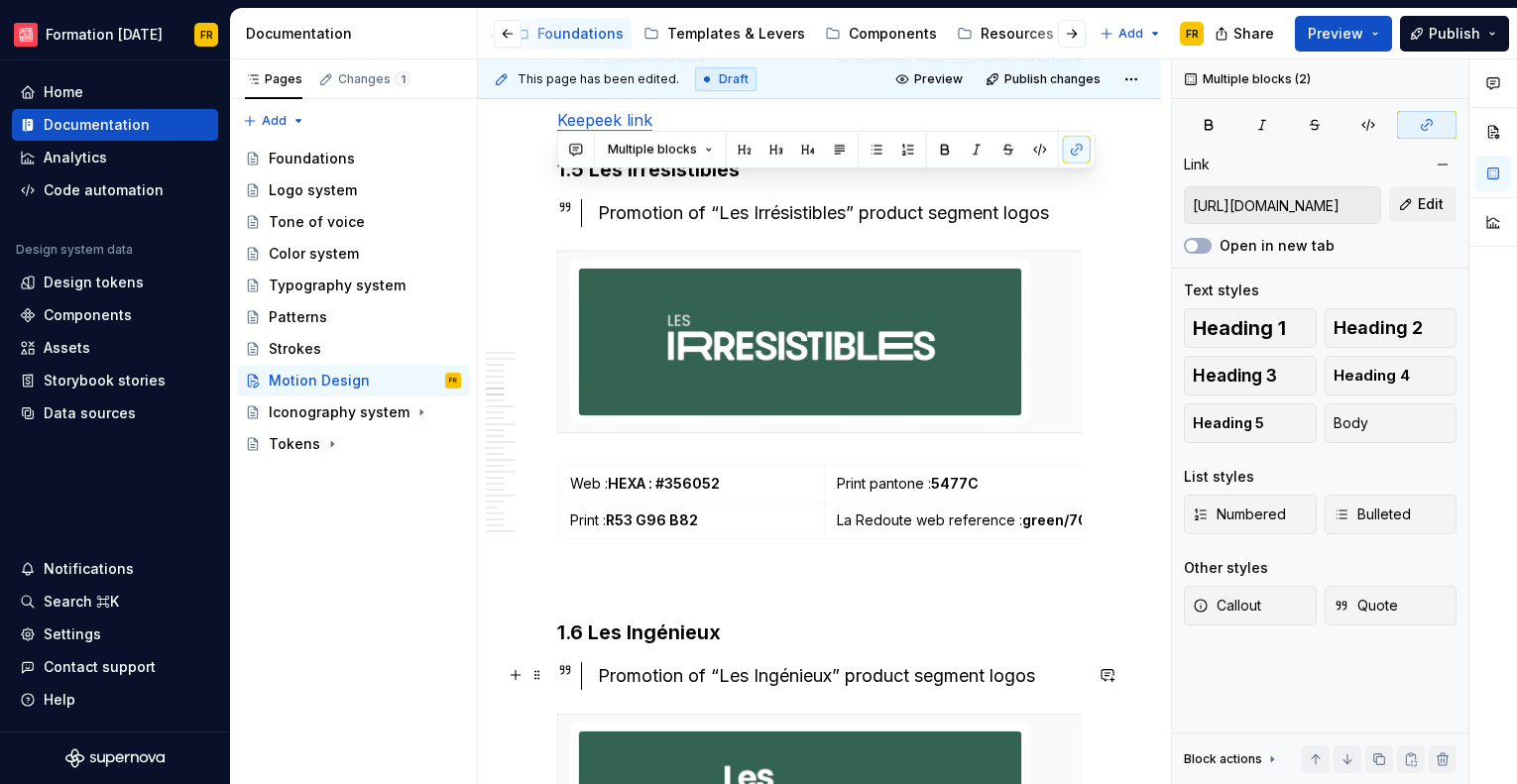 click at bounding box center (819, 583) 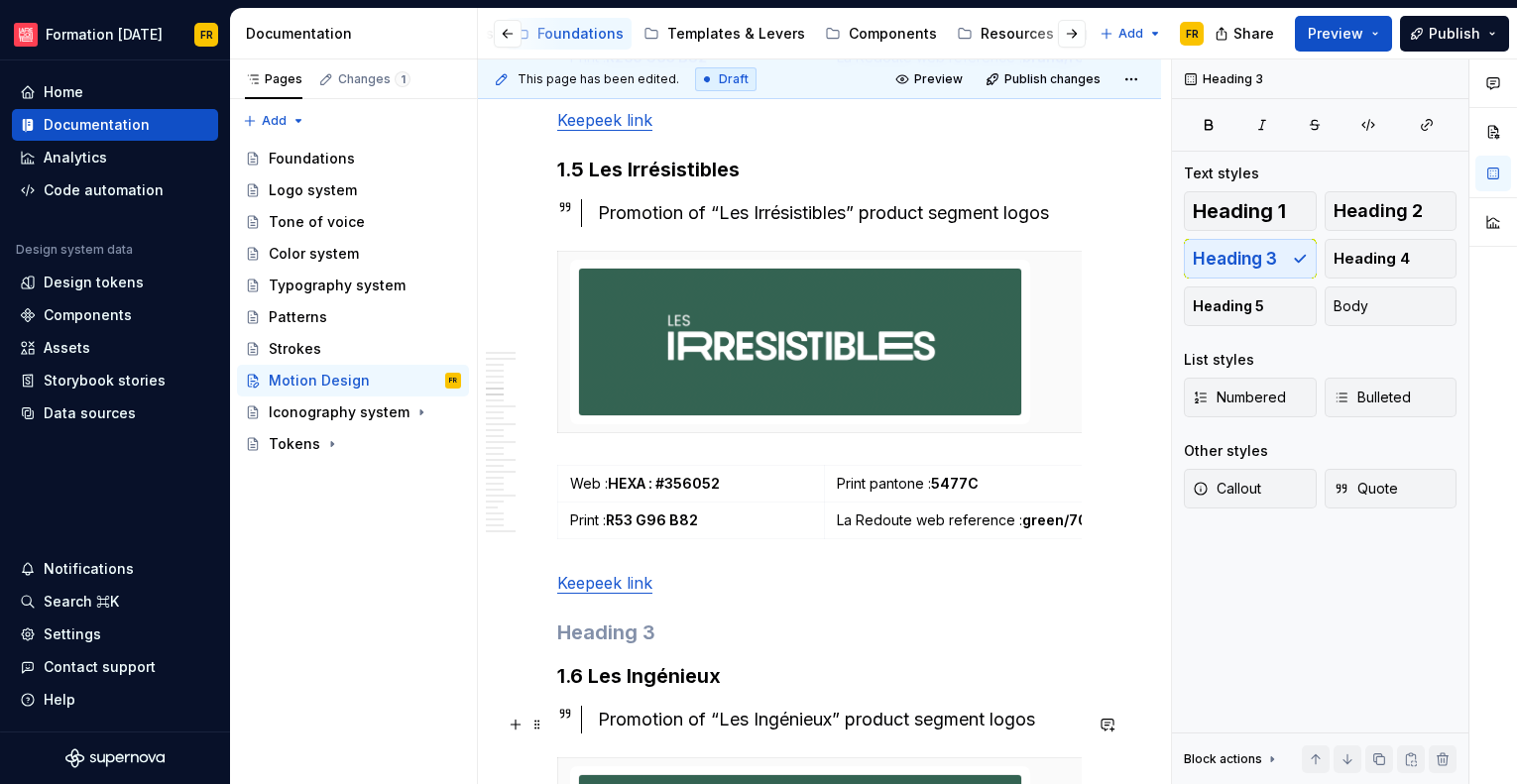 click at bounding box center [819, 632] 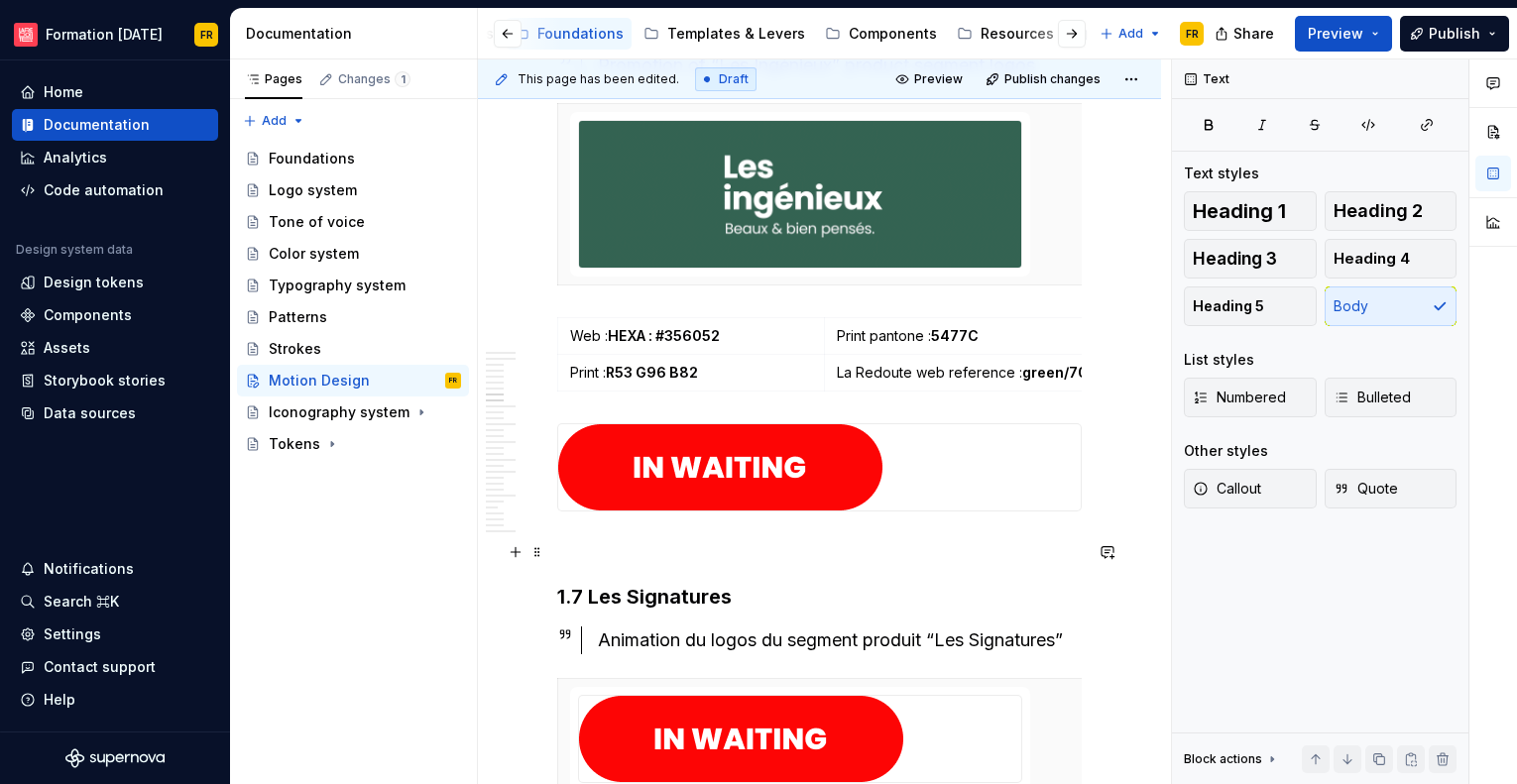 scroll, scrollTop: 3562, scrollLeft: 0, axis: vertical 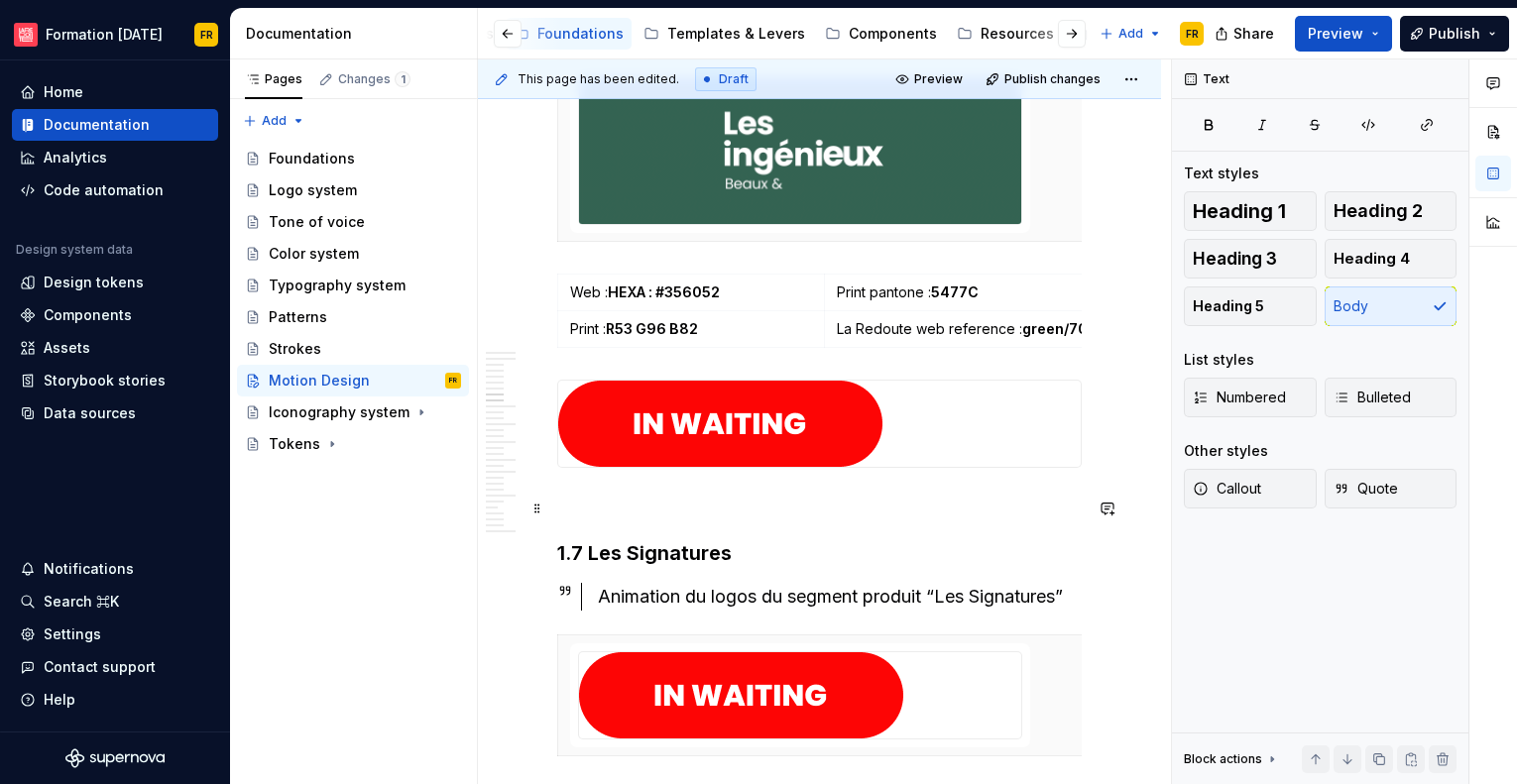 click at bounding box center [819, 423] 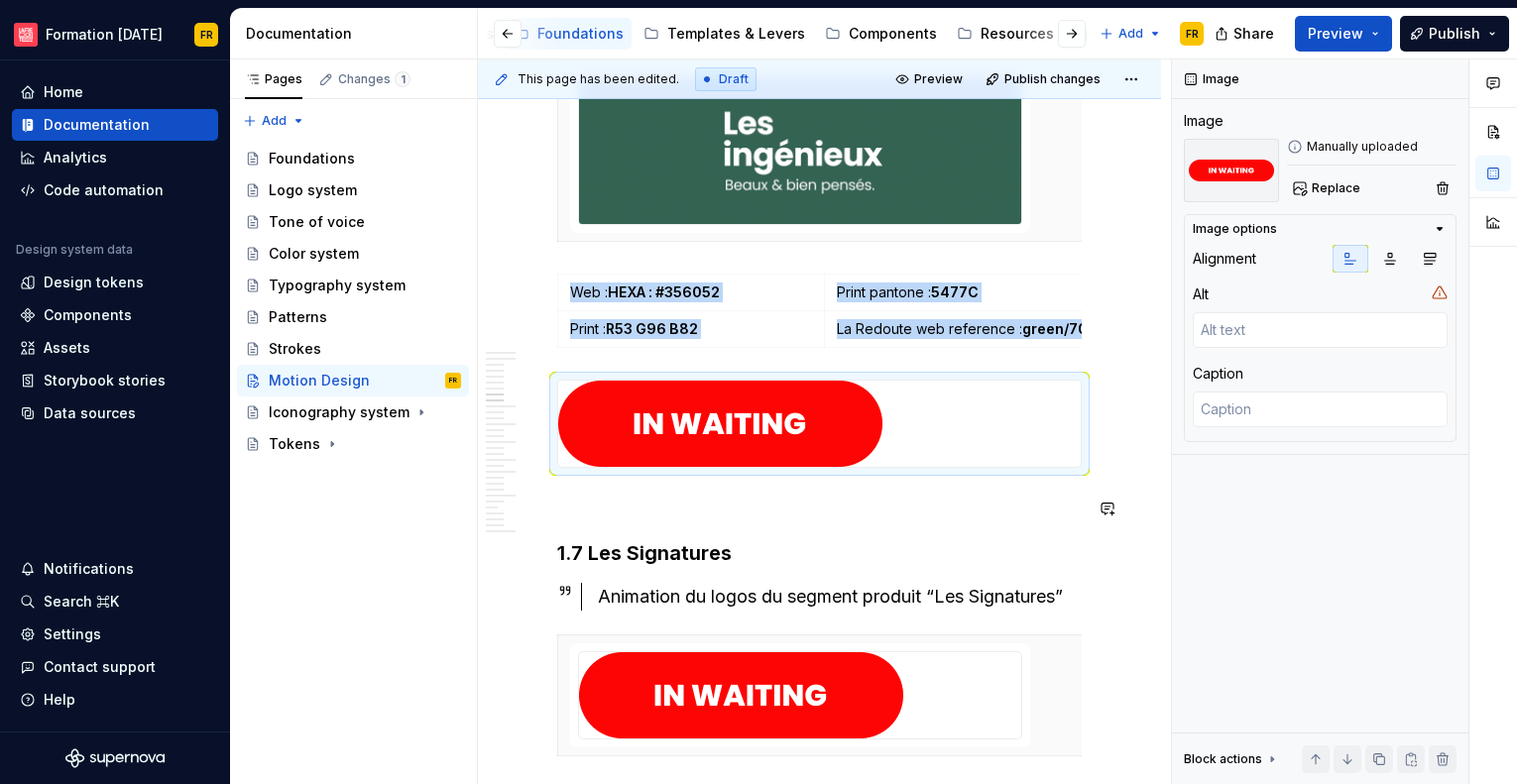click on "File and product structure Summary 1.  Animation logo 2.  Animation typography 3.  Graphic element 4.  Animation picture 5.  La Redoute +  6.  Marketing  7.  ZSA 1. Animation logos 1.1 La Redoute La Redoute logo animation  with and without signature. Web :  HEXA : #FF3F52 Print pantone :  PMS 1785C Print :  R265 G63 B82 La Redoute web reference :  brand/redoute Keepeek link 1.2 La Redoute Collections Web :  HEXA : #890B58 Print pantone :  PMS 7649C Print :  R137 G11 B88 La Redoute web reference :  brand/lr-collections Keepeek link 1.3 La Redoute Intérieurs Web :  HEXA : #0D525A Print pantone :  7477C Print :  R13 G82 B90 La Redoute web reference :  brand/lr-intérieurs Keepeek link 1.4 La Redoute App Web :  HEXA : #FF3F52 Print pantone :  1785C Print :  R265 G63 B82 La Redoute web reference :  brand/redoute Keepeek link 1.5 Les Irrésistibles Promotion of “Les Irrésistibles” product segment logos Web :  HEXA : #356052 Print pantone :  5477C Print :  R53 G96 B82 La Redoute web reference :  green/700" at bounding box center (819, 3367) 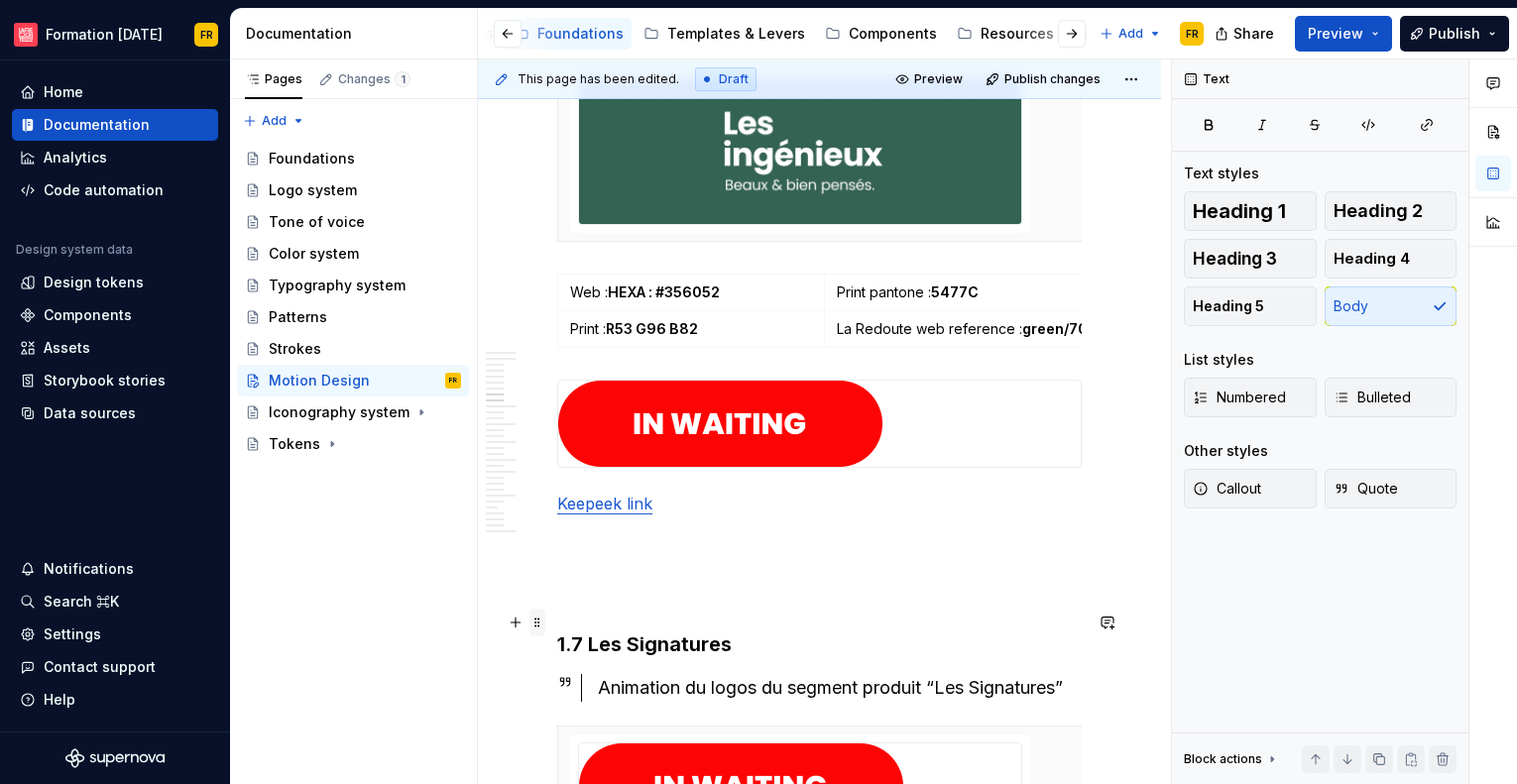 click at bounding box center [537, 622] 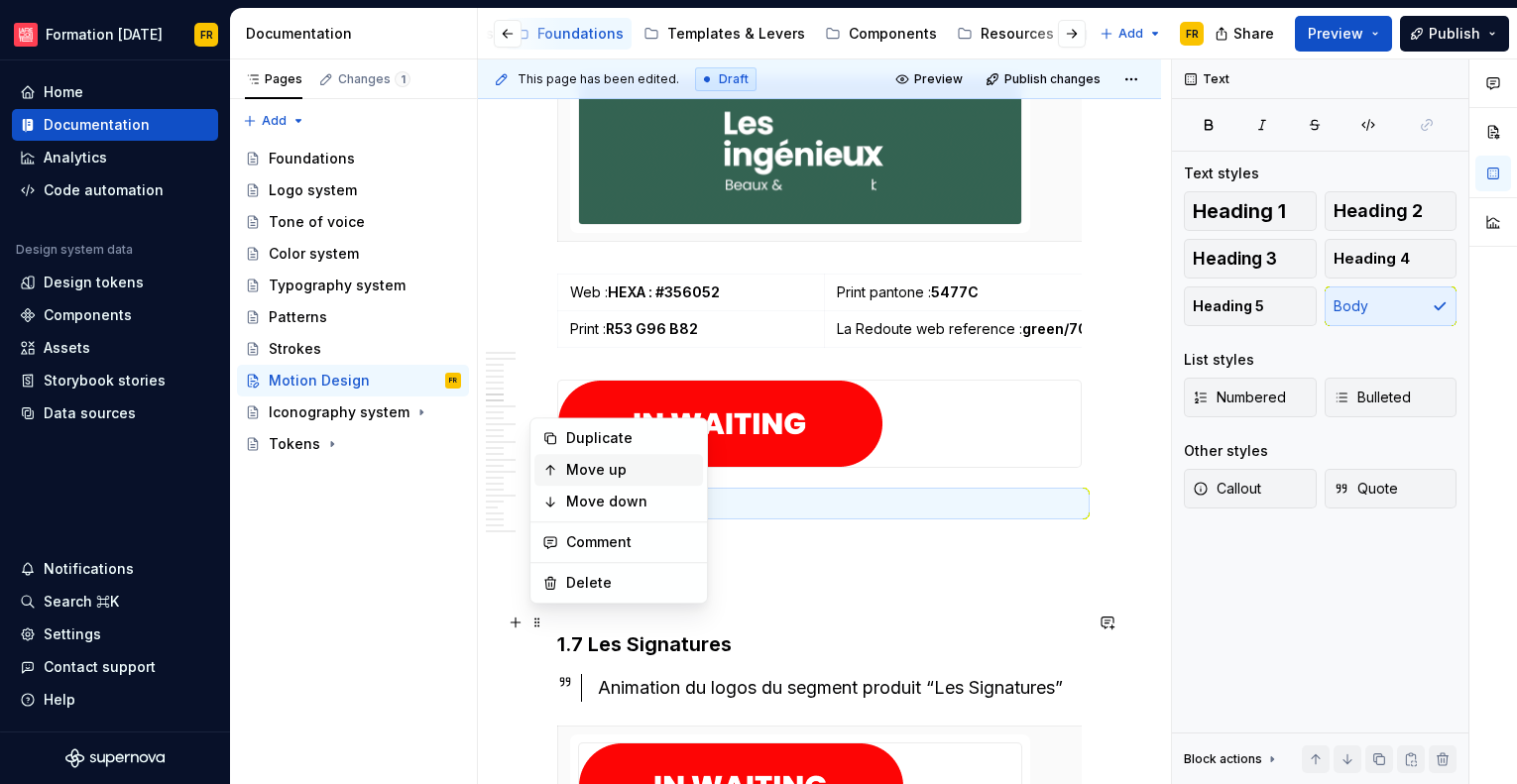 click on "Move up" at bounding box center (631, 470) 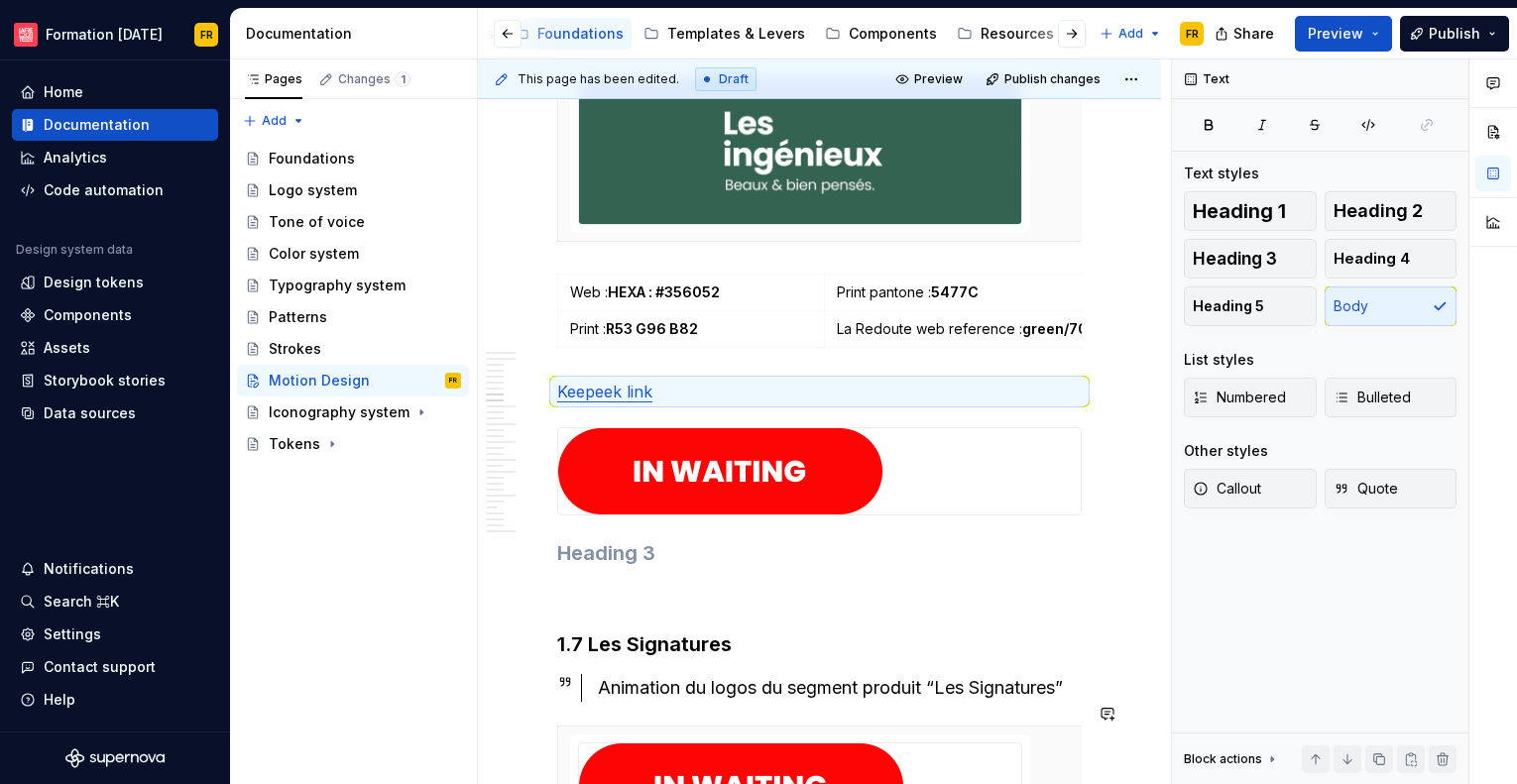 click on "File and product structure Summary 1.  Animation logo 2.  Animation typography 3.  Graphic element 4.  Animation picture 5.  La Redoute +  6.  Marketing  7.  ZSA 1. Animation logos 1.1 La Redoute La Redoute logo animation  with and without signature. Web :  HEXA : #FF3F52 Print pantone :  PMS 1785C Print :  R265 G63 B82 La Redoute web reference :  brand/redoute Keepeek link 1.2 La Redoute Collections Web :  HEXA : #890B58 Print pantone :  PMS 7649C Print :  R137 G11 B88 La Redoute web reference :  brand/lr-collections Keepeek link 1.3 La Redoute Intérieurs Web :  HEXA : #0D525A Print pantone :  7477C Print :  R13 G82 B90 La Redoute web reference :  brand/lr-intérieurs Keepeek link 1.4 La Redoute App Web :  HEXA : #FF3F52 Print pantone :  1785C Print :  R265 G63 B82 La Redoute web reference :  brand/redoute Keepeek link 1.5 Les Irrésistibles Promotion of “Les Irrésistibles” product segment logos Web :  HEXA : #356052 Print pantone :  5477C Print :  R53 G96 B82 La Redoute web reference :  green/700" at bounding box center (819, 3413) 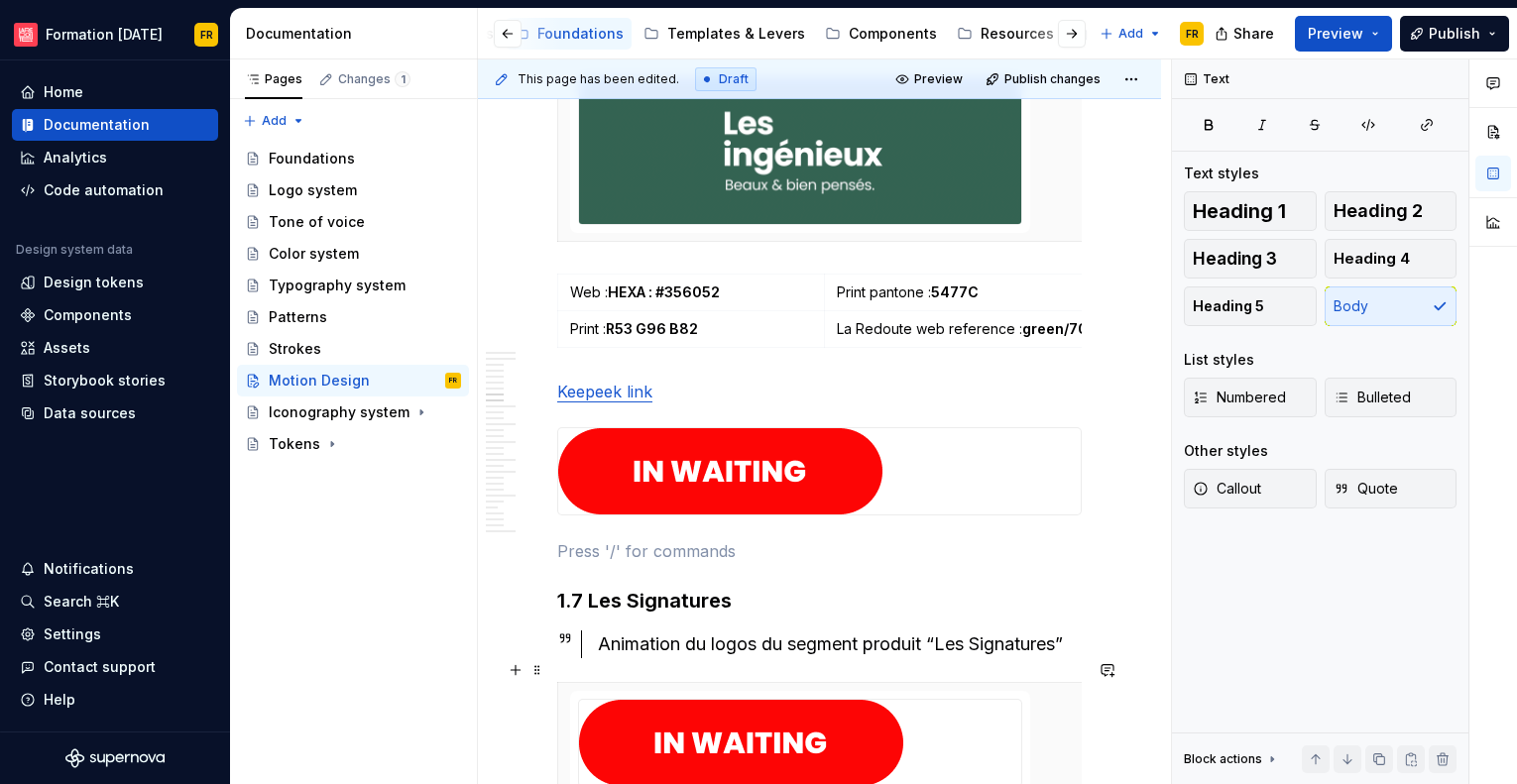 click at bounding box center (819, 551) 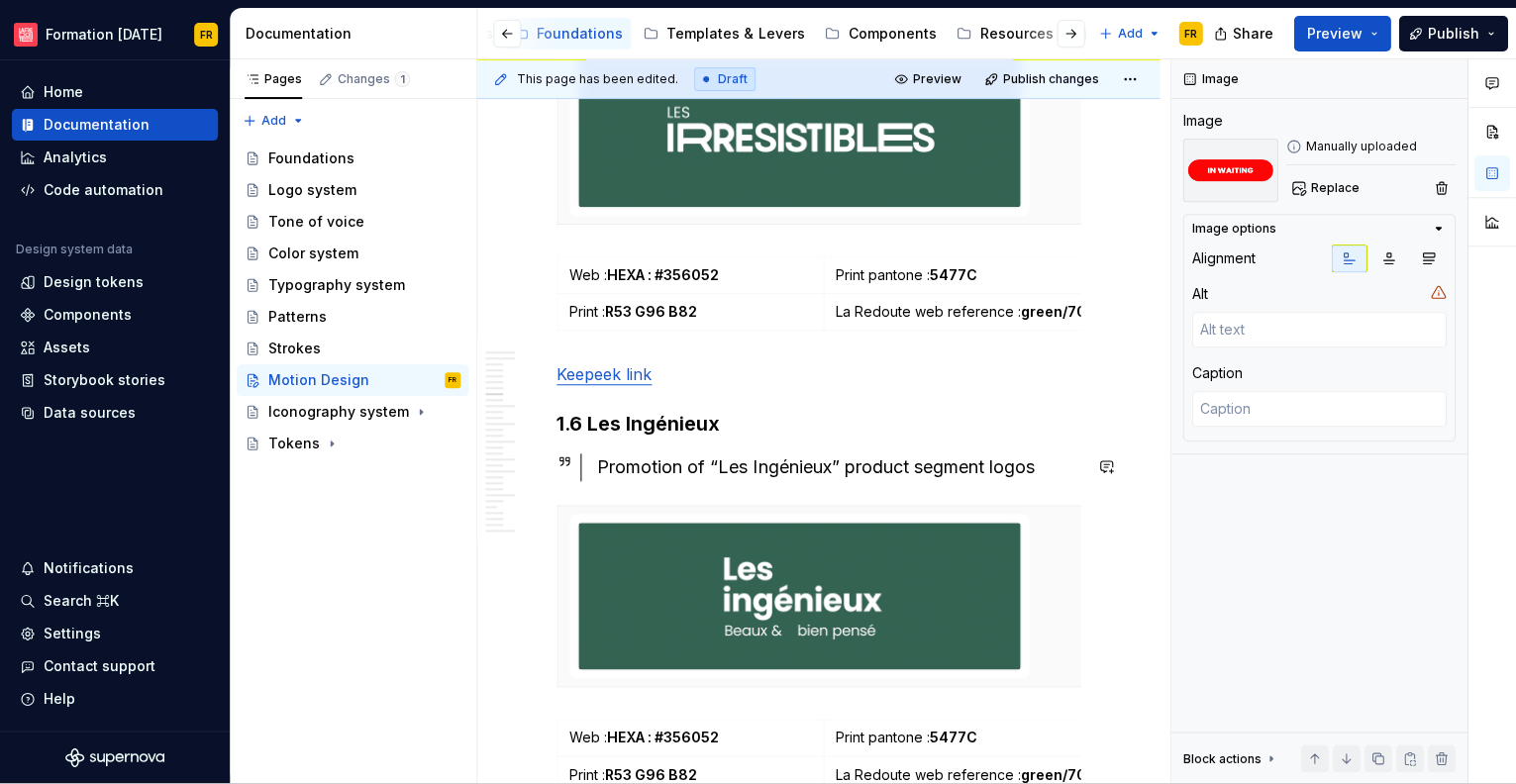 scroll, scrollTop: 2987, scrollLeft: 0, axis: vertical 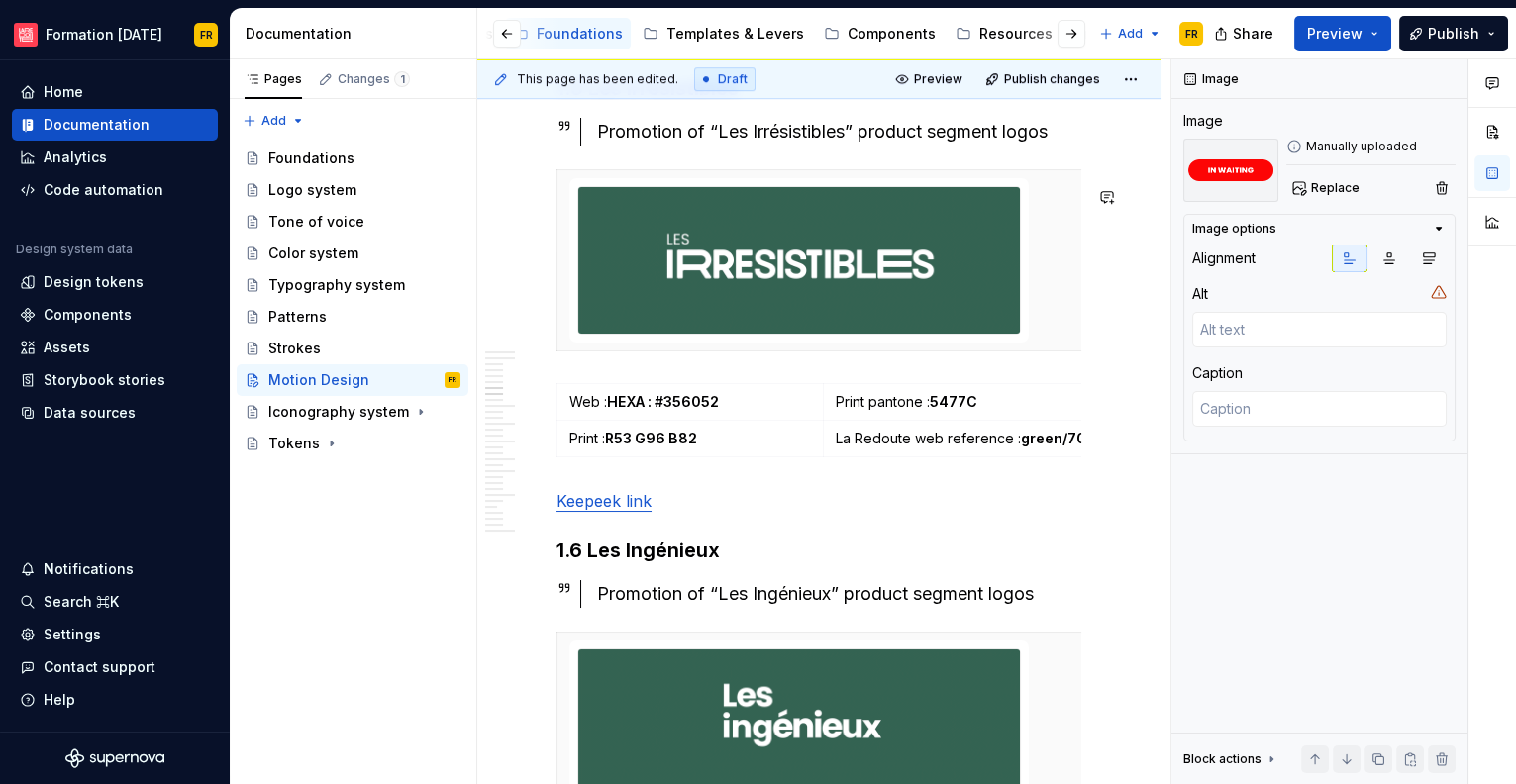 type on "*" 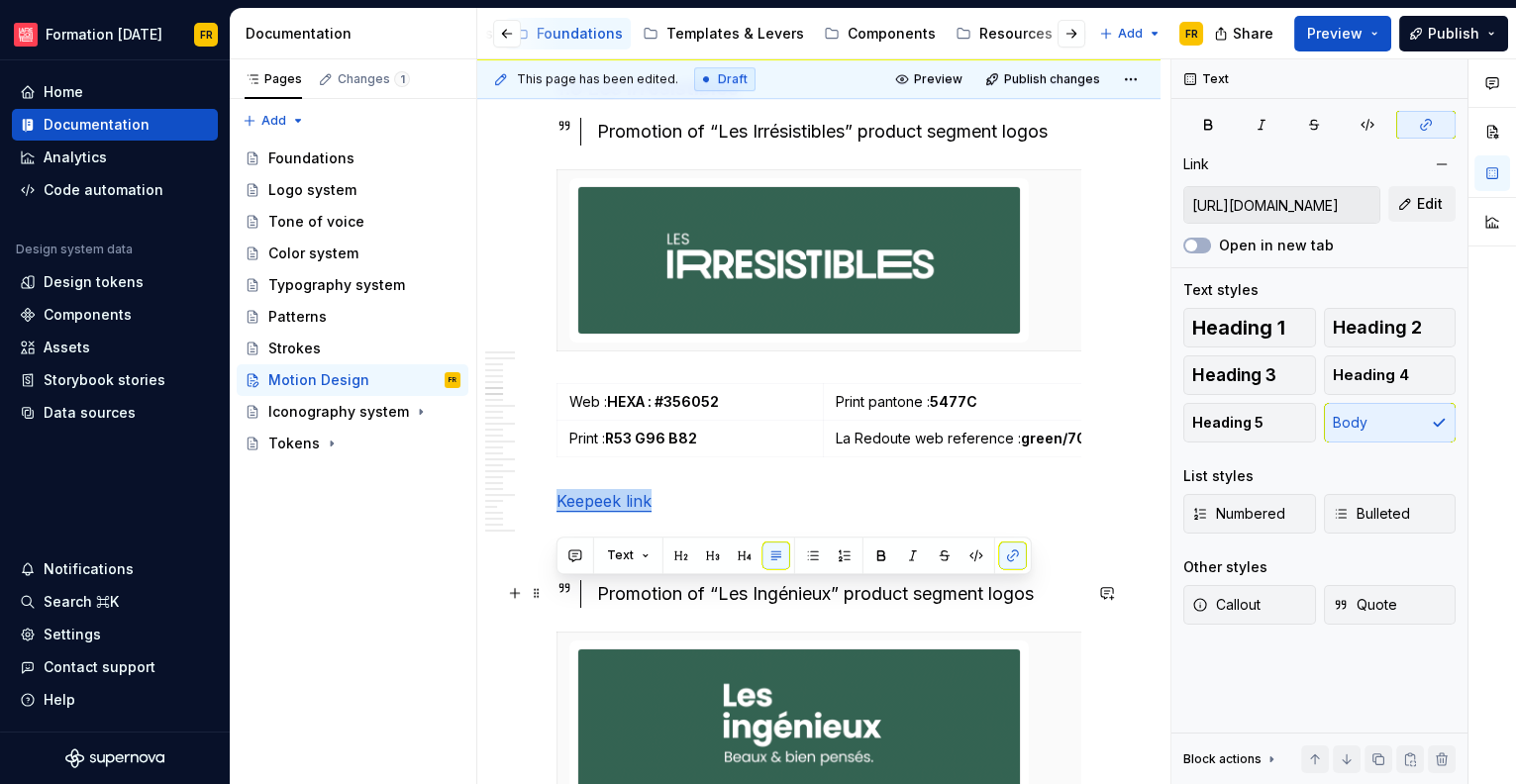 drag, startPoint x: 556, startPoint y: 592, endPoint x: 897, endPoint y: 583, distance: 341.11875 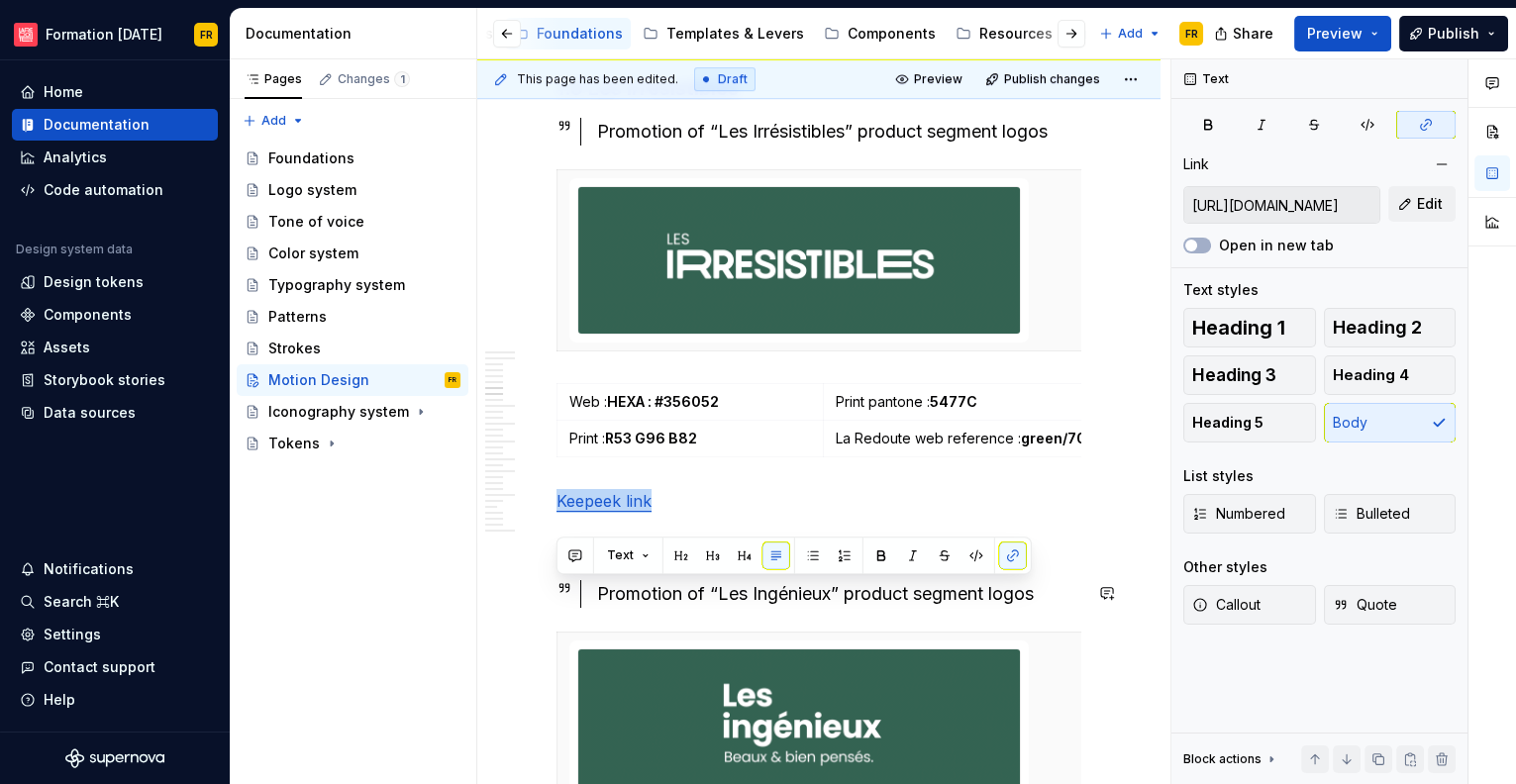 drag, startPoint x: 1014, startPoint y: 558, endPoint x: 955, endPoint y: 572, distance: 60.638272 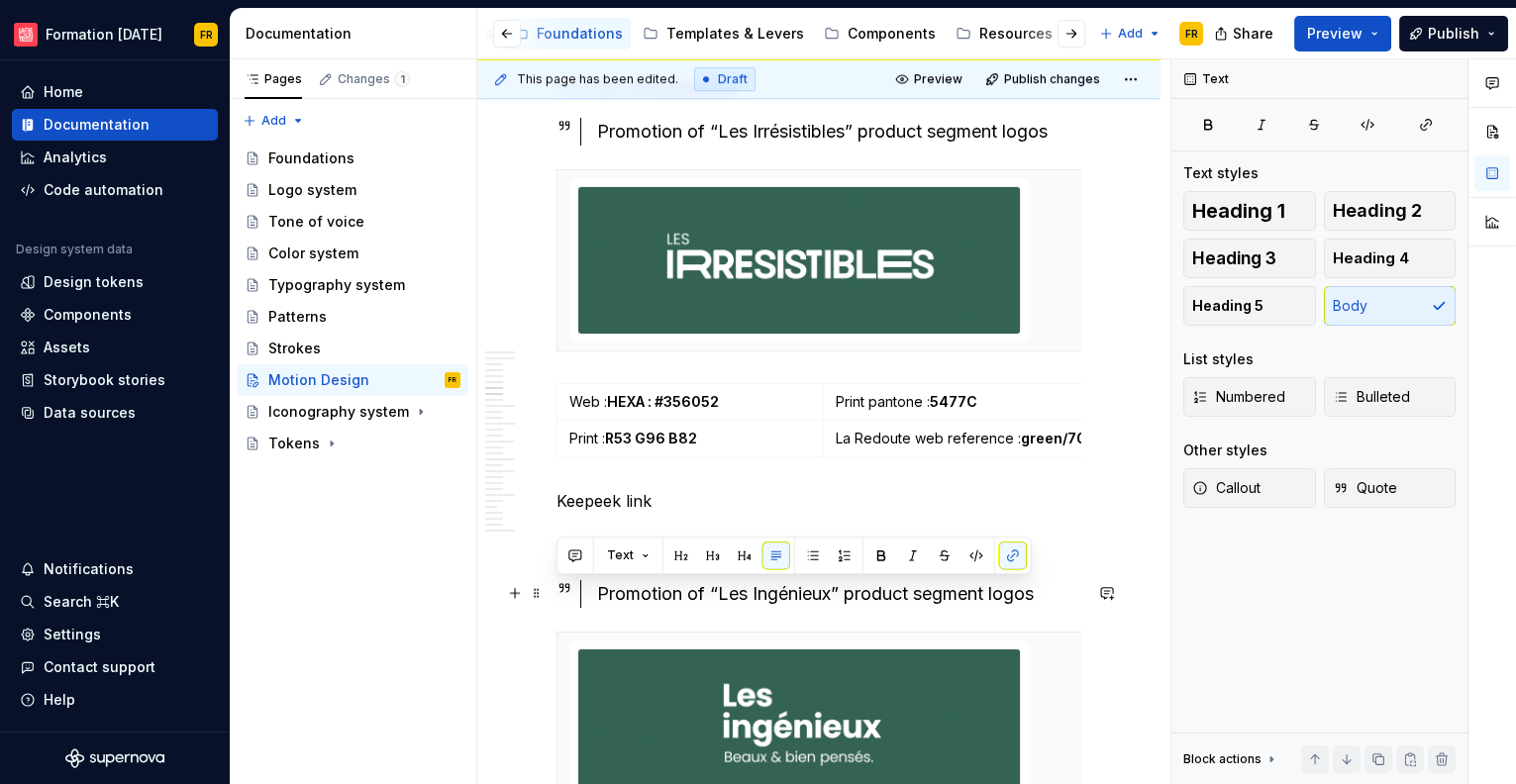 click on "Keepeek link" at bounding box center [819, 501] 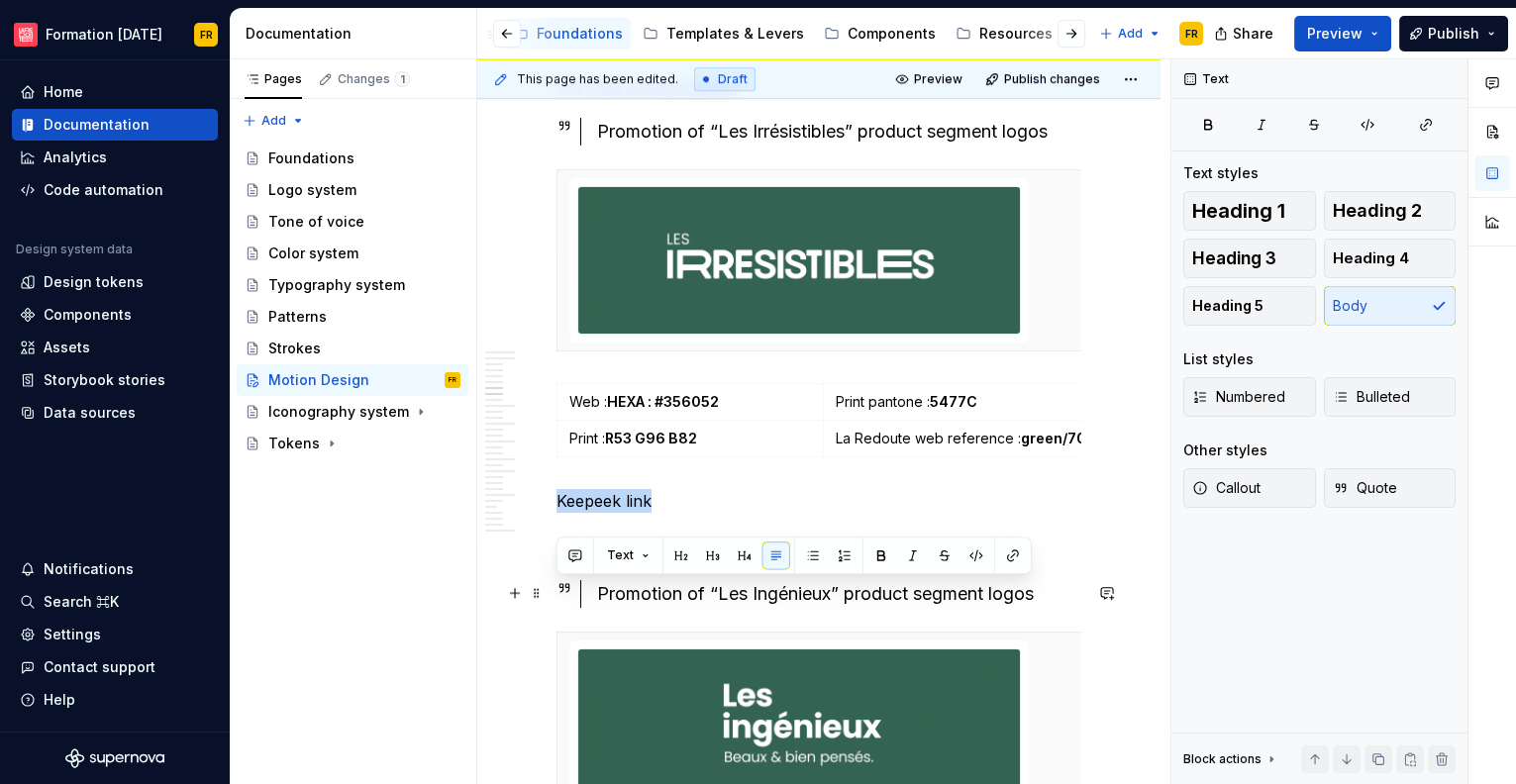 drag, startPoint x: 558, startPoint y: 593, endPoint x: 678, endPoint y: 593, distance: 120 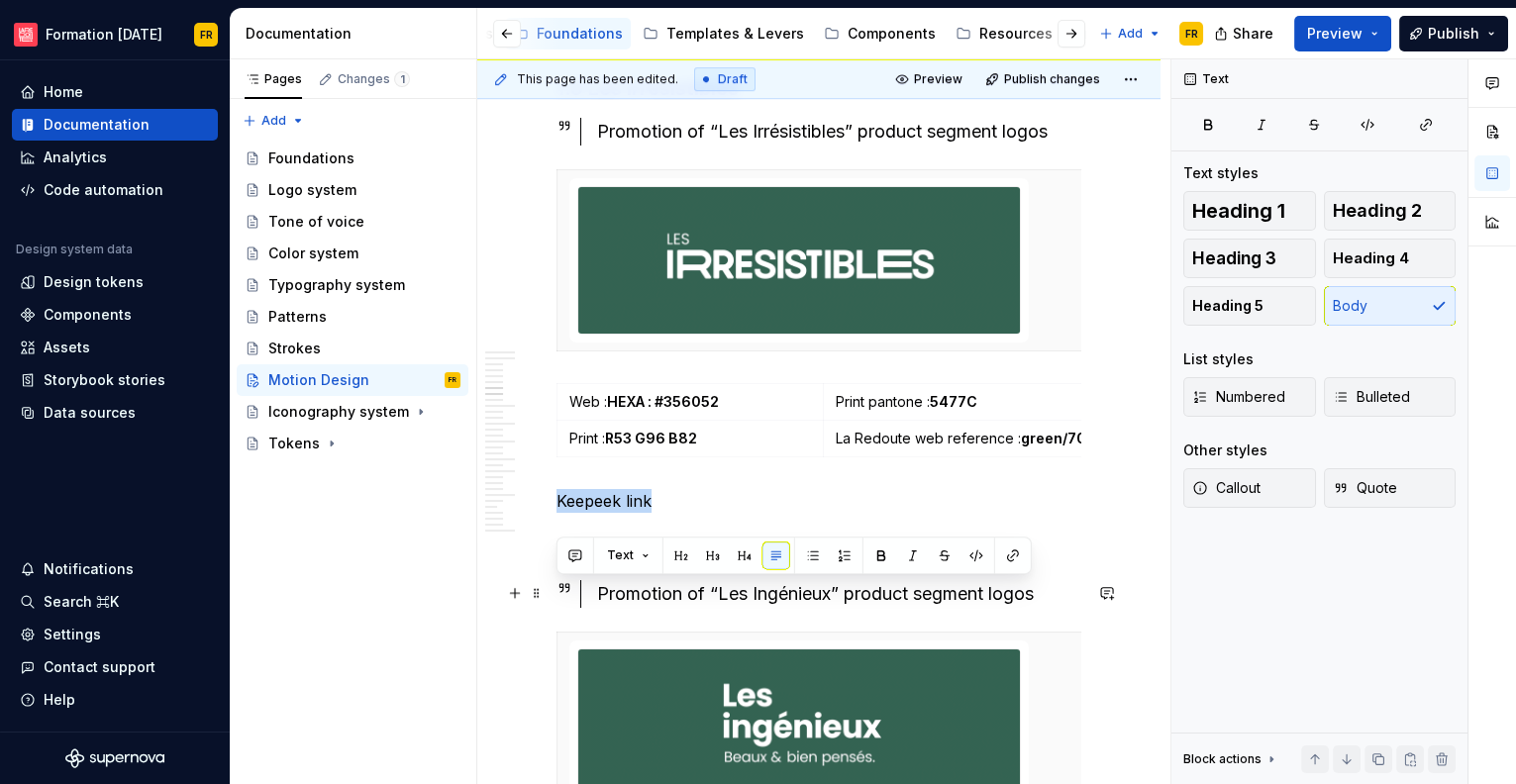 click on "Keepeek link" at bounding box center (819, 501) 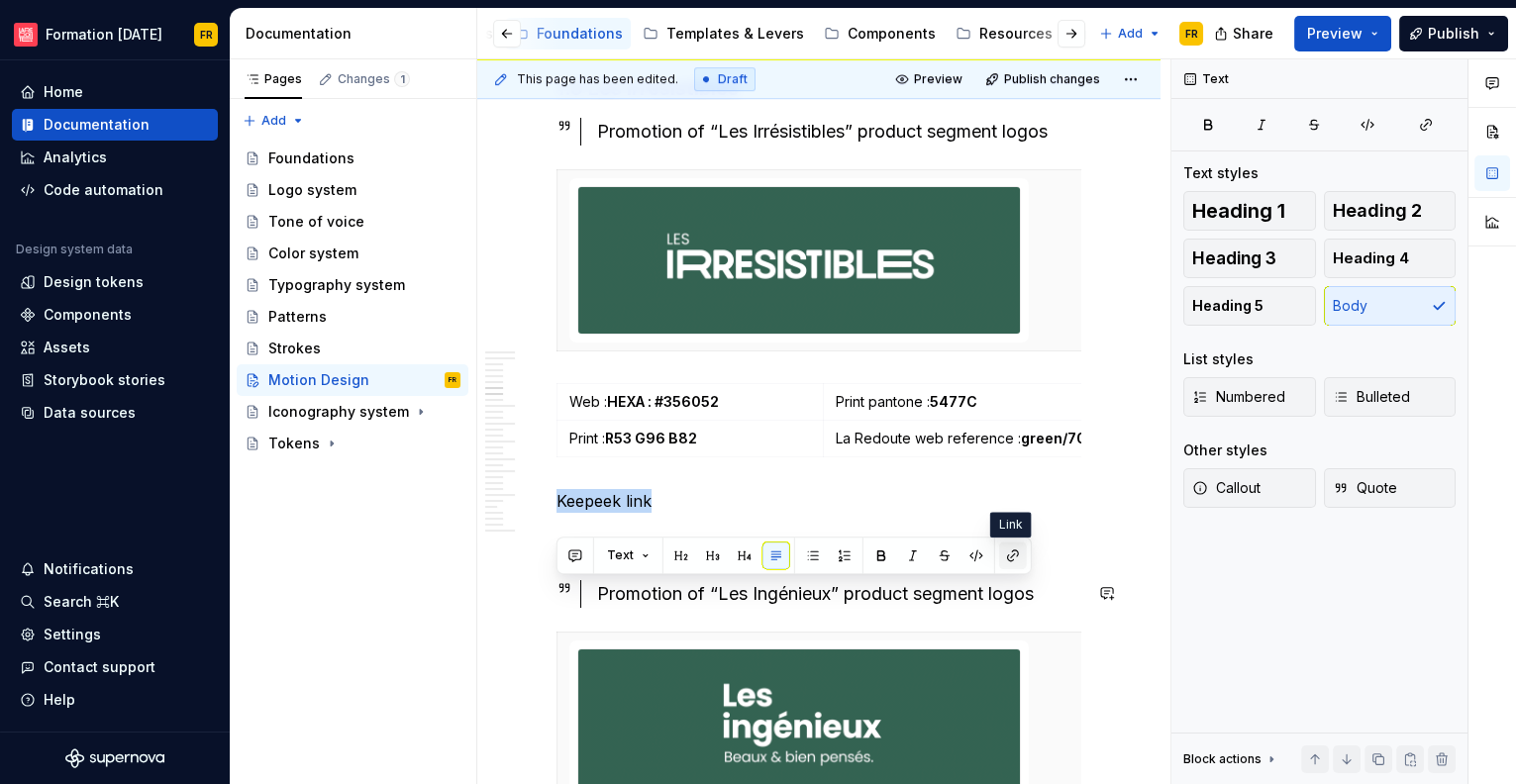 click at bounding box center [1013, 555] 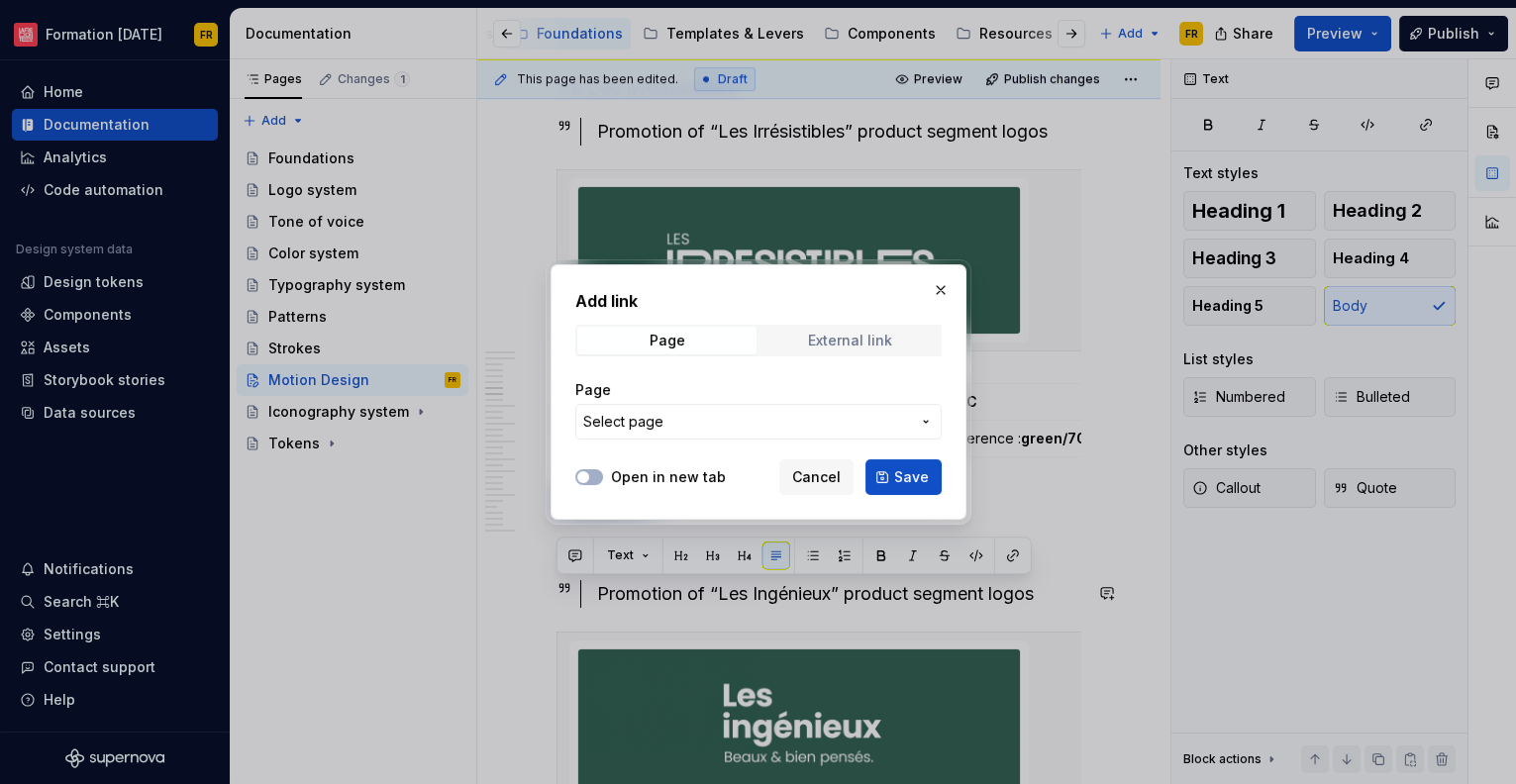 click on "External link" at bounding box center [850, 341] 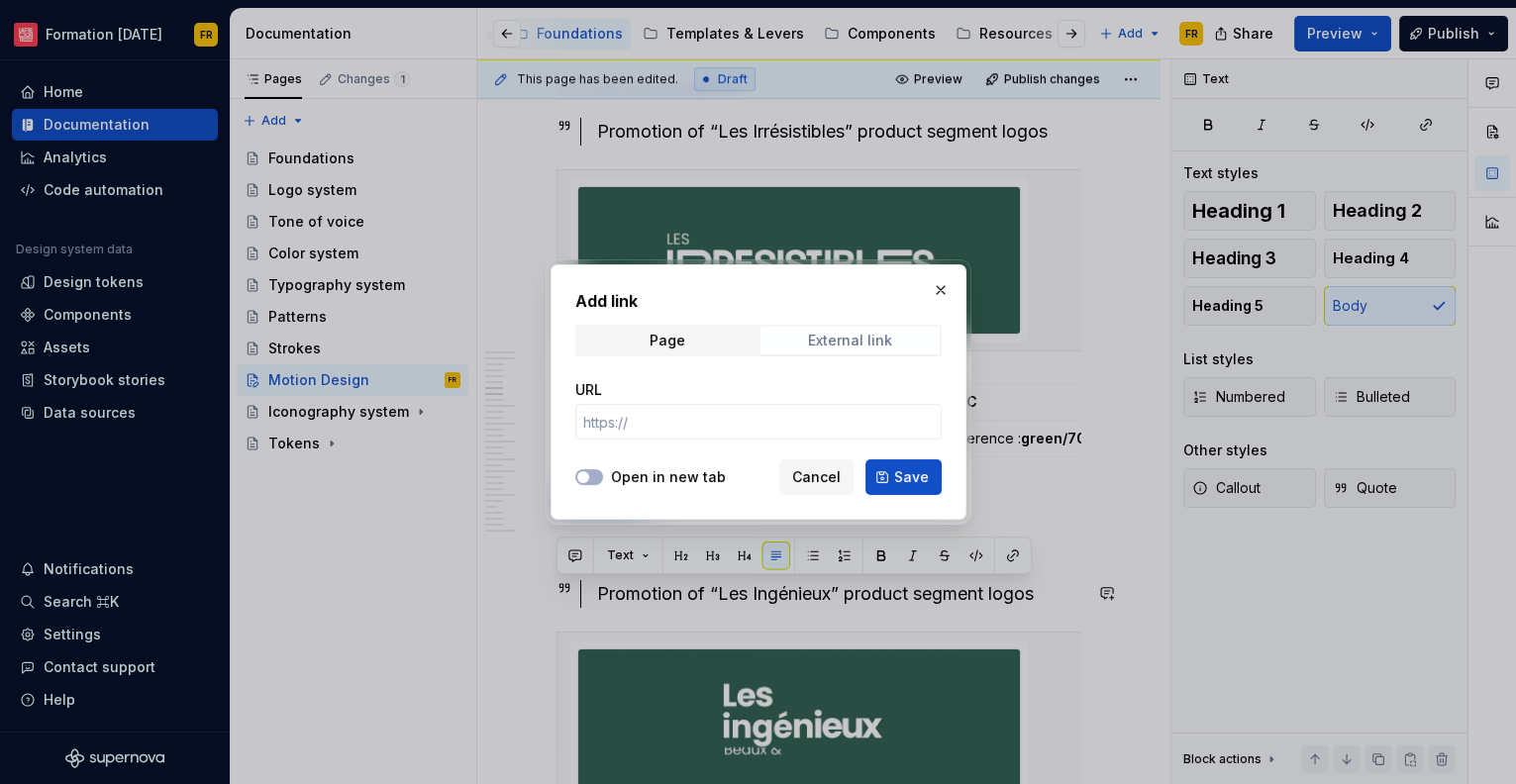 type 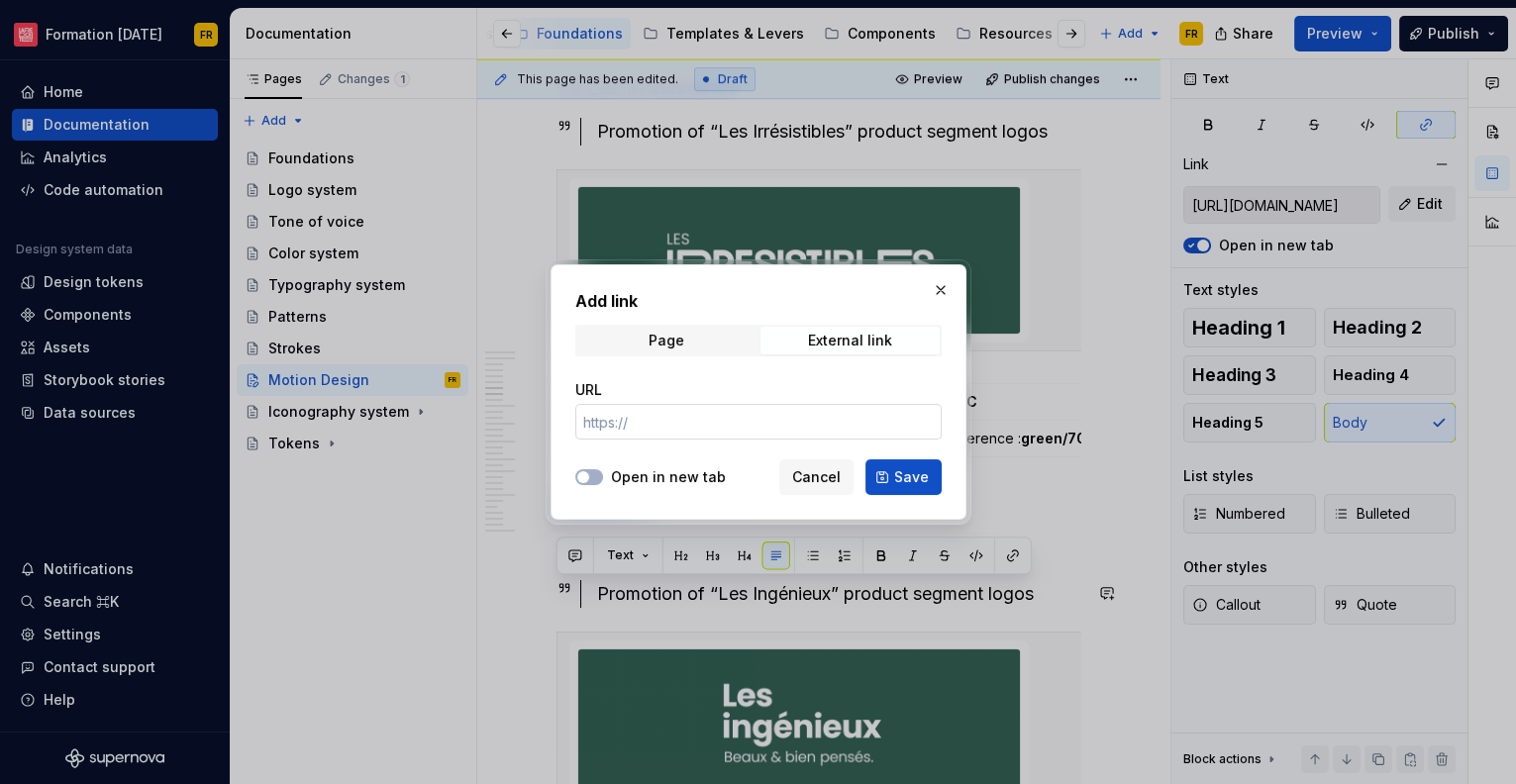 click on "URL" at bounding box center [758, 422] 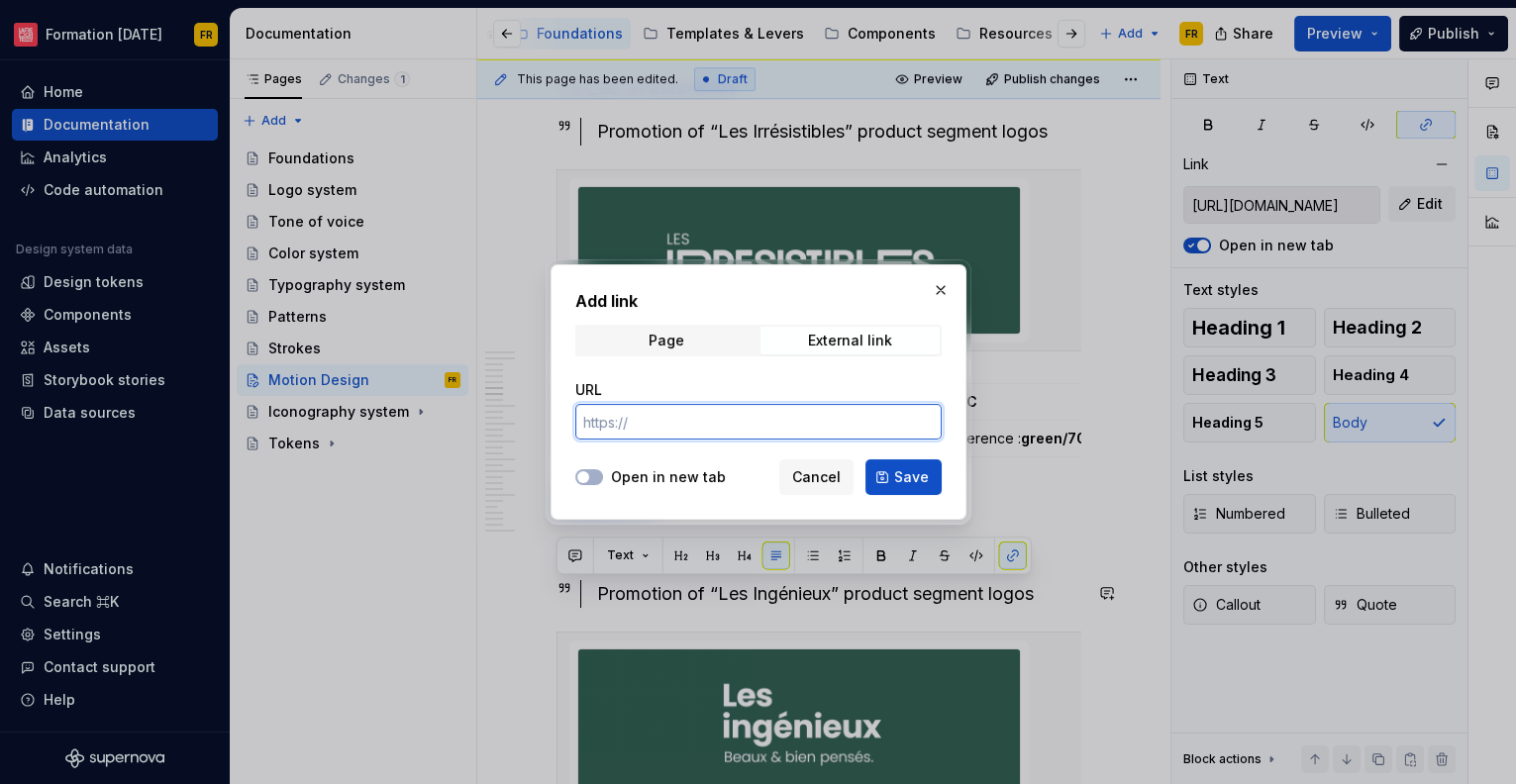 paste on "[URL][DOMAIN_NAME]" 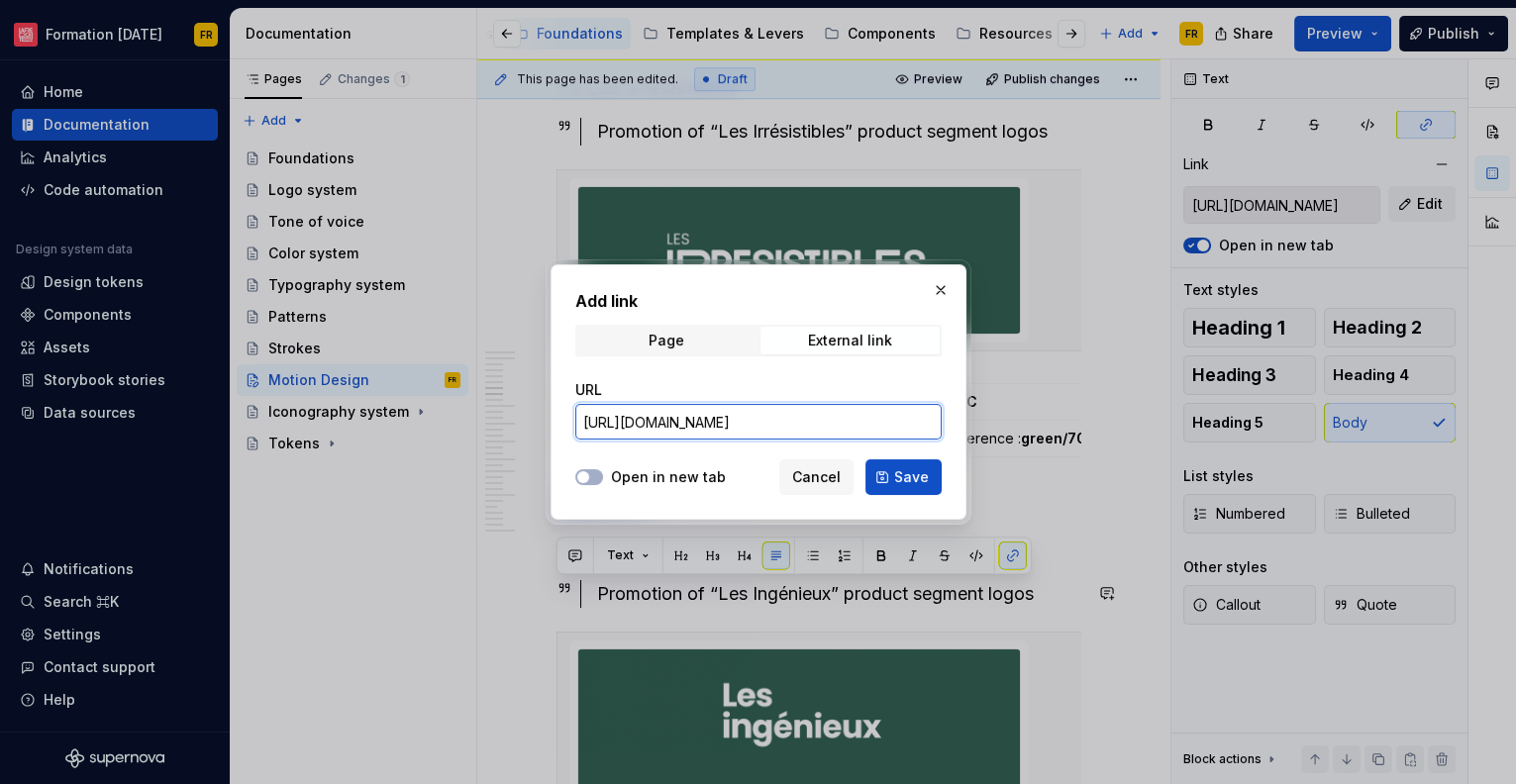 scroll, scrollTop: 0, scrollLeft: 10, axis: horizontal 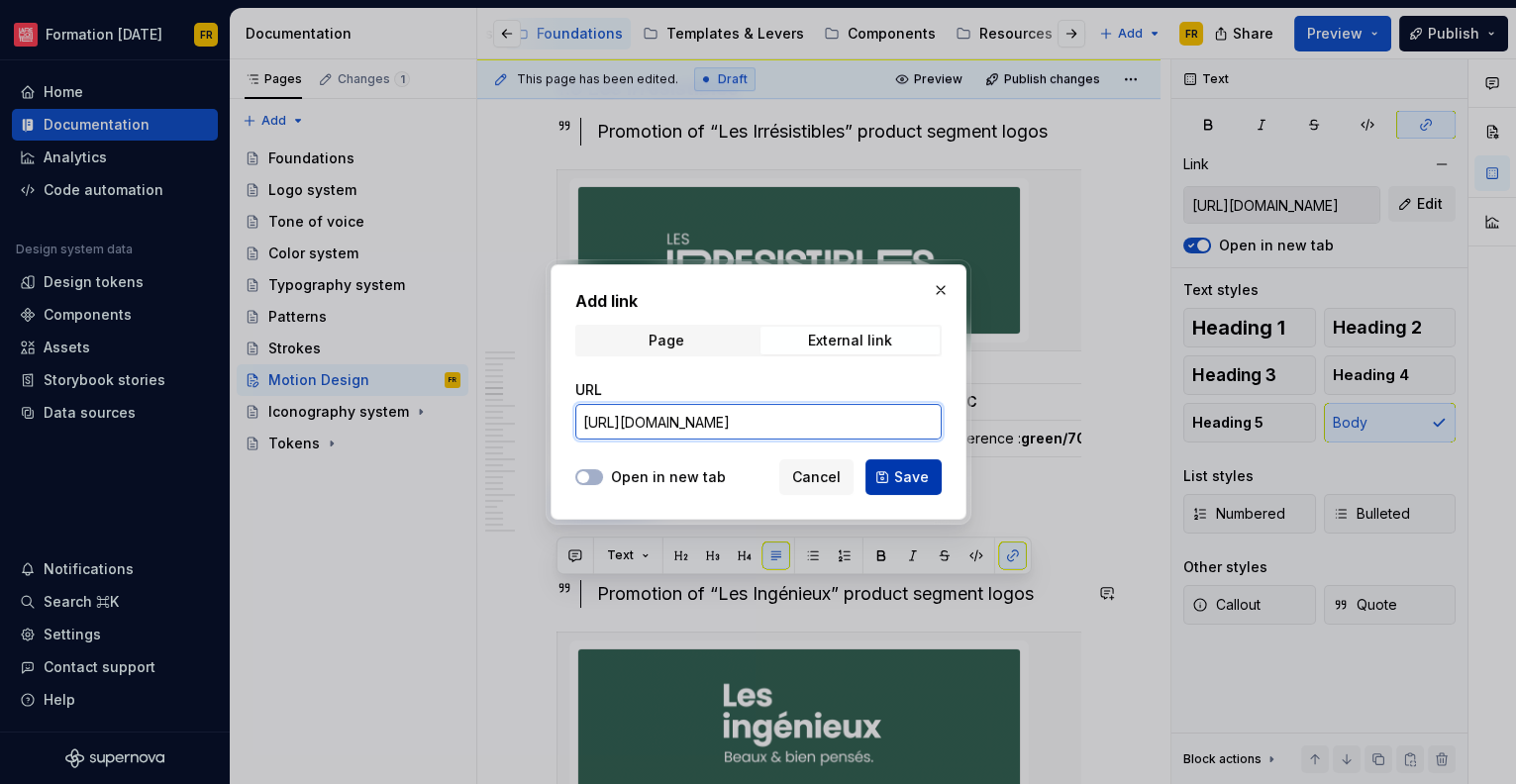 type on "[URL][DOMAIN_NAME]" 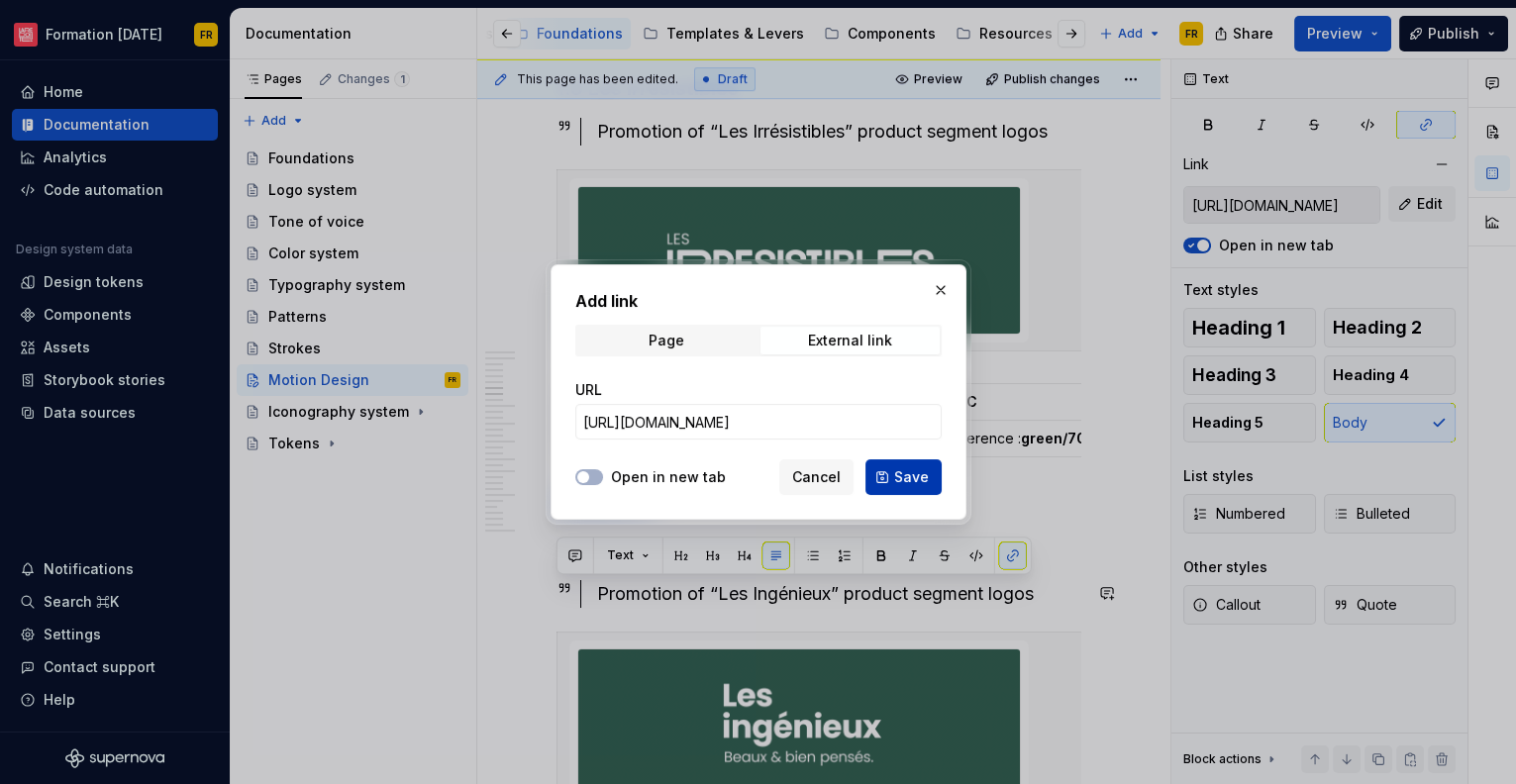 click on "Save" at bounding box center (903, 477) 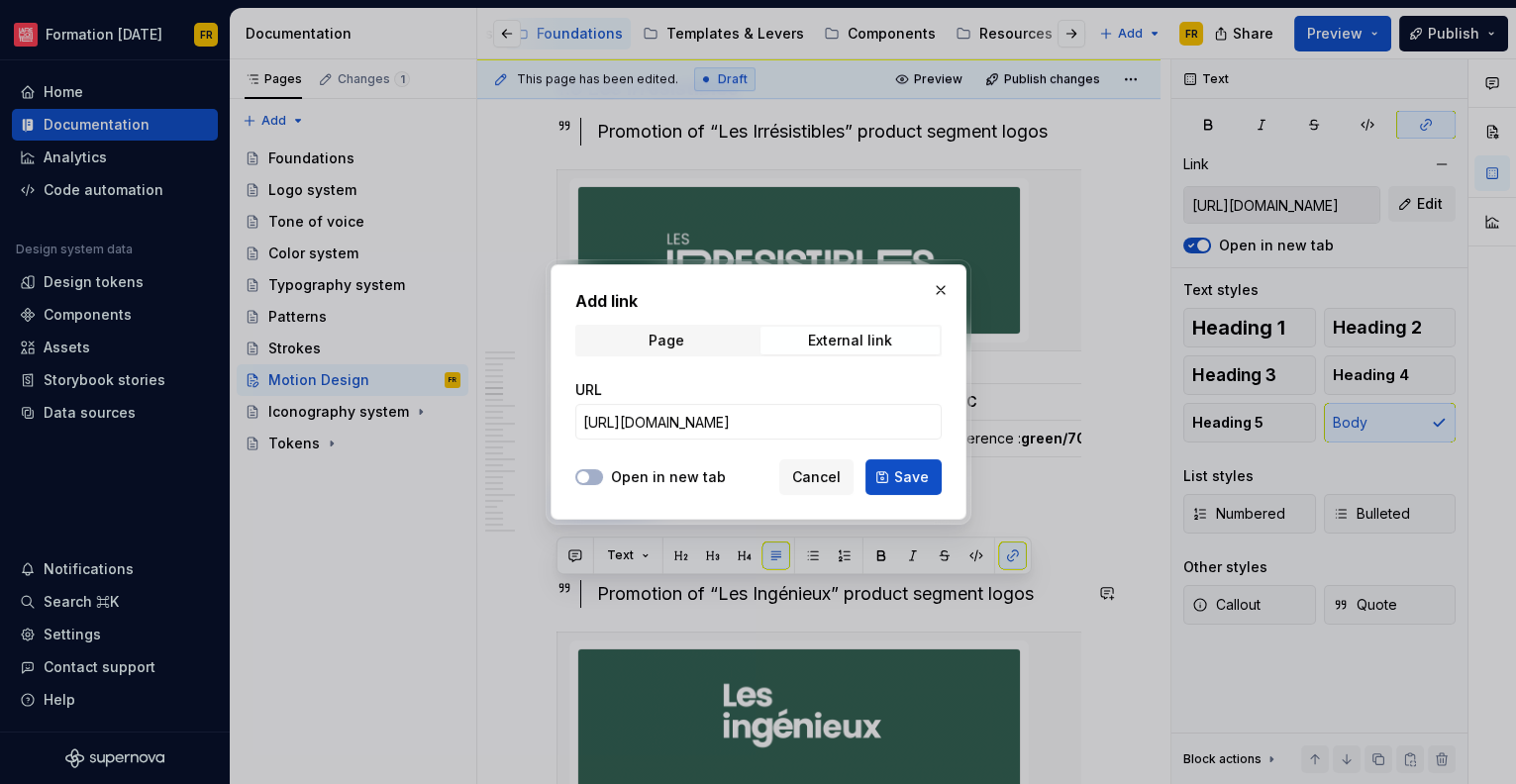 scroll, scrollTop: 0, scrollLeft: 0, axis: both 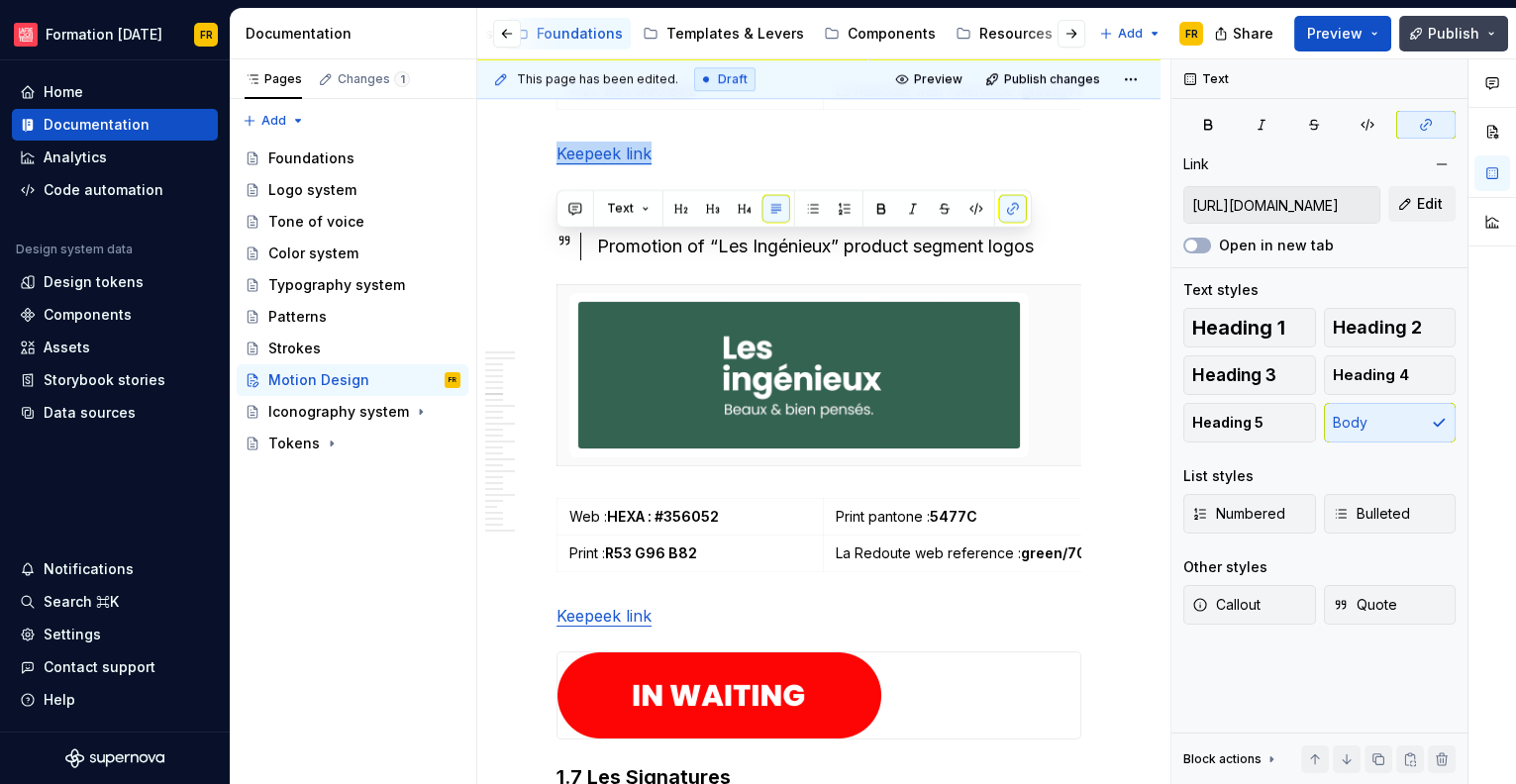 click on "Publish" at bounding box center (1454, 34) 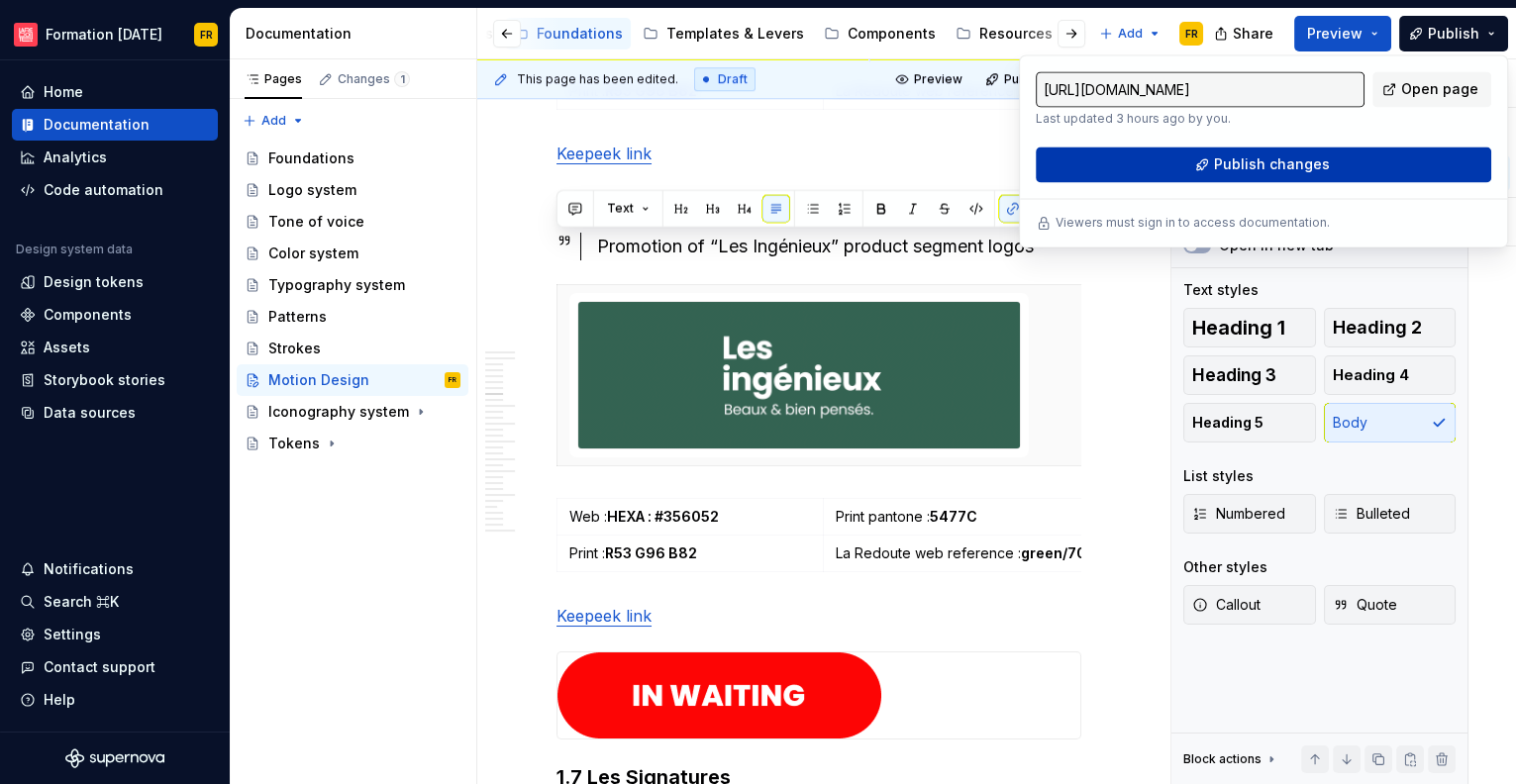 click on "Publish changes" at bounding box center [1271, 164] 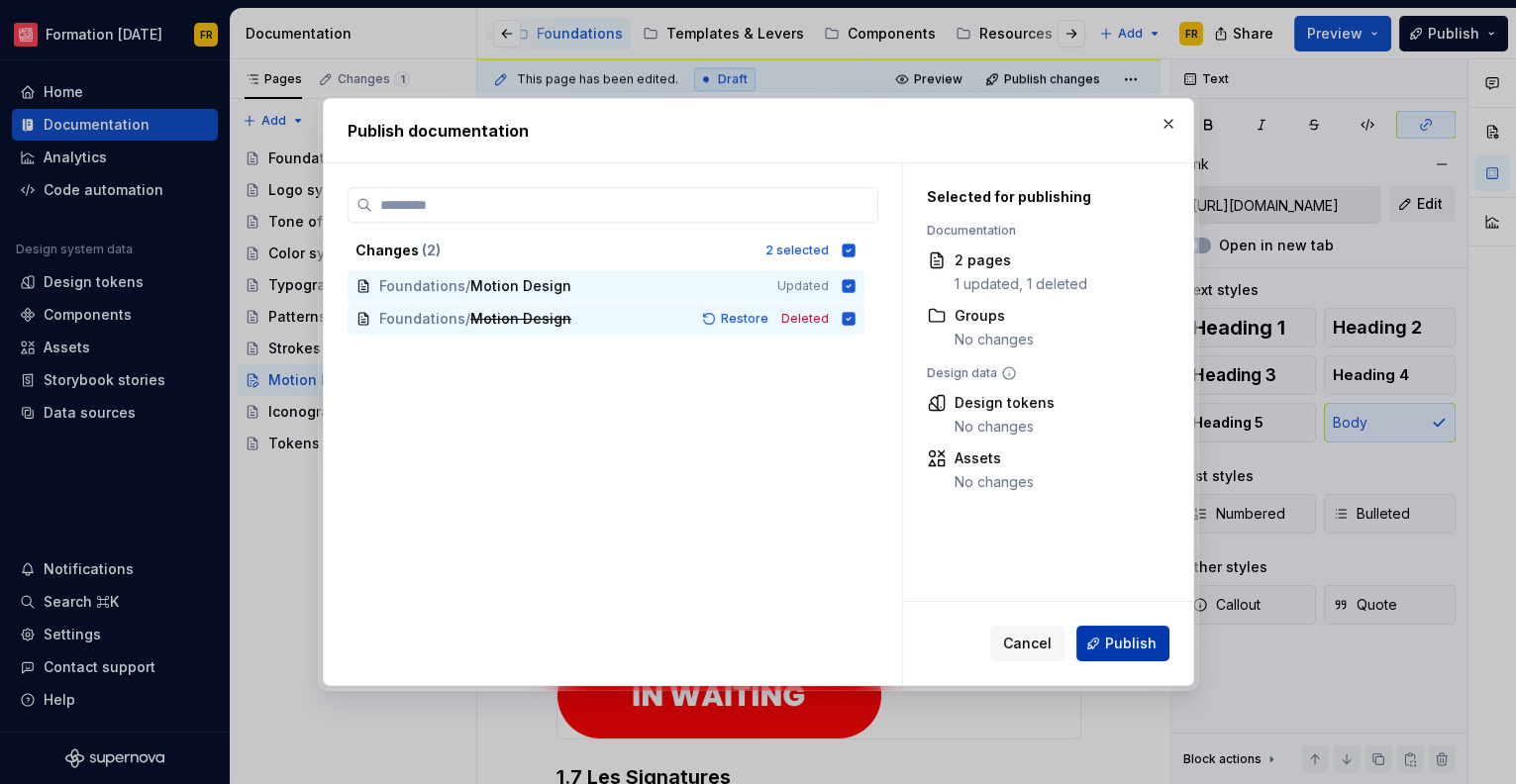 click on "Publish" at bounding box center (1123, 643) 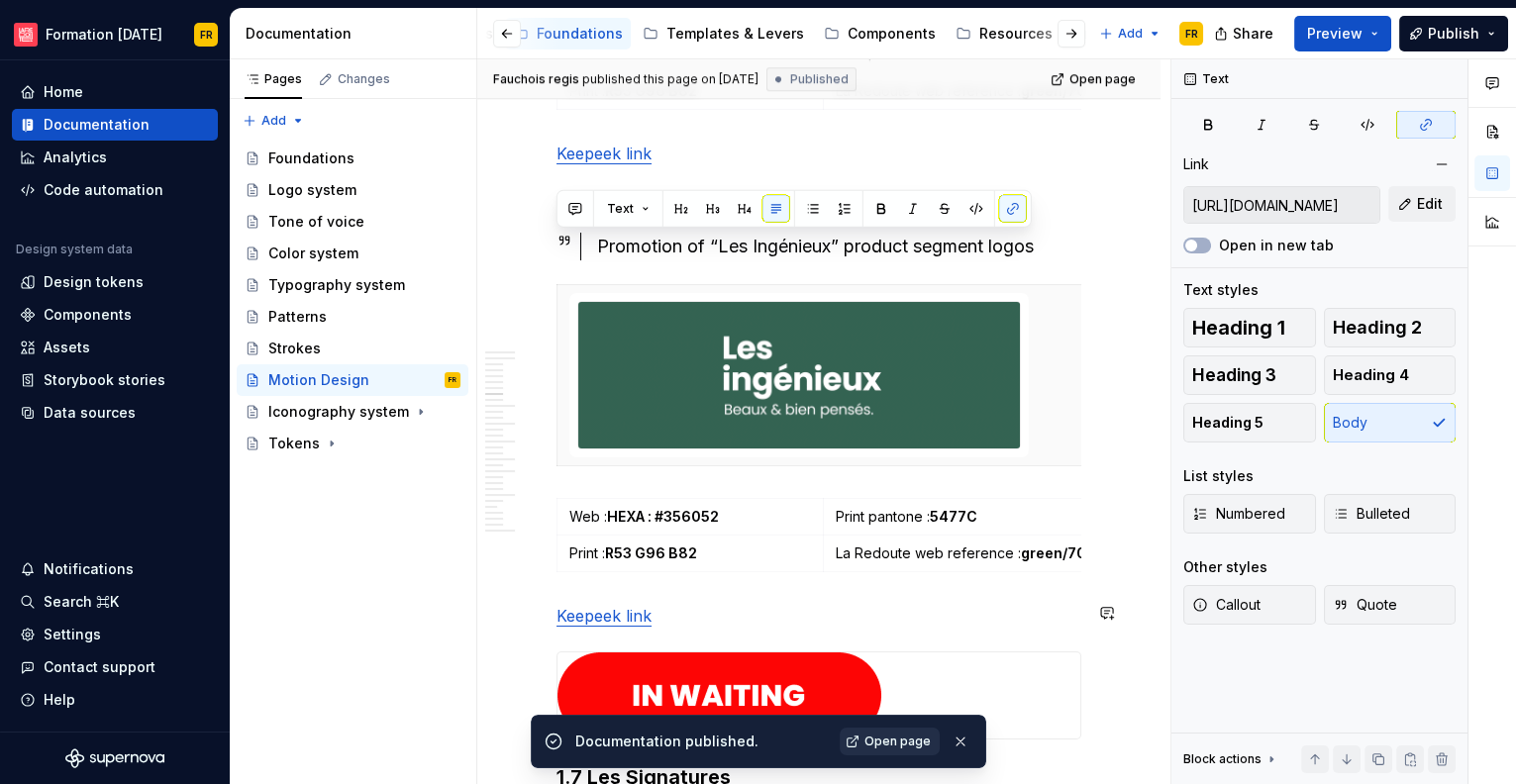 click on "Open page" at bounding box center (897, 741) 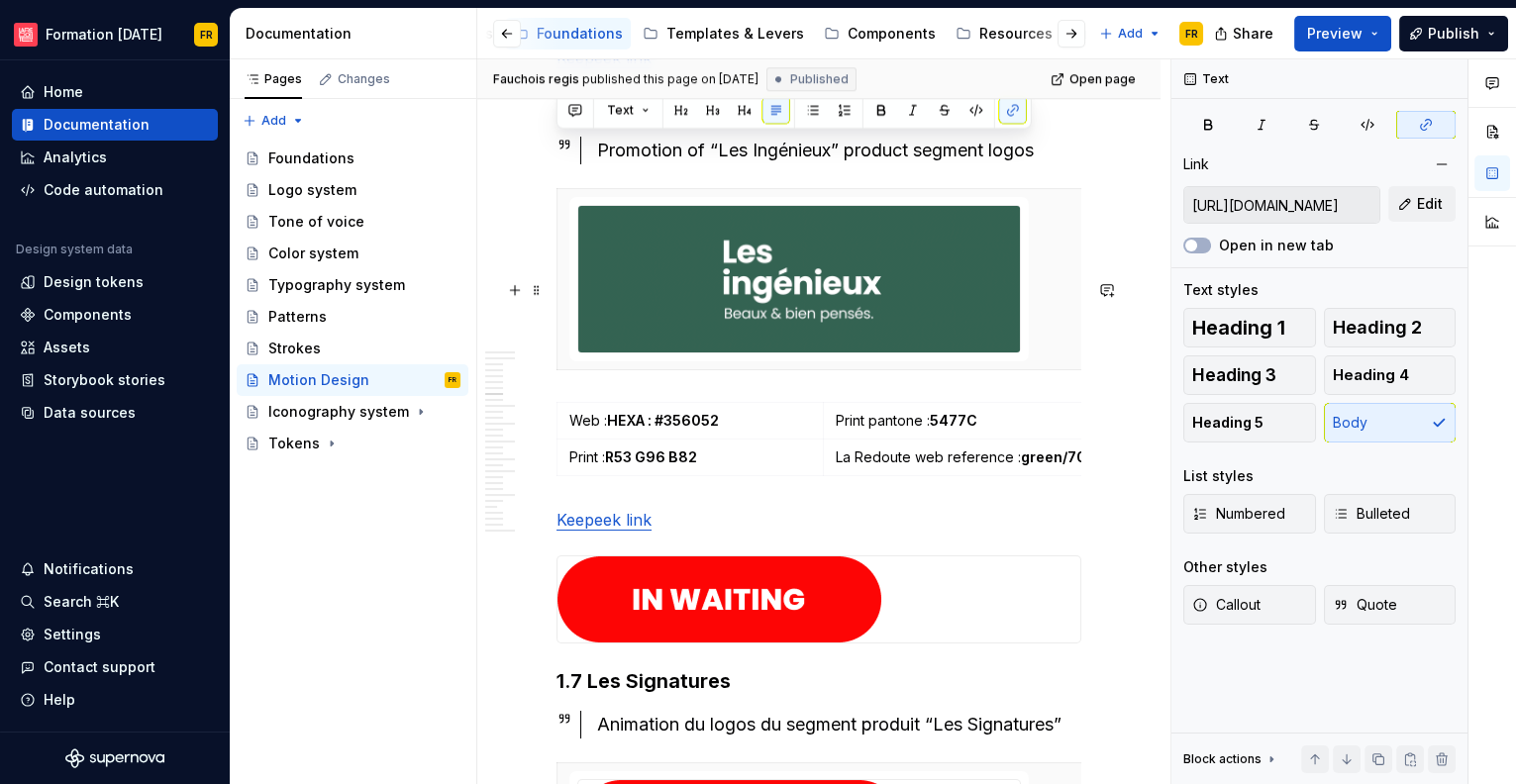 scroll, scrollTop: 3470, scrollLeft: 0, axis: vertical 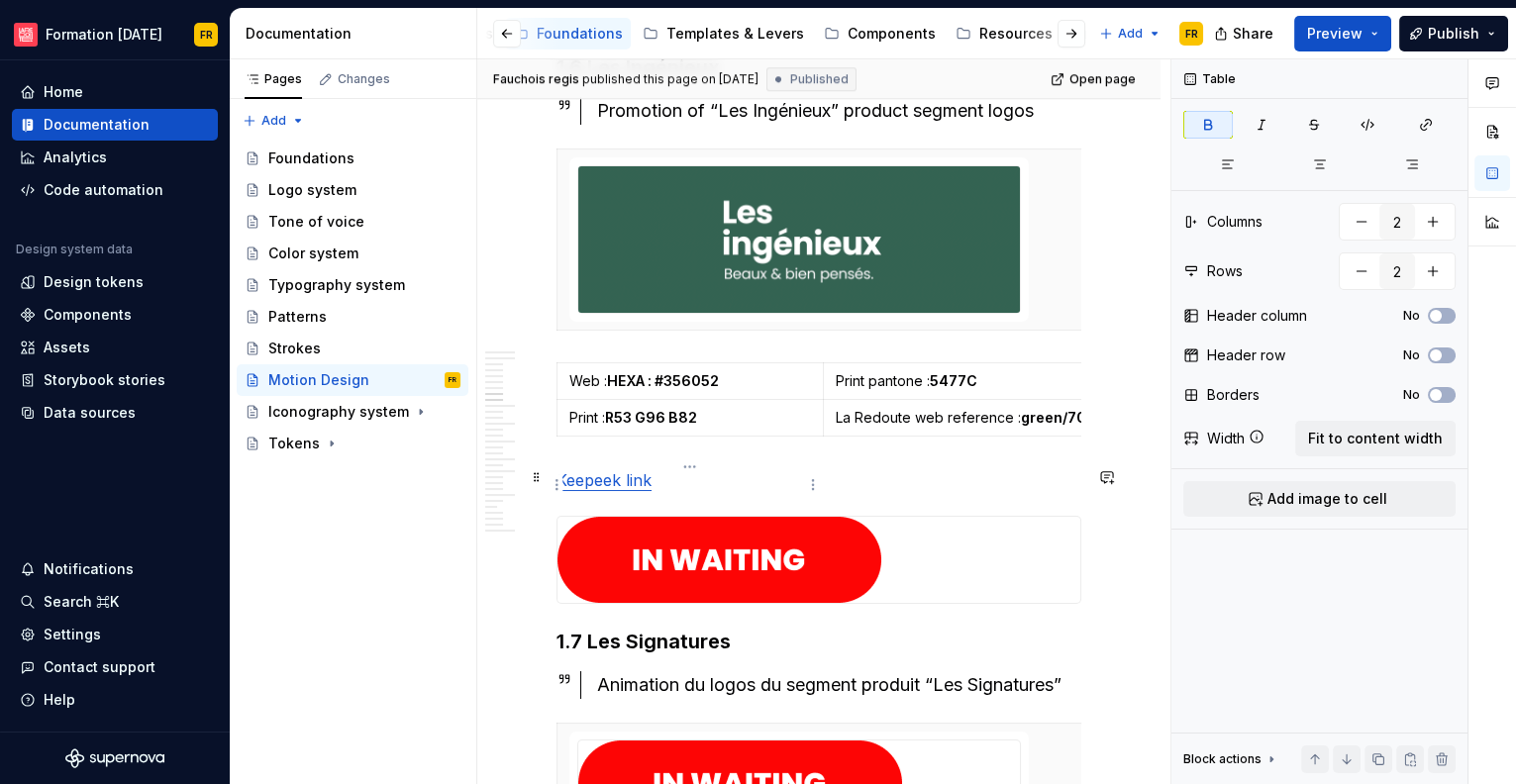 click on "Web :  HEXA : #356052" at bounding box center [690, 381] 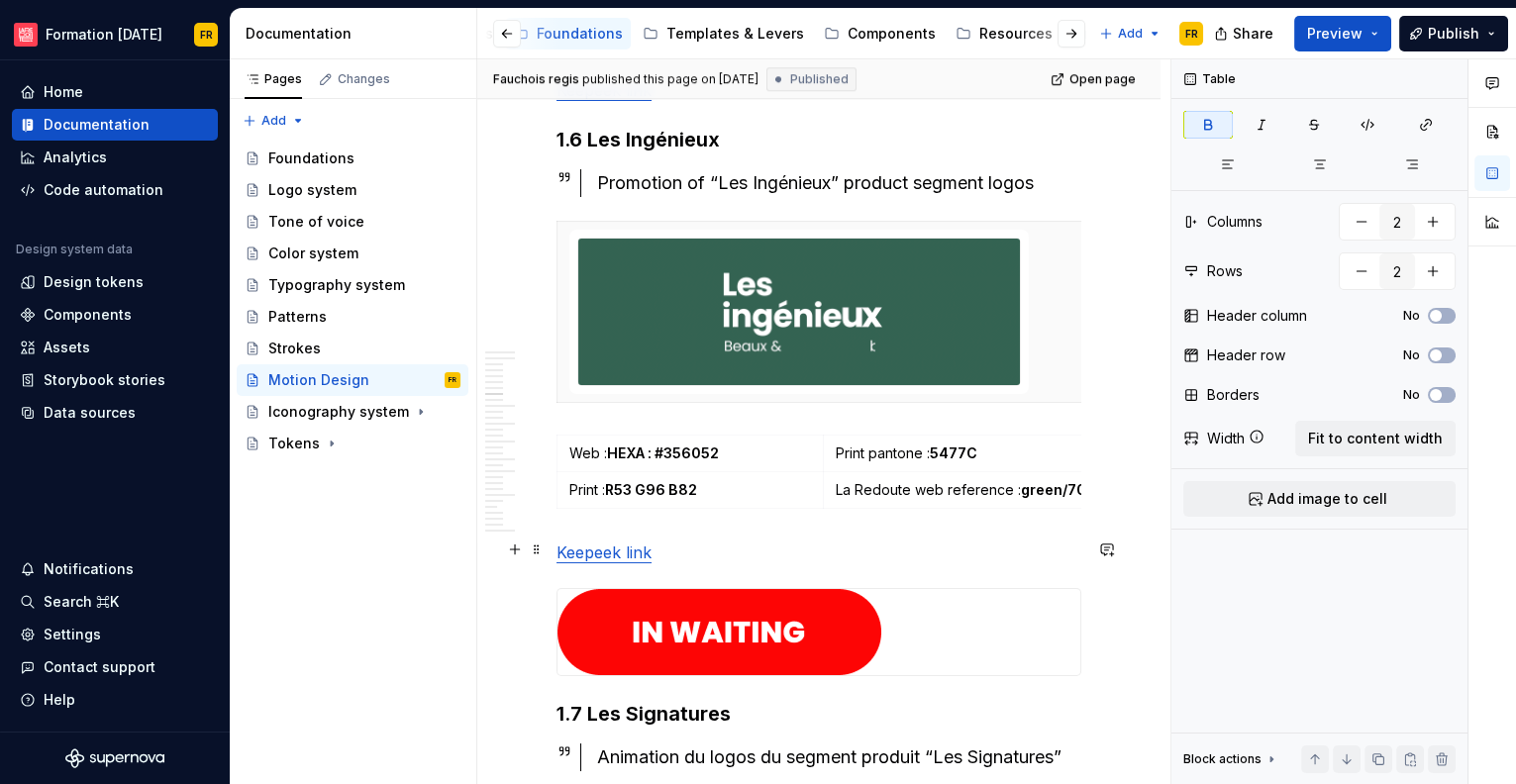 scroll, scrollTop: 3375, scrollLeft: 0, axis: vertical 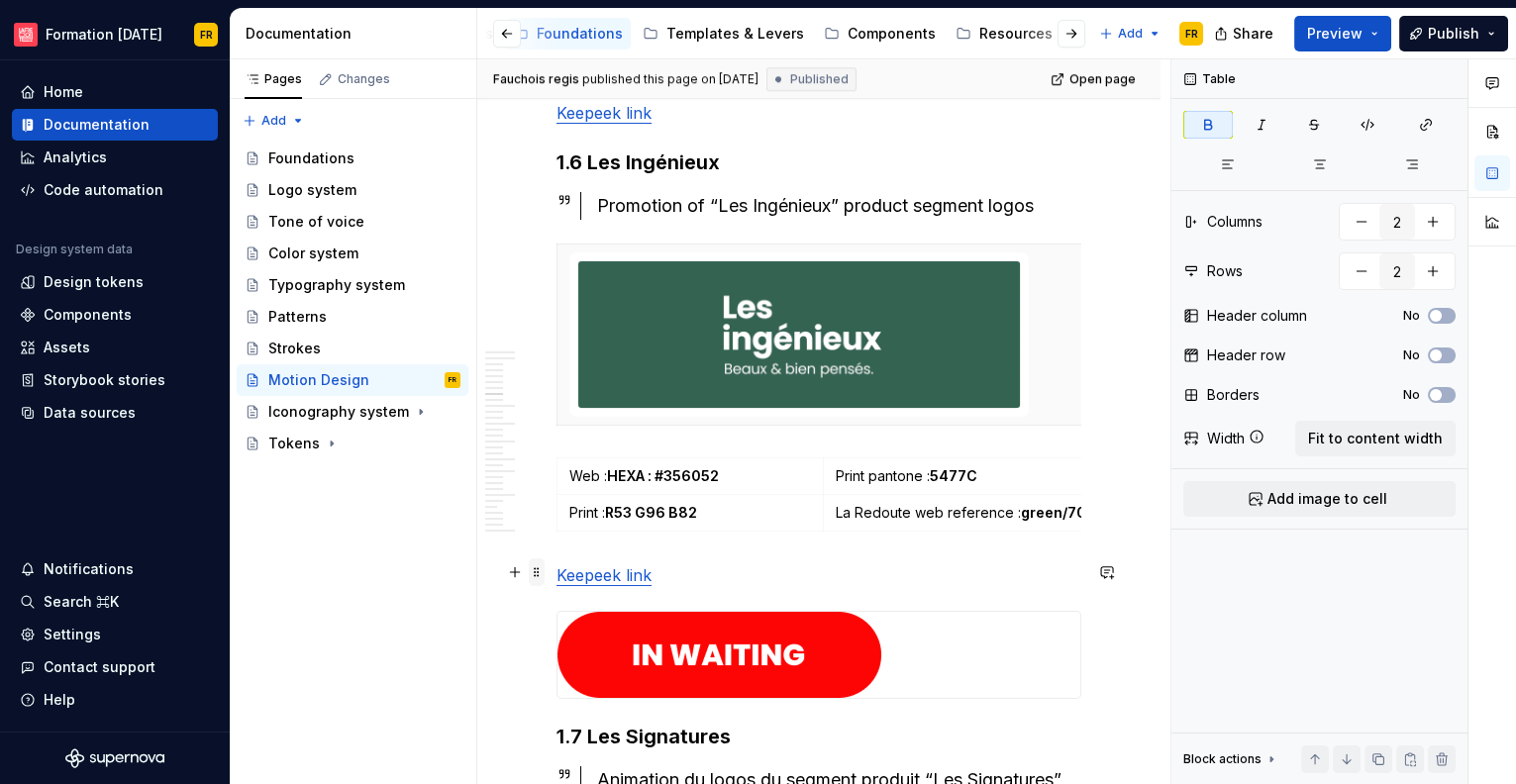click at bounding box center [537, 572] 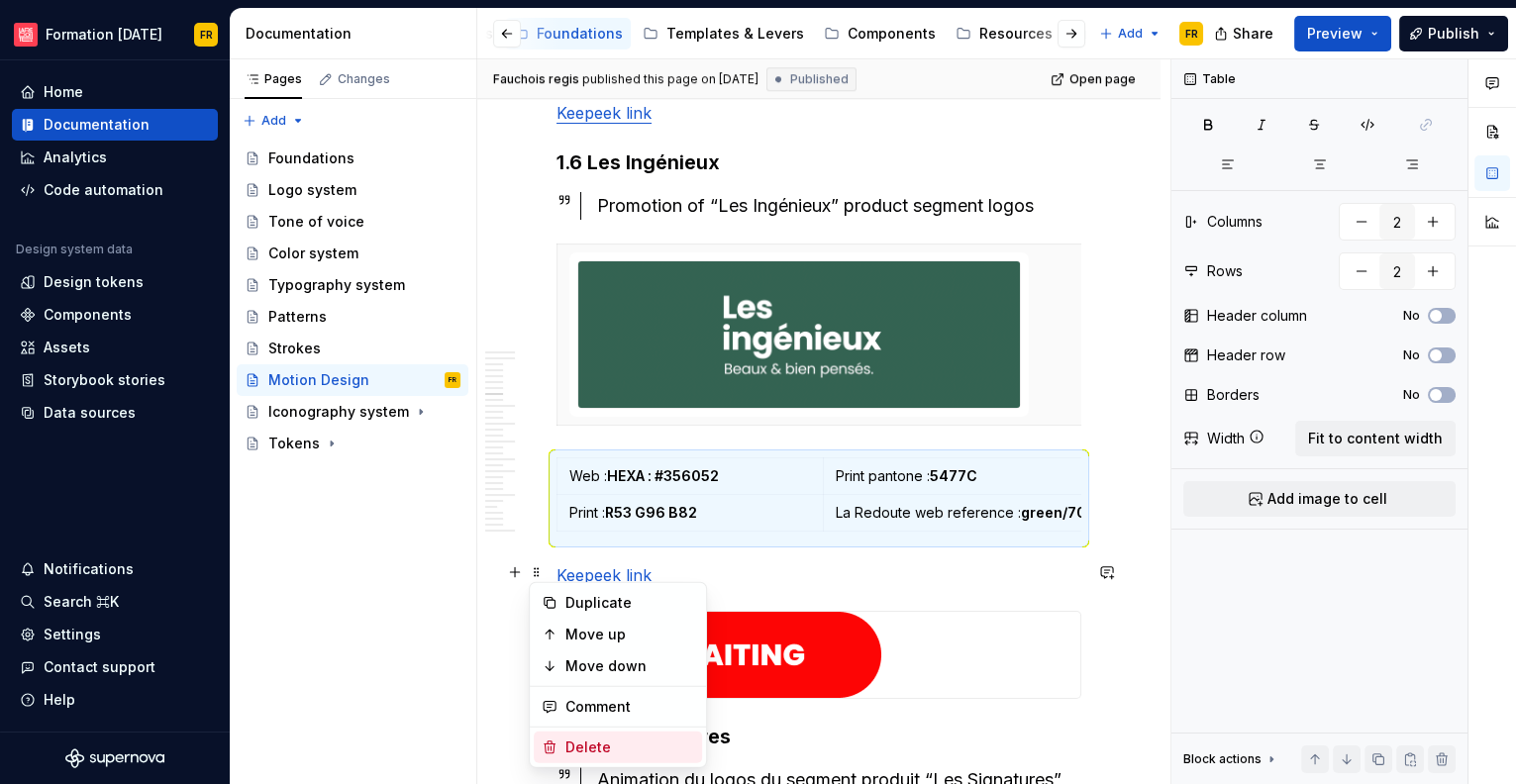 click on "Delete" at bounding box center [630, 747] 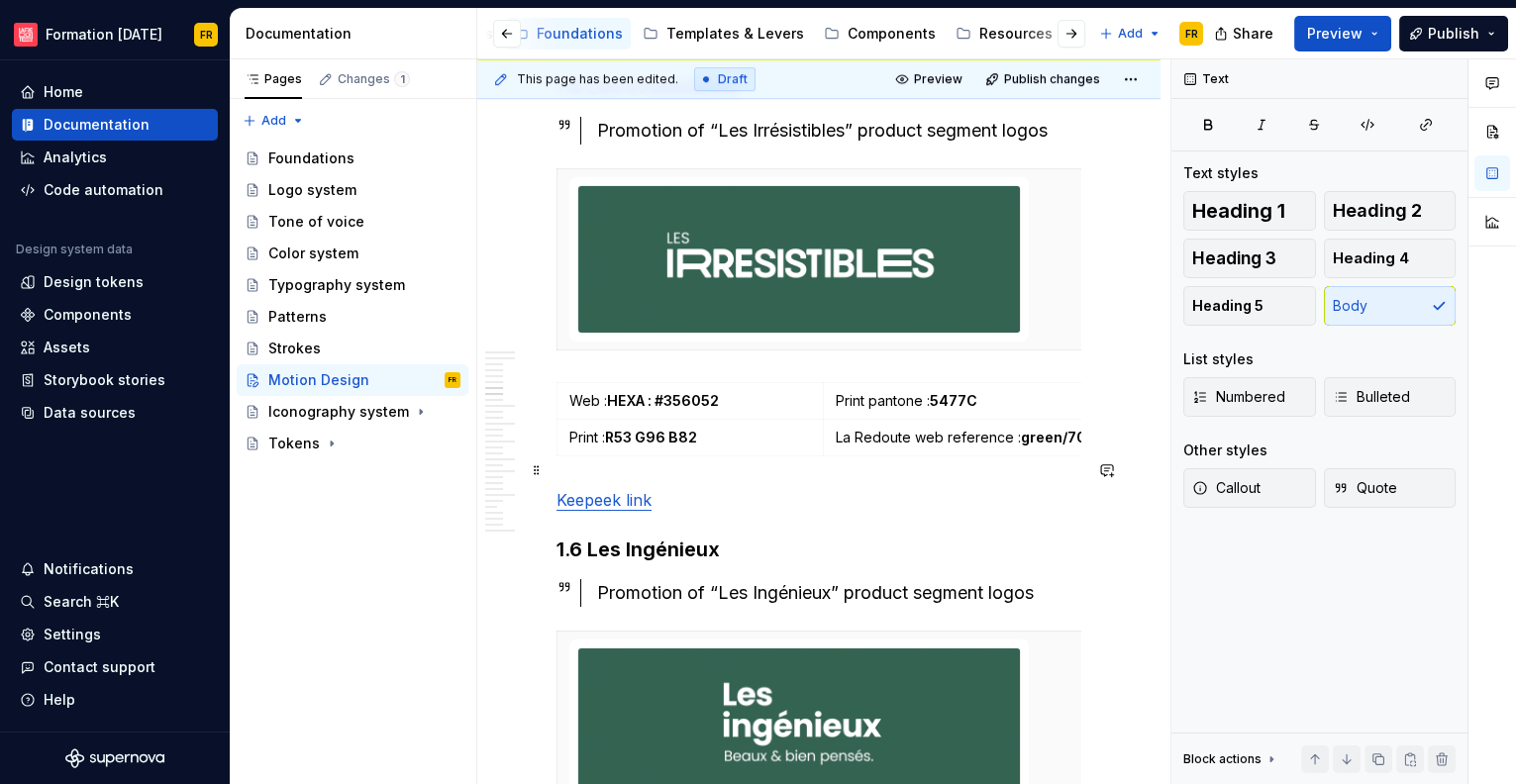 scroll, scrollTop: 2823, scrollLeft: 0, axis: vertical 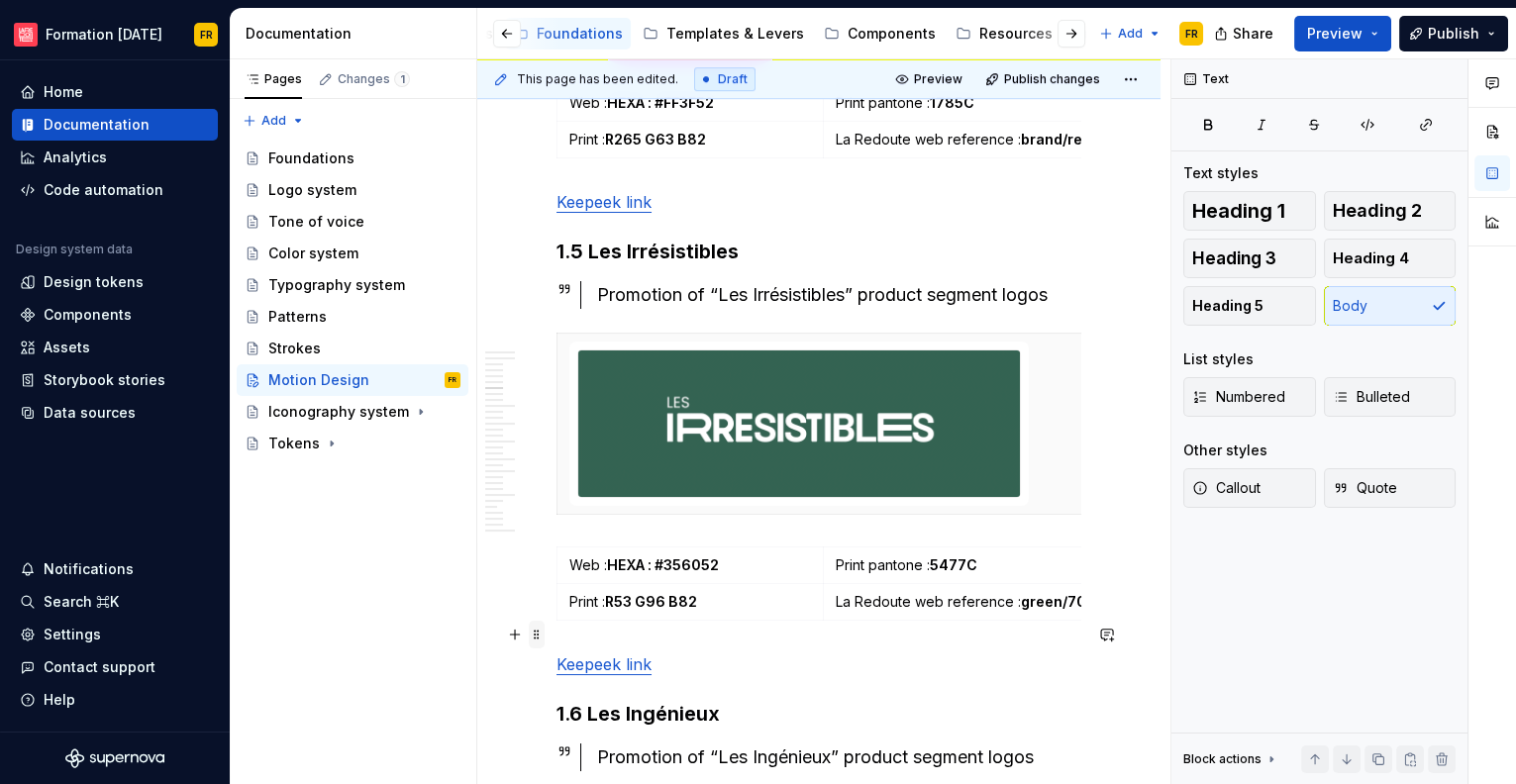 click at bounding box center (537, 635) 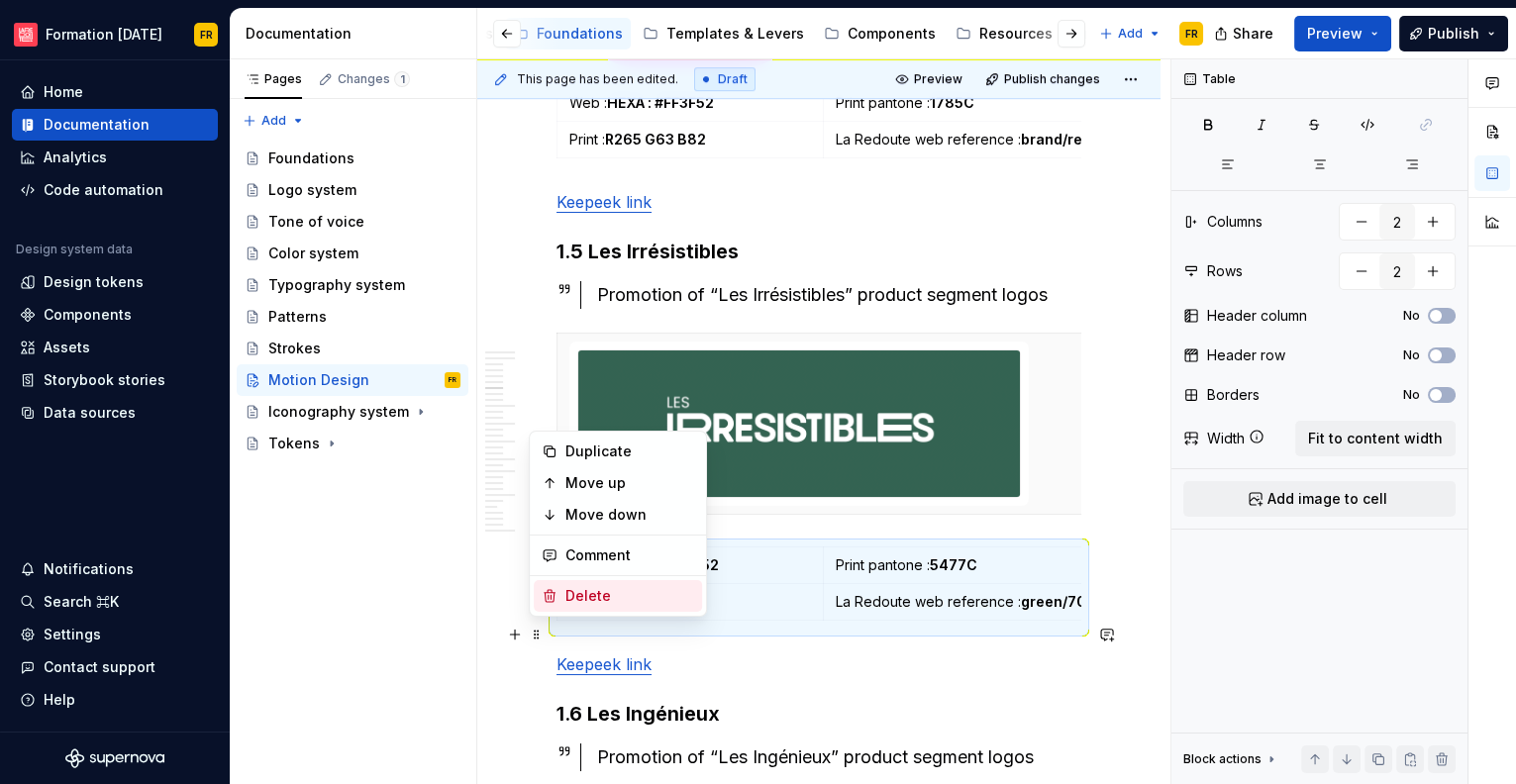 click on "Delete" at bounding box center [630, 596] 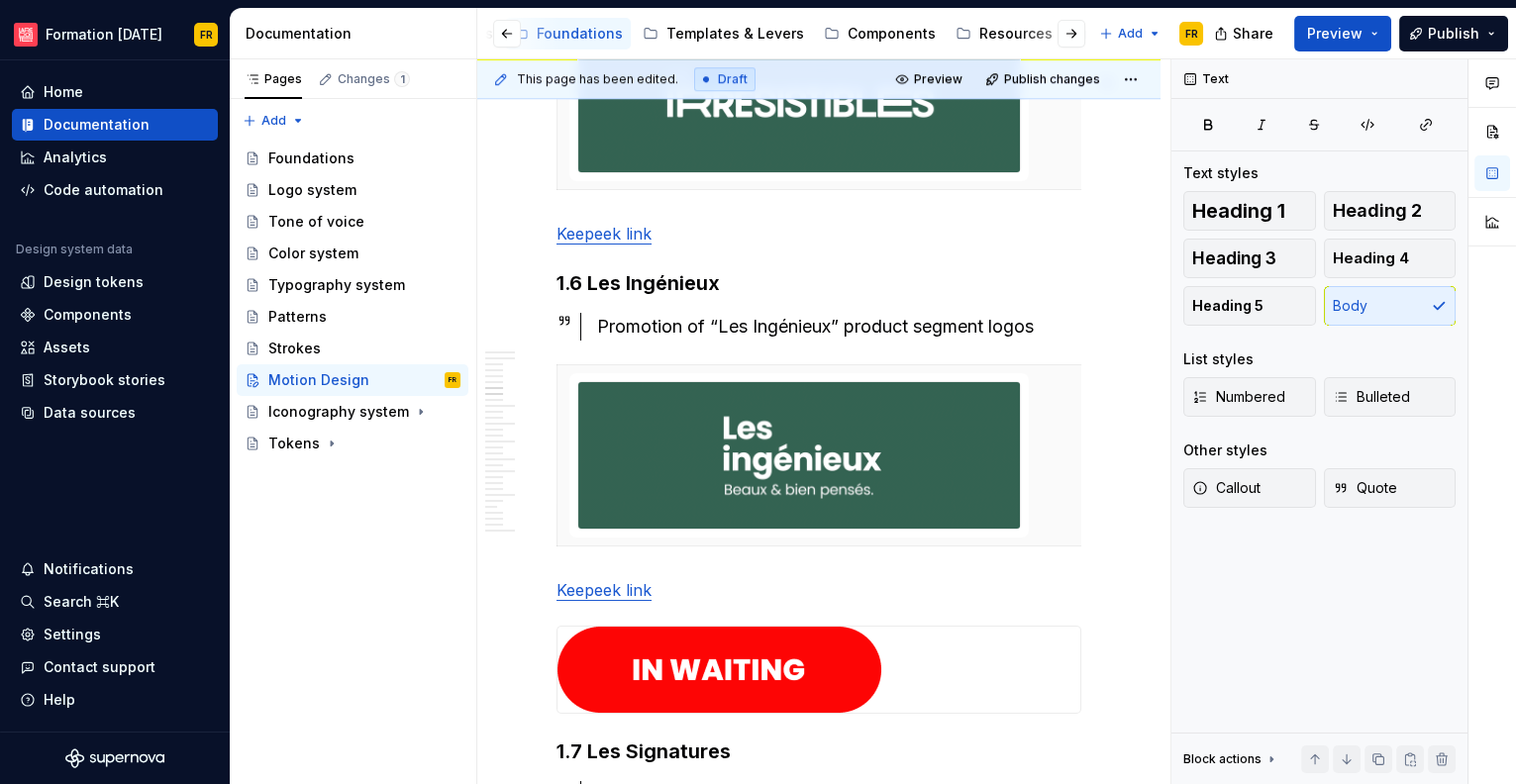 scroll, scrollTop: 3165, scrollLeft: 0, axis: vertical 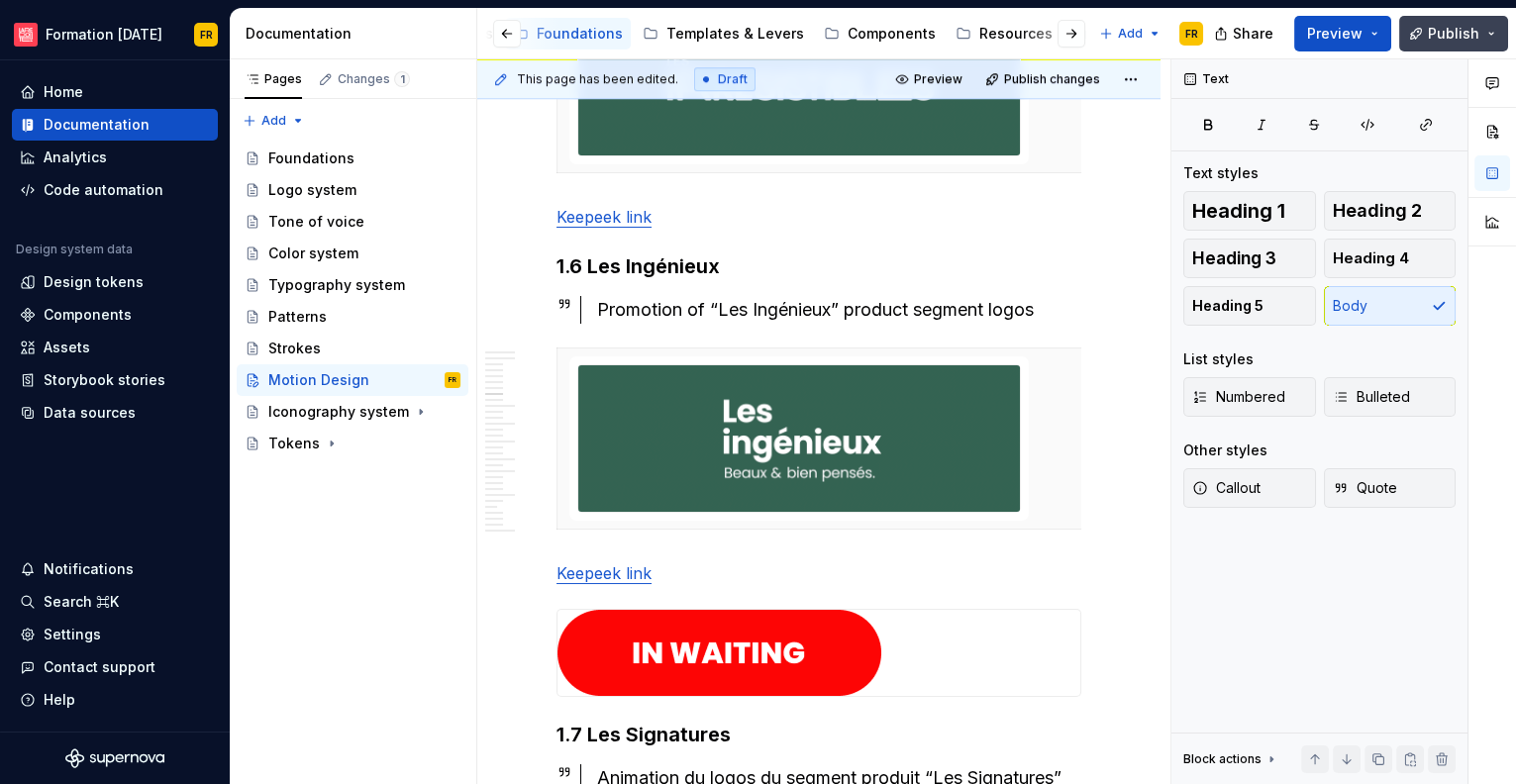 click on "Publish" at bounding box center [1454, 34] 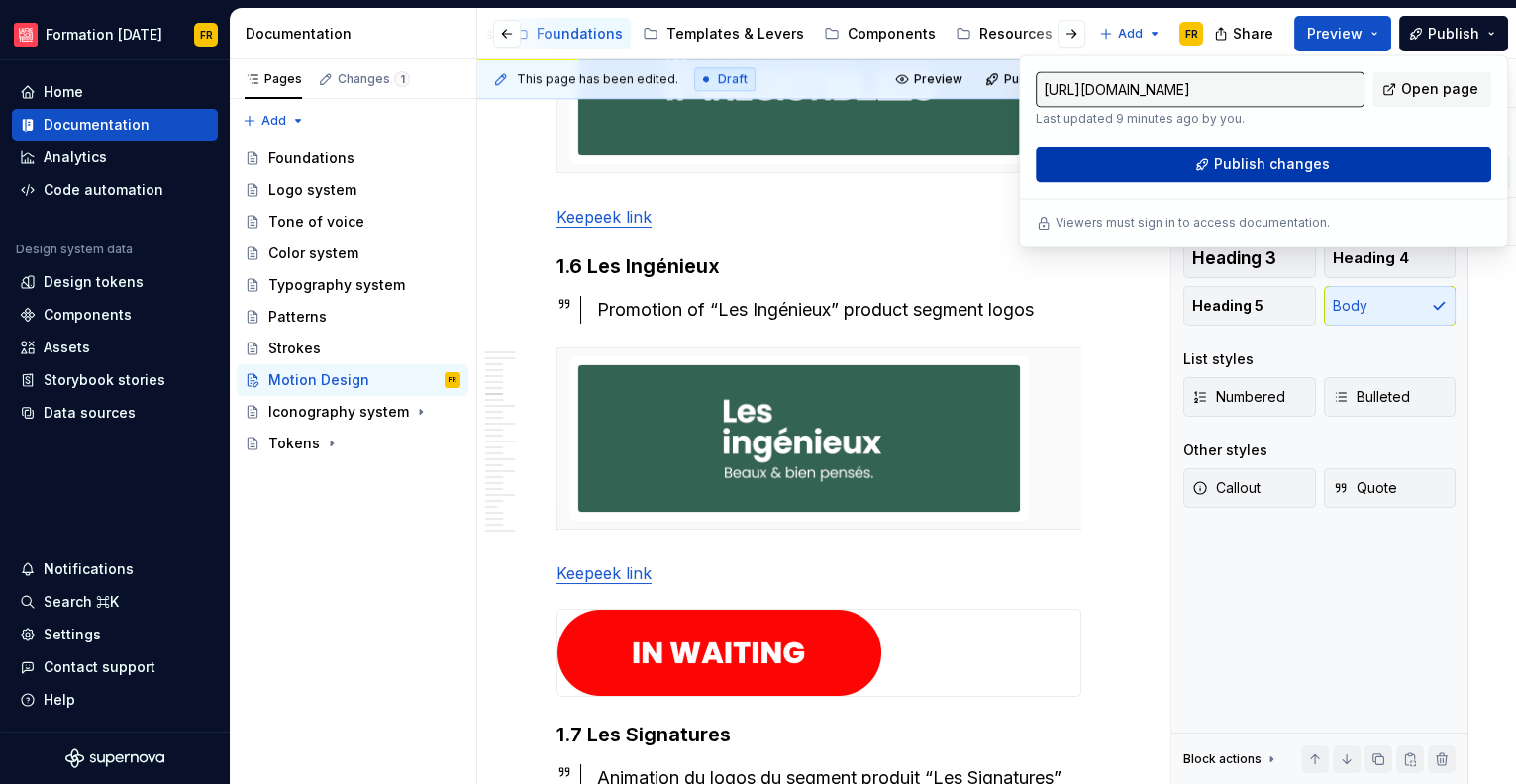 click on "Publish changes" at bounding box center [1263, 164] 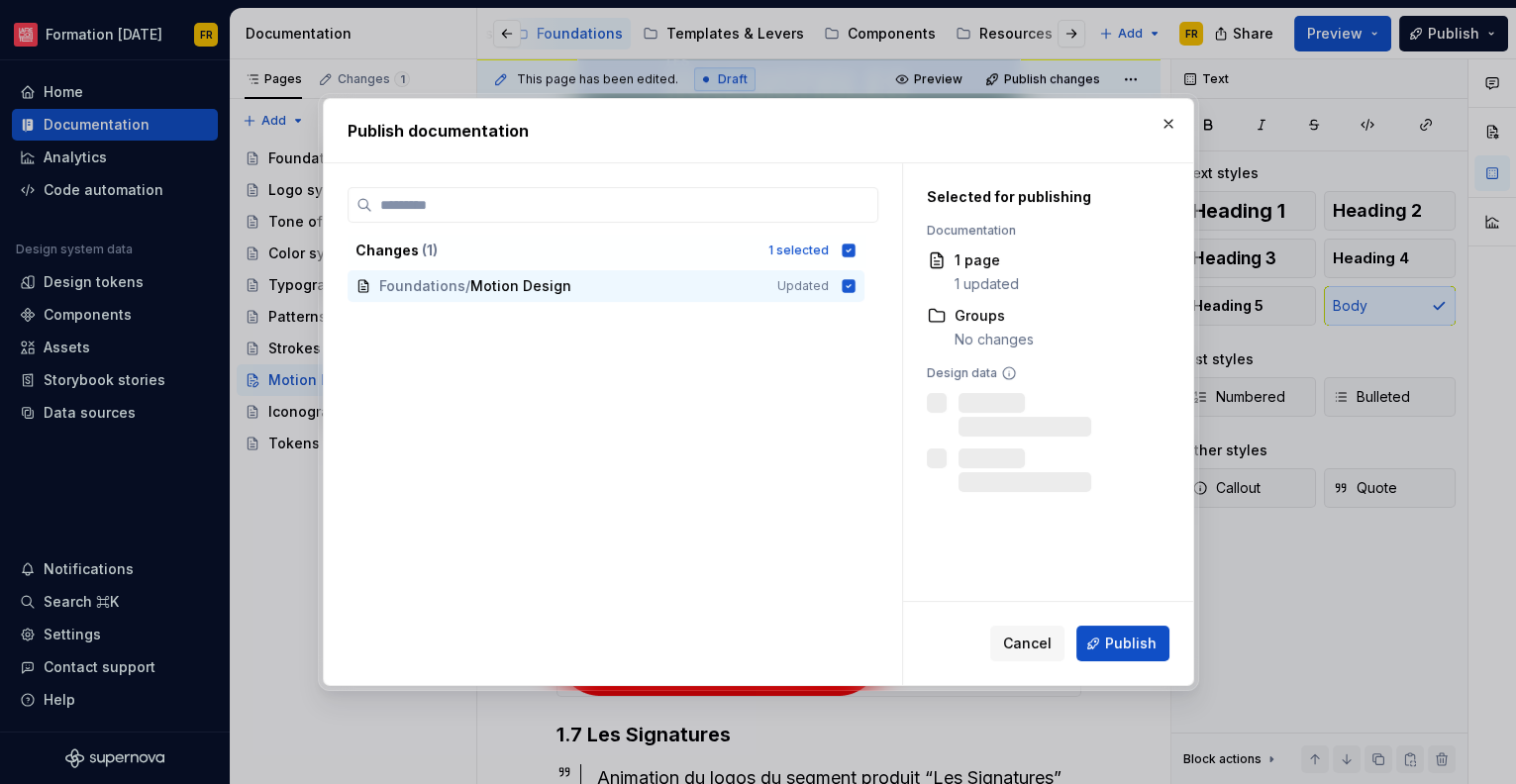 click on "Publish" at bounding box center [1131, 643] 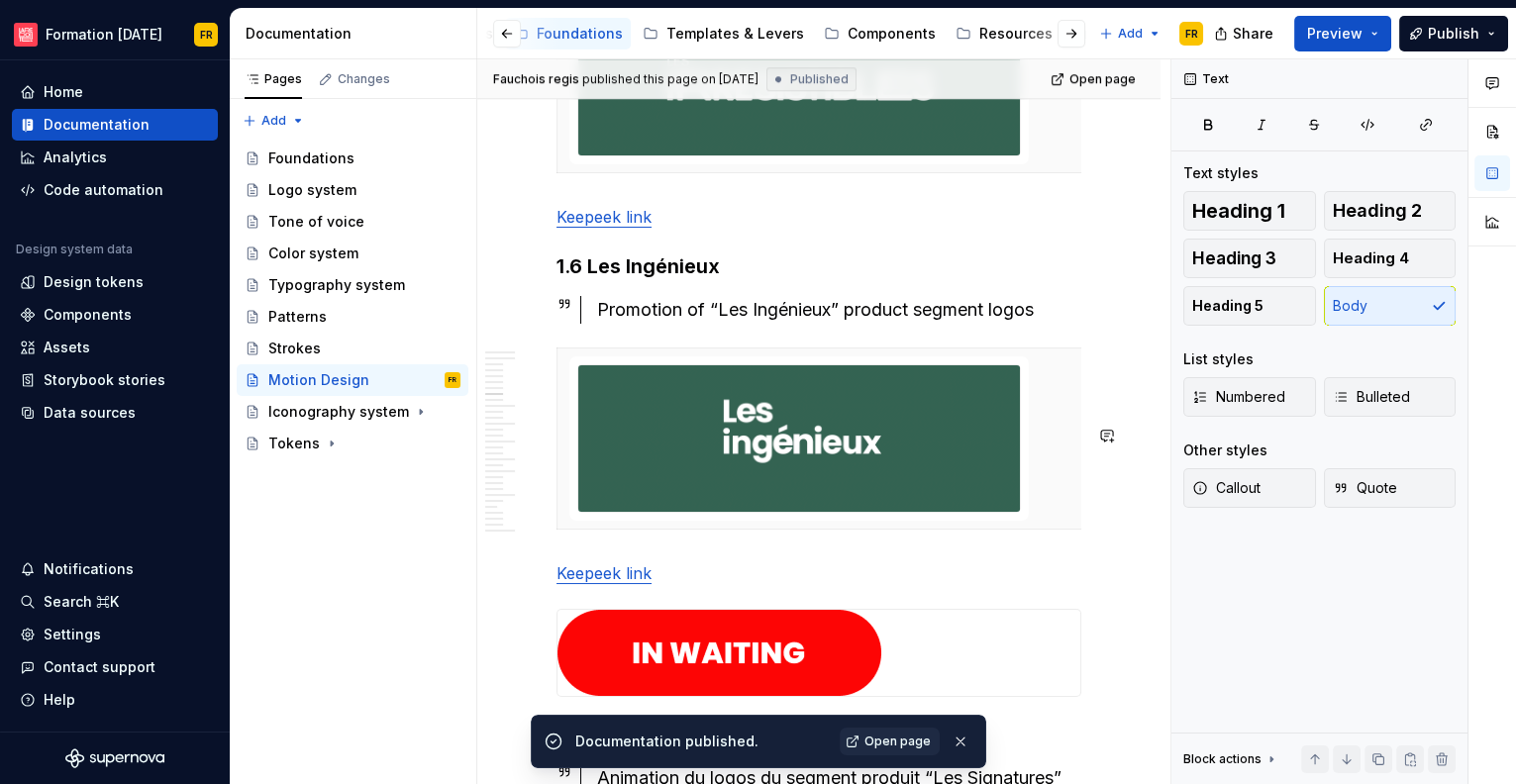 click on "Open page" at bounding box center (897, 741) 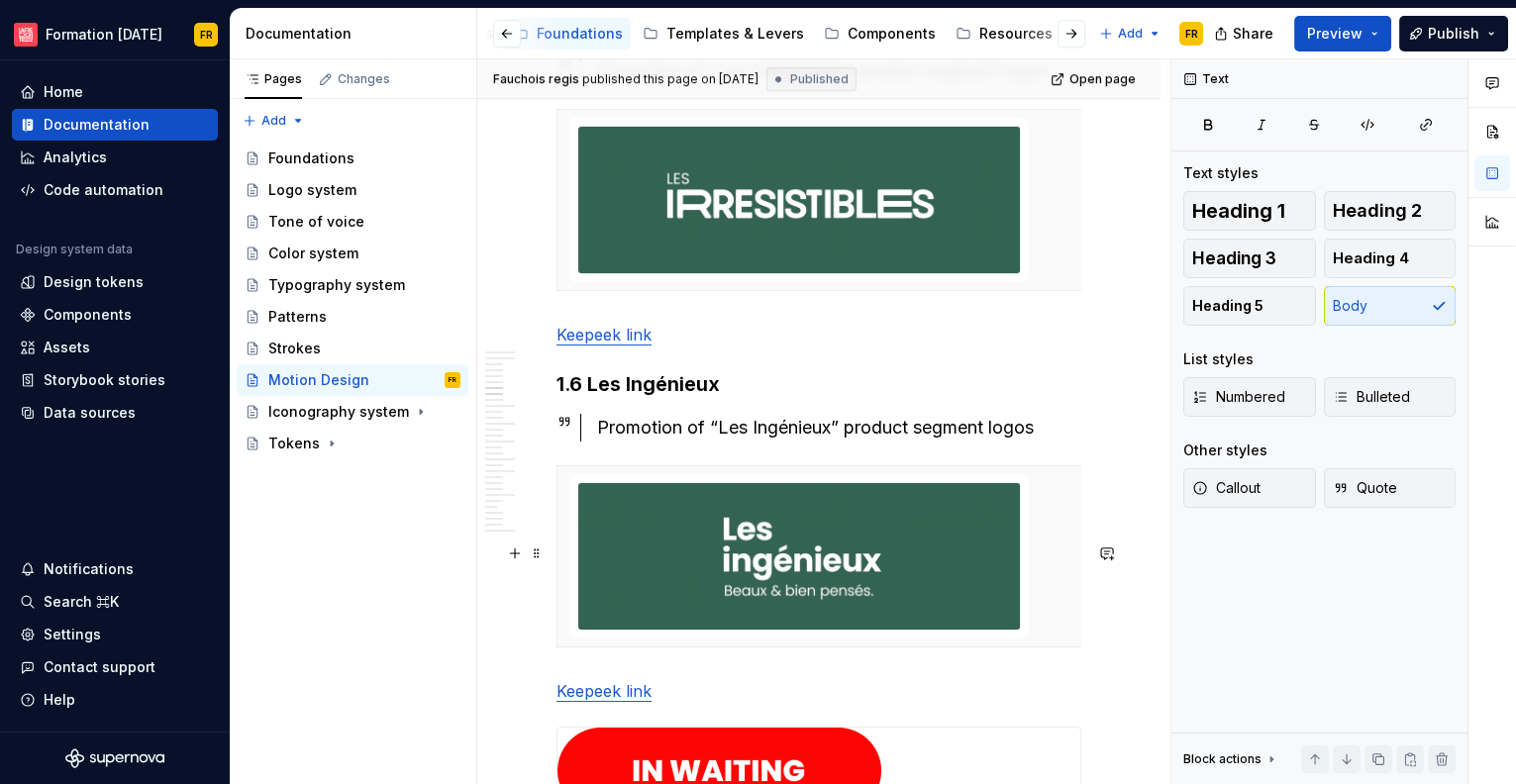 scroll, scrollTop: 3044, scrollLeft: 0, axis: vertical 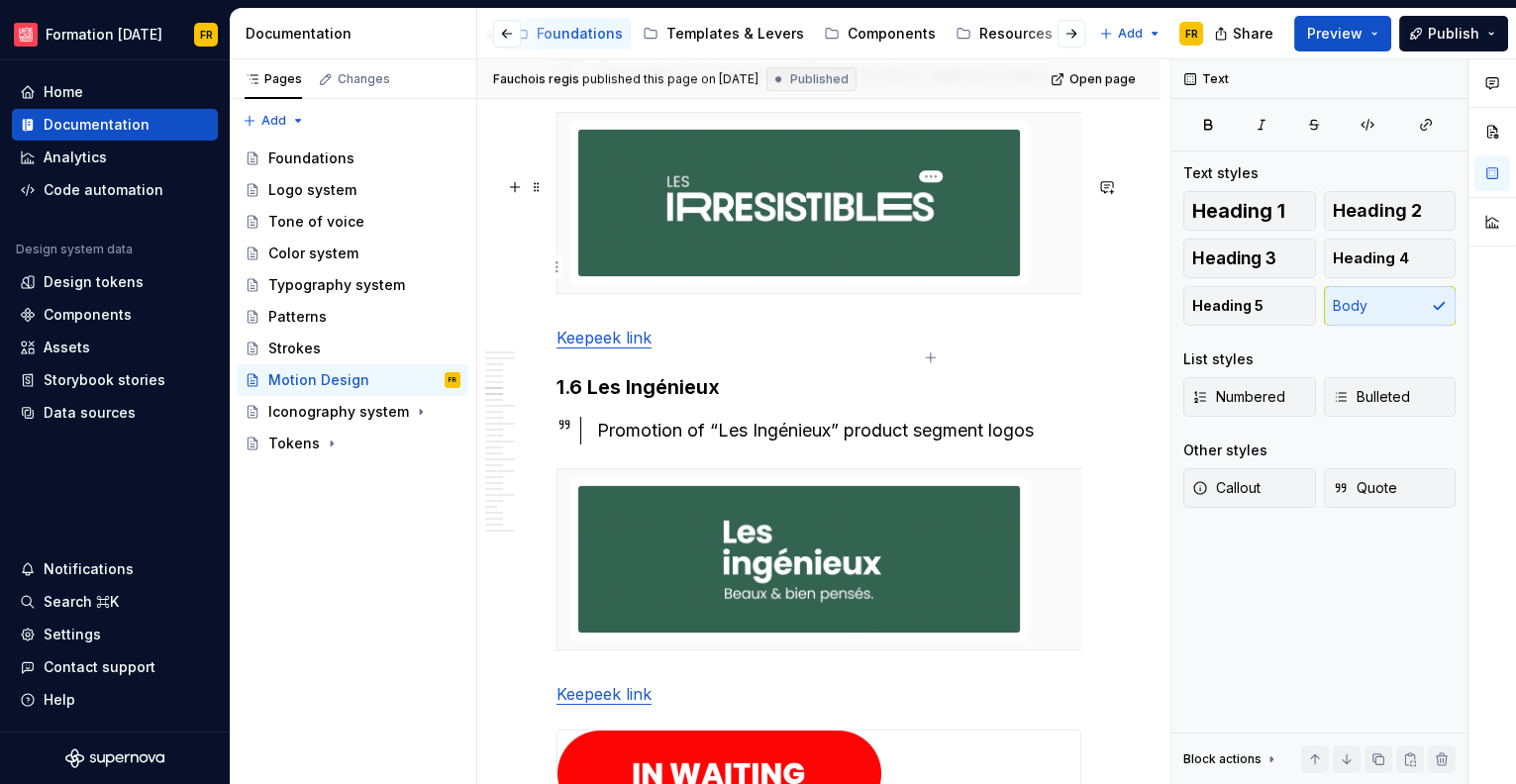 click at bounding box center [799, 203] 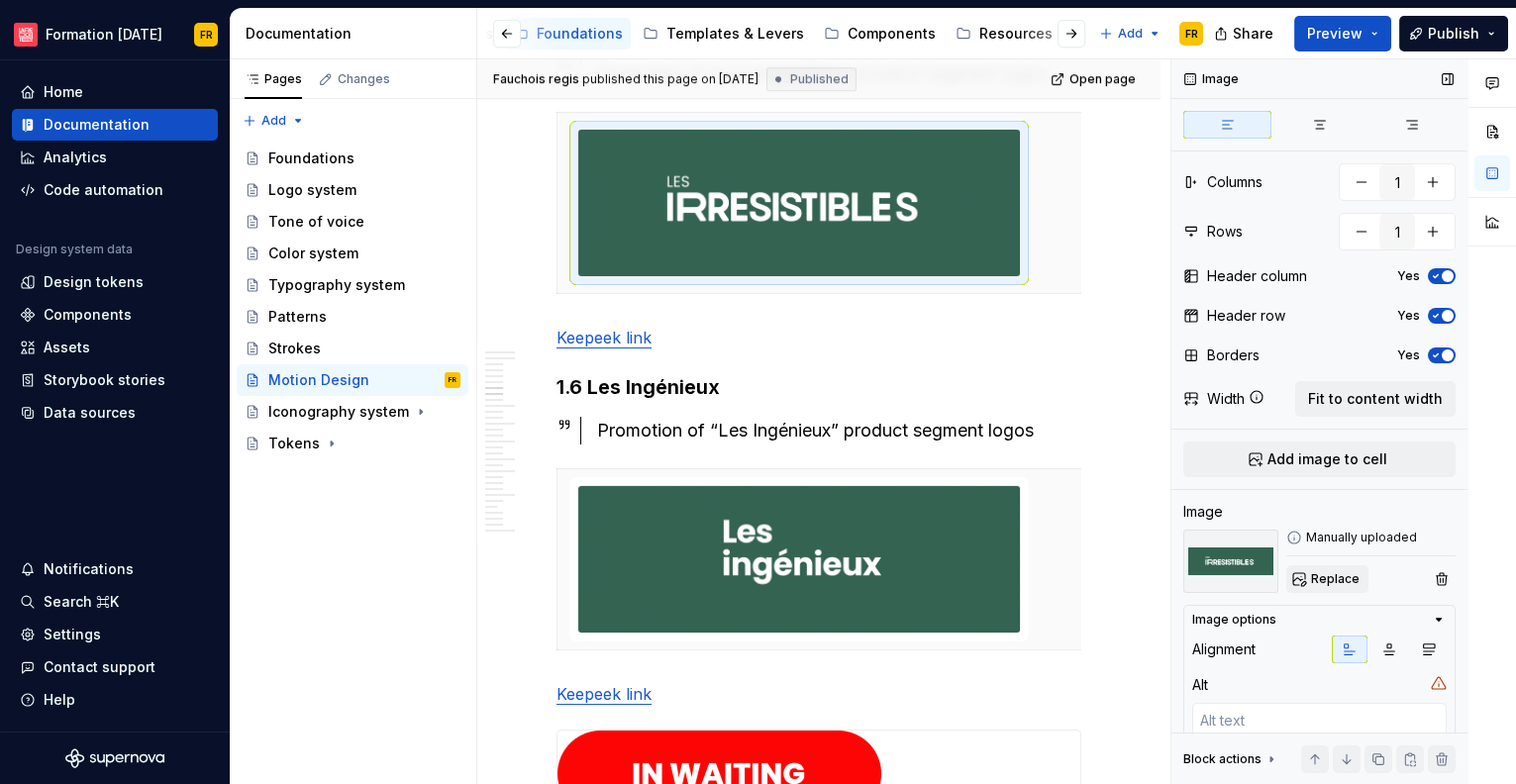 click on "Replace" at bounding box center [1335, 579] 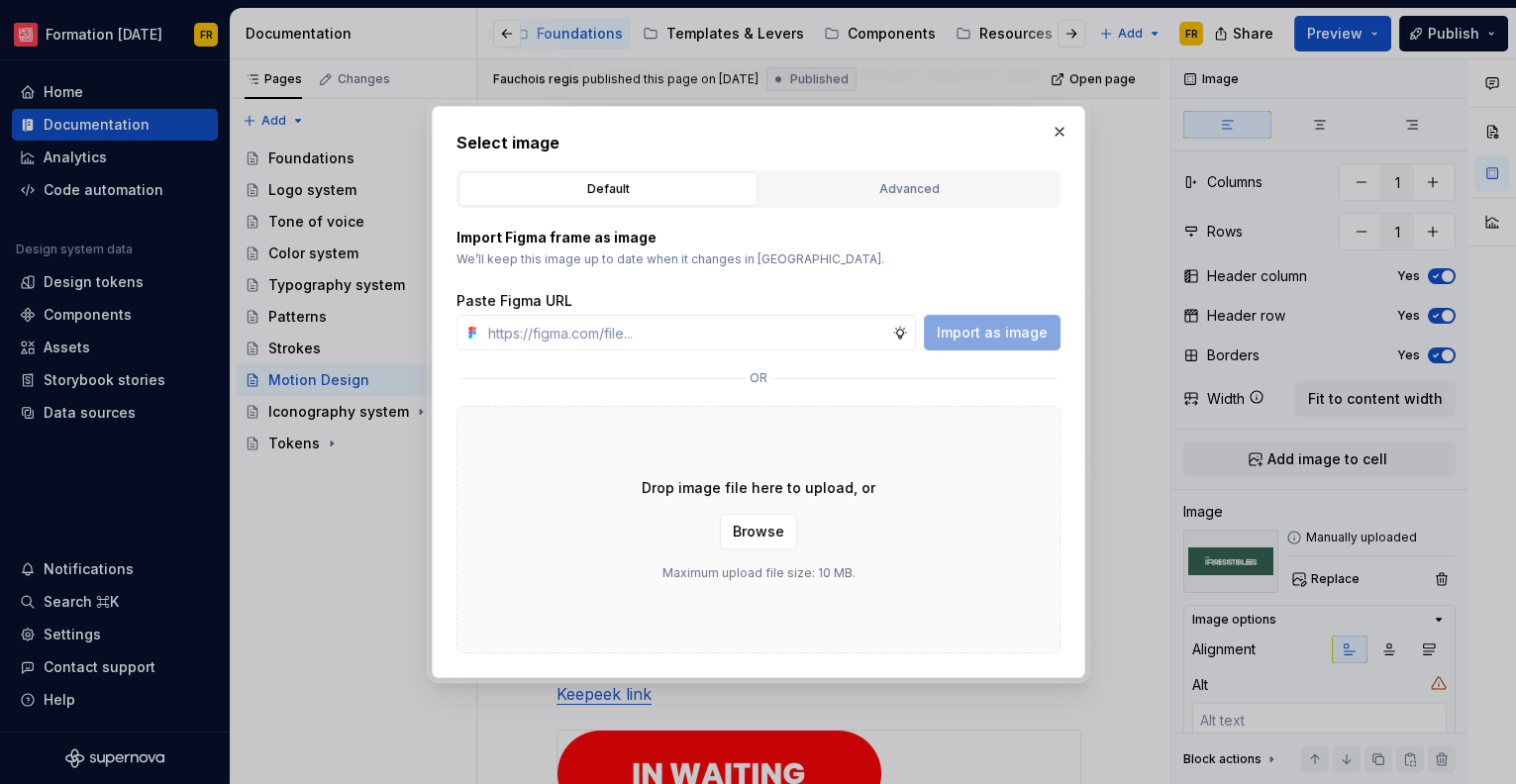 click at bounding box center (1060, 132) 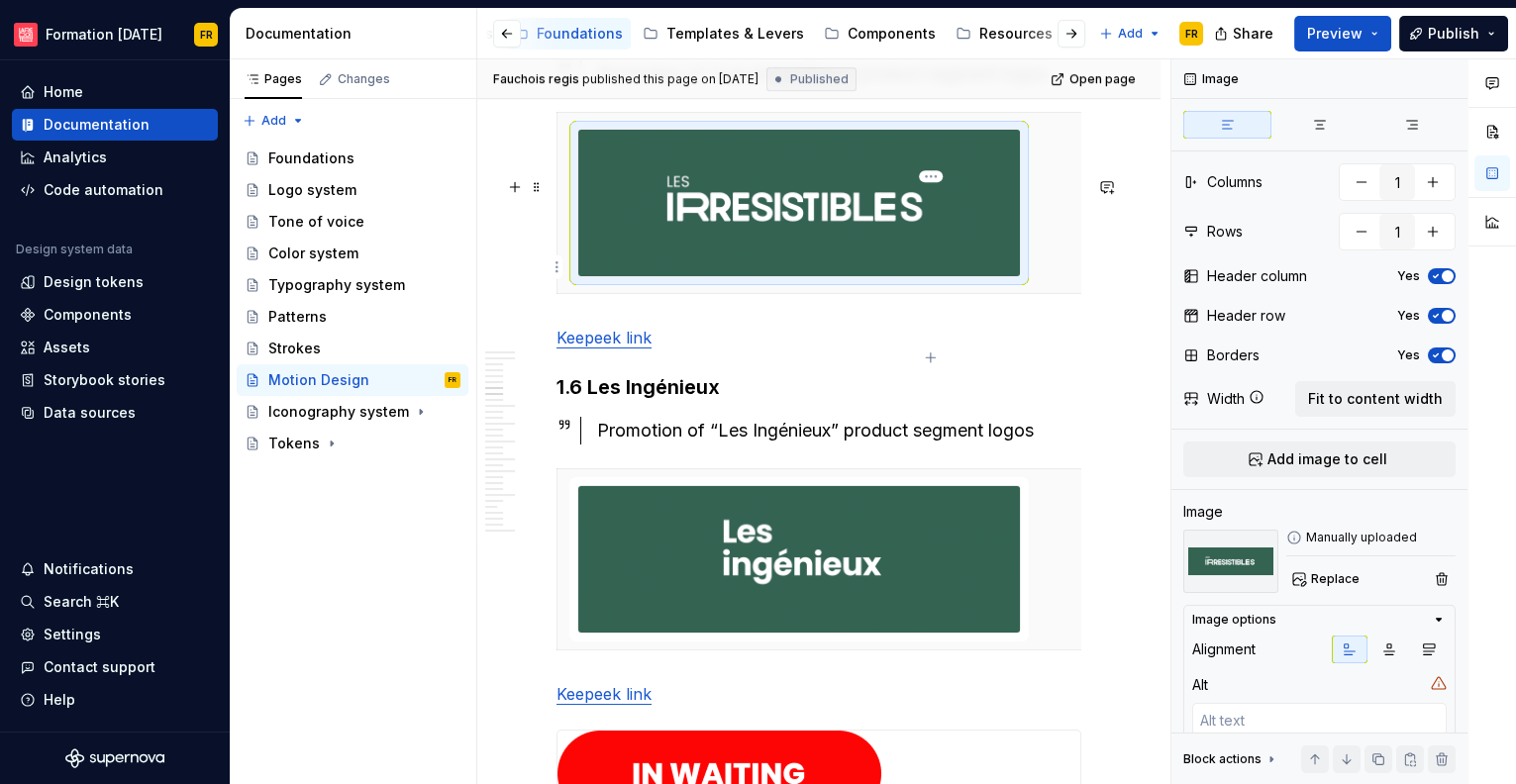 click at bounding box center (799, 203) 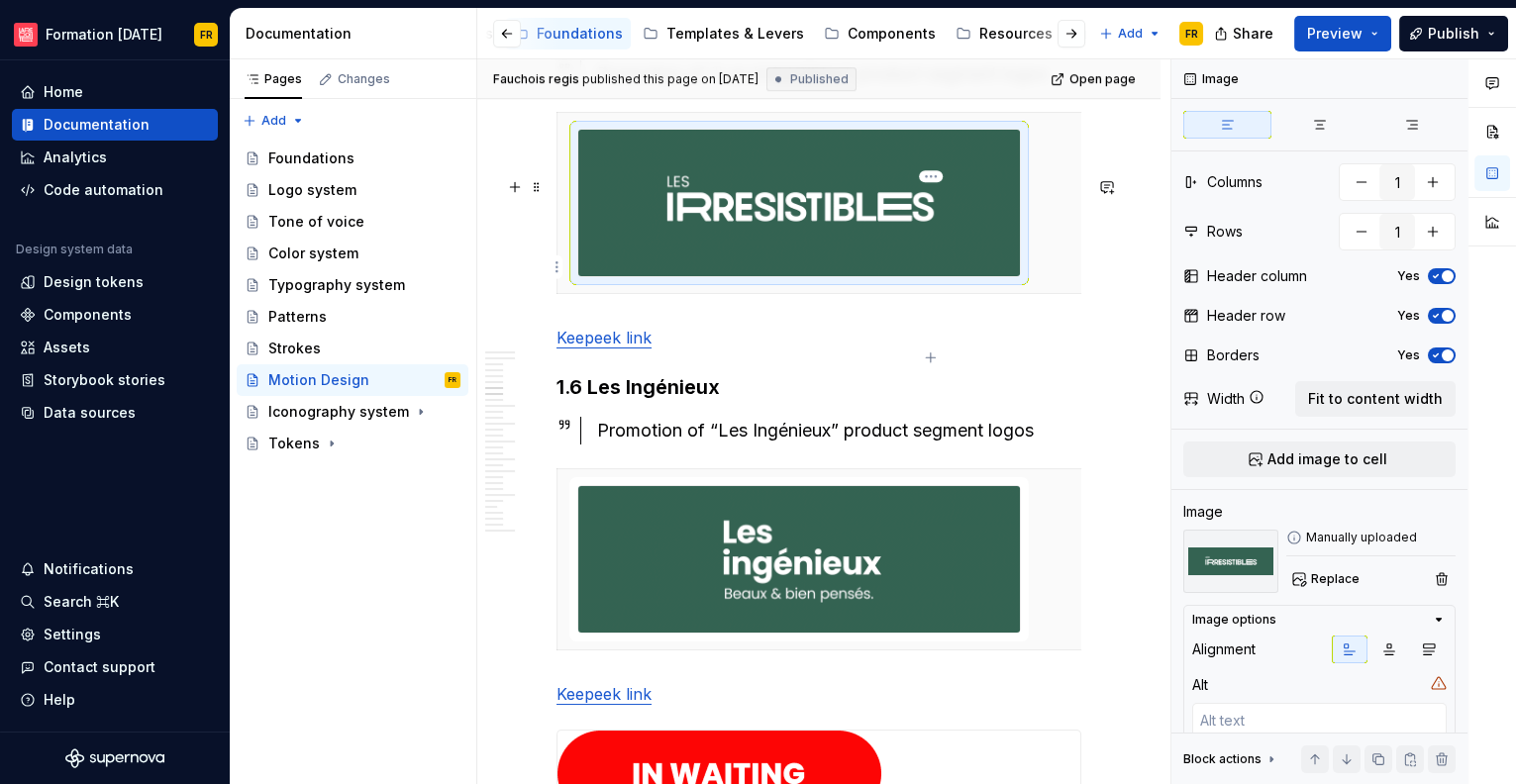 click at bounding box center [799, 203] 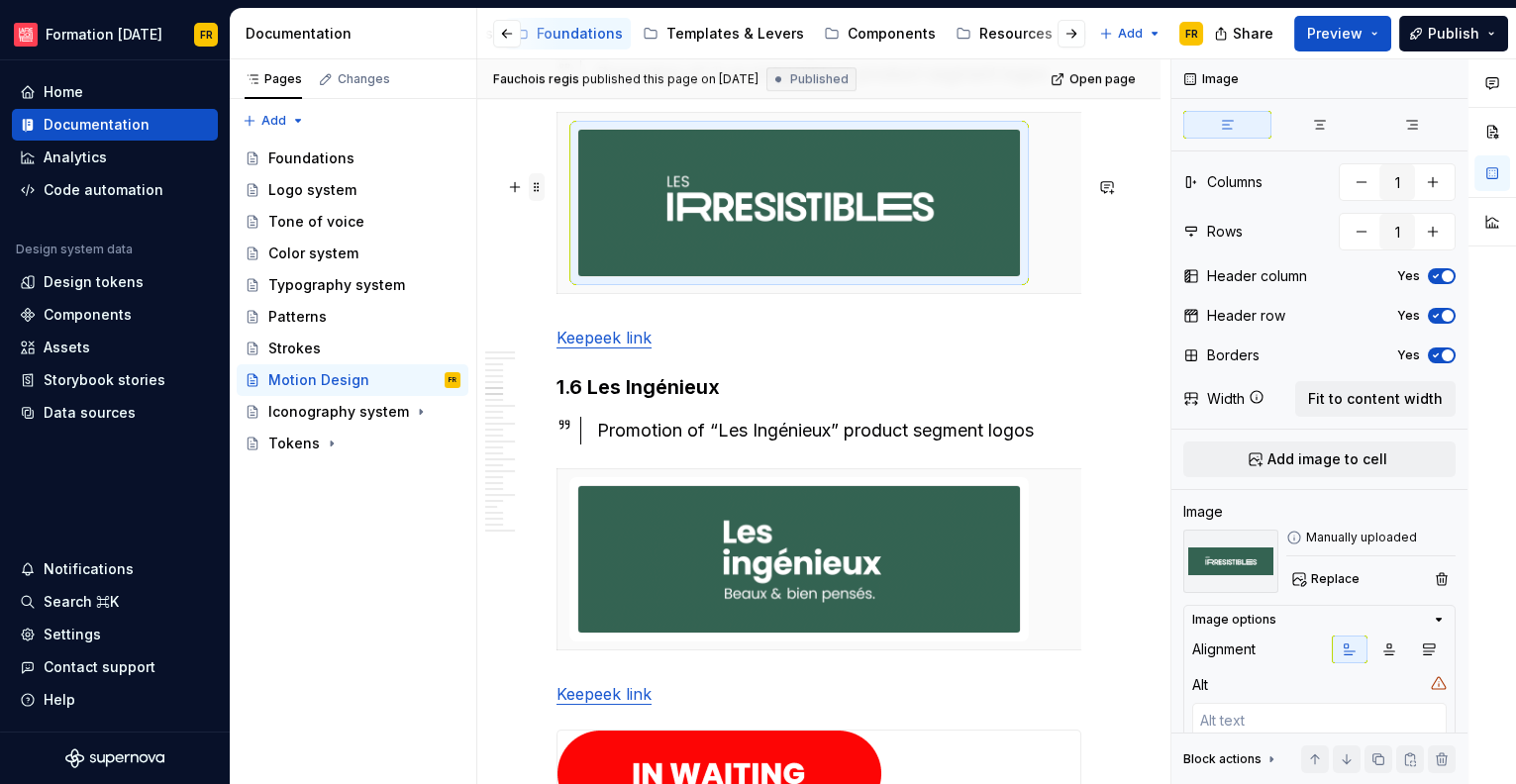 click at bounding box center [537, 187] 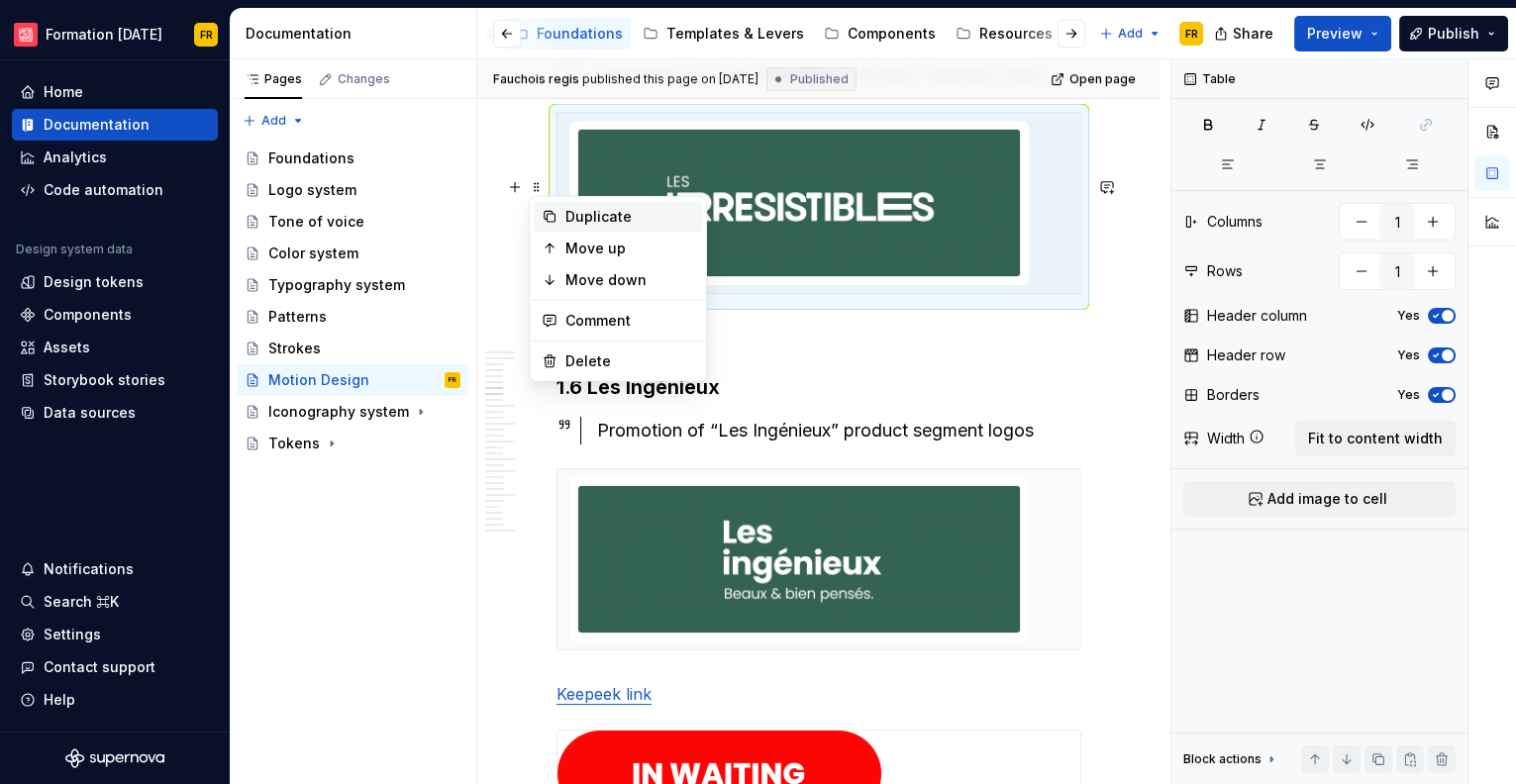 click on "Duplicate" at bounding box center (630, 217) 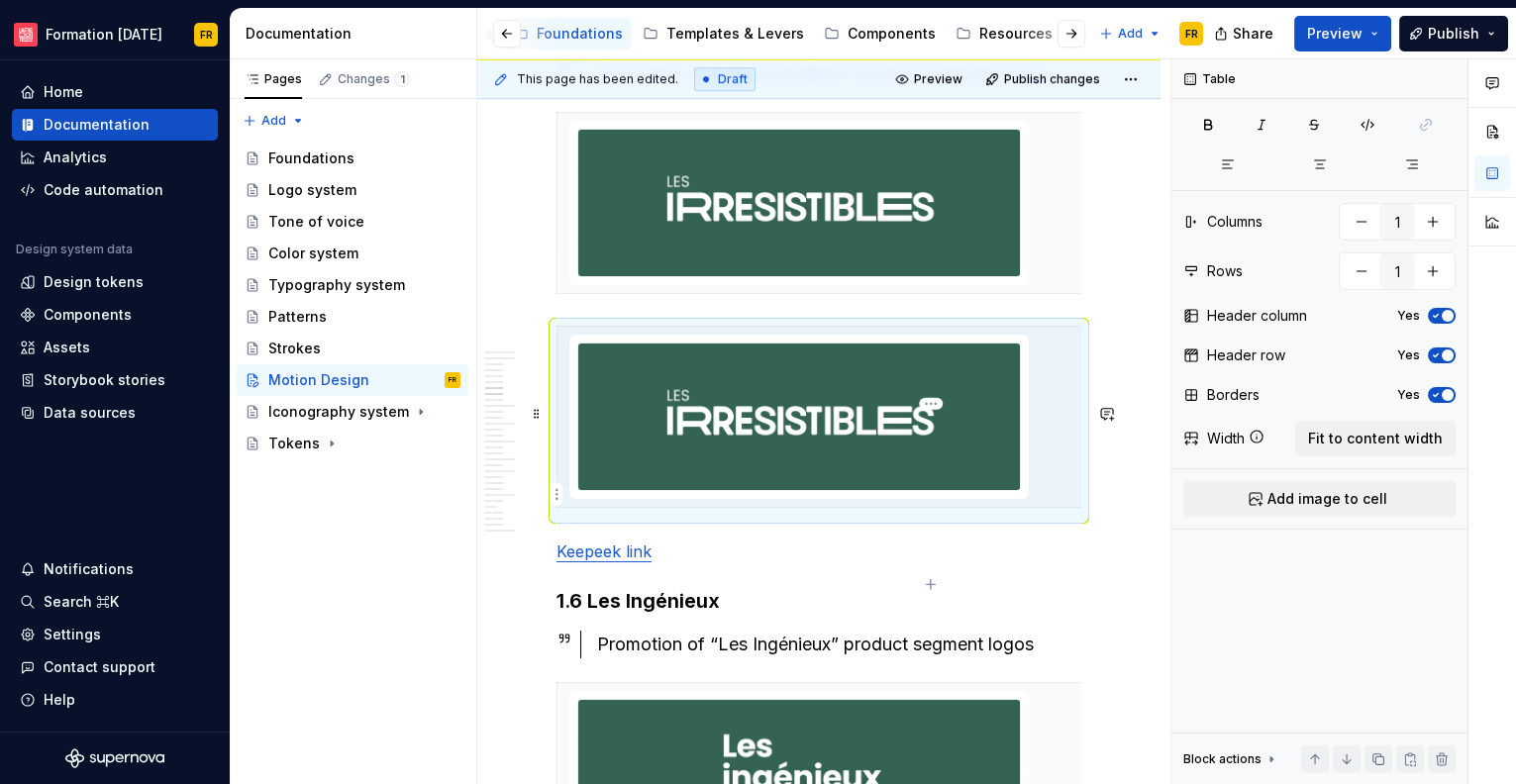 drag, startPoint x: 759, startPoint y: 487, endPoint x: 818, endPoint y: 499, distance: 60.207973 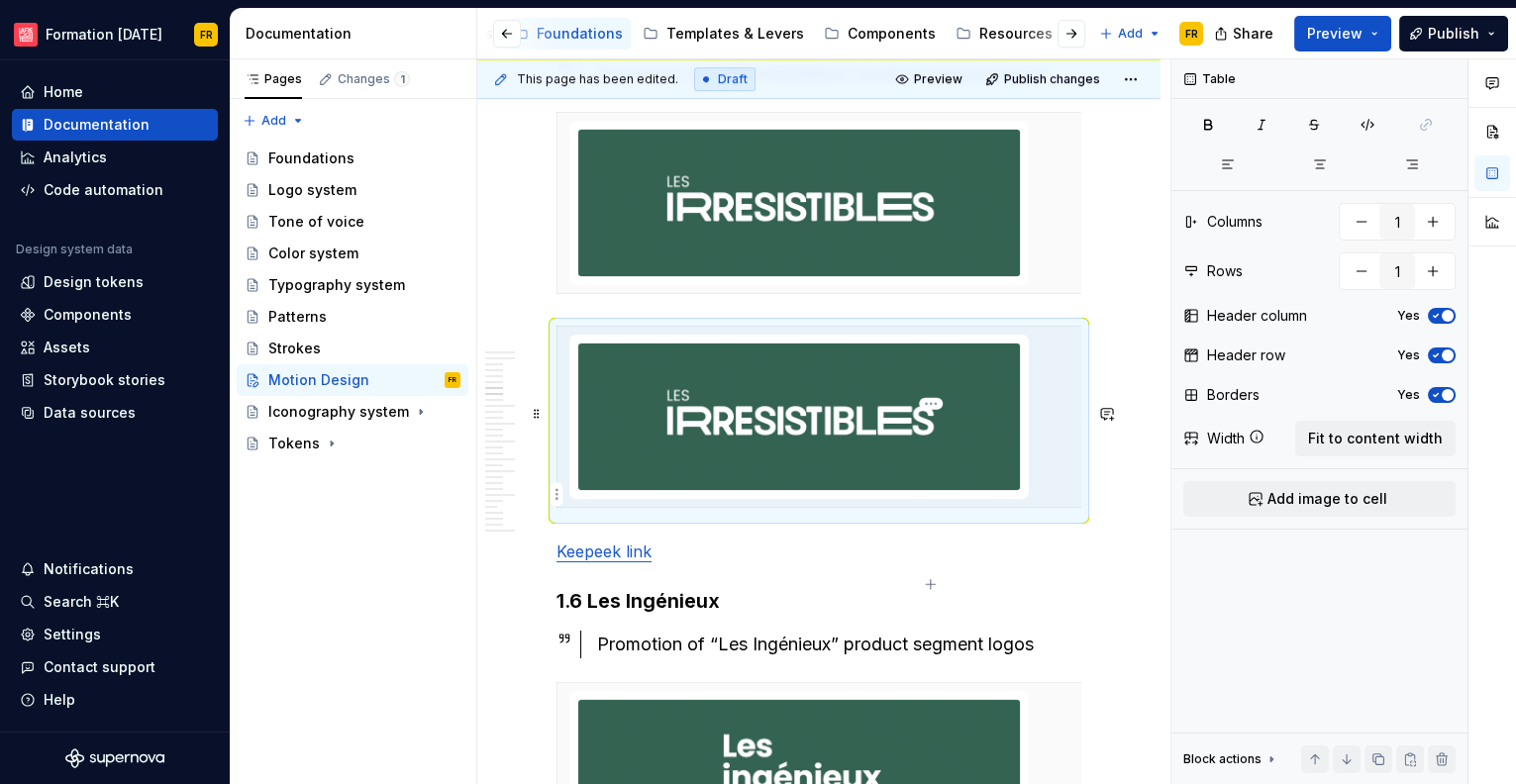 click at bounding box center [799, 417] 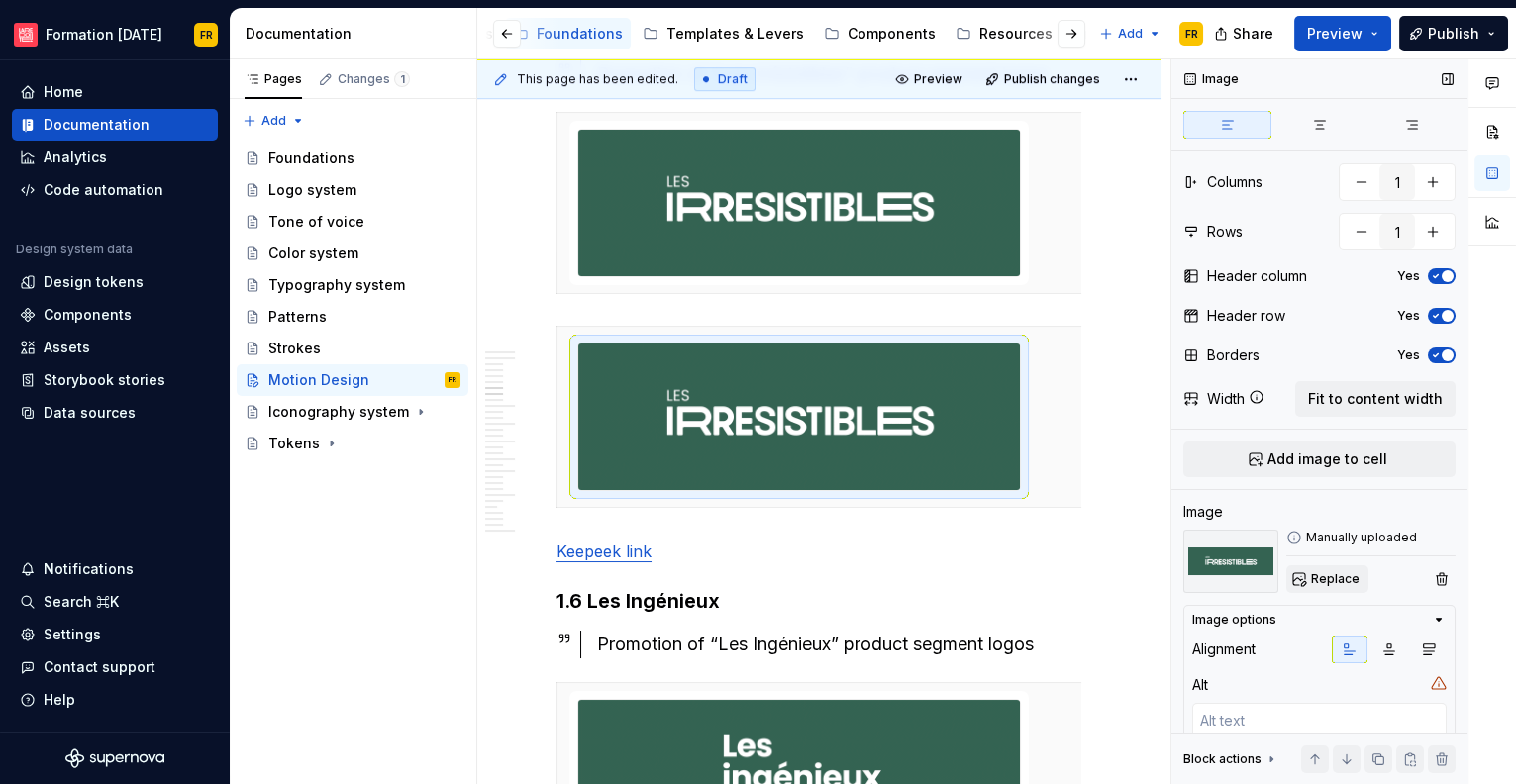 click on "Replace" at bounding box center (1335, 579) 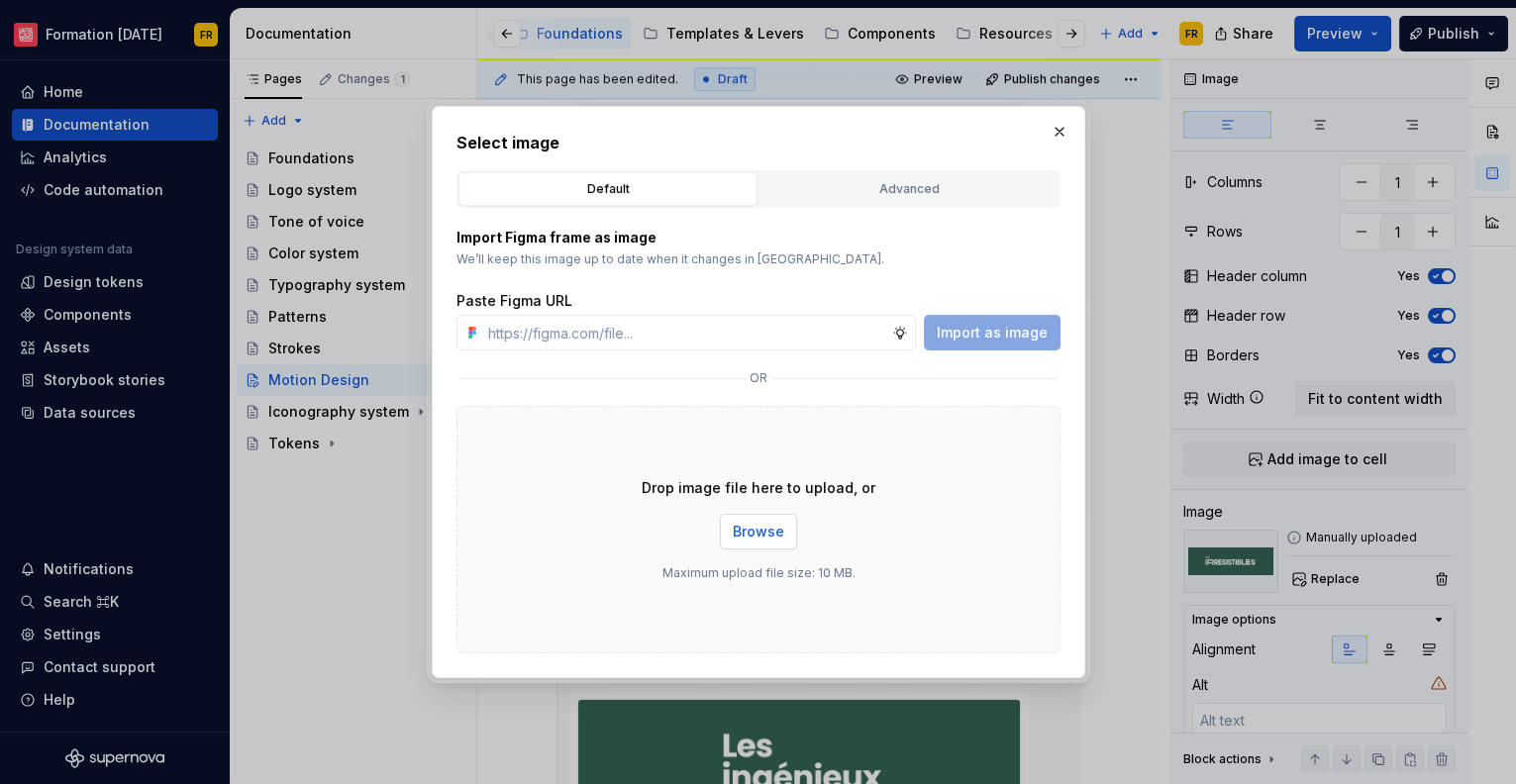 click on "Browse" at bounding box center (758, 532) 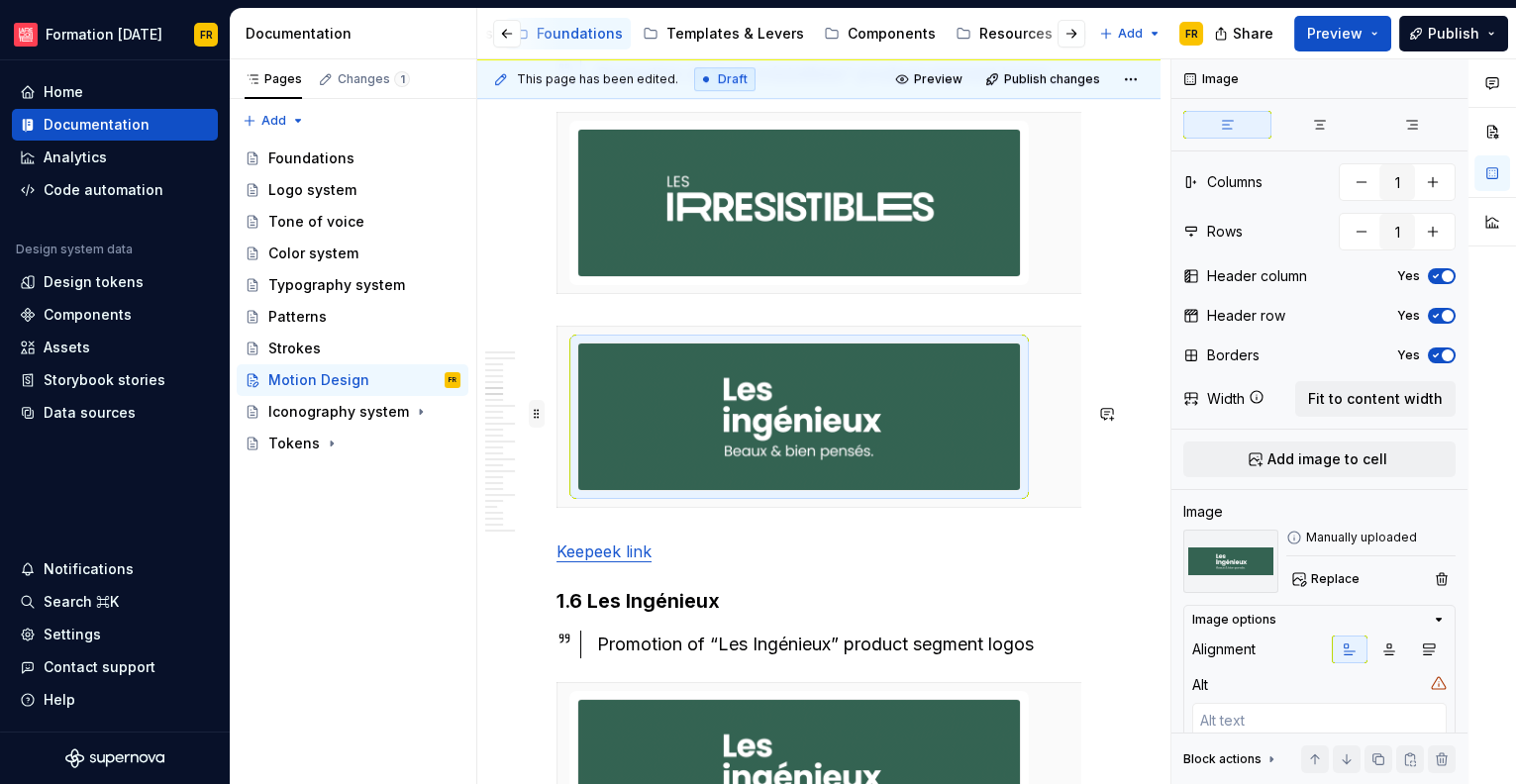 click at bounding box center (537, 414) 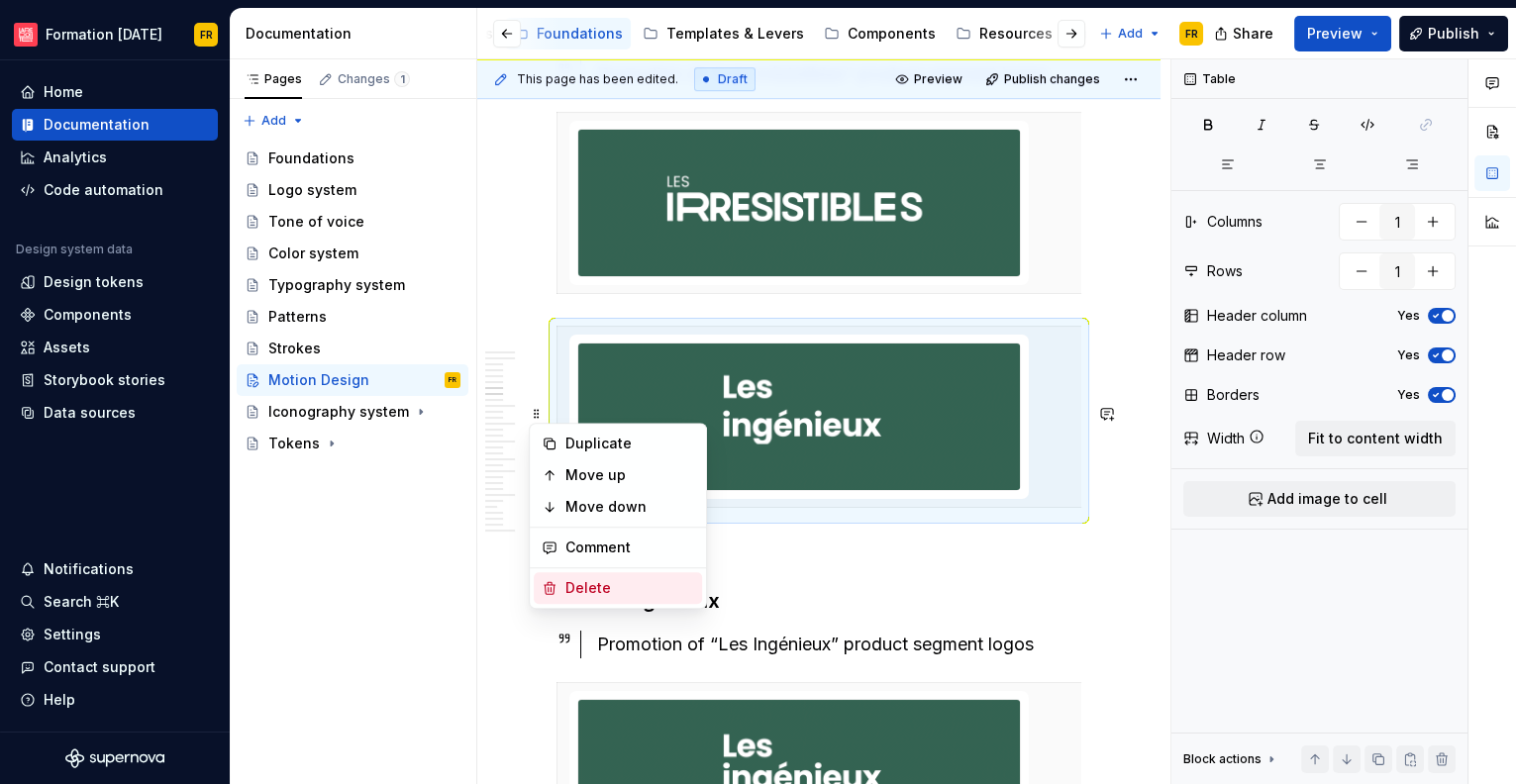 click on "Delete" at bounding box center (630, 588) 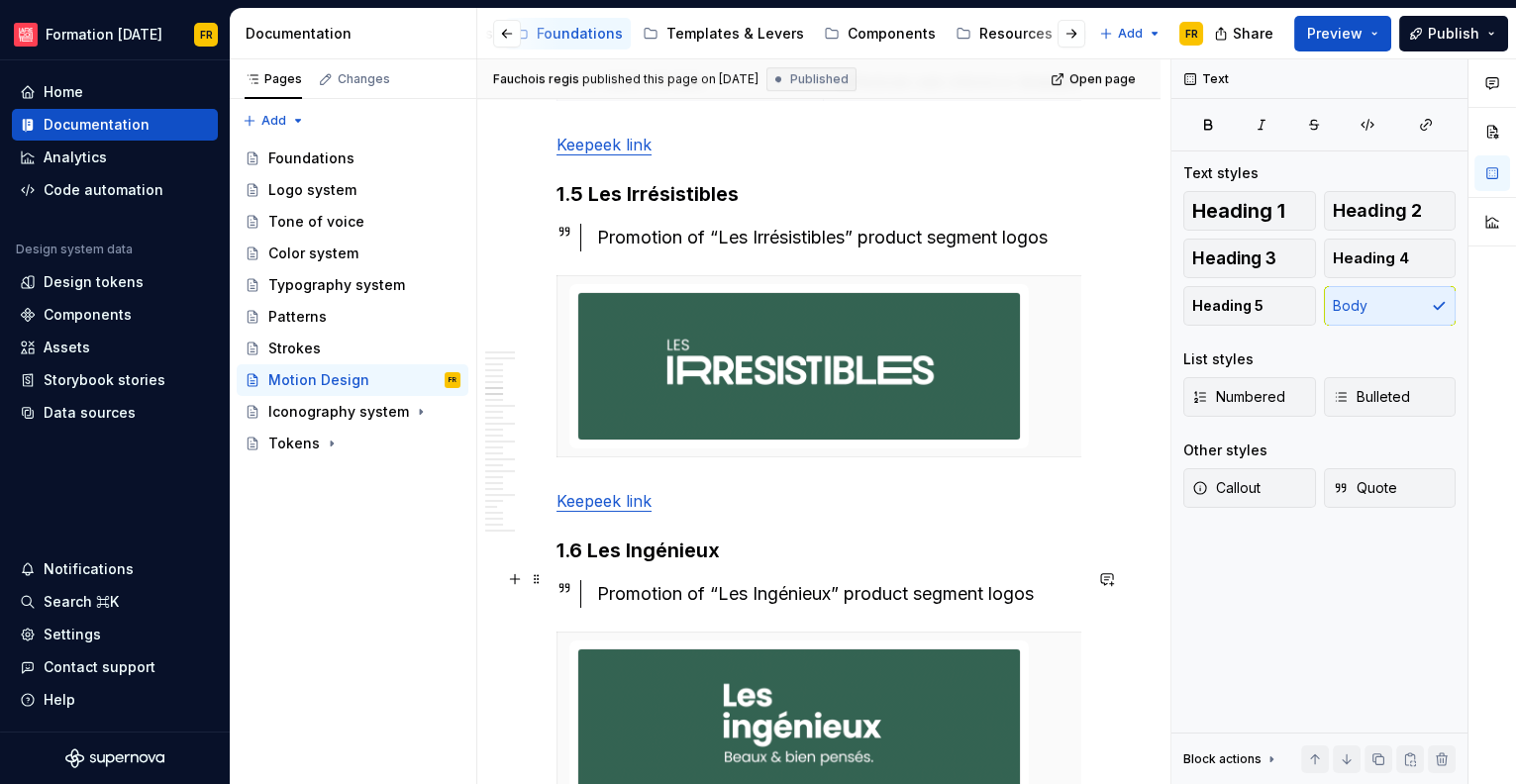scroll, scrollTop: 2888, scrollLeft: 0, axis: vertical 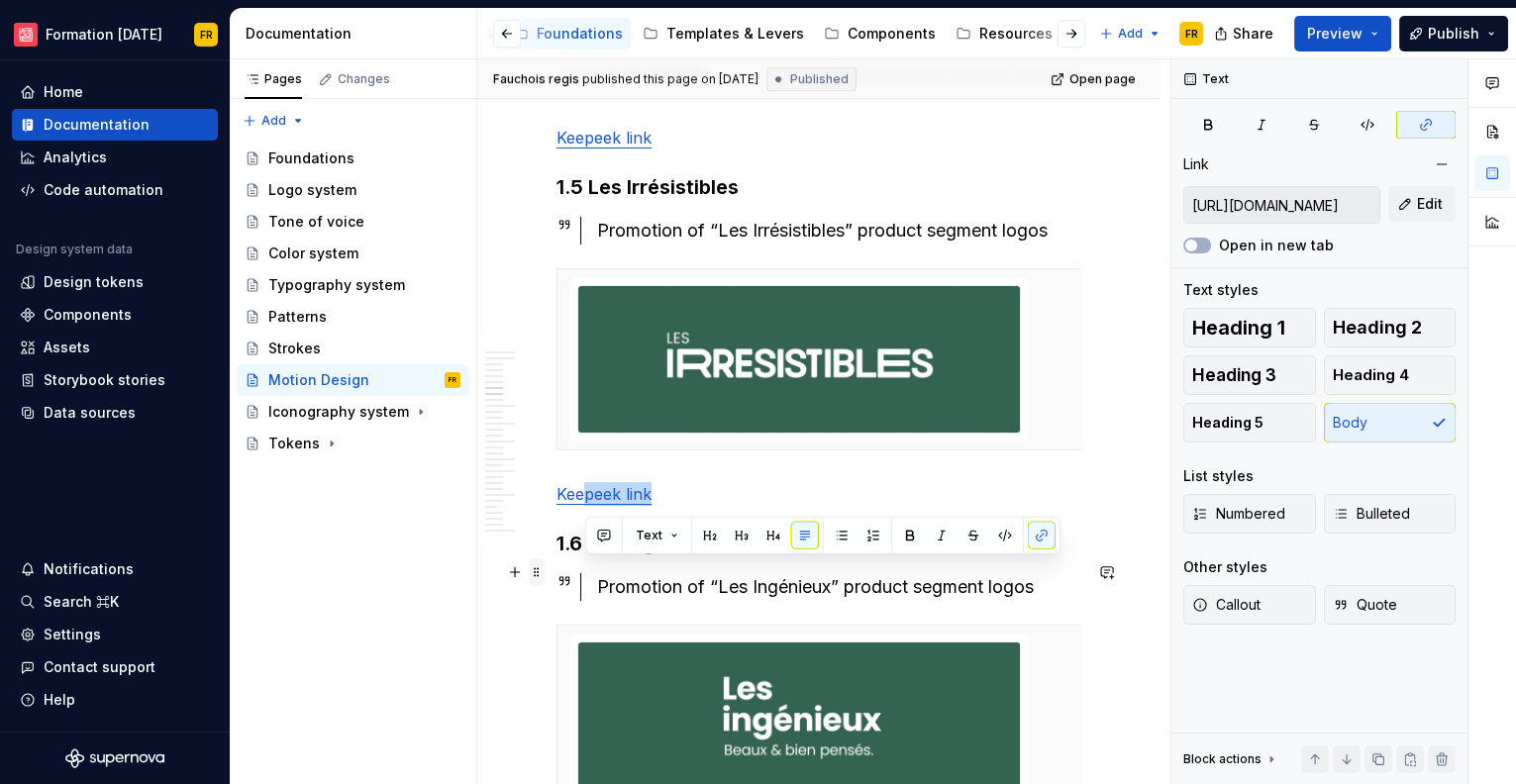 drag, startPoint x: 664, startPoint y: 575, endPoint x: 540, endPoint y: 564, distance: 124.48695 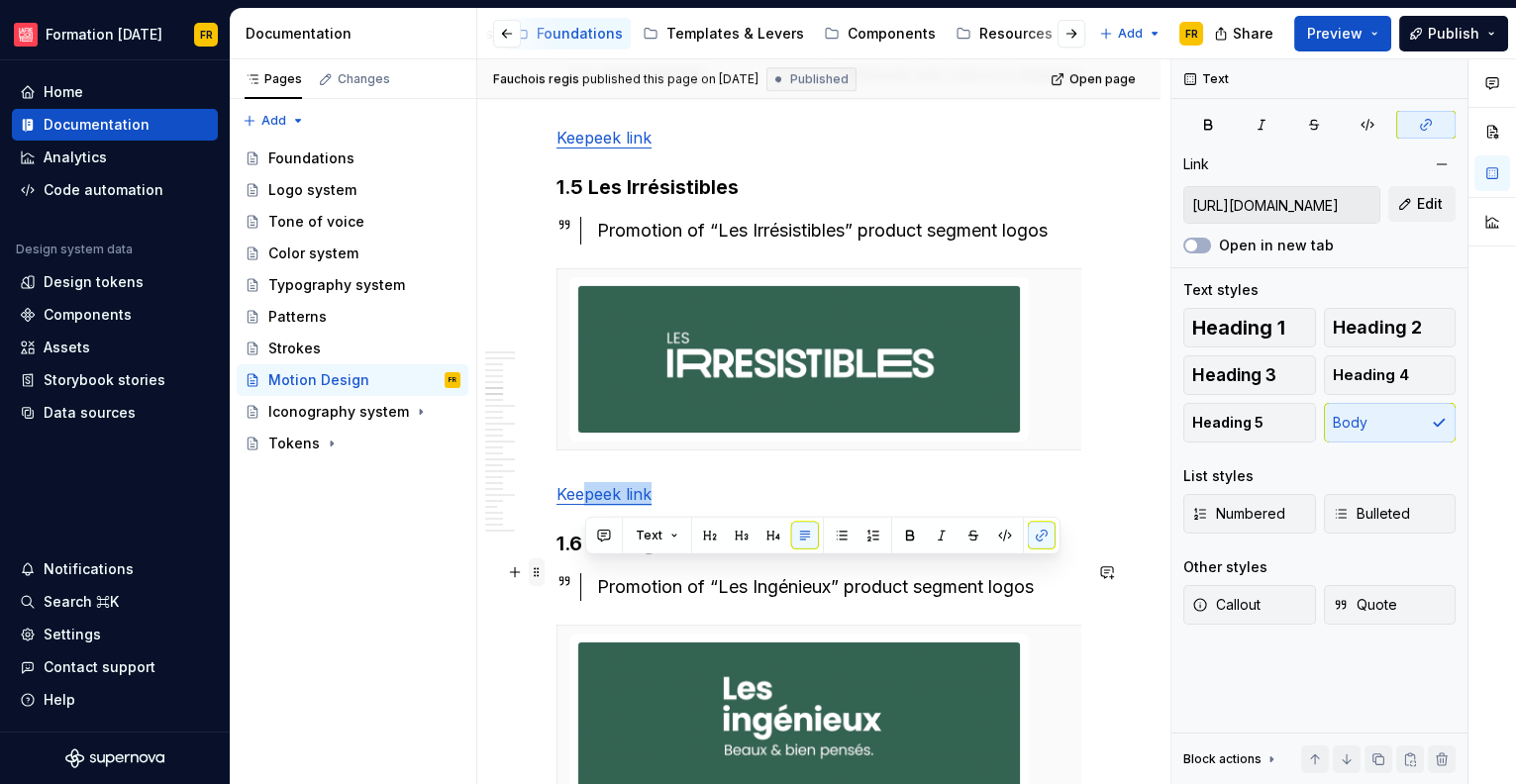 click on "File and product structure Summary 1.  Animation logo 2.  Animation typography 3.  Graphic element 4.  Animation picture 5.  La Redoute +  6.  Marketing  7.  ZSA 1. Animation logos 1.1 La Redoute La Redoute logo animation  with and without signature. Web :  HEXA : #FF3F52 Print pantone :  PMS 1785C Print :  R265 G63 B82 La Redoute web reference :  brand/redoute Keepeek link 1.2 La Redoute Collections Web :  HEXA : #890B58 Print pantone :  PMS 7649C Print :  R137 G11 B88 La Redoute web reference :  brand/lr-collections Keepeek link 1.3 La Redoute Intérieurs Web :  HEXA : #0D525A Print pantone :  7477C Print :  R13 G82 B90 La Redoute web reference :  brand/lr-intérieurs Keepeek link 1.4 La Redoute App Web :  HEXA : #FF3F52 Print pantone :  1785C Print :  R265 G63 B82 La Redoute web reference :  brand/redoute Keepeek link 1.5 Les Irrésistibles Promotion of “Les Irrésistibles” product segment logos Keepeek link 1.6 Les Ingénieux Promotion of “Les Ingénieux” product segment logos Keepeek link     **" at bounding box center (819, 3940) 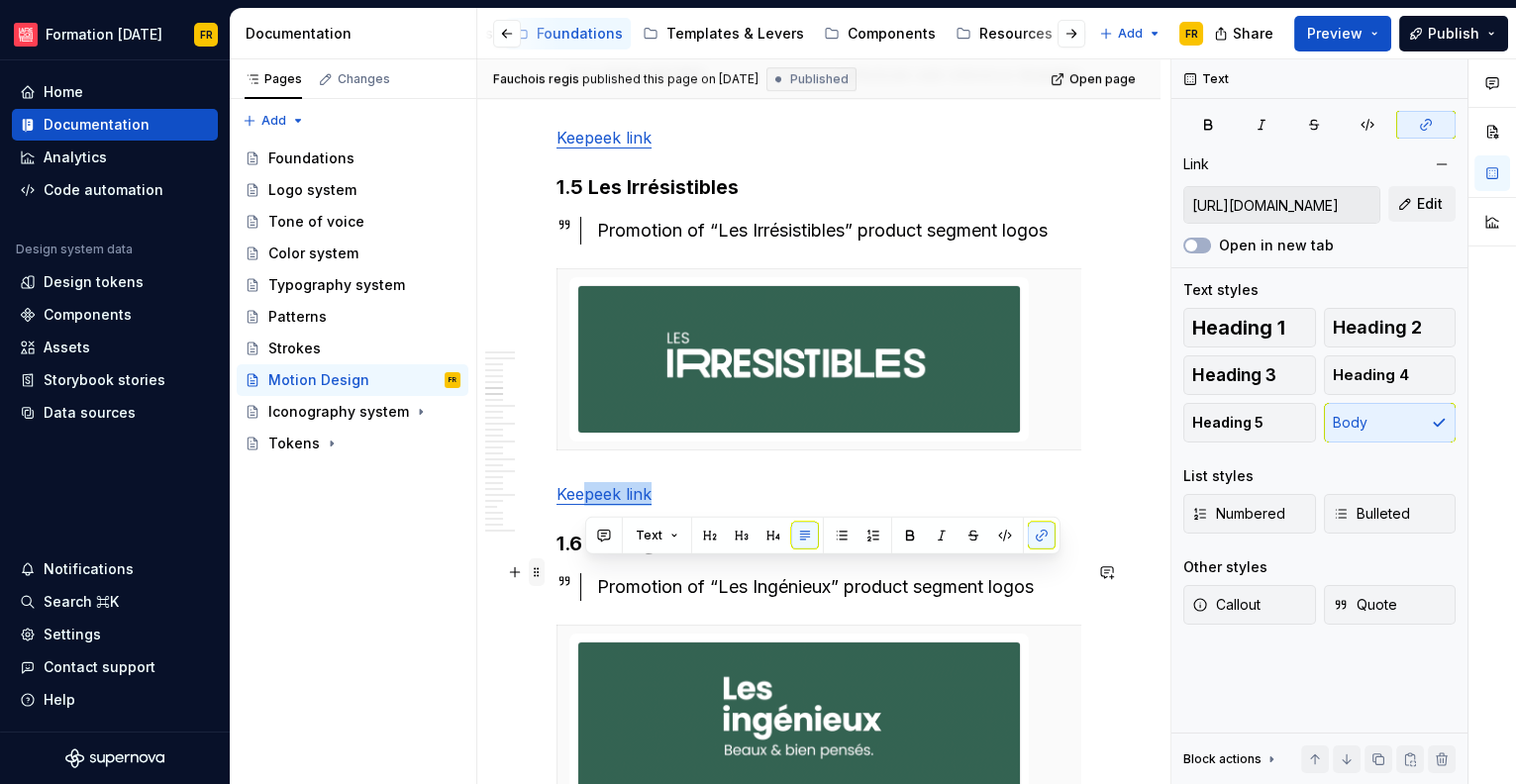 click at bounding box center (537, 572) 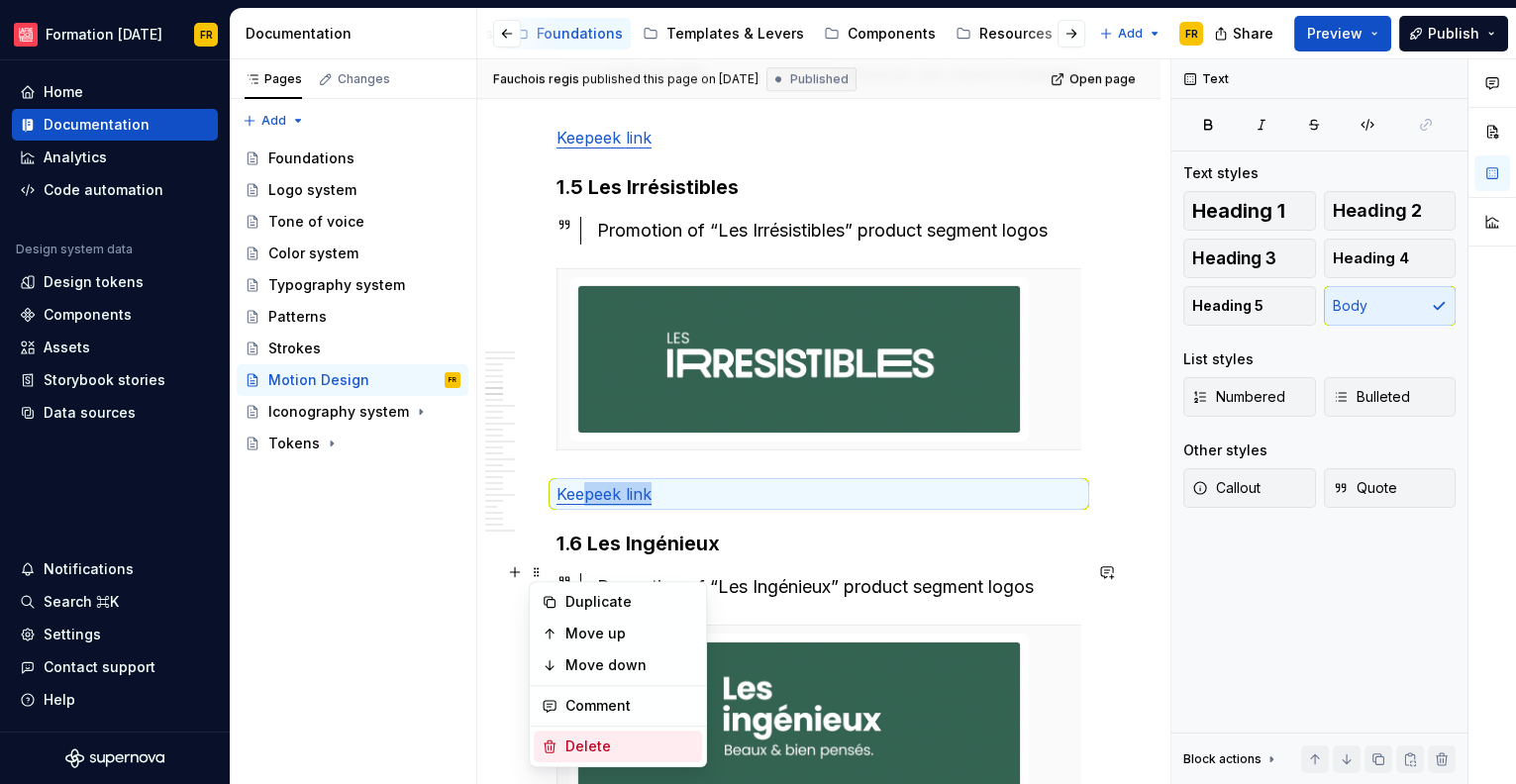 click on "Delete" at bounding box center [630, 746] 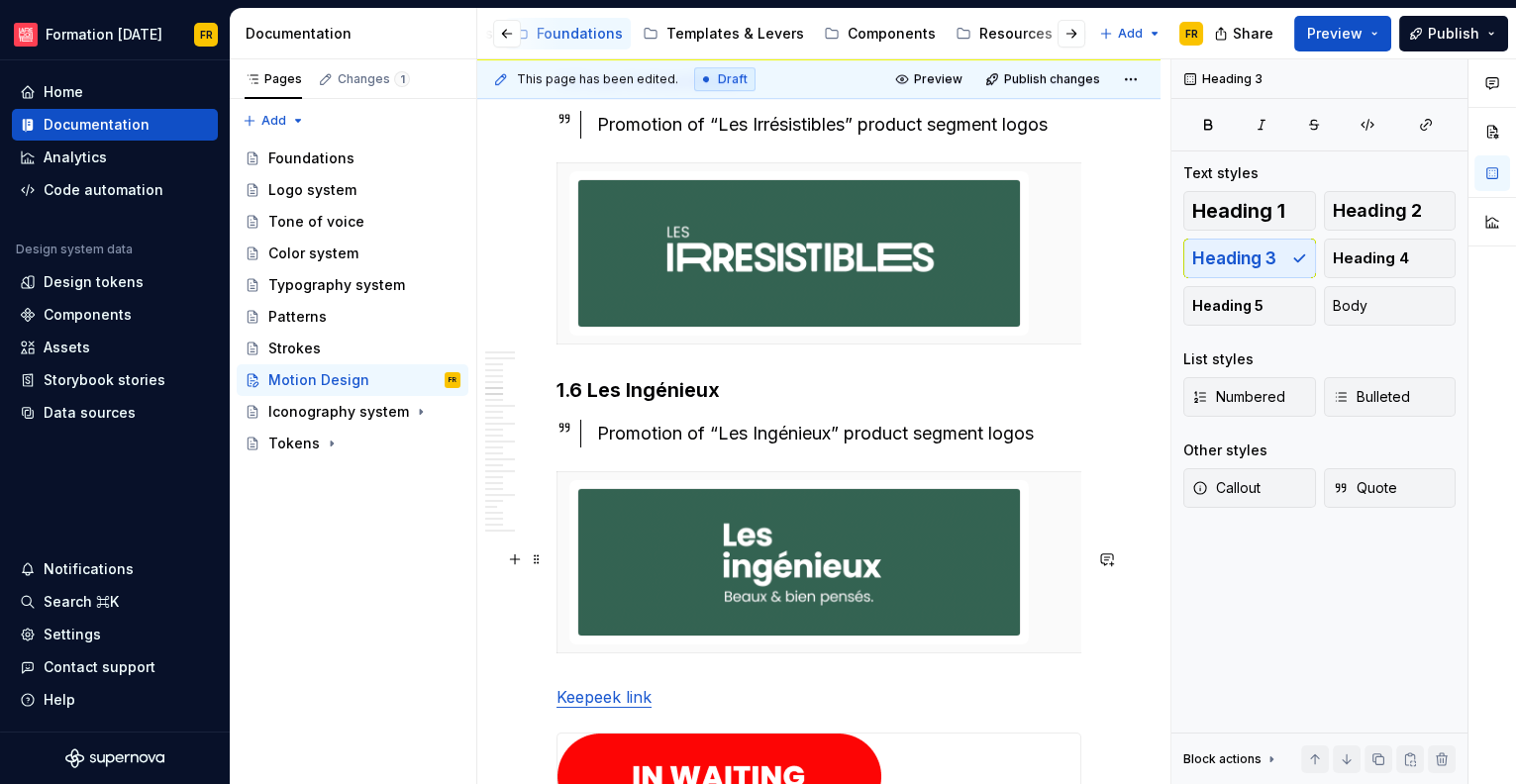 scroll, scrollTop: 3207, scrollLeft: 0, axis: vertical 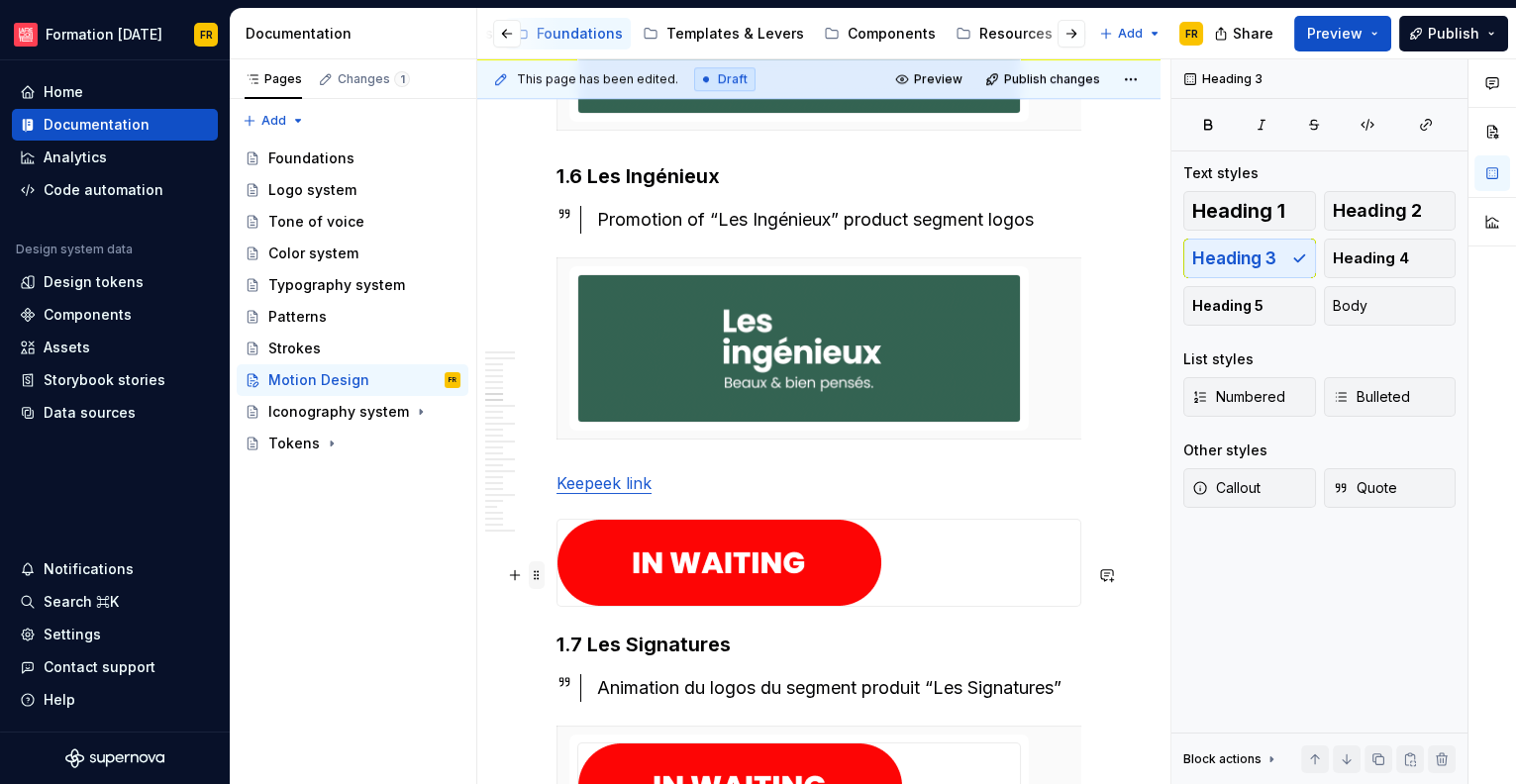 click at bounding box center [537, 575] 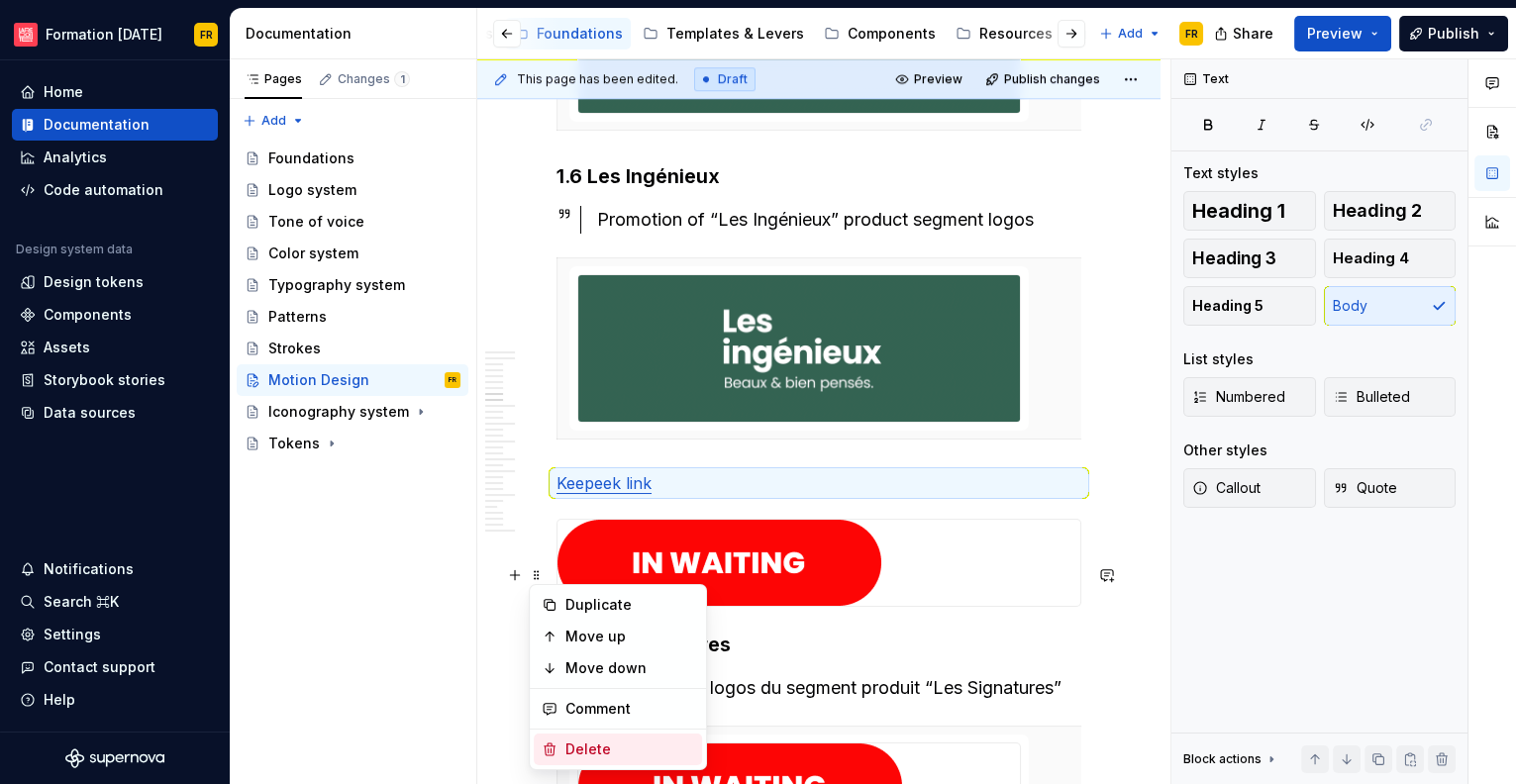 click on "Delete" at bounding box center (630, 749) 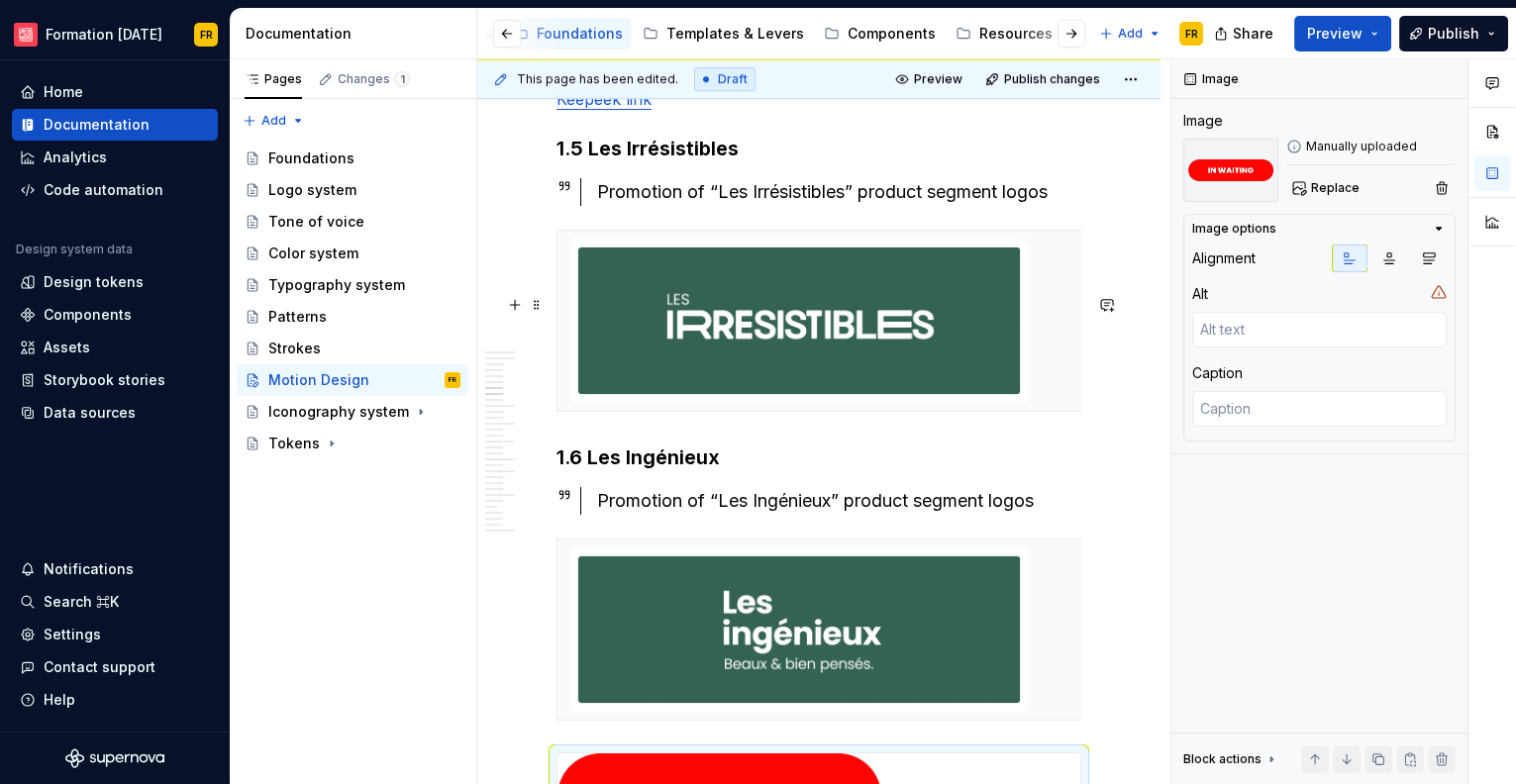 scroll, scrollTop: 2955, scrollLeft: 0, axis: vertical 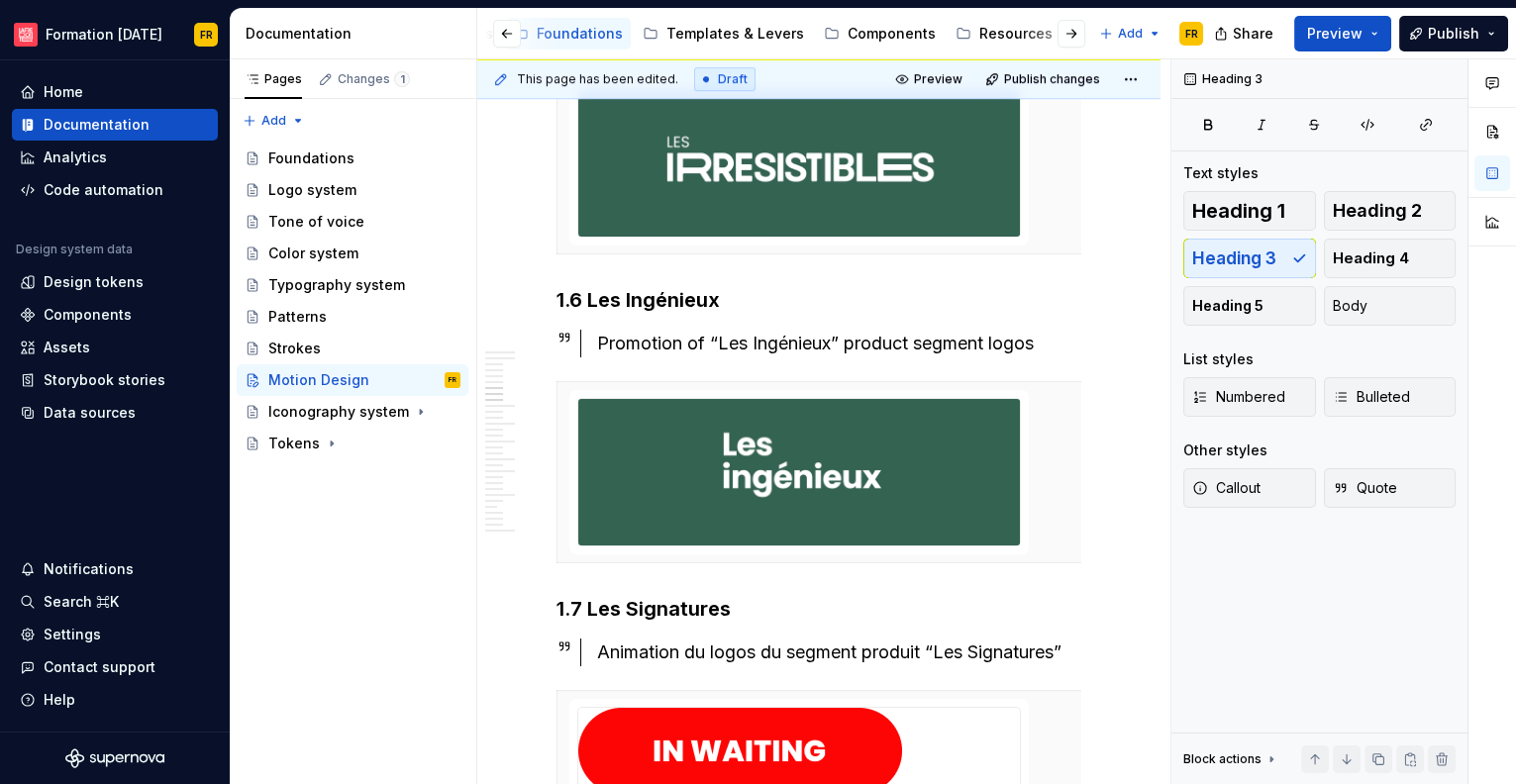 type on "*" 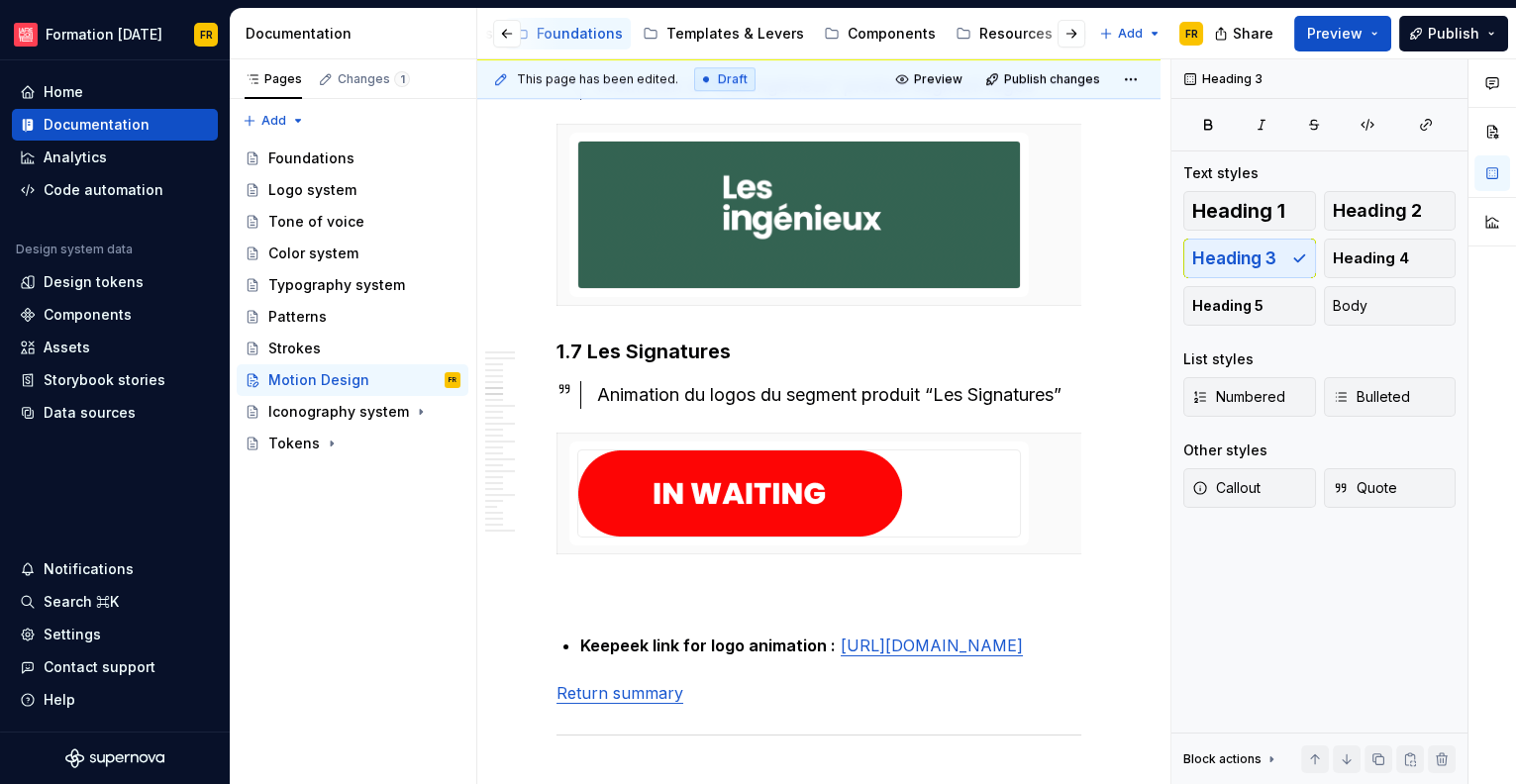 scroll, scrollTop: 3449, scrollLeft: 0, axis: vertical 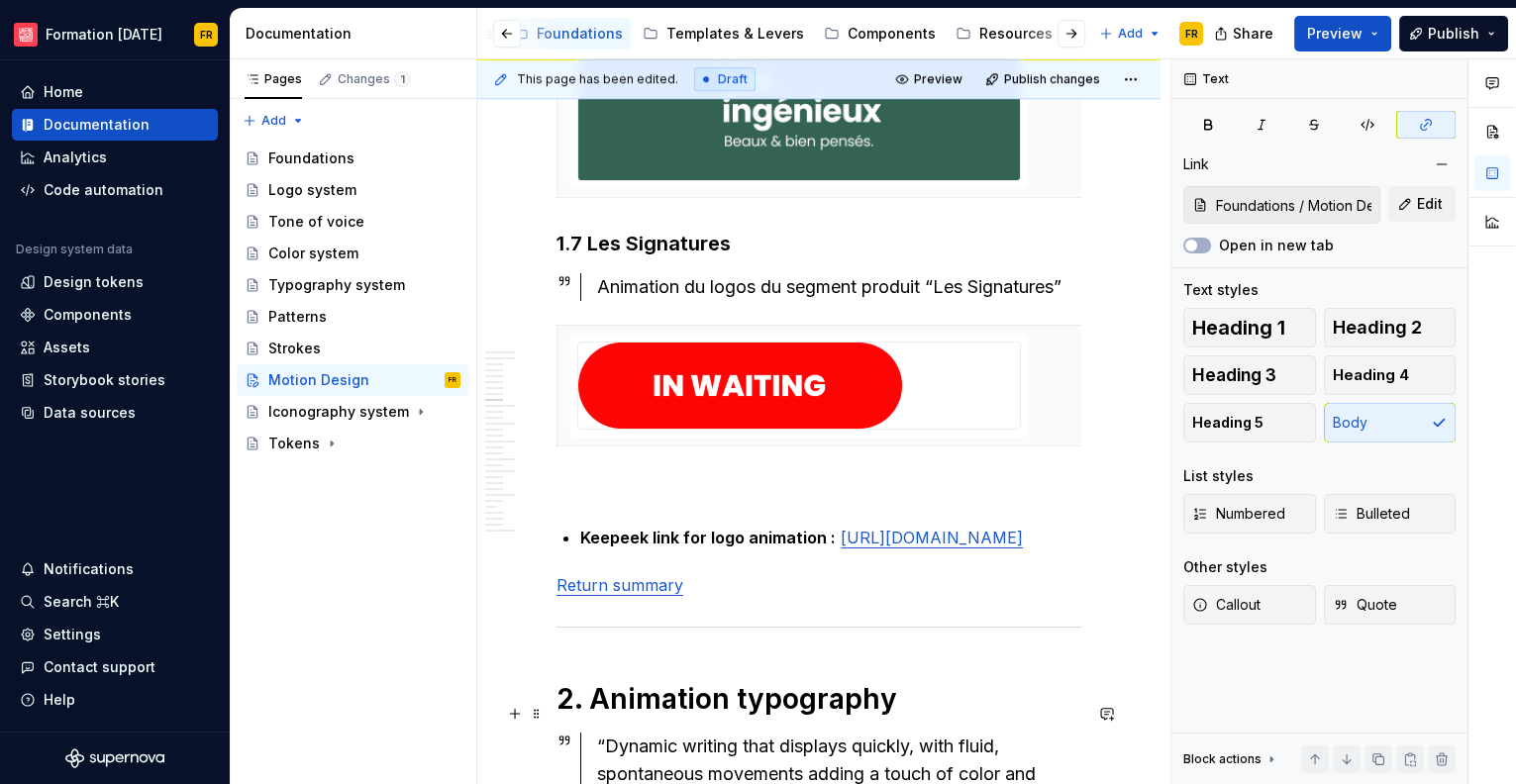 click on "Return summary" at bounding box center (620, 585) 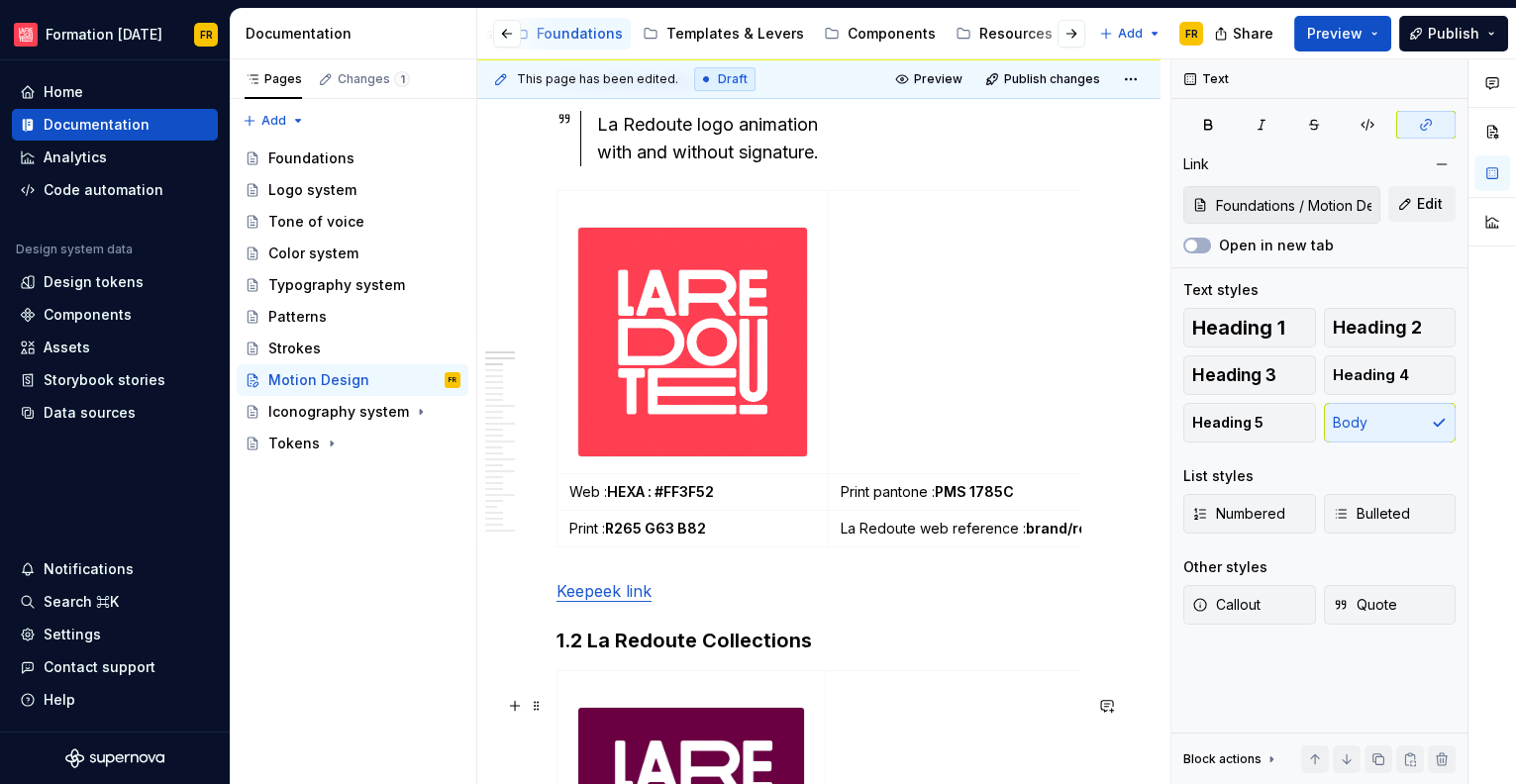 scroll, scrollTop: 475, scrollLeft: 0, axis: vertical 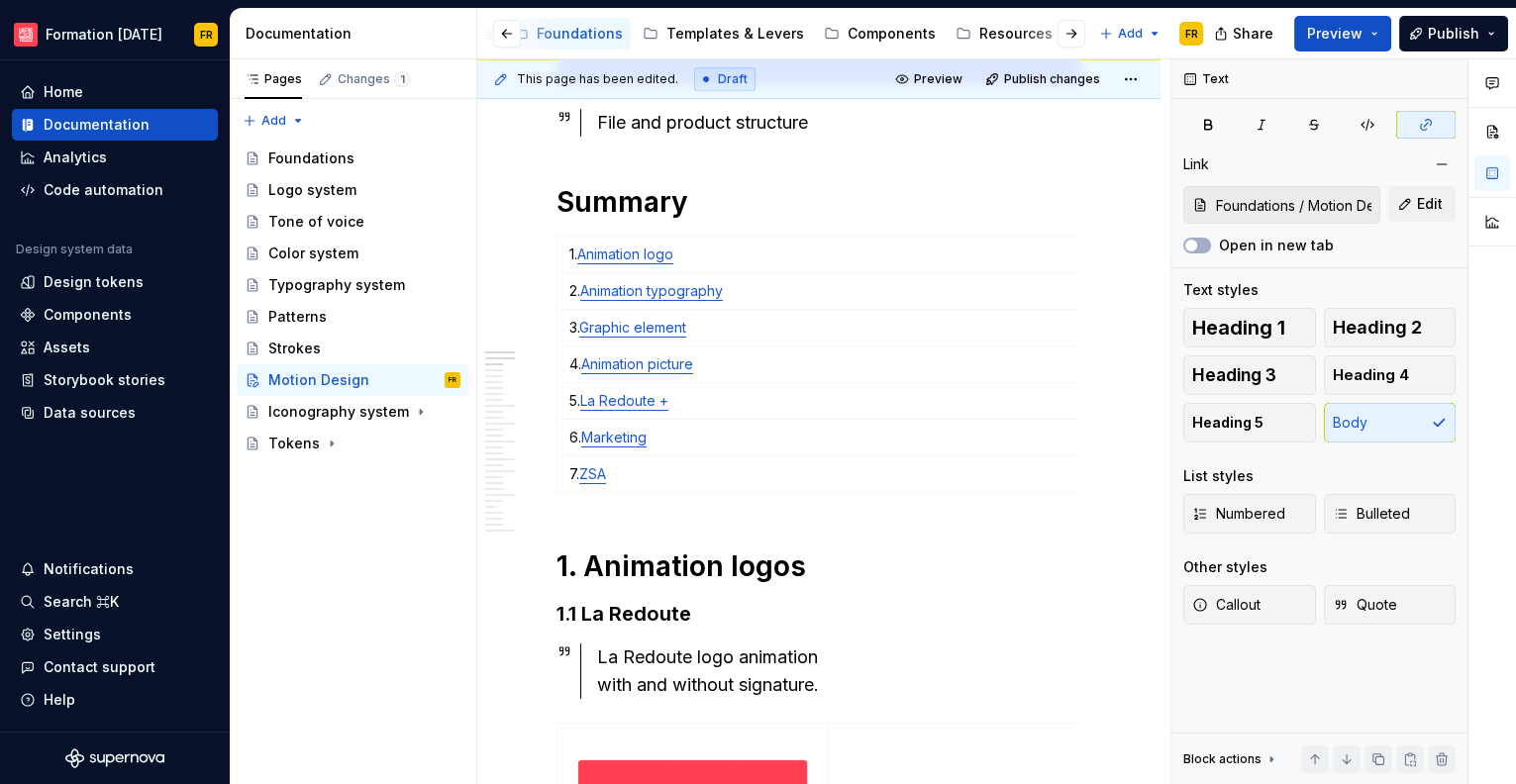 type on "Foundations / Motion Design/ Summary" 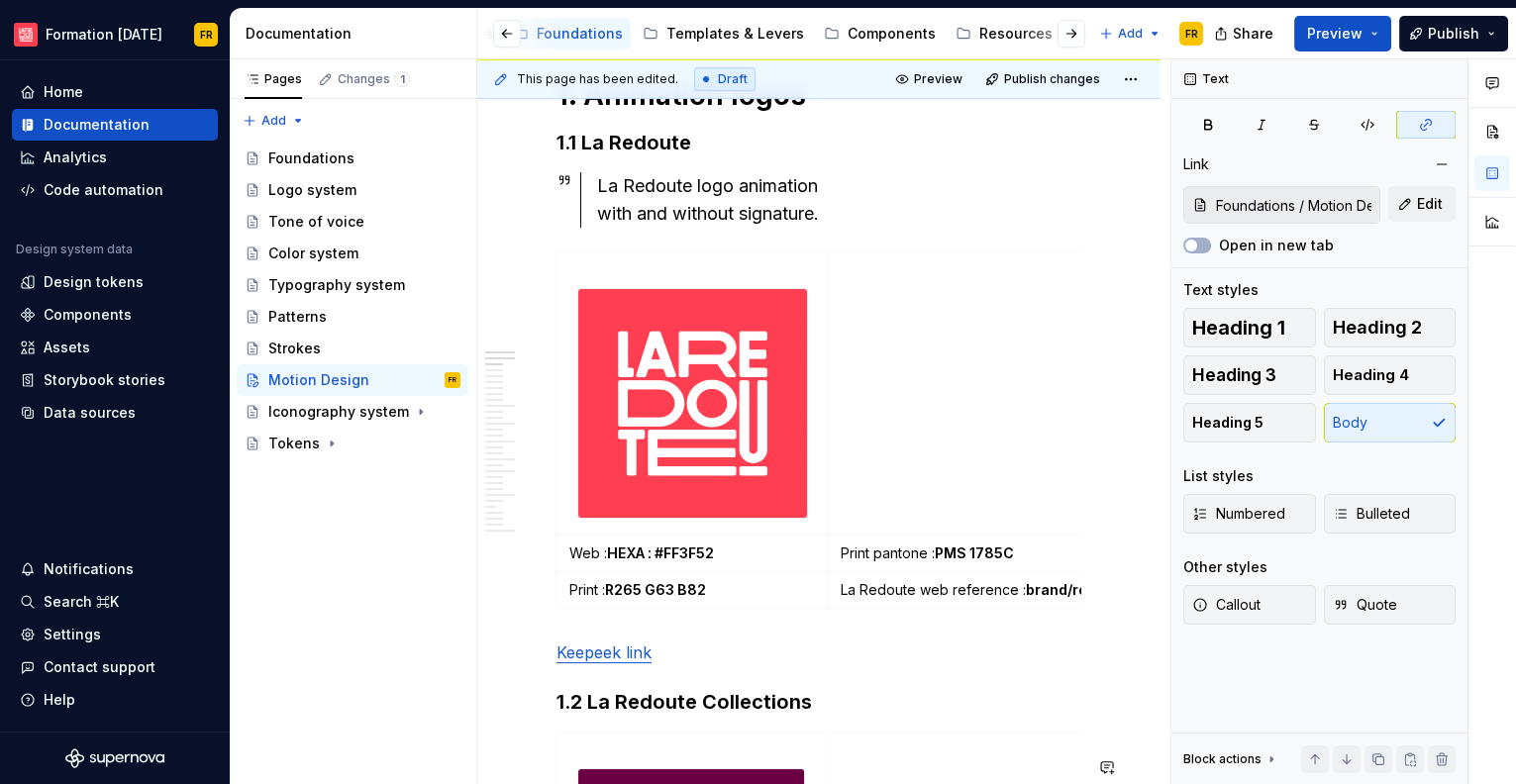 scroll, scrollTop: 1028, scrollLeft: 0, axis: vertical 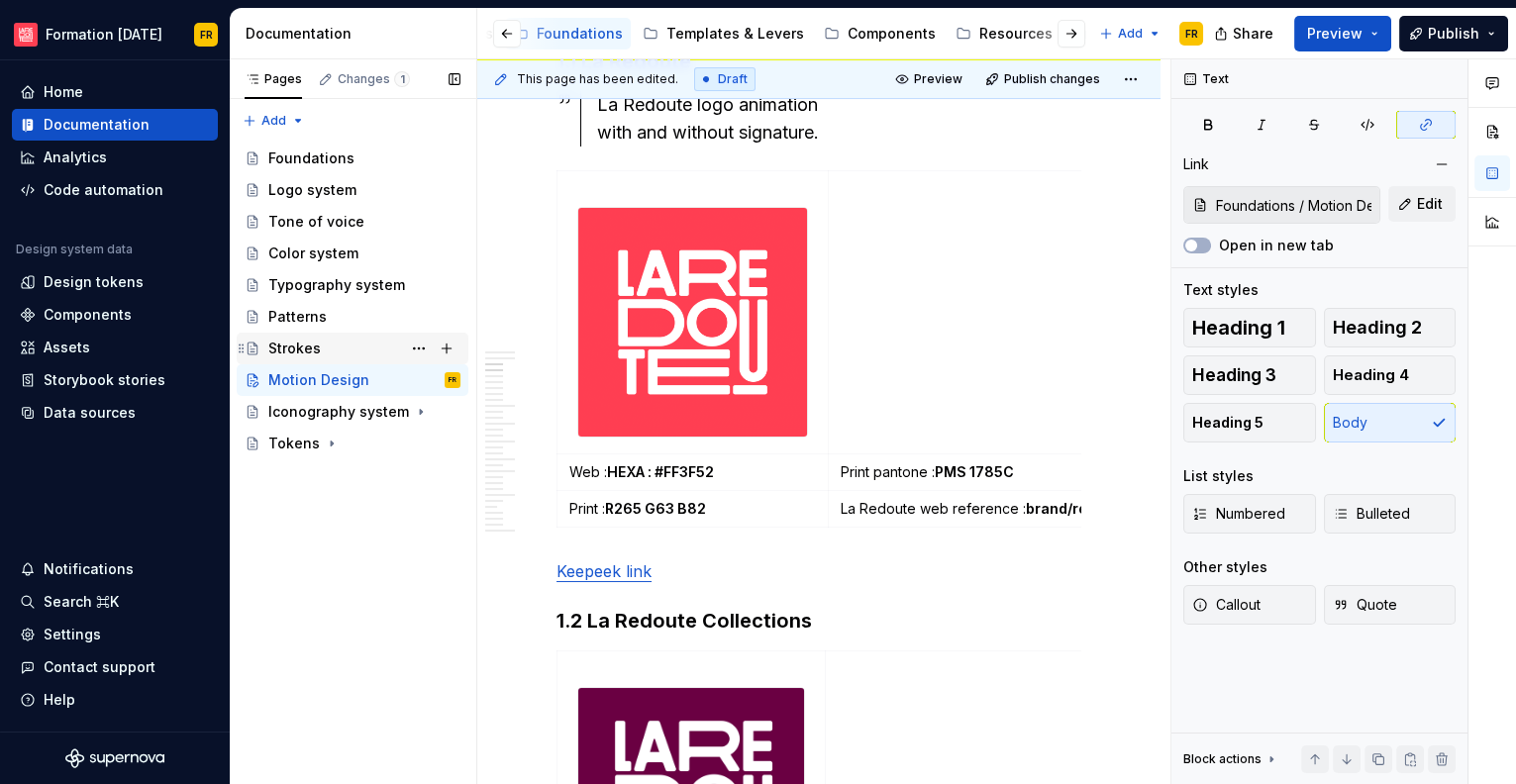 click on "Strokes" at bounding box center (294, 348) 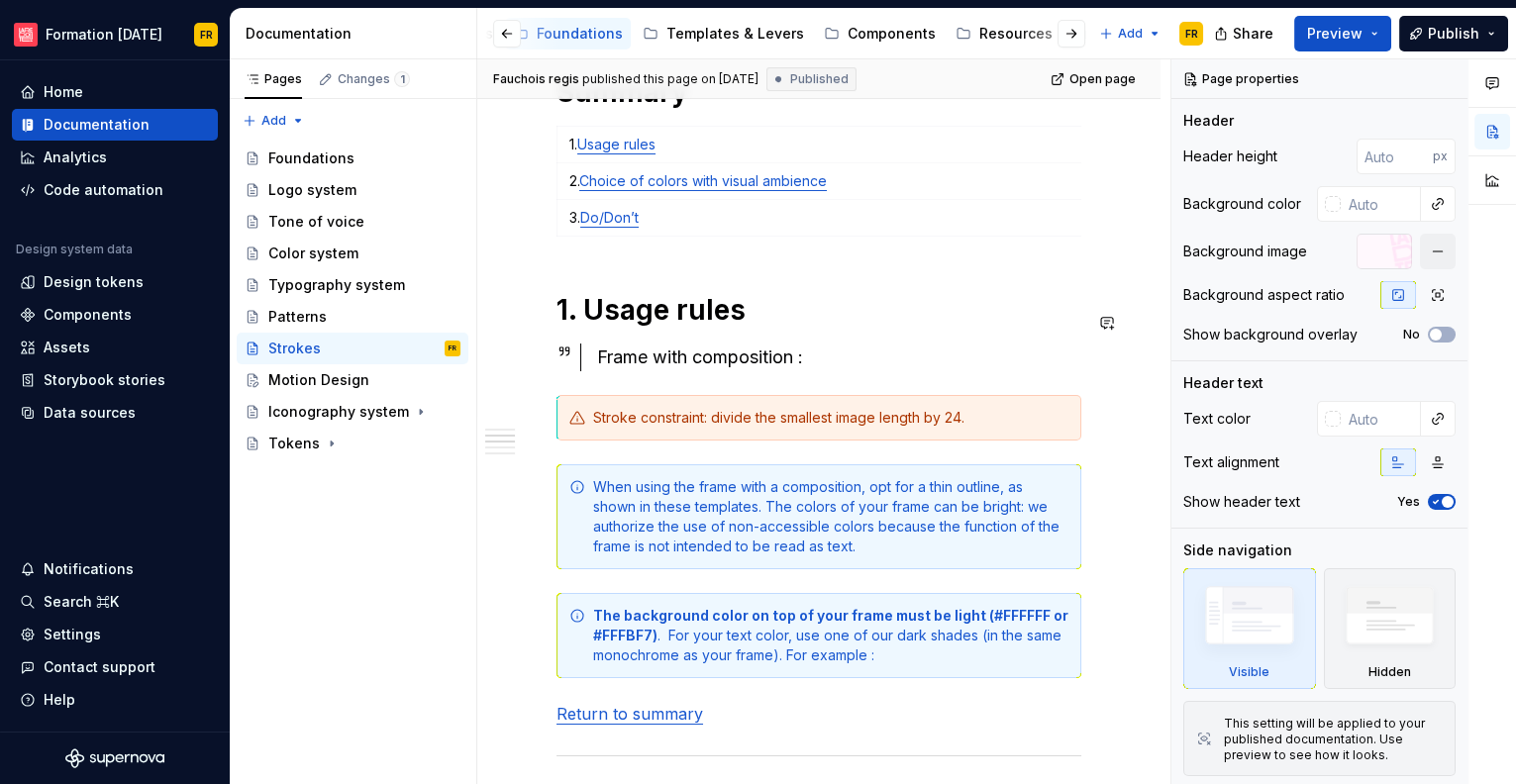 scroll, scrollTop: 1060, scrollLeft: 0, axis: vertical 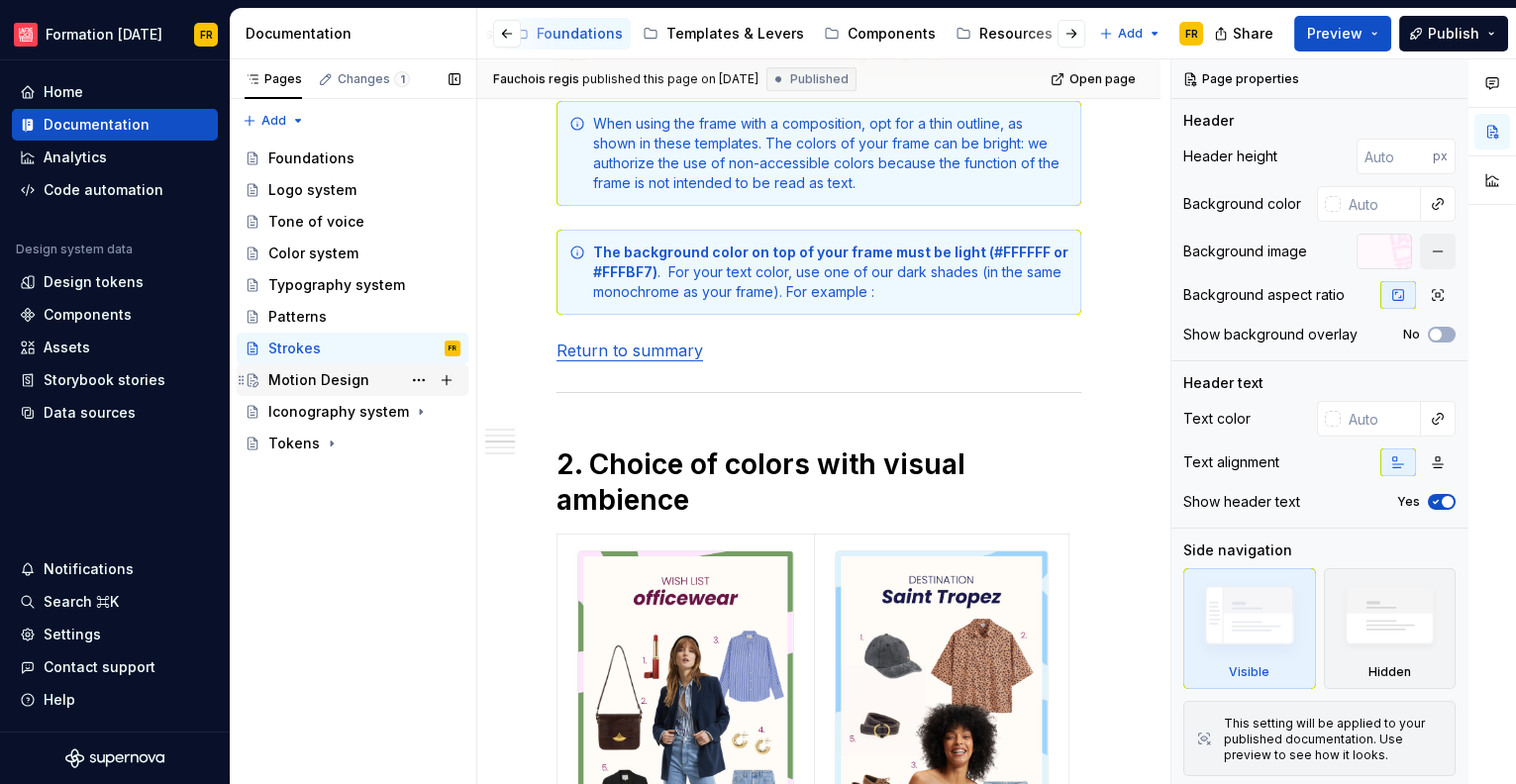 click on "Motion Design" at bounding box center [319, 380] 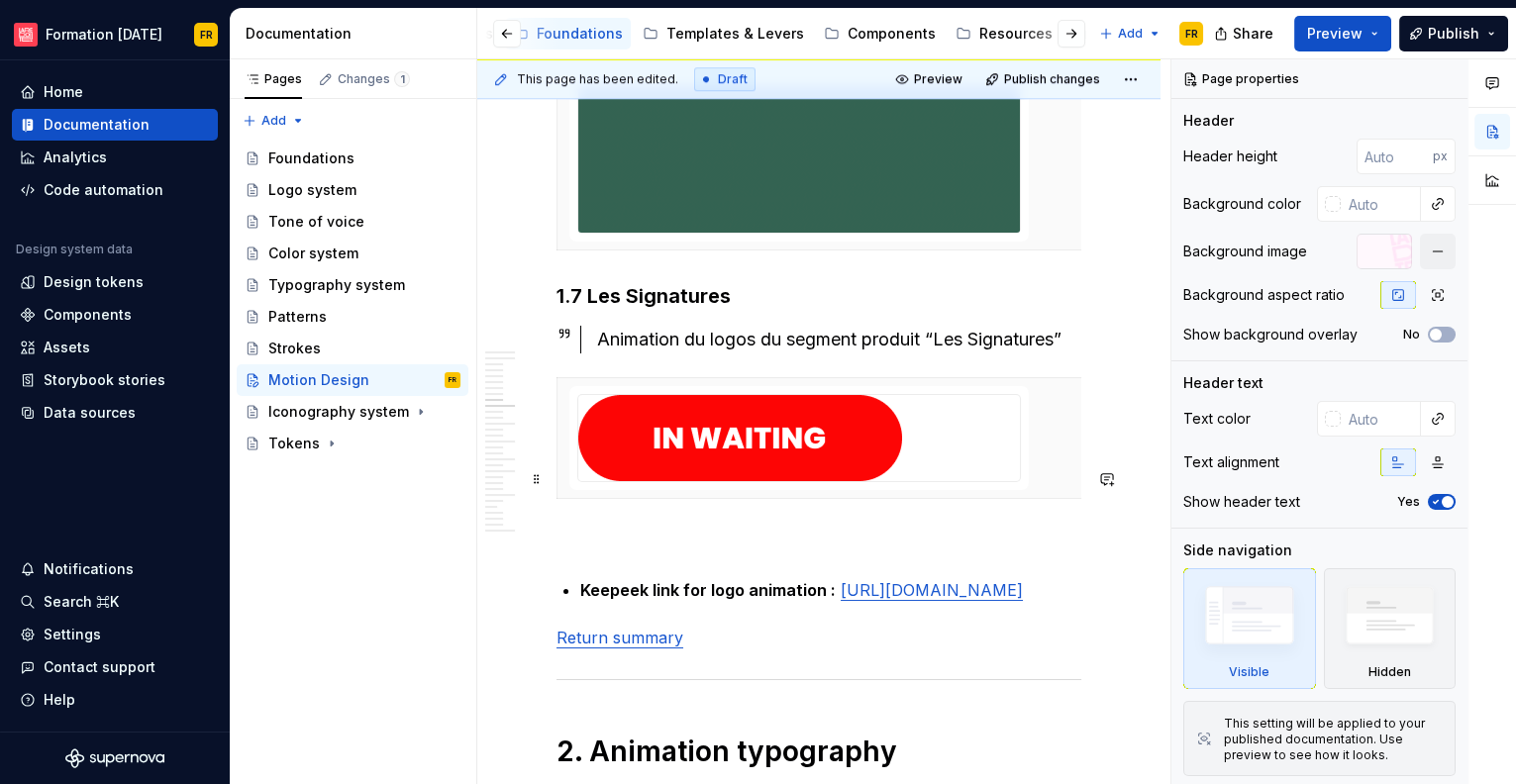 scroll, scrollTop: 3784, scrollLeft: 0, axis: vertical 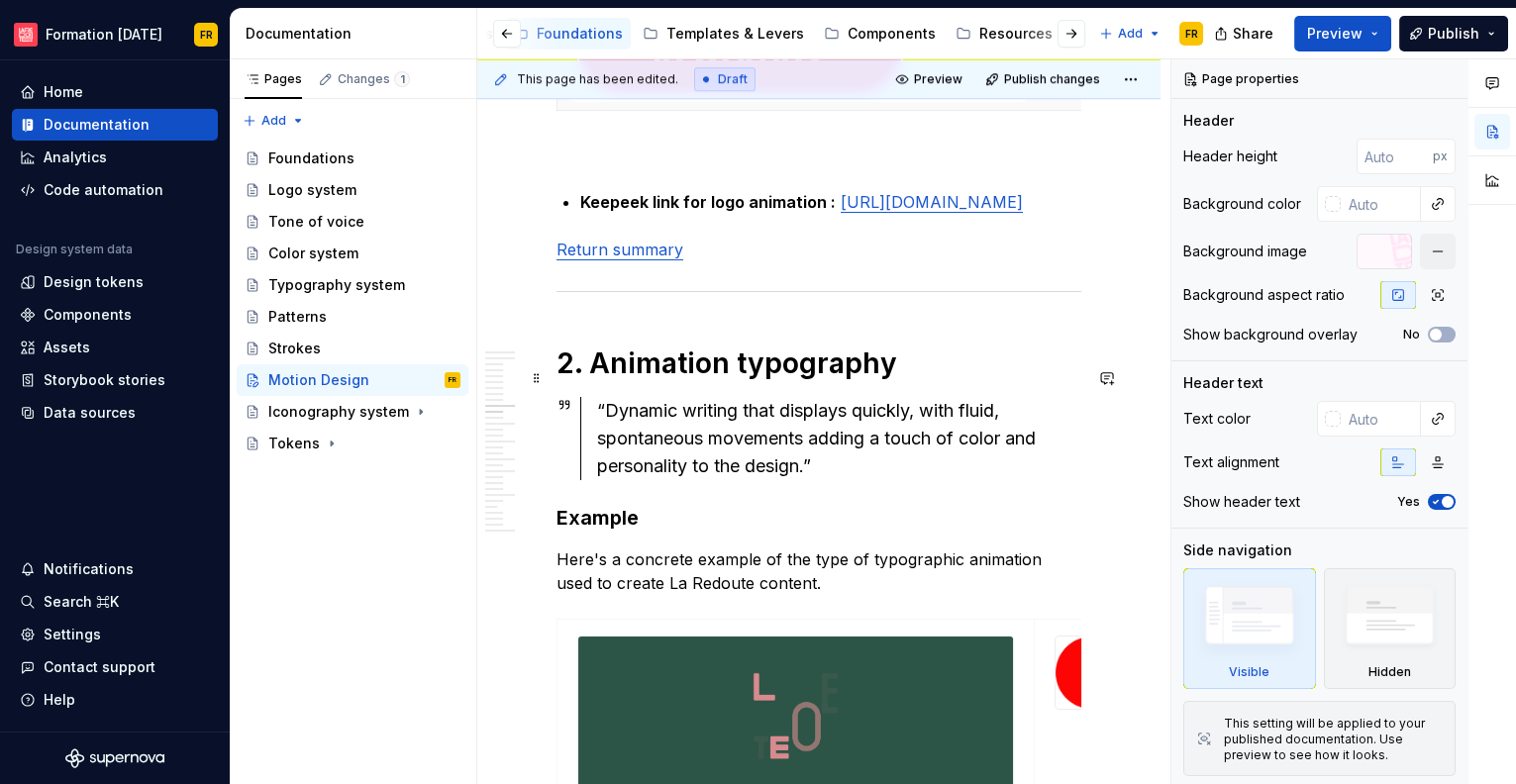type on "*" 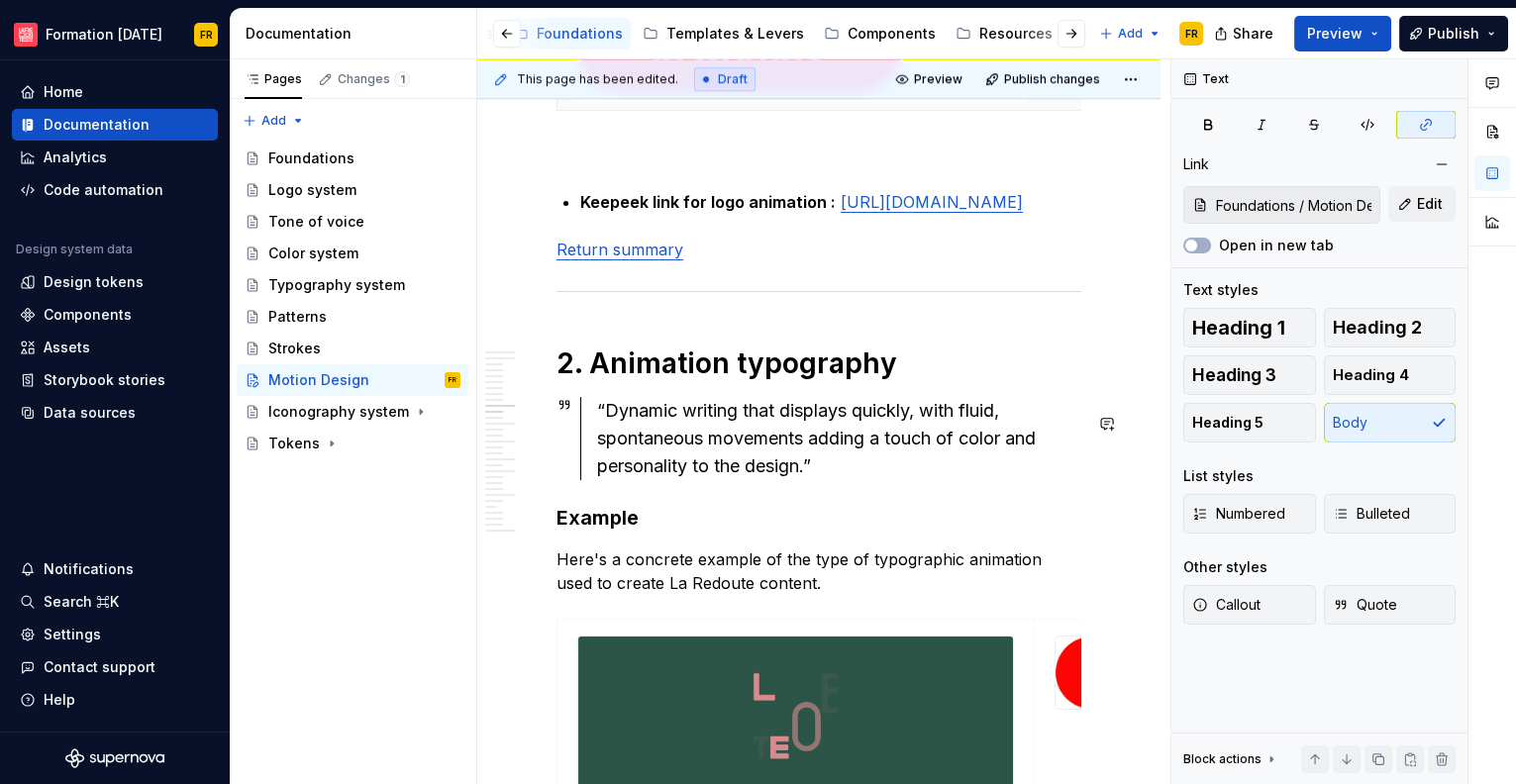 type 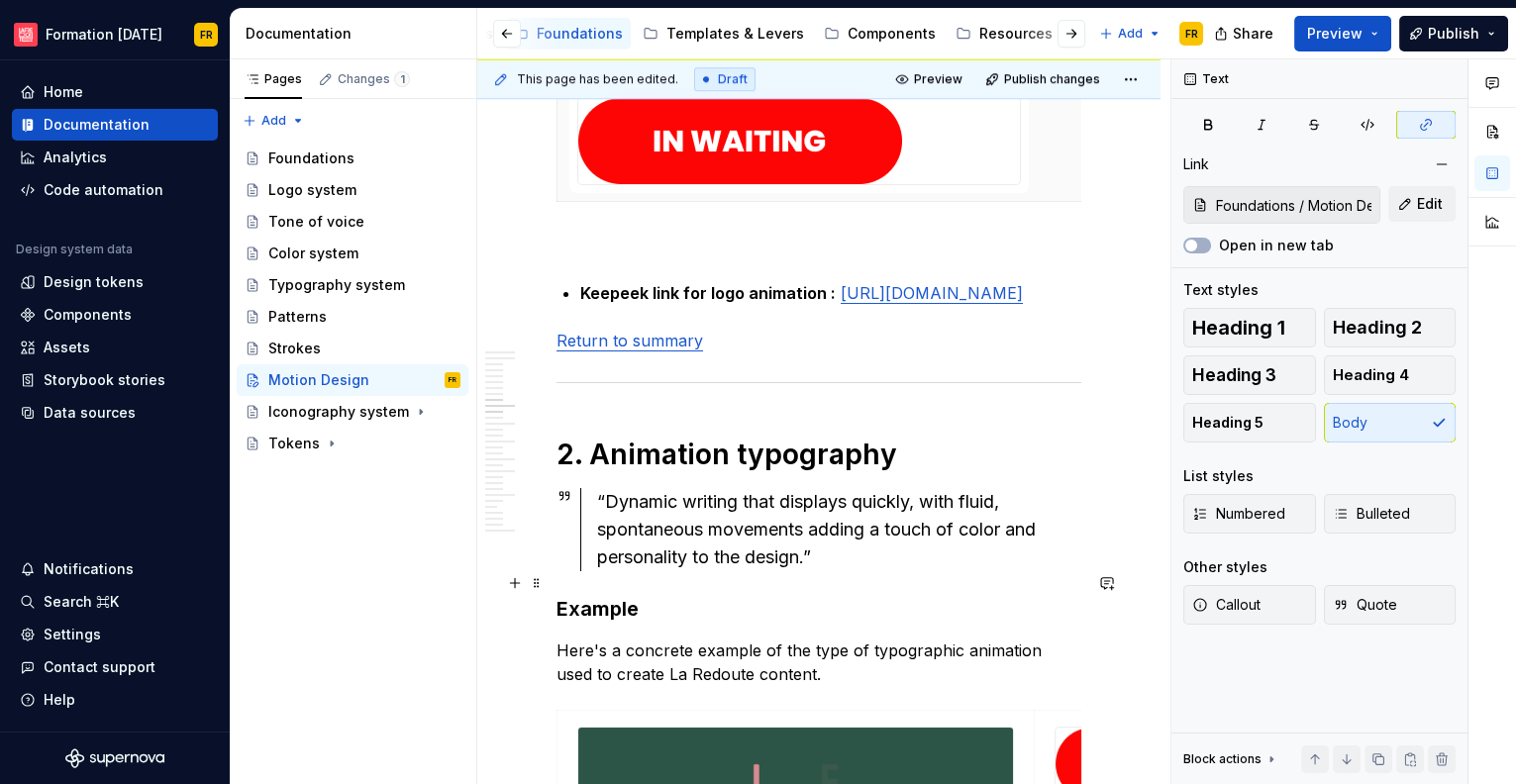scroll, scrollTop: 3675, scrollLeft: 0, axis: vertical 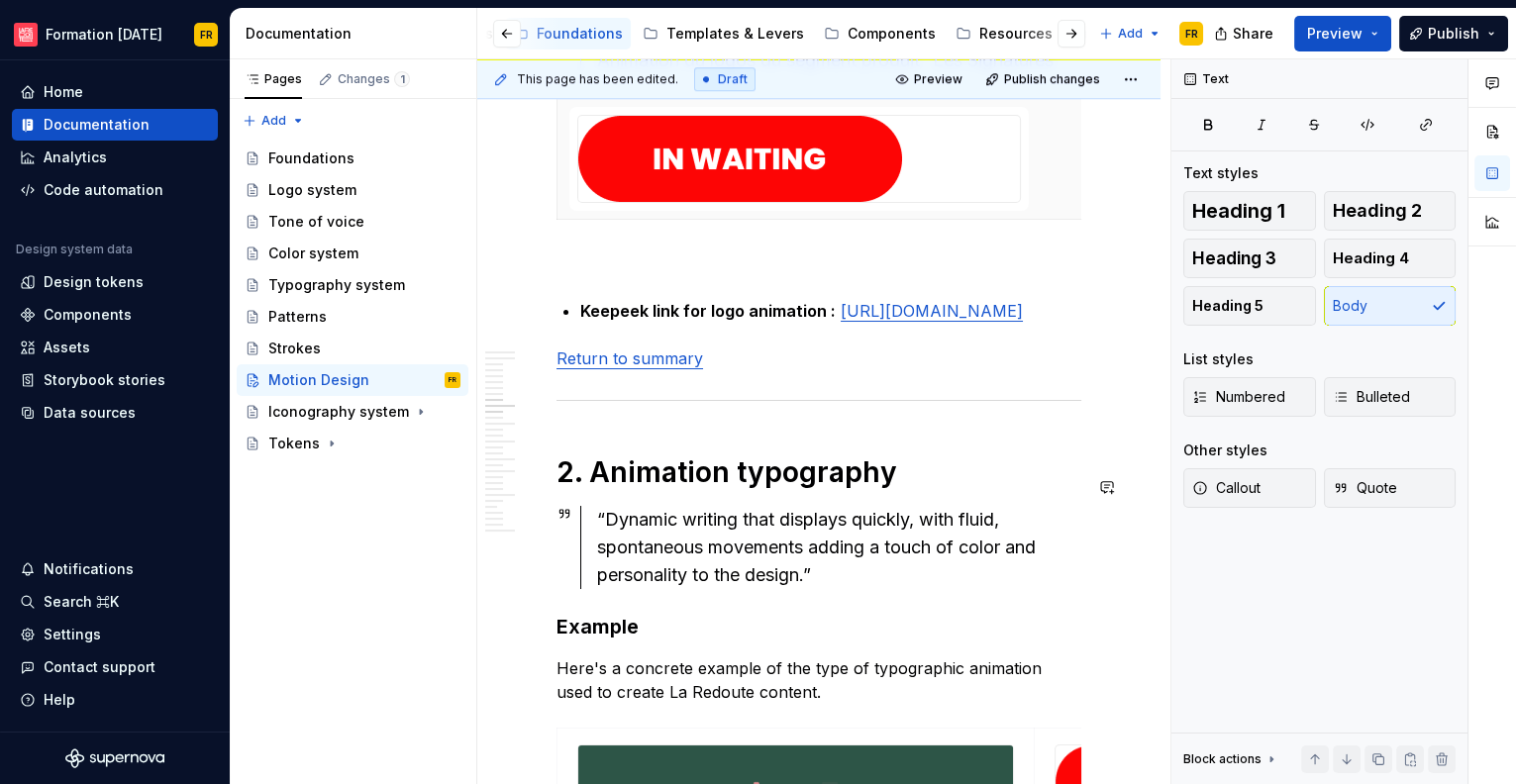 drag, startPoint x: 738, startPoint y: 484, endPoint x: 777, endPoint y: 511, distance: 47.434165 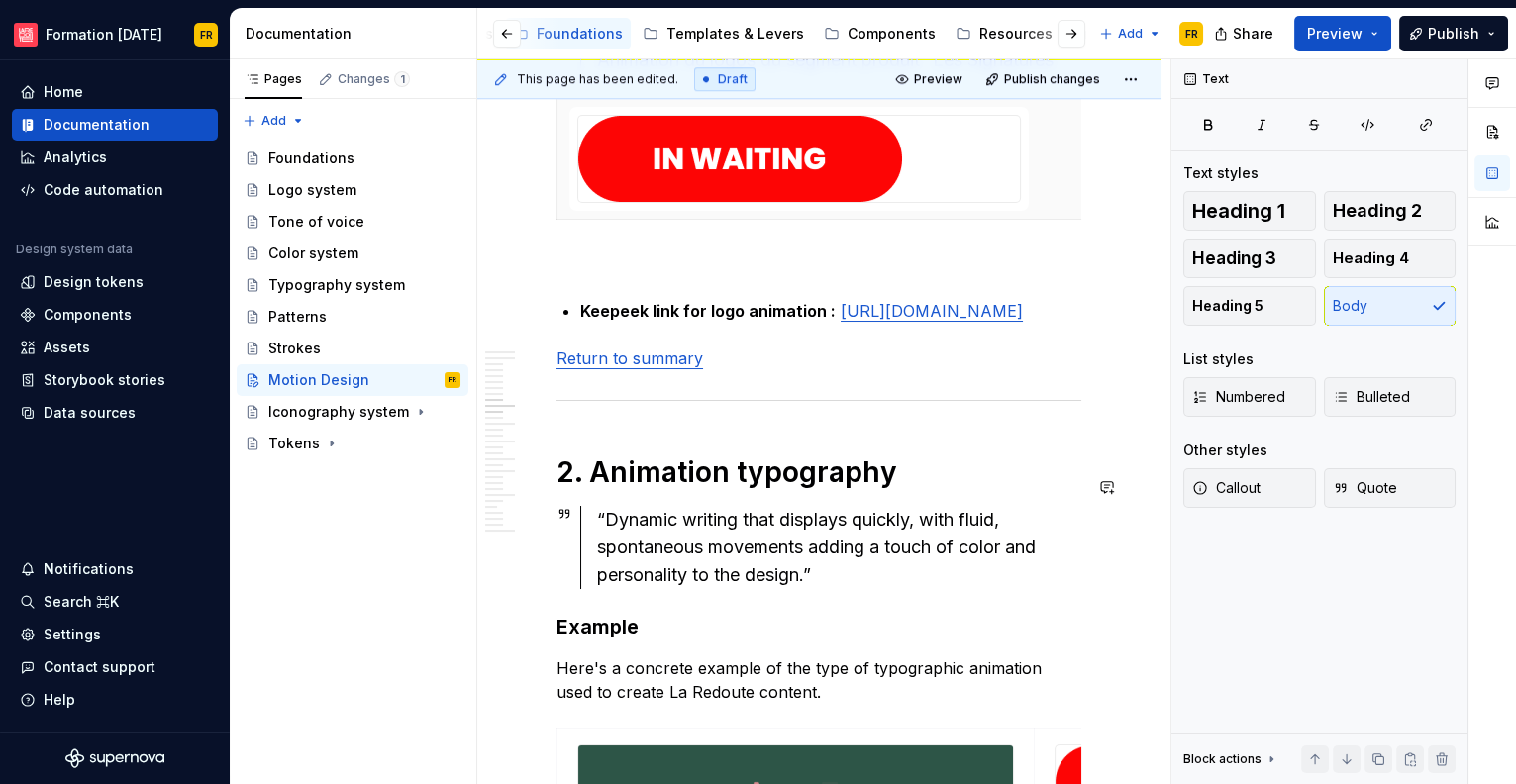click on "File and product structure Summary 1.  Animation logo 2.  Animation typography 3.  Graphic element 4.  Animation picture 5.  La Redoute +  6.  Marketing  7.  ZSA 1. Animation logos 1.1 La Redoute La Redoute logo animation  with and without signature. Web :  HEXA : #FF3F52 Print pantone :  PMS 1785C Print :  R265 G63 B82 La Redoute web reference :  brand/redoute Keepeek link 1.2 La Redoute Collections Web :  HEXA : #890B58 Print pantone :  PMS 7649C Print :  R137 G11 B88 La Redoute web reference :  brand/lr-collections Keepeek link 1.3 La Redoute Intérieurs Web :  HEXA : #0D525A Print pantone :  7477C Print :  R13 G82 B90 La Redoute web reference :  brand/lr-intérieurs Keepeek link 1.4 La Redoute App Web :  HEXA : #FF3F52 Print pantone :  1785C Print :  R265 G63 B82 La Redoute web reference :  brand/redoute Keepeek link 1.5 Les Irrésistibles Promotion of “Les Irrésistibles” product segment logos 1.6 Les Ingénieux Promotion of “Les Ingénieux” product segment logos 1.7 Les Signatures     Example **" at bounding box center (819, 3036) 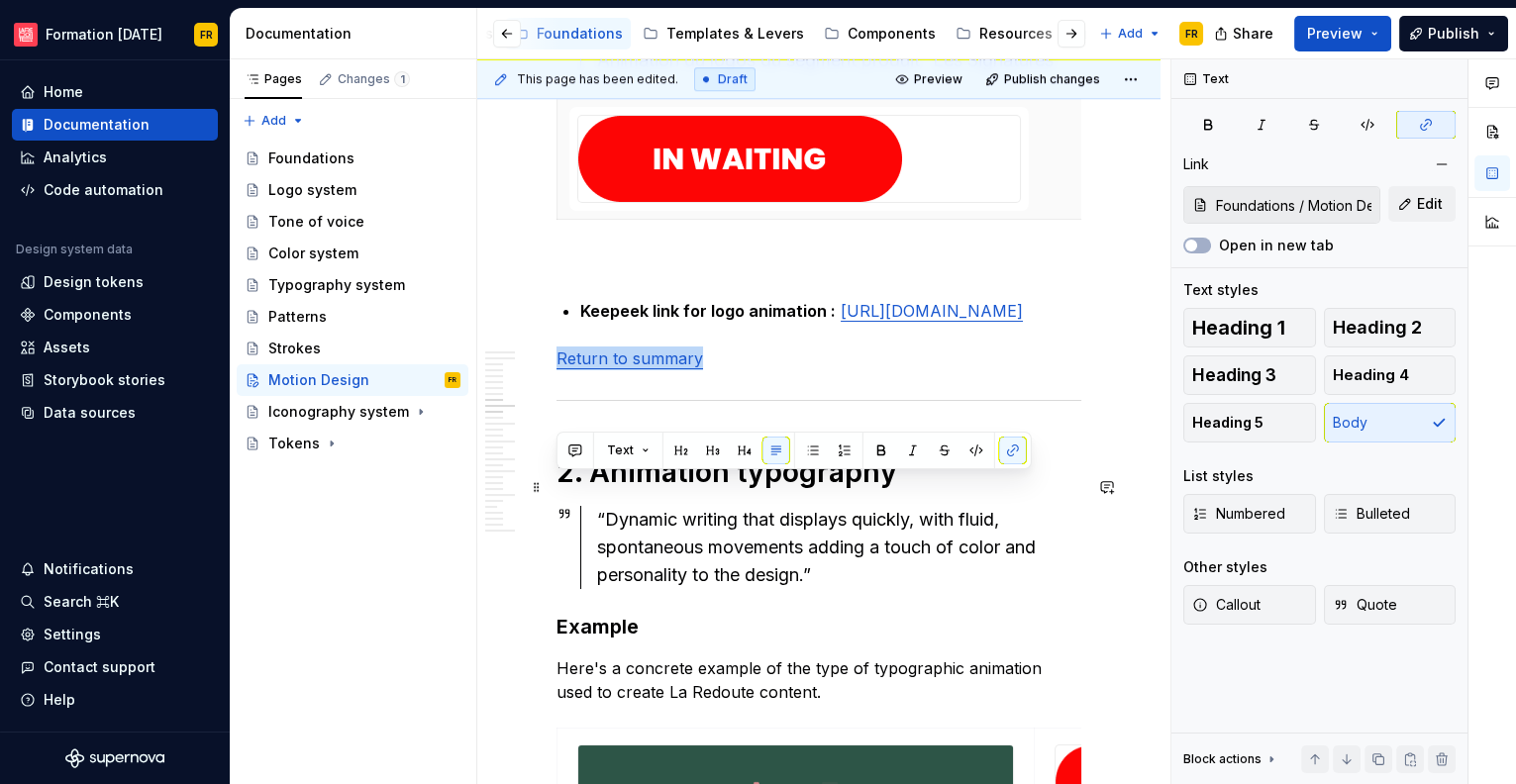 drag, startPoint x: 714, startPoint y: 490, endPoint x: 554, endPoint y: 485, distance: 160.07811 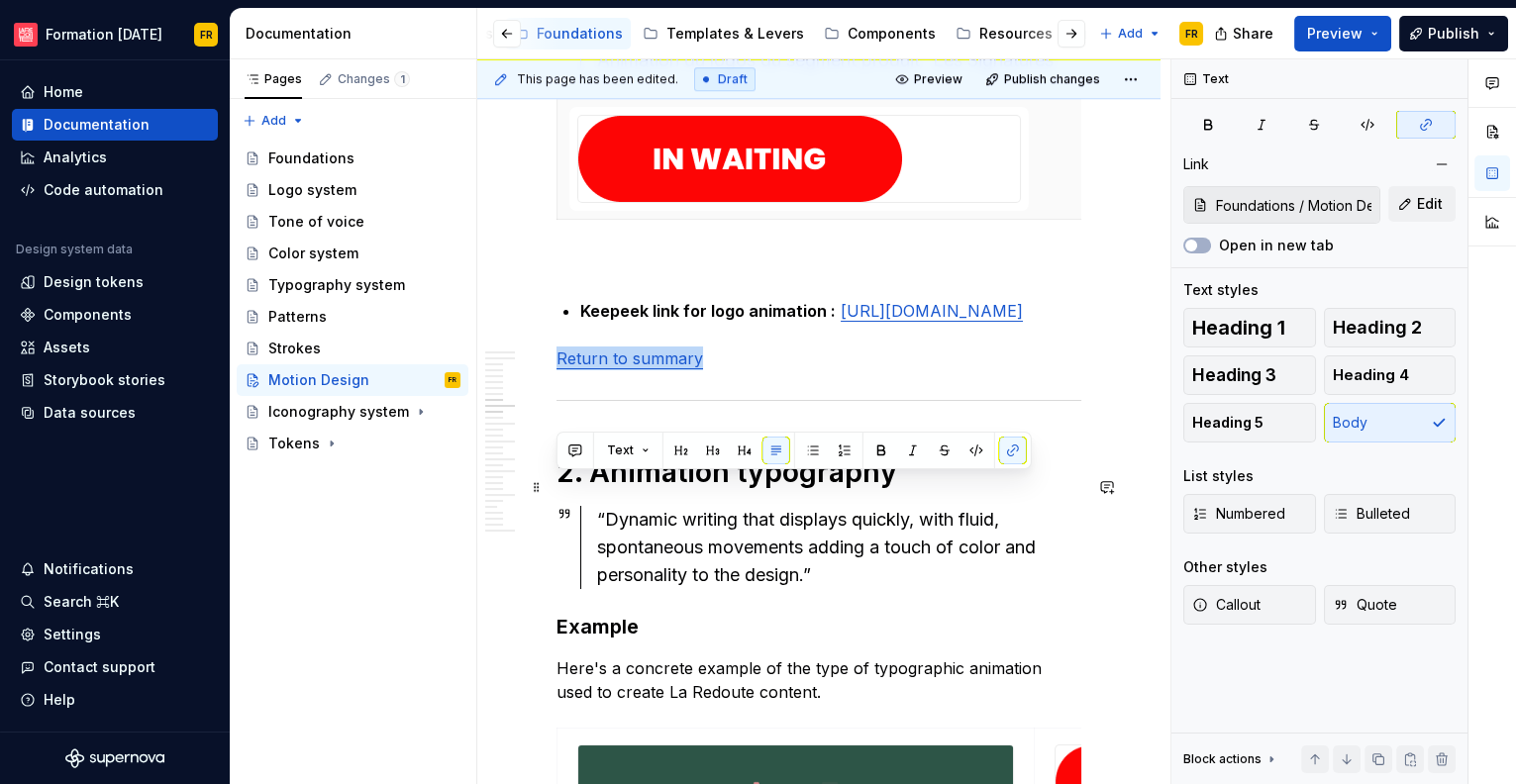 click on "File and product structure Summary 1.  Animation logo 2.  Animation typography 3.  Graphic element 4.  Animation picture 5.  La Redoute +  6.  Marketing  7.  ZSA 1. Animation logos 1.1 La Redoute La Redoute logo animation  with and without signature. Web :  HEXA : #FF3F52 Print pantone :  PMS 1785C Print :  R265 G63 B82 La Redoute web reference :  brand/redoute Keepeek link 1.2 La Redoute Collections Web :  HEXA : #890B58 Print pantone :  PMS 7649C Print :  R137 G11 B88 La Redoute web reference :  brand/lr-collections Keepeek link 1.3 La Redoute Intérieurs Web :  HEXA : #0D525A Print pantone :  7477C Print :  R13 G82 B90 La Redoute web reference :  brand/lr-intérieurs Keepeek link 1.4 La Redoute App Web :  HEXA : #FF3F52 Print pantone :  1785C Print :  R265 G63 B82 La Redoute web reference :  brand/redoute Keepeek link 1.5 Les Irrésistibles Promotion of “Les Irrésistibles” product segment logos 1.6 Les Ingénieux Promotion of “Les Ingénieux” product segment logos 1.7 Les Signatures     Example **" at bounding box center (819, 3142) 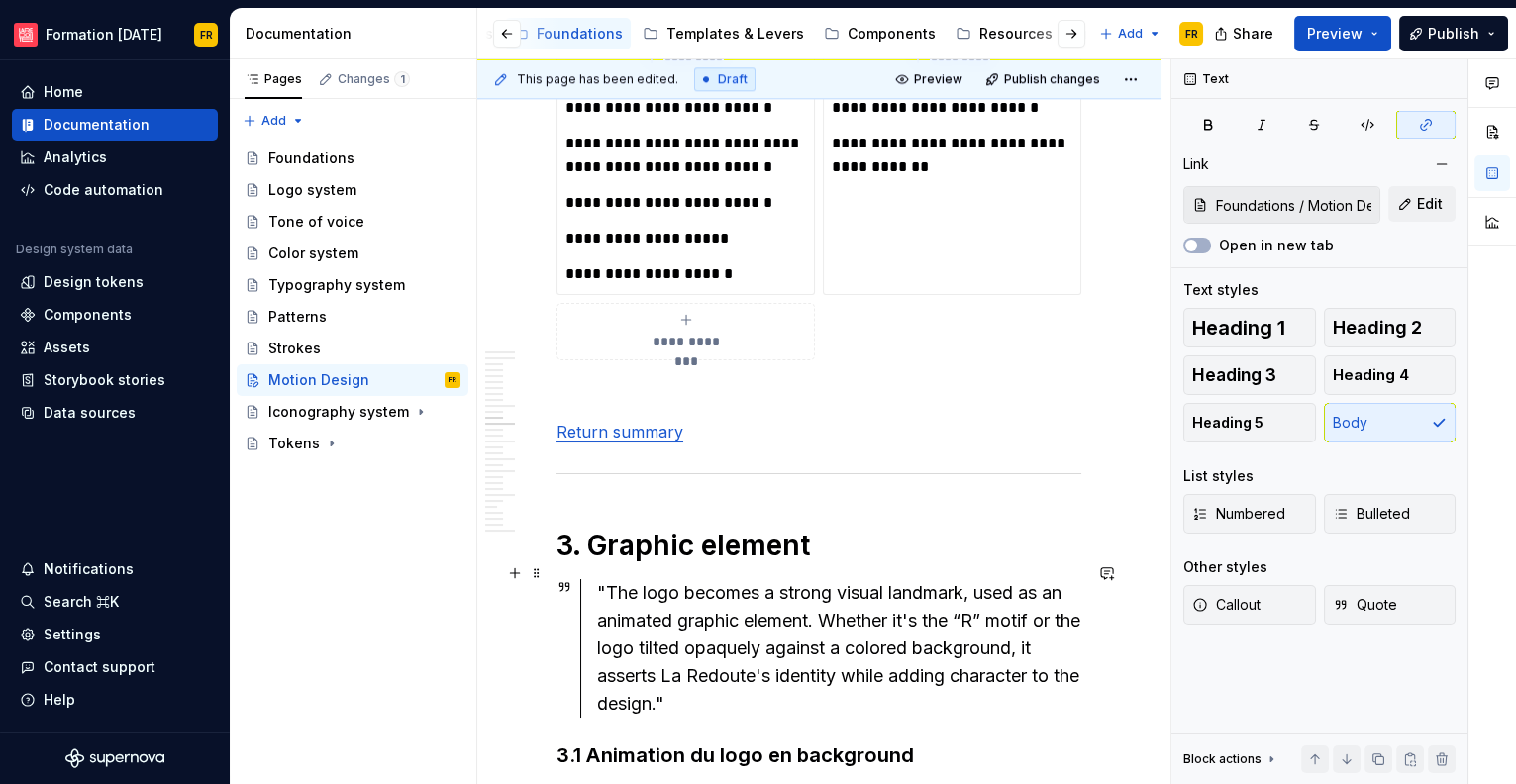 scroll, scrollTop: 4925, scrollLeft: 0, axis: vertical 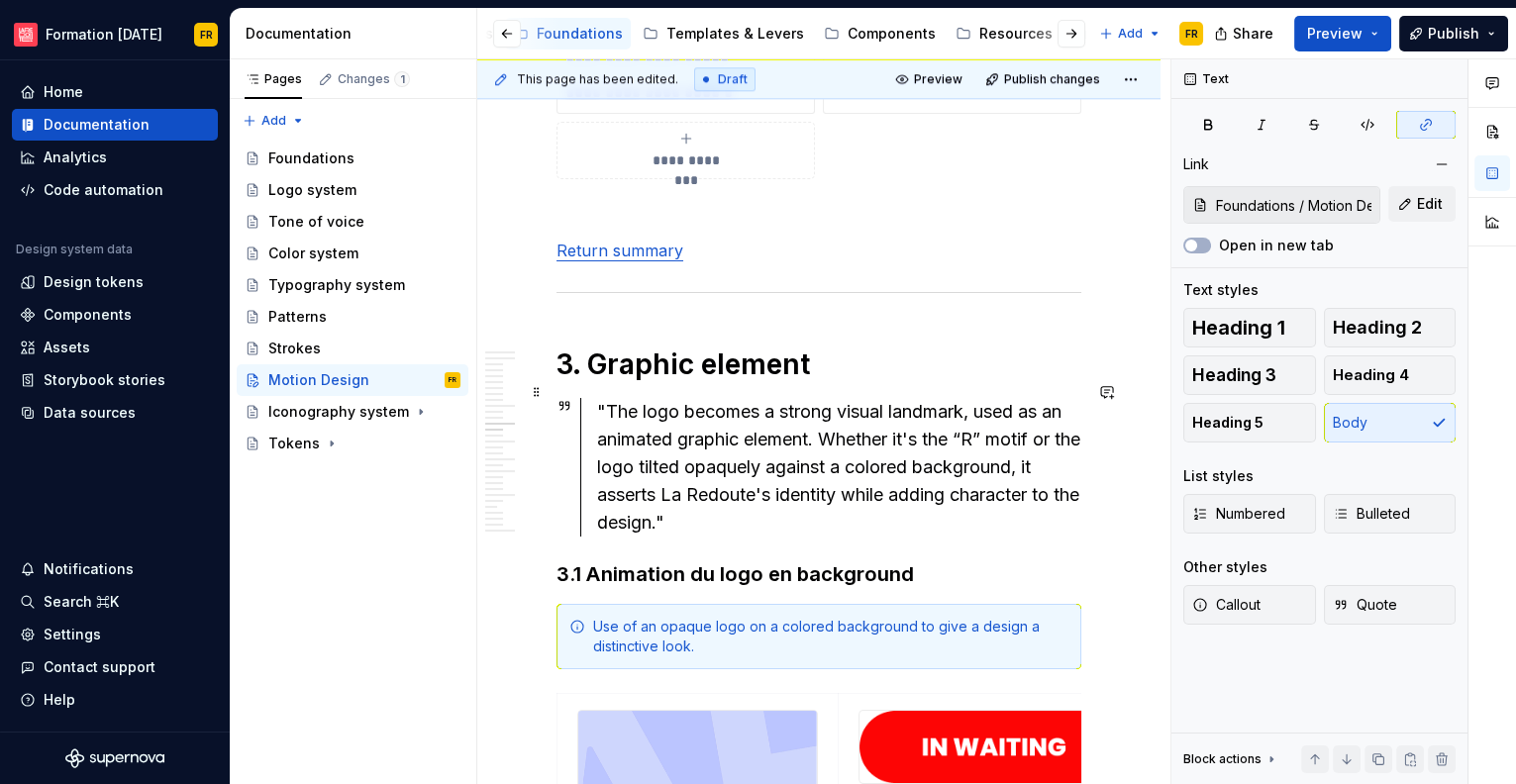 click on "Return summary" at bounding box center [620, 250] 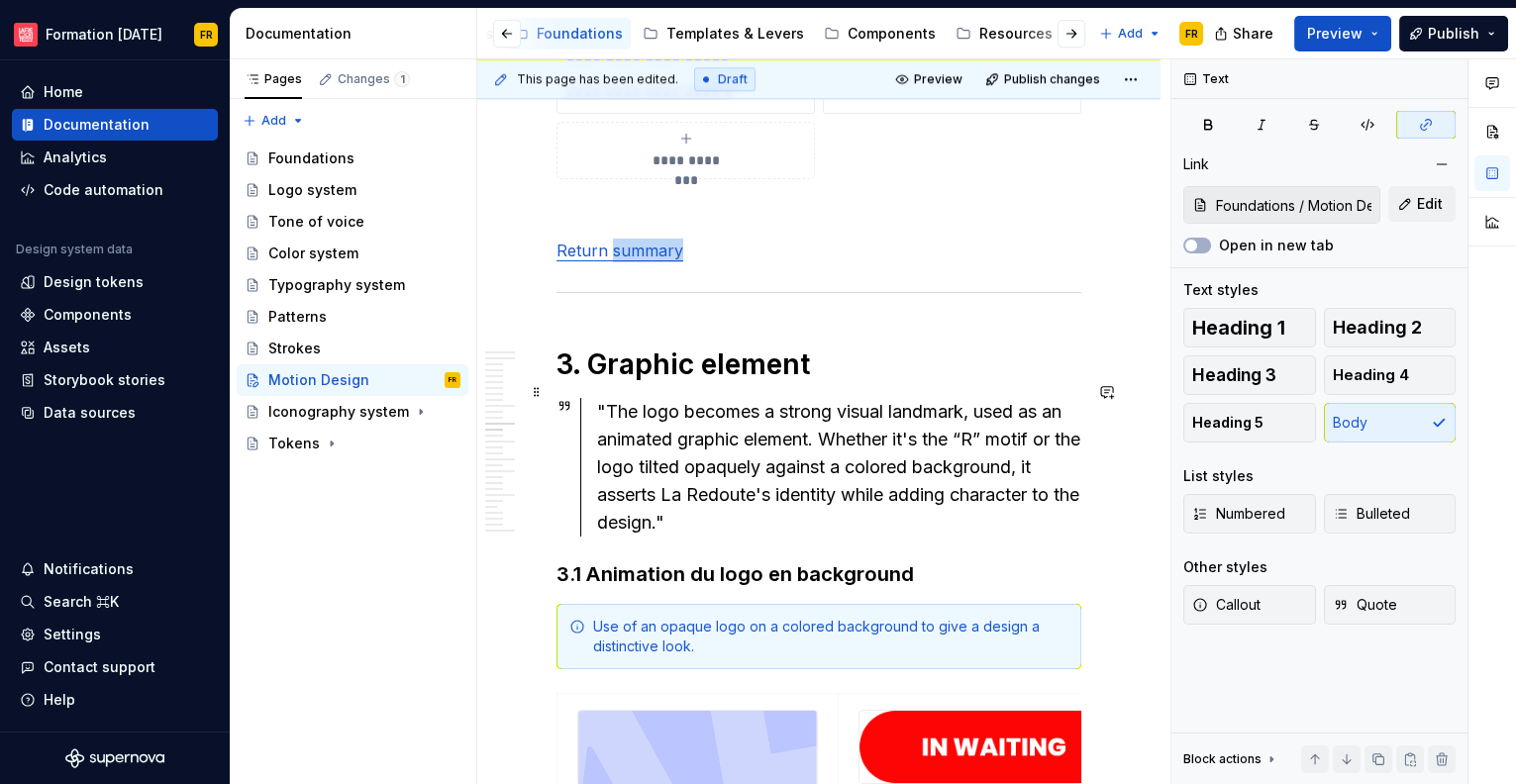 click on "Return summary" at bounding box center (620, 250) 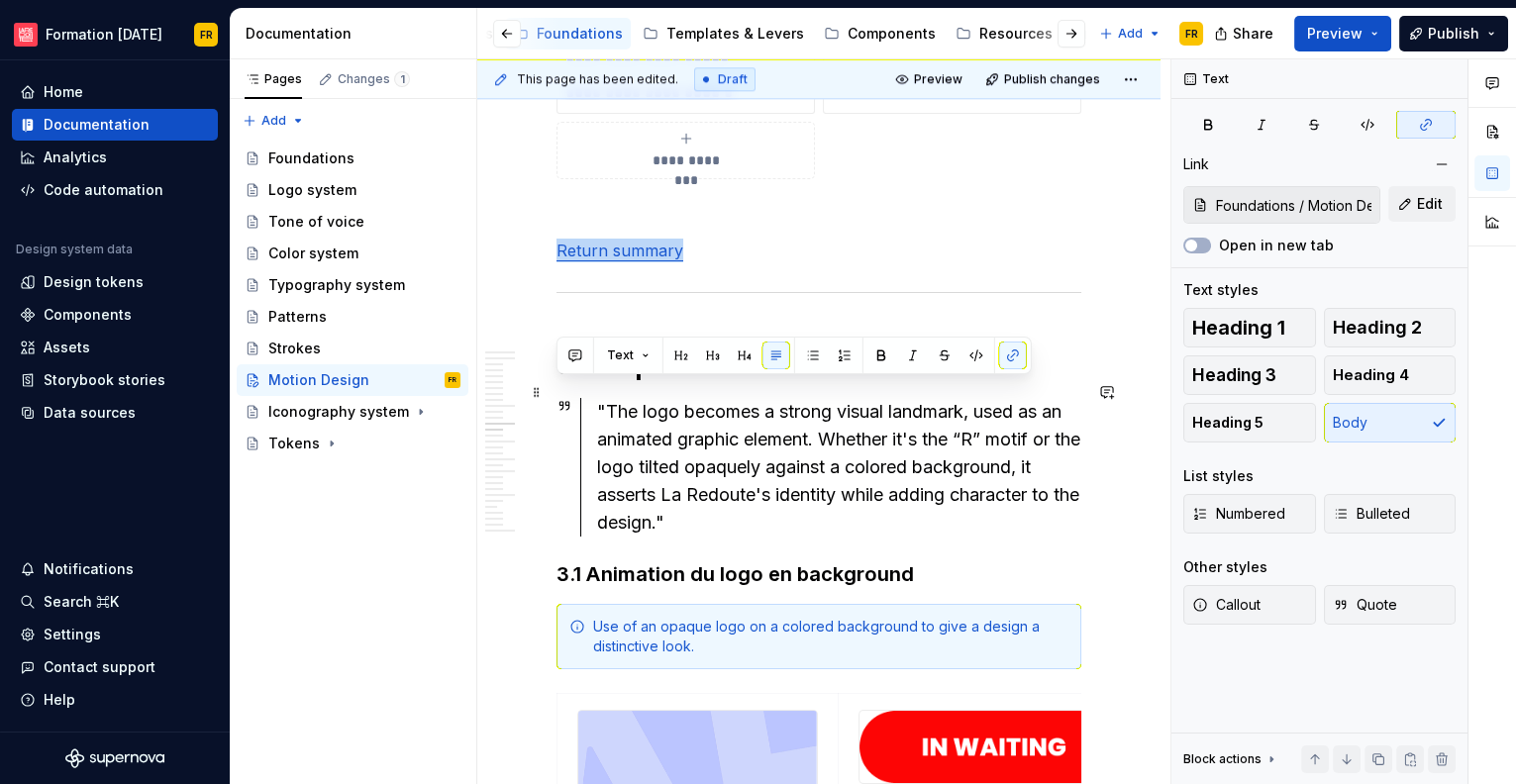 click on "Return summary" at bounding box center (620, 250) 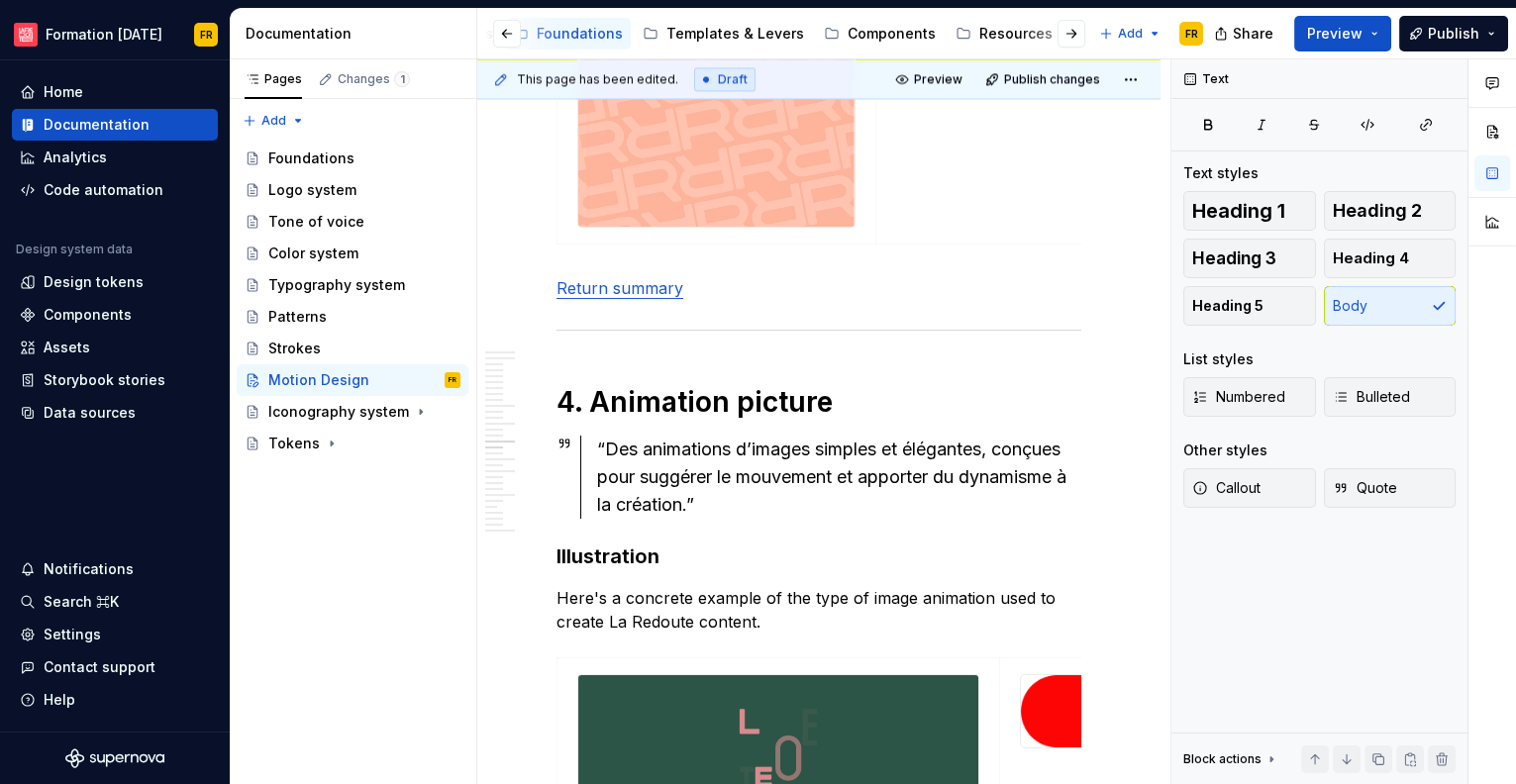 scroll, scrollTop: 6445, scrollLeft: 0, axis: vertical 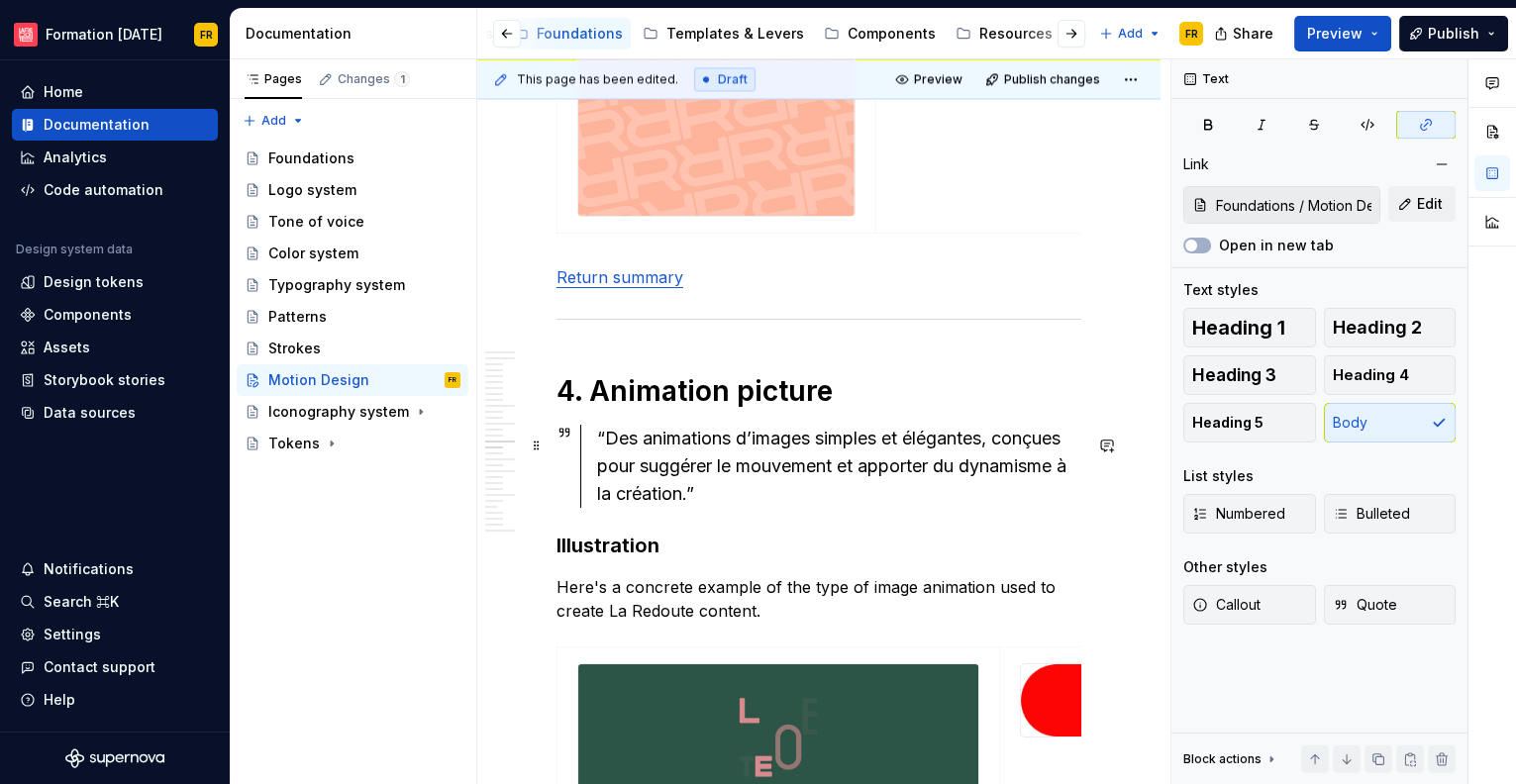 click on "Return summary" at bounding box center [620, 277] 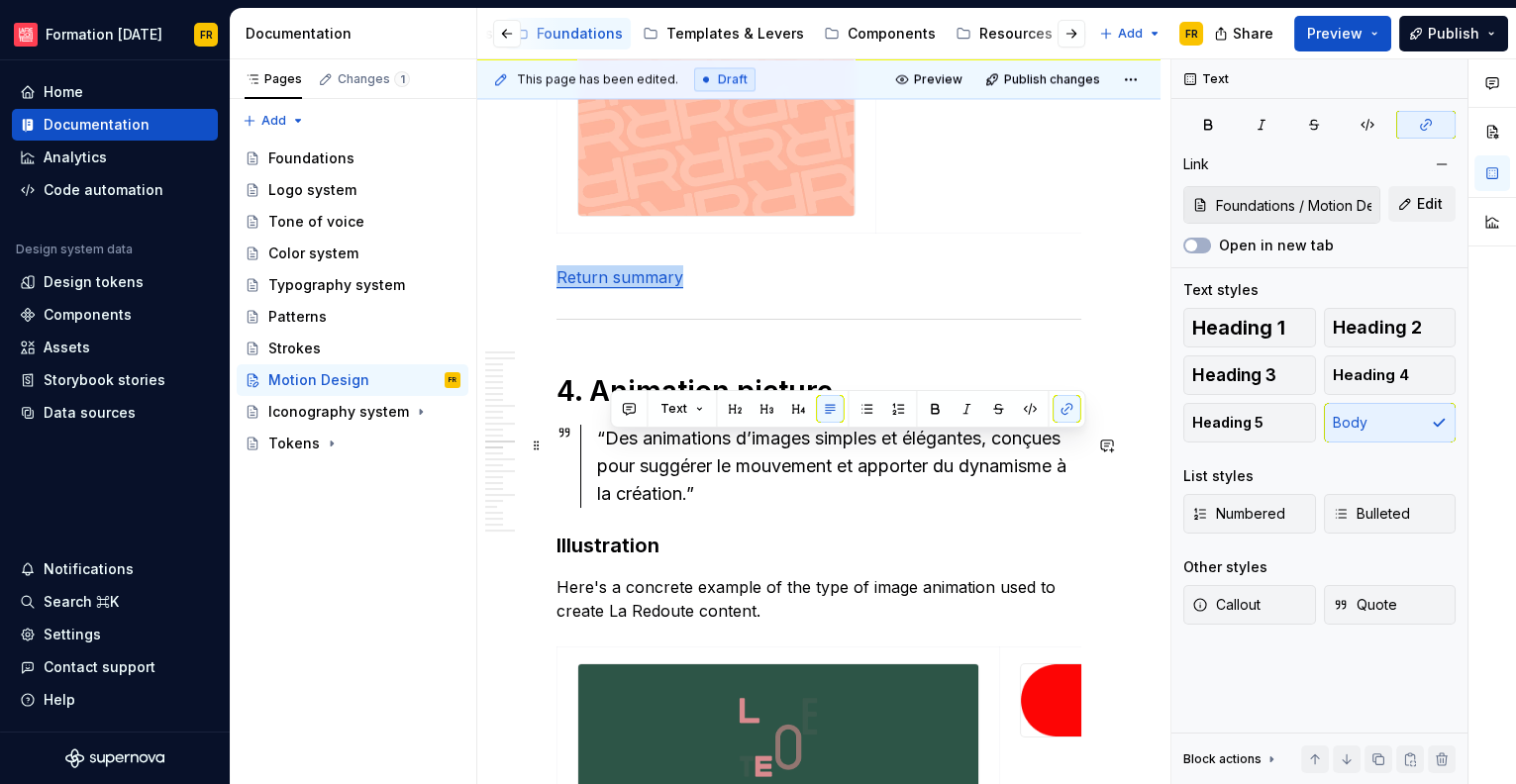 click on "Return summary" at bounding box center [620, 277] 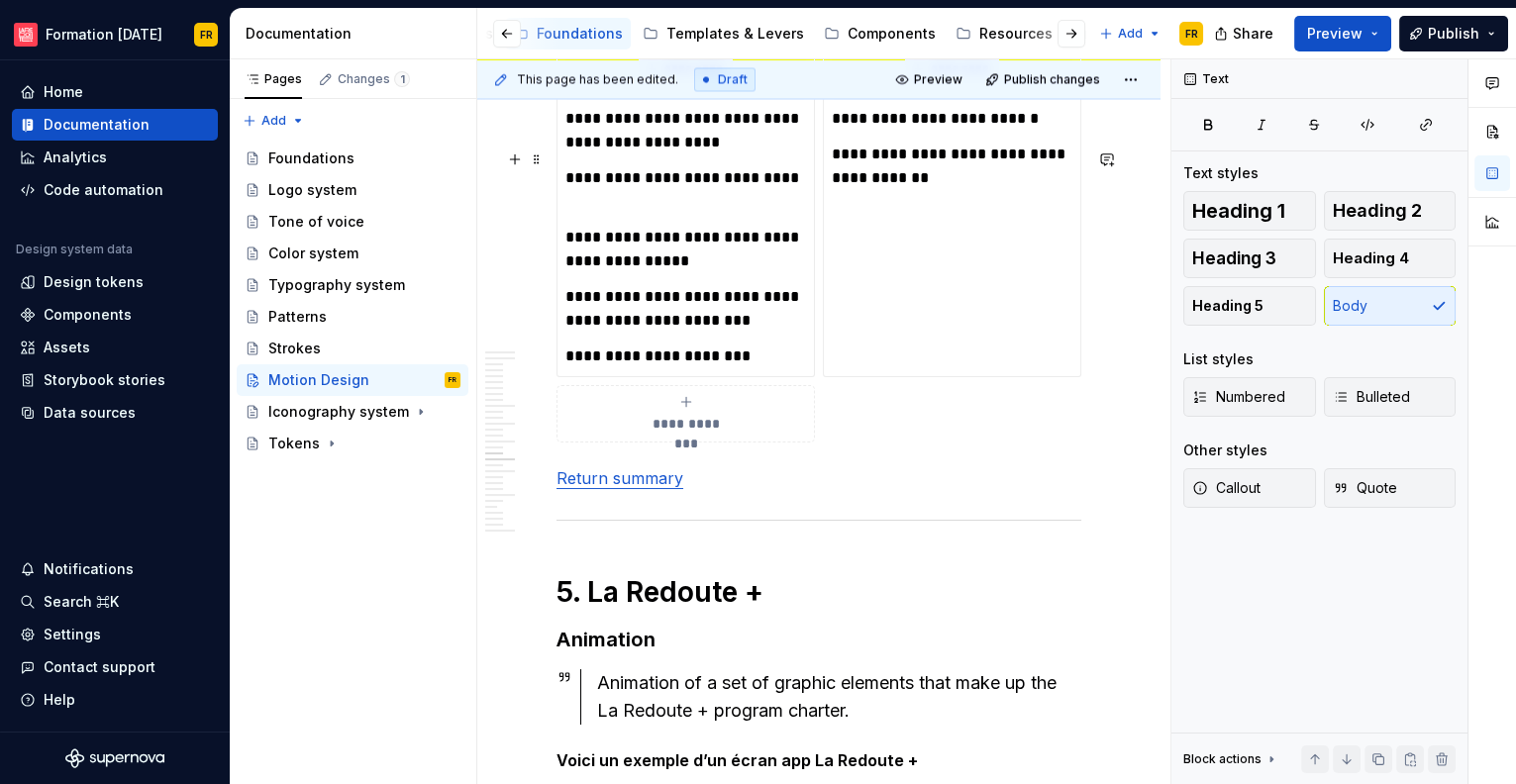scroll, scrollTop: 7602, scrollLeft: 0, axis: vertical 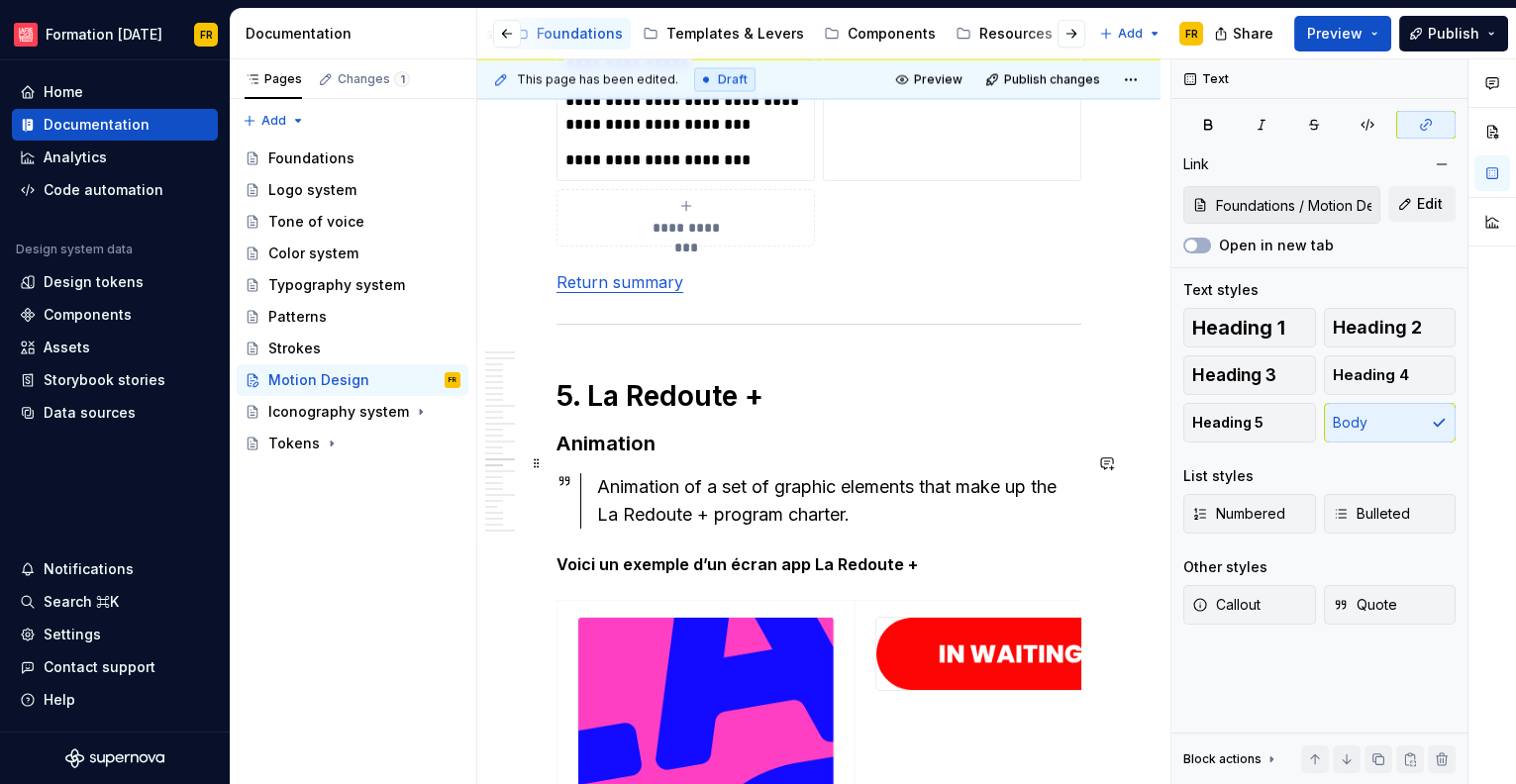 click on "Return summary" at bounding box center [620, 282] 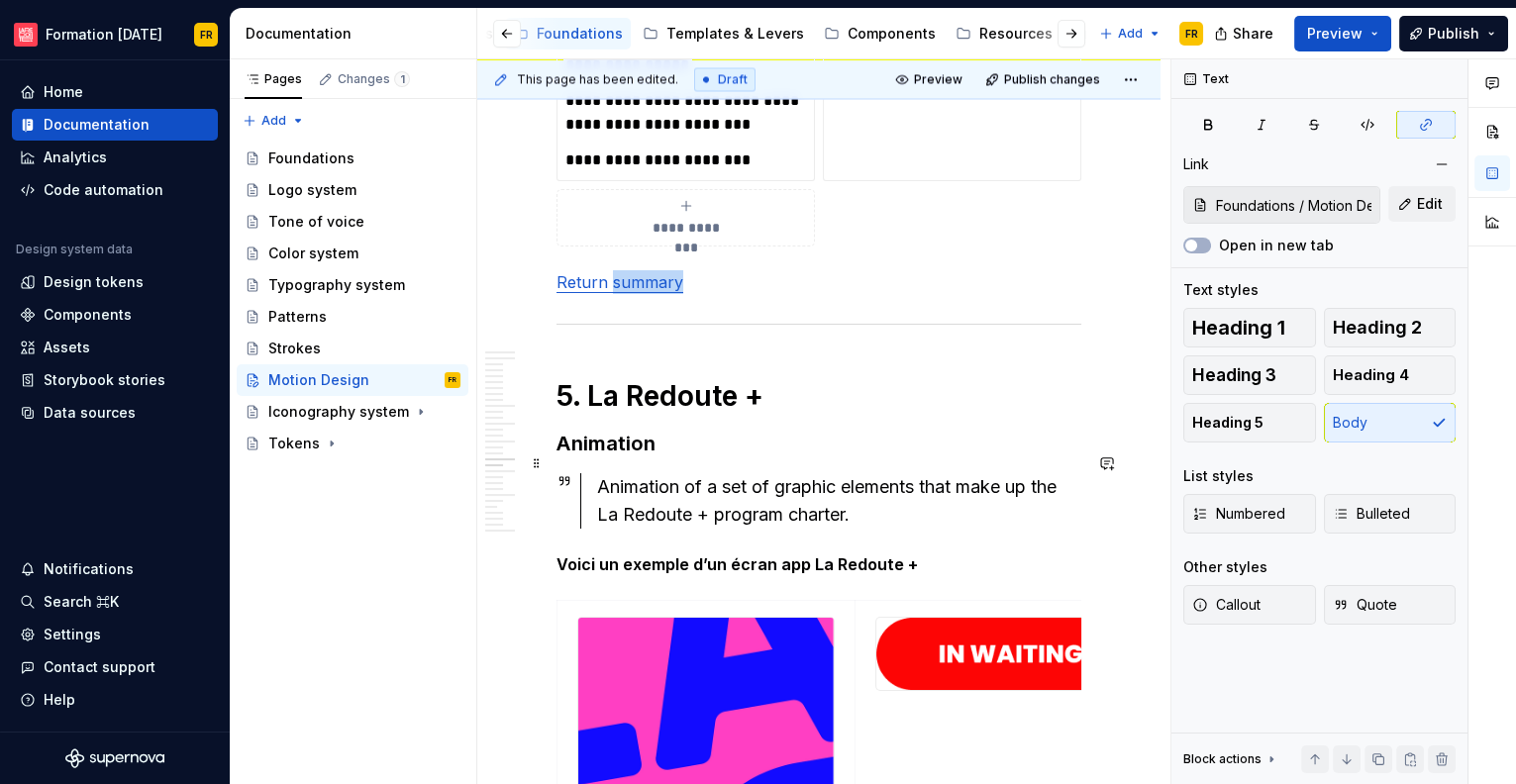 click on "Return summary" at bounding box center [620, 282] 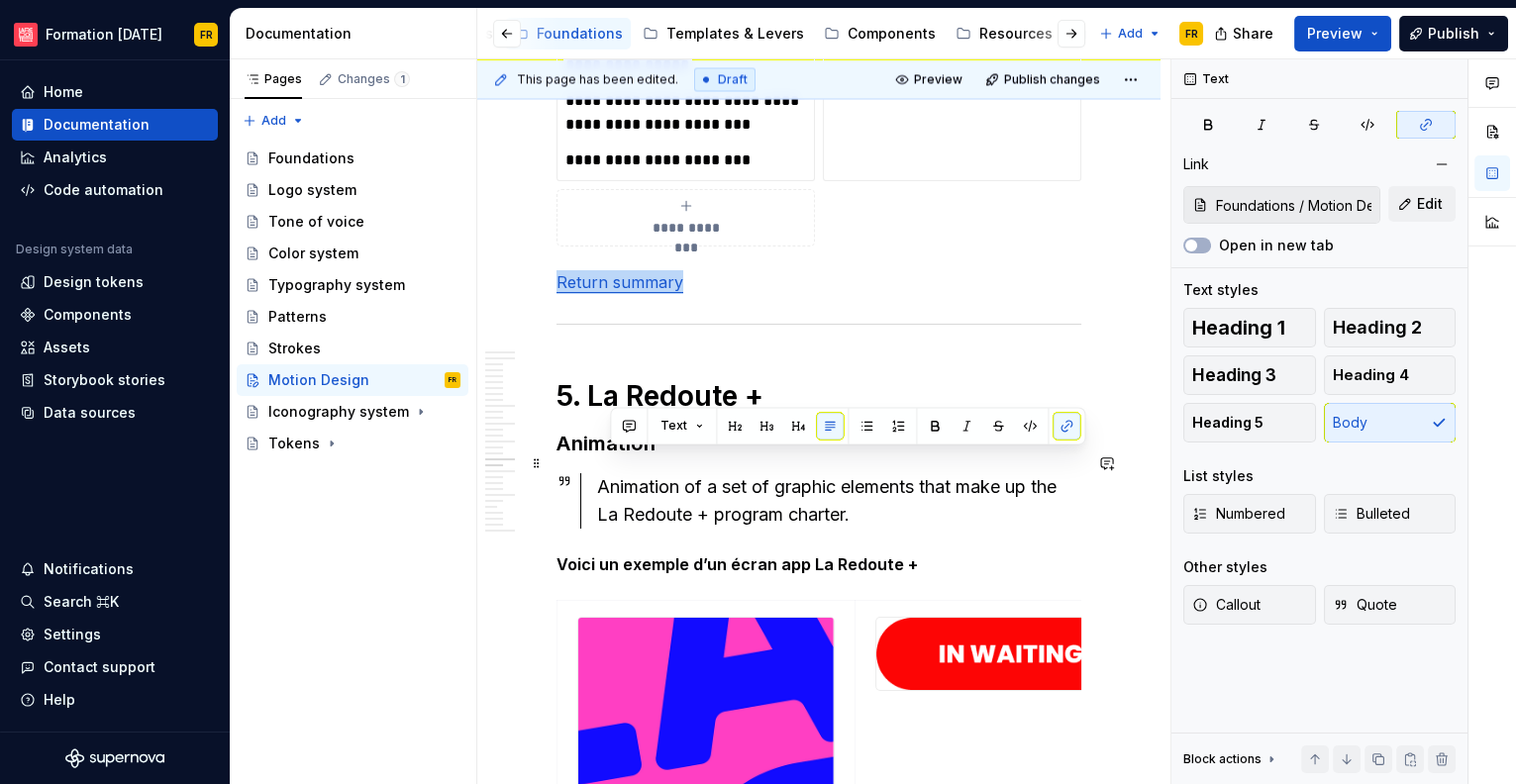 click on "Return summary" at bounding box center (620, 282) 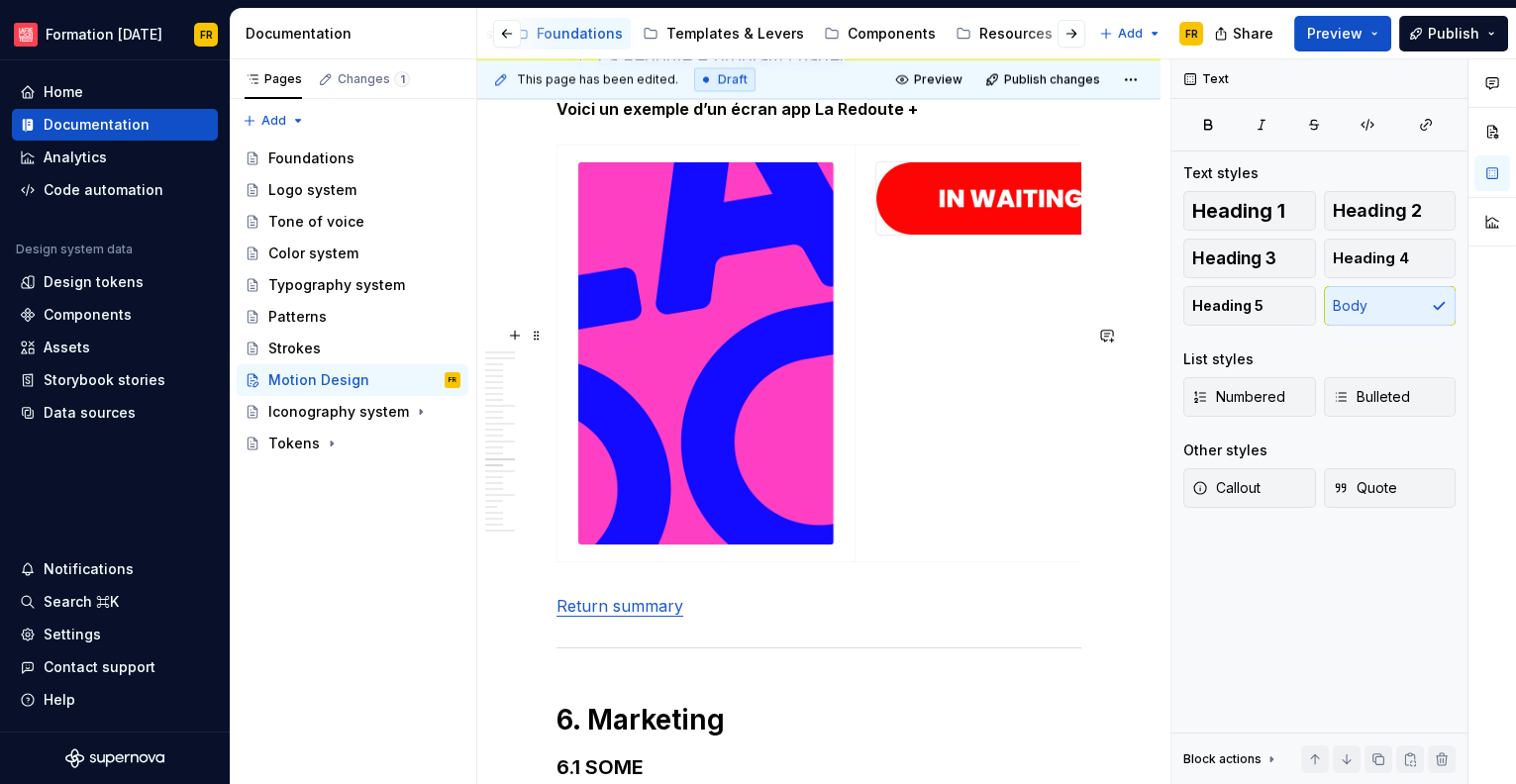 scroll, scrollTop: 8254, scrollLeft: 0, axis: vertical 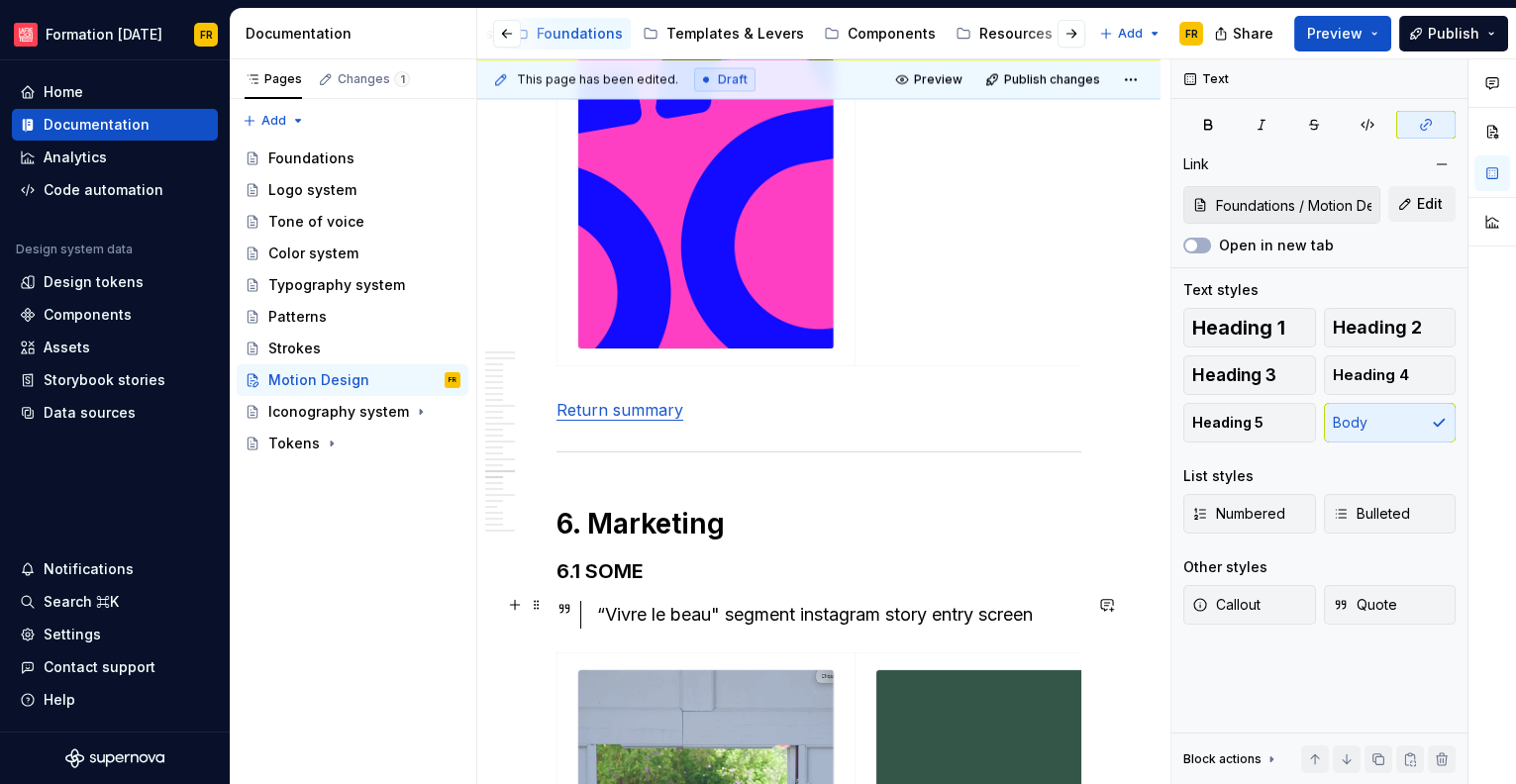 click on "Return summary" at bounding box center [620, 410] 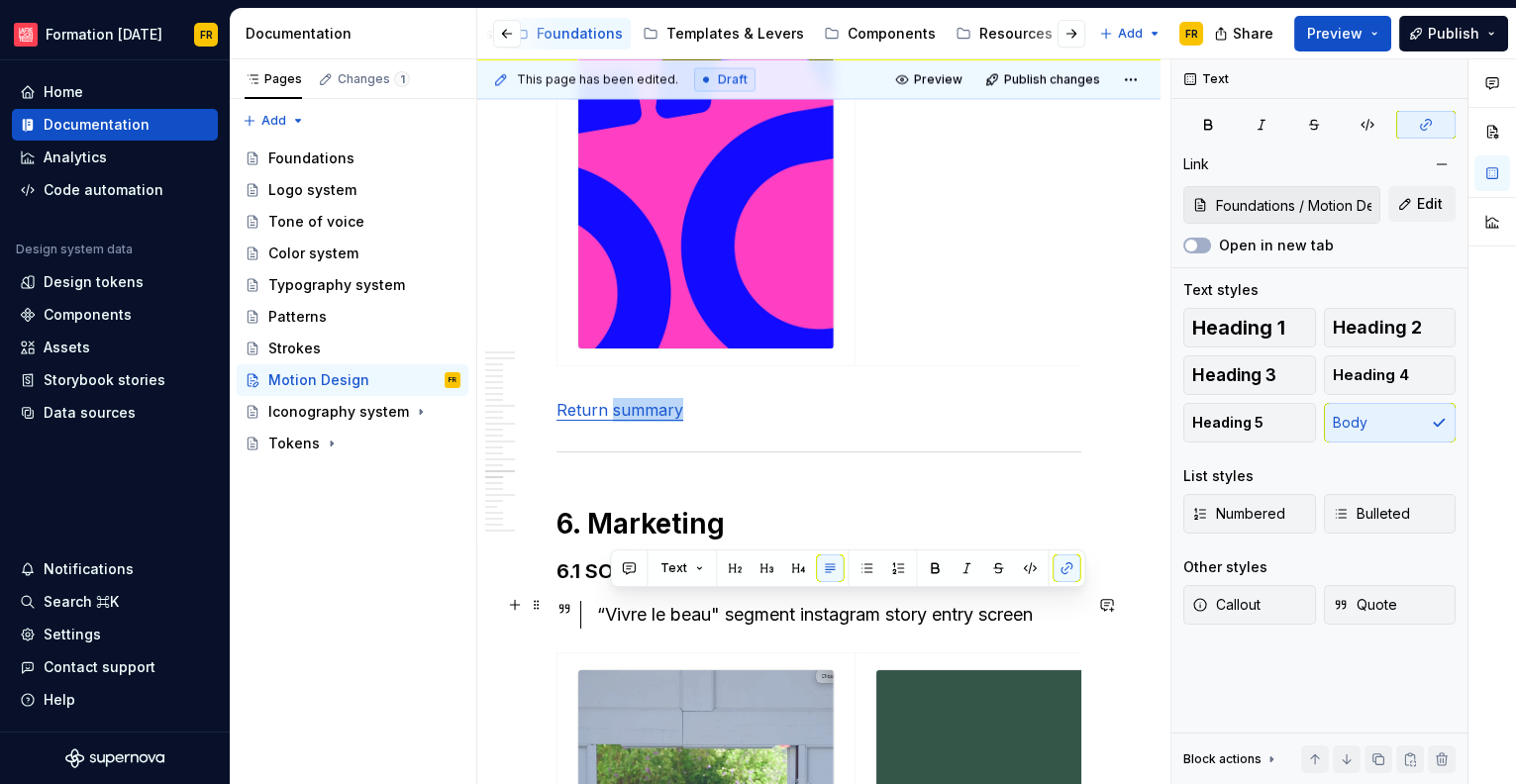 click on "Return summary" at bounding box center [620, 410] 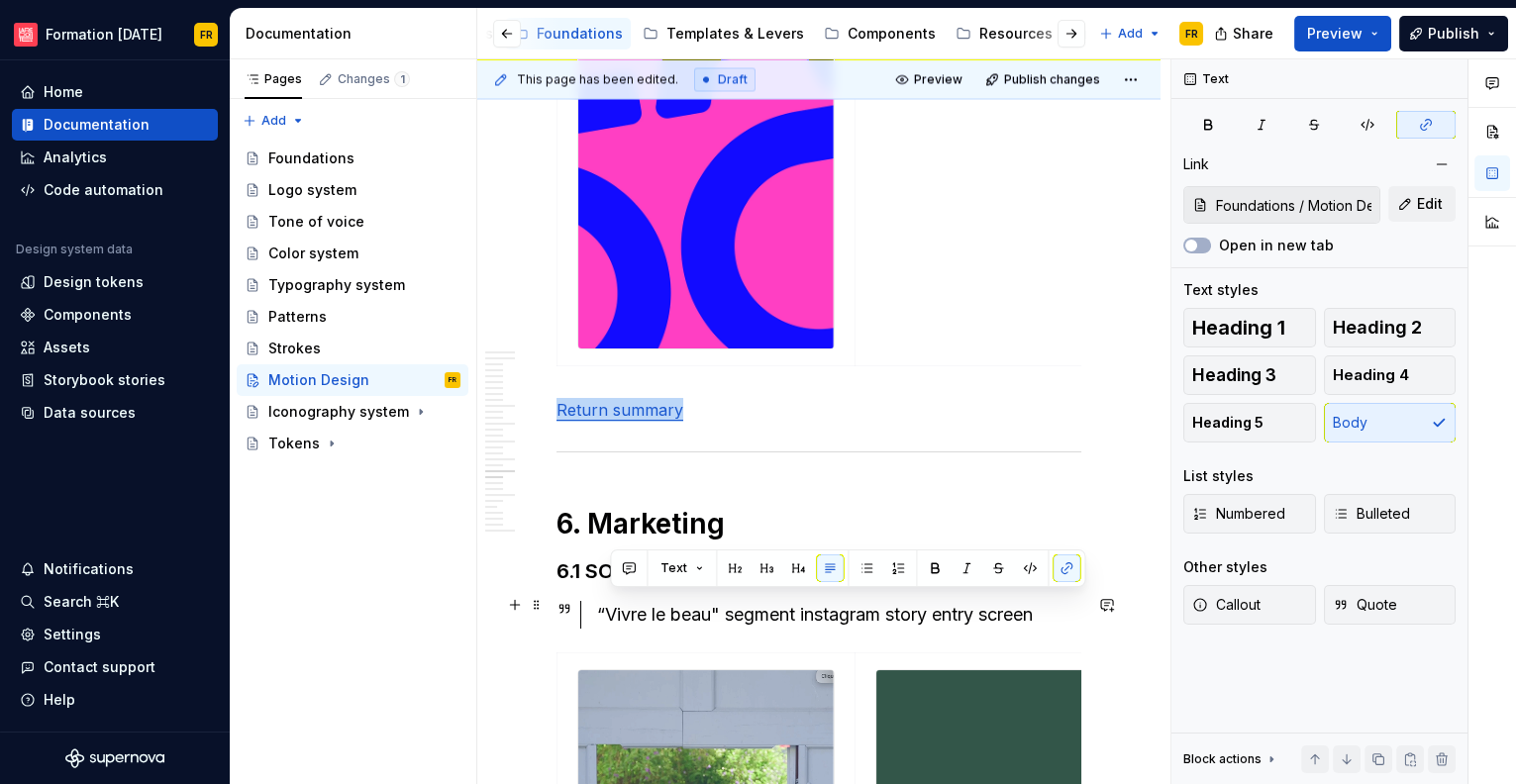 click on "Return summary" at bounding box center (620, 410) 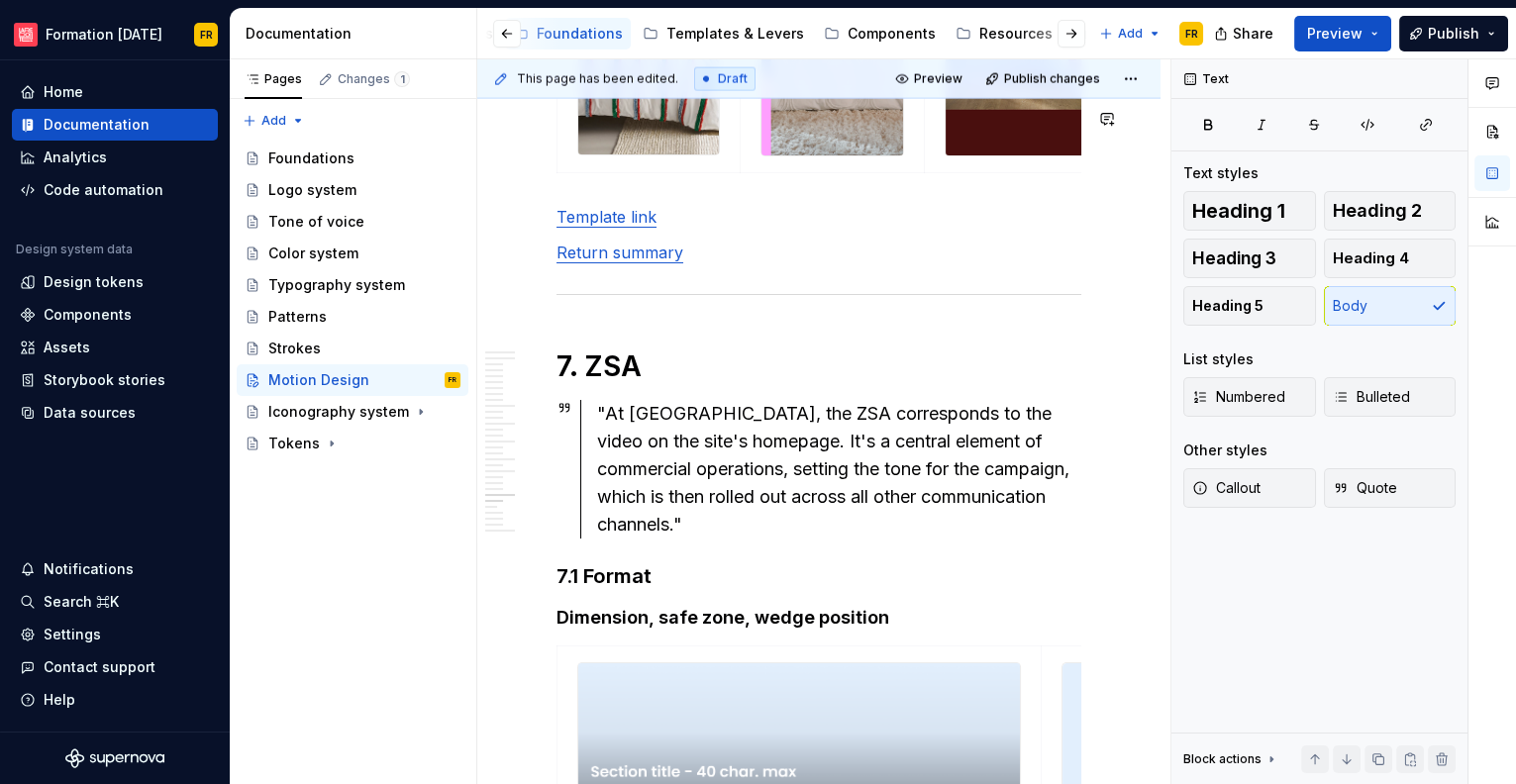 scroll, scrollTop: 10280, scrollLeft: 0, axis: vertical 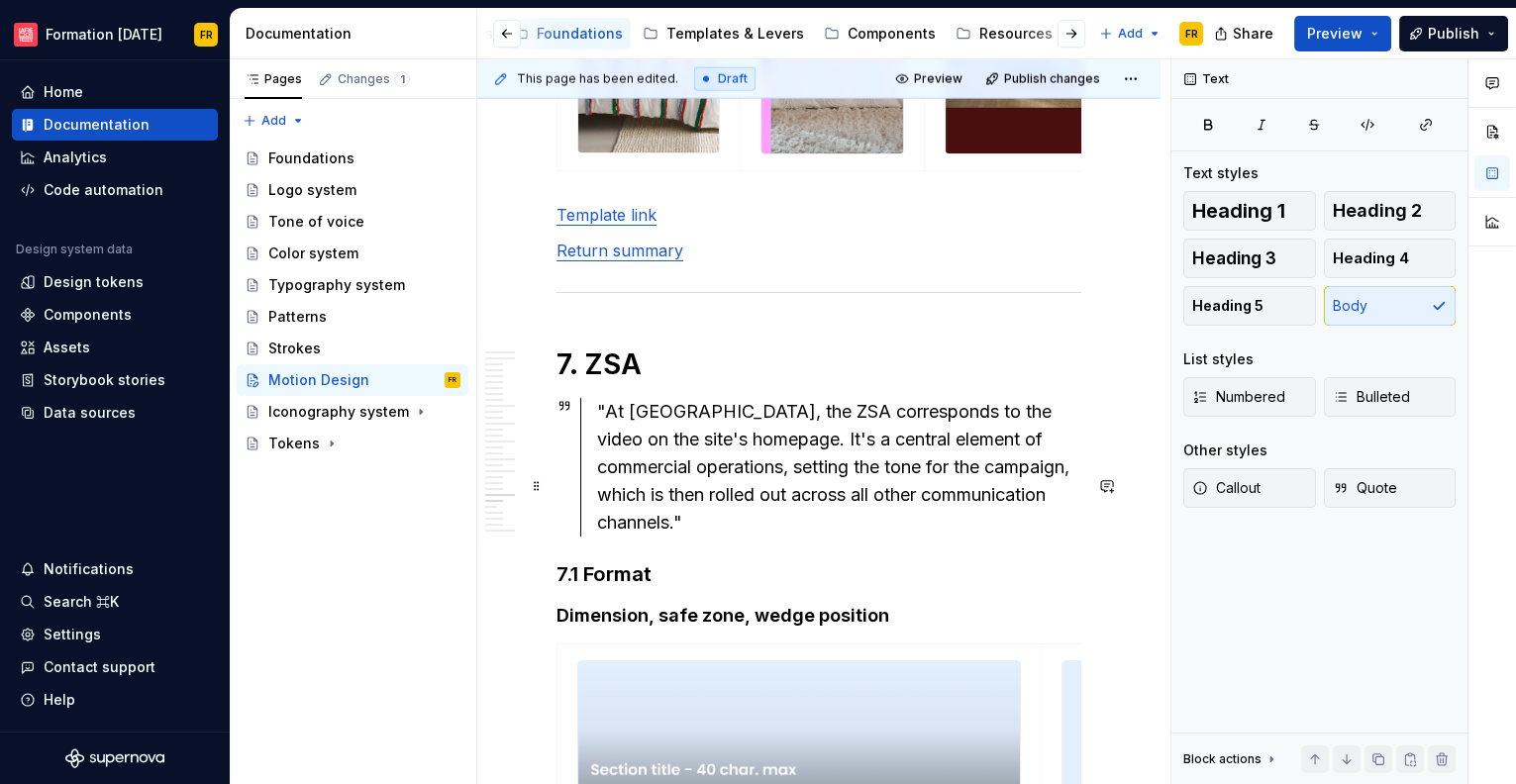 click on "Return summary" at bounding box center [620, 250] 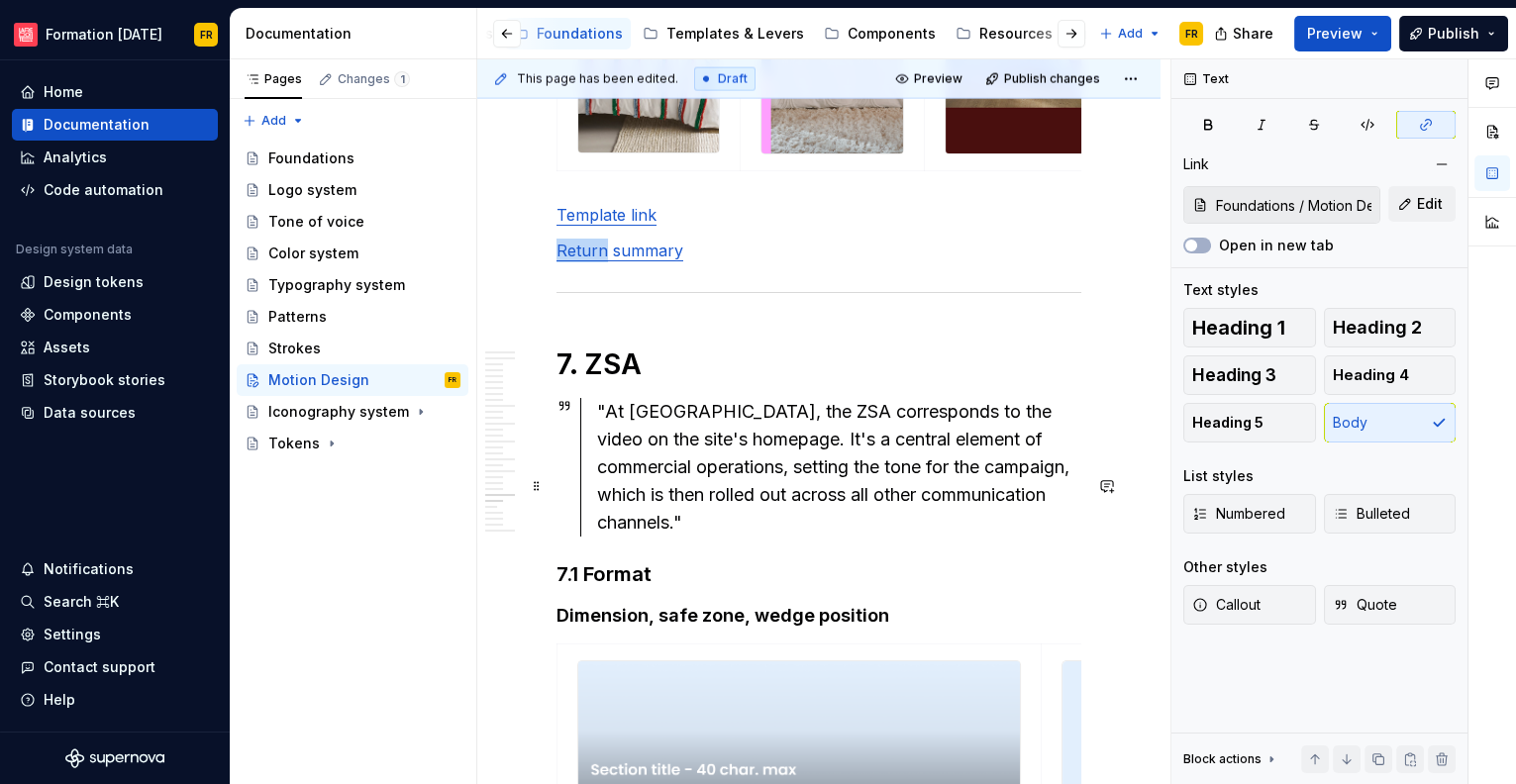 click on "Return summary" at bounding box center (620, 250) 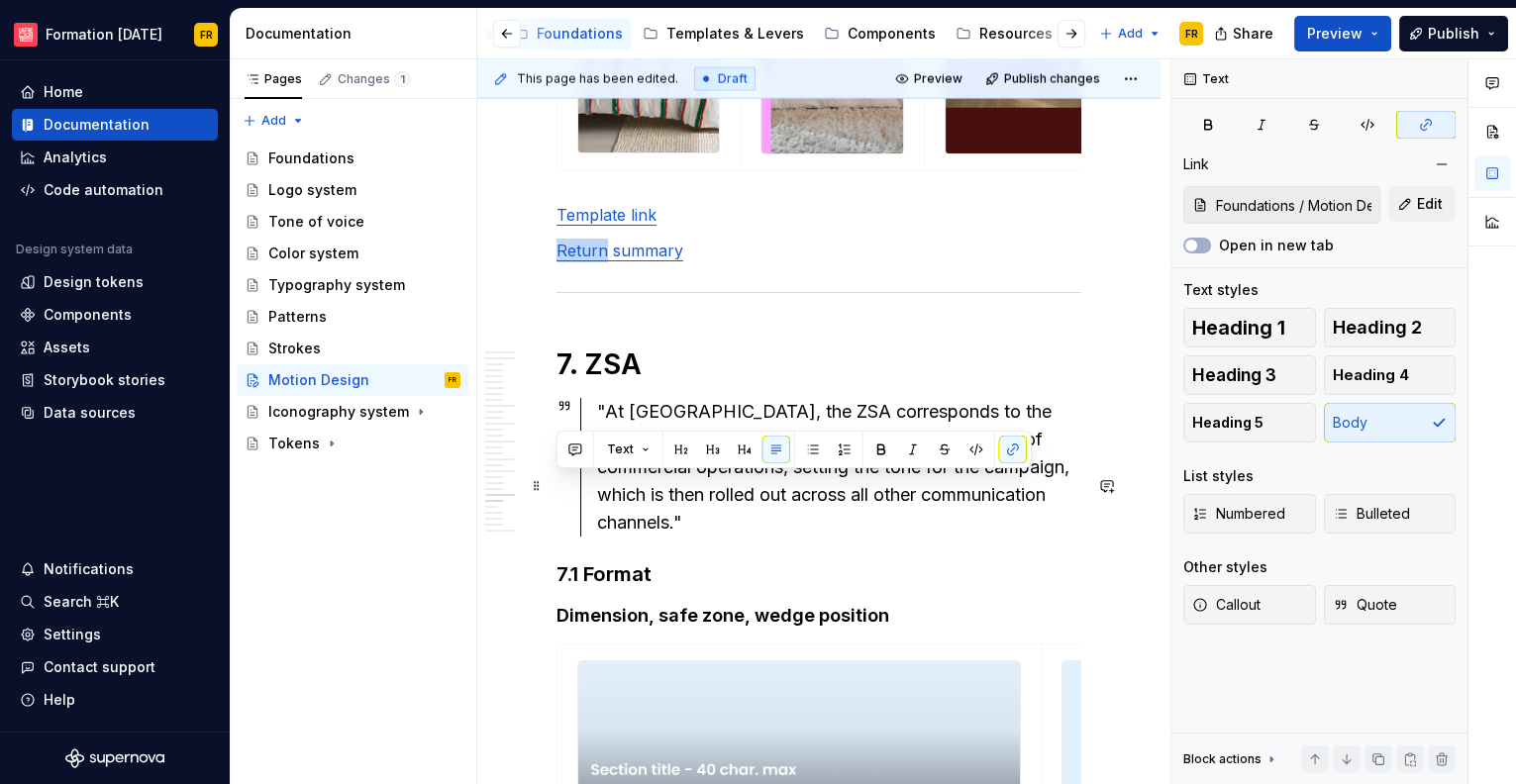 click on "Return summary" at bounding box center (620, 250) 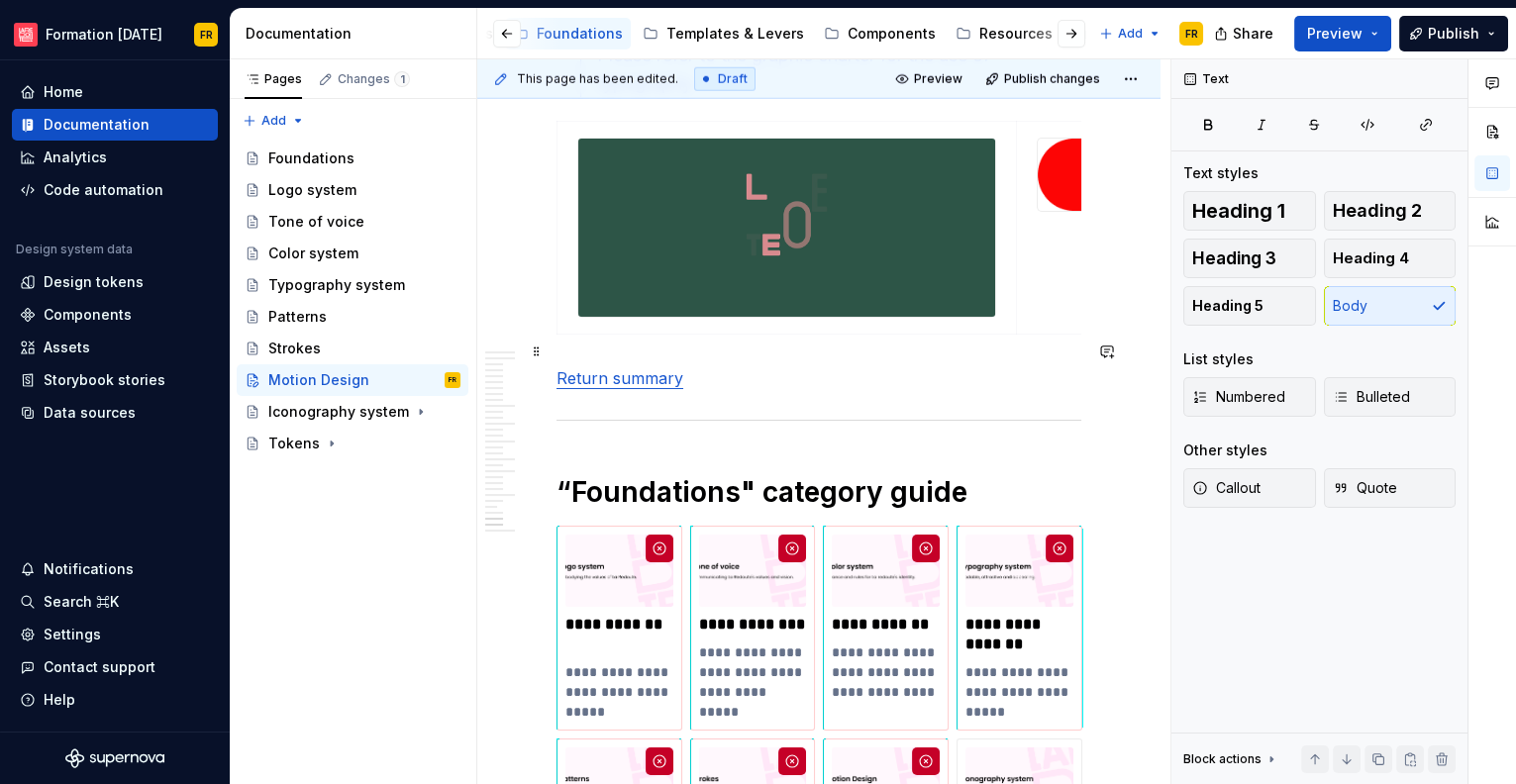 scroll, scrollTop: 11873, scrollLeft: 0, axis: vertical 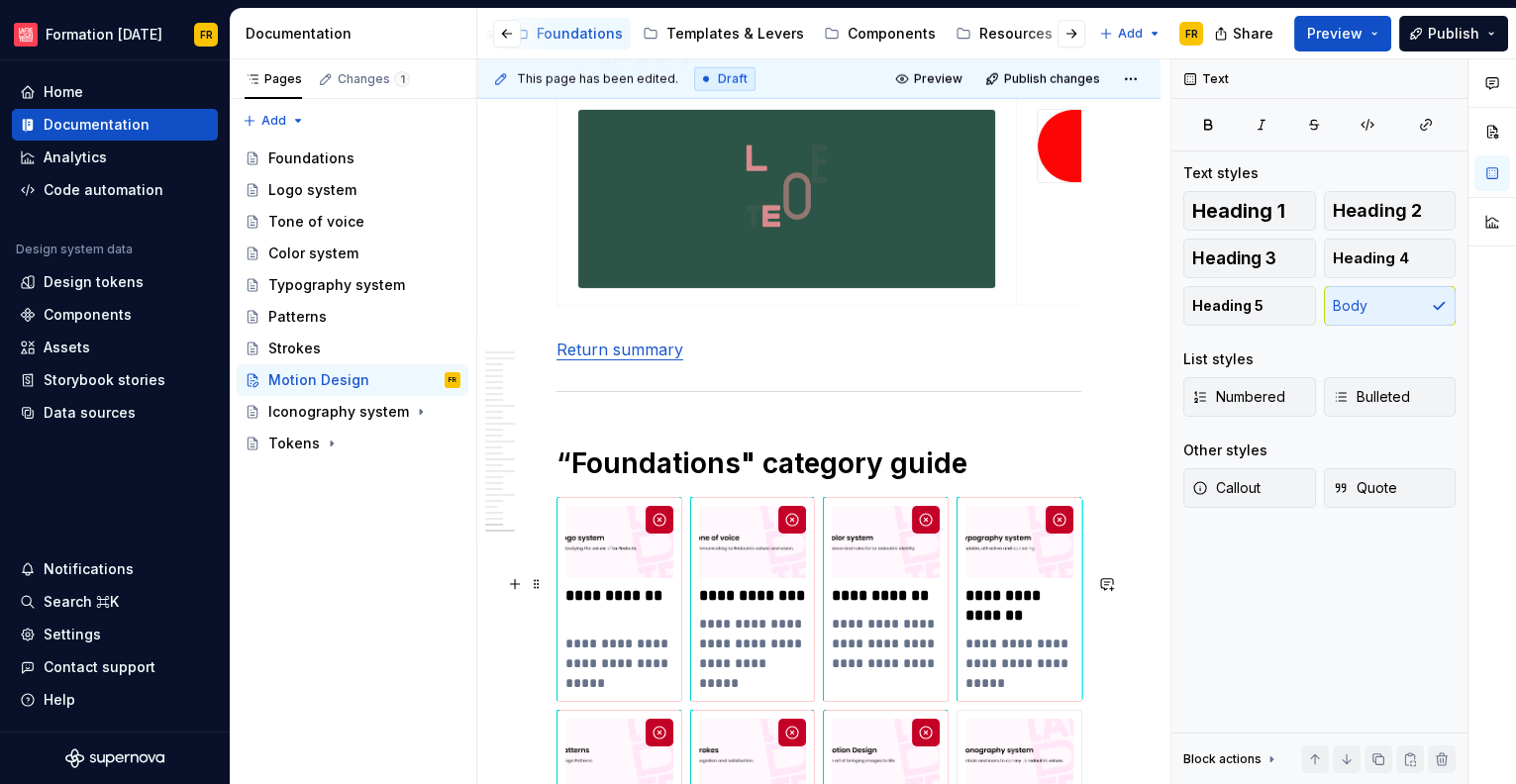 click on "Return summary" at bounding box center (819, 349) 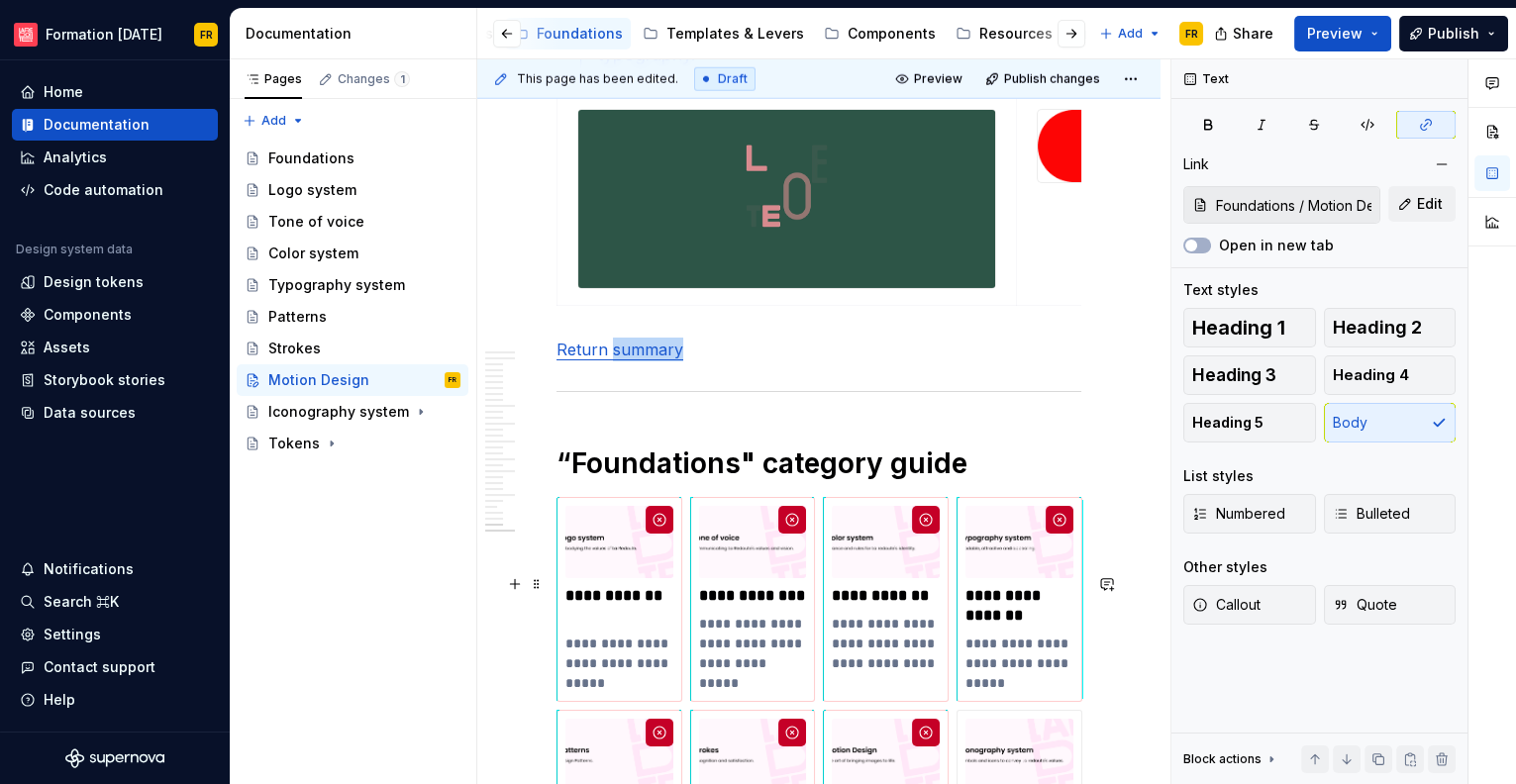 click on "Return summary" at bounding box center (819, 349) 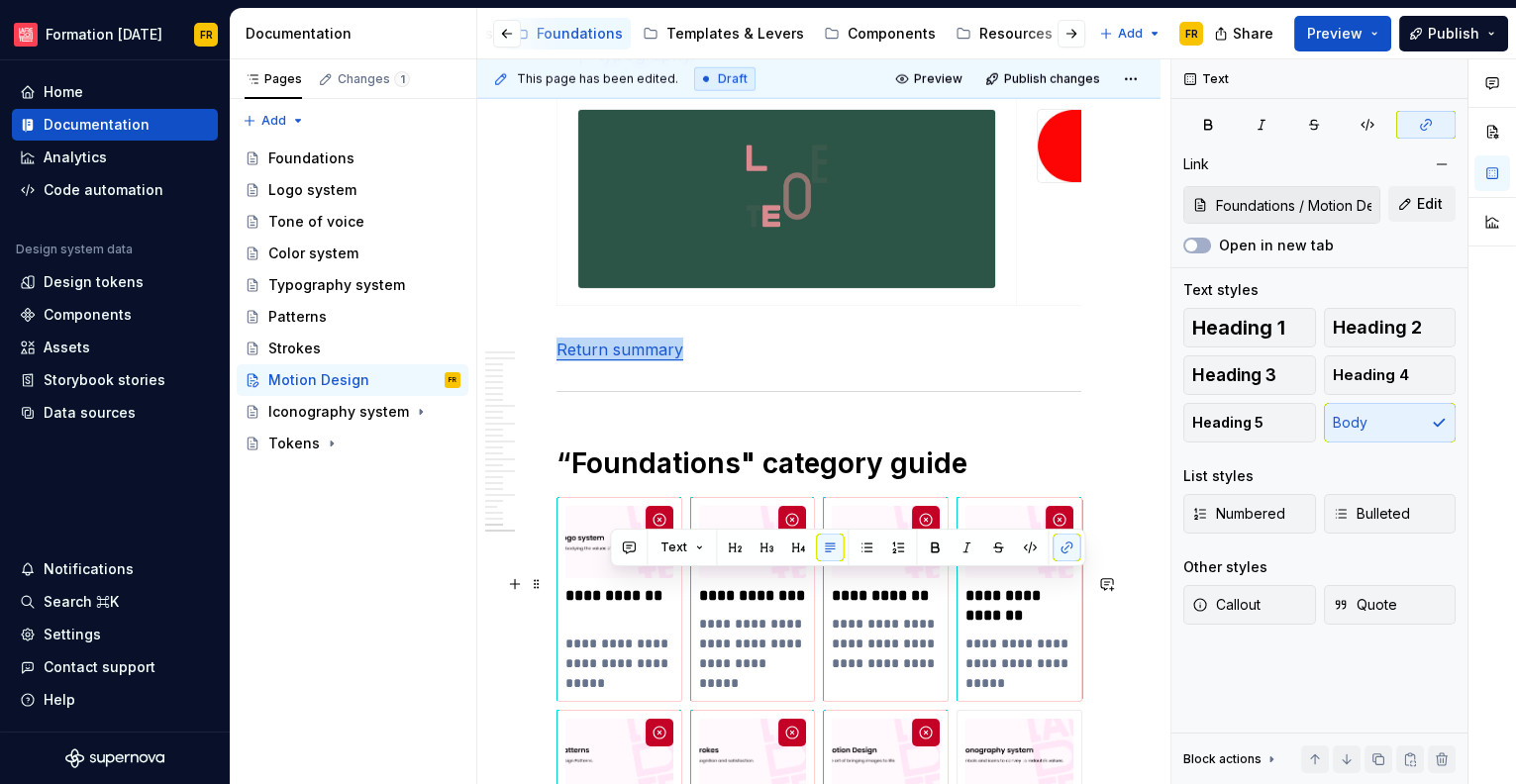 click on "Return summary" at bounding box center (819, 349) 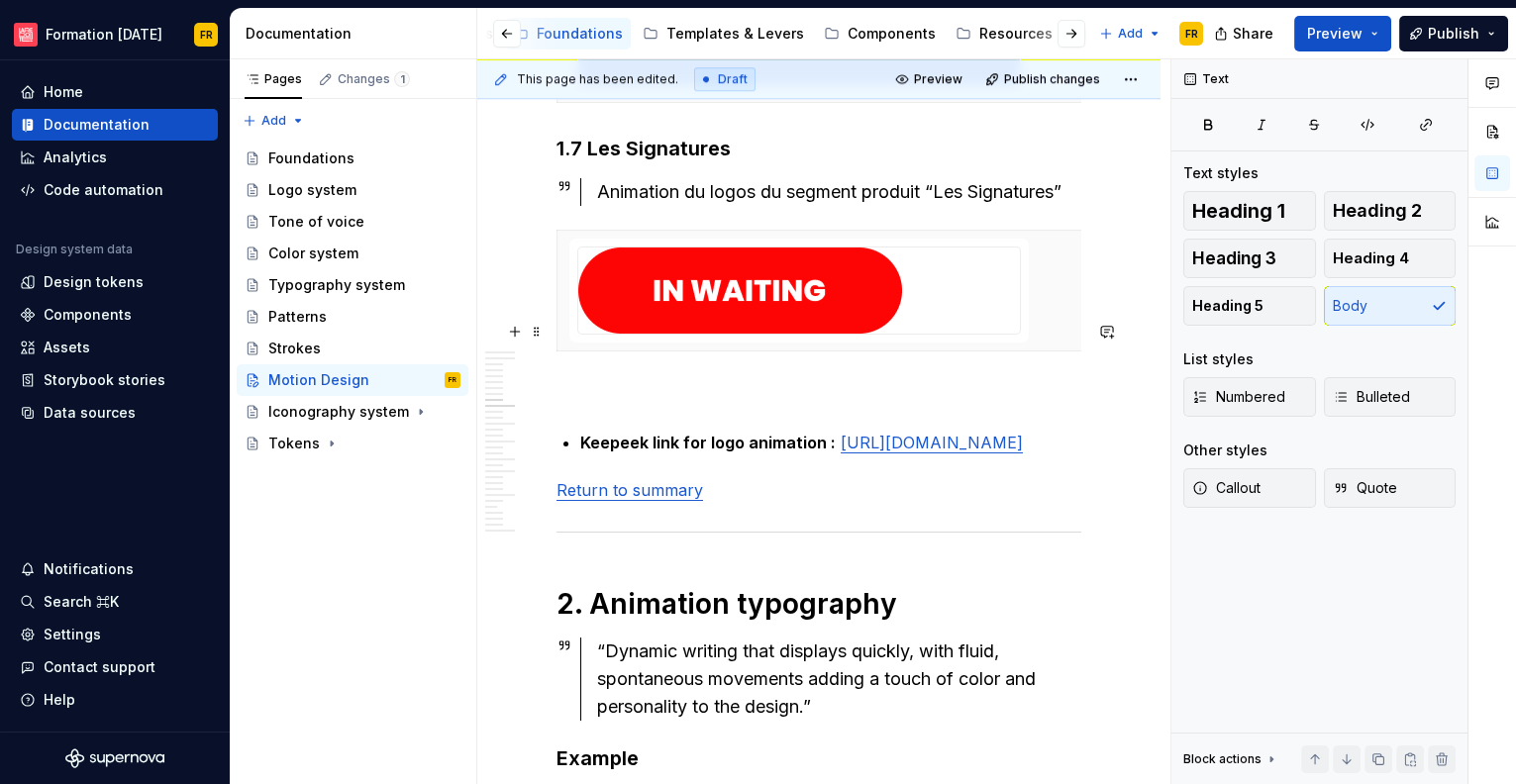 scroll, scrollTop: 3551, scrollLeft: 0, axis: vertical 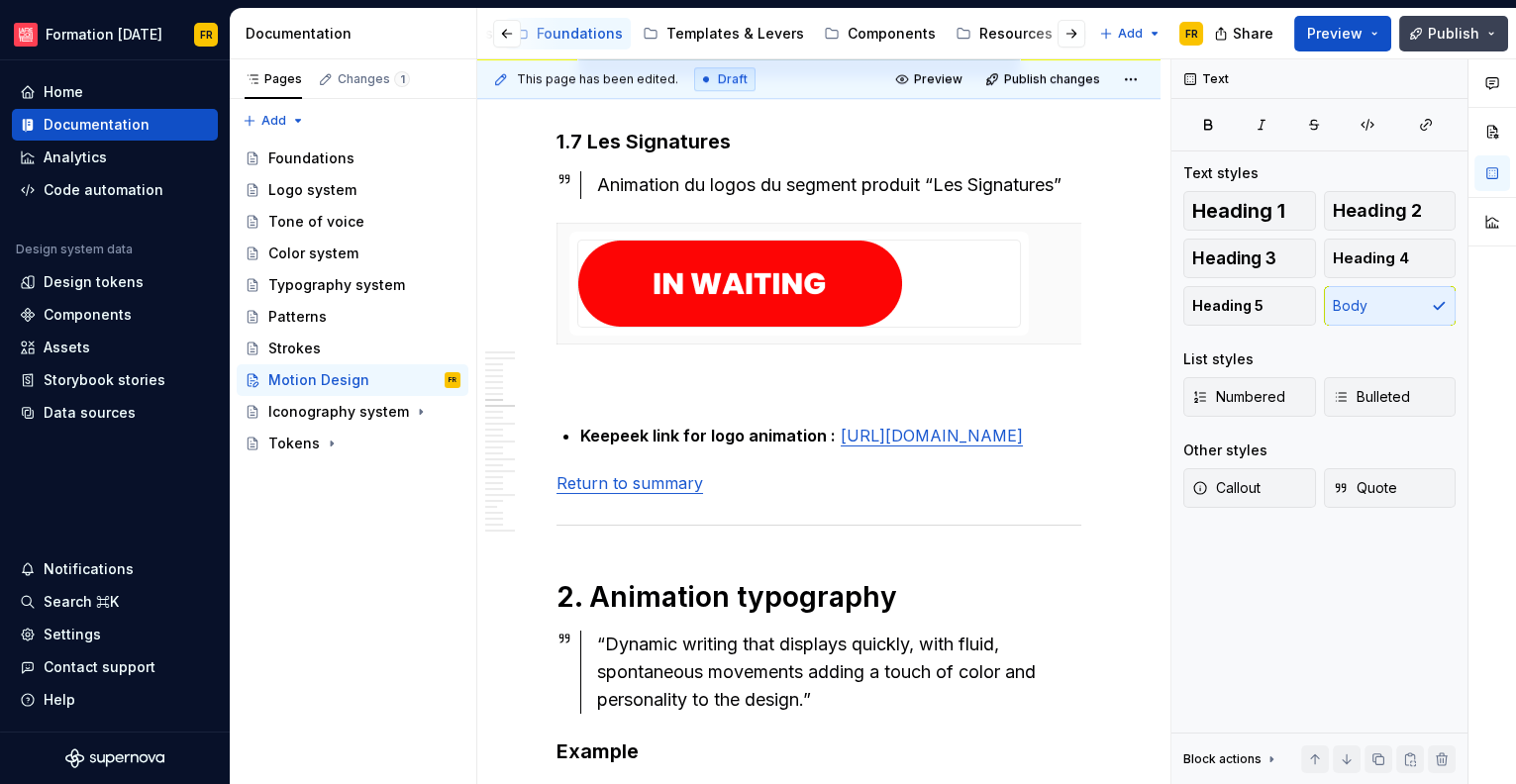 click on "Publish" at bounding box center (1454, 34) 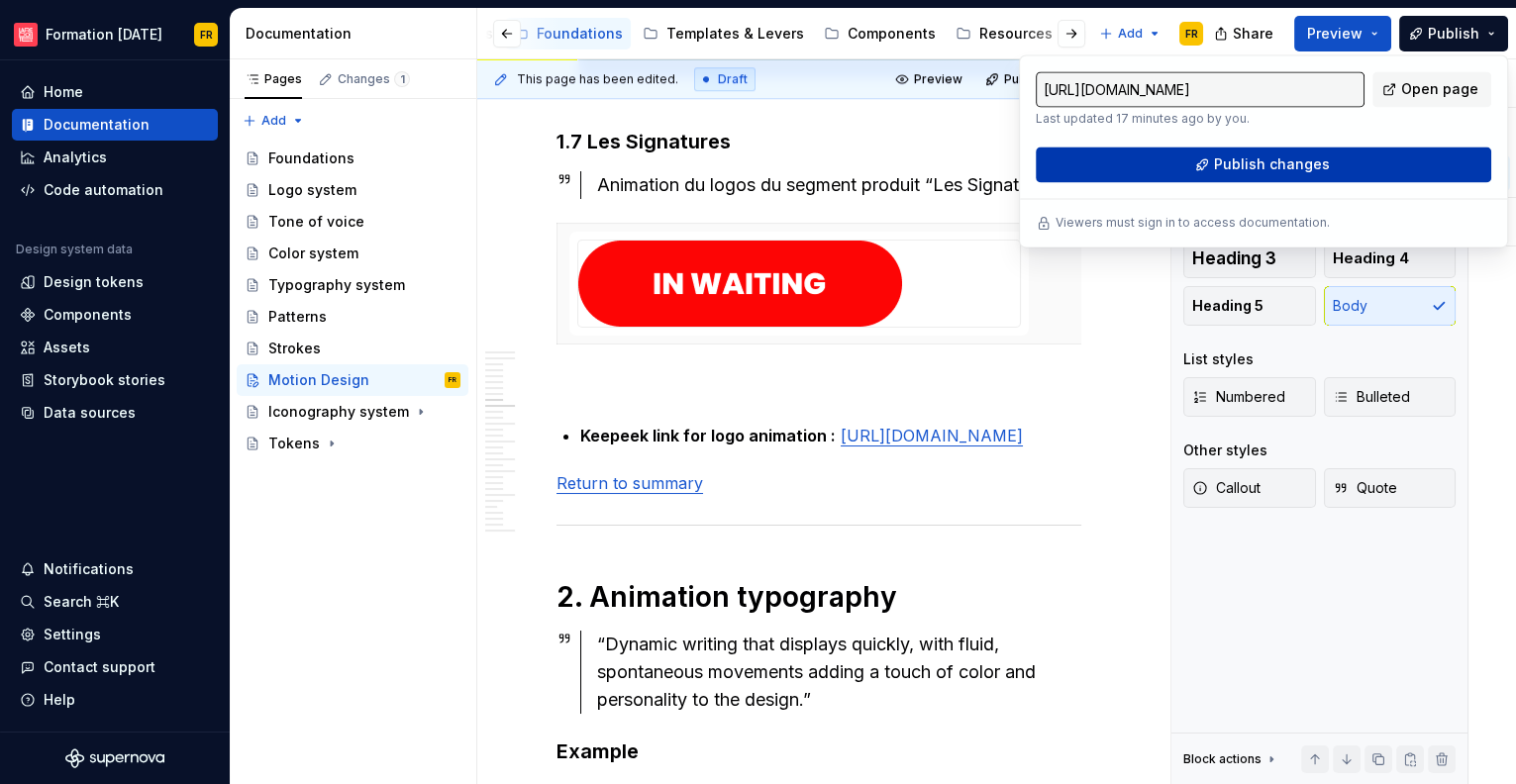 click on "Publish changes" at bounding box center [1271, 164] 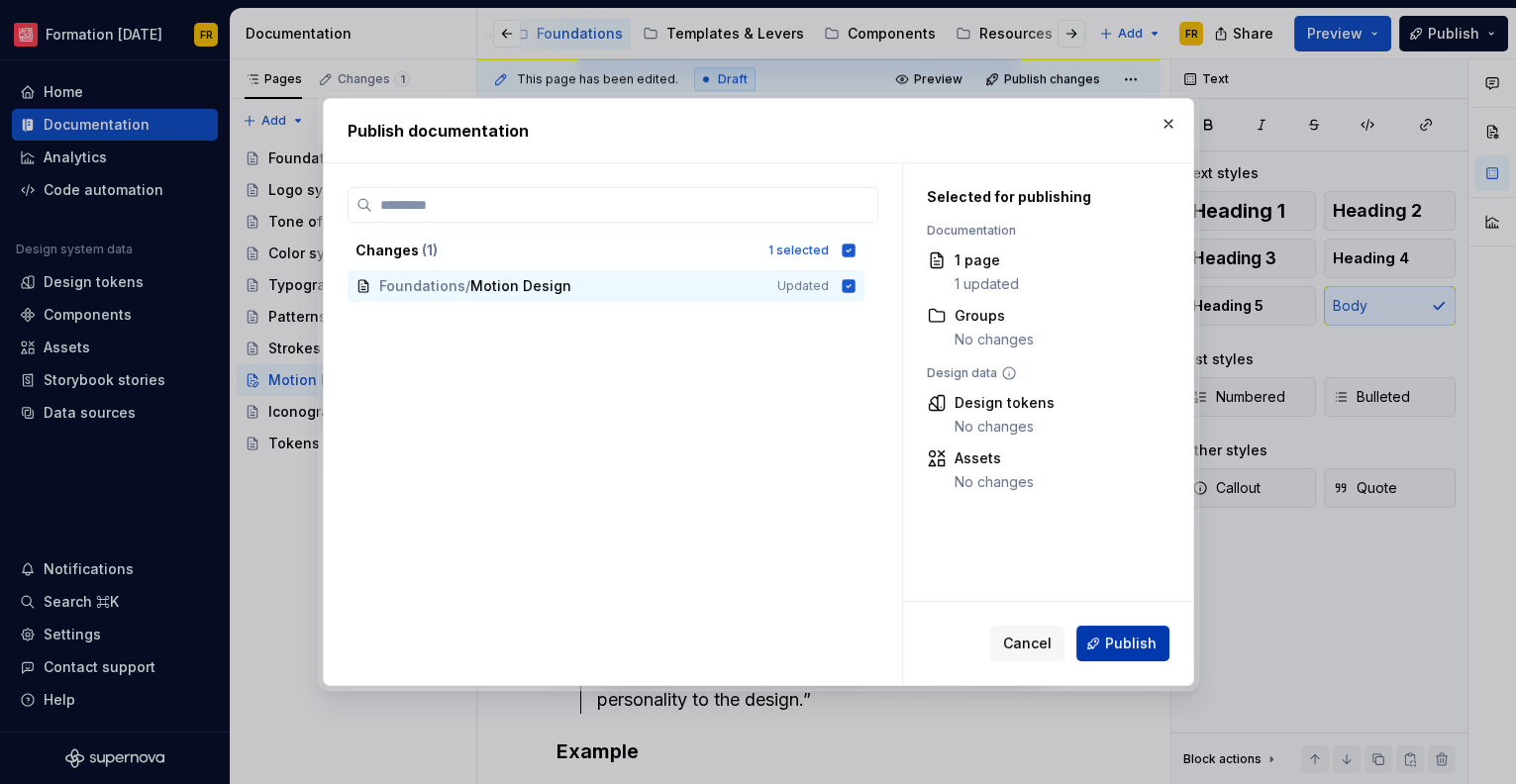 click on "Publish" at bounding box center [1131, 643] 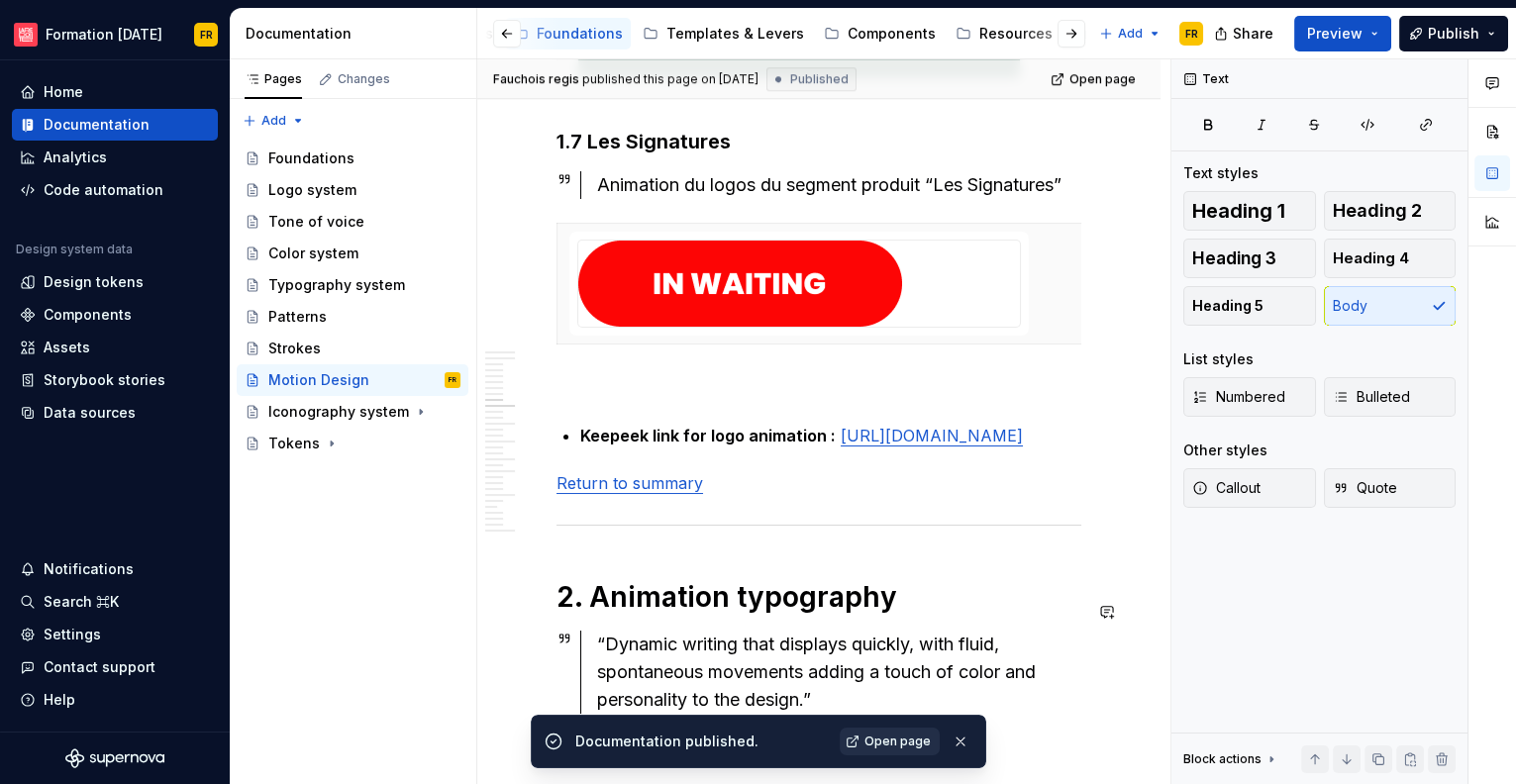 click on "Open page" at bounding box center (897, 741) 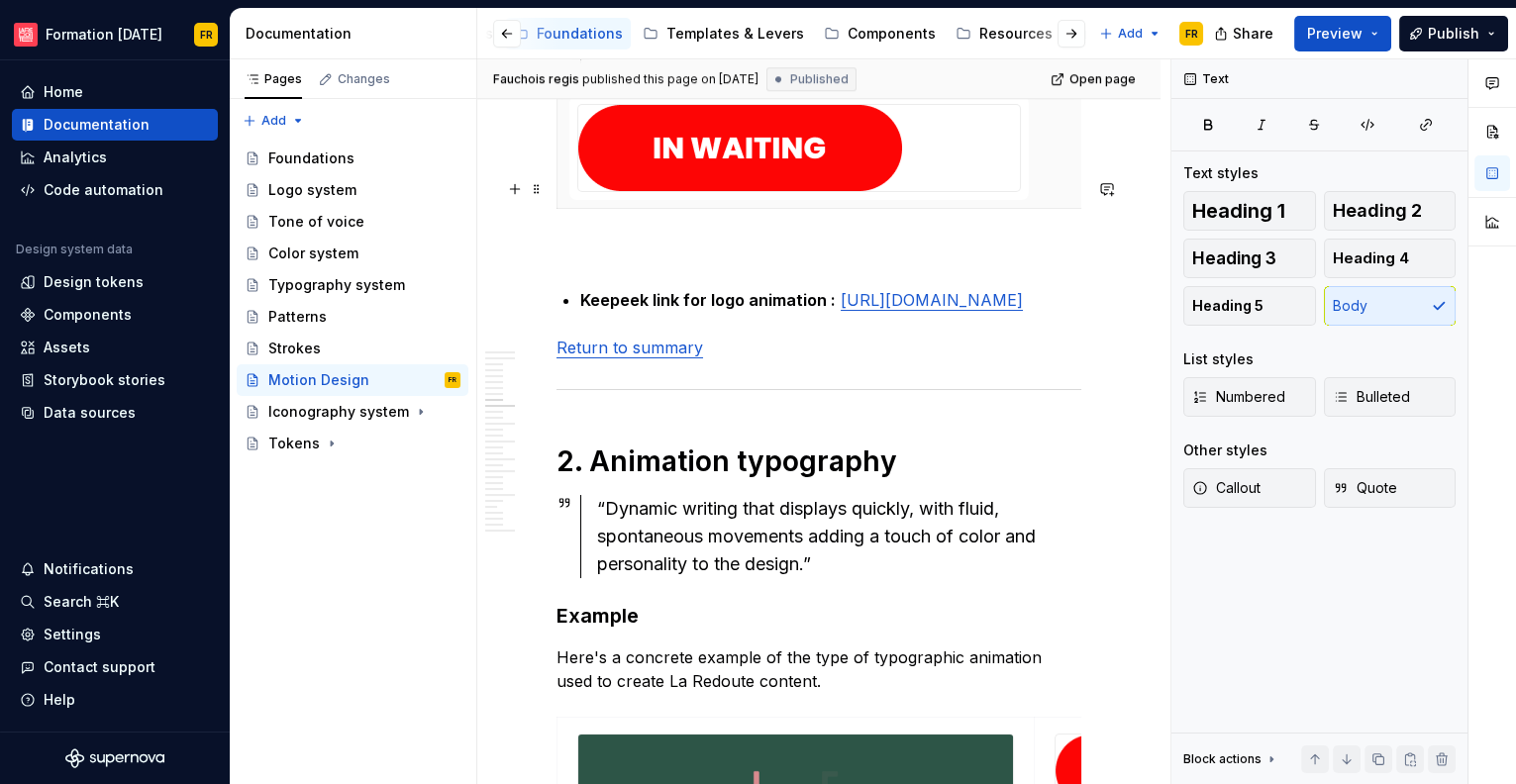 scroll, scrollTop: 3783, scrollLeft: 0, axis: vertical 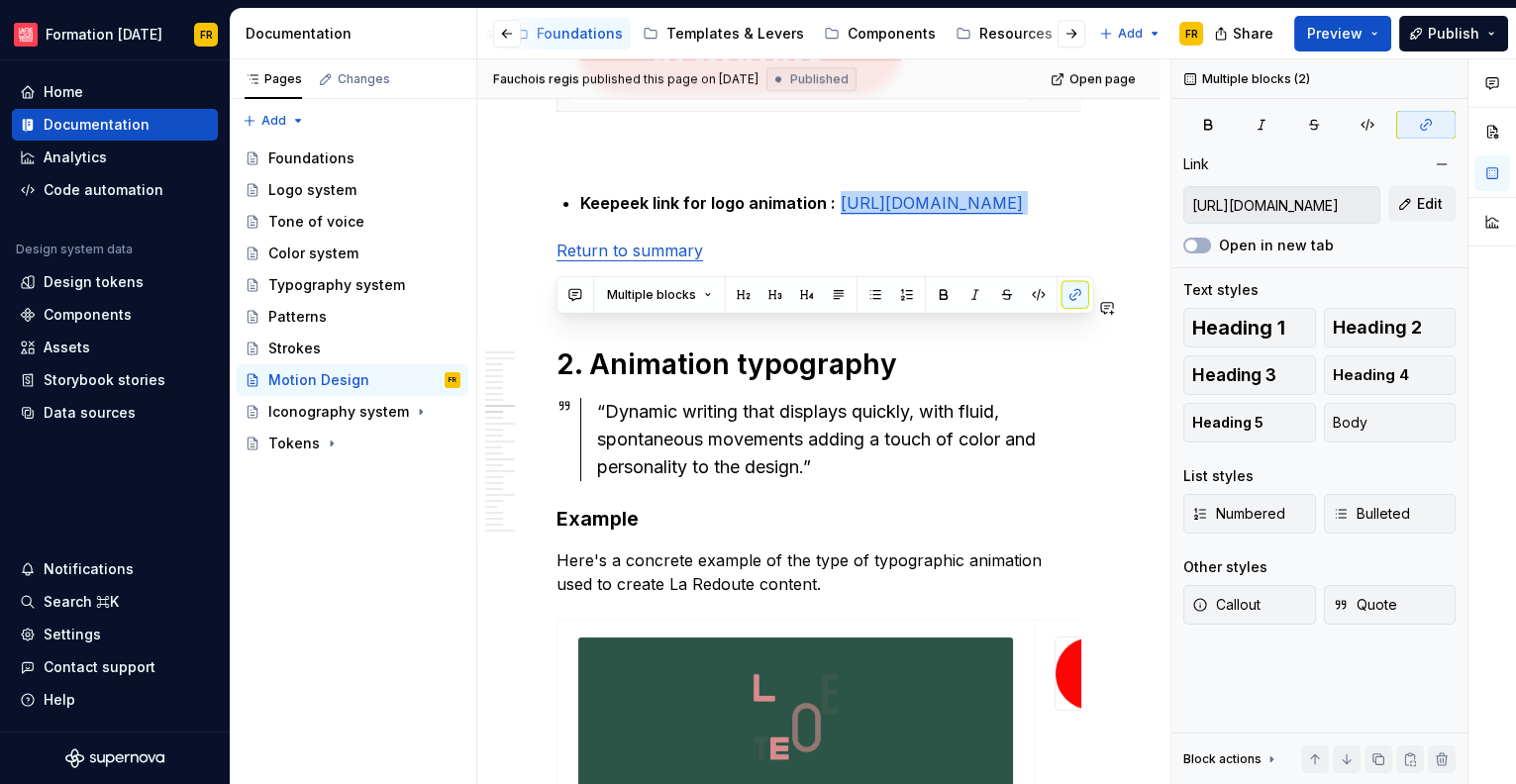 drag, startPoint x: 578, startPoint y: 337, endPoint x: 1007, endPoint y: 347, distance: 429.1165 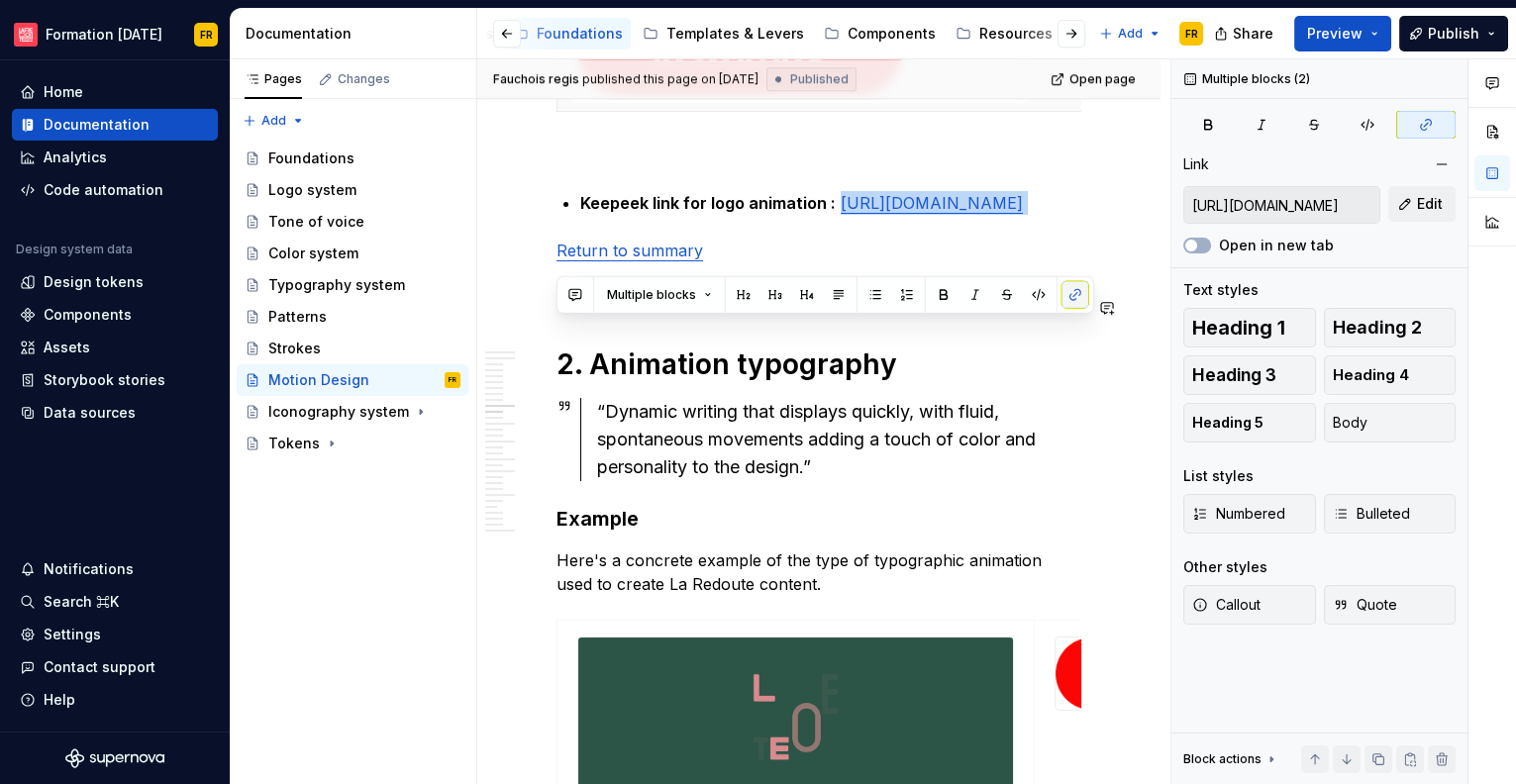 click at bounding box center (1075, 295) 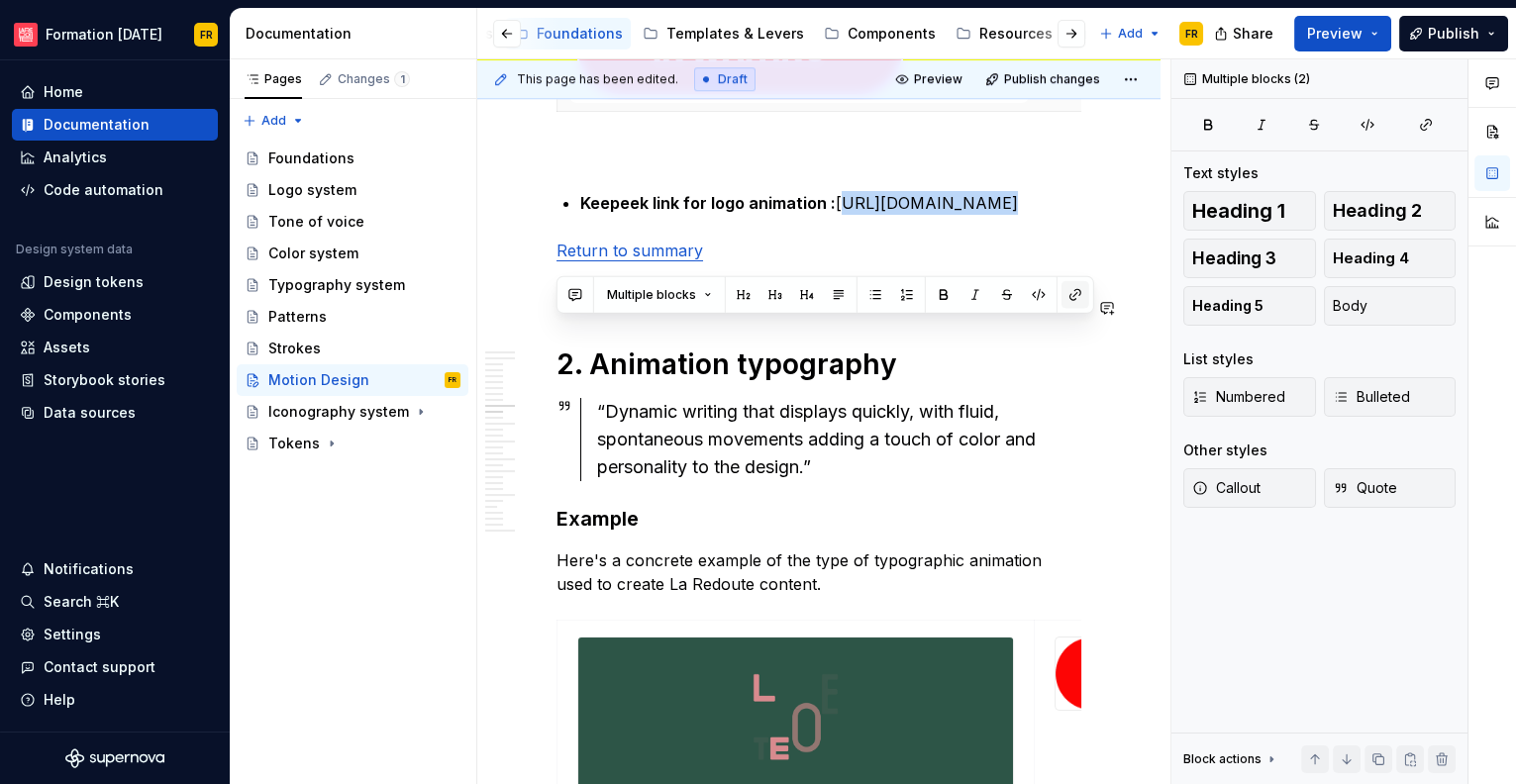type on "*" 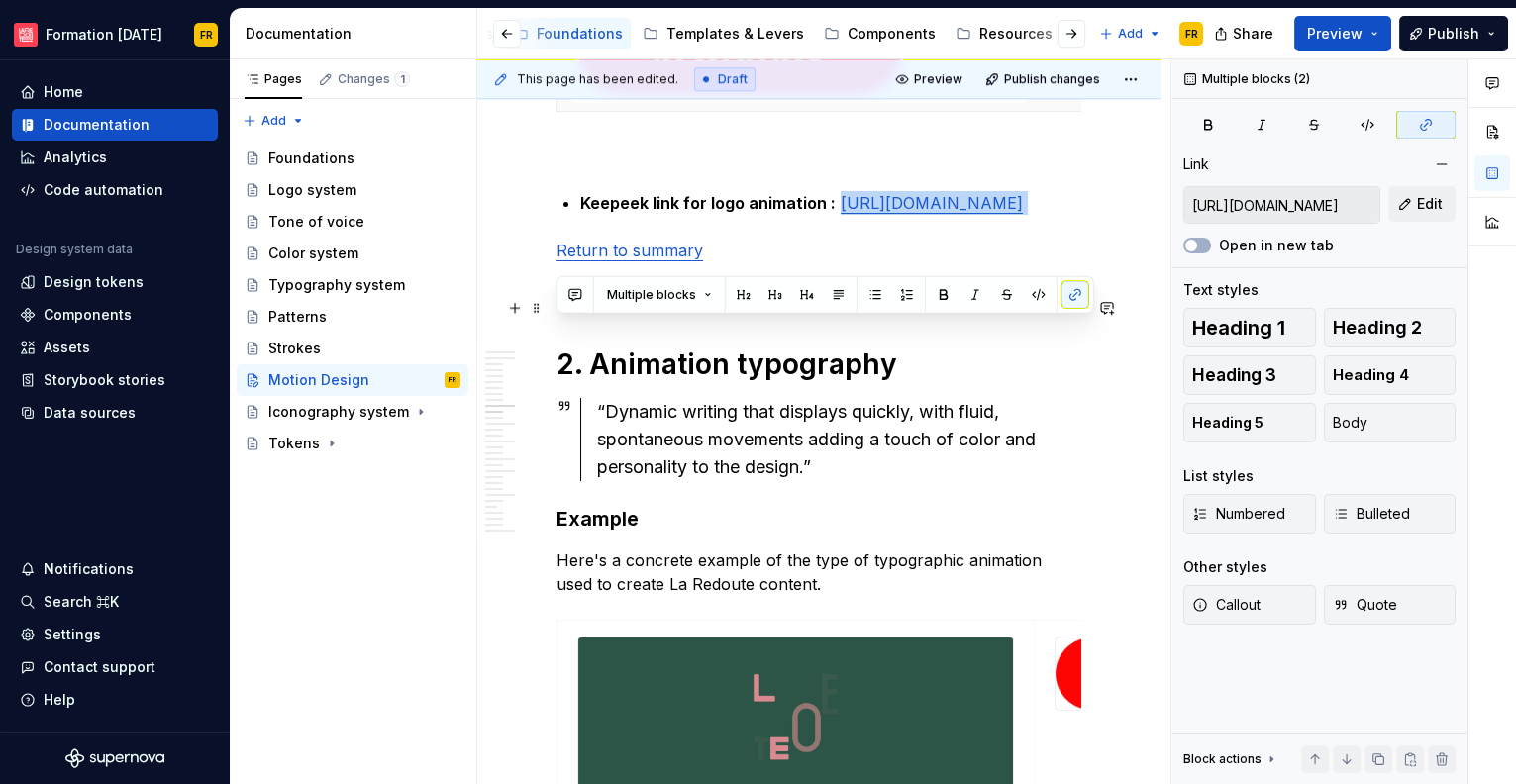 click on "Keepeek link for logo animation :   [URL][DOMAIN_NAME]" at bounding box center (831, 203) 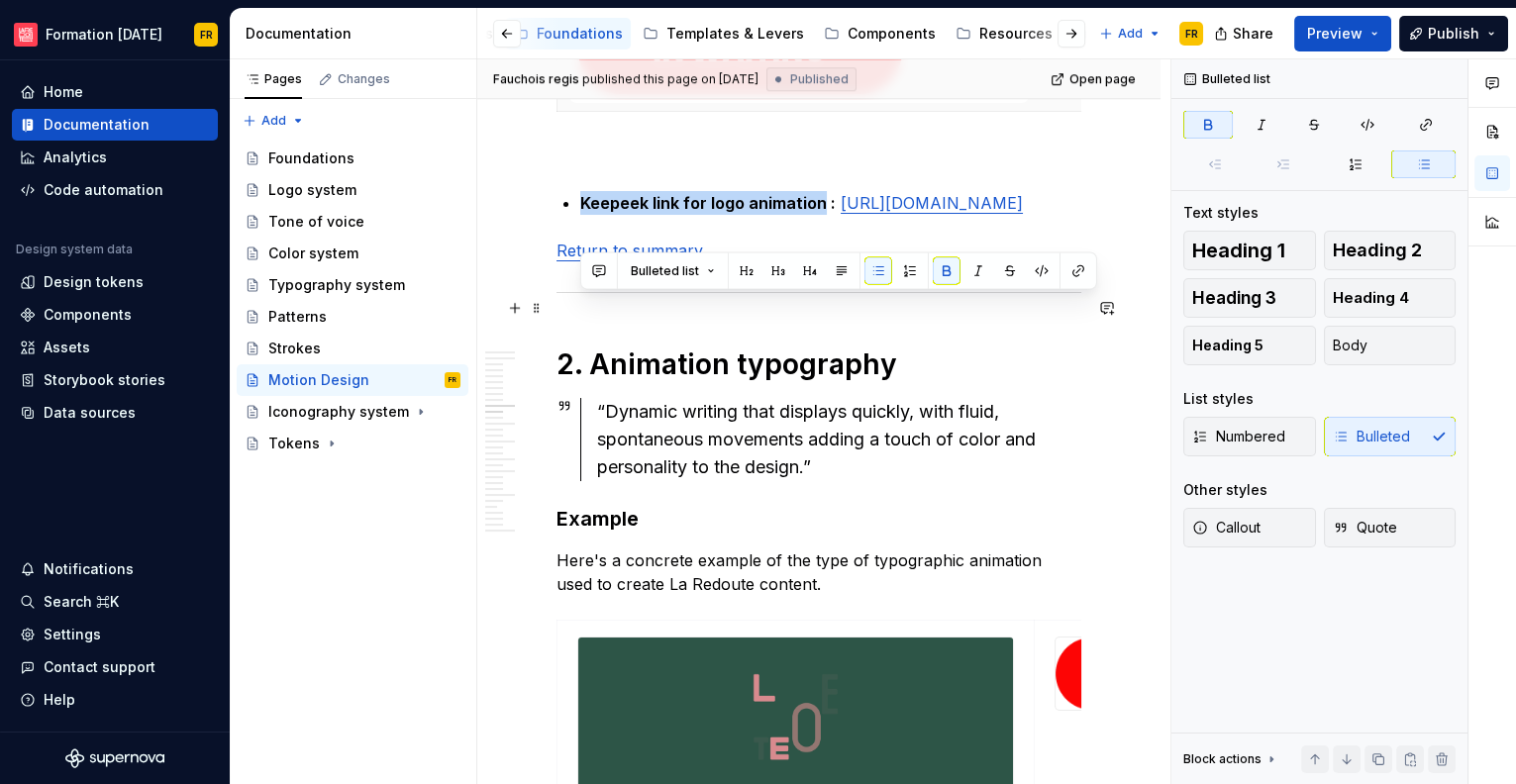 drag, startPoint x: 574, startPoint y: 307, endPoint x: 822, endPoint y: 314, distance: 248.09877 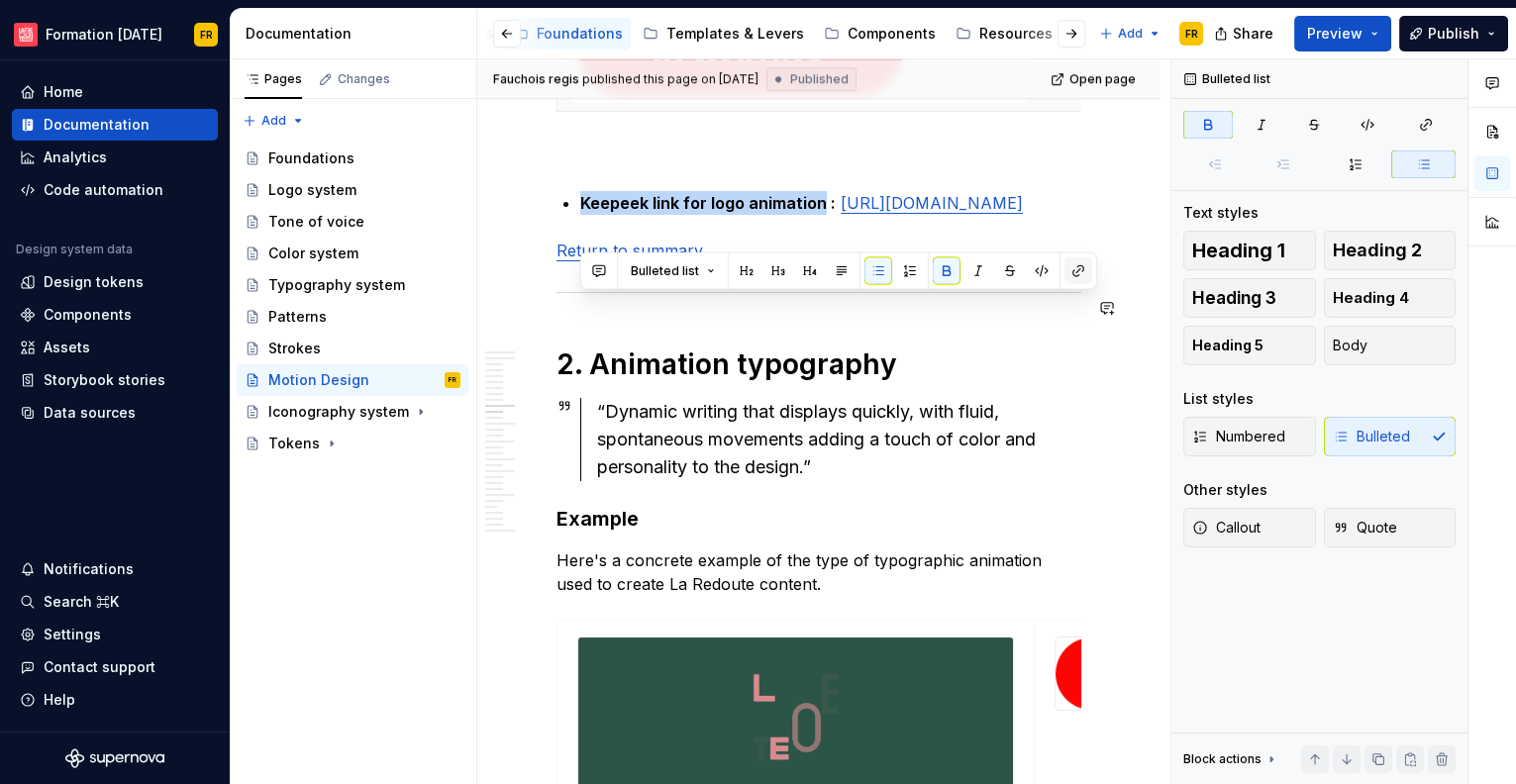 click at bounding box center [1078, 271] 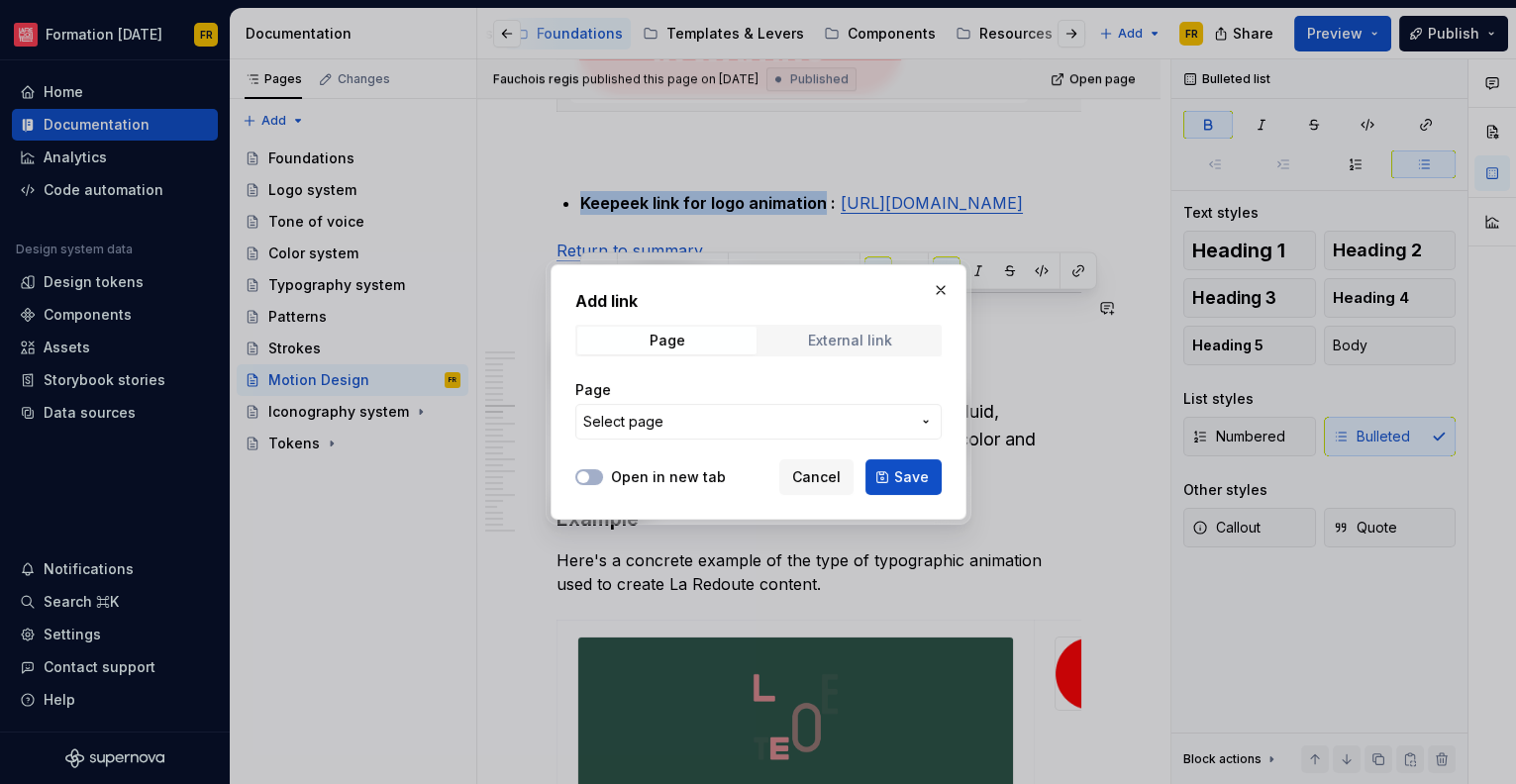 click on "External link" at bounding box center (850, 341) 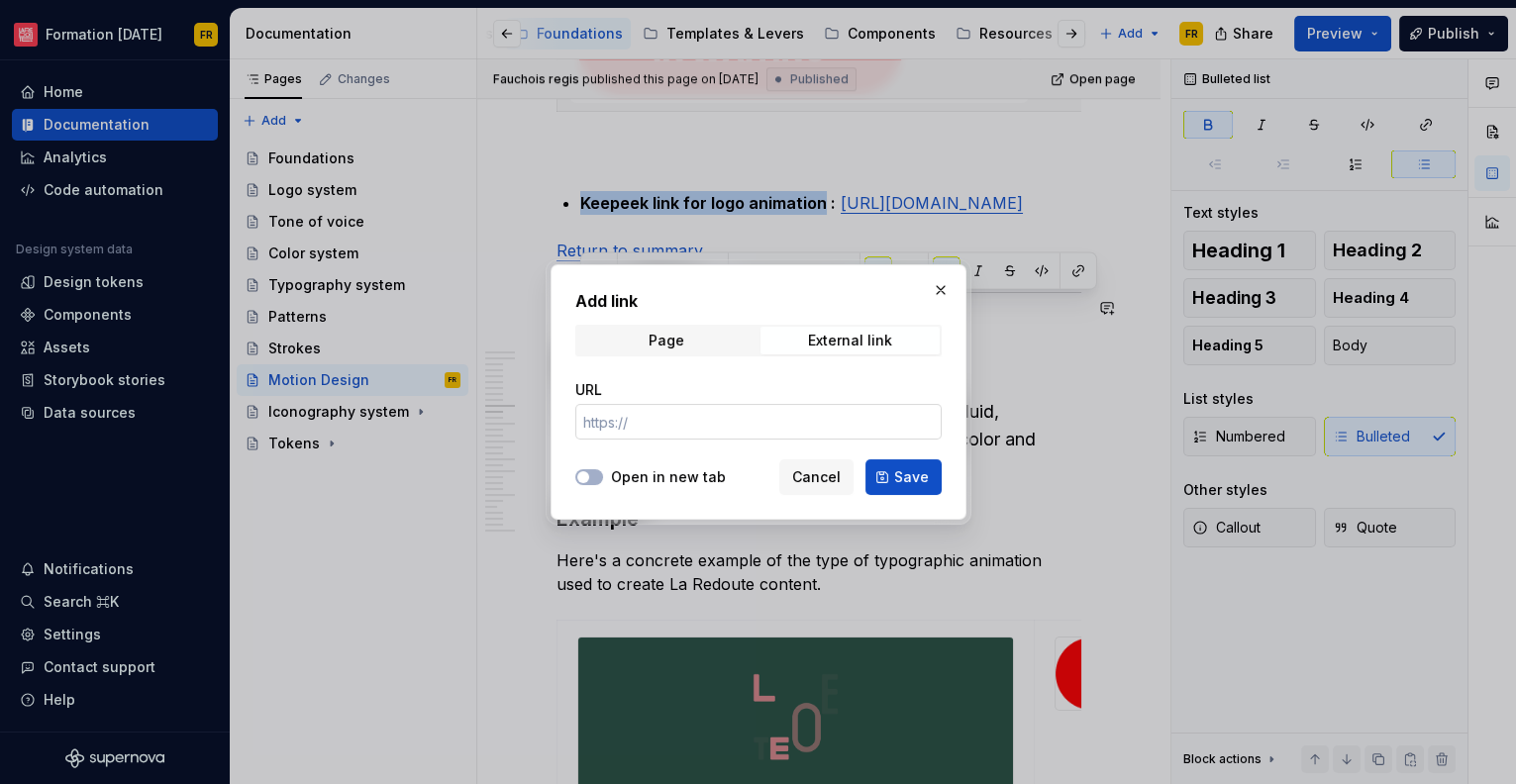 click on "URL" at bounding box center [758, 422] 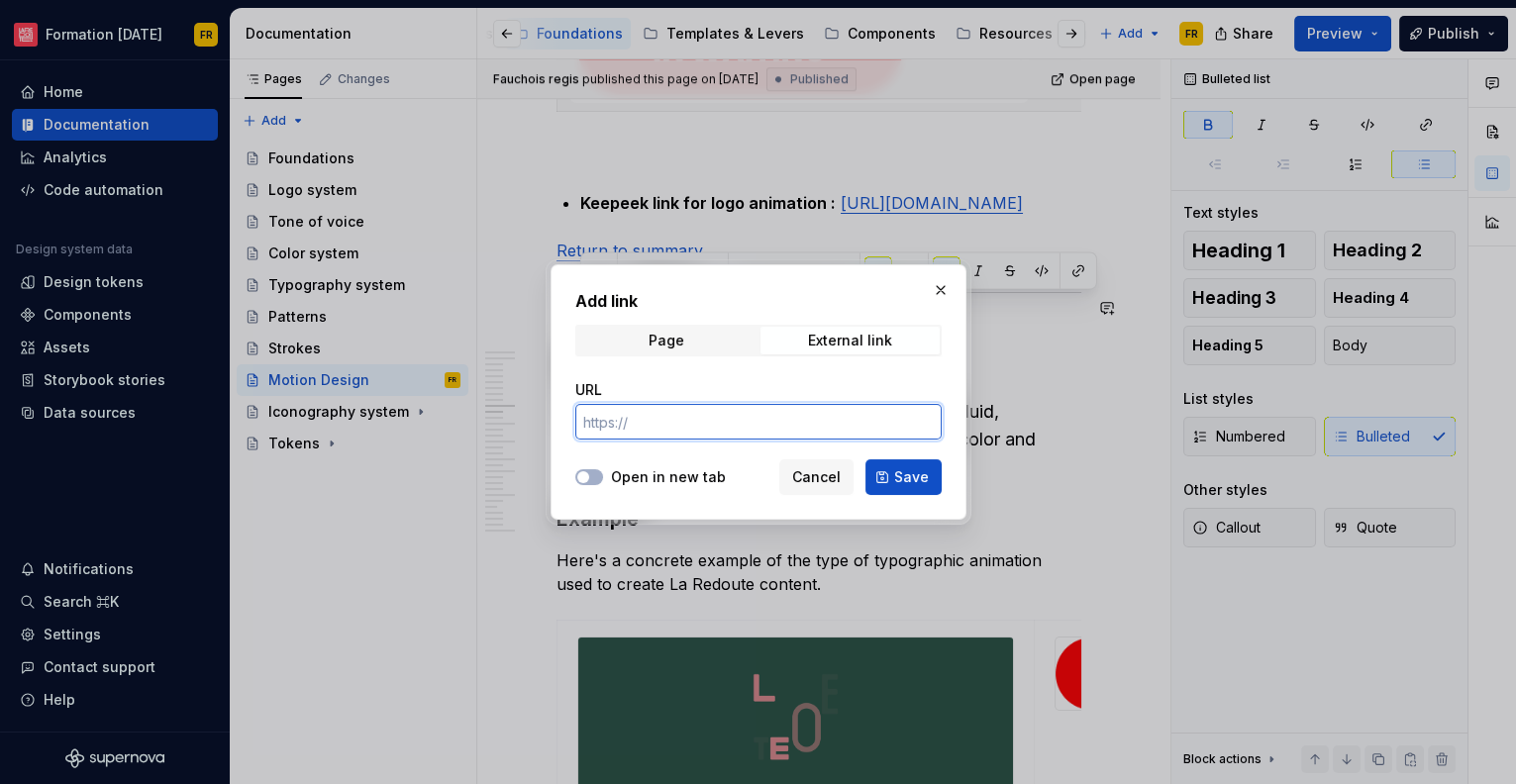 paste on "[URL][DOMAIN_NAME]" 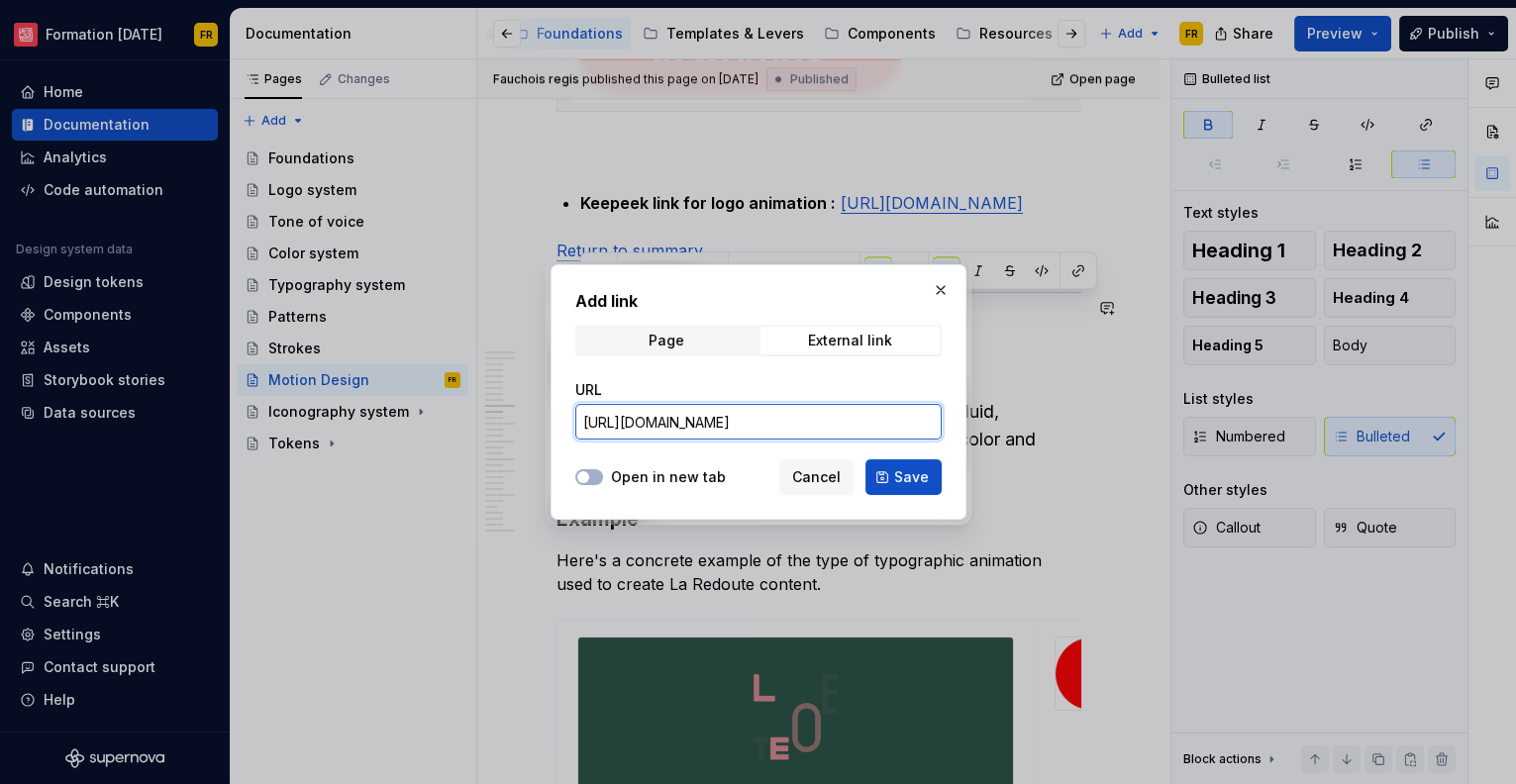 scroll, scrollTop: 0, scrollLeft: 6, axis: horizontal 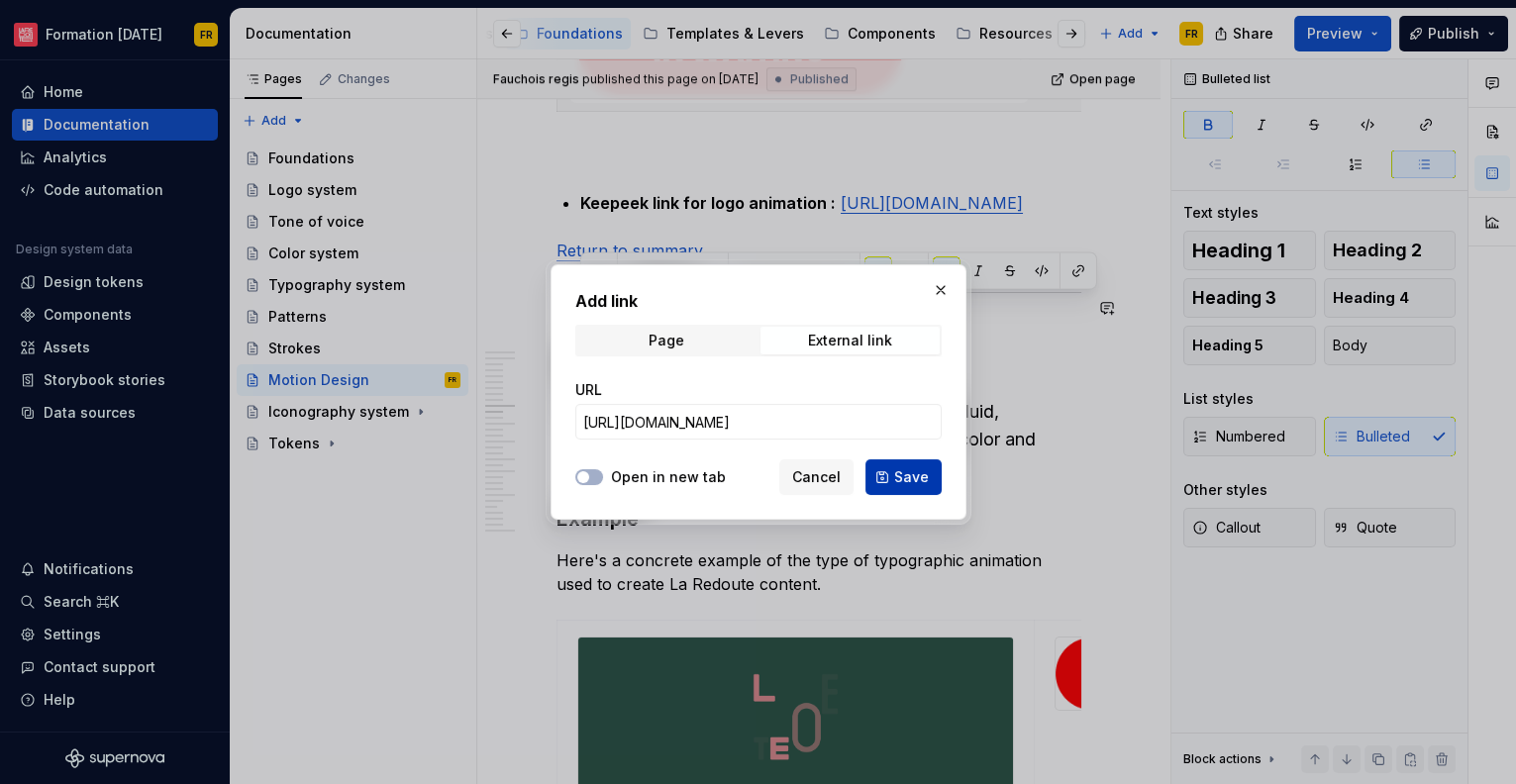 click on "Save" at bounding box center (911, 477) 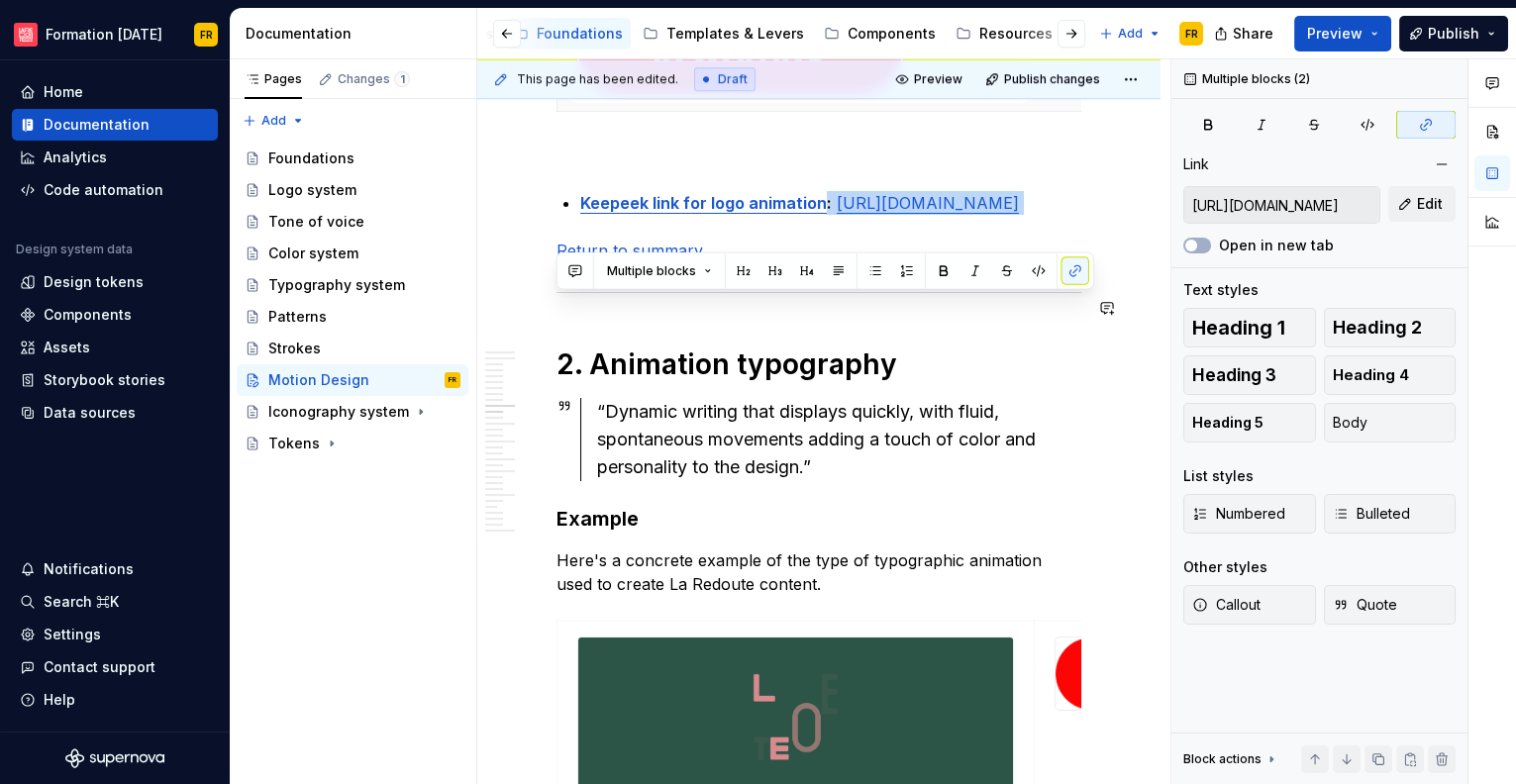 drag, startPoint x: 821, startPoint y: 310, endPoint x: 869, endPoint y: 362, distance: 70.76722 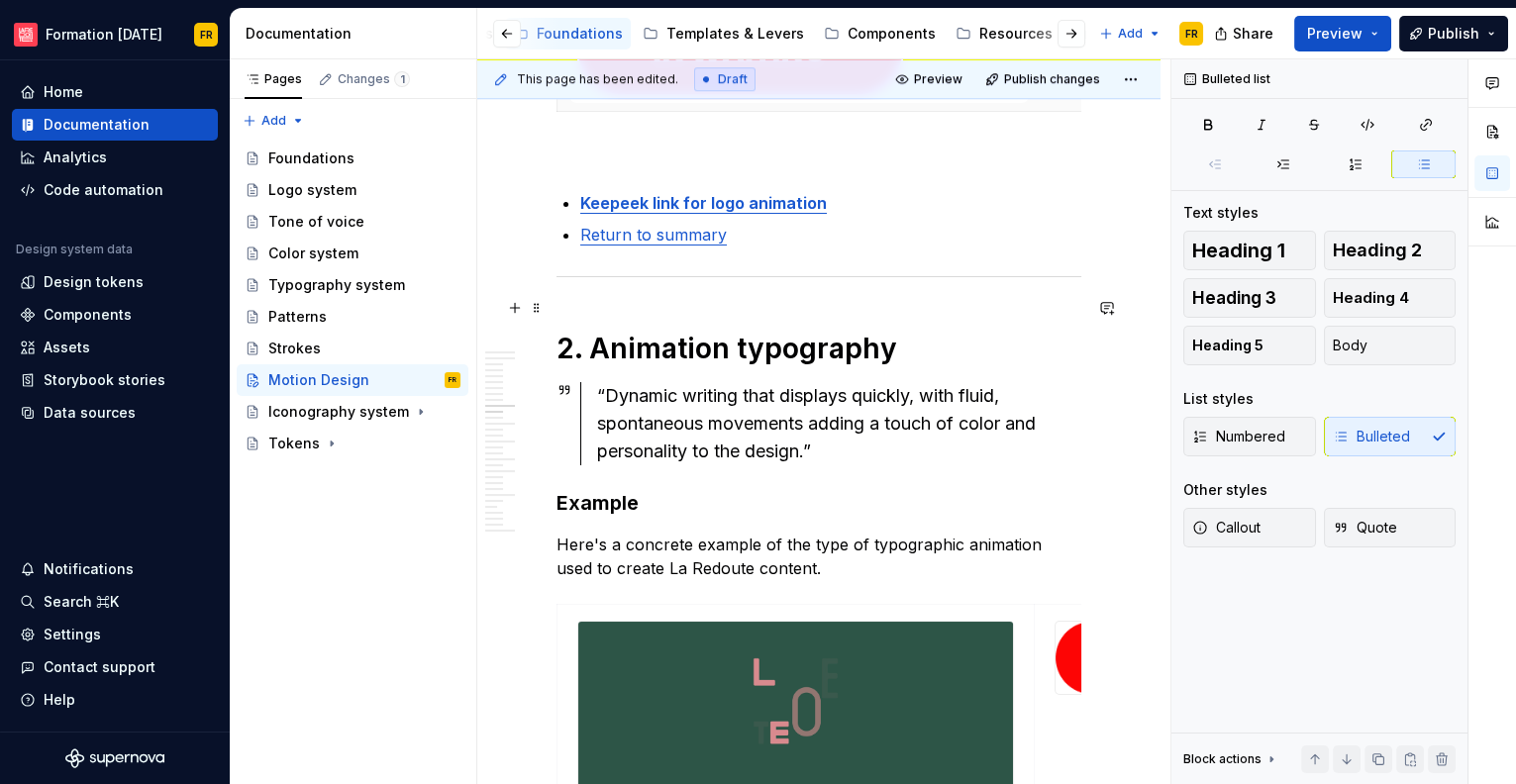click on "Keepeek link for logo animation" at bounding box center [703, 203] 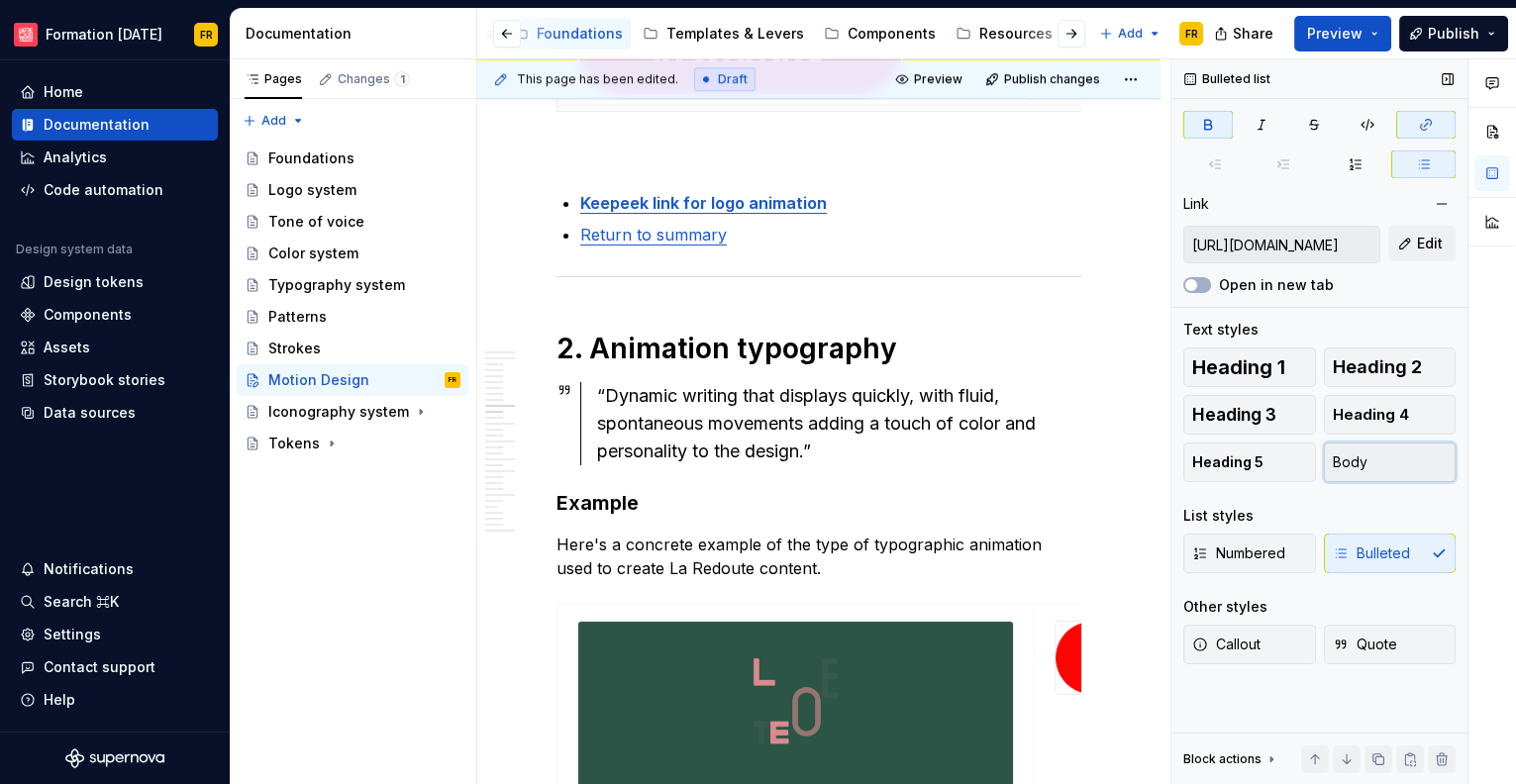 click on "Body" at bounding box center [1350, 462] 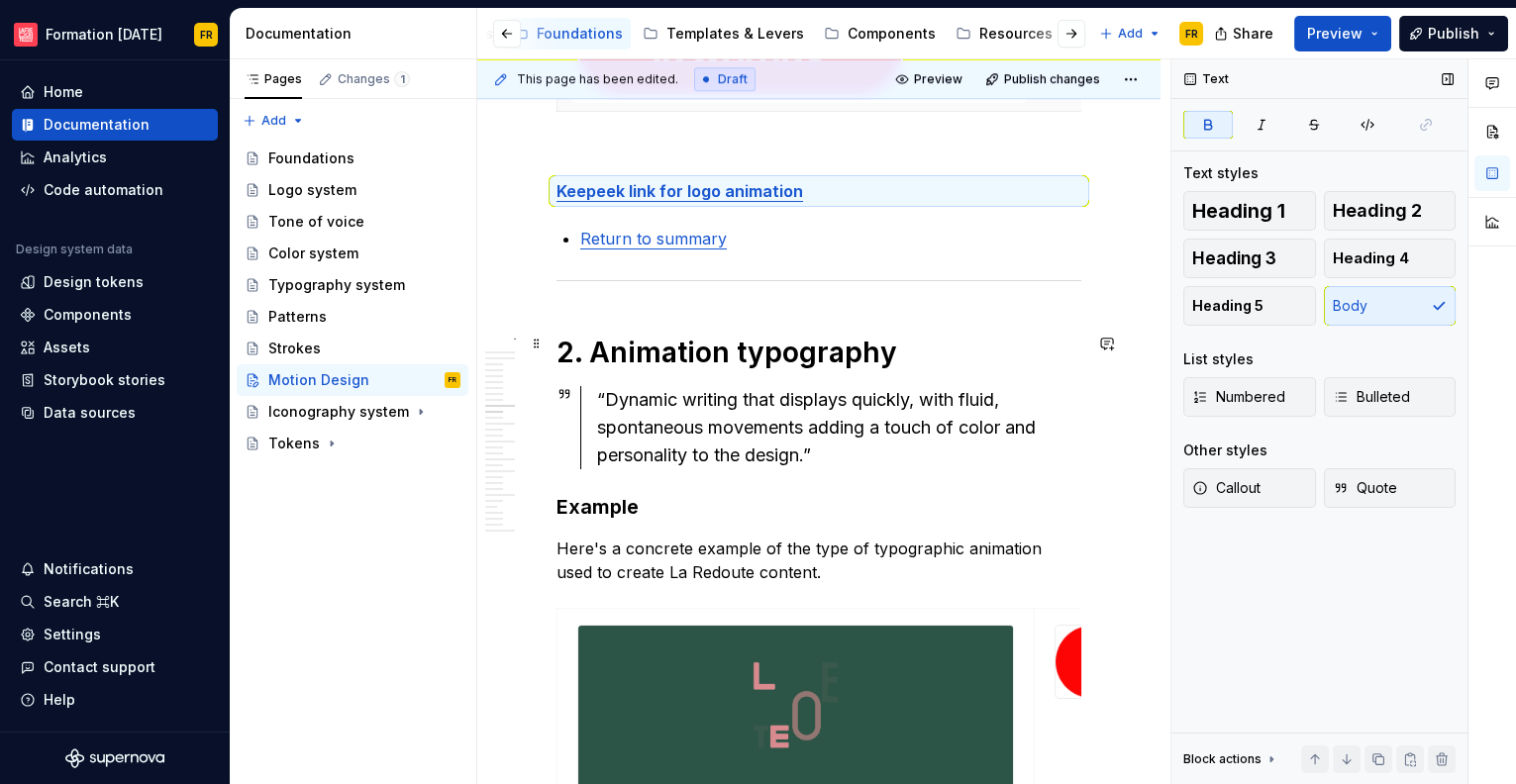click on "Return to summary" at bounding box center [654, 239] 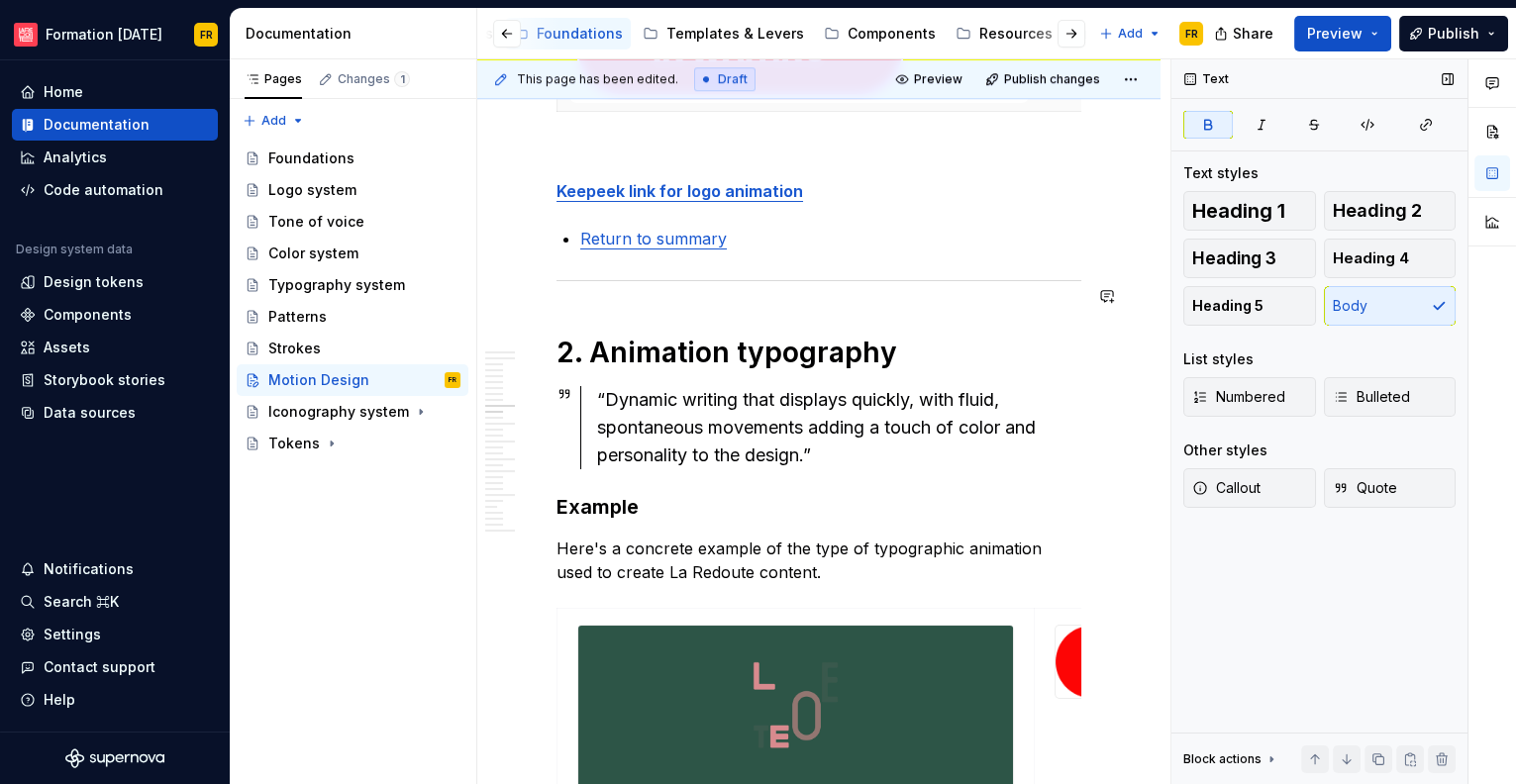 click on "File and product structure Summary 1.  Animation logo 2.  Animation typography 3.  Graphic element 4.  Animation picture 5.  La Redoute +  6.  Marketing  7.  ZSA 1. Animation logos 1.1 La Redoute La Redoute logo animation  with and without signature. Web :  HEXA : #FF3F52 Print pantone :  PMS 1785C Print :  R265 G63 B82 La Redoute web reference :  brand/redoute Keepeek link 1.2 La Redoute Collections Web :  HEXA : #890B58 Print pantone :  PMS 7649C Print :  R137 G11 B88 La Redoute web reference :  brand/lr-collections Keepeek link 1.3 La Redoute Intérieurs Web :  HEXA : #0D525A Print pantone :  7477C Print :  R13 G82 B90 La Redoute web reference :  brand/lr-intérieurs Keepeek link 1.4 La Redoute App Web :  HEXA : #FF3F52 Print pantone :  1785C Print :  R265 G63 B82 La Redoute web reference :  brand/redoute Keepeek link 1.5 Les Irrésistibles Promotion of “Les Irrésistibles” product segment logos 1.6 Les Ingénieux Promotion of “Les Ingénieux” product segment logos 1.7 Les Signatures Example ** **" at bounding box center (819, 2922) 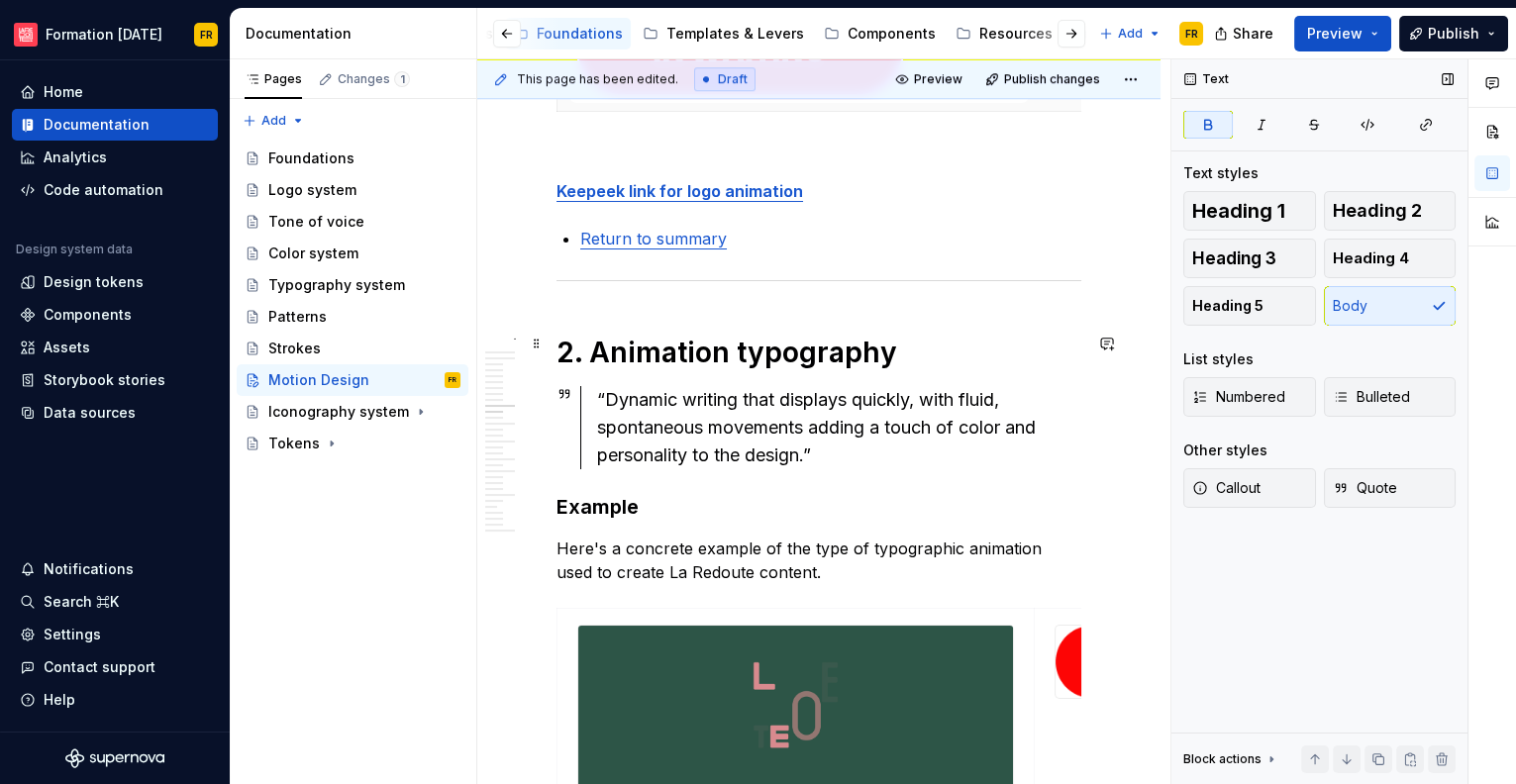 click on "Return to summary" at bounding box center (654, 239) 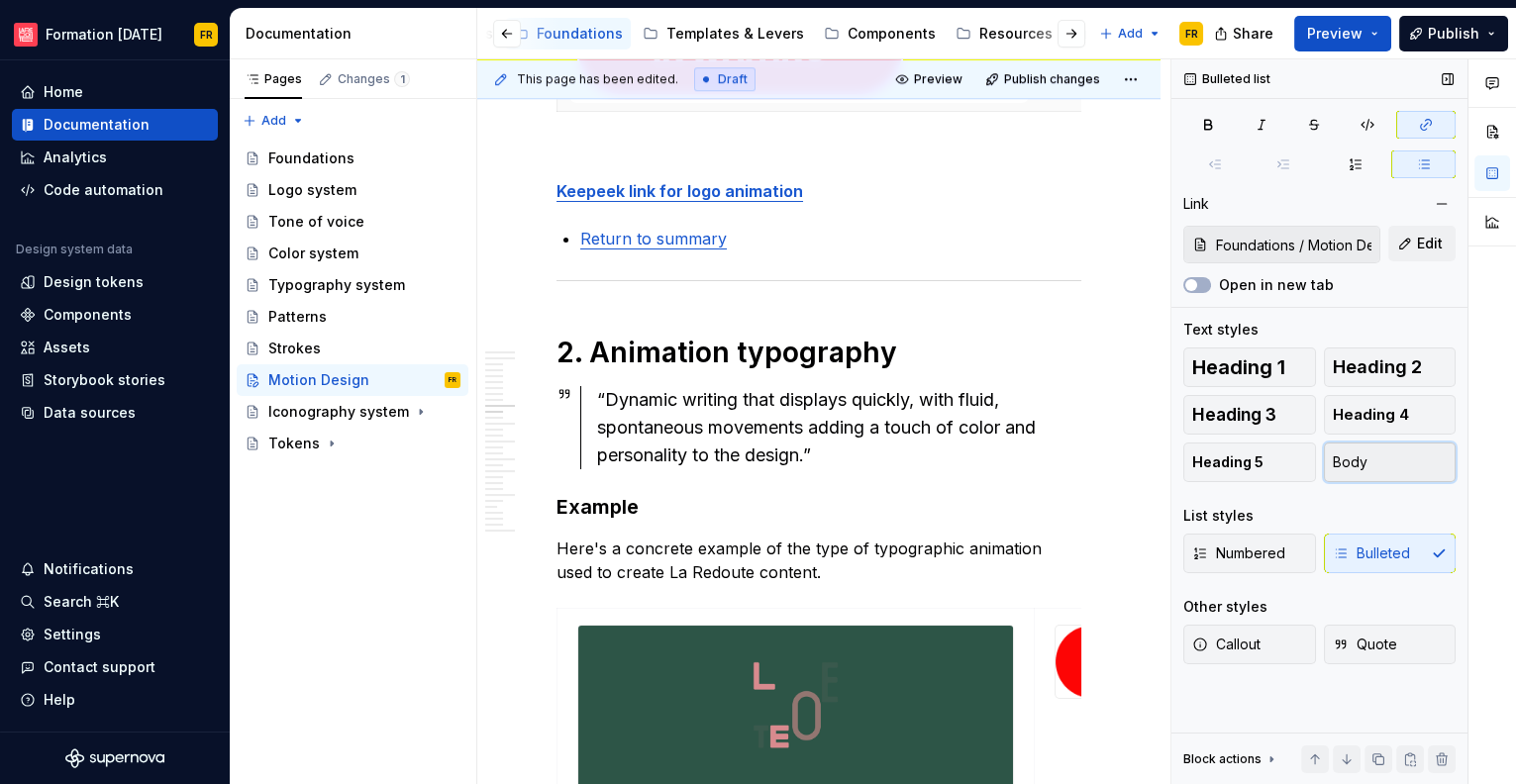 click on "Body" at bounding box center [1390, 462] 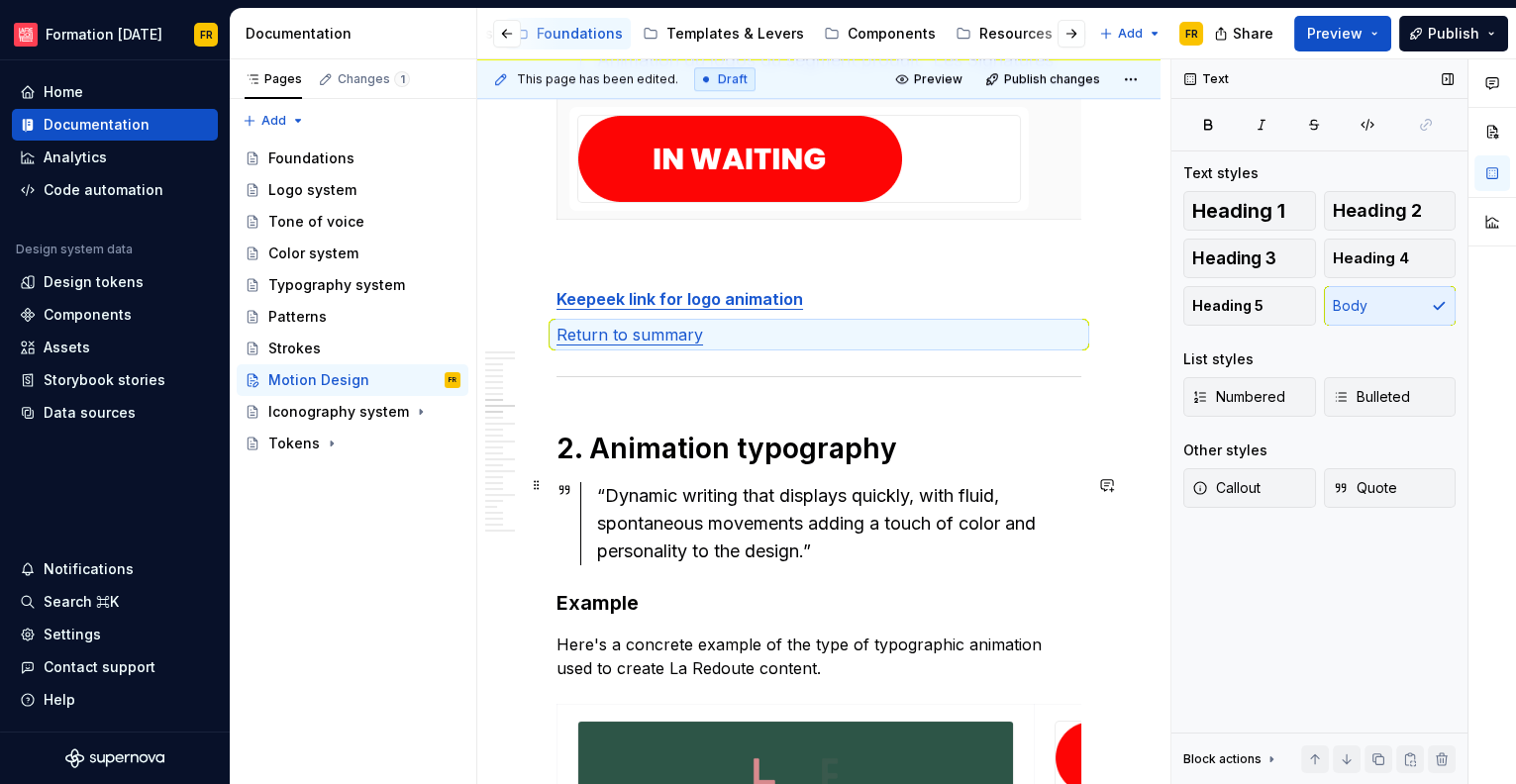 scroll, scrollTop: 3675, scrollLeft: 0, axis: vertical 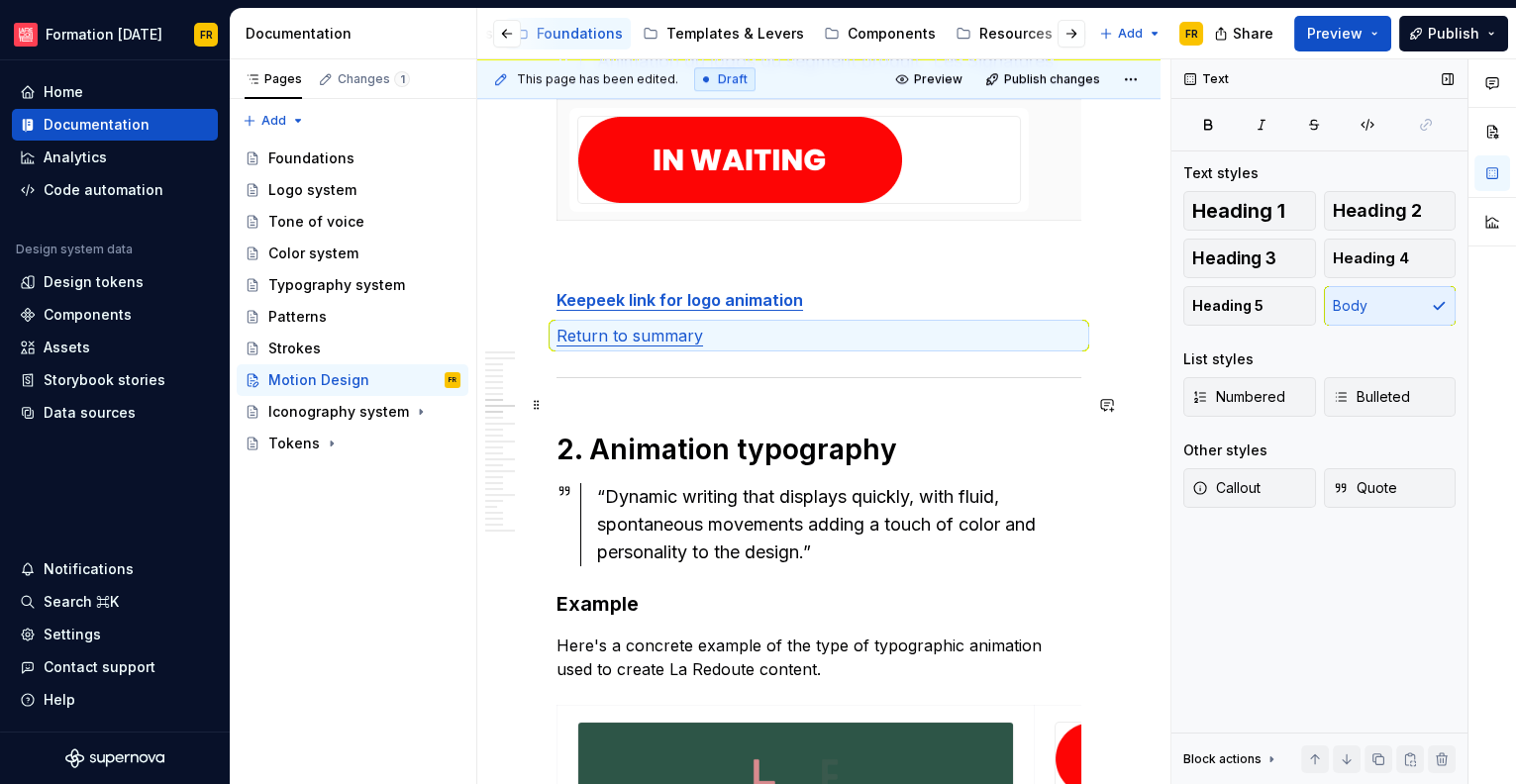 click on "Keepeek link for logo animation" at bounding box center [679, 300] 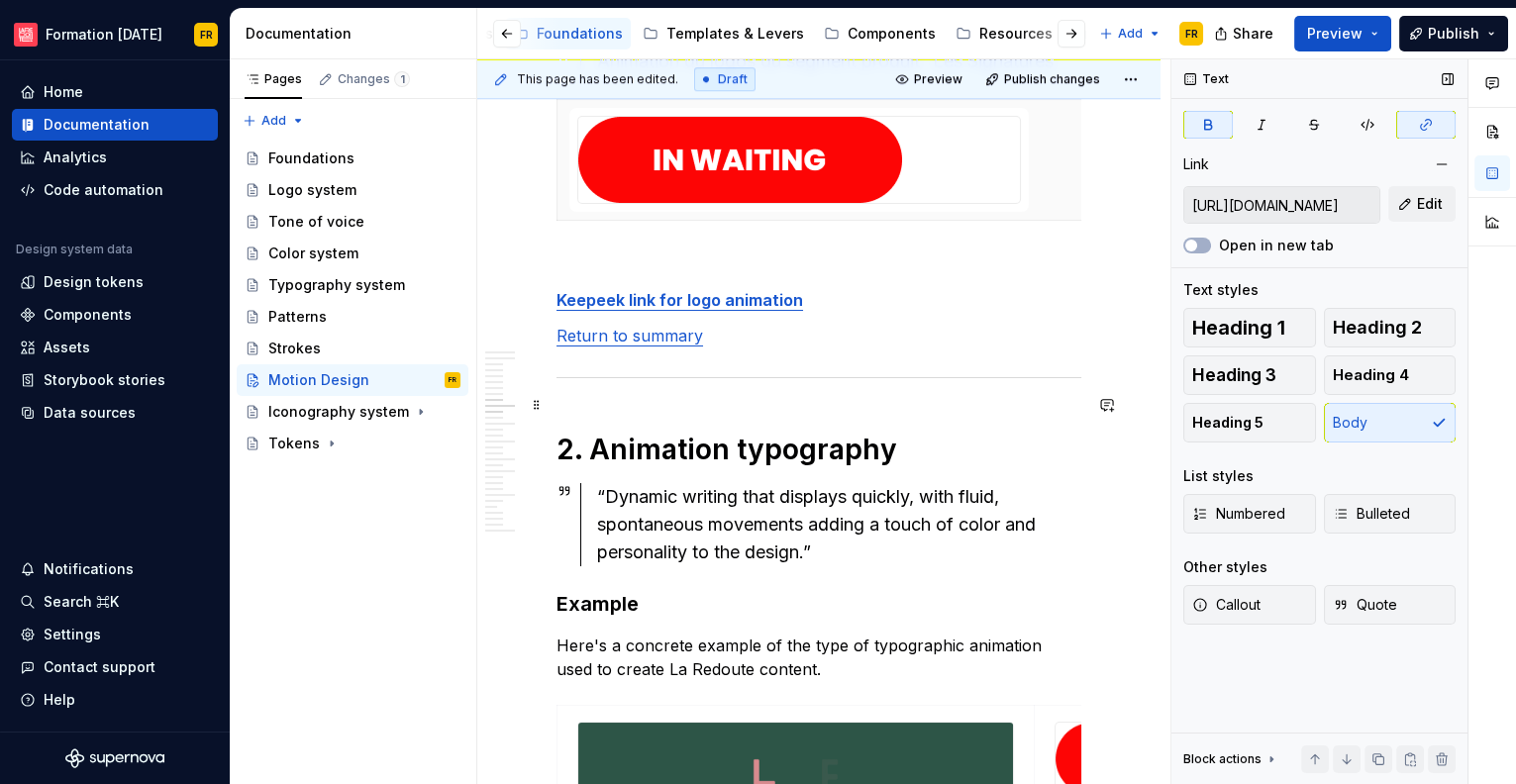 click on "Keepeek link for logo animation" at bounding box center (679, 300) 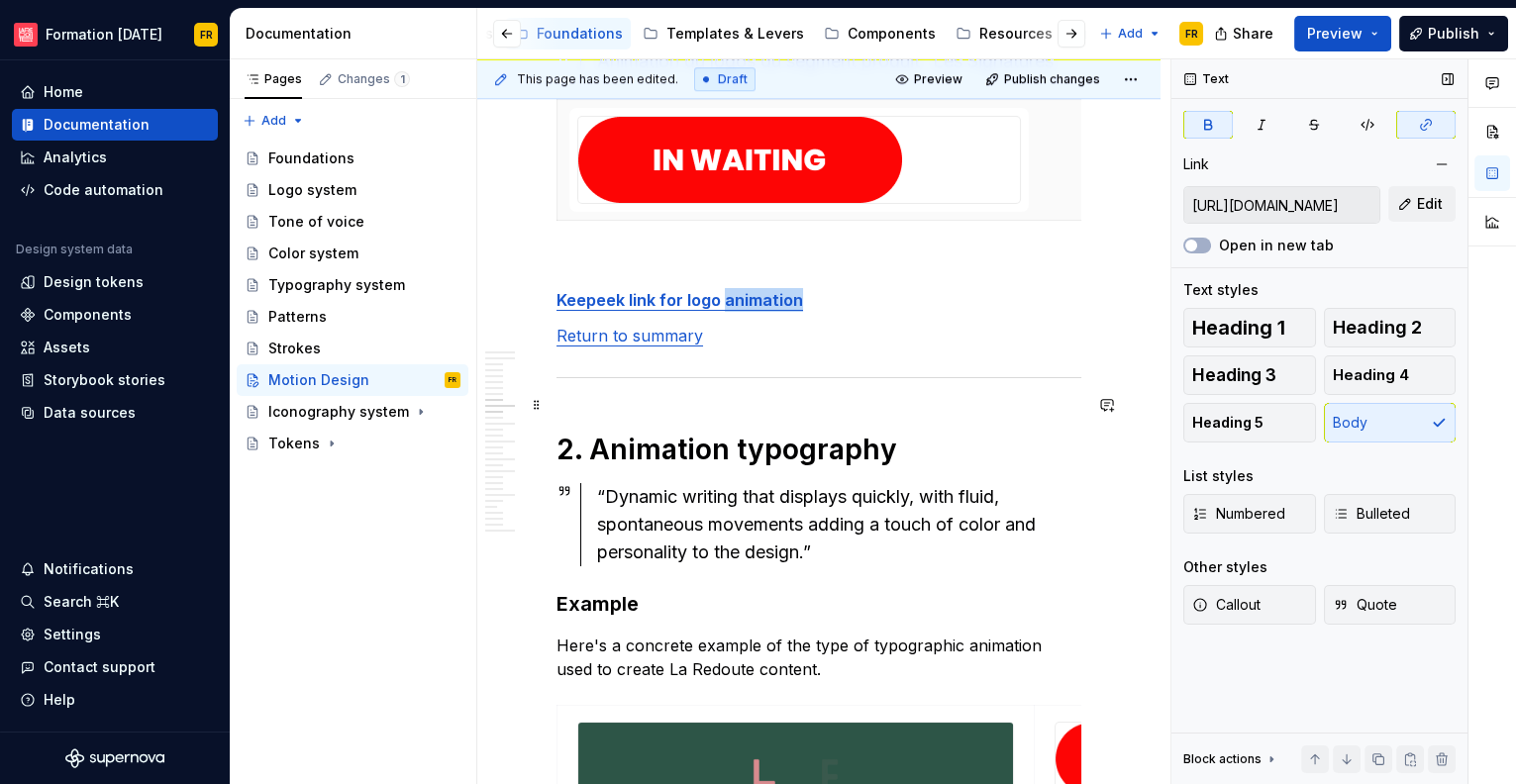 click on "Keepeek link for logo animation" at bounding box center (679, 300) 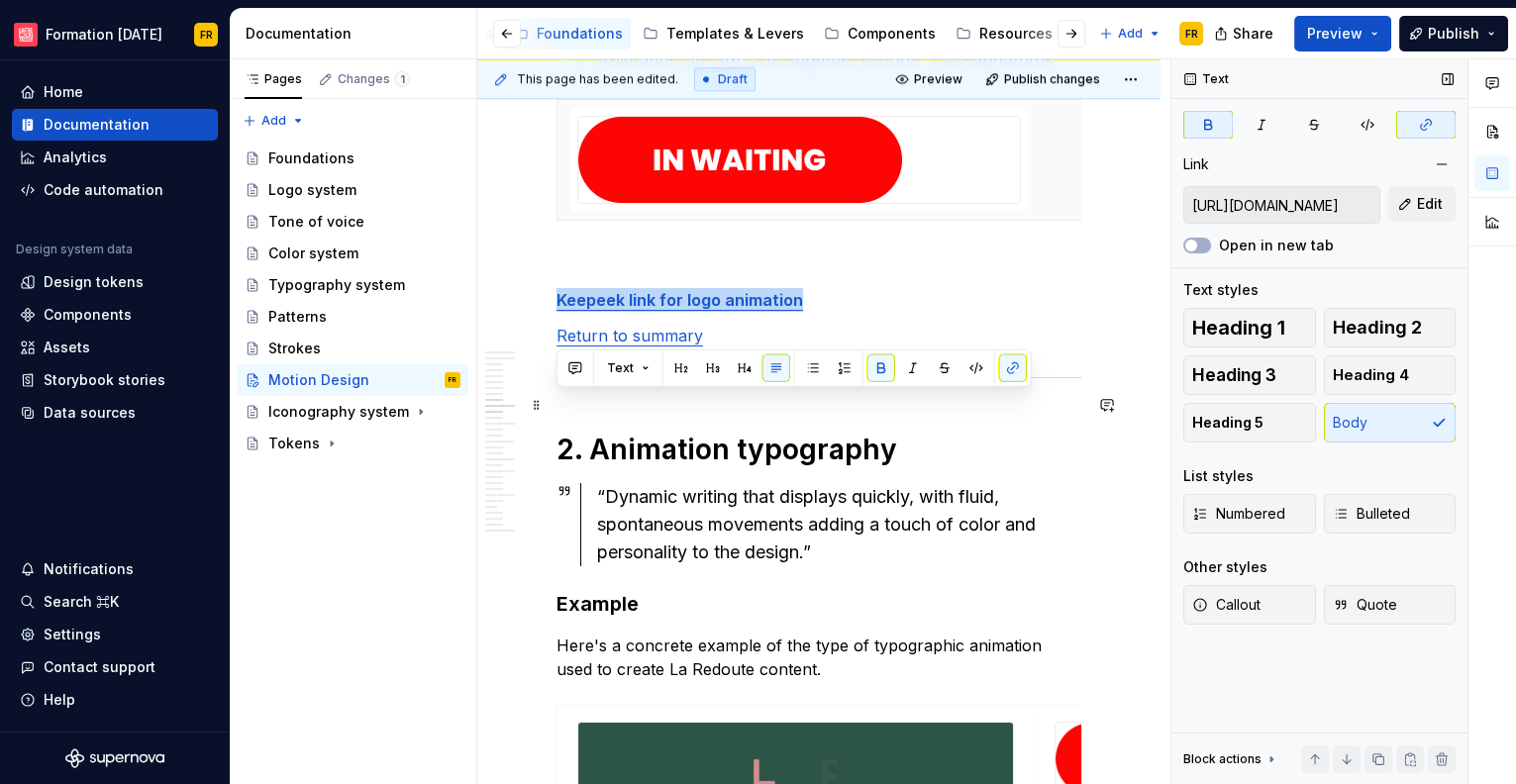 click on "Keepeek link for logo animation" at bounding box center (679, 300) 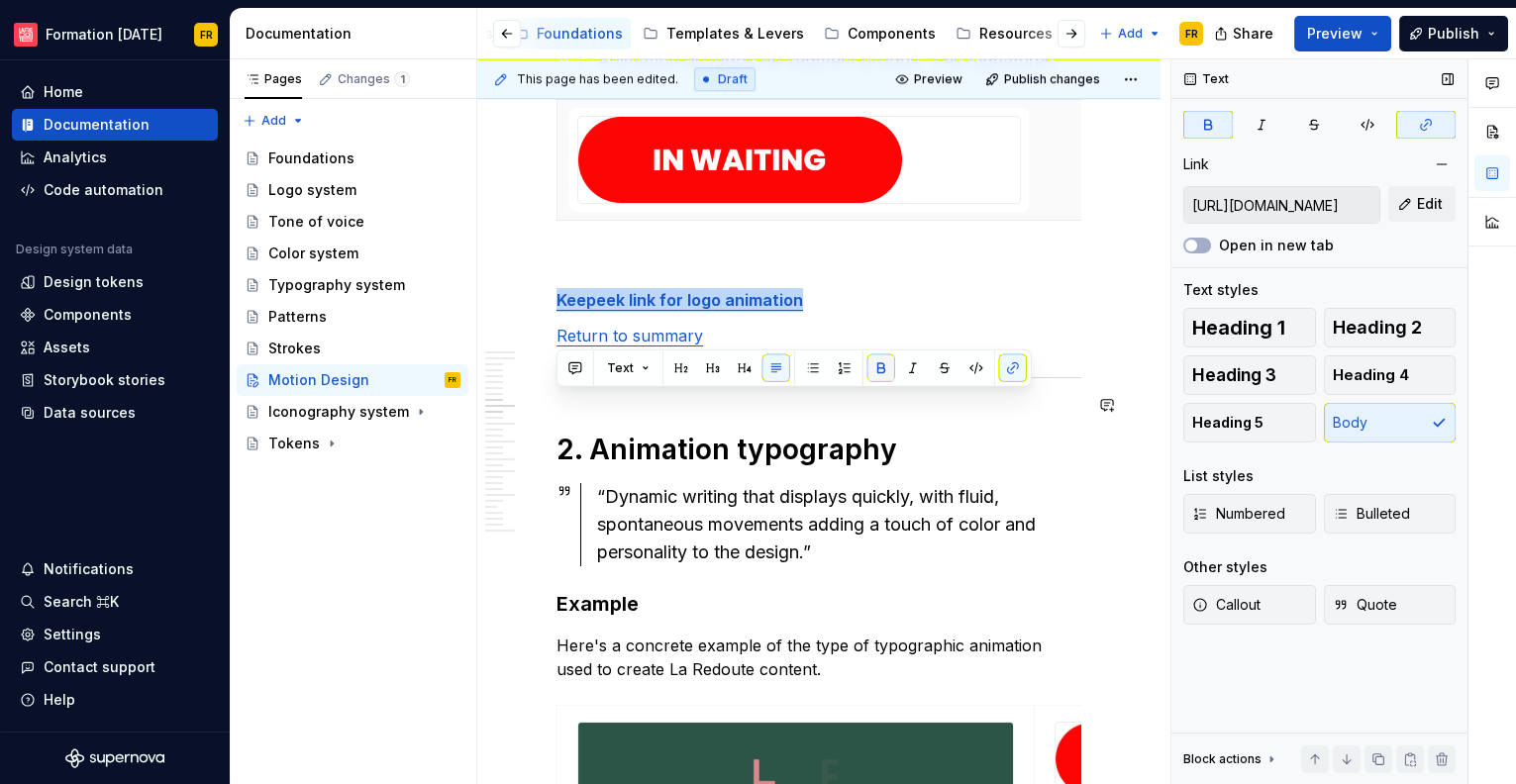 click at bounding box center (881, 368) 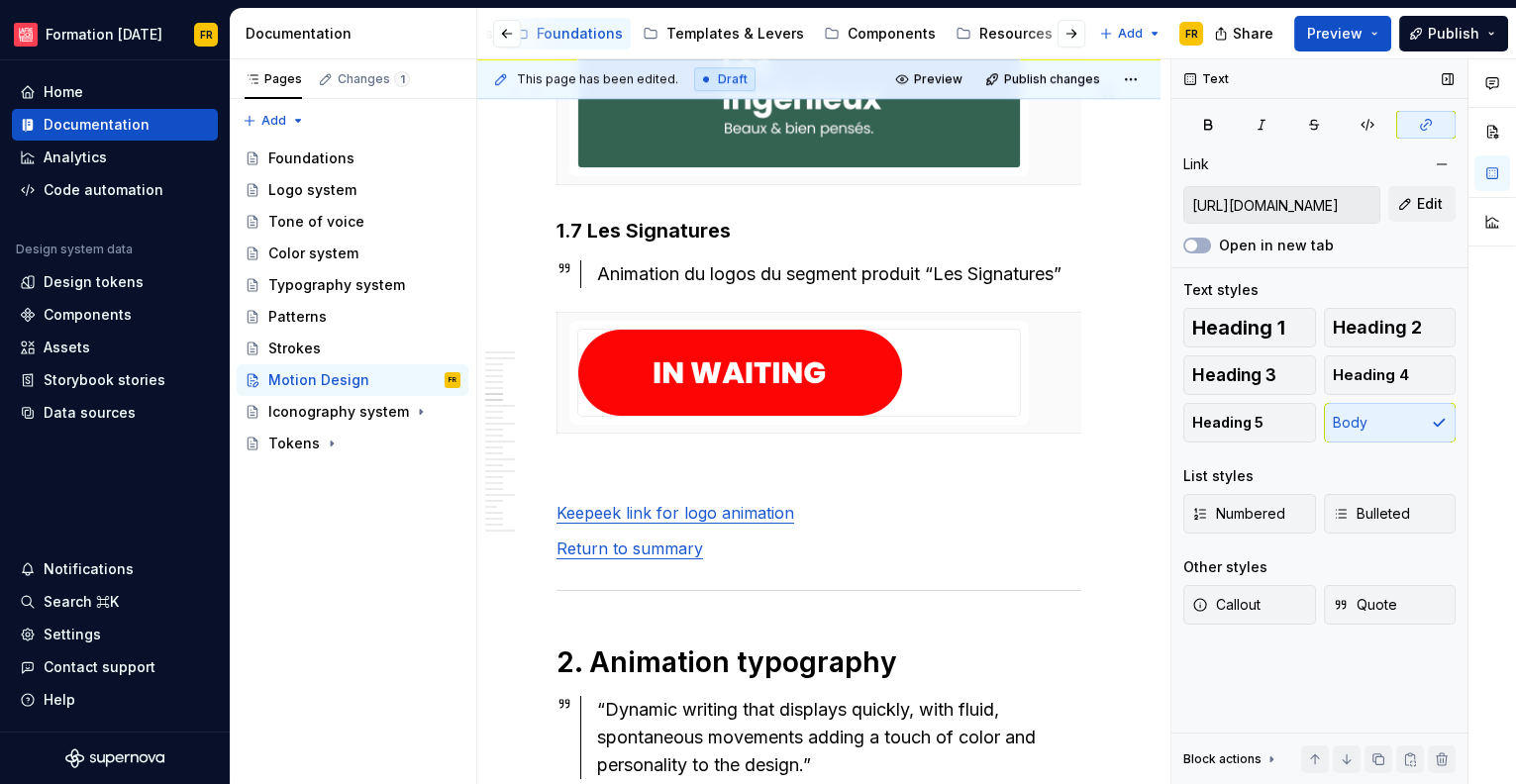 scroll, scrollTop: 3469, scrollLeft: 0, axis: vertical 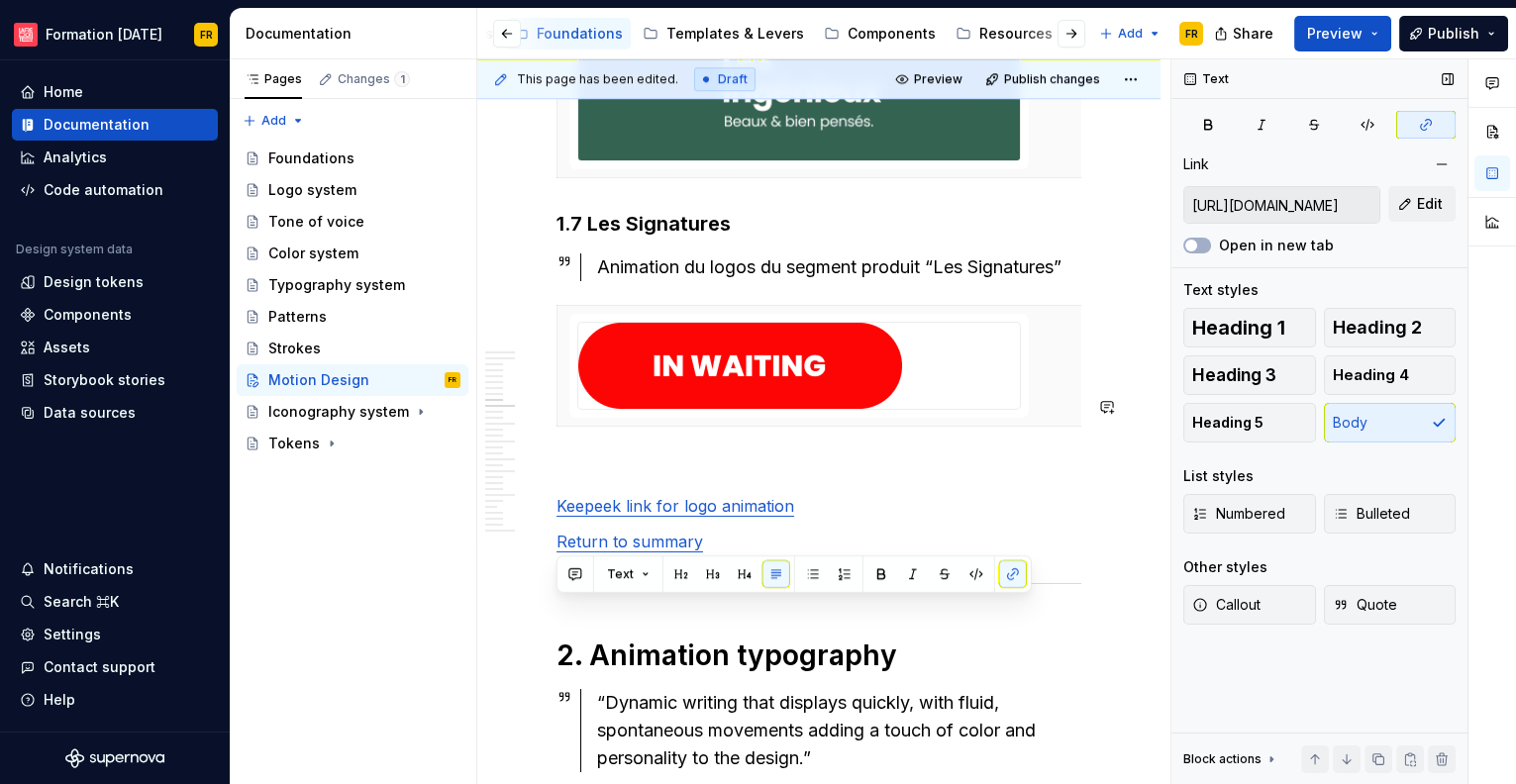 click on "File and product structure Summary 1.  Animation logo 2.  Animation typography 3.  Graphic element 4.  Animation picture 5.  La Redoute +  6.  Marketing  7.  ZSA 1. Animation logos 1.1 La Redoute La Redoute logo animation  with and without signature. Web :  HEXA : #FF3F52 Print pantone :  PMS 1785C Print :  R265 G63 B82 La Redoute web reference :  brand/redoute Keepeek link 1.2 La Redoute Collections Web :  HEXA : #890B58 Print pantone :  PMS 7649C Print :  R137 G11 B88 La Redoute web reference :  brand/lr-collections Keepeek link 1.3 La Redoute Intérieurs Web :  HEXA : #0D525A Print pantone :  7477C Print :  R13 G82 B90 La Redoute web reference :  brand/lr-intérieurs Keepeek link 1.4 La Redoute App Web :  HEXA : #FF3F52 Print pantone :  1785C Print :  R265 G63 B82 La Redoute web reference :  brand/redoute Keepeek link 1.5 Les Irrésistibles Promotion of “Les Irrésistibles” product segment logos 1.6 Les Ingénieux Promotion of “Les Ingénieux” product segment logos 1.7 Les Signatures Example ** **" at bounding box center (819, 3337) 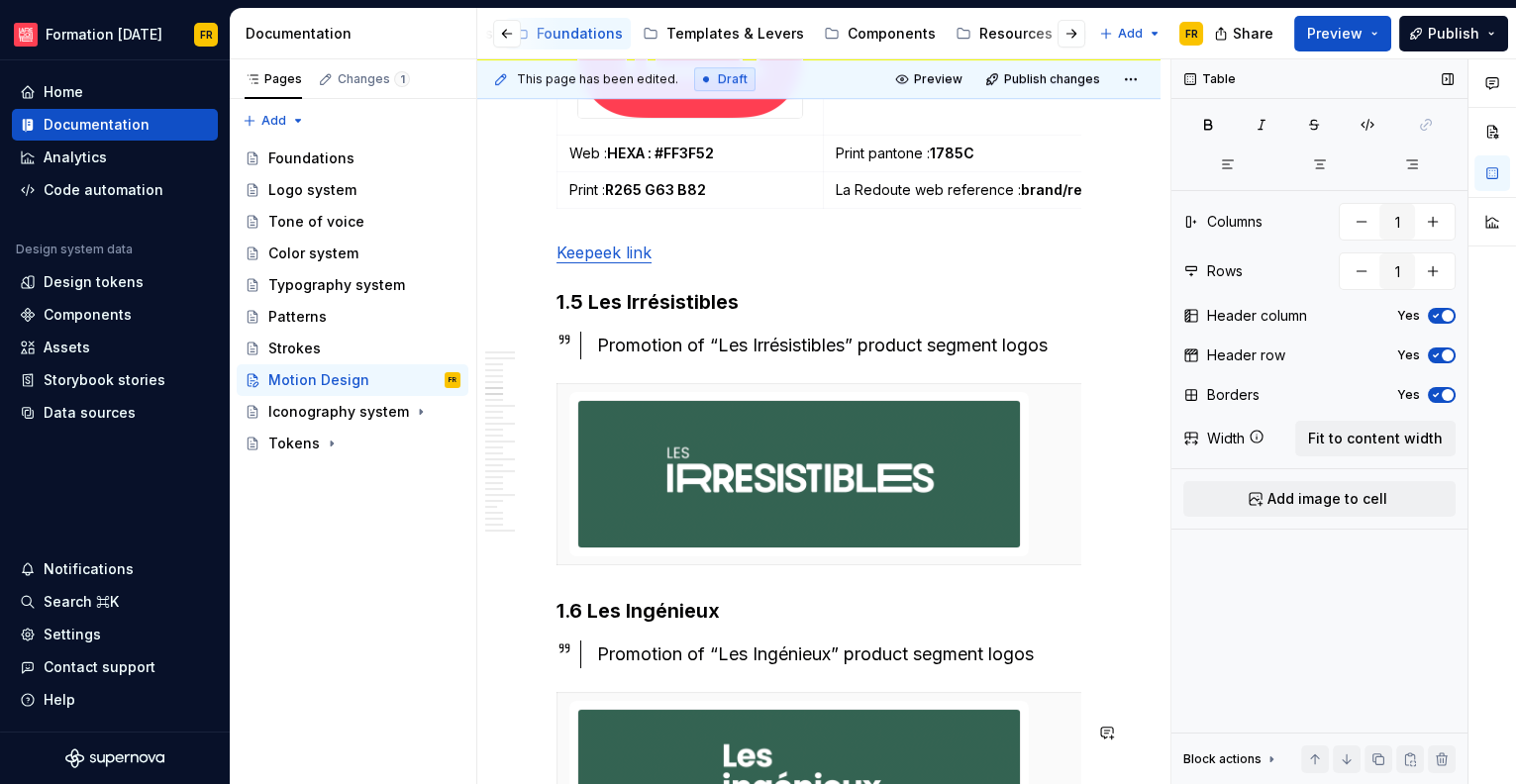 scroll, scrollTop: 2739, scrollLeft: 0, axis: vertical 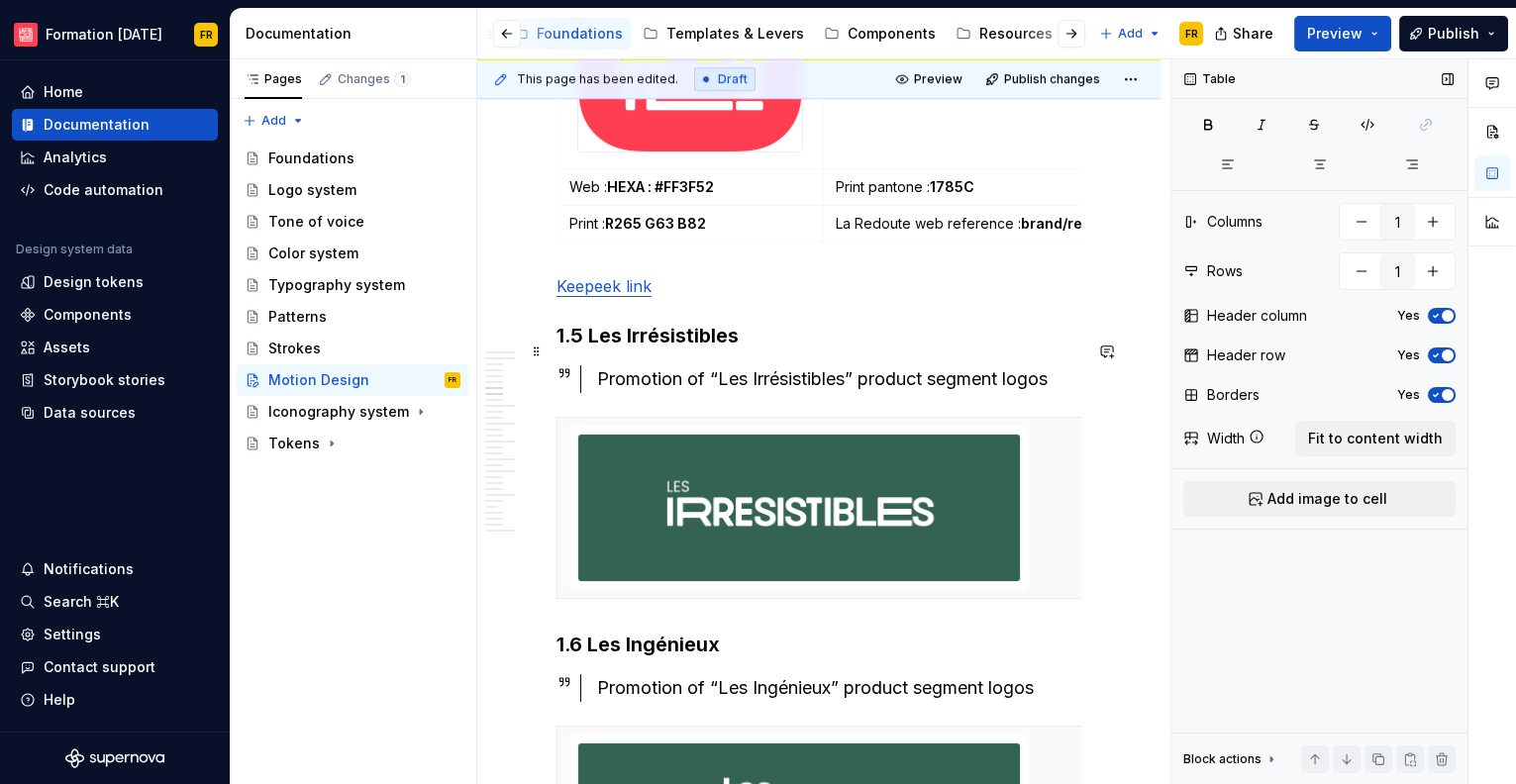 click on "Keepeek link" at bounding box center (819, 286) 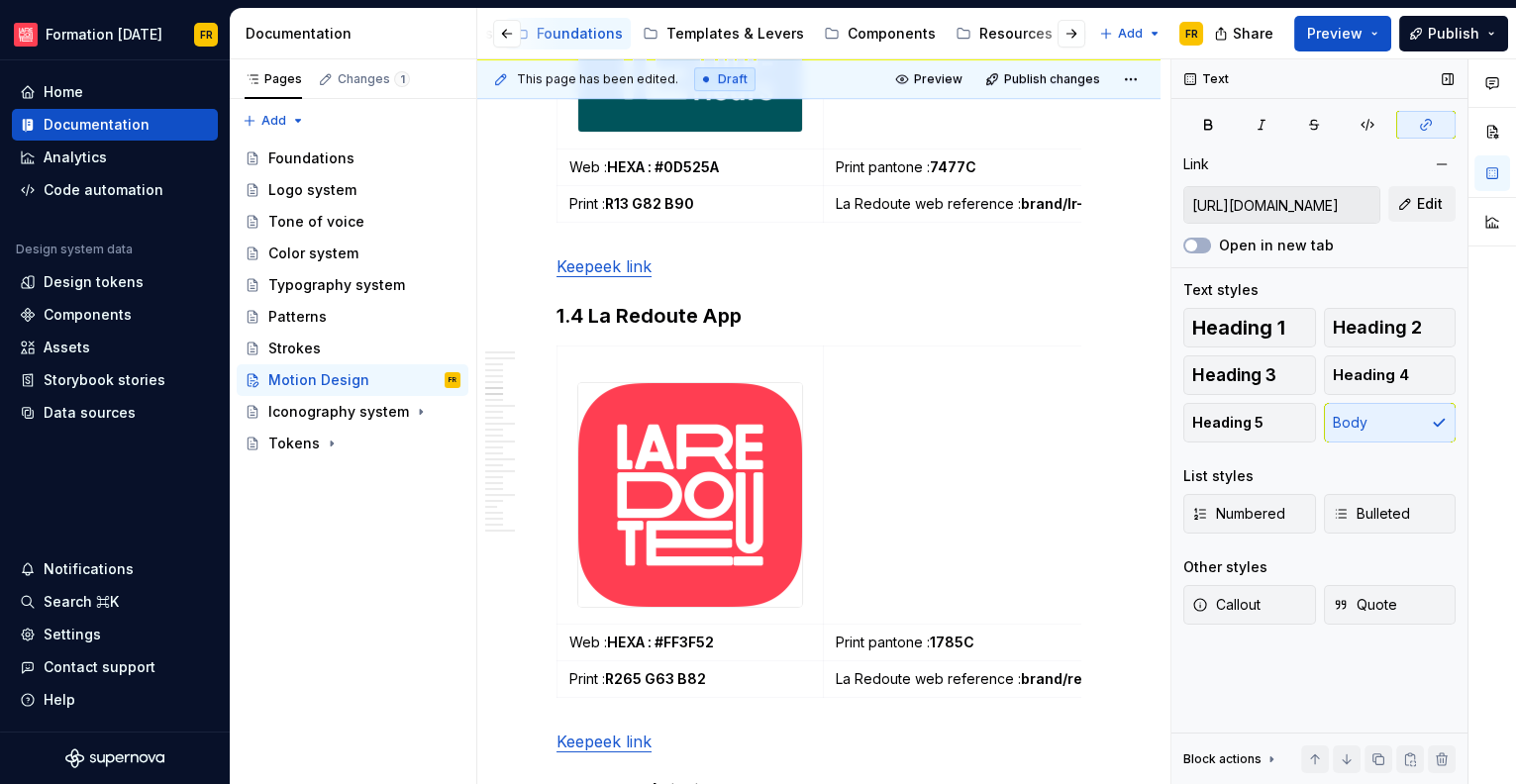 scroll, scrollTop: 2223, scrollLeft: 0, axis: vertical 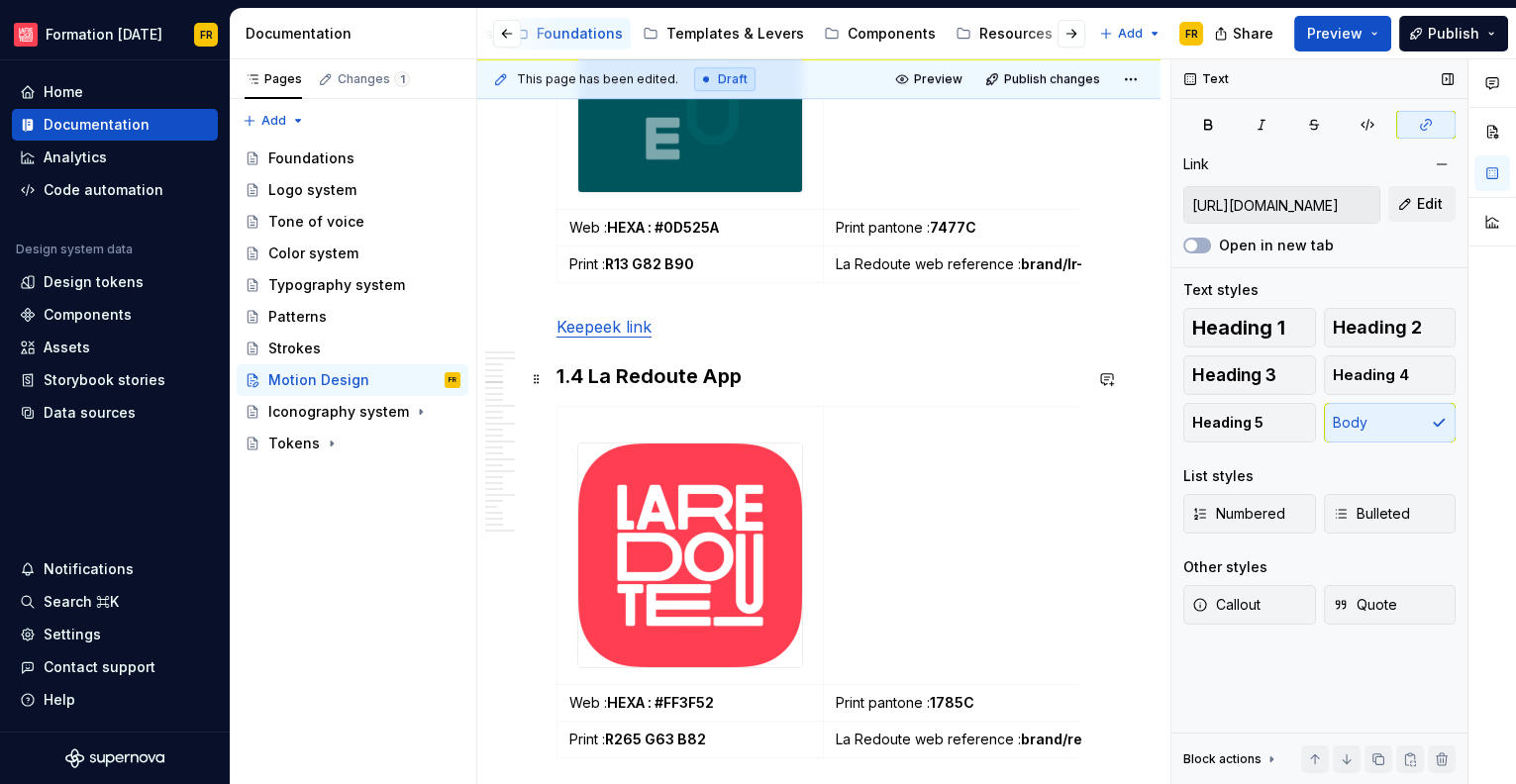 click on "Keepeek link" at bounding box center [604, 327] 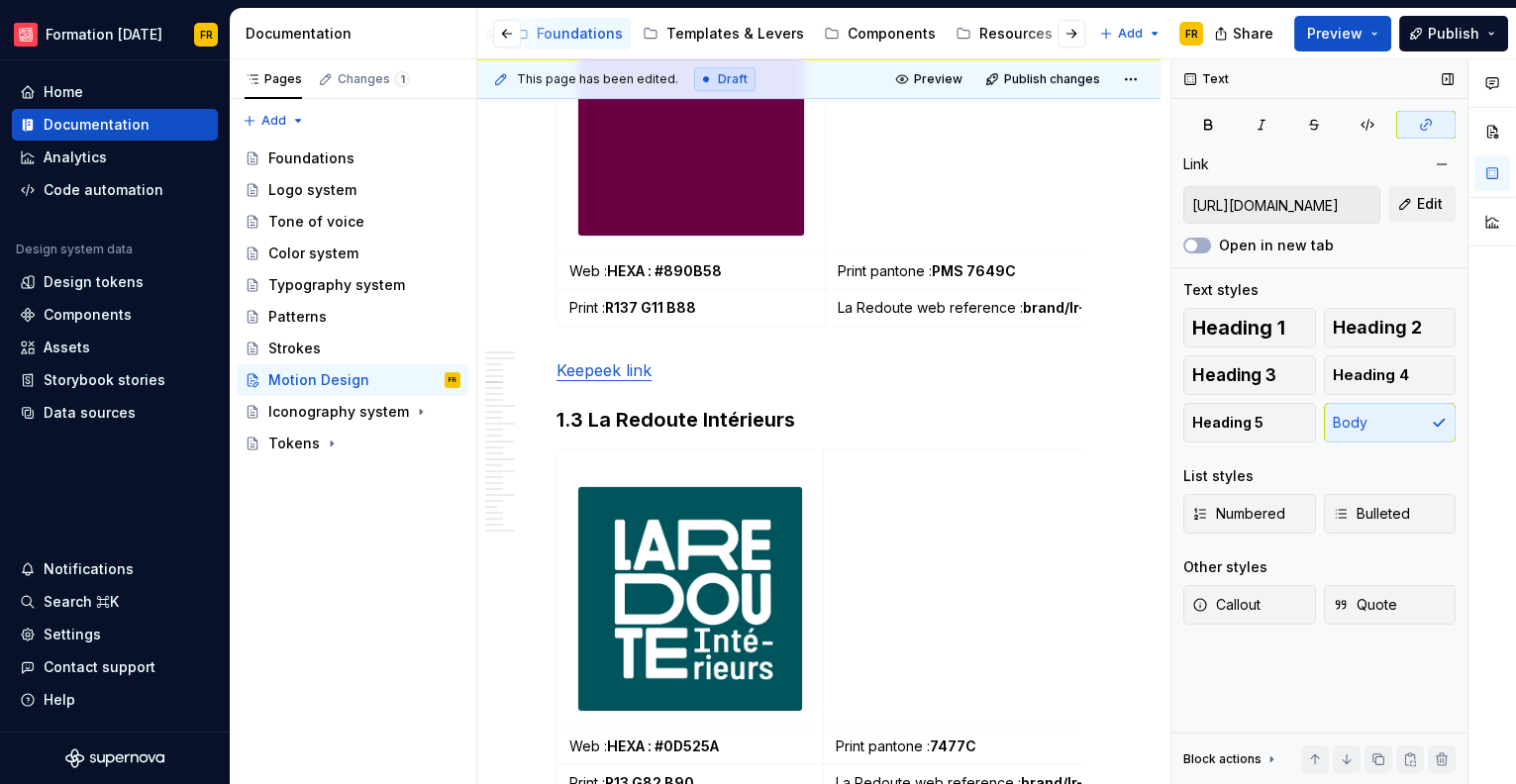 scroll, scrollTop: 1688, scrollLeft: 0, axis: vertical 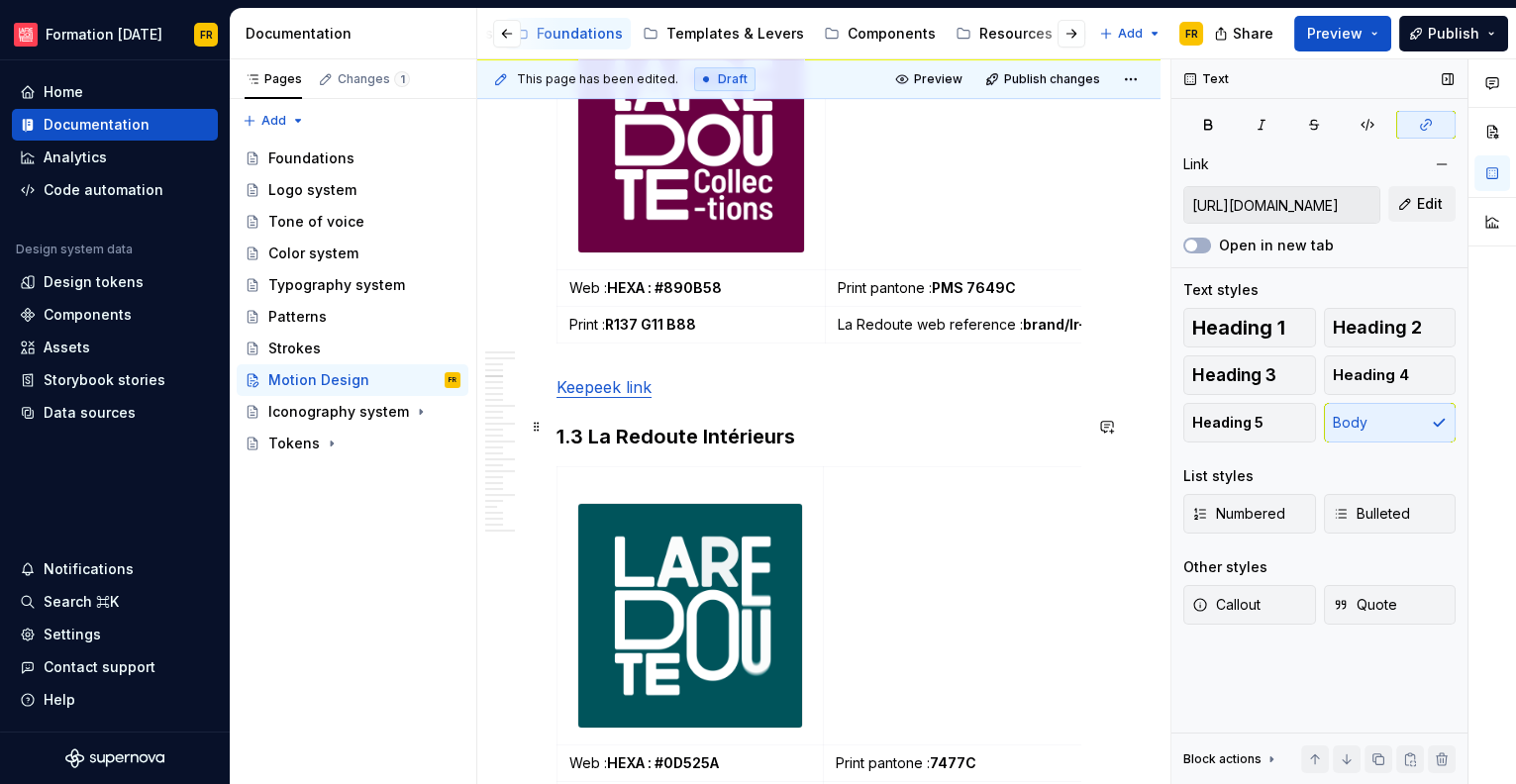 click on "Keepeek link" at bounding box center [604, 387] 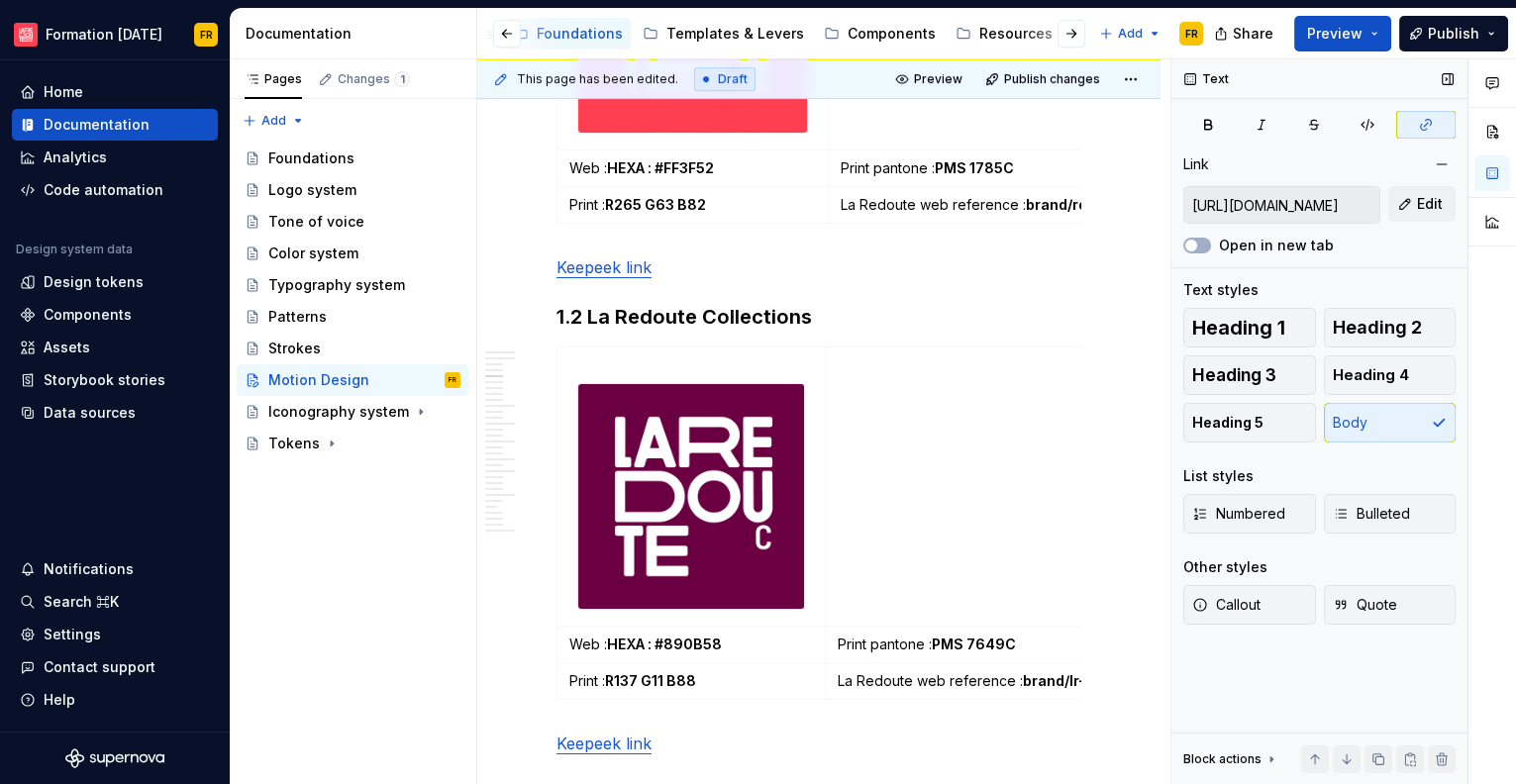 scroll, scrollTop: 1182, scrollLeft: 0, axis: vertical 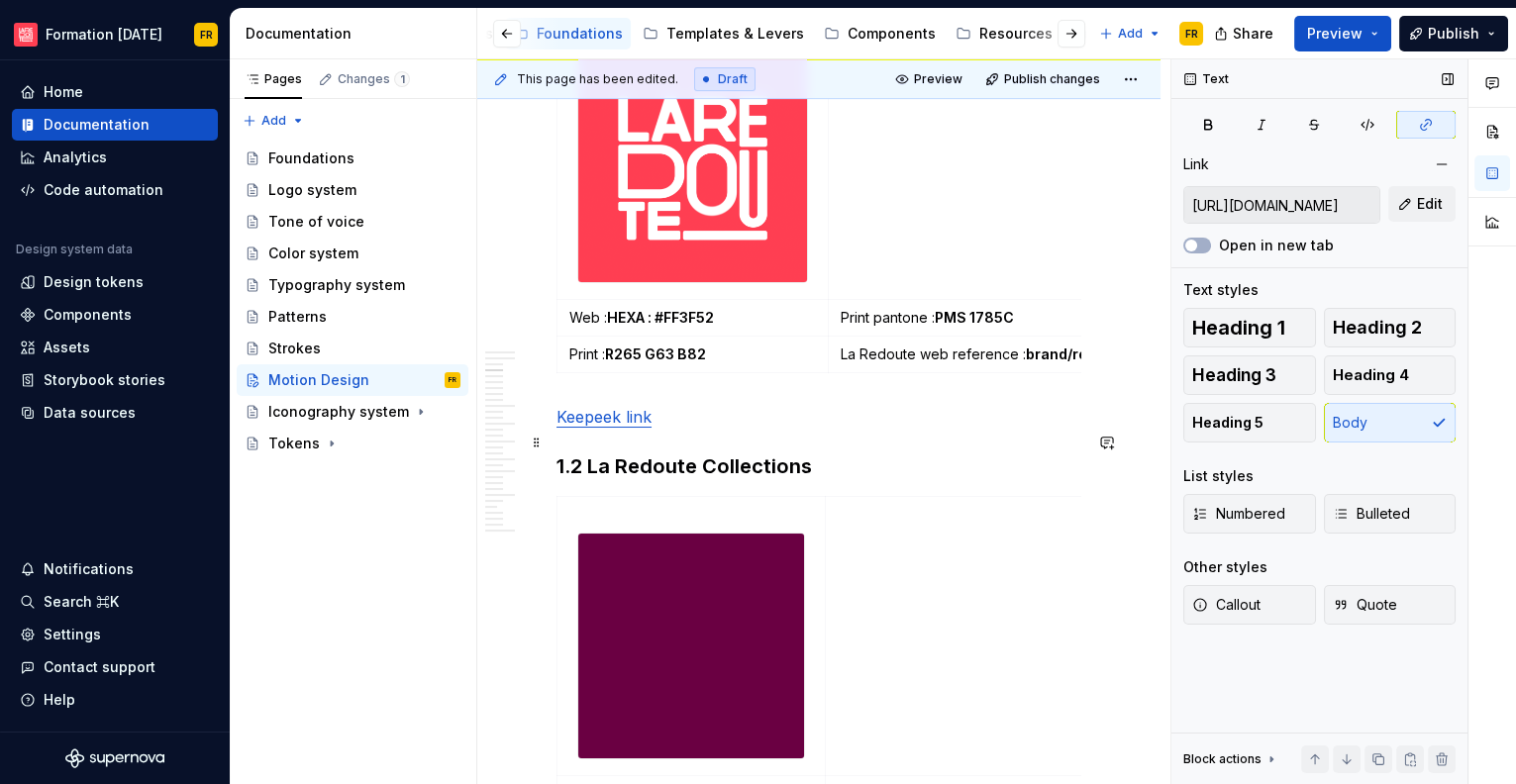 type on "[URL][DOMAIN_NAME]" 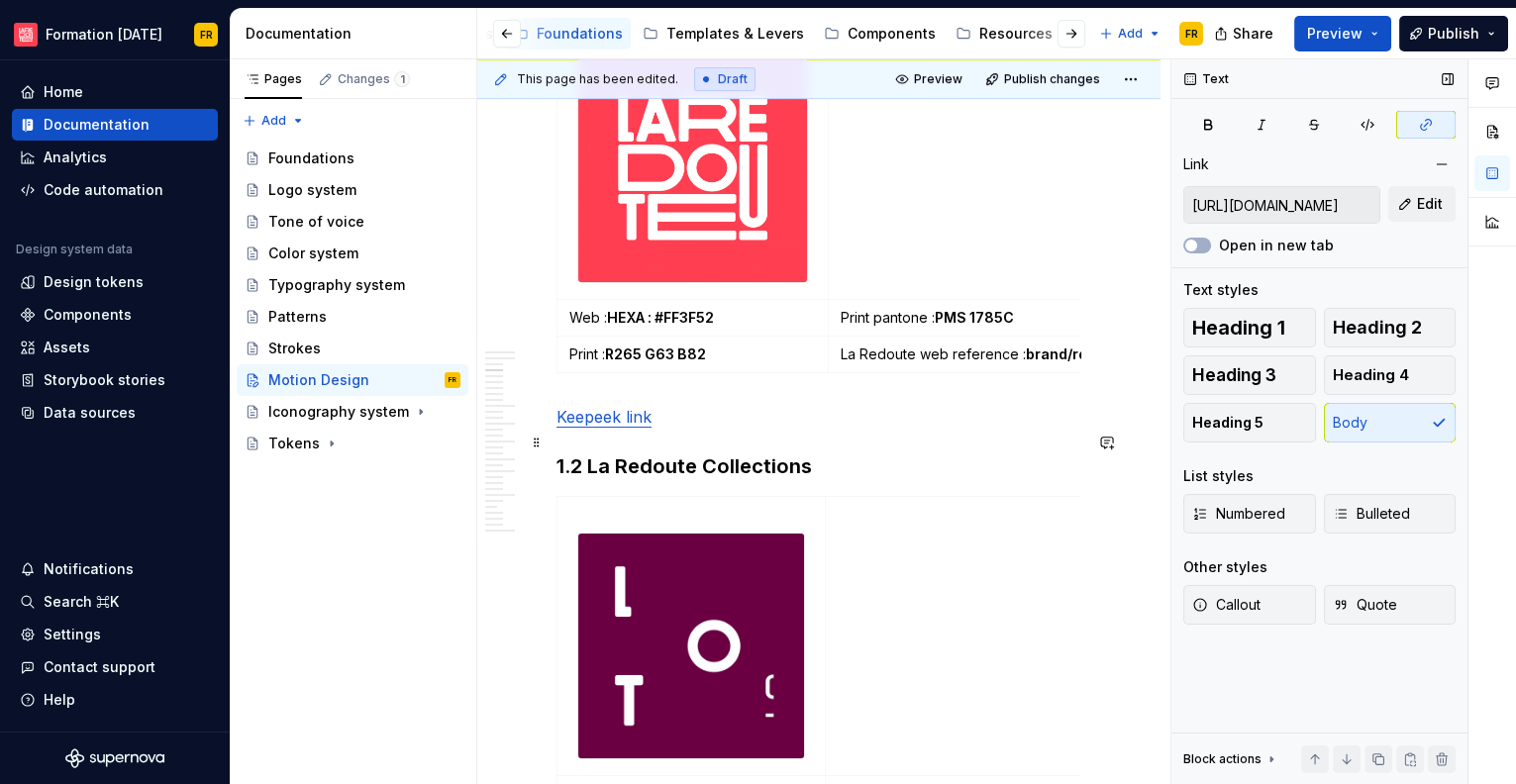click on "Keepeek link" at bounding box center (604, 417) 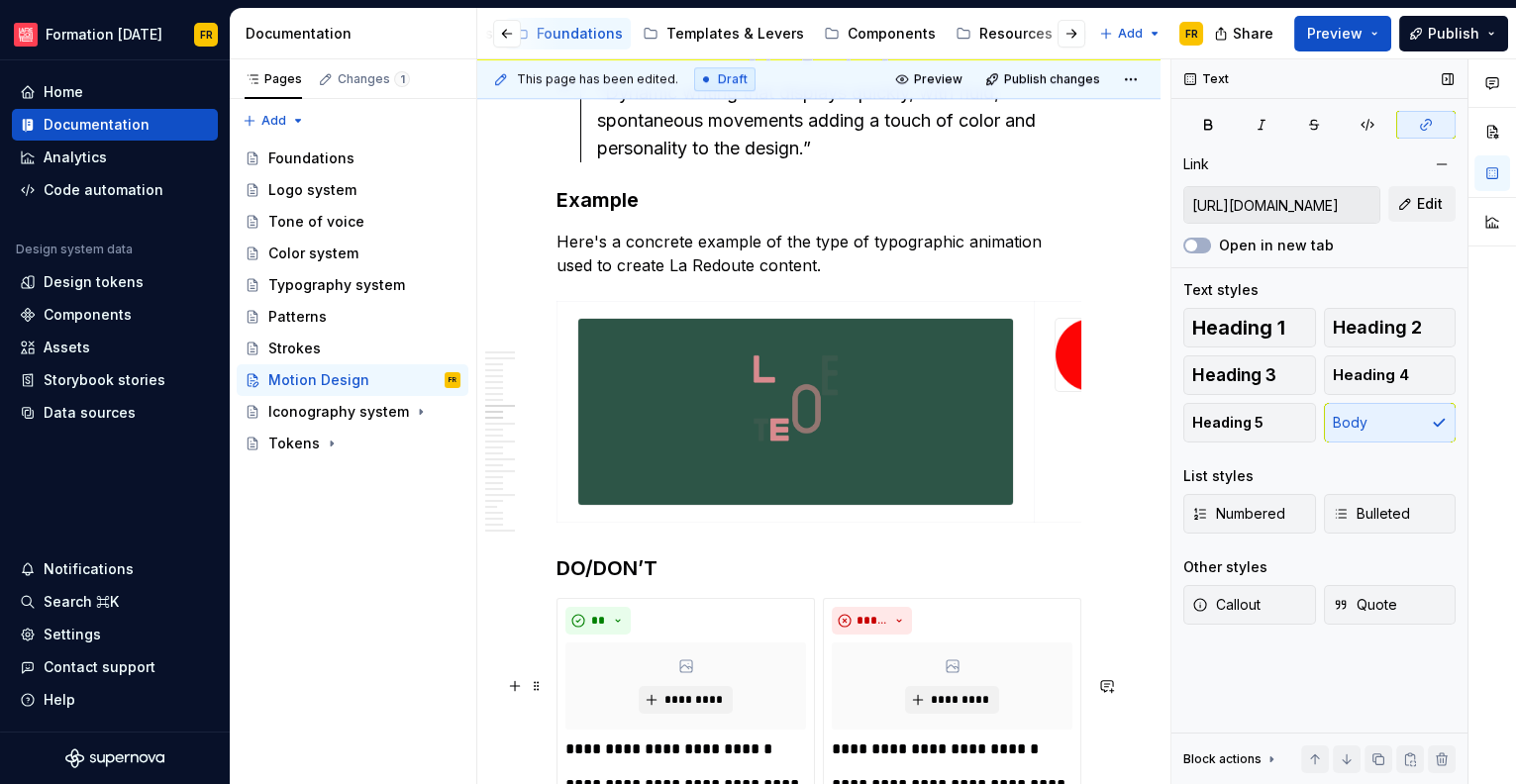 scroll, scrollTop: 4049, scrollLeft: 0, axis: vertical 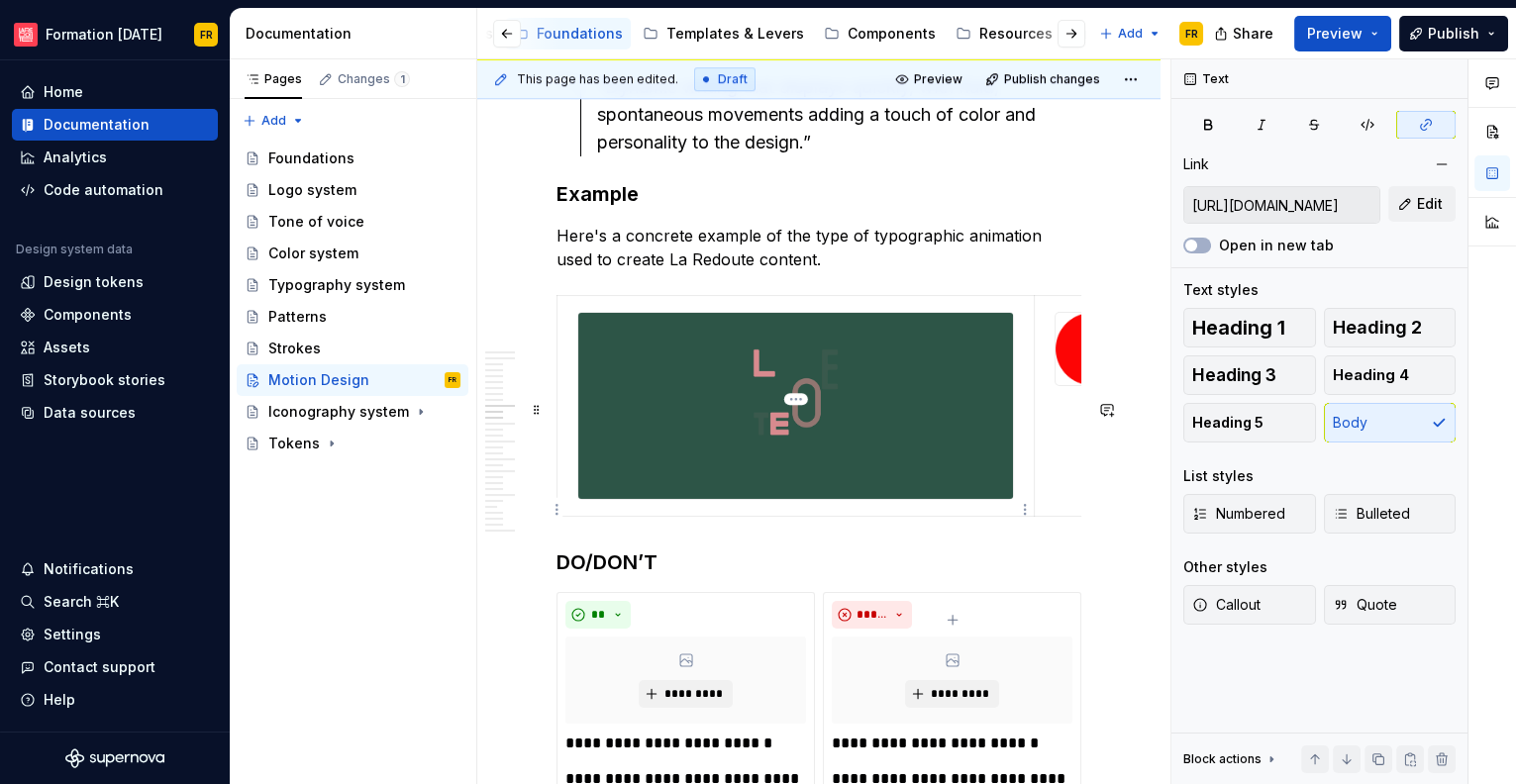 click at bounding box center (795, 406) 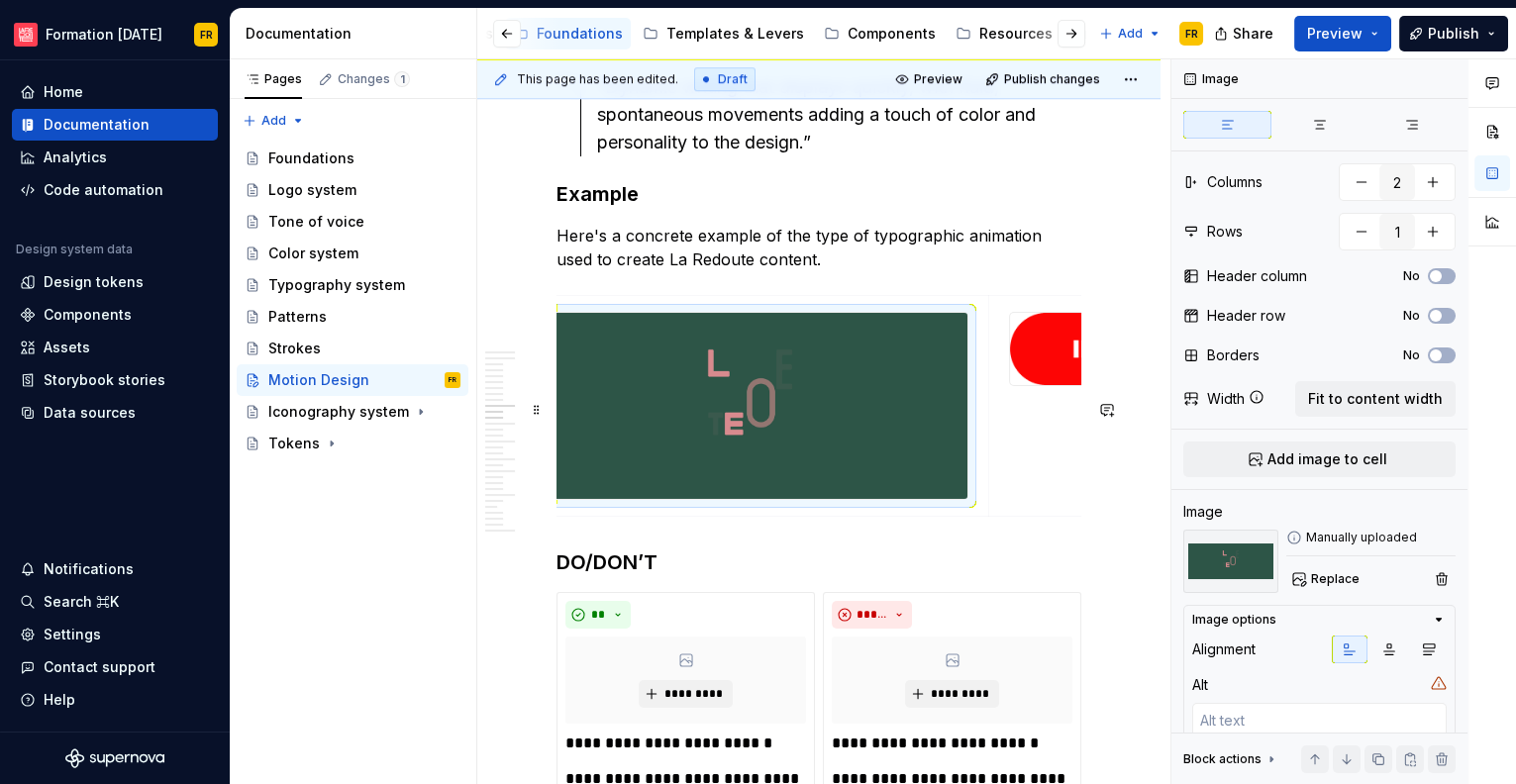 scroll, scrollTop: 0, scrollLeft: 64, axis: horizontal 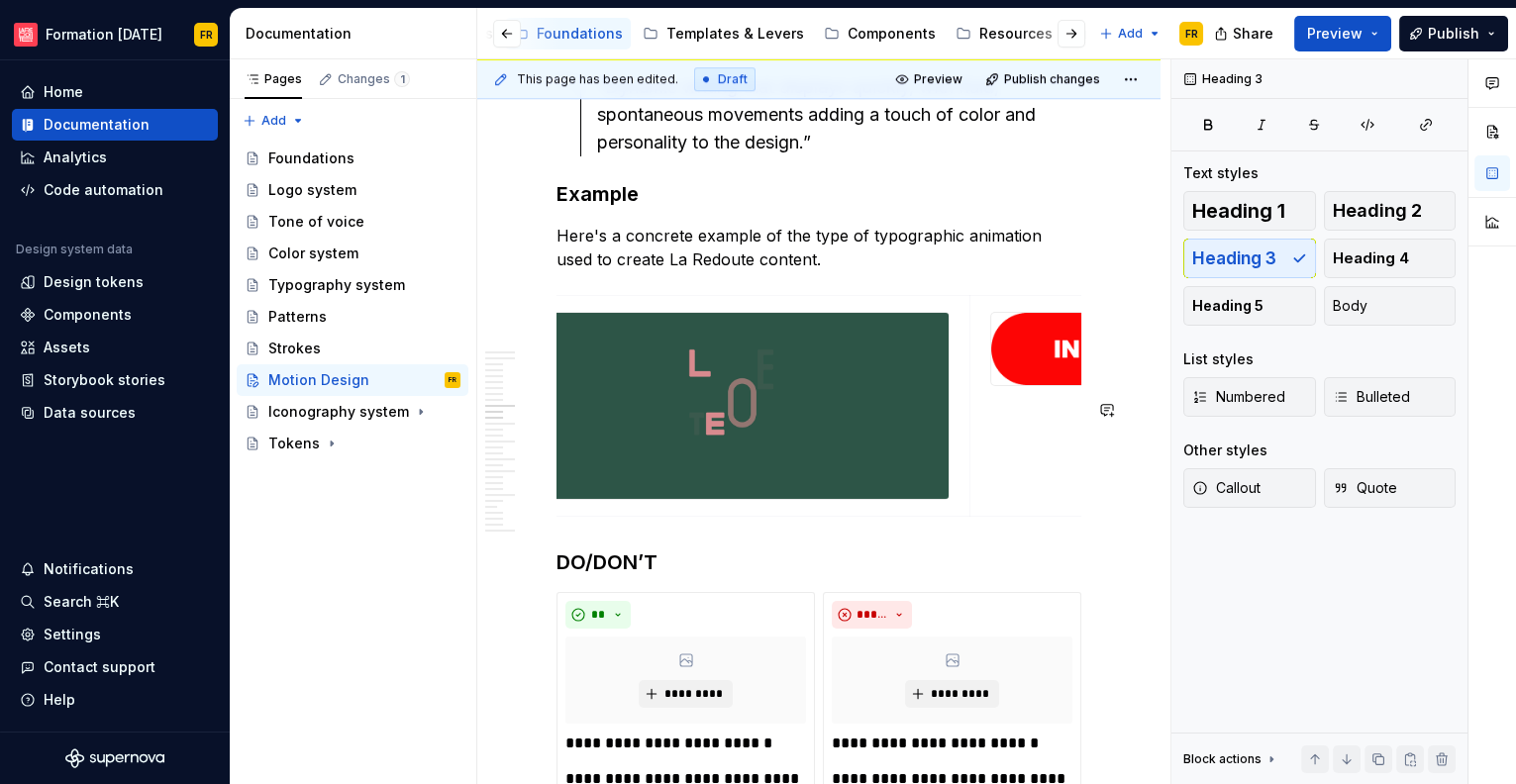 drag, startPoint x: 760, startPoint y: 636, endPoint x: 705, endPoint y: 645, distance: 55.7315 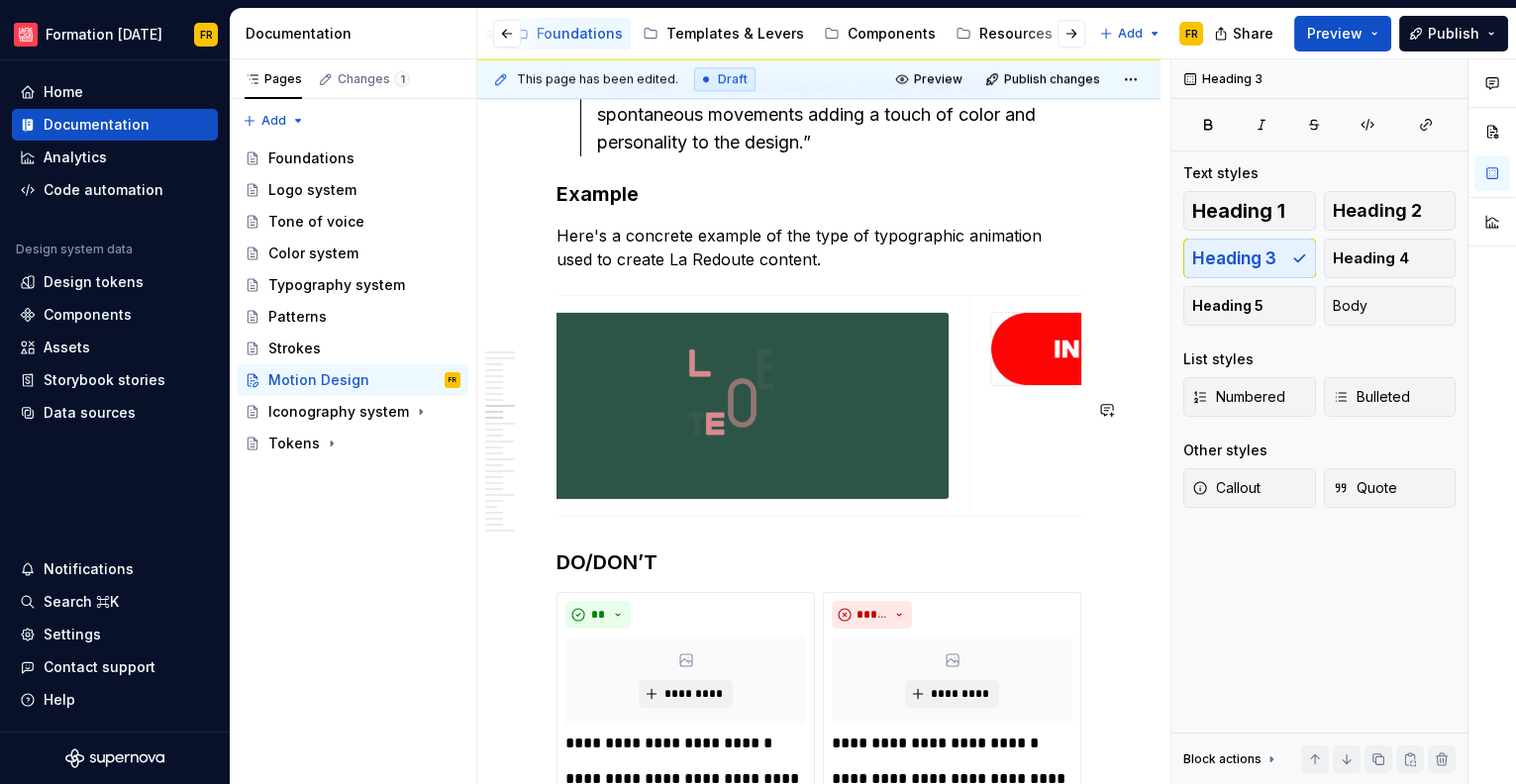 click on "File and product structure Summary 1.  Animation logo 2.  Animation typography 3.  Graphic element 4.  Animation picture 5.  La Redoute +  6.  Marketing  7.  ZSA 1. Animation logos 1.1 La Redoute La Redoute logo animation  with and without signature. Web :  HEXA : #FF3F52 Print pantone :  PMS 1785C Print :  R265 G63 B82 La Redoute web reference :  brand/redoute Keepeek link 1.2 La Redoute Collections Web :  HEXA : #890B58 Print pantone :  PMS 7649C Print :  R137 G11 B88 La Redoute web reference :  brand/lr-collections Keepeek link 1.3 La Redoute Intérieurs Web :  HEXA : #0D525A Print pantone :  7477C Print :  R13 G82 B90 La Redoute web reference :  brand/lr-intérieurs Keepeek link 1.4 La Redoute App Web :  HEXA : #FF3F52 Print pantone :  1785C Print :  R265 G63 B82 La Redoute web reference :  brand/redoute Keepeek link 1.5 Les Irrésistibles Promotion of “Les Irrésistibles” product segment logos 1.6 Les Ingénieux Promotion of “Les Ingénieux” product segment logos 1.7 Les Signatures Example ** **" at bounding box center [819, 2633] 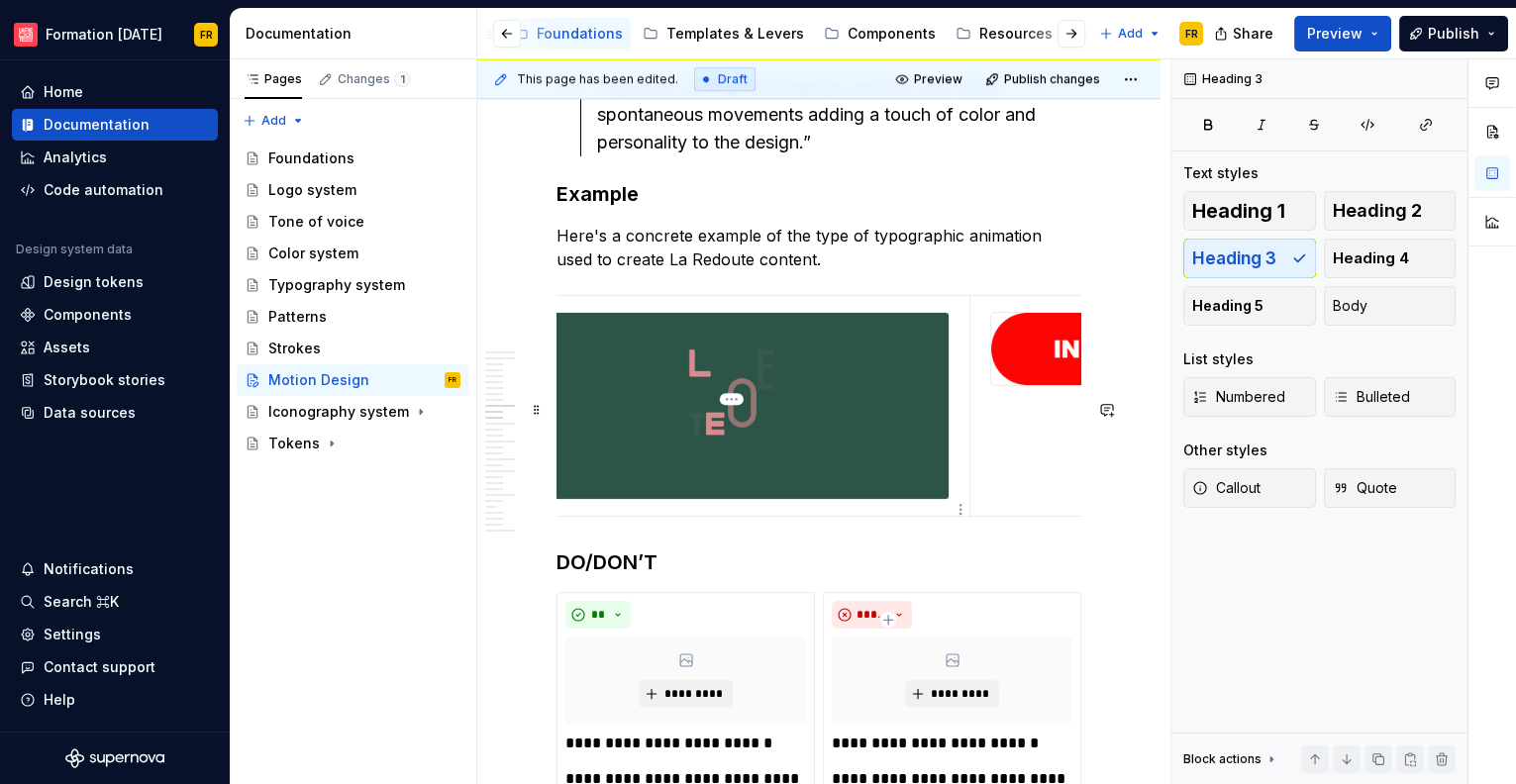 click at bounding box center [731, 406] 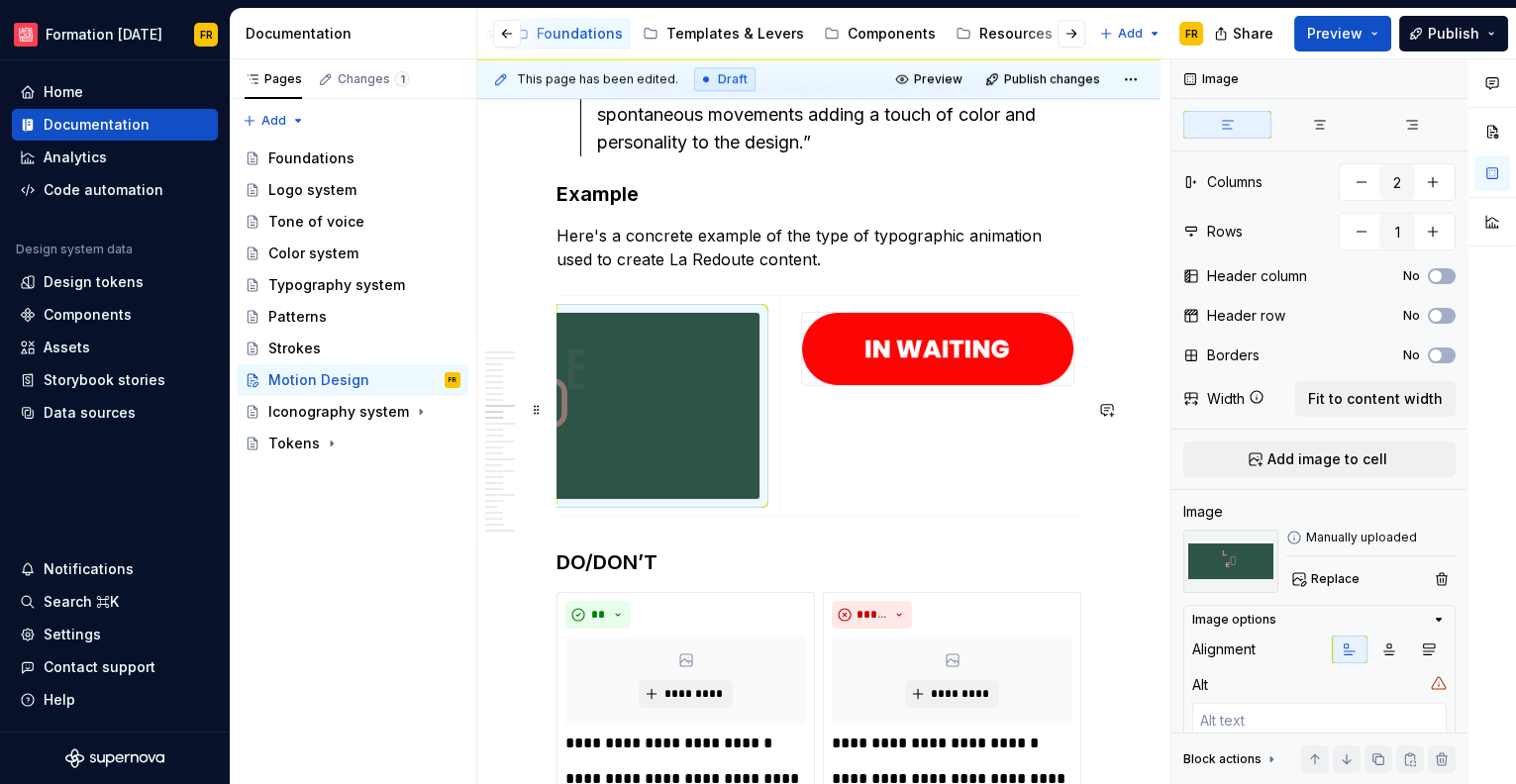 scroll, scrollTop: 0, scrollLeft: 267, axis: horizontal 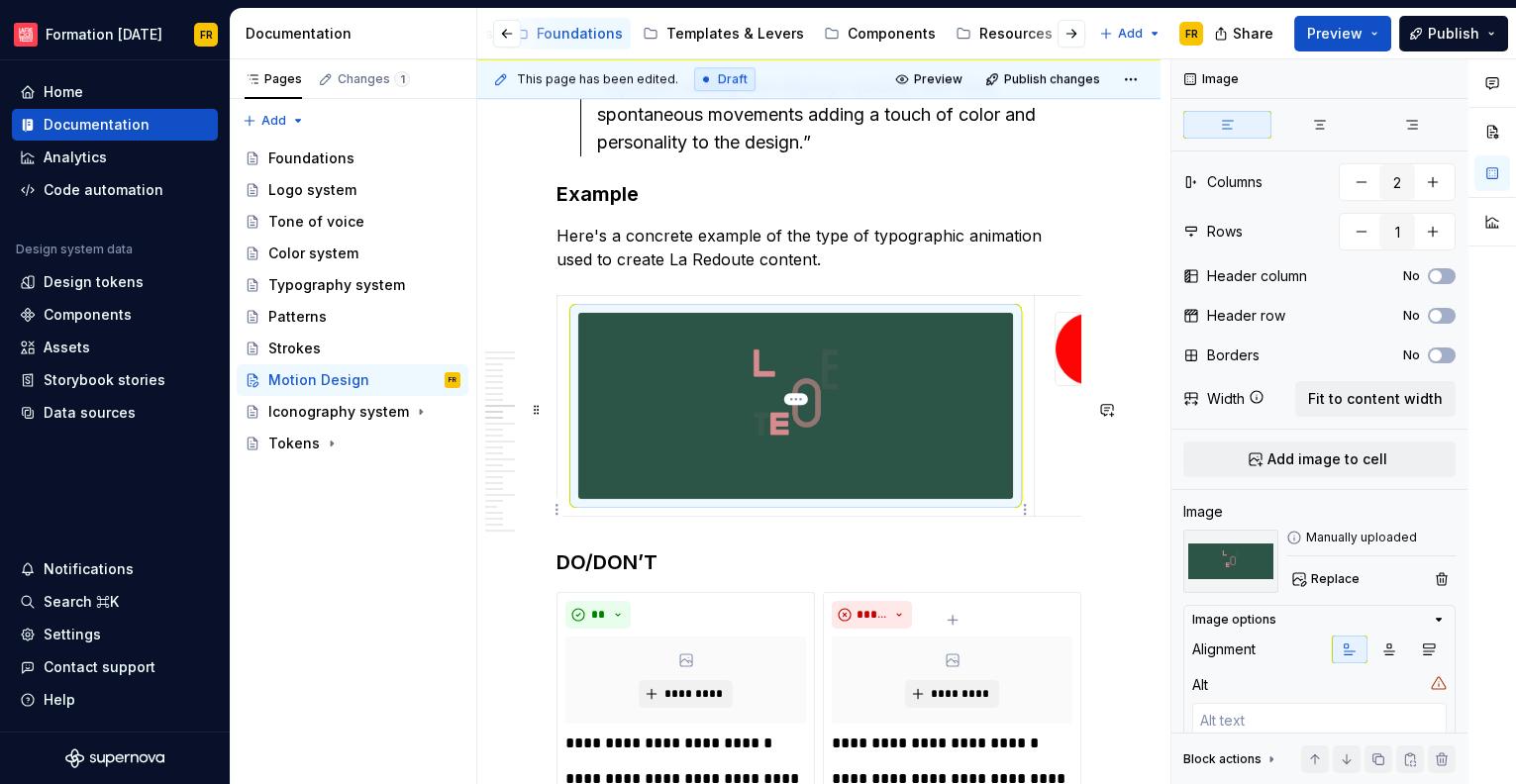 click at bounding box center [795, 406] 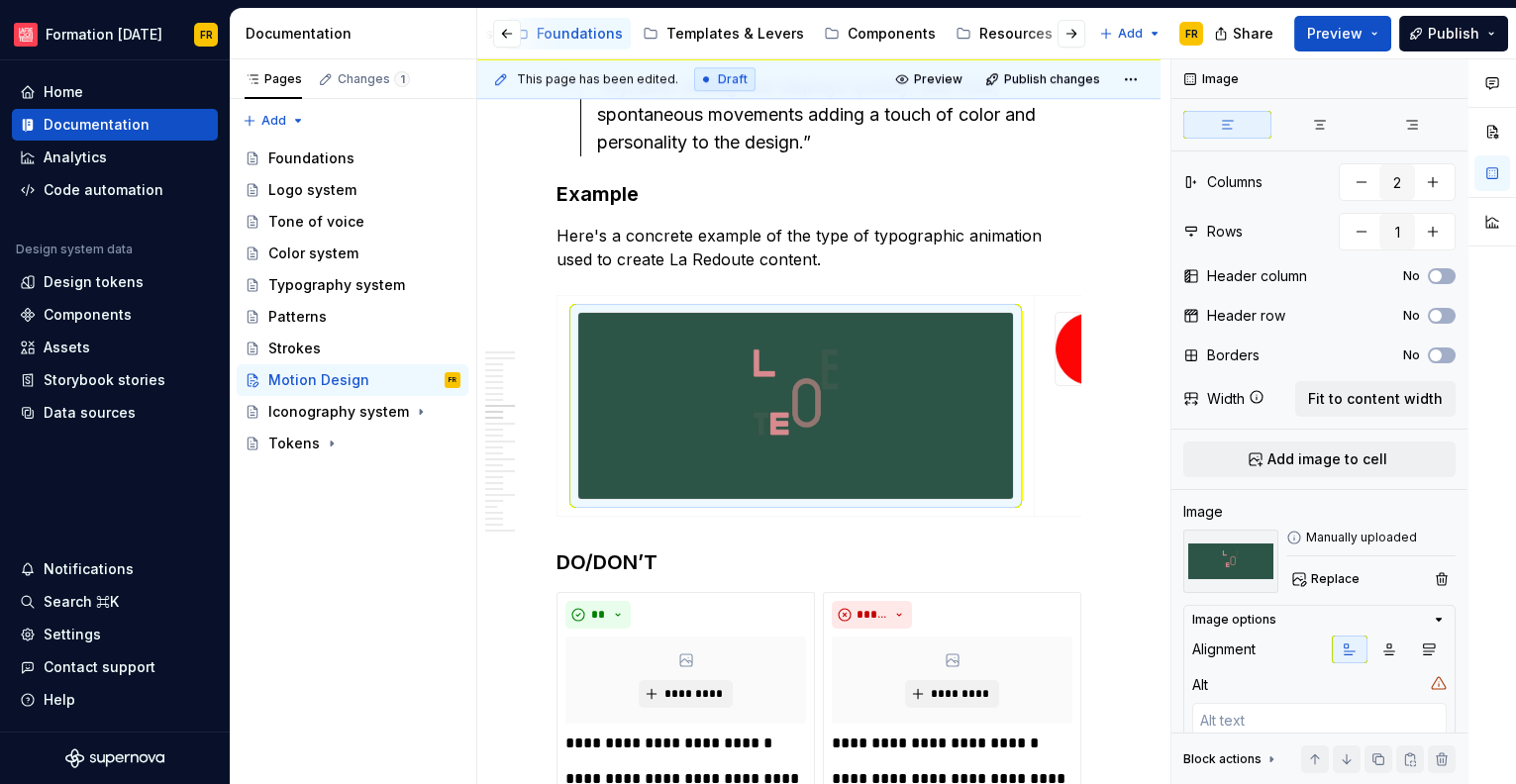 click at bounding box center (795, 406) 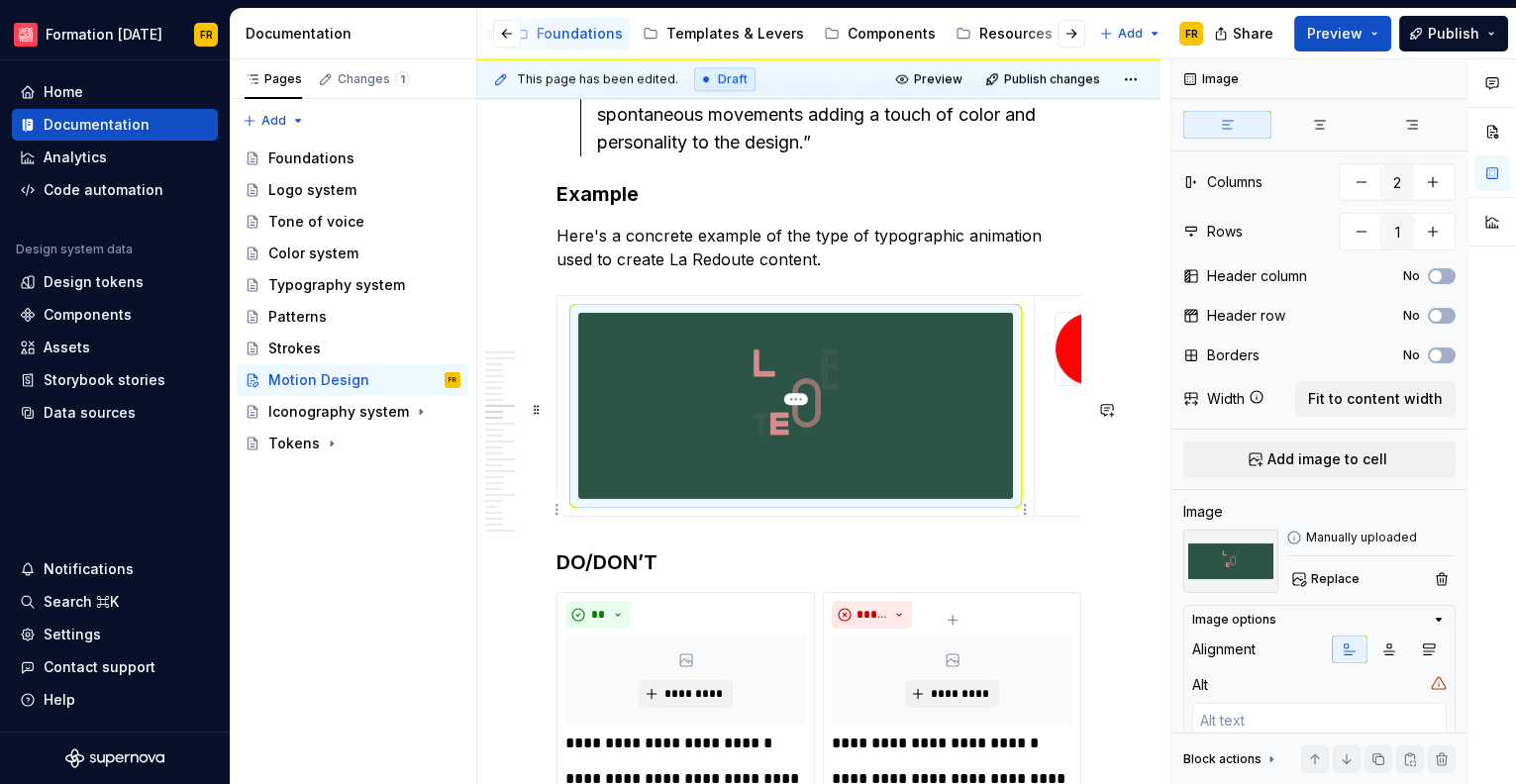 click at bounding box center [795, 406] 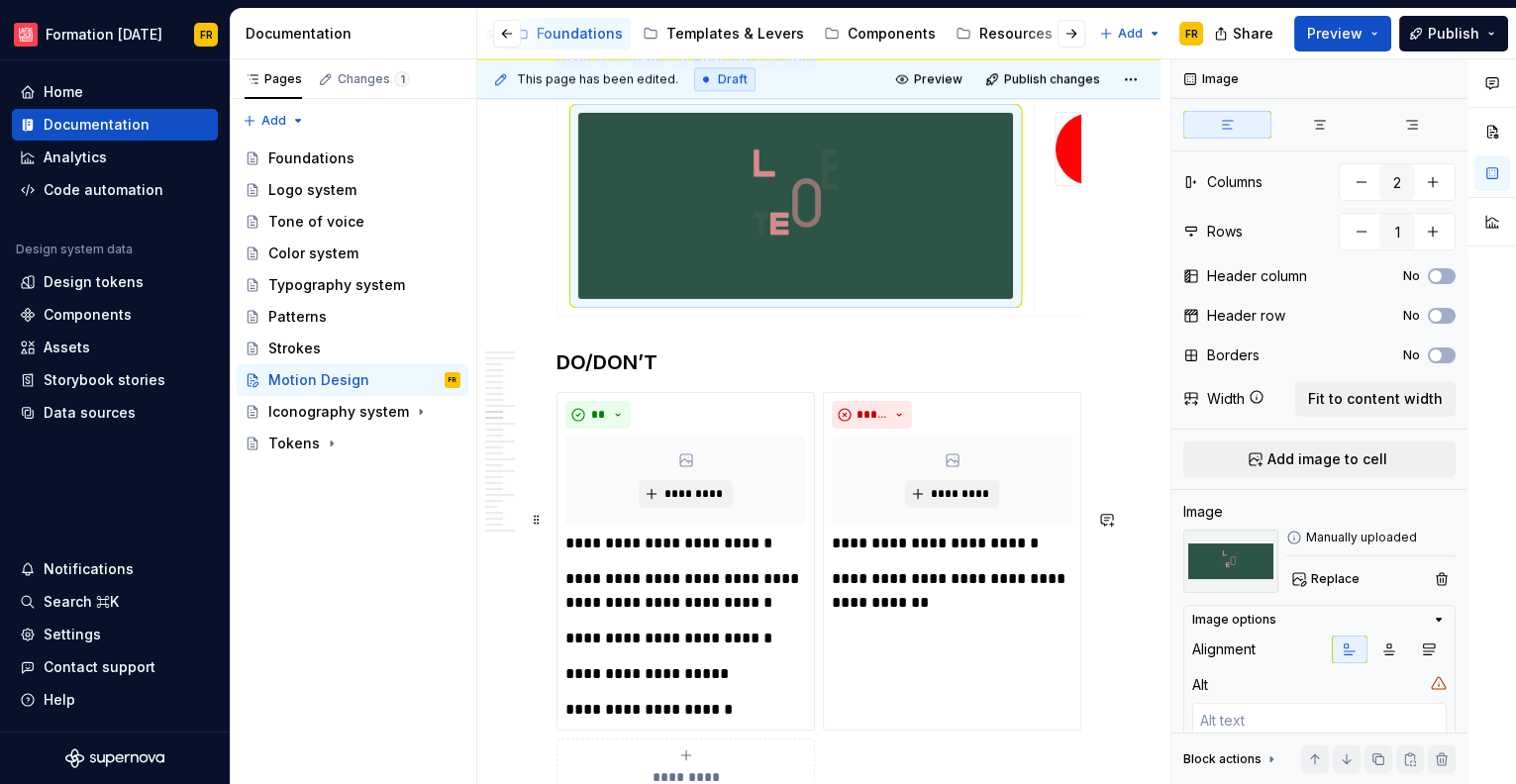 scroll, scrollTop: 4266, scrollLeft: 0, axis: vertical 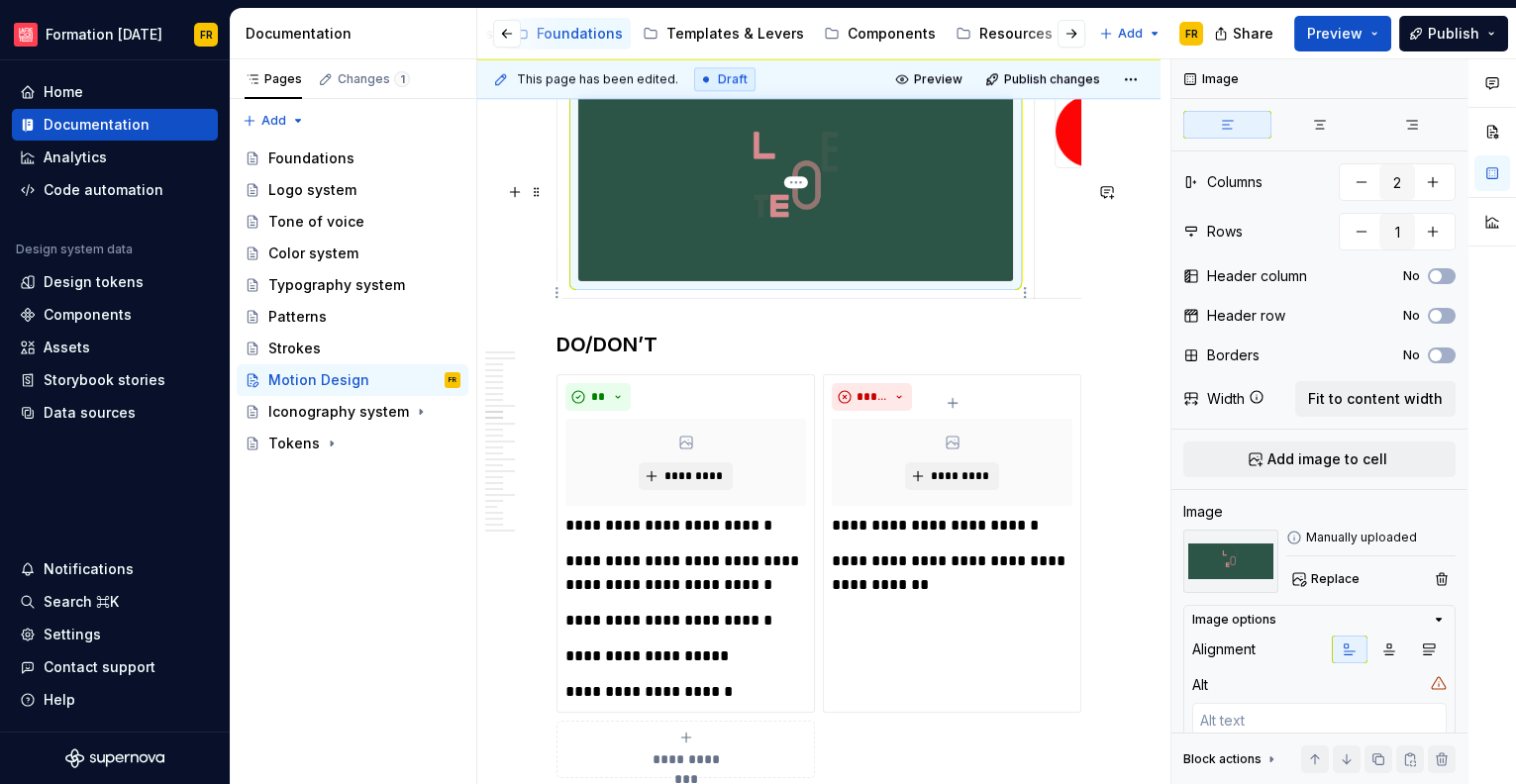 click at bounding box center [795, 188] 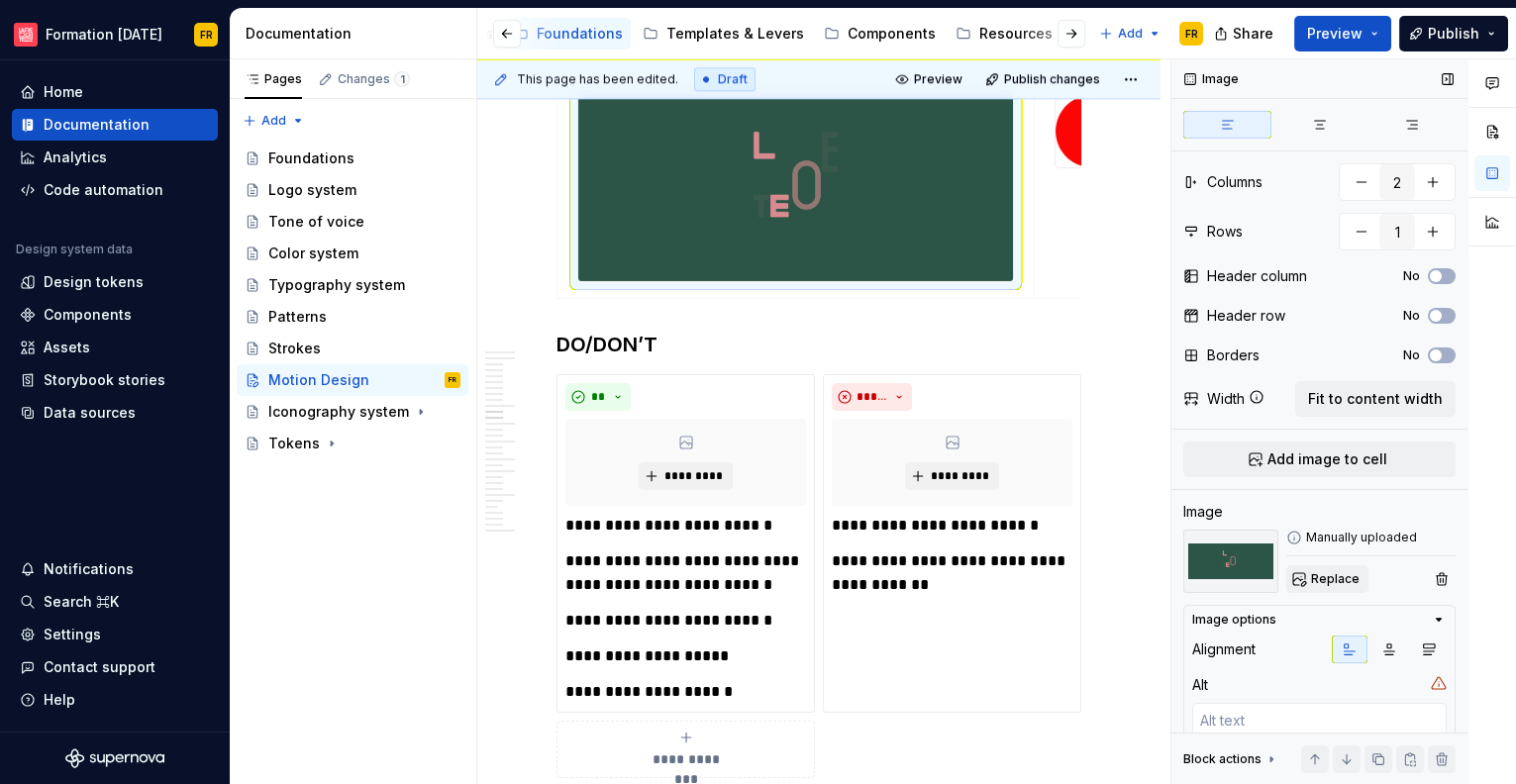click on "Replace" at bounding box center [1335, 579] 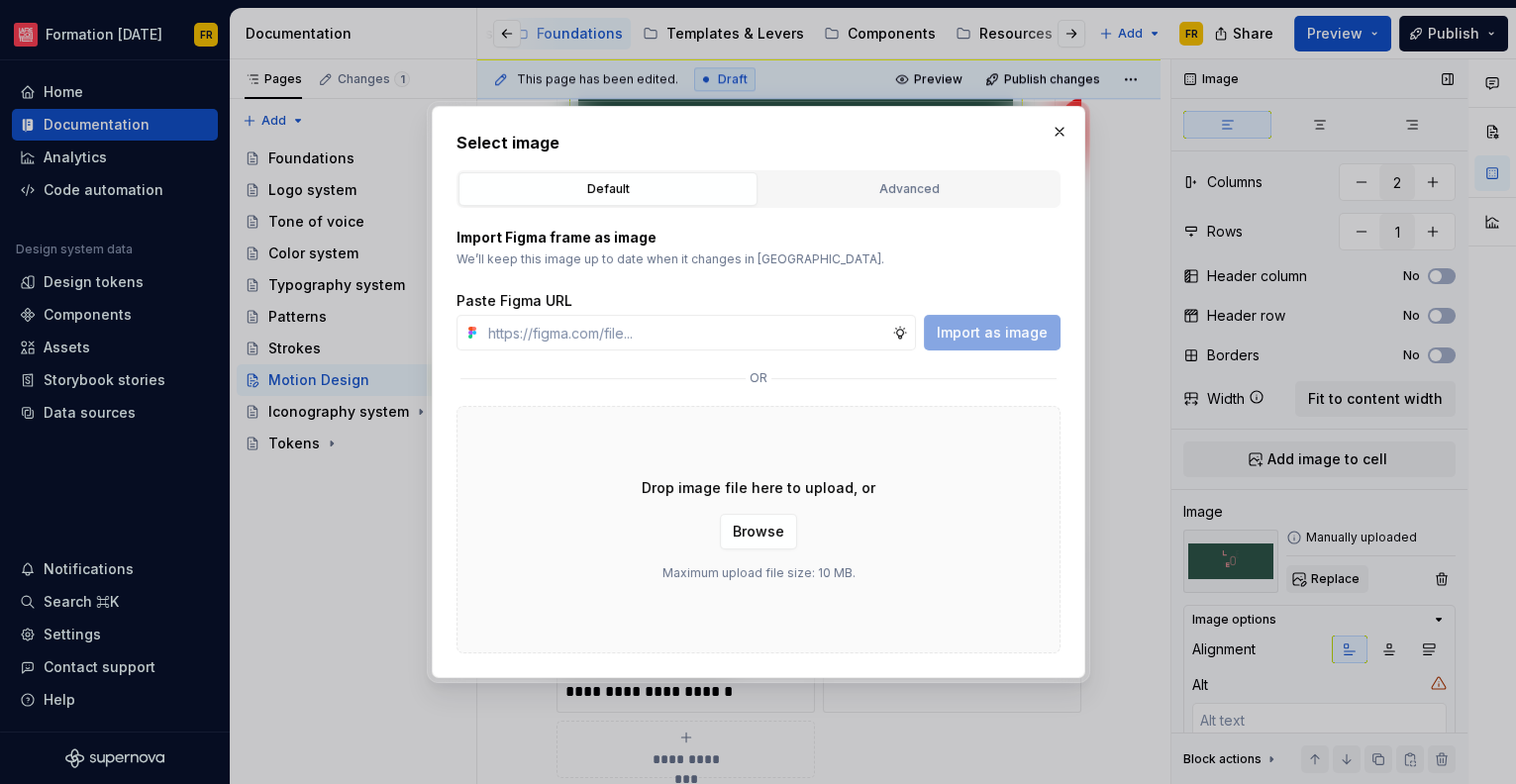 type on "*" 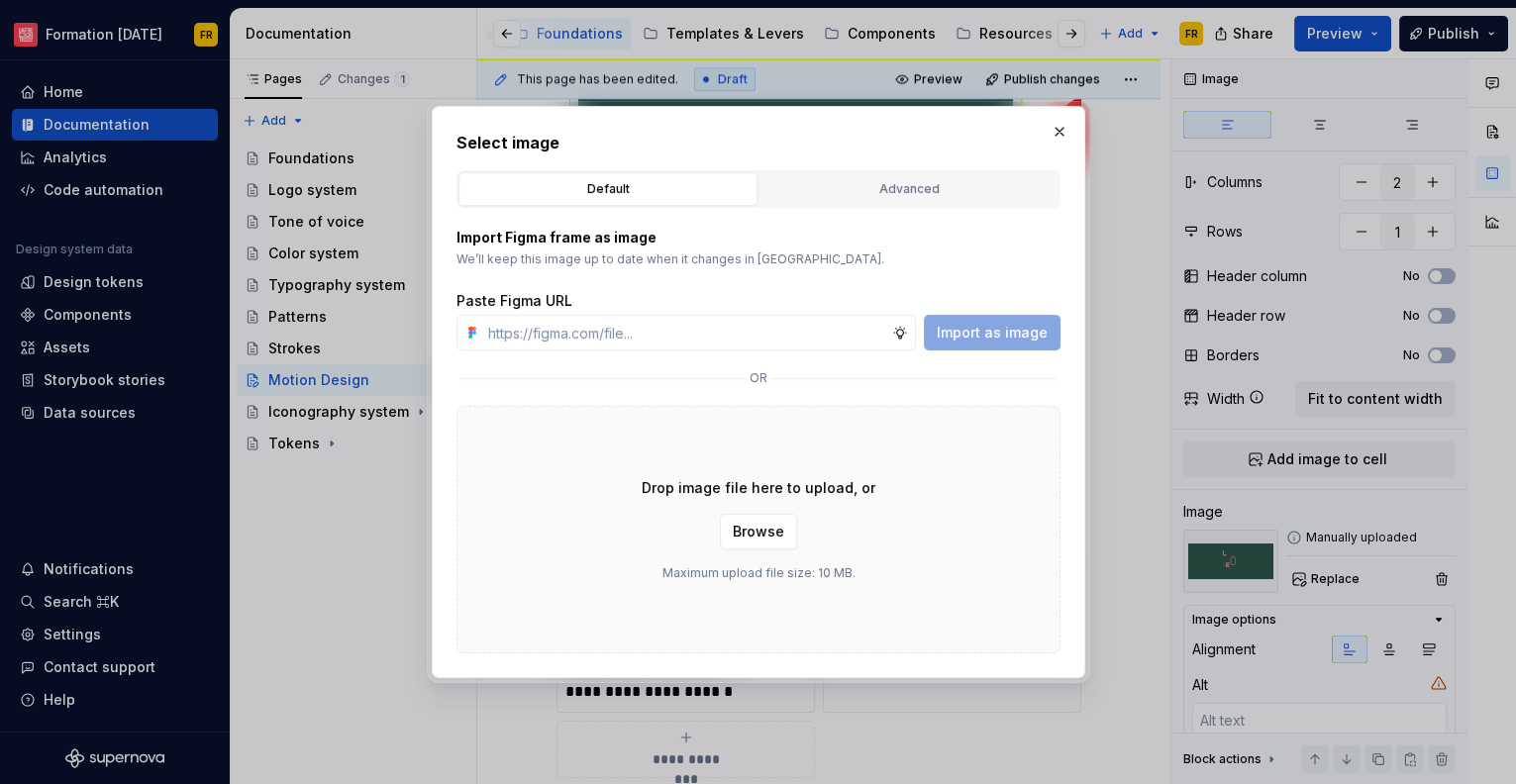 click on "Drop image file here to upload, or Browse Maximum upload file size: 10 MB." at bounding box center [758, 530] 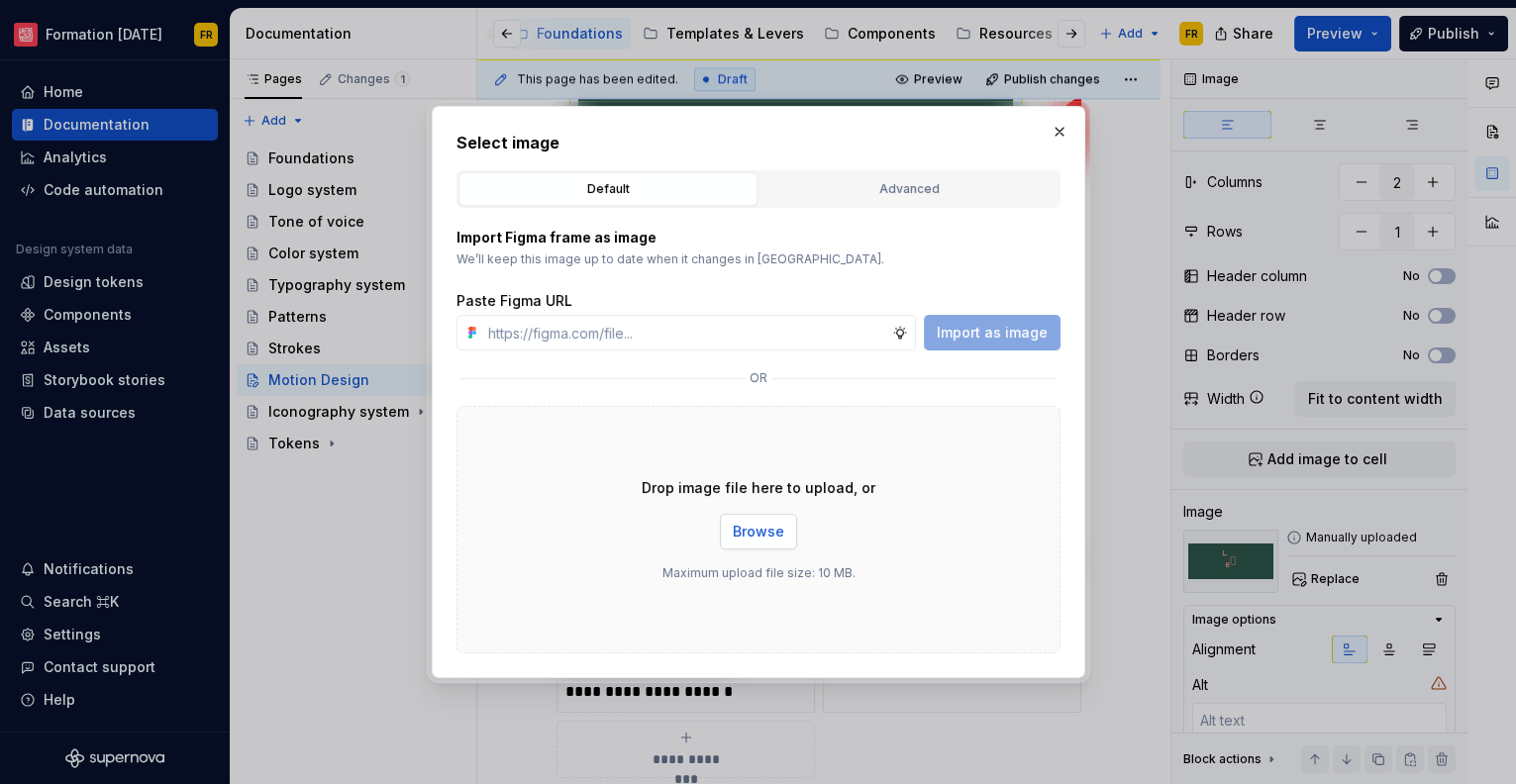 click on "Browse" at bounding box center [758, 532] 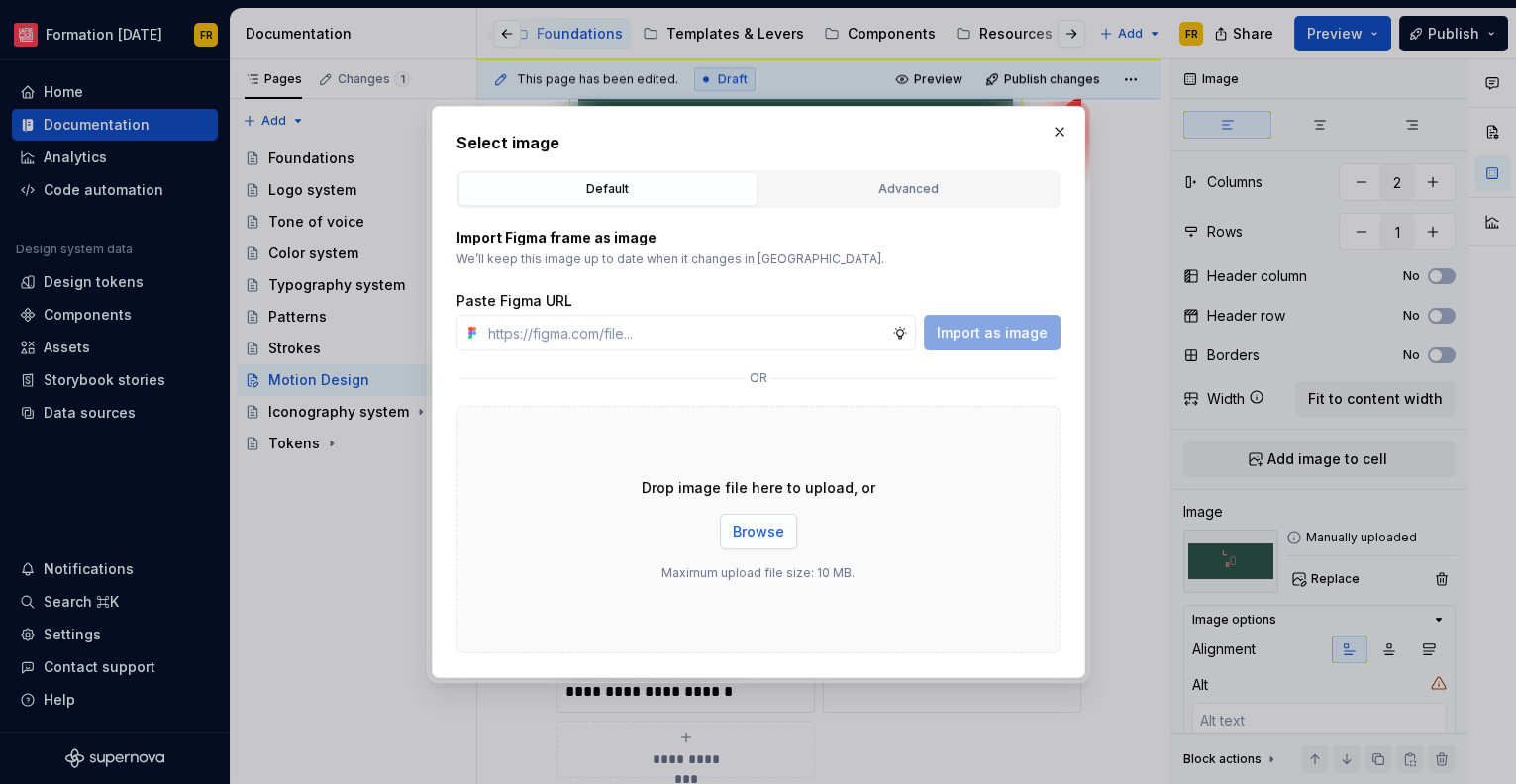 type 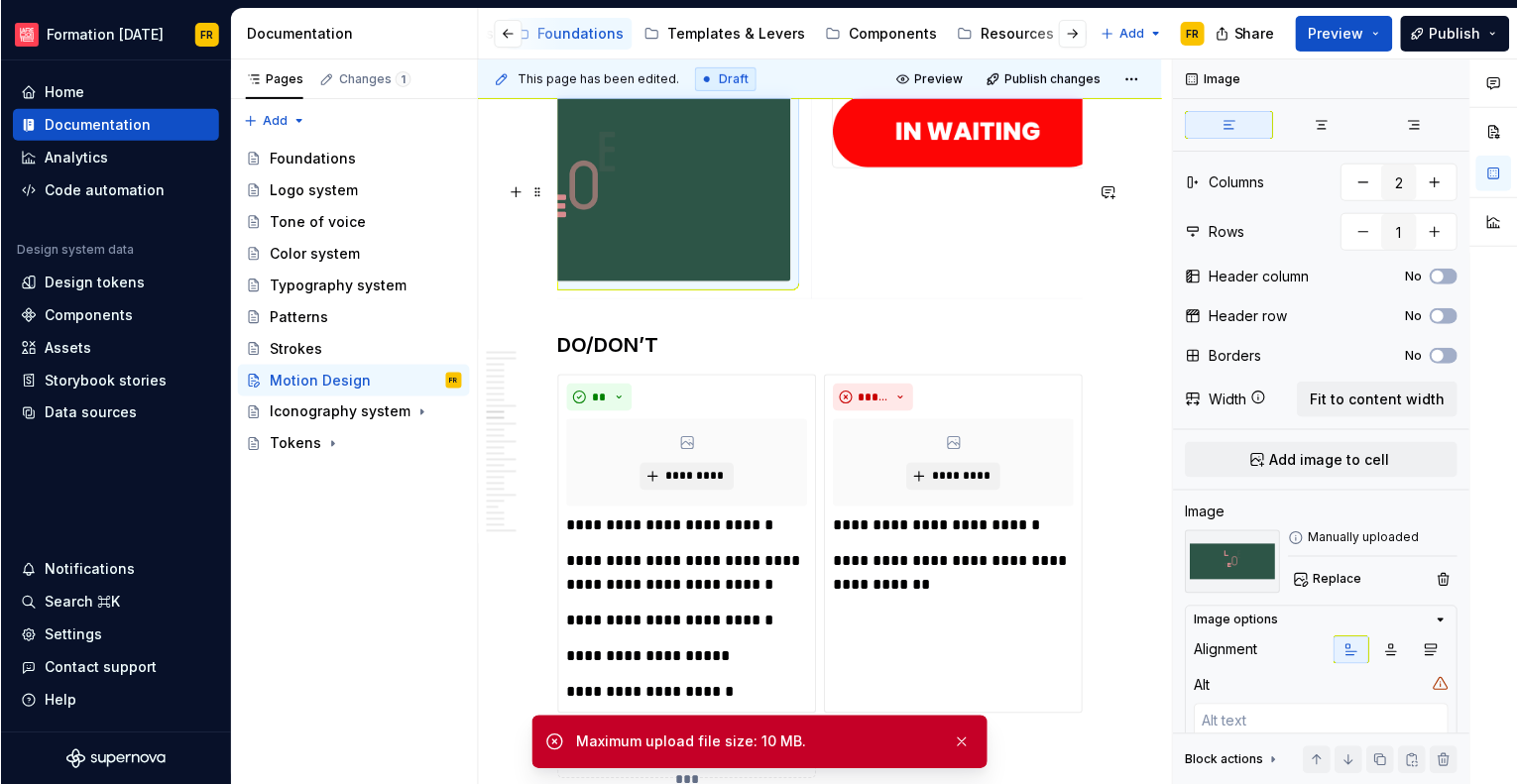 scroll, scrollTop: 0, scrollLeft: 268, axis: horizontal 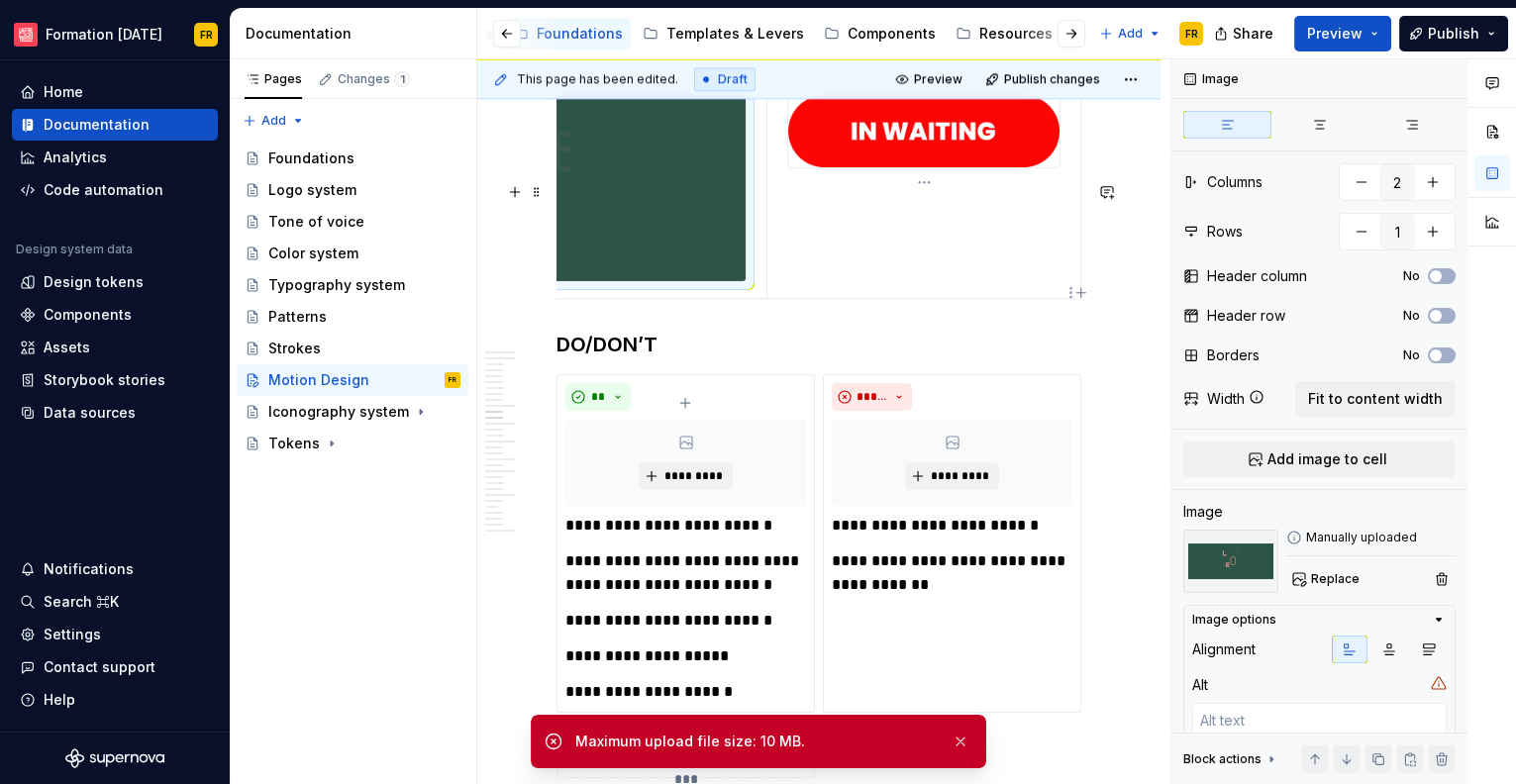 click at bounding box center [924, 131] 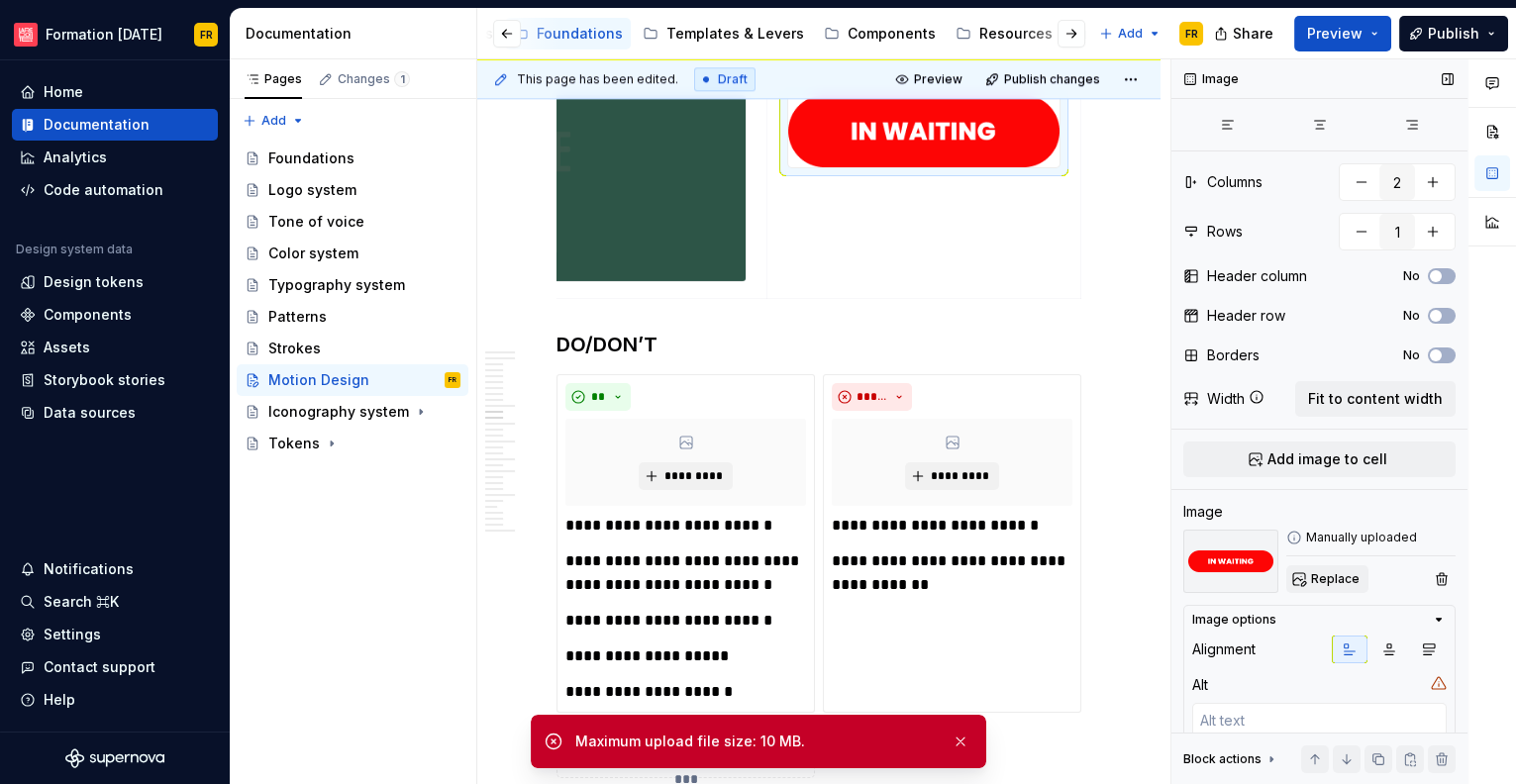 click on "Replace" at bounding box center (1335, 579) 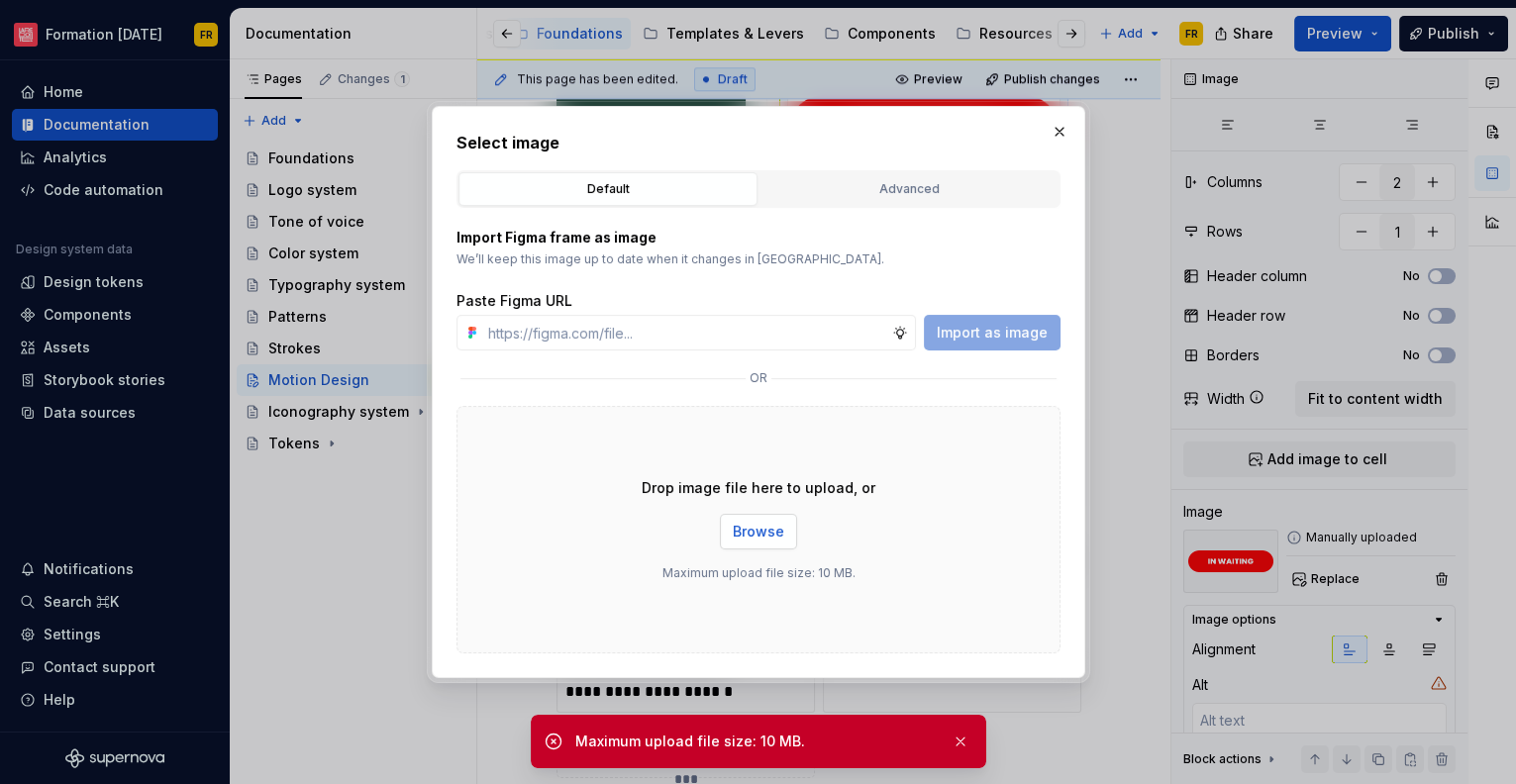 click on "Browse" at bounding box center (758, 532) 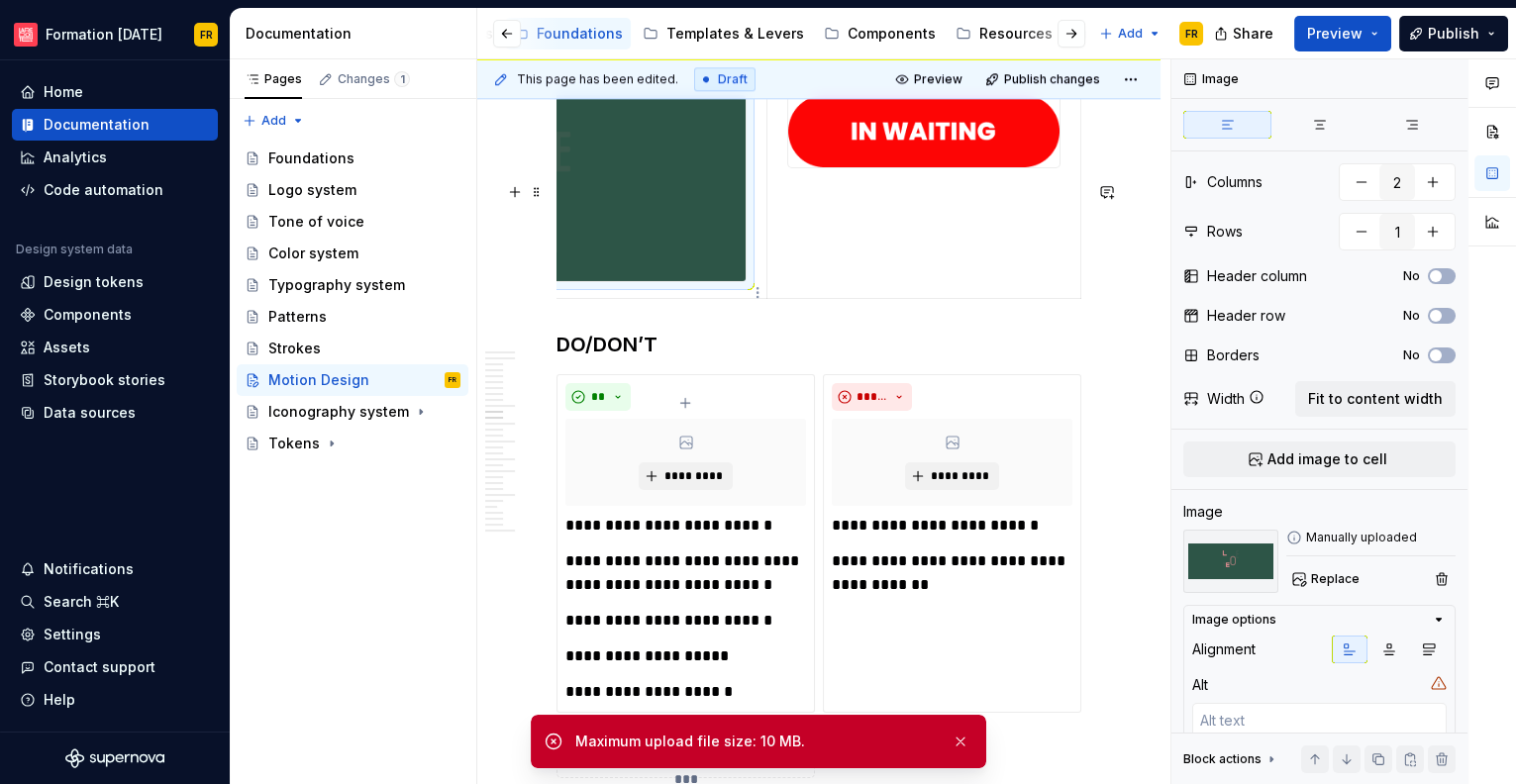 click at bounding box center (528, 188) 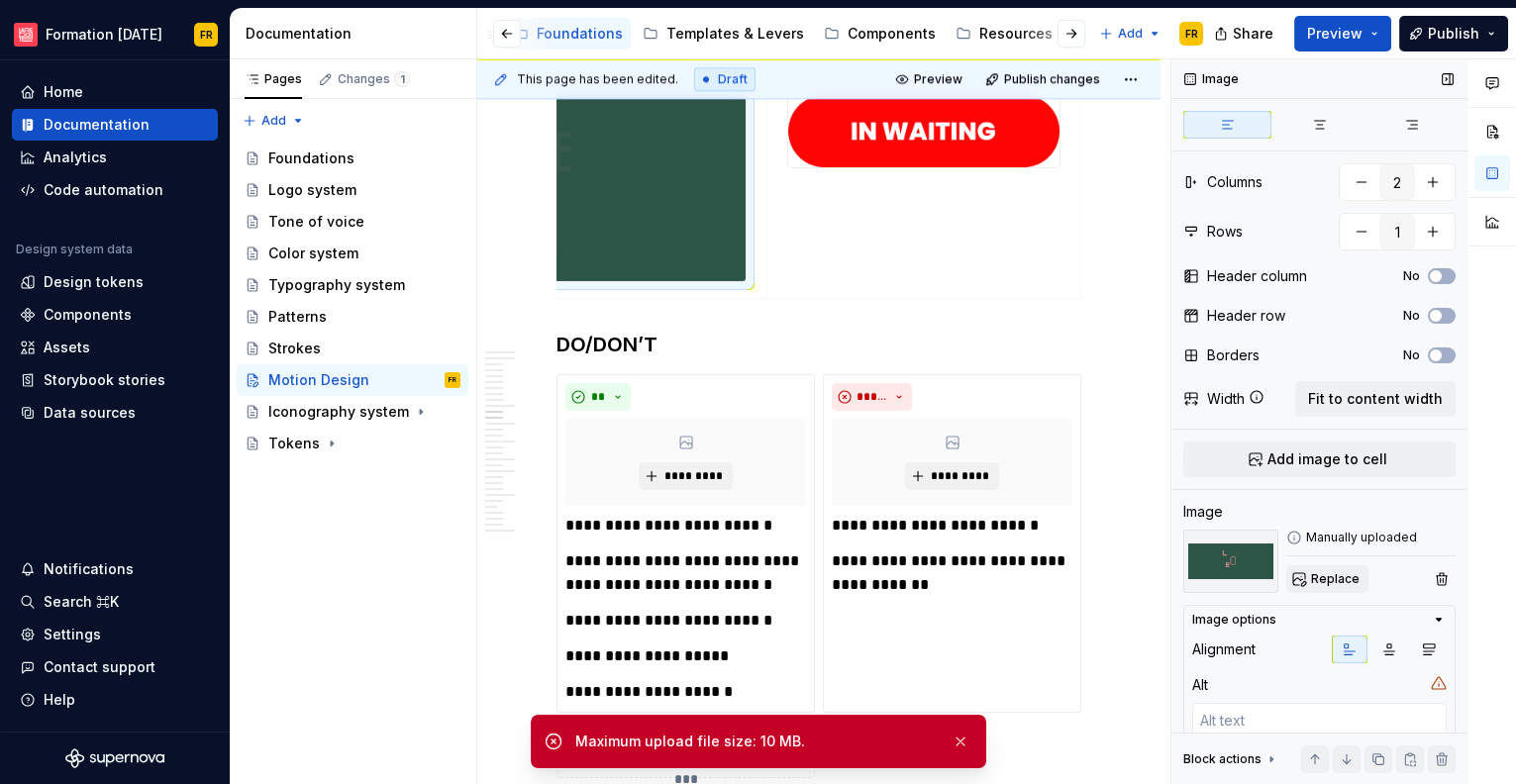 click on "Replace" at bounding box center (1335, 579) 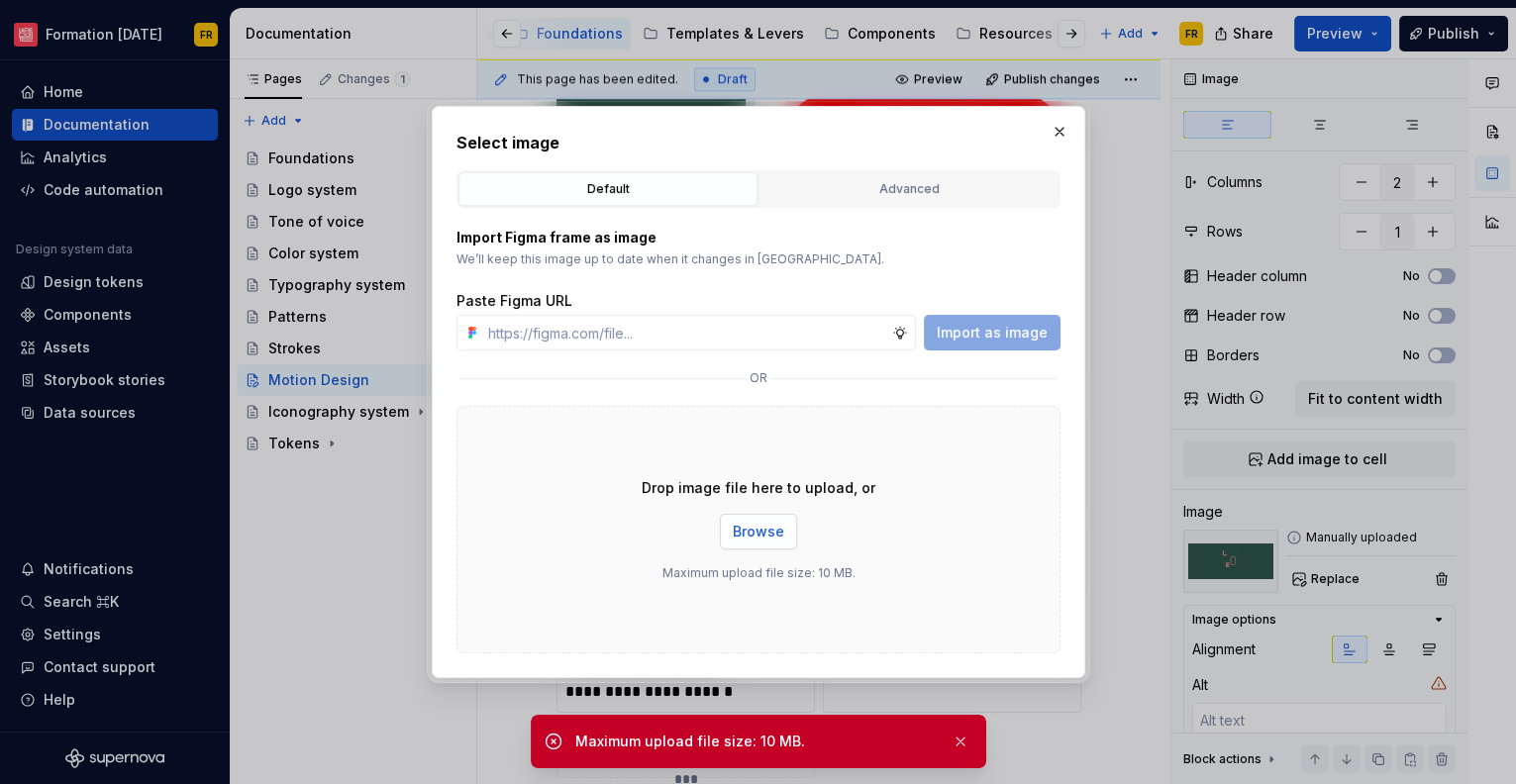 click on "Browse" at bounding box center (758, 532) 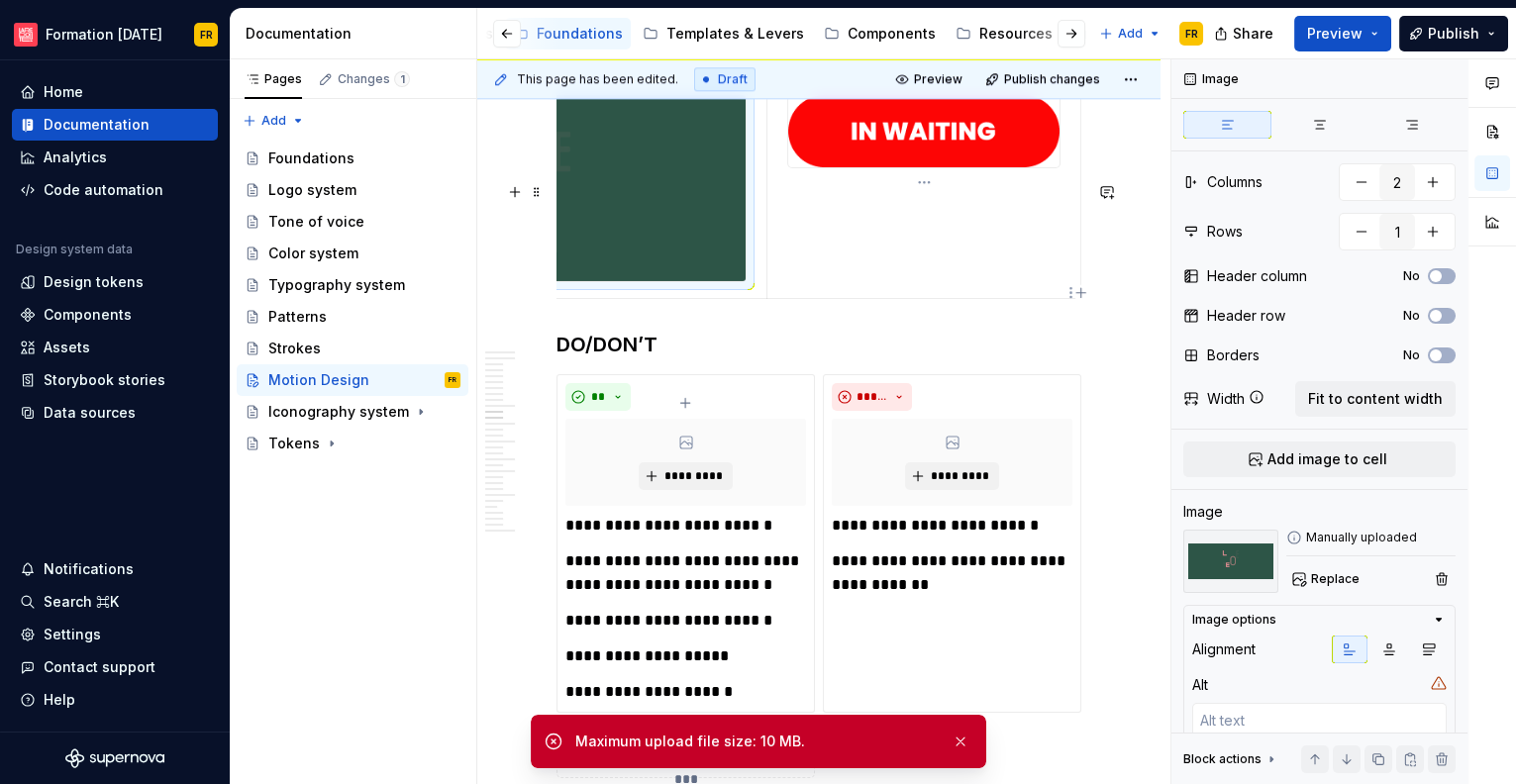 click at bounding box center (924, 187) 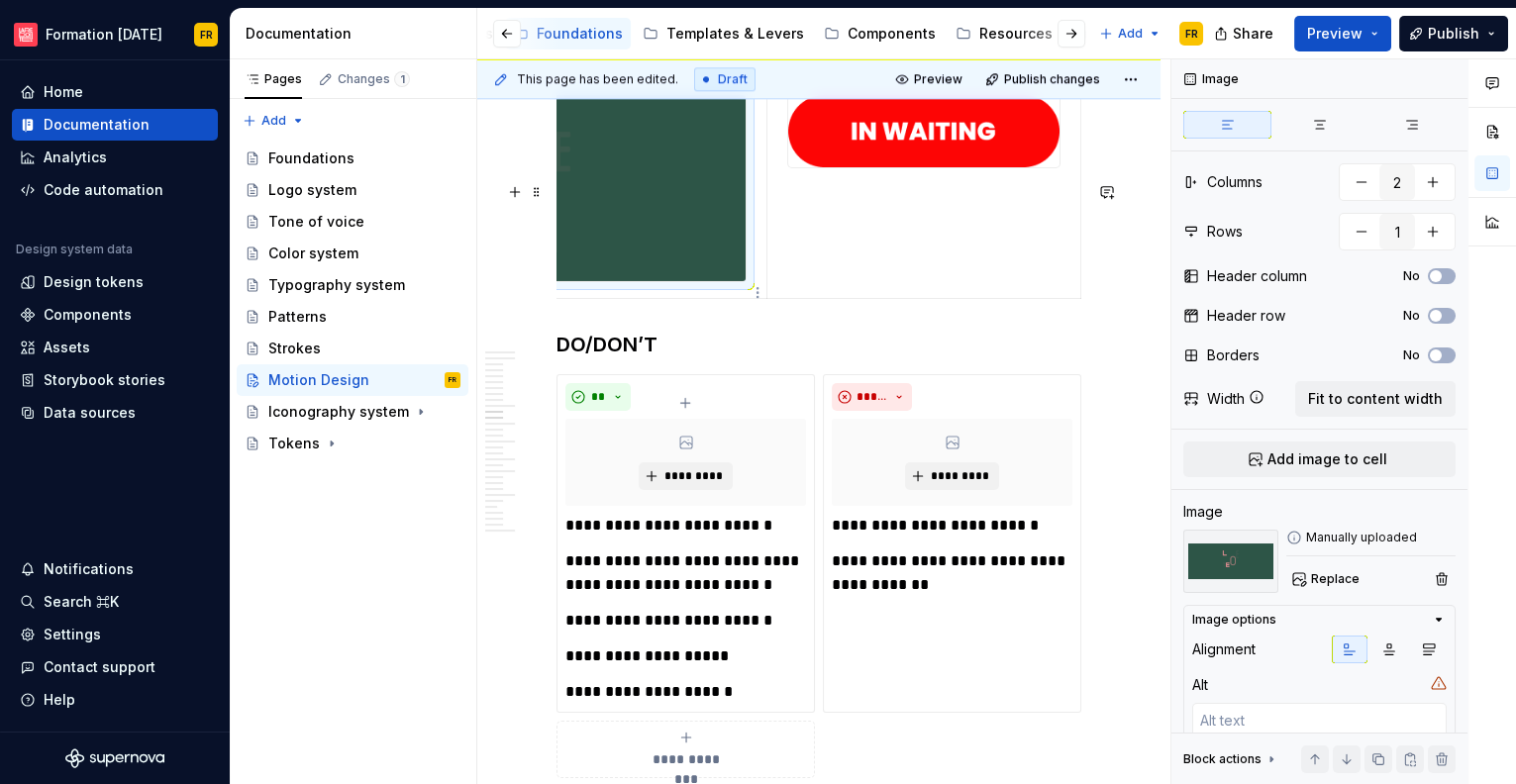 click at bounding box center [528, 188] 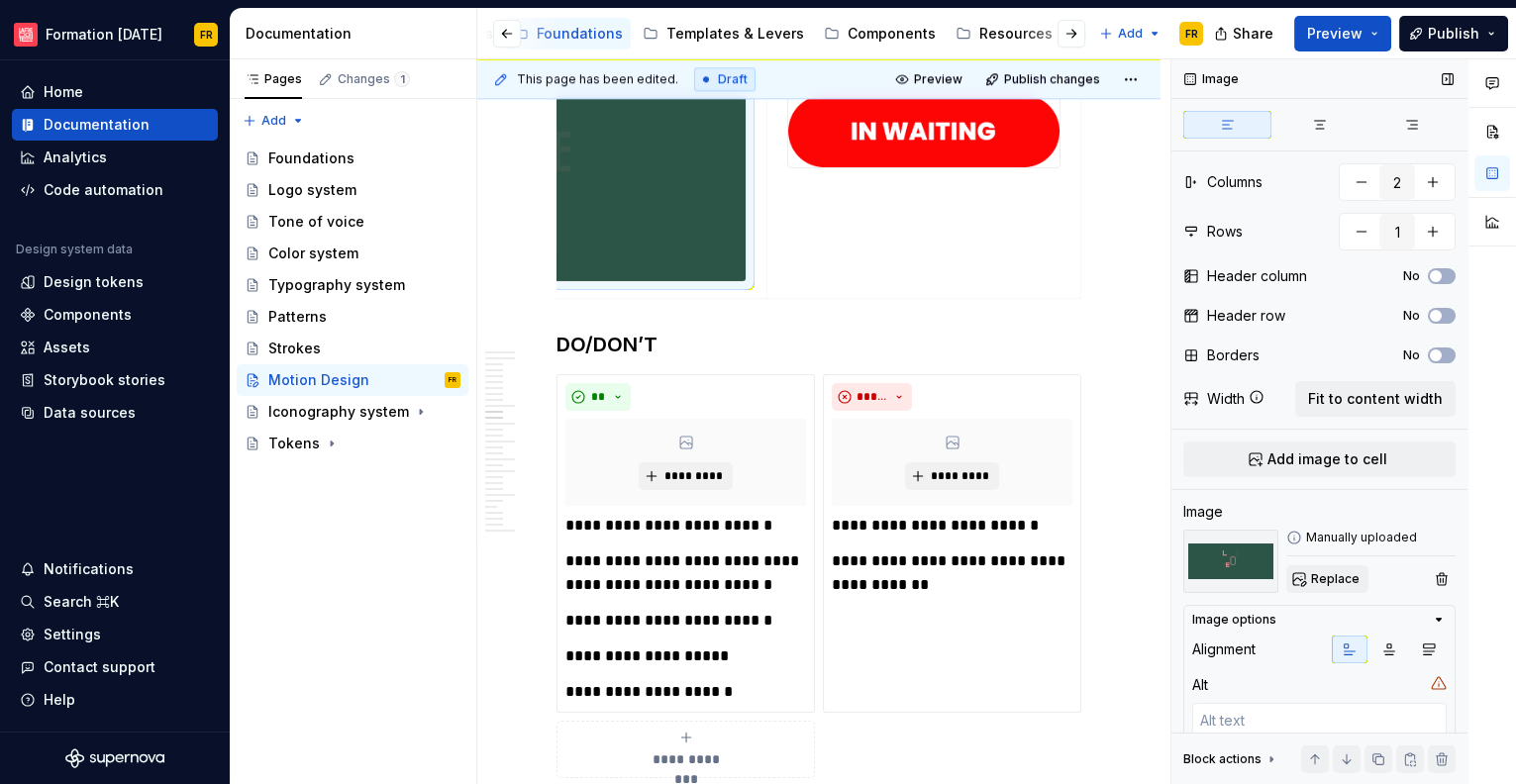 click on "Replace" at bounding box center (1335, 579) 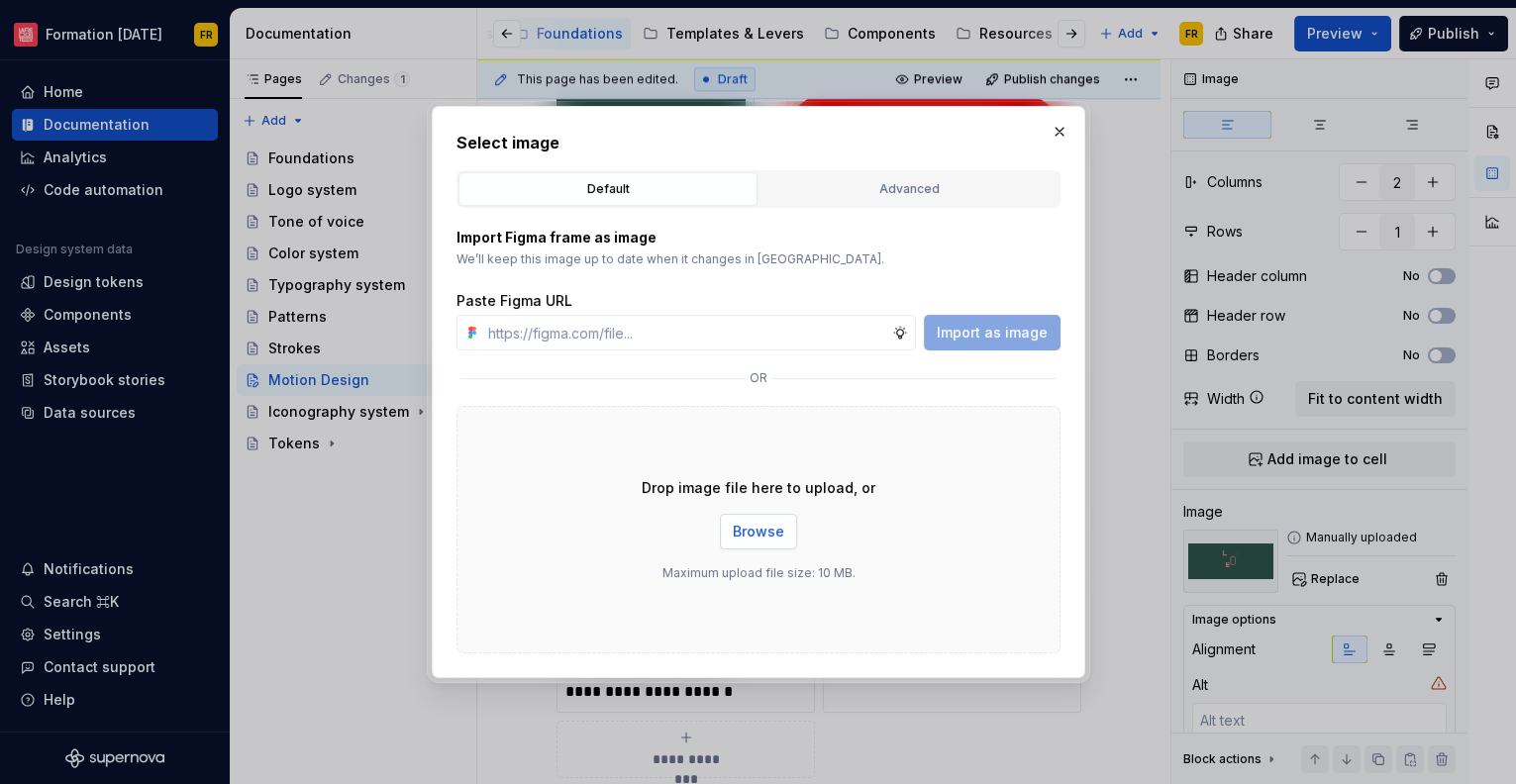 click on "Browse" at bounding box center [758, 532] 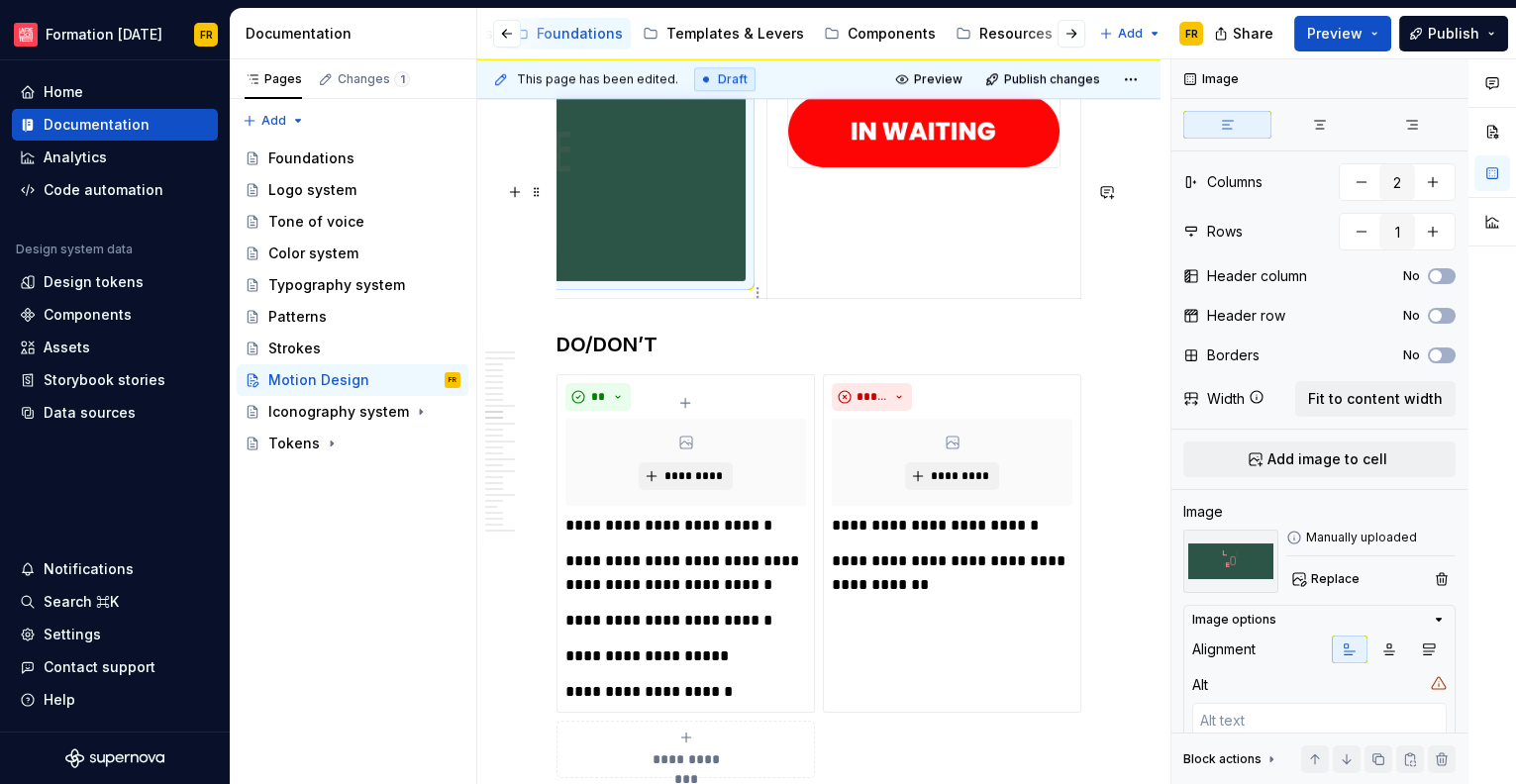 click at bounding box center [528, 188] 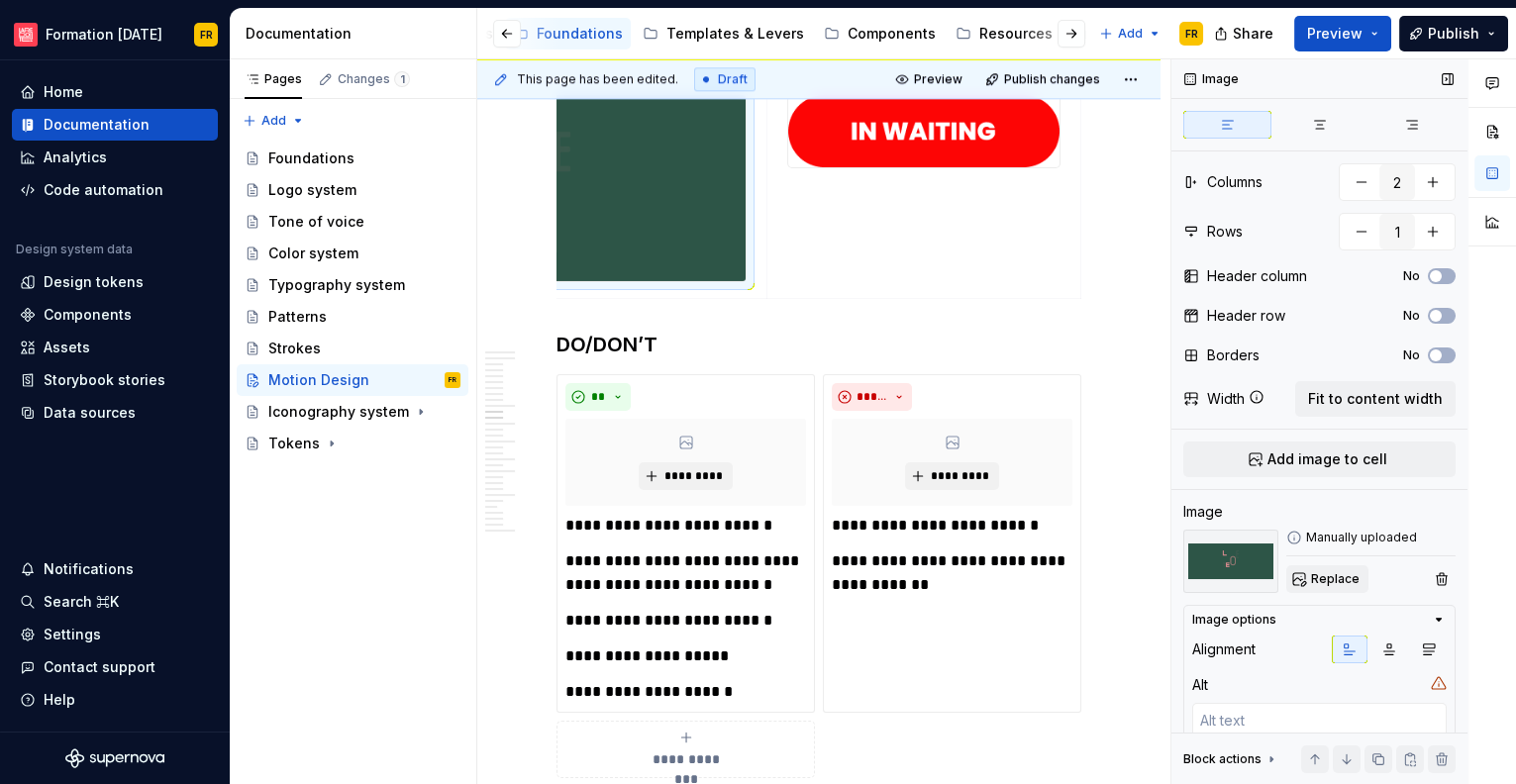 click on "Replace" at bounding box center (1335, 579) 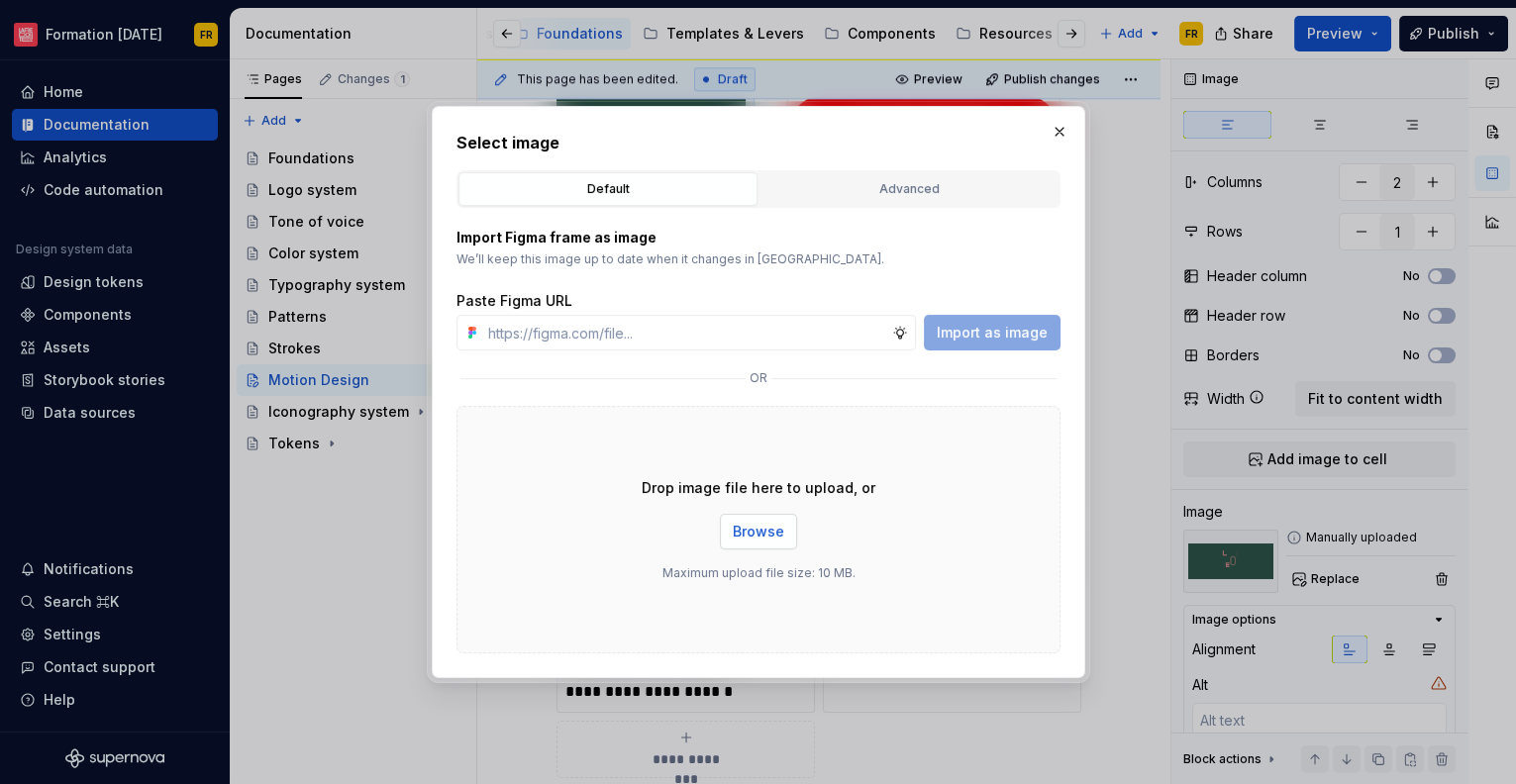 click on "Browse" at bounding box center [758, 532] 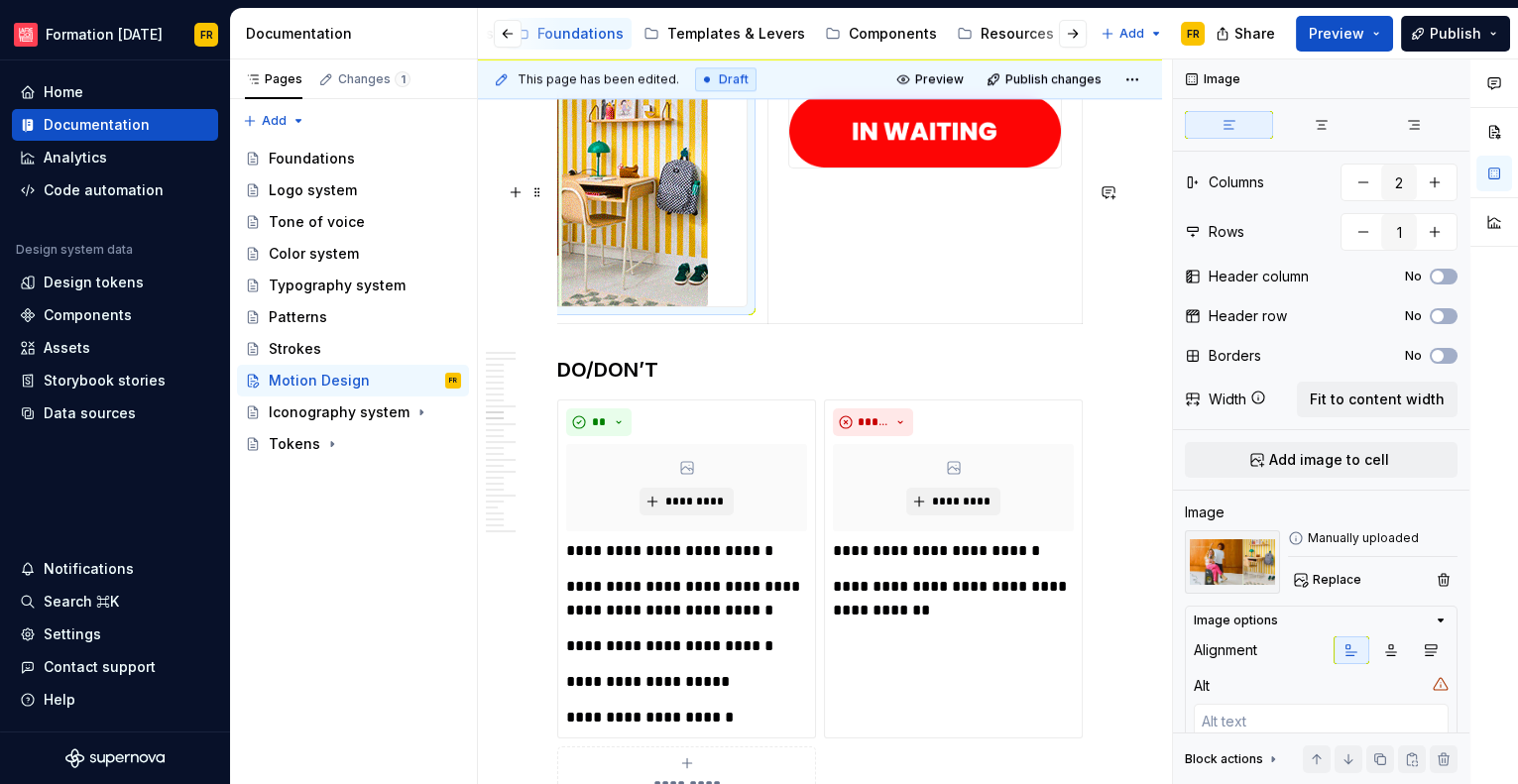 scroll, scrollTop: 0, scrollLeft: 15, axis: horizontal 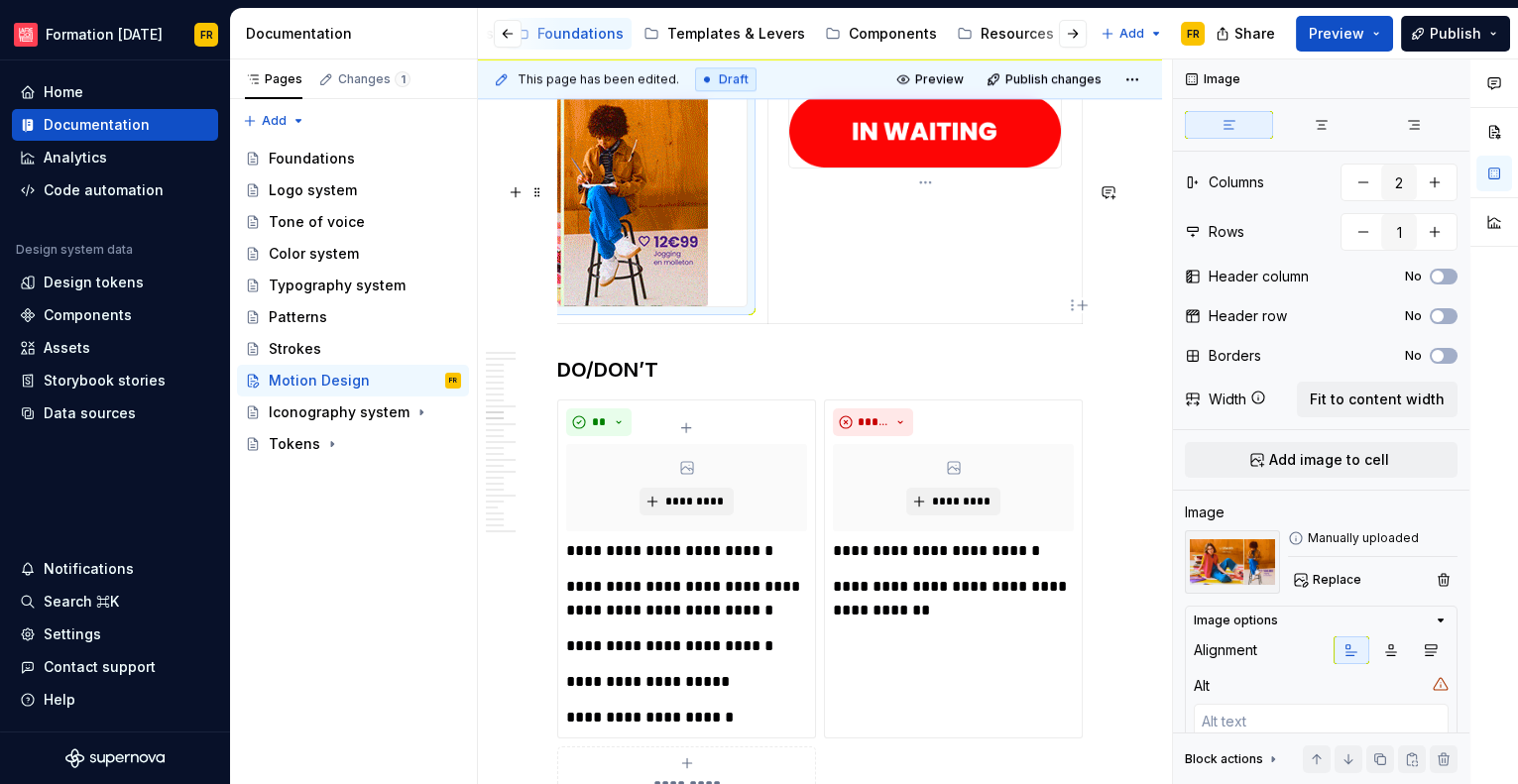 click at bounding box center [925, 131] 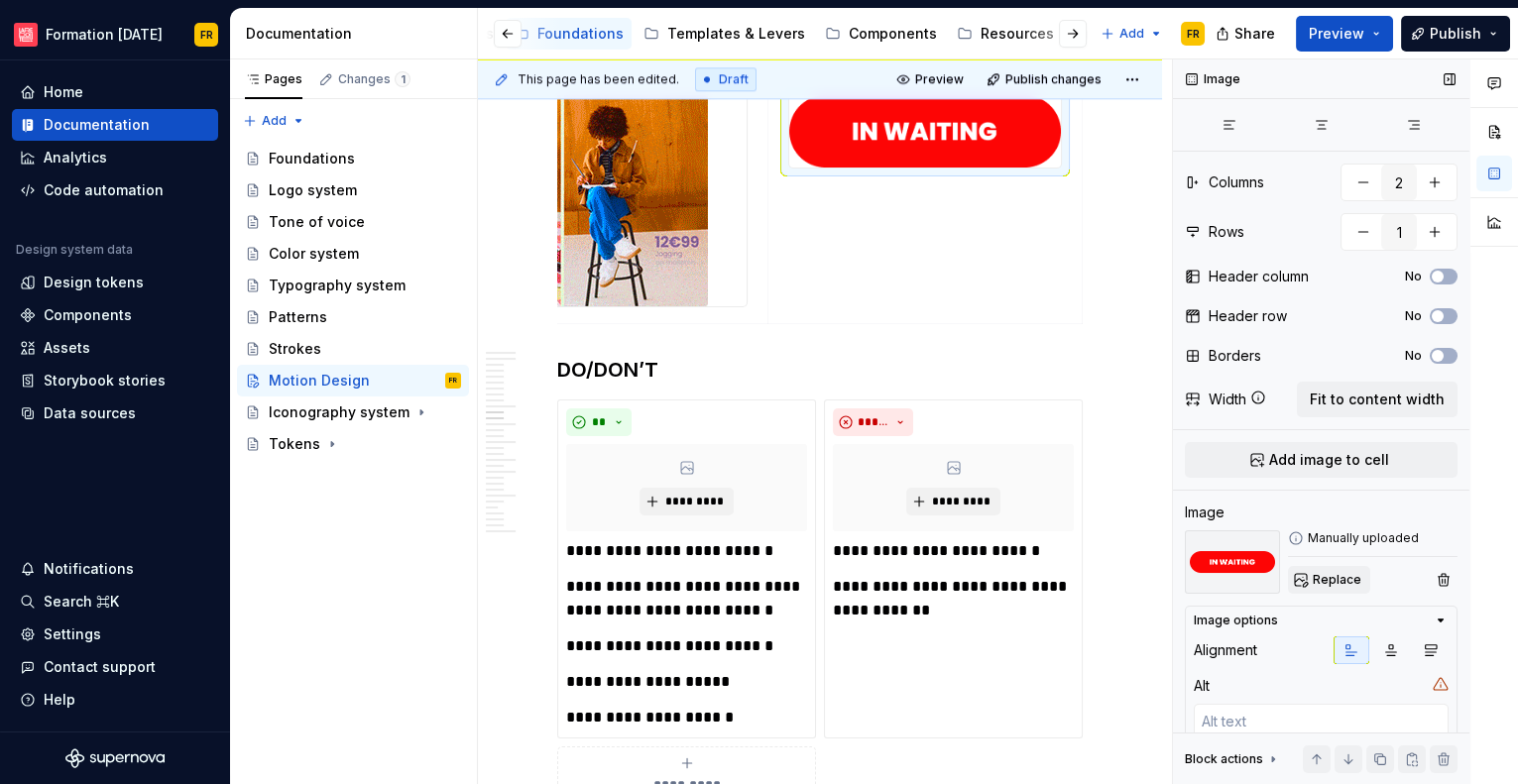 click on "Replace" at bounding box center [1337, 580] 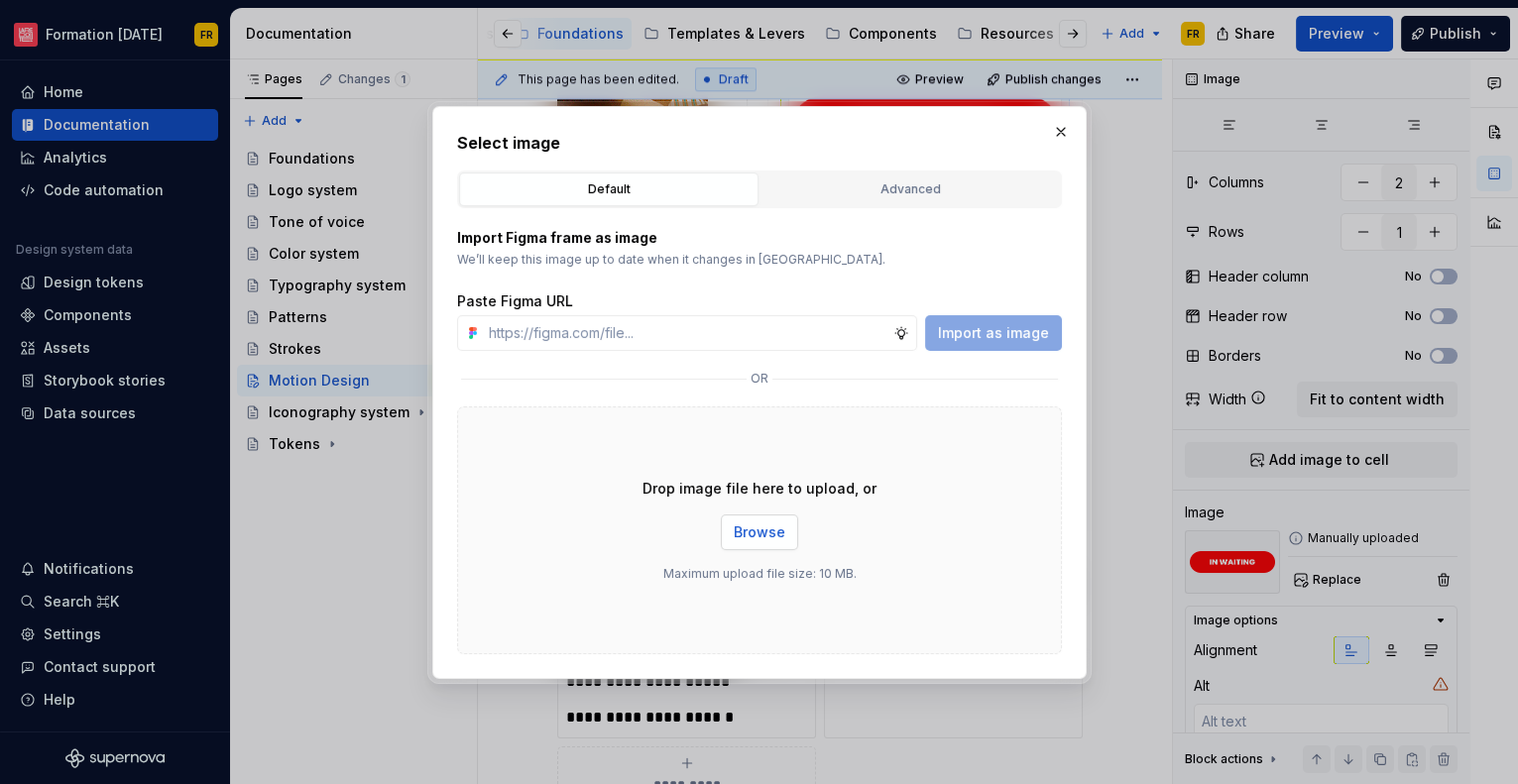 click on "Browse" at bounding box center (759, 532) 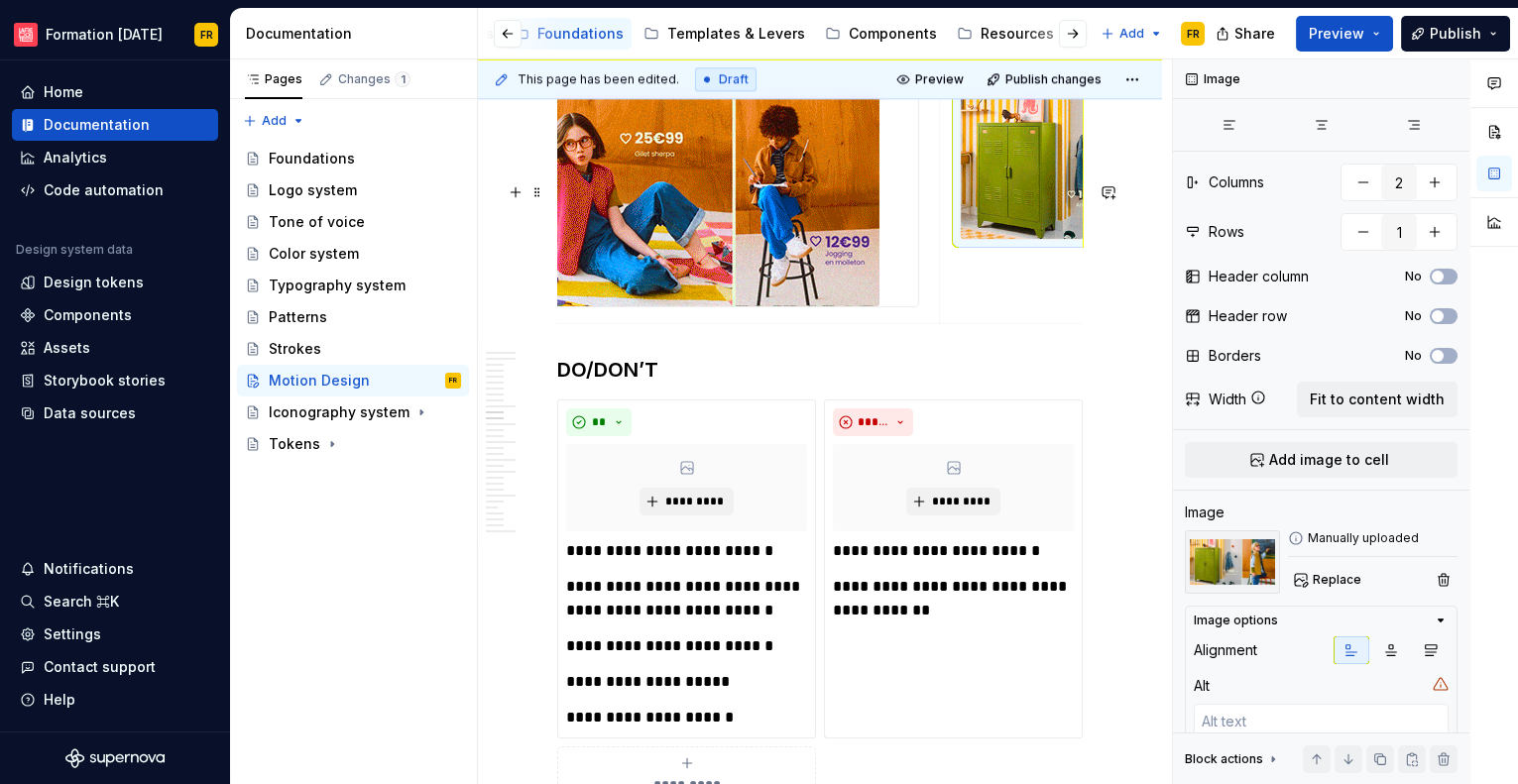scroll, scrollTop: 0, scrollLeft: 0, axis: both 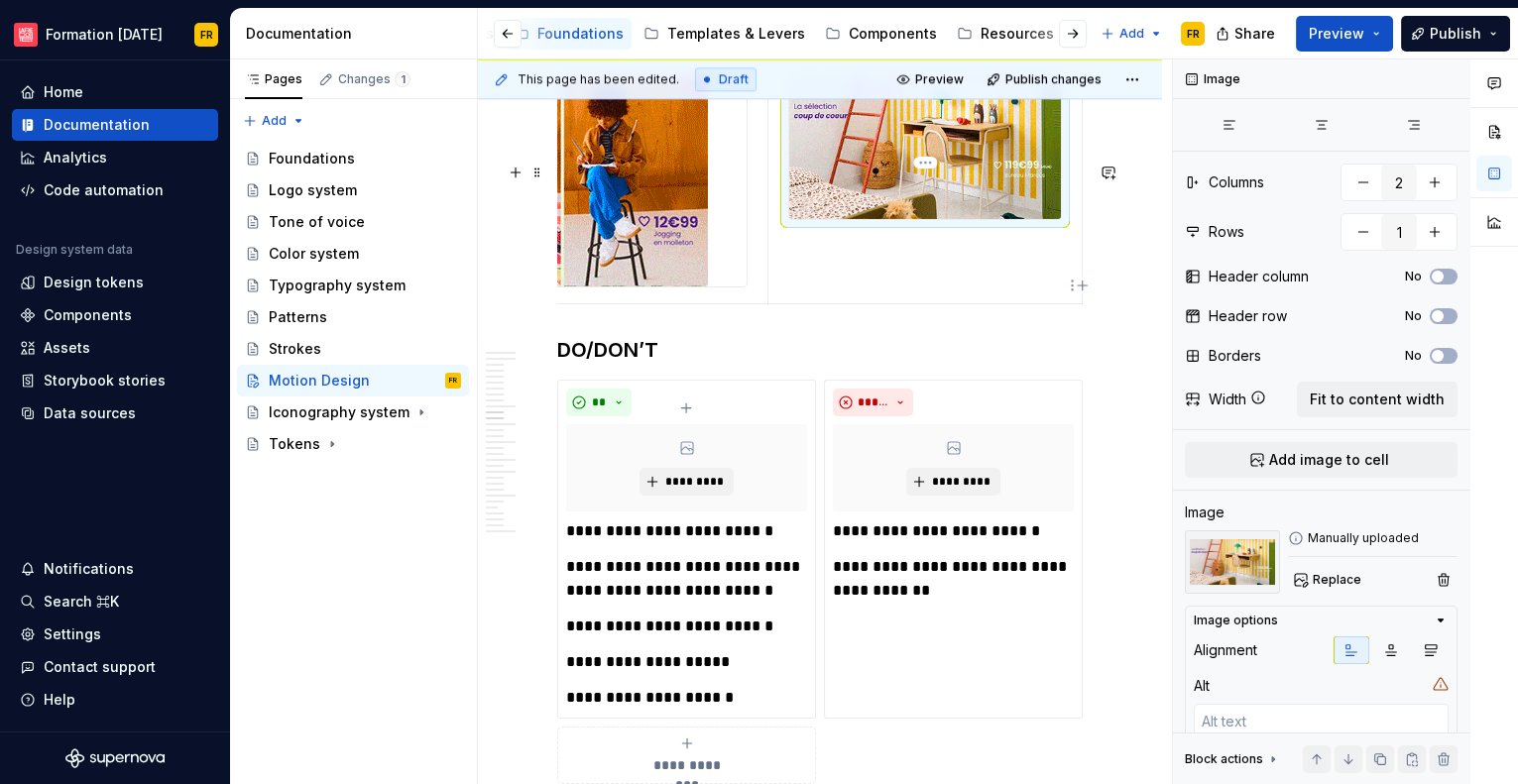 click at bounding box center [925, 148] 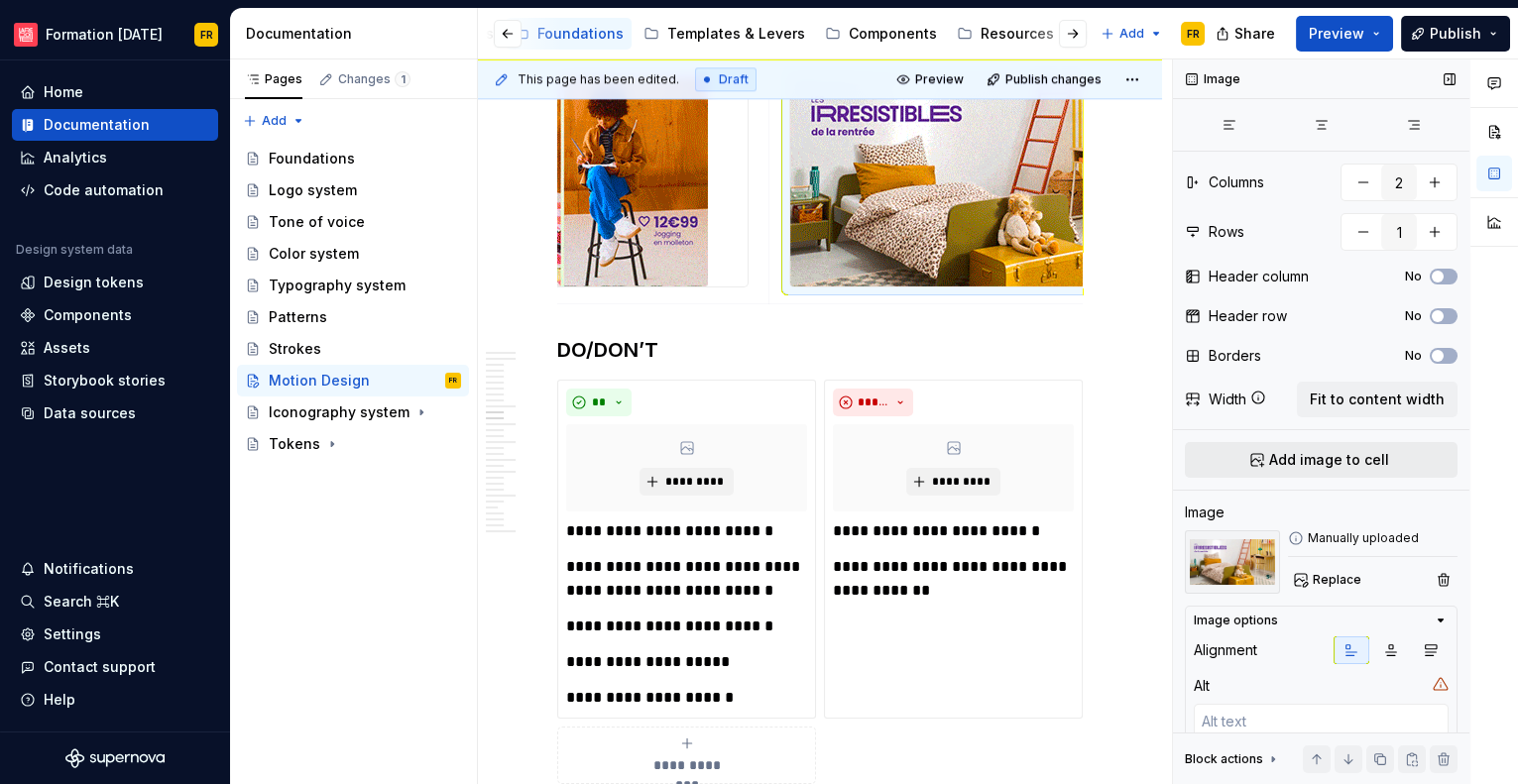 drag, startPoint x: 1080, startPoint y: 372, endPoint x: 1245, endPoint y: 463, distance: 188.43036 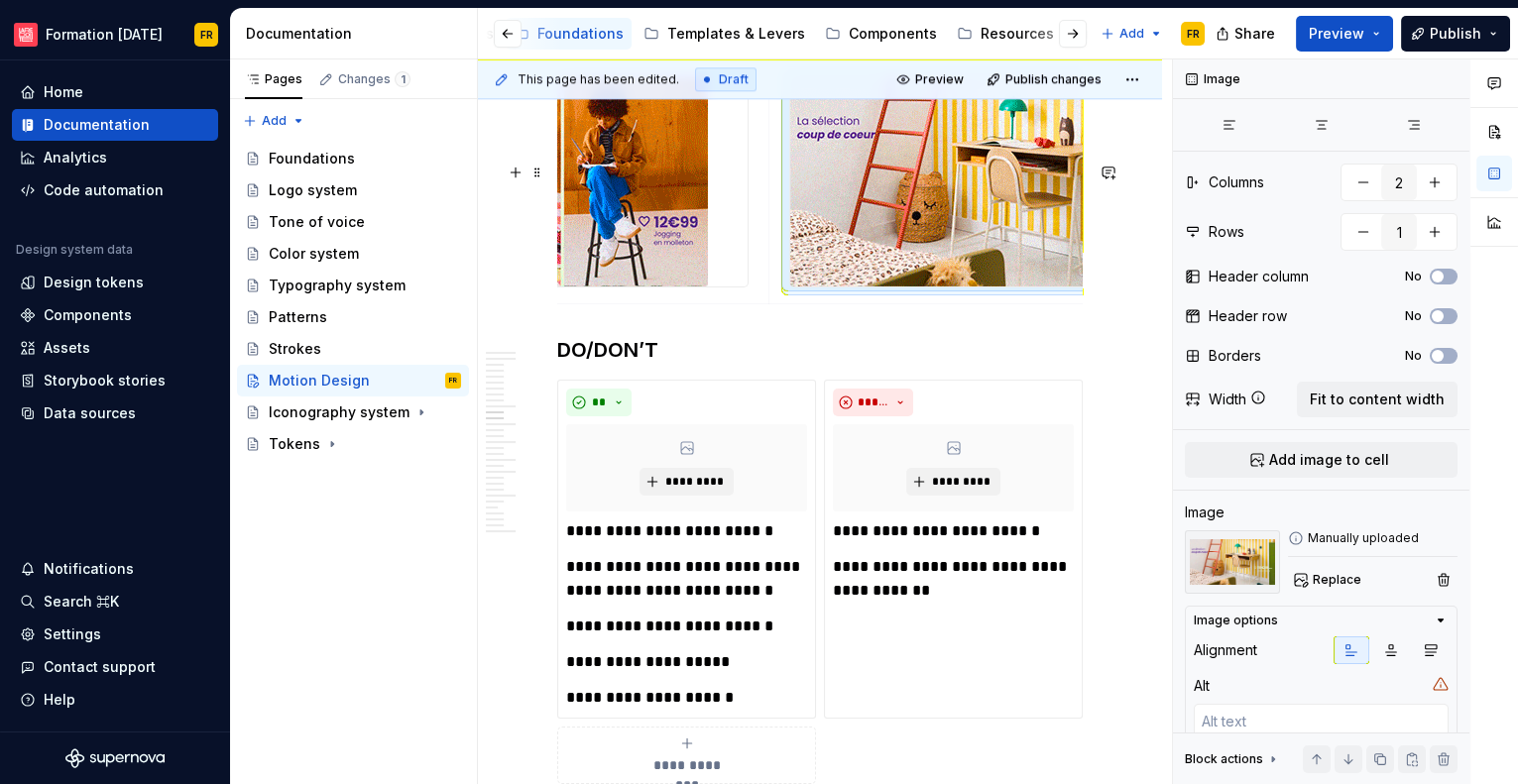 click at bounding box center (820, 184) 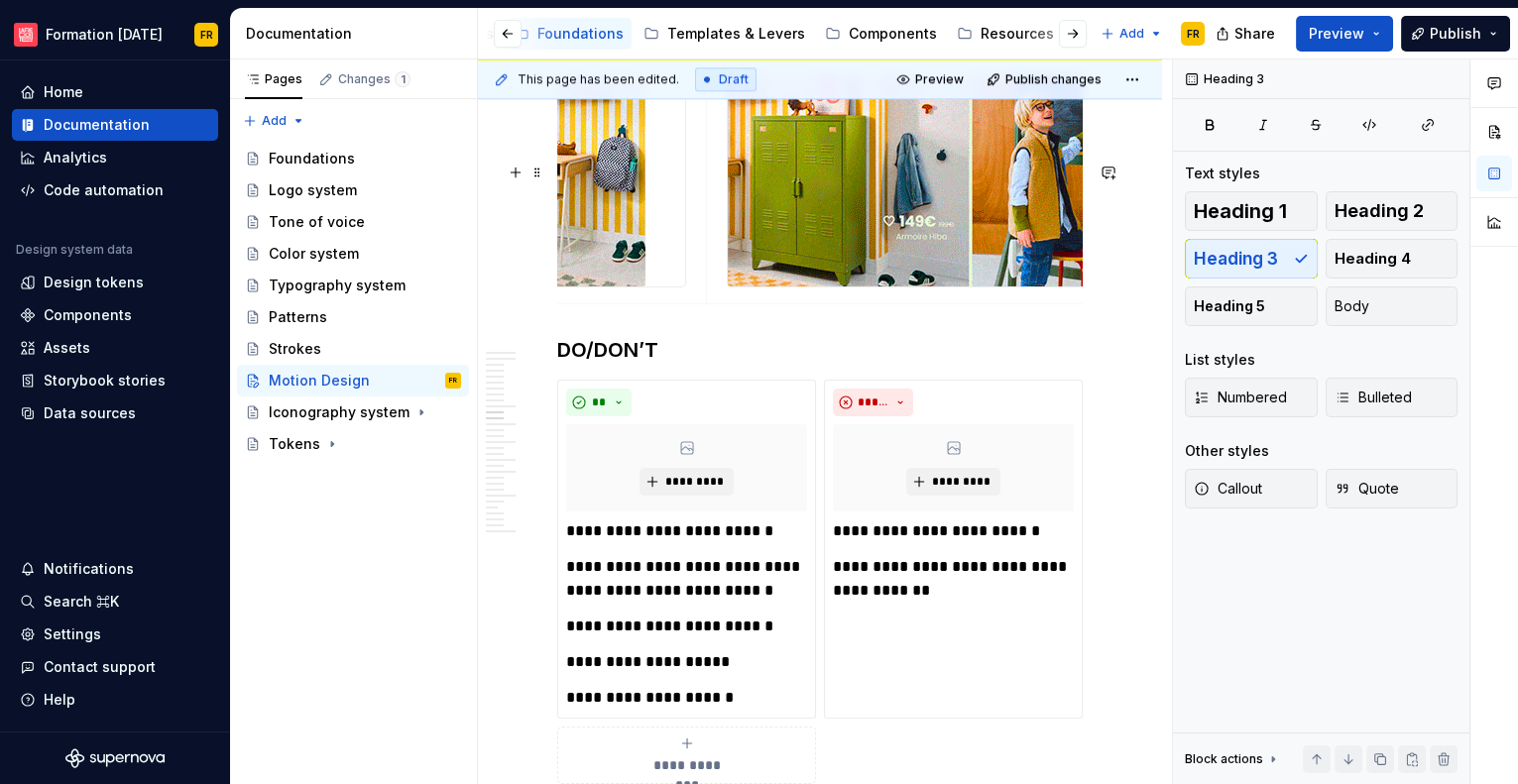 scroll, scrollTop: 0, scrollLeft: 432, axis: horizontal 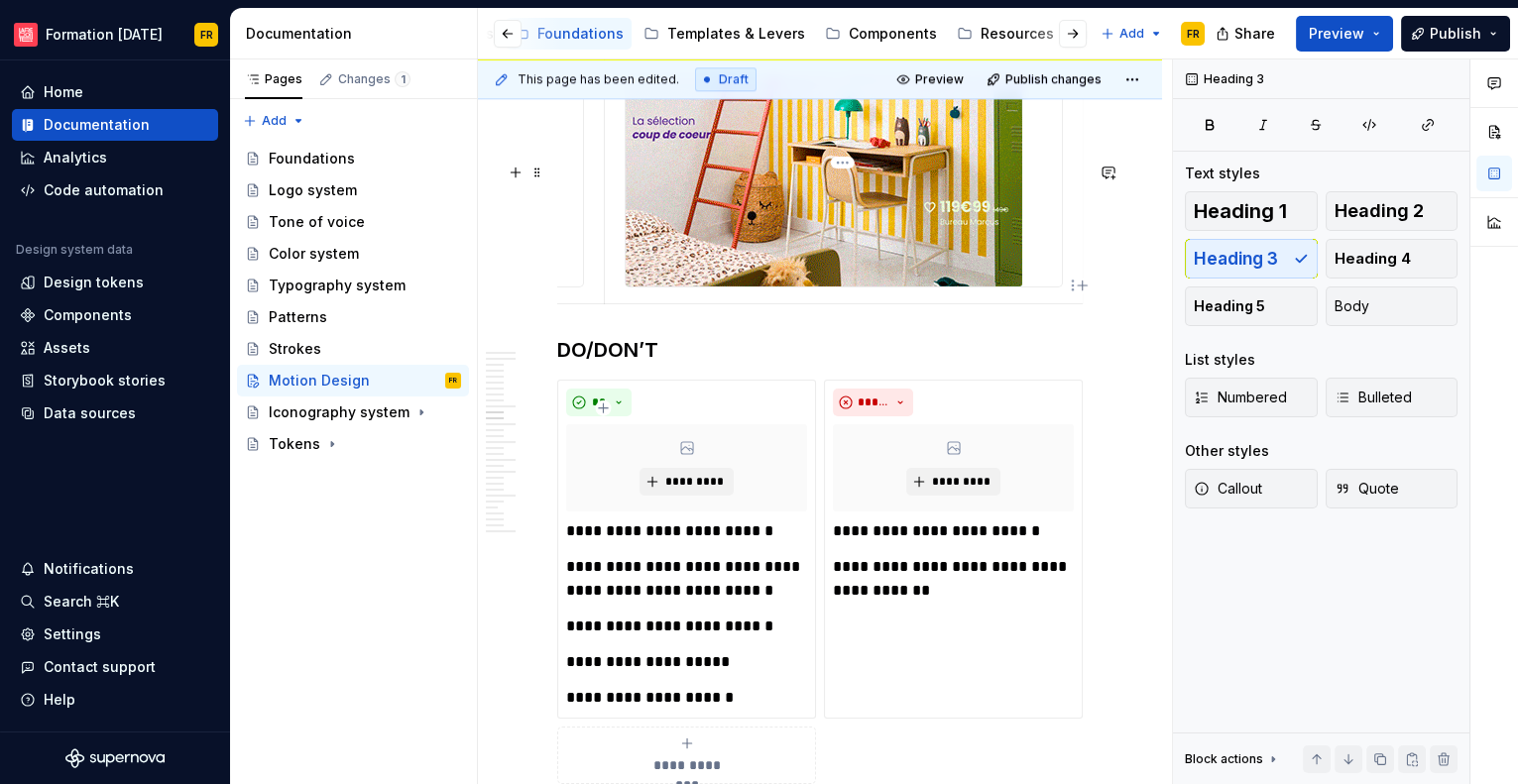 click at bounding box center [844, 180] 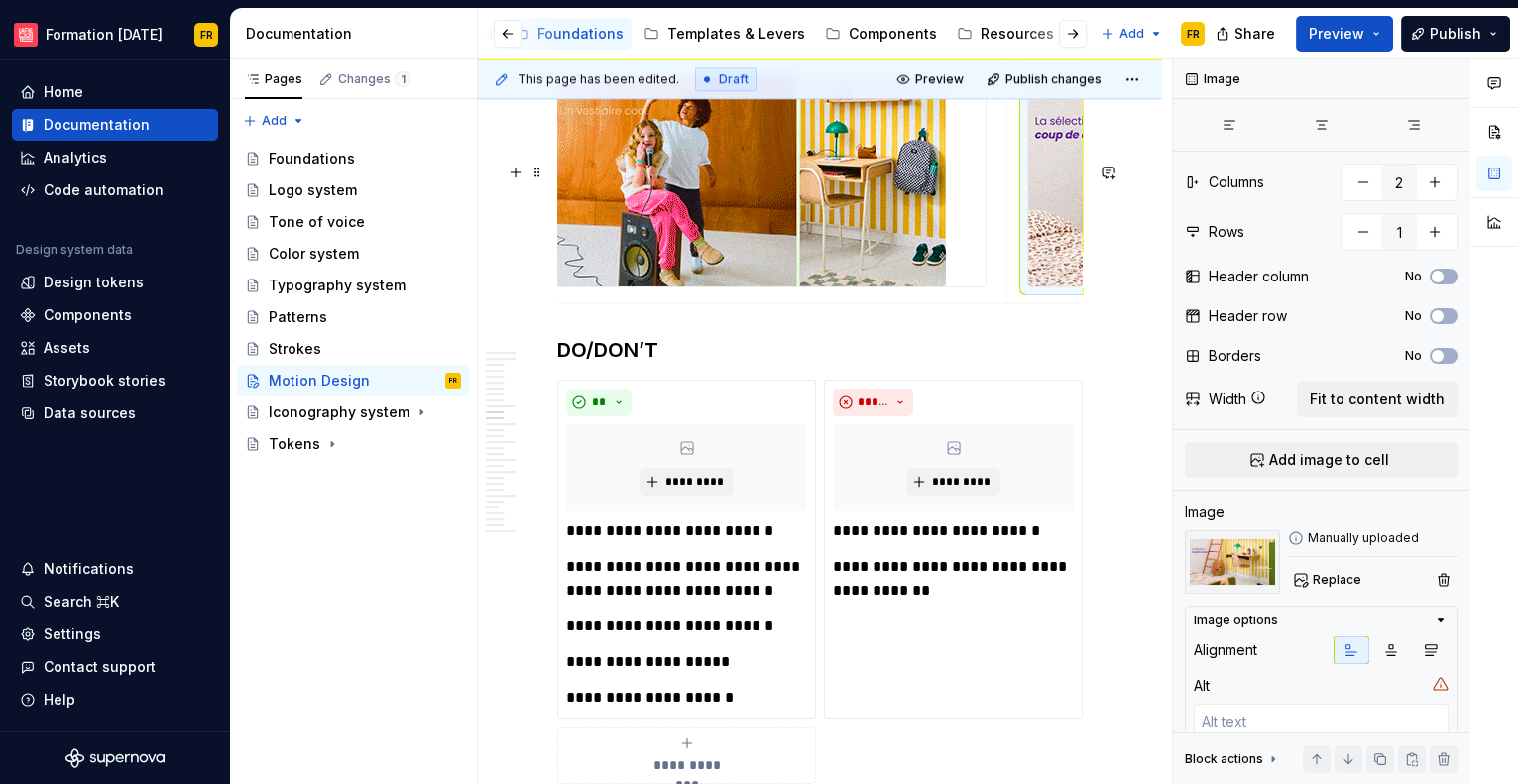 scroll, scrollTop: 0, scrollLeft: 0, axis: both 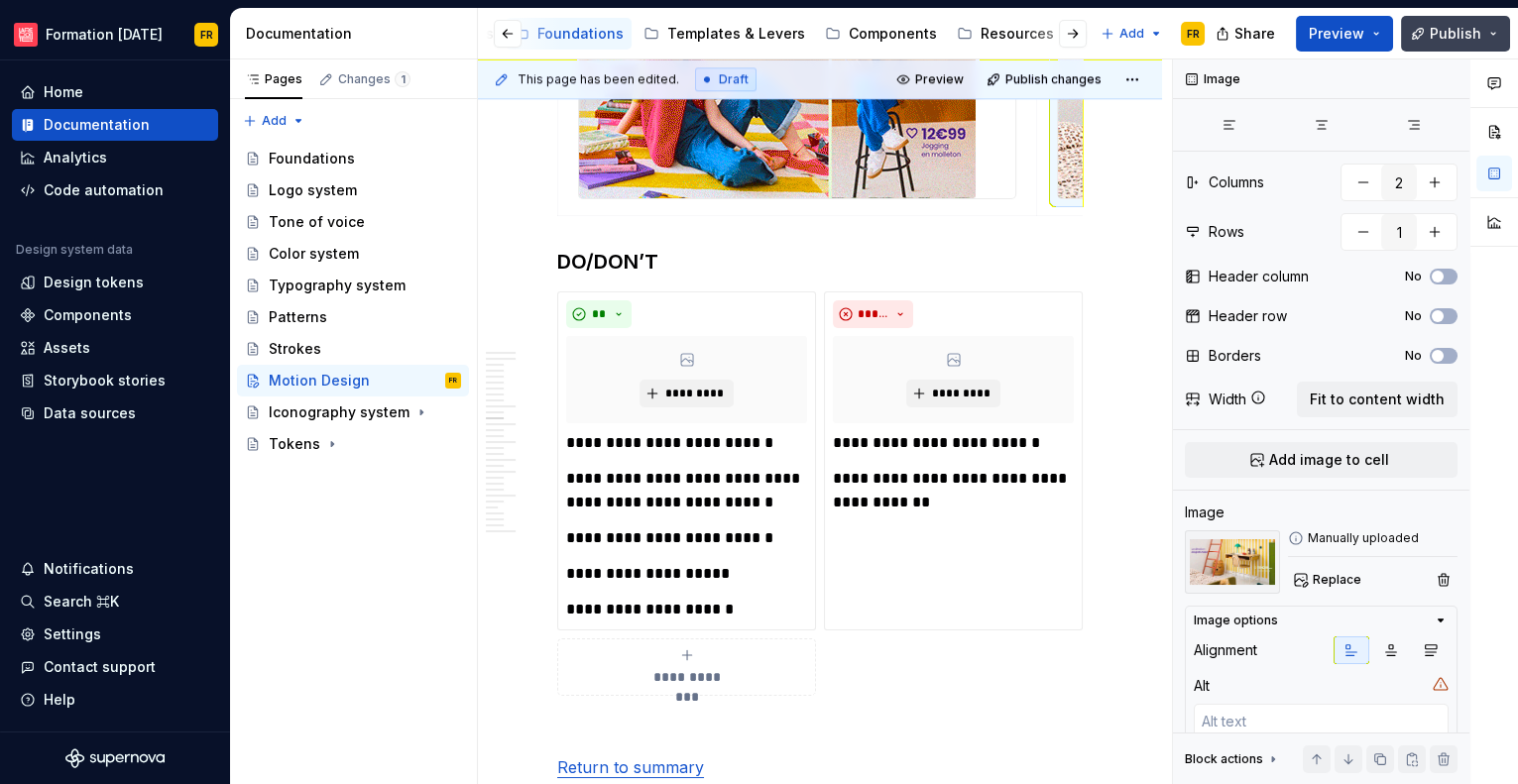 drag, startPoint x: 1460, startPoint y: 32, endPoint x: 1455, endPoint y: 41, distance: 10.29563 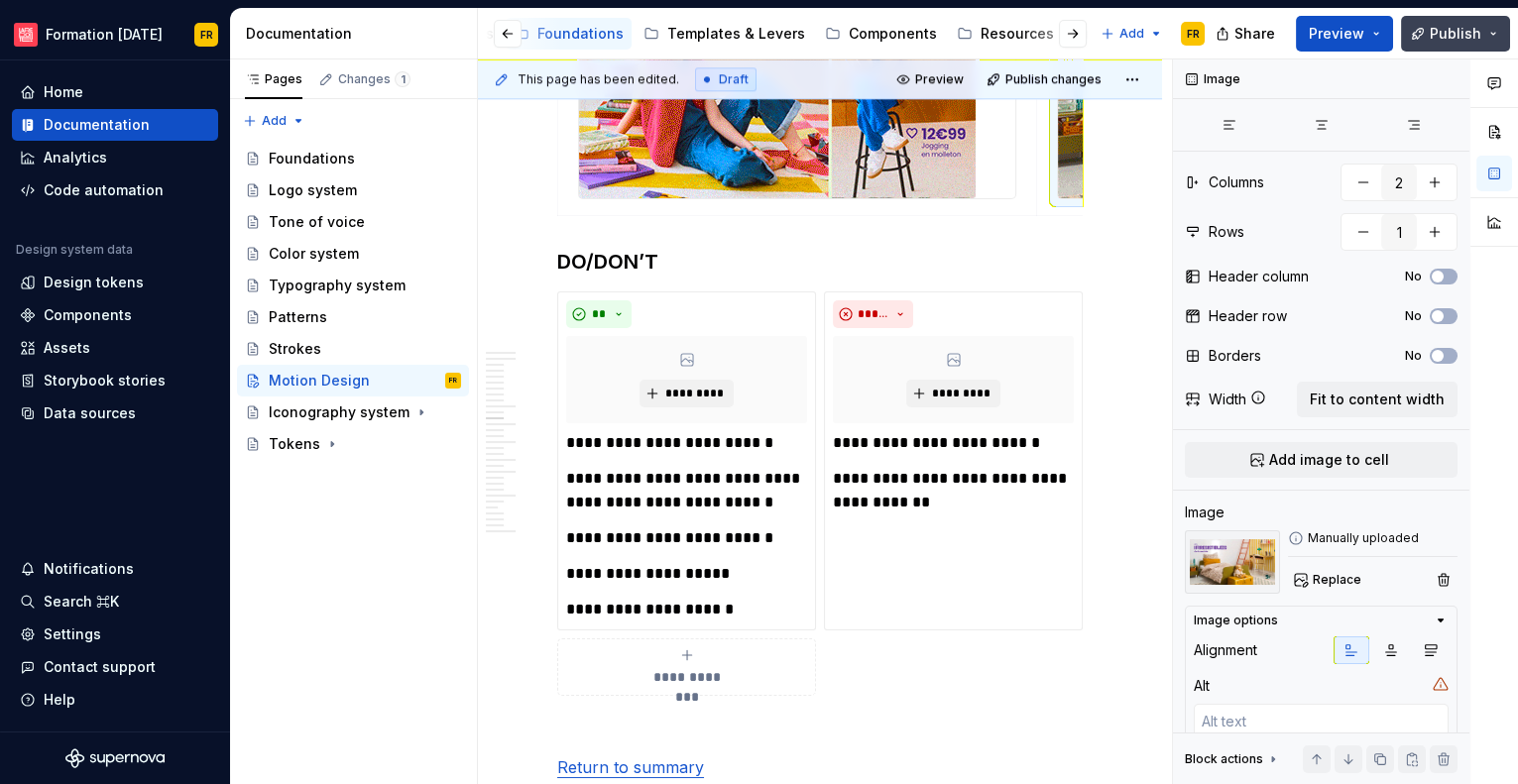 click on "Publish" at bounding box center (1456, 34) 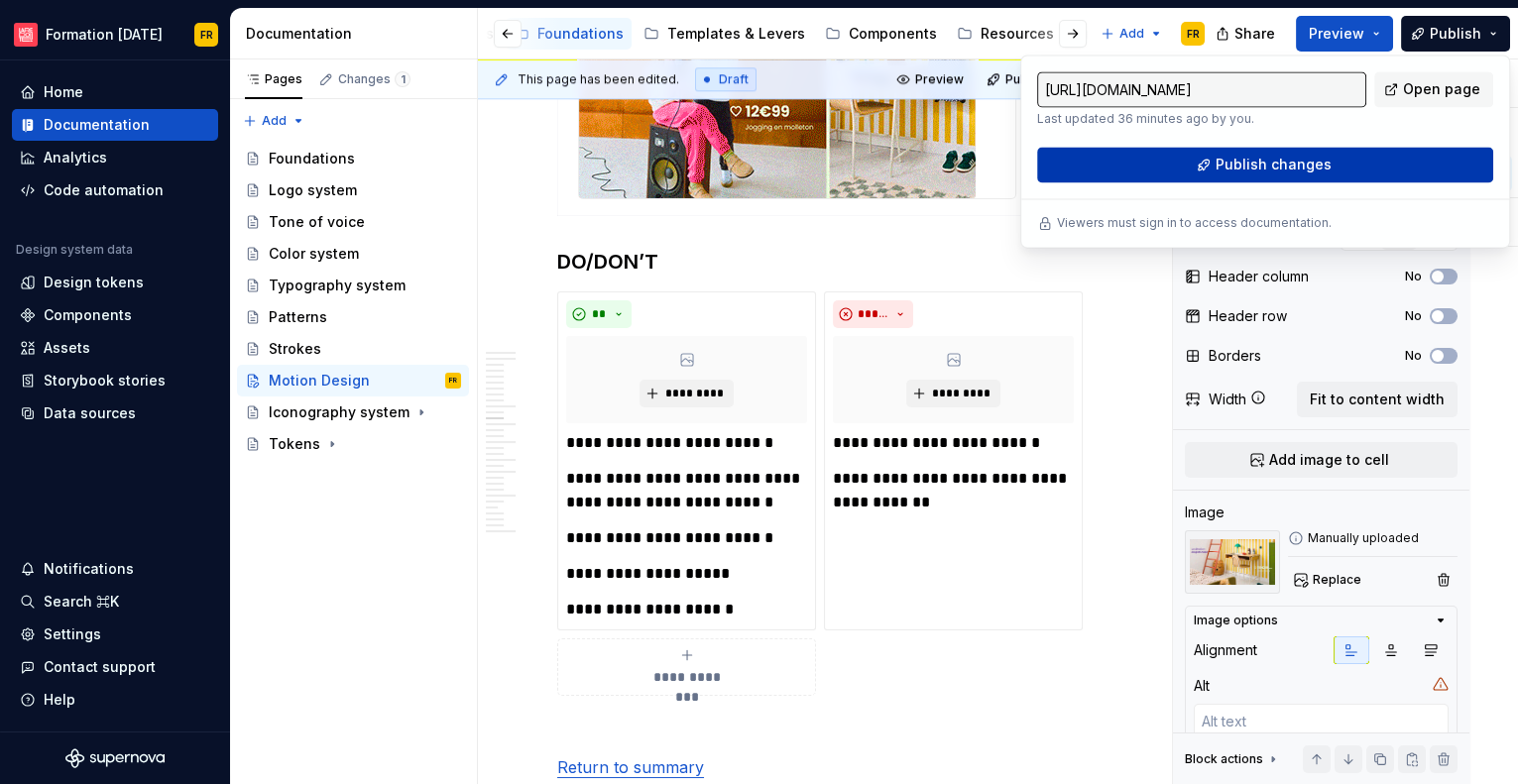 click on "Publish changes" at bounding box center [1265, 165] 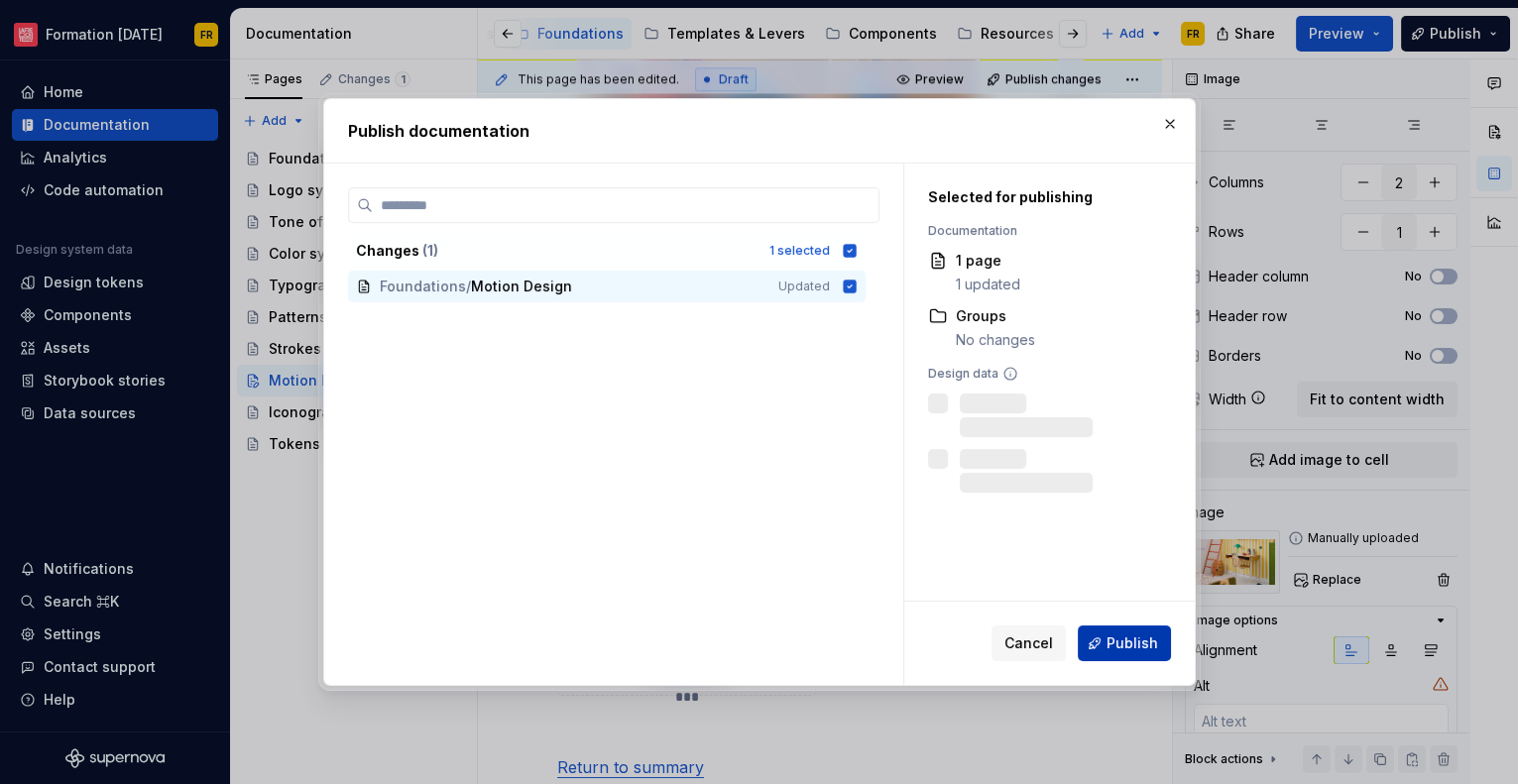 click on "Publish" at bounding box center (1132, 643) 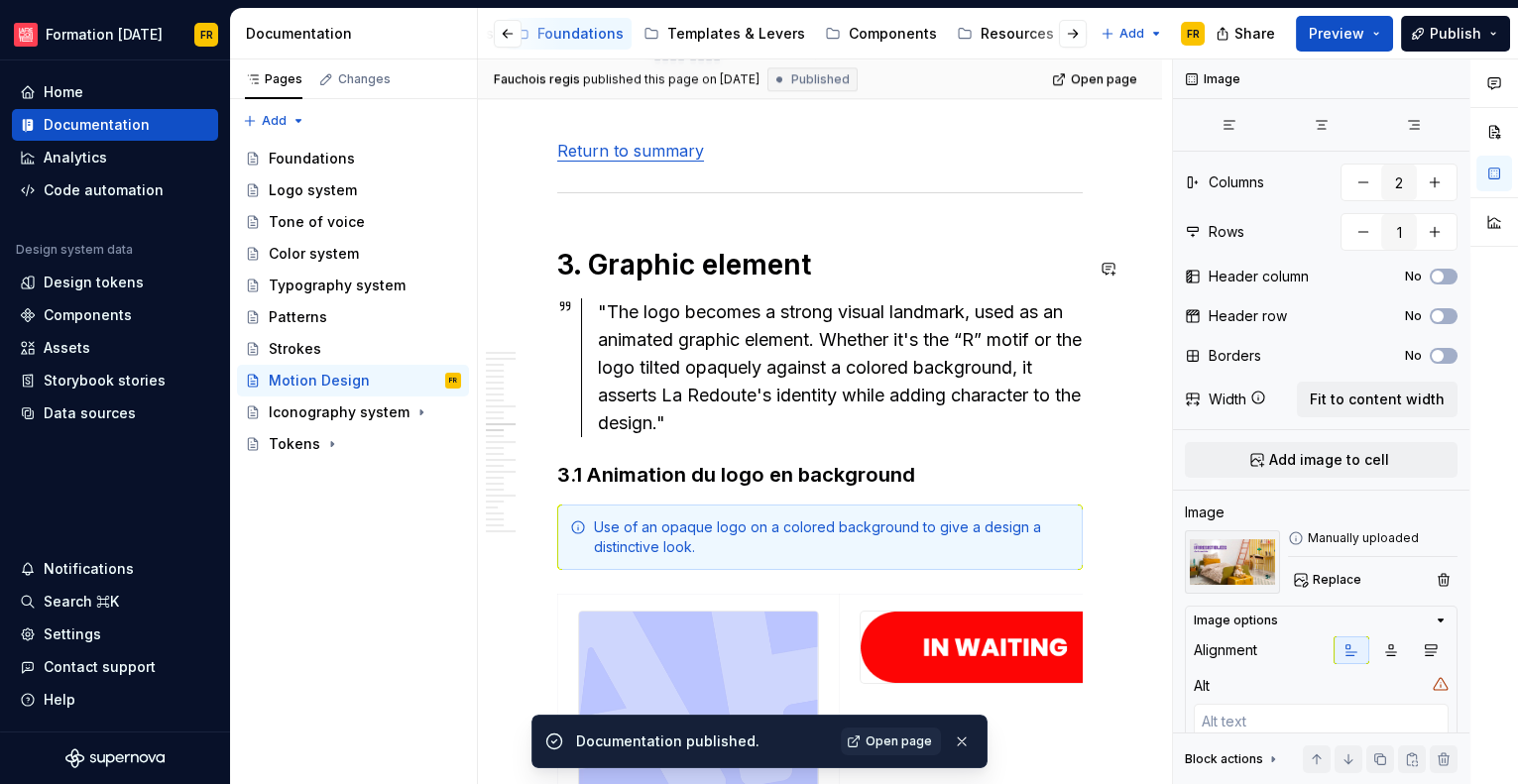 scroll, scrollTop: 5042, scrollLeft: 0, axis: vertical 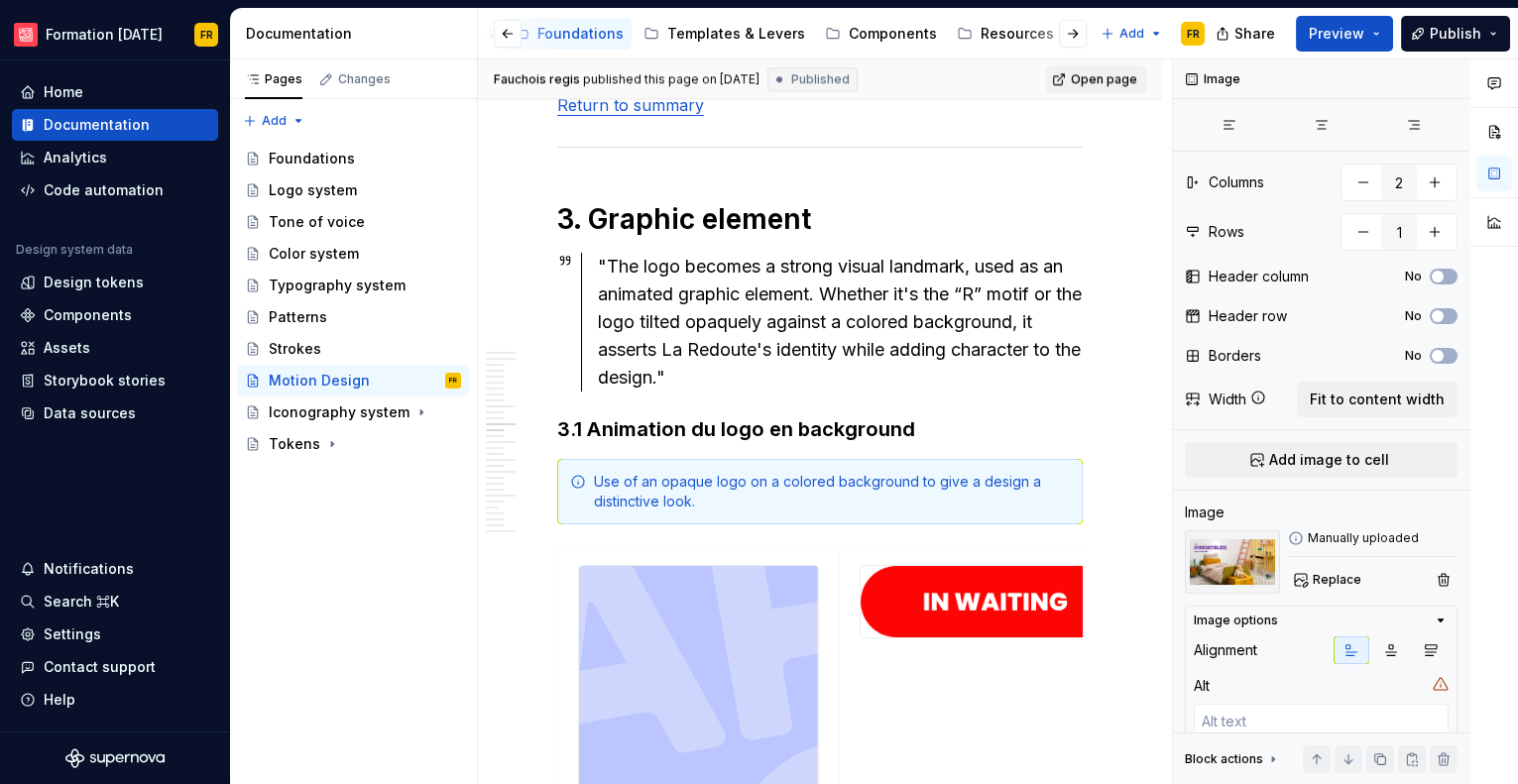 click on "Open page" at bounding box center (1104, 79) 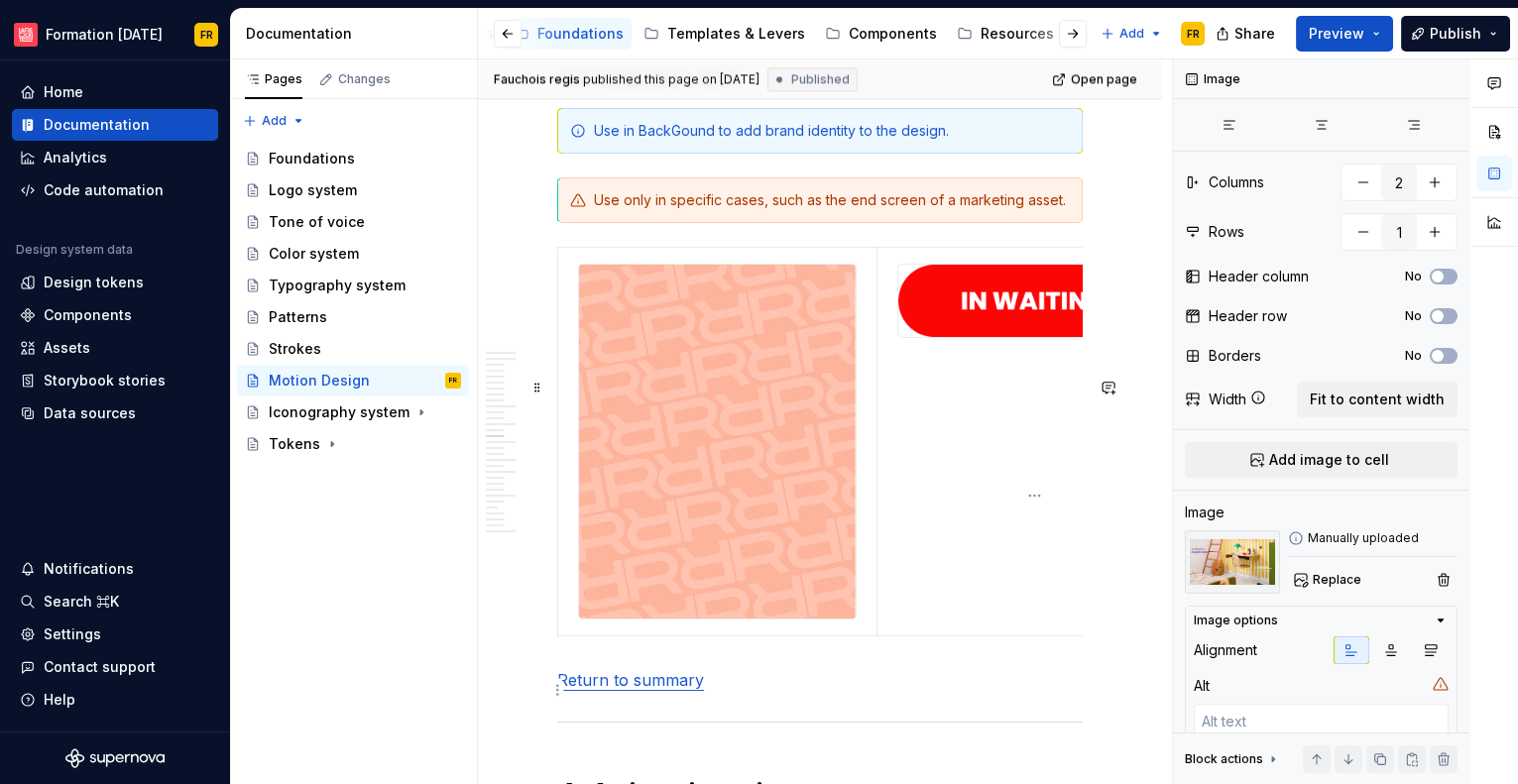 scroll, scrollTop: 5399, scrollLeft: 0, axis: vertical 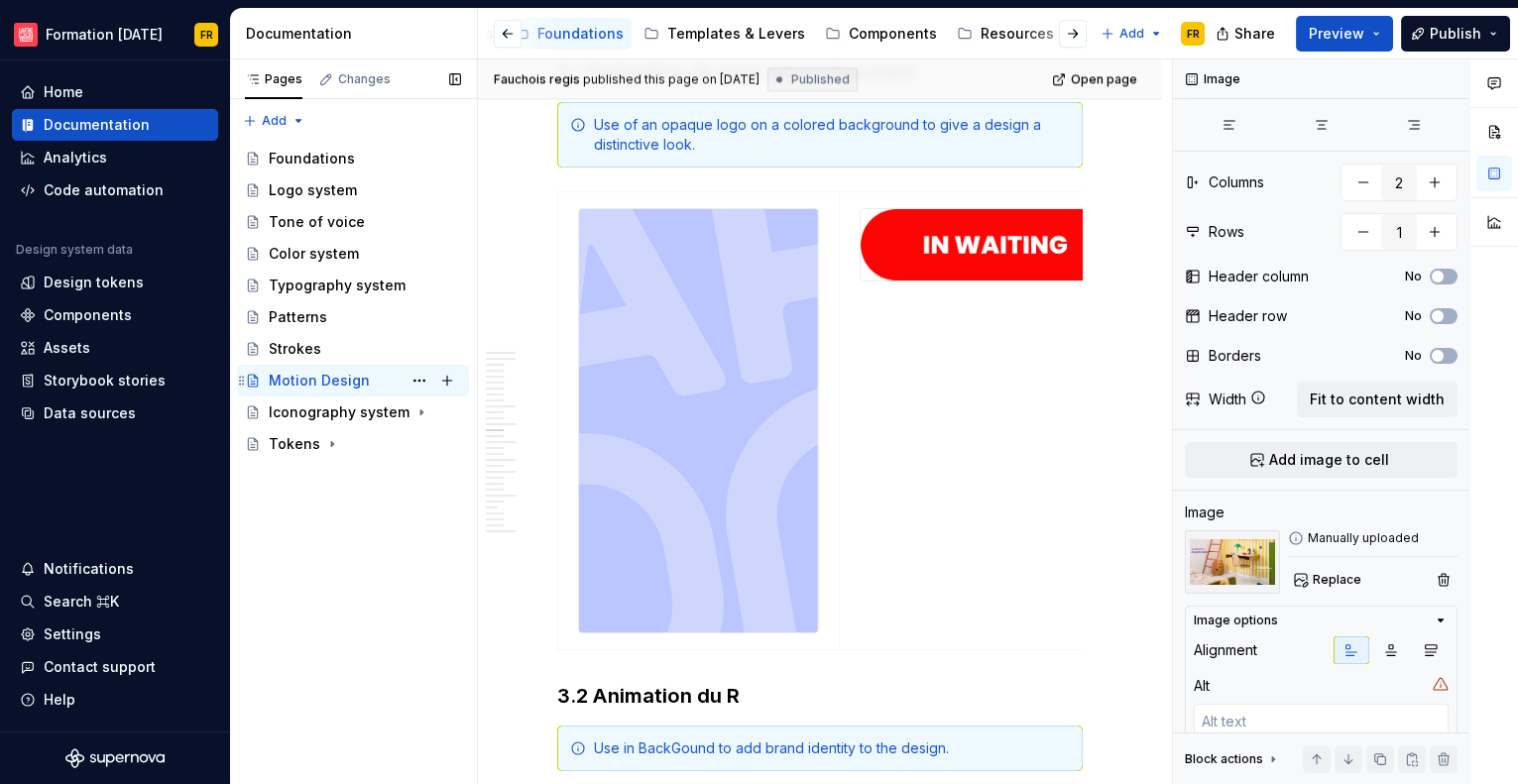 click on "Motion Design" at bounding box center [319, 381] 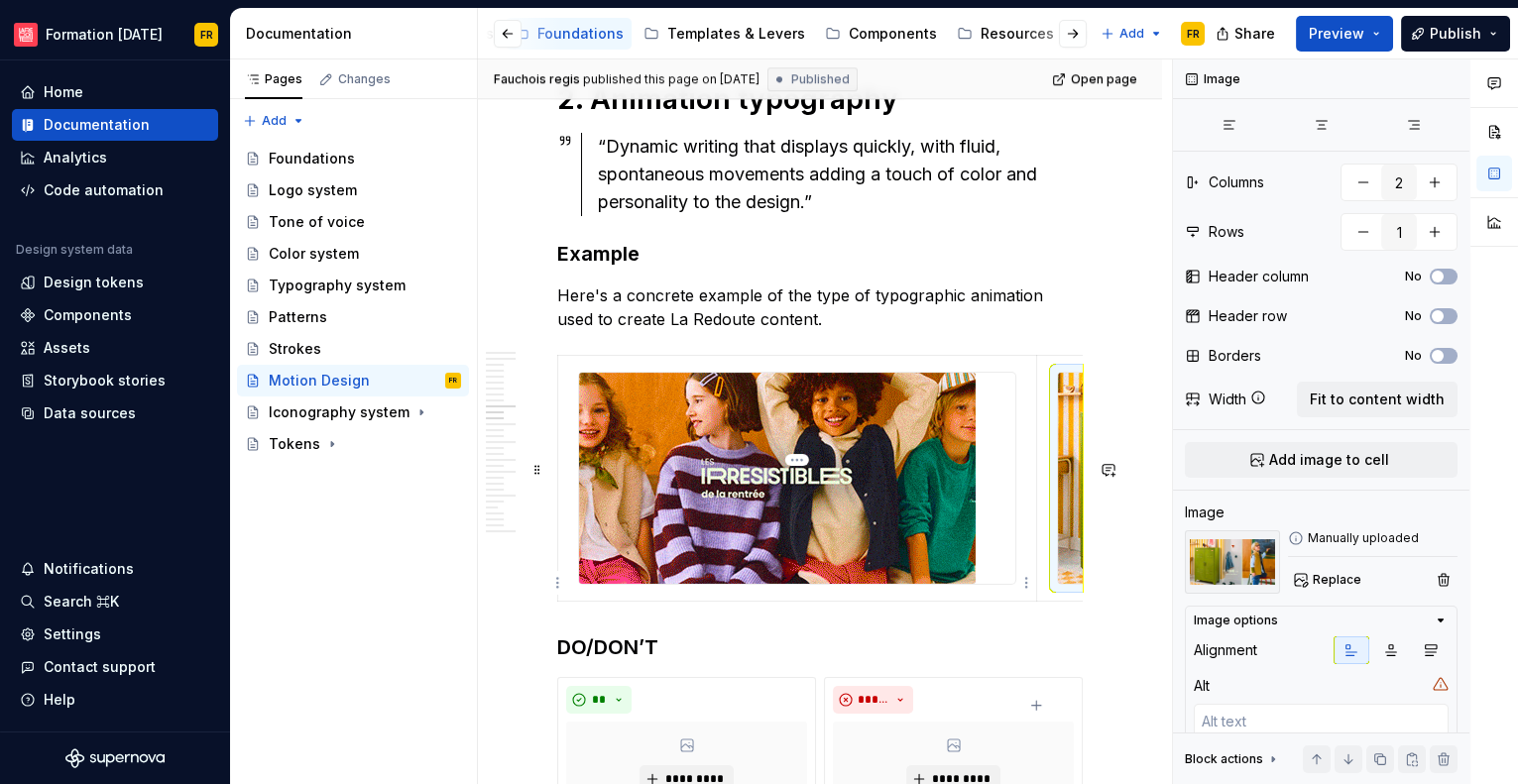 scroll, scrollTop: 4376, scrollLeft: 0, axis: vertical 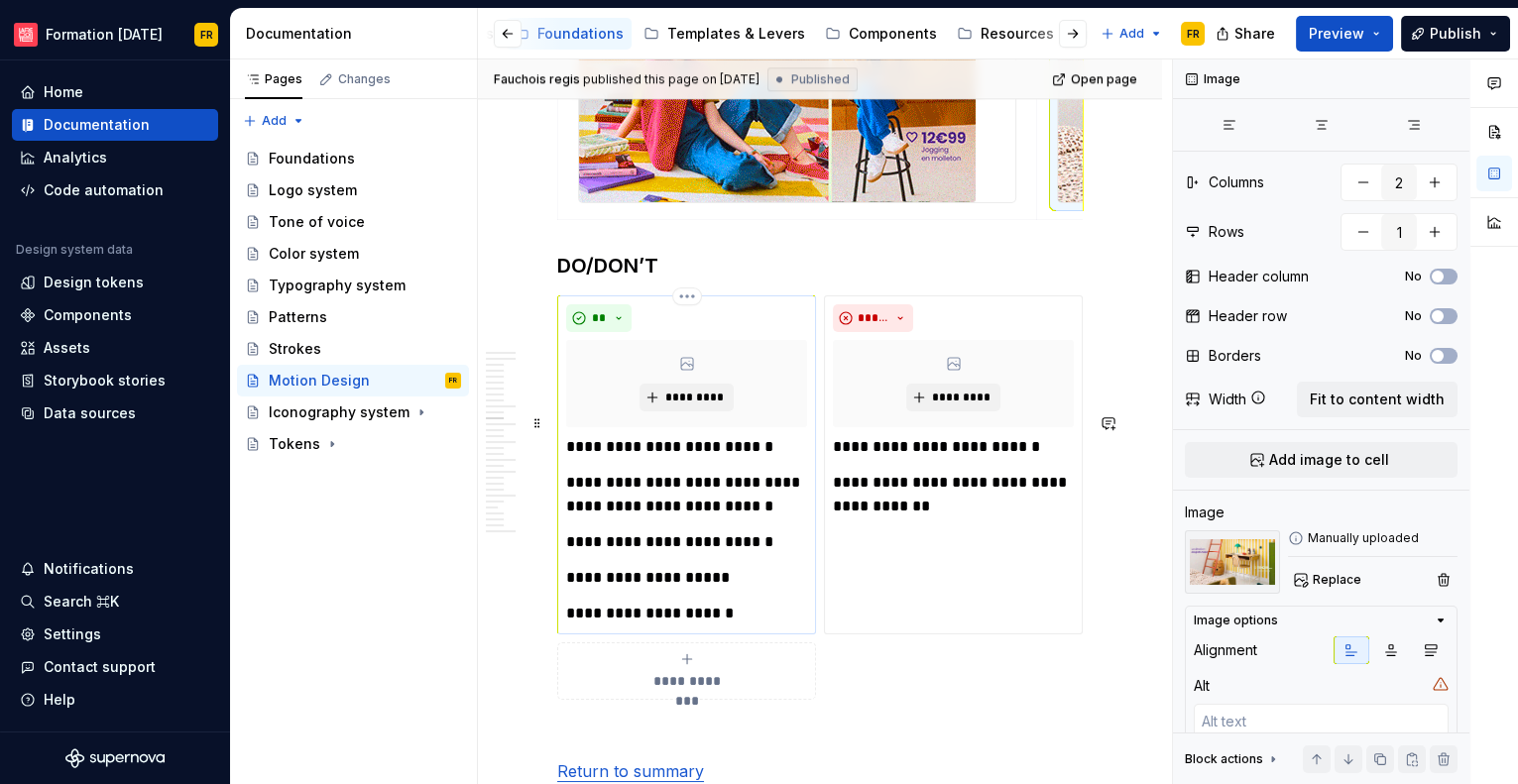 click on "**********" at bounding box center [686, 495] 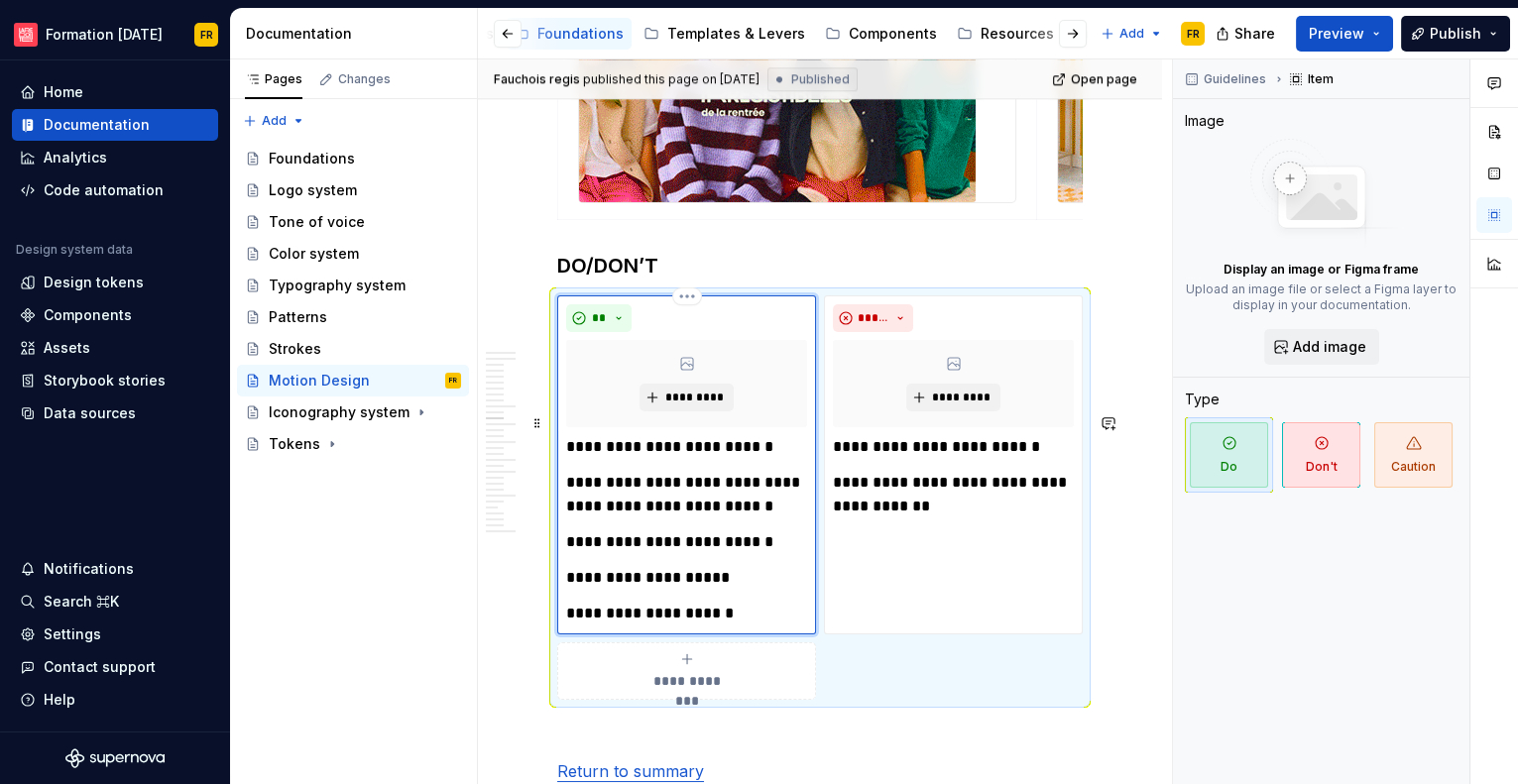 click on "**********" at bounding box center (686, 447) 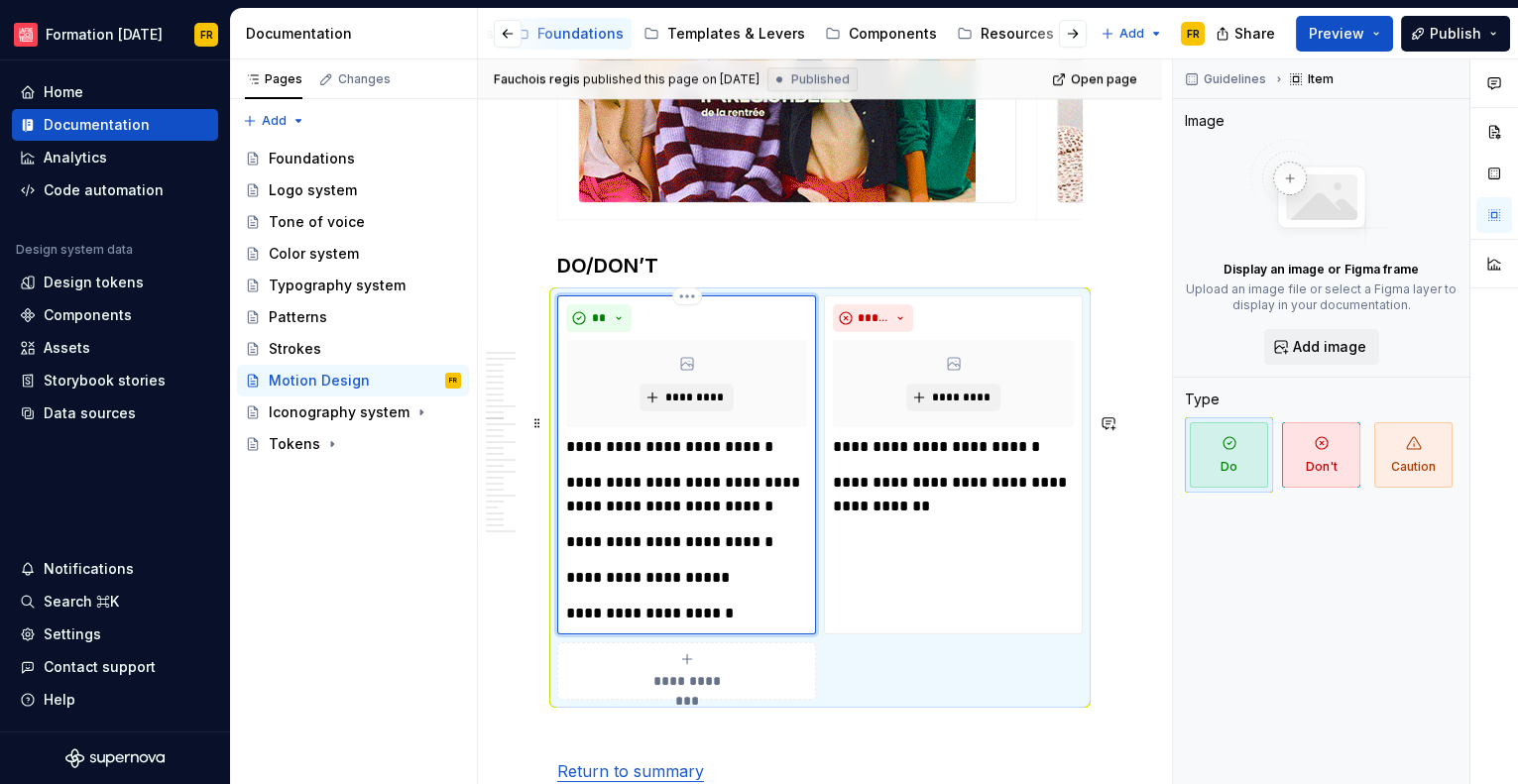 click on "**********" at bounding box center (686, 447) 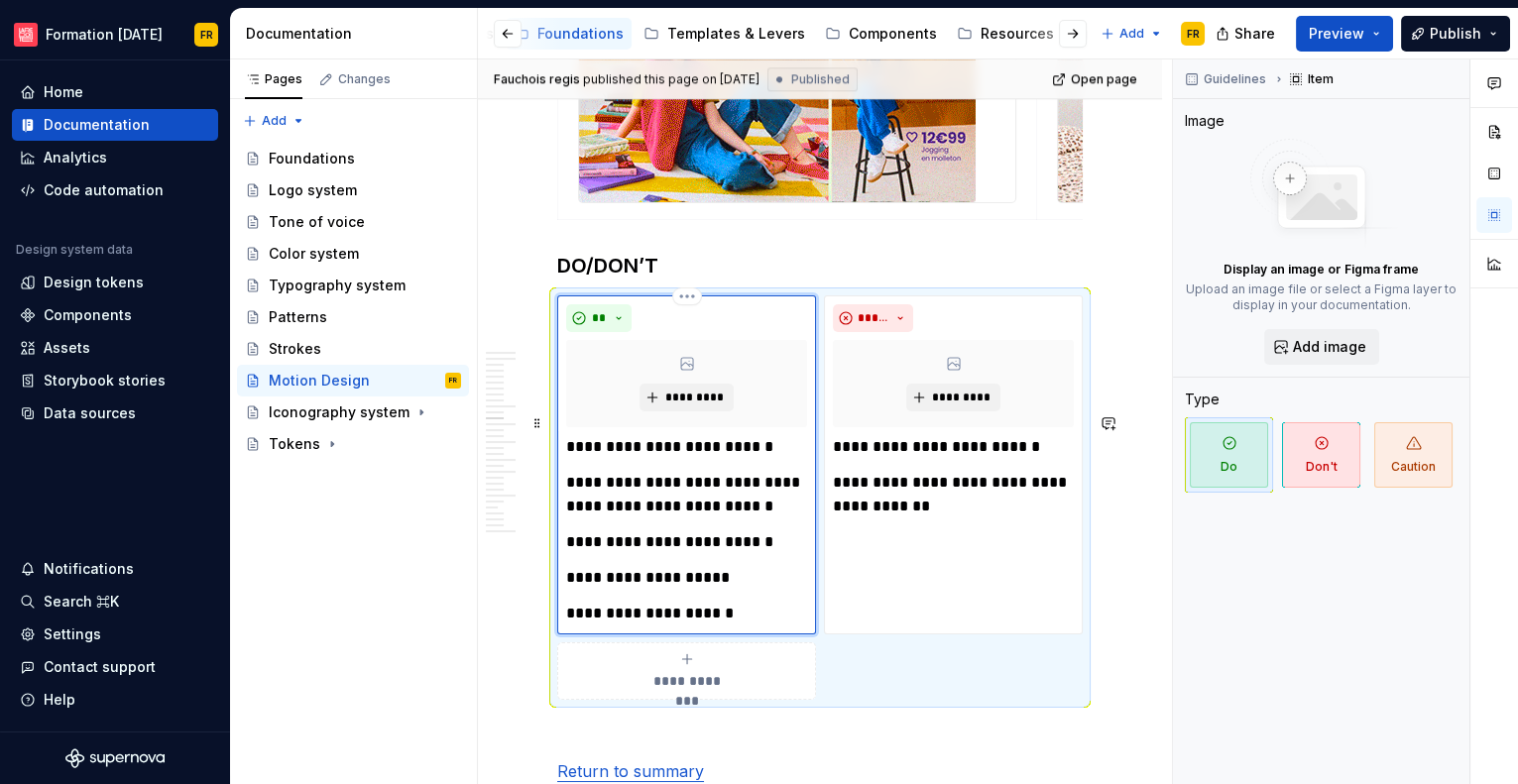 click on "**********" at bounding box center (686, 447) 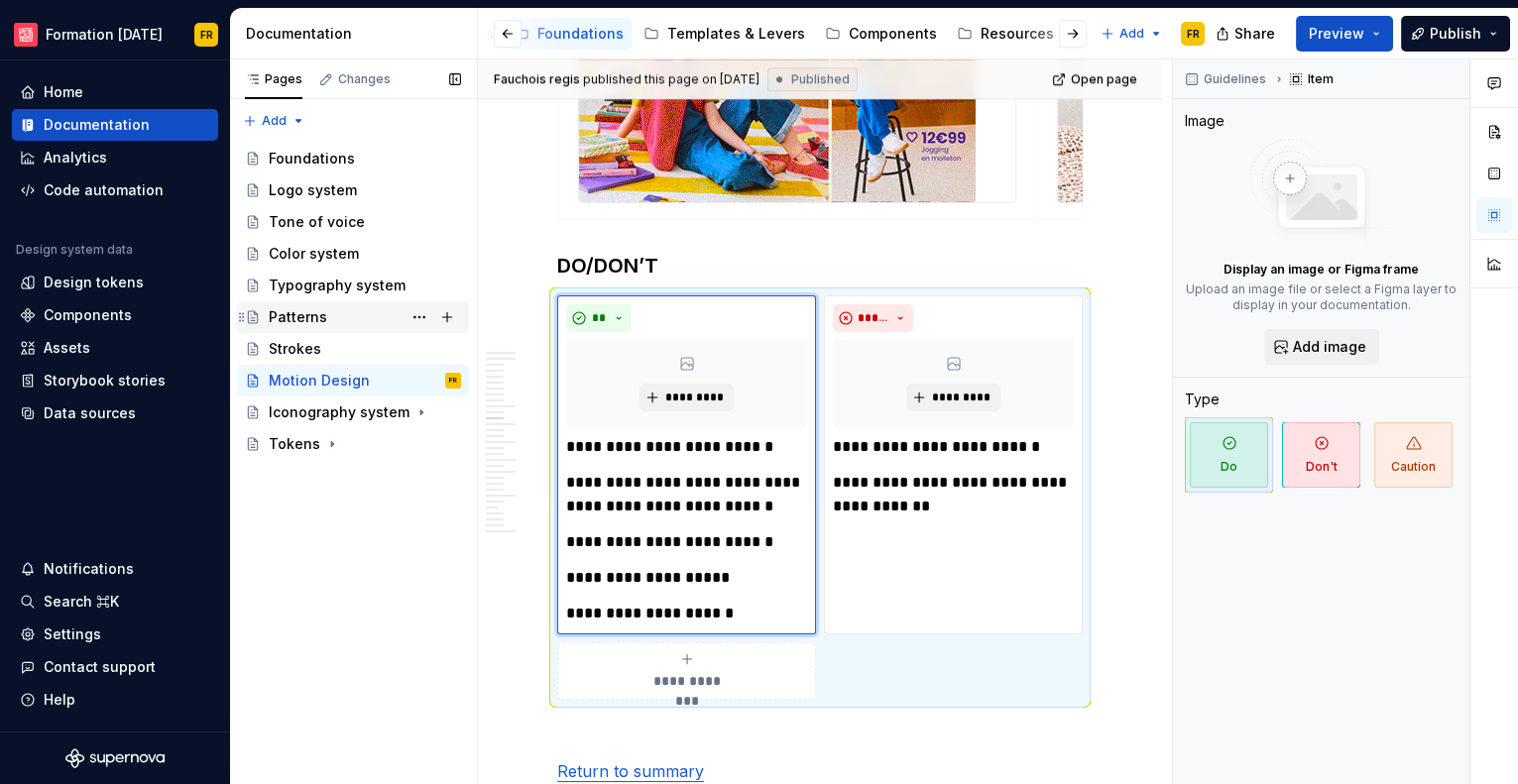 click on "Patterns" at bounding box center [297, 317] 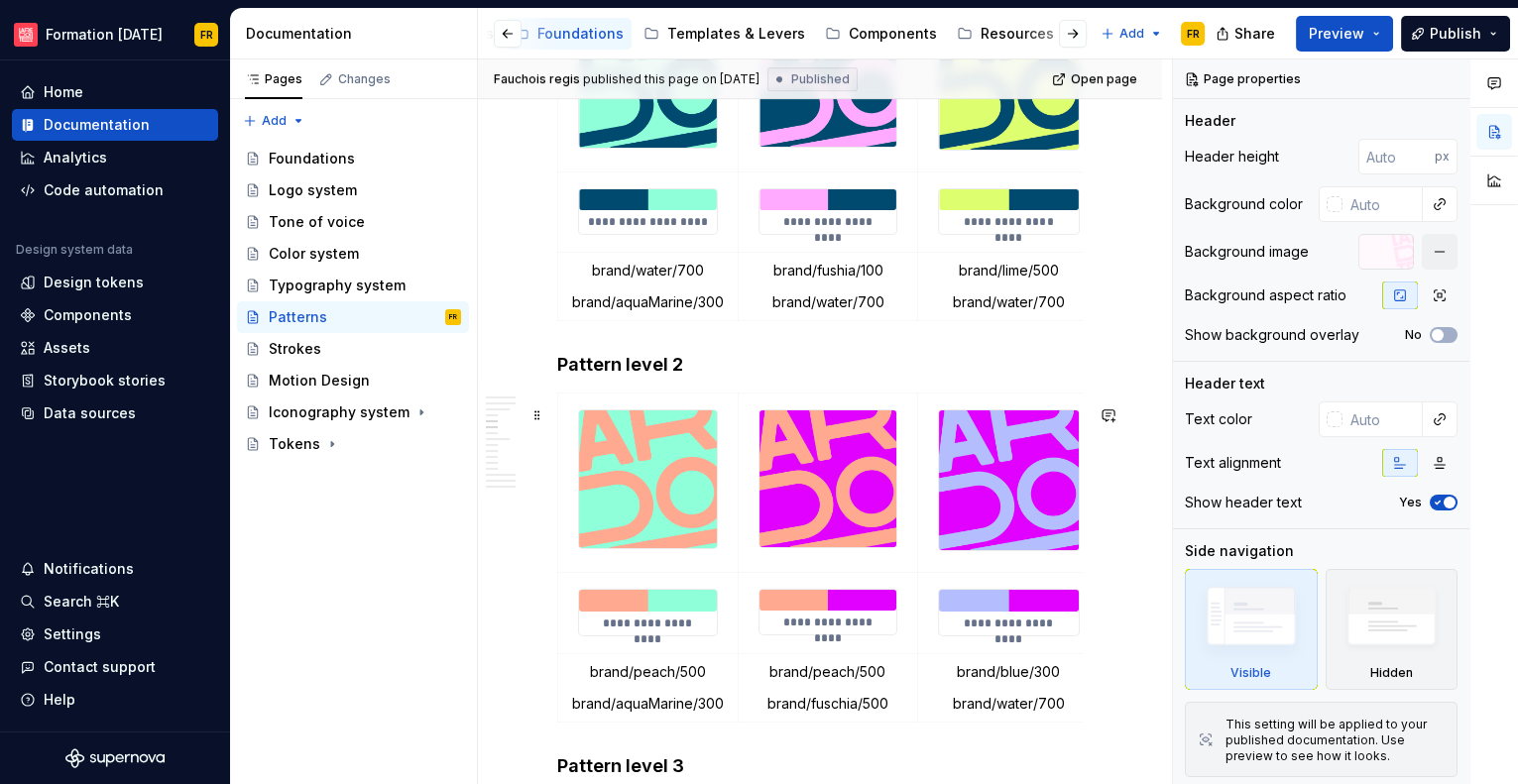 scroll, scrollTop: 1587, scrollLeft: 0, axis: vertical 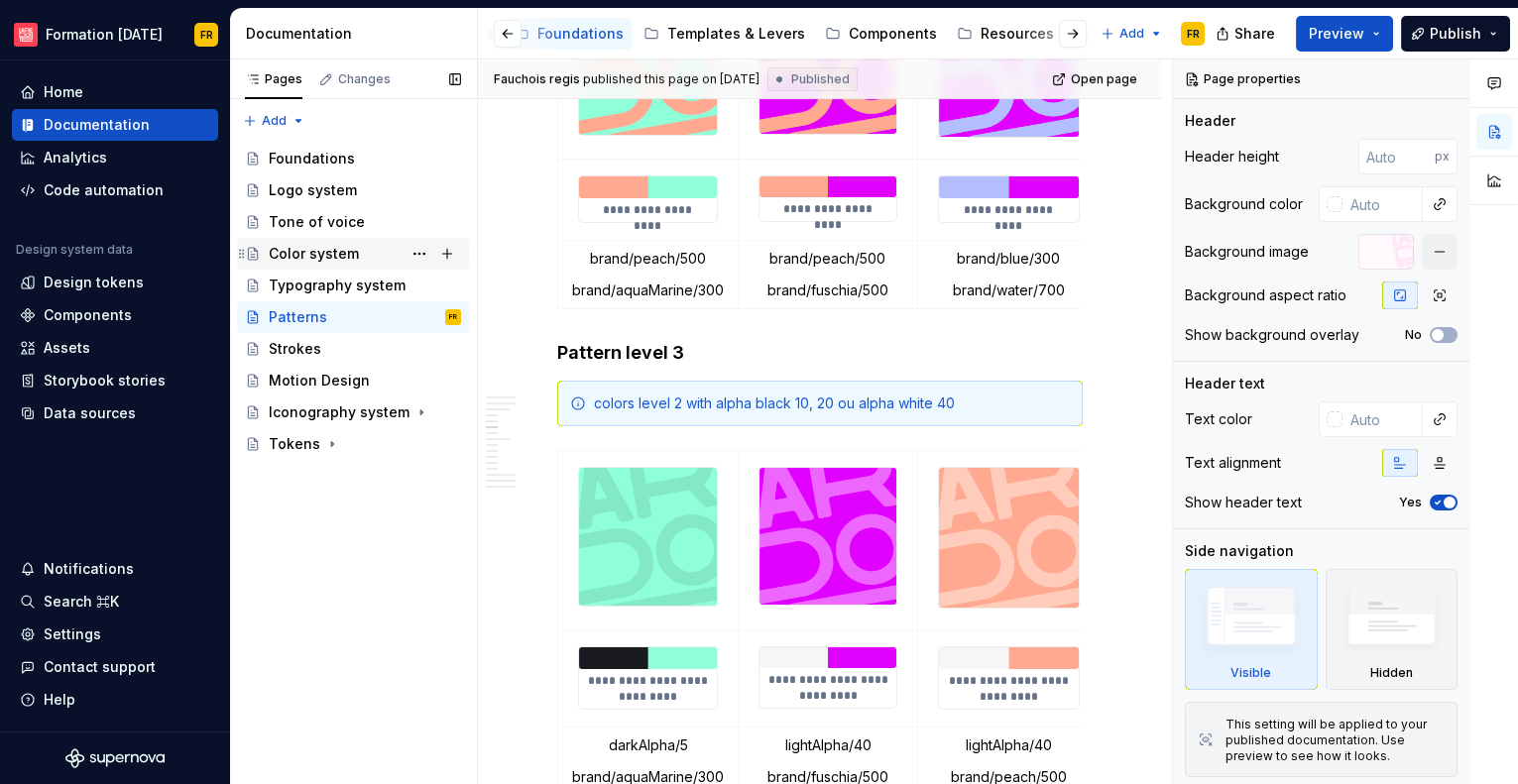 click on "Color system" at bounding box center (313, 254) 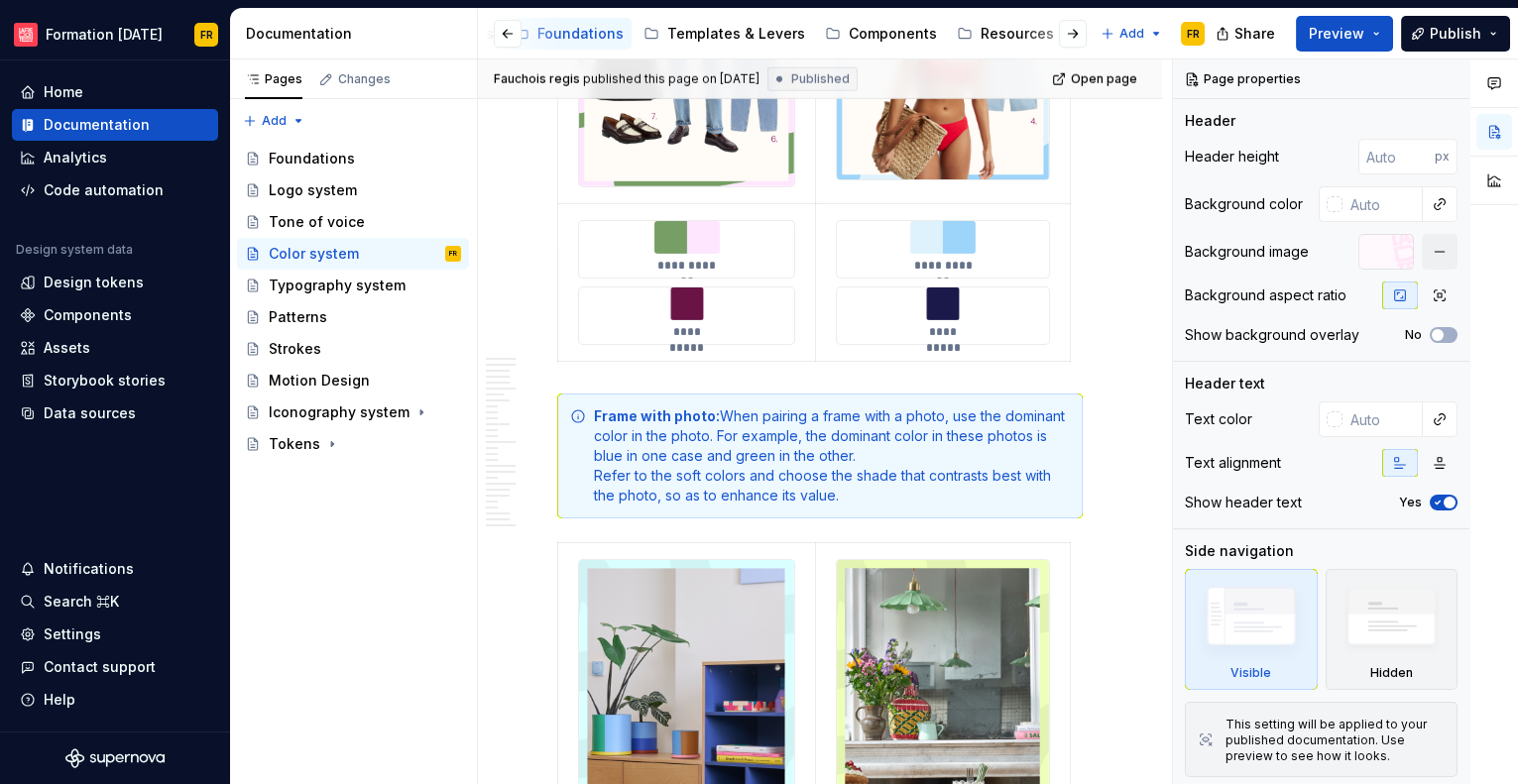 scroll, scrollTop: 11721, scrollLeft: 0, axis: vertical 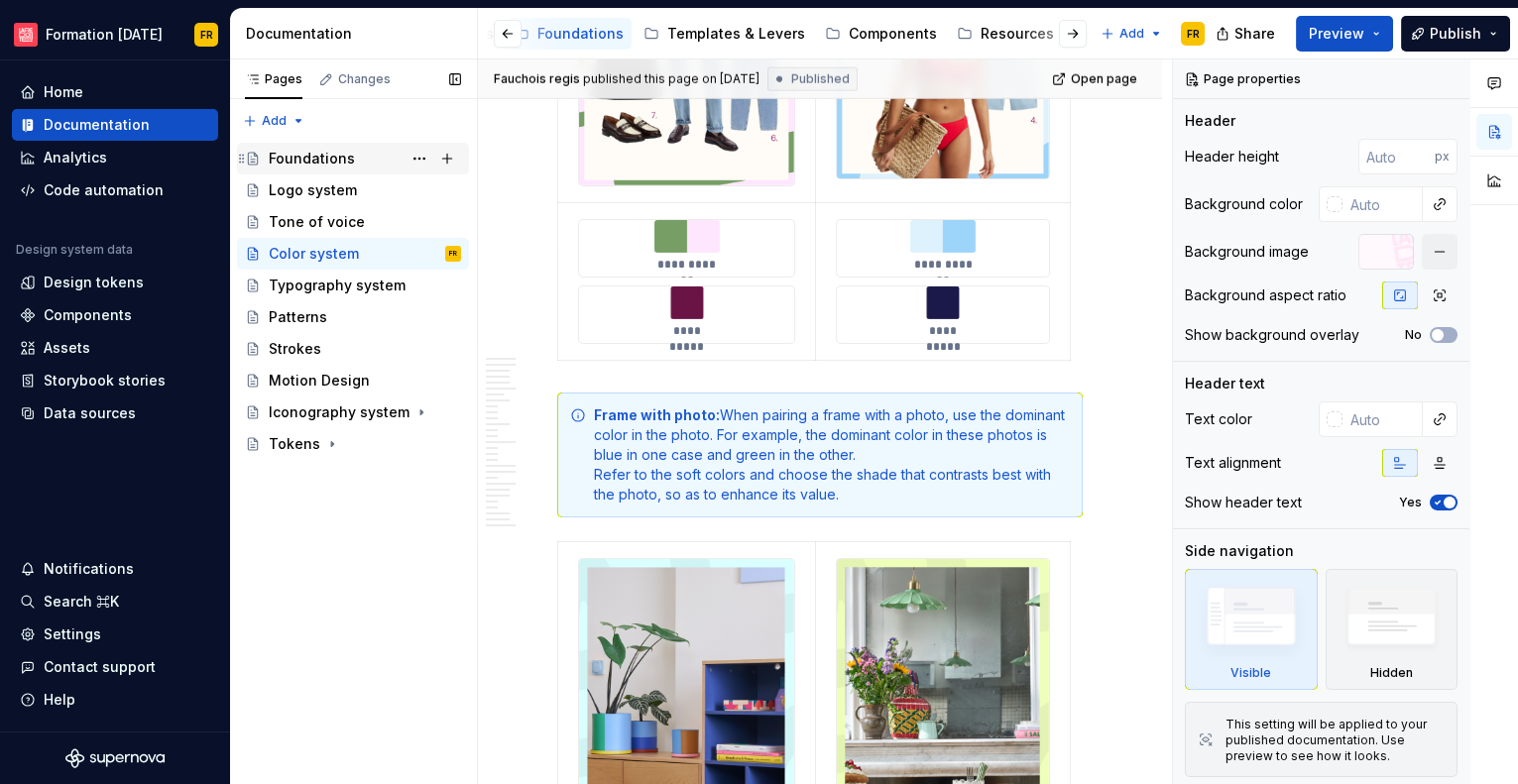 click on "Foundations" at bounding box center (311, 159) 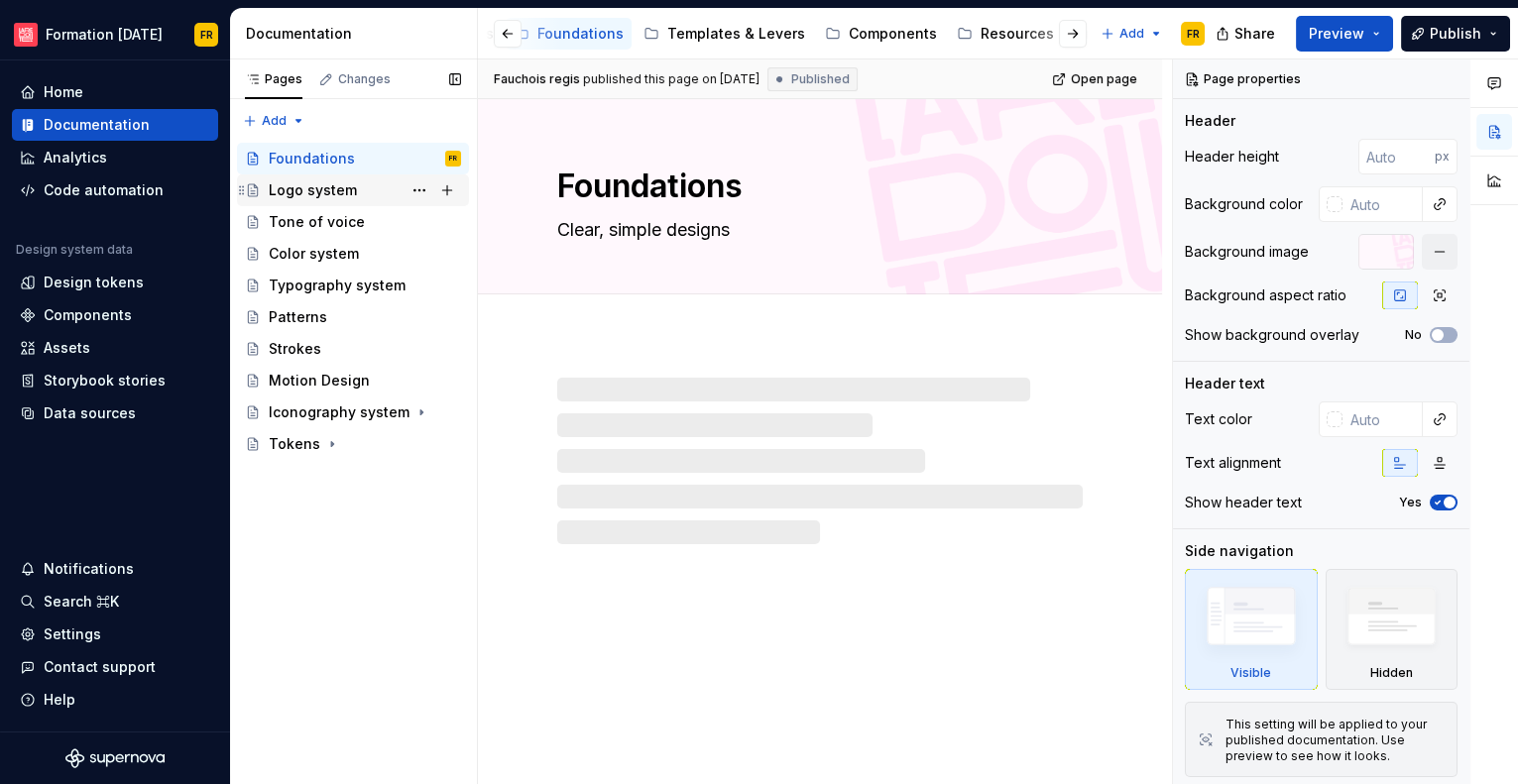 click on "Logo system" at bounding box center [312, 190] 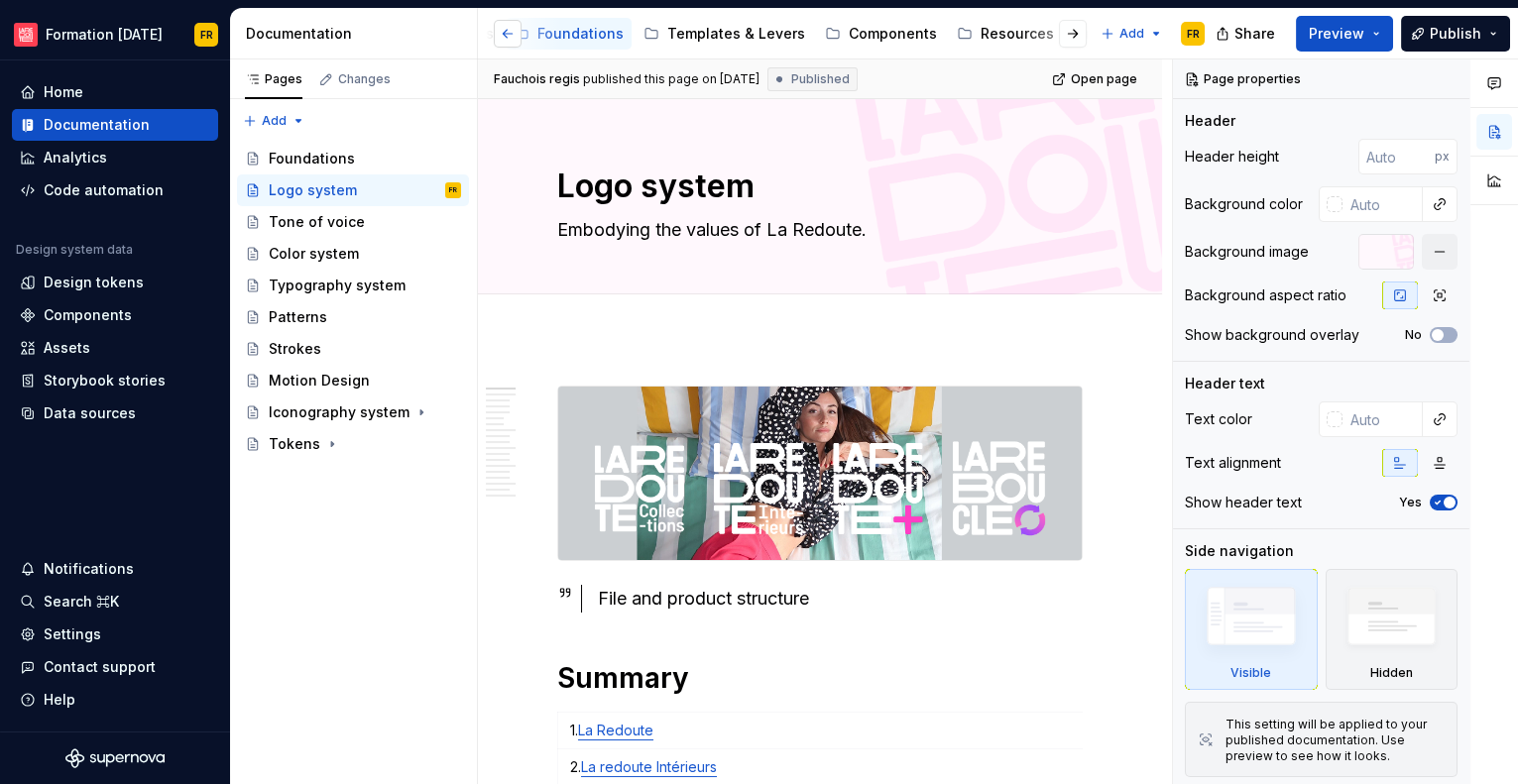 click at bounding box center (508, 34) 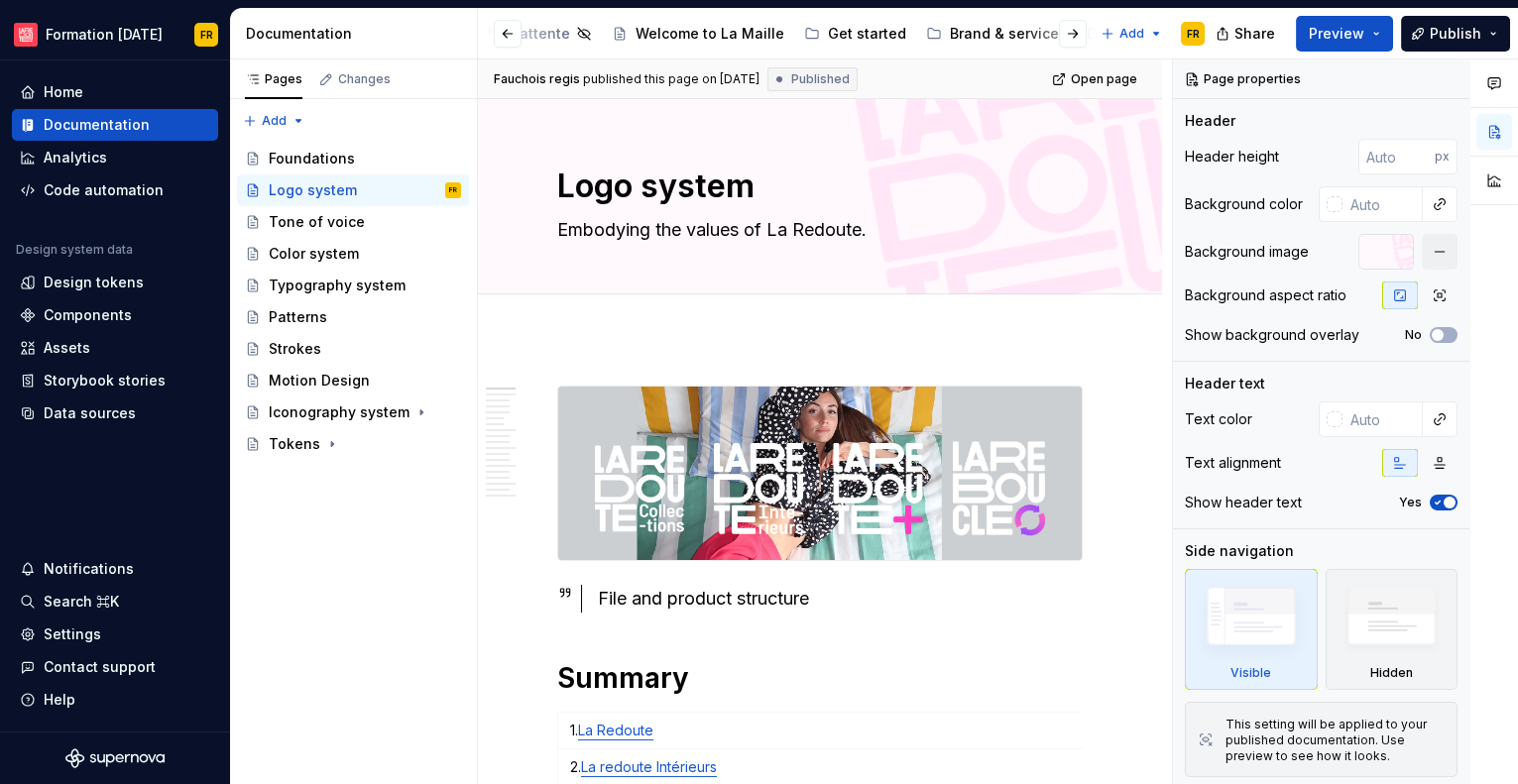 scroll, scrollTop: 0, scrollLeft: 0, axis: both 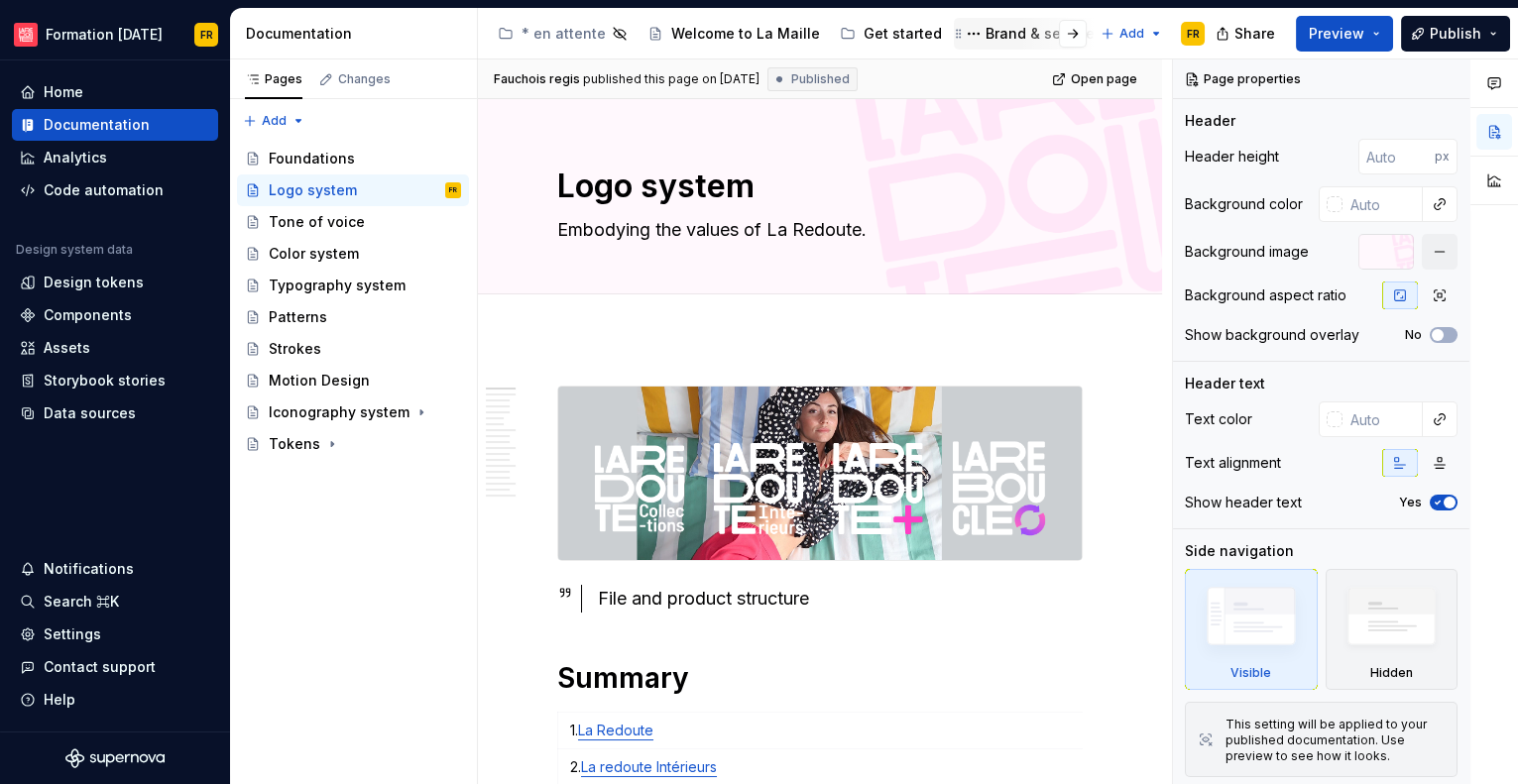 click on "Brand & services" at bounding box center (1044, 34) 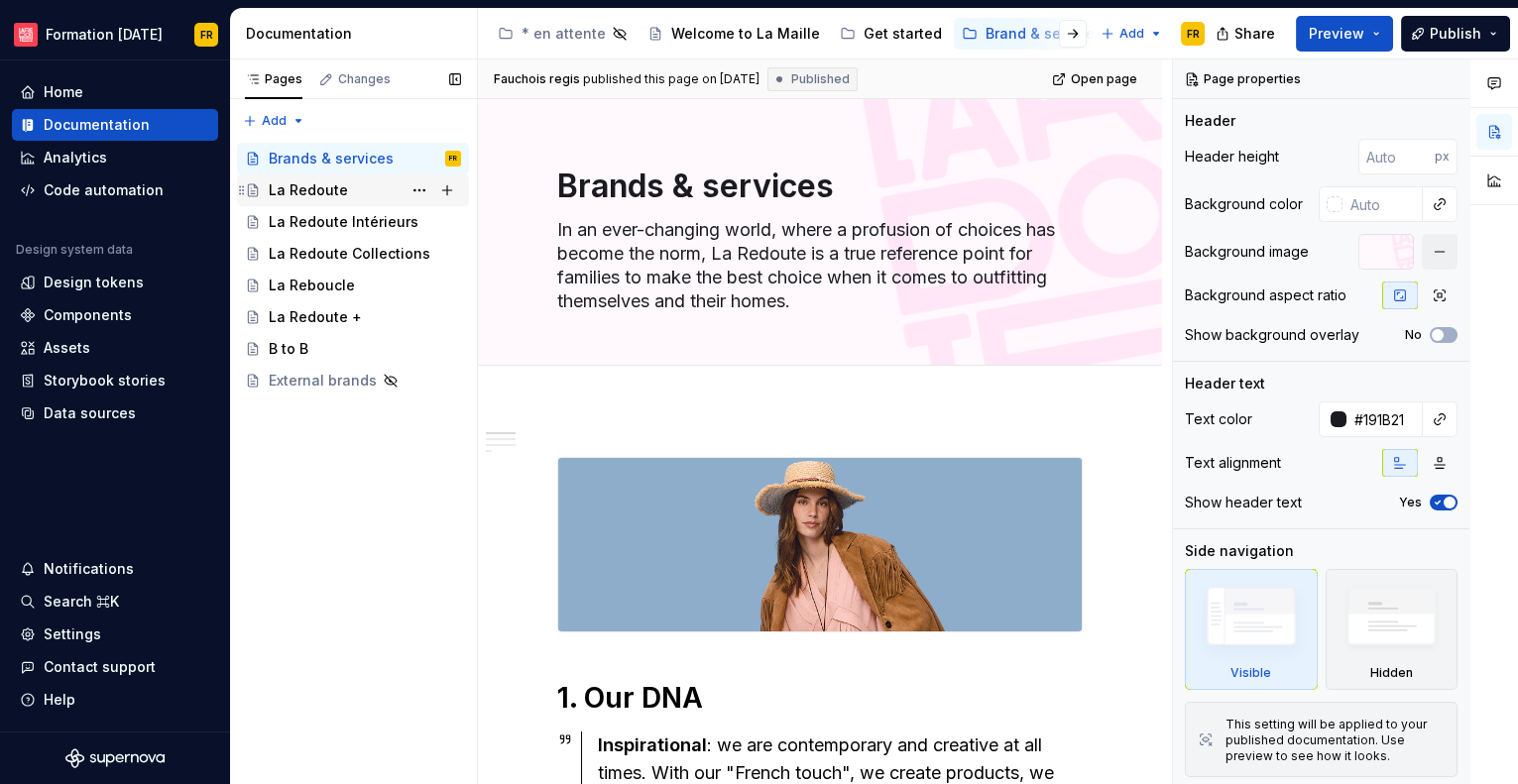 click on "La Redoute" at bounding box center (308, 190) 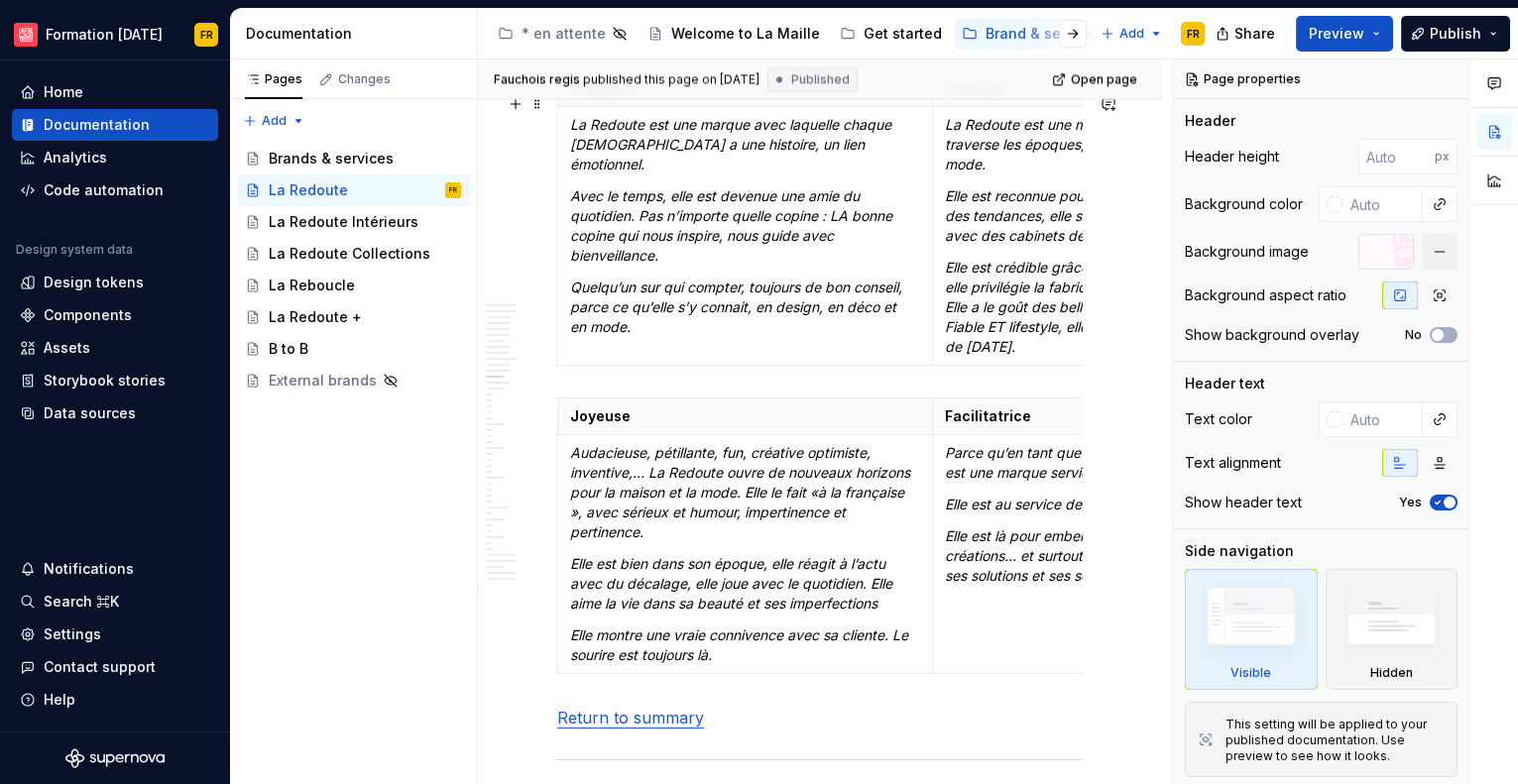 scroll, scrollTop: 7015, scrollLeft: 0, axis: vertical 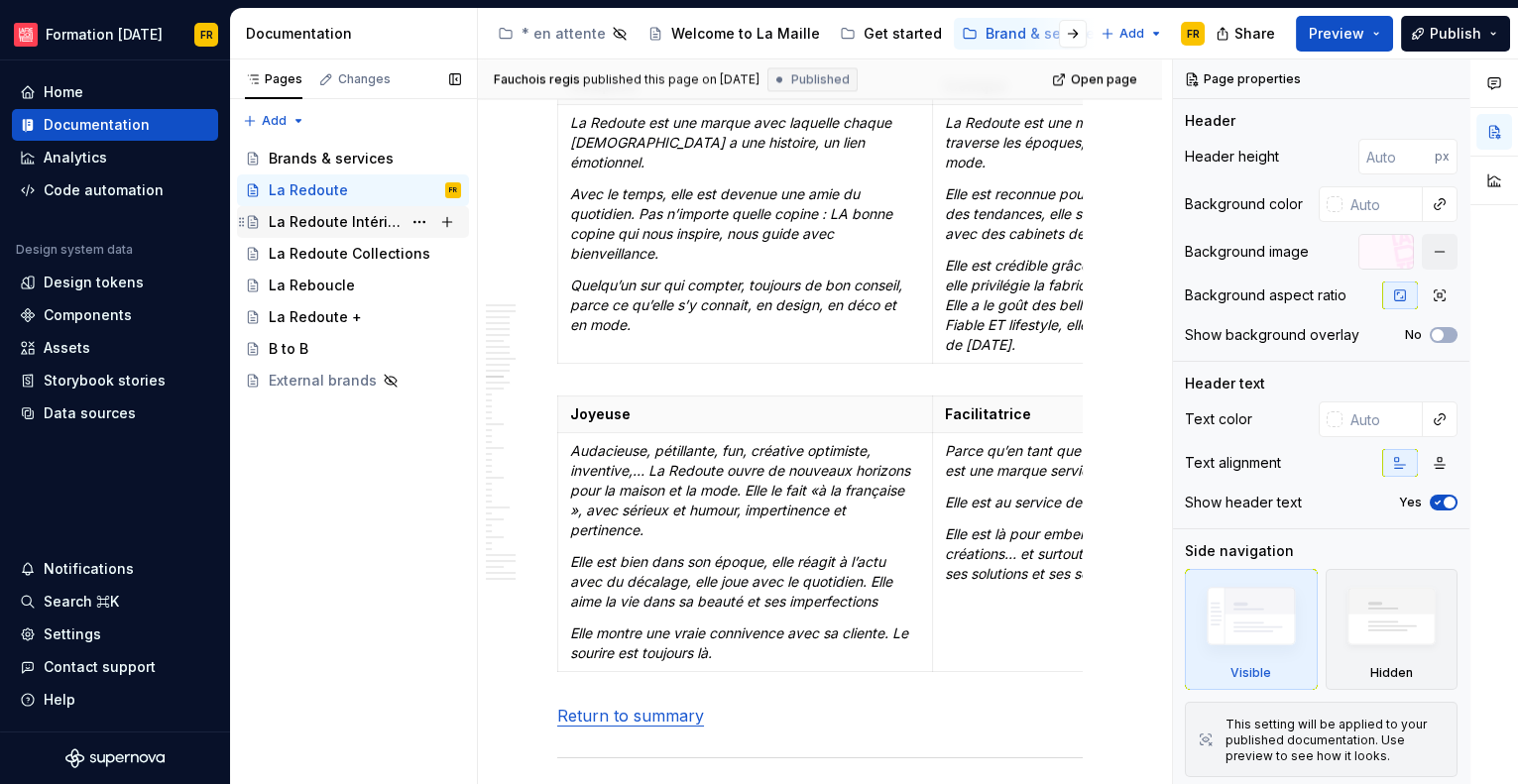click on "La Redoute Intérieurs" at bounding box center (335, 222) 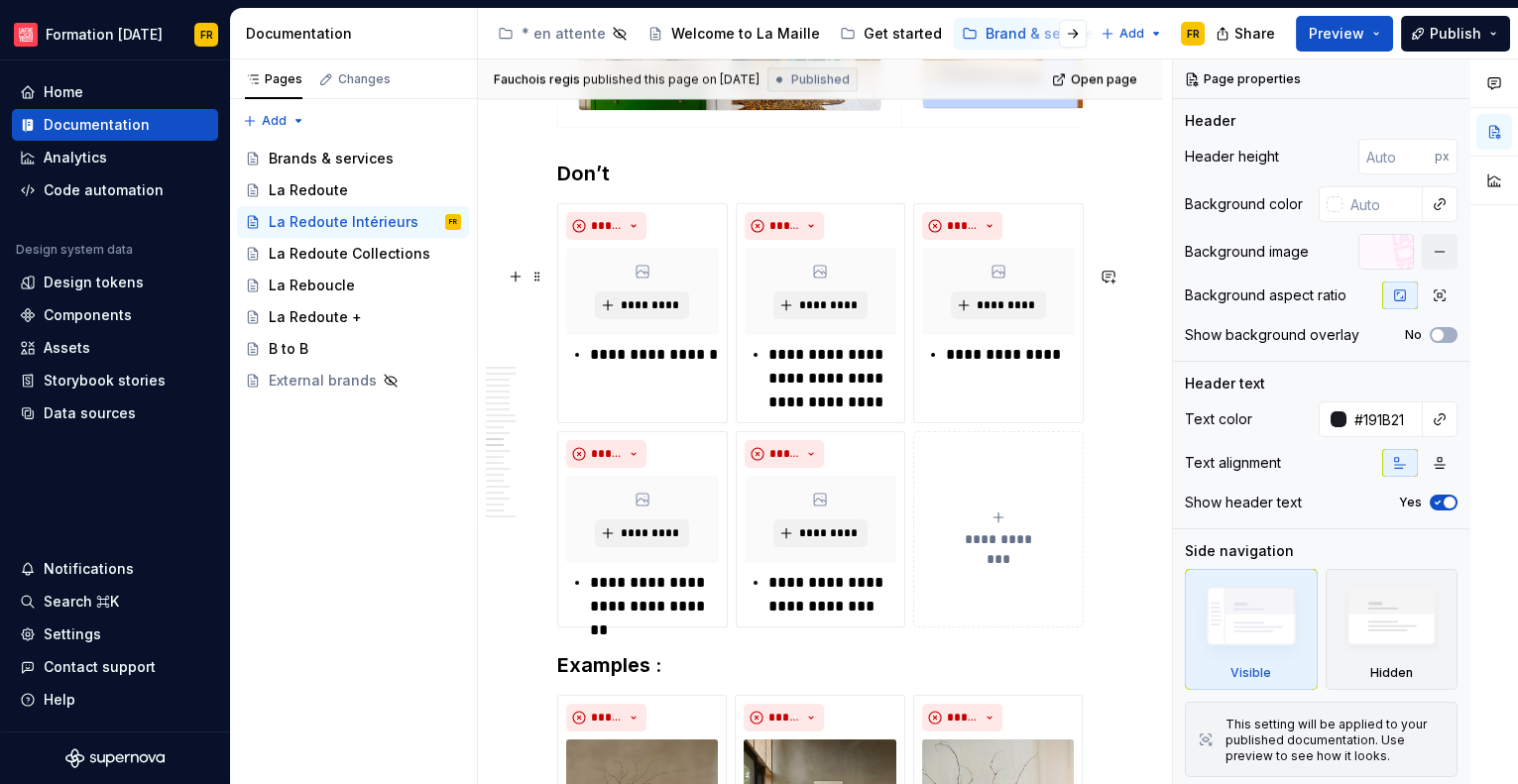 scroll, scrollTop: 6552, scrollLeft: 0, axis: vertical 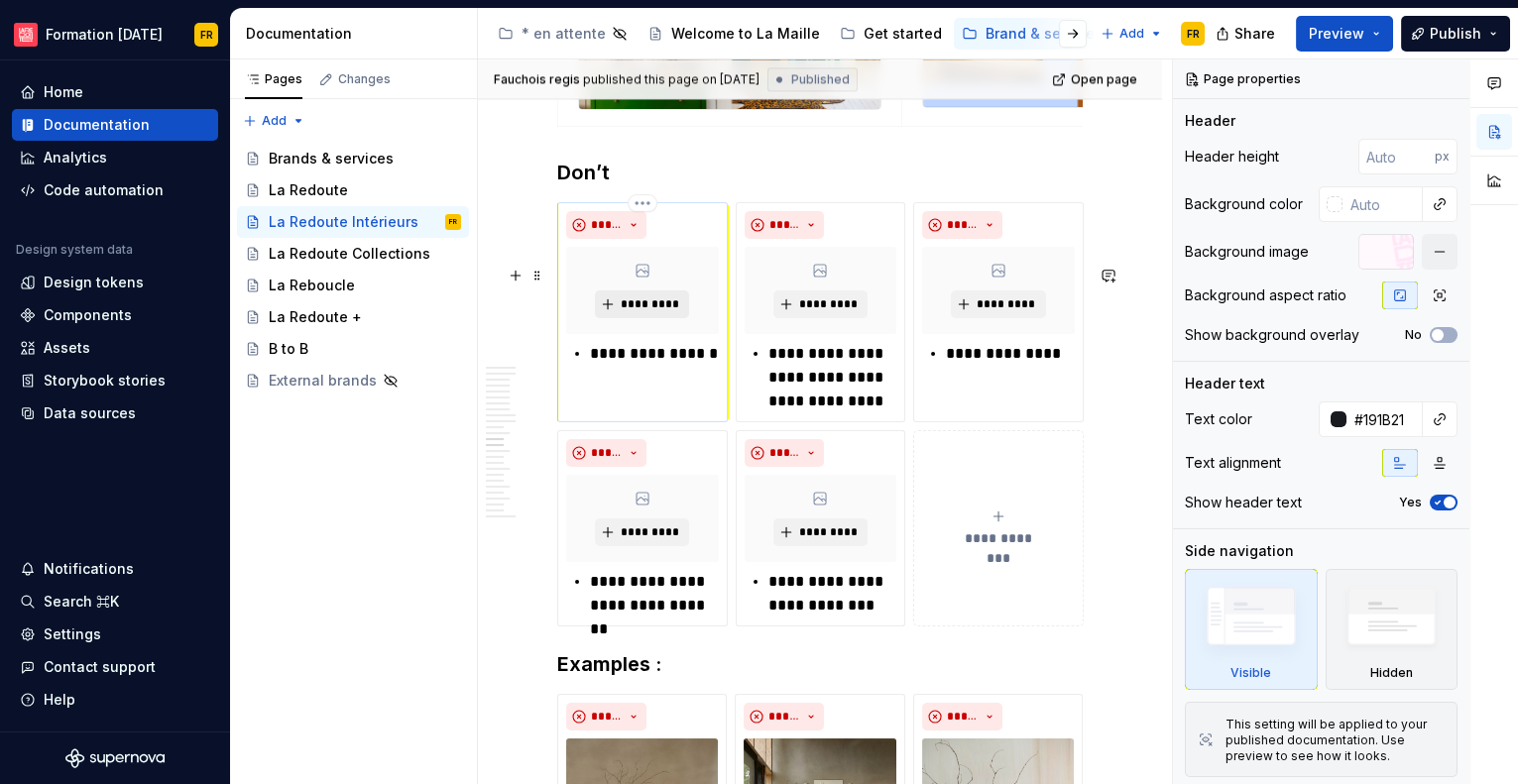 drag, startPoint x: 552, startPoint y: 258, endPoint x: 606, endPoint y: 378, distance: 131.59027 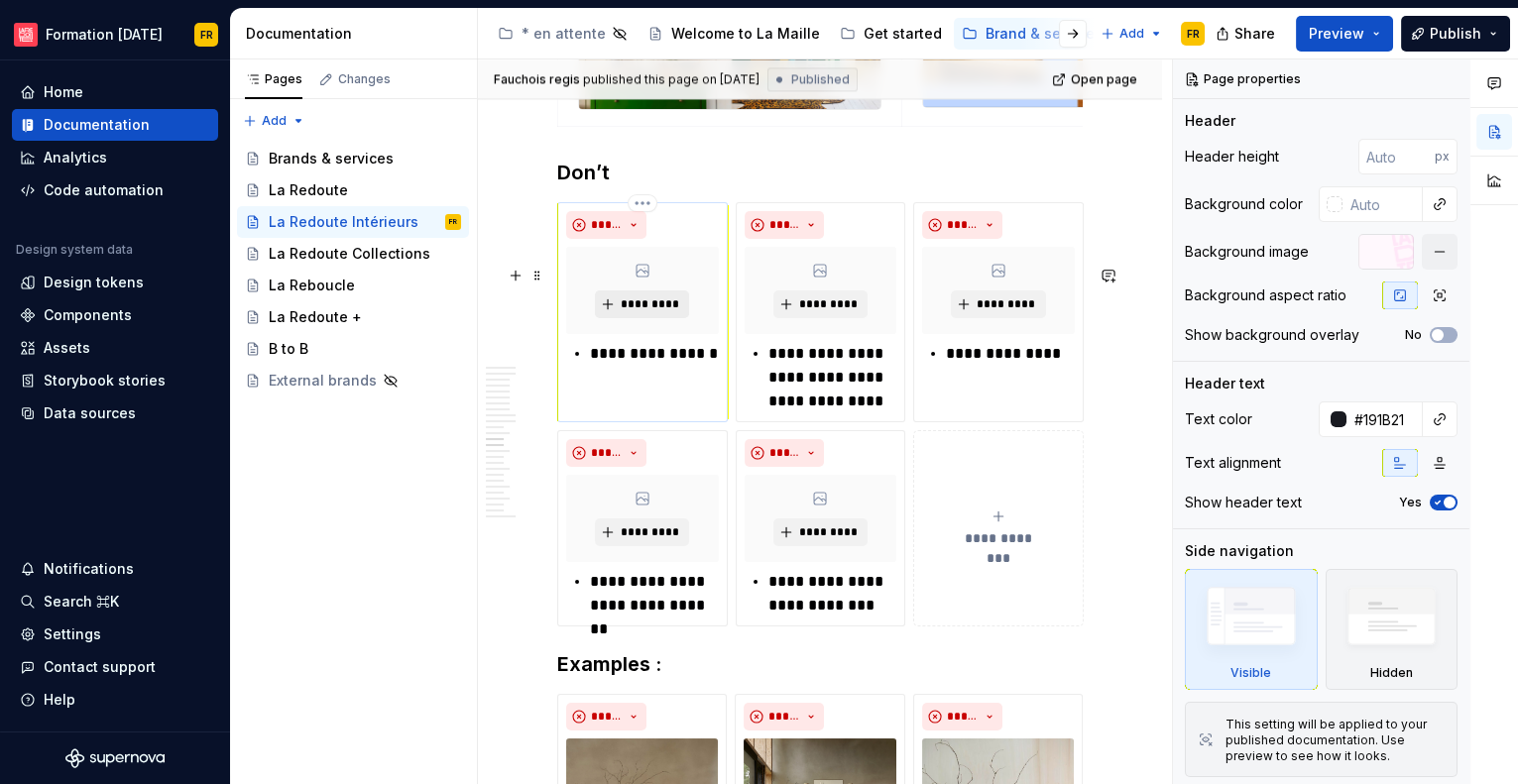 click on "**********" at bounding box center [820, 414] 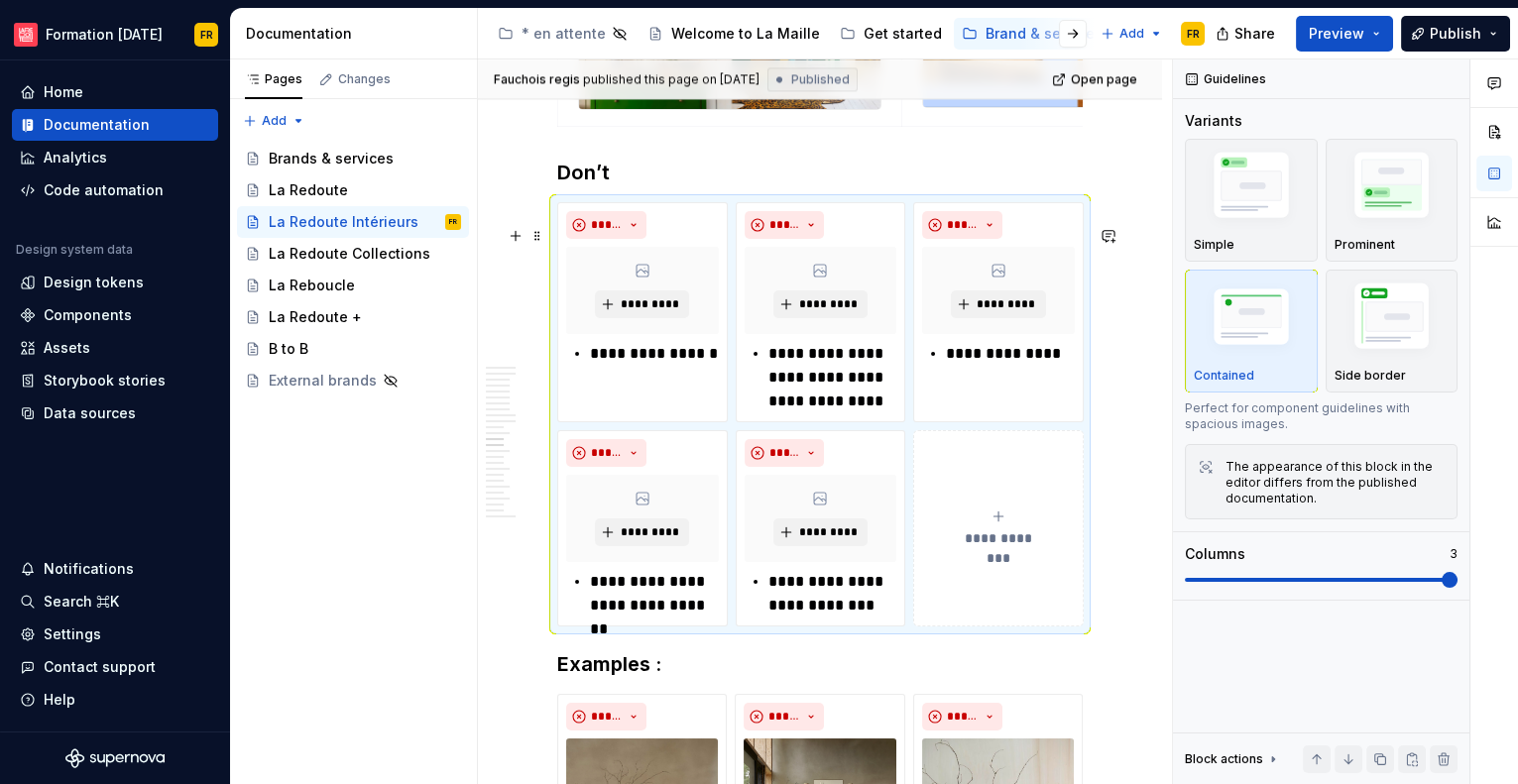 click on "Don’t" at bounding box center [820, 172] 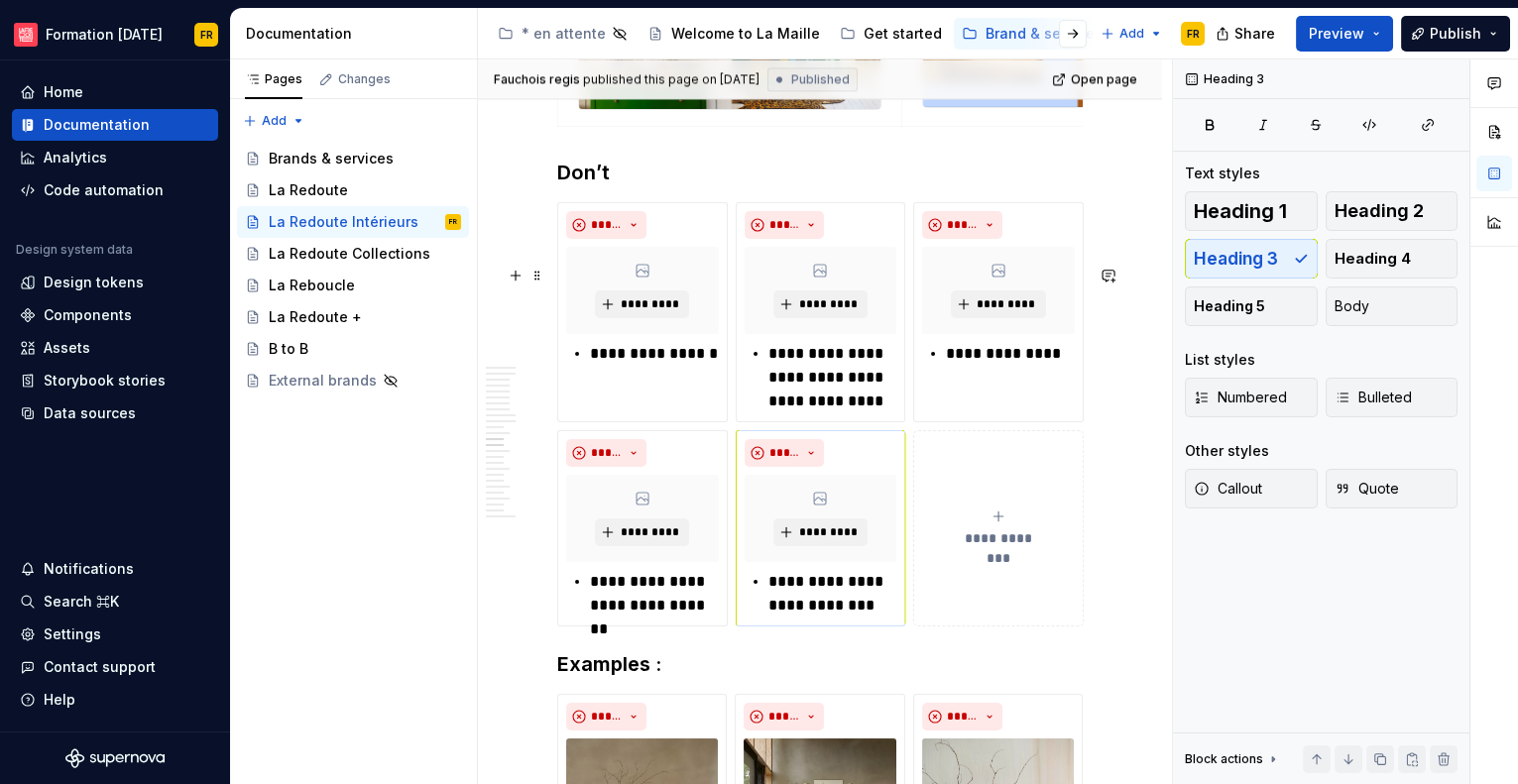 drag, startPoint x: 720, startPoint y: 246, endPoint x: 830, endPoint y: 553, distance: 326.11194 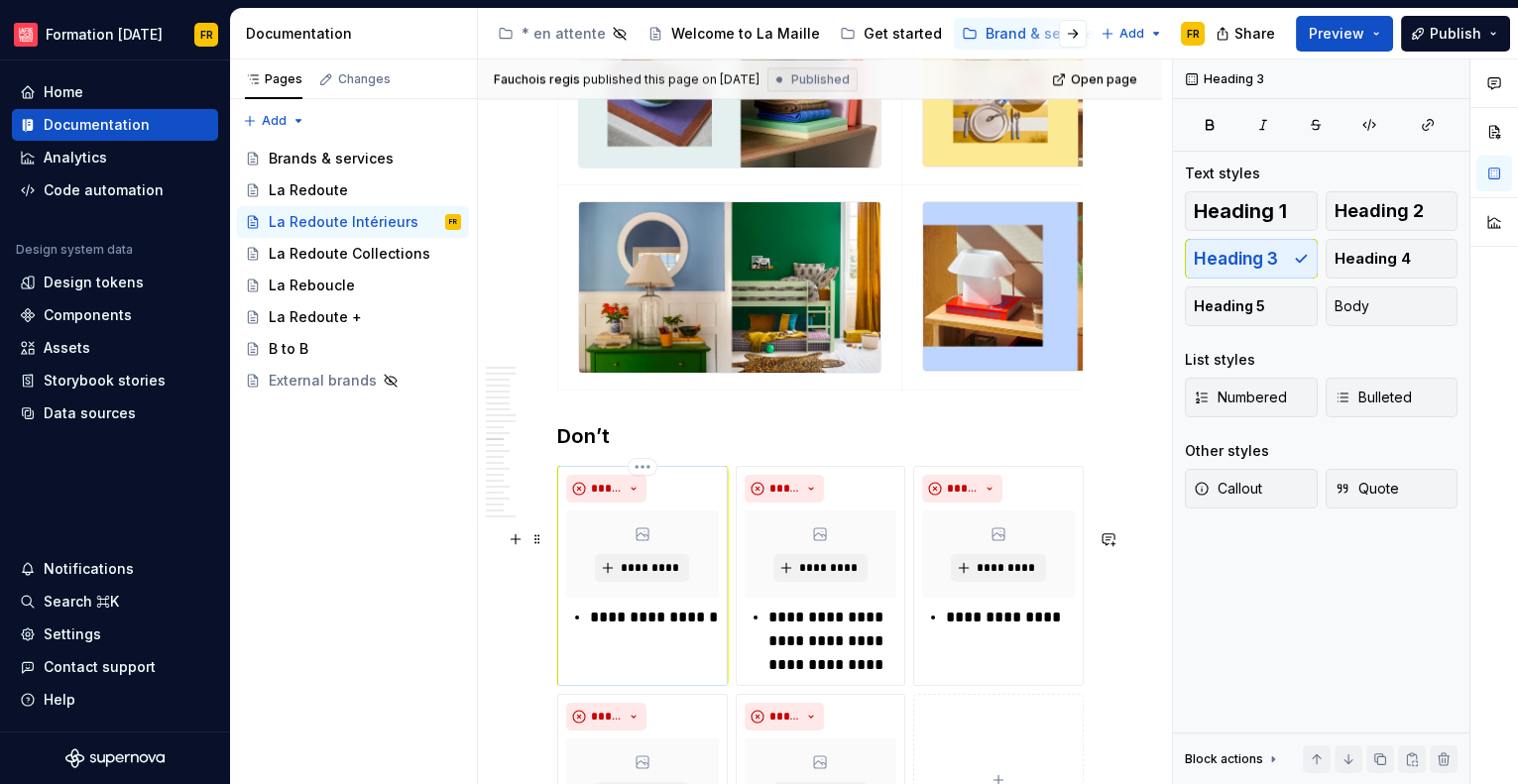 scroll, scrollTop: 6170, scrollLeft: 0, axis: vertical 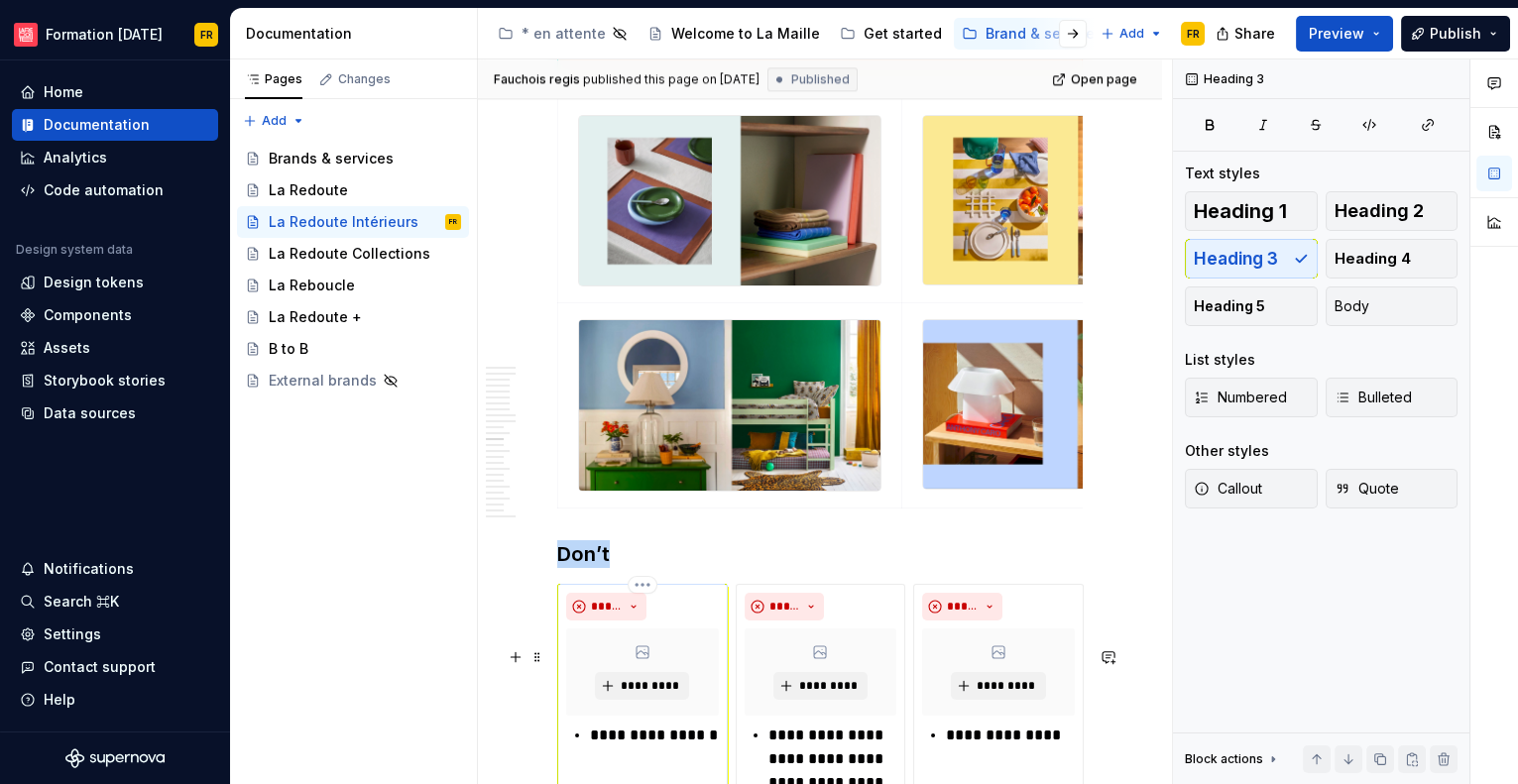 click on "**********" at bounding box center (642, 694) 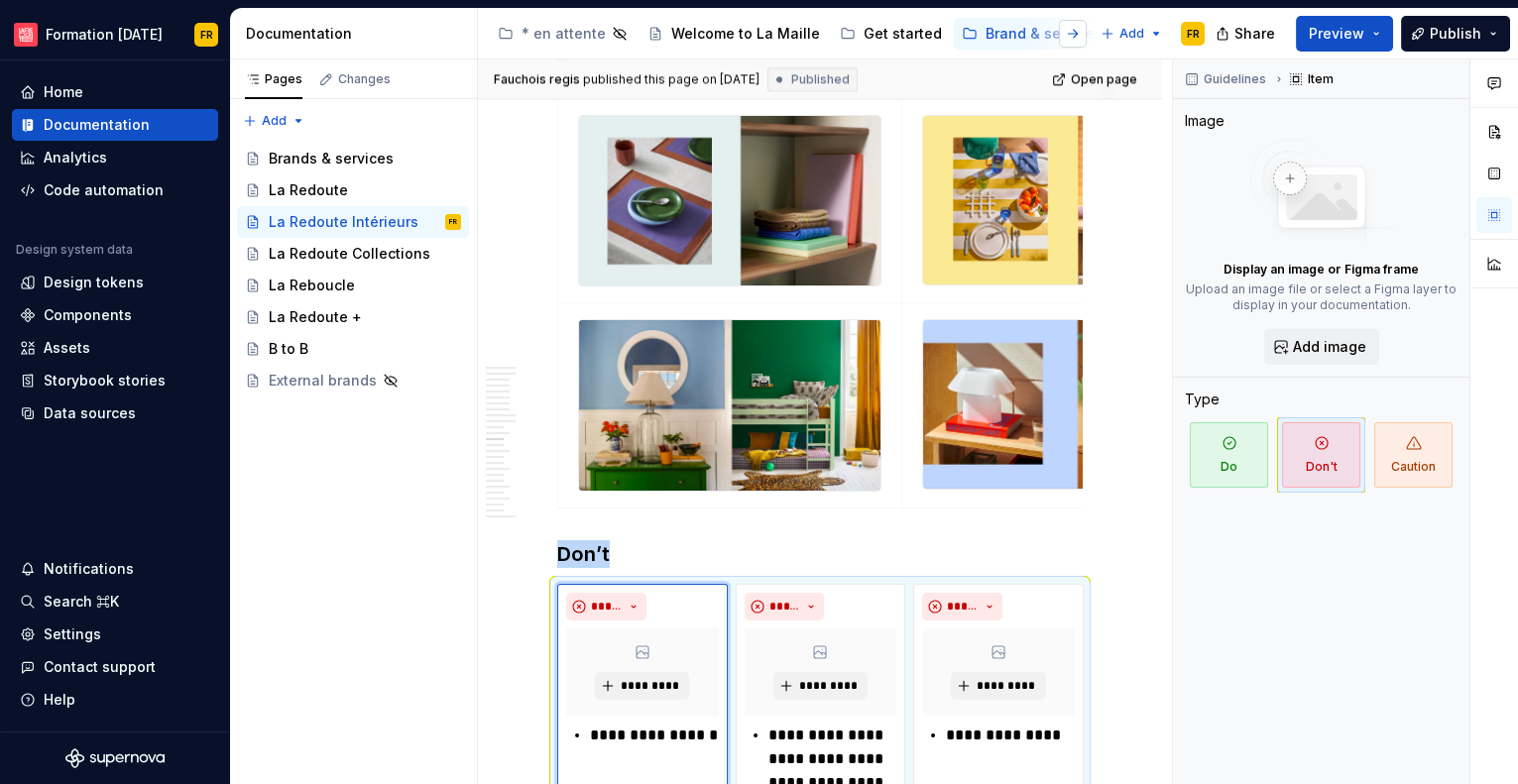 click at bounding box center [1073, 34] 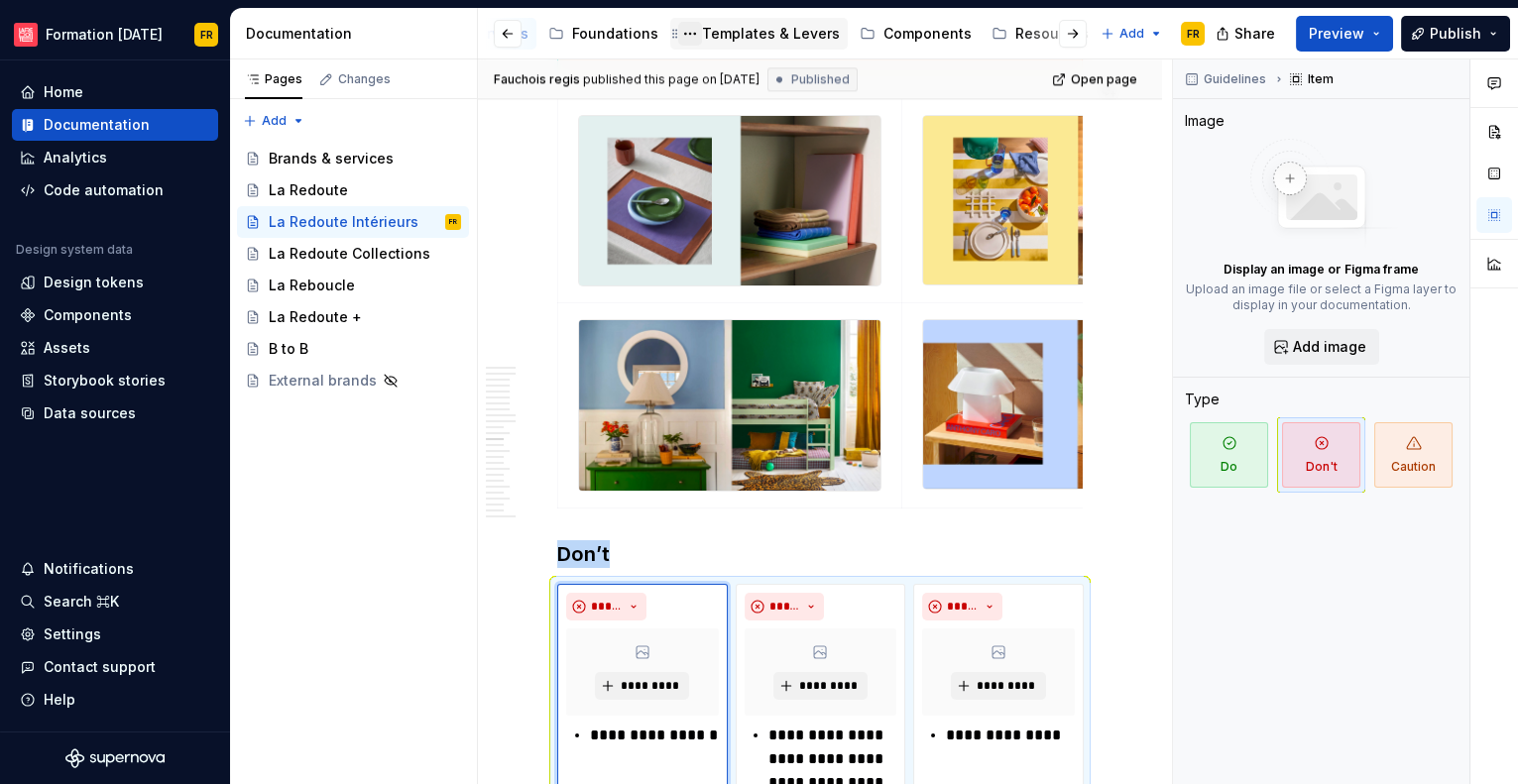 scroll, scrollTop: 0, scrollLeft: 610, axis: horizontal 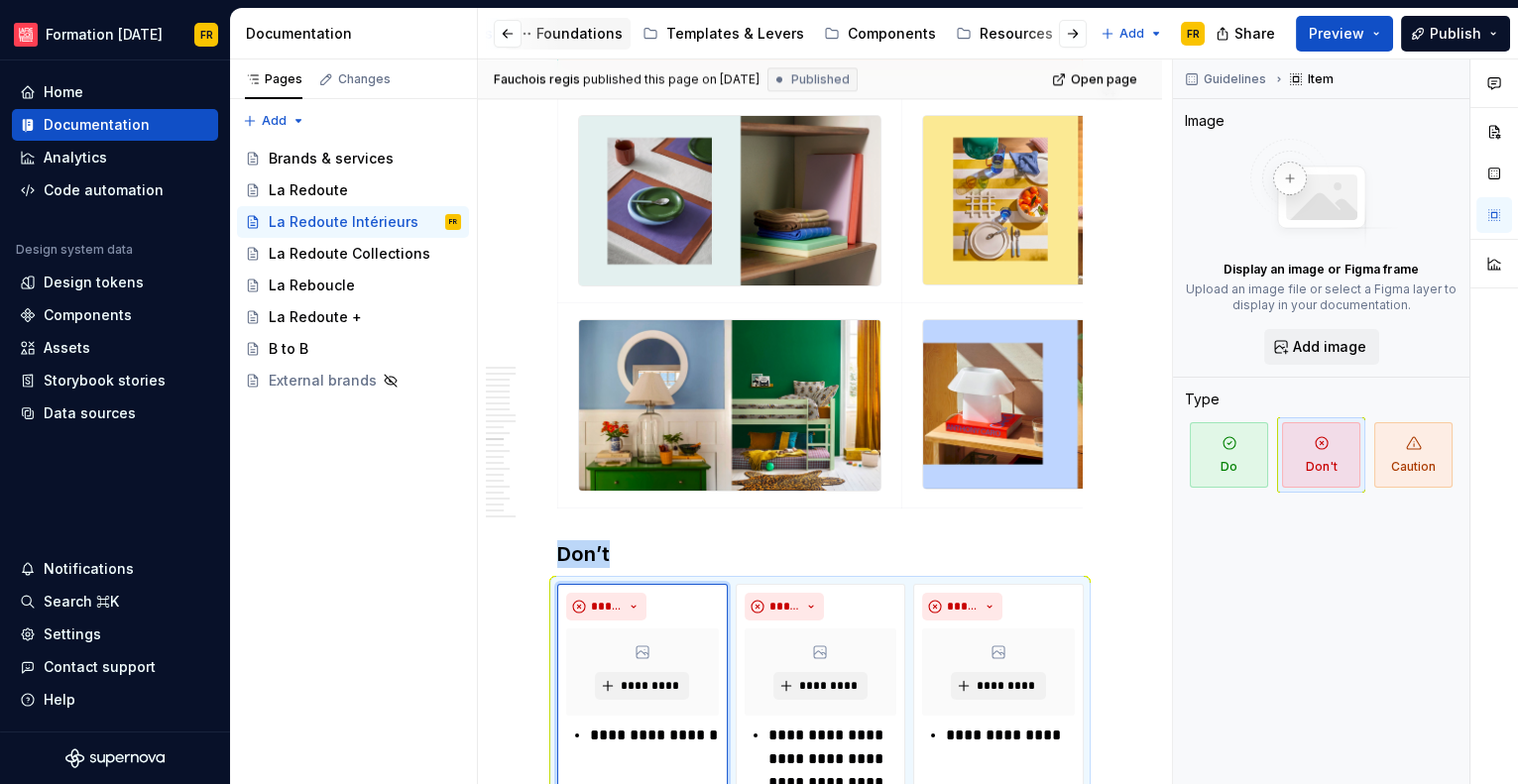 click on "Foundations" at bounding box center [579, 34] 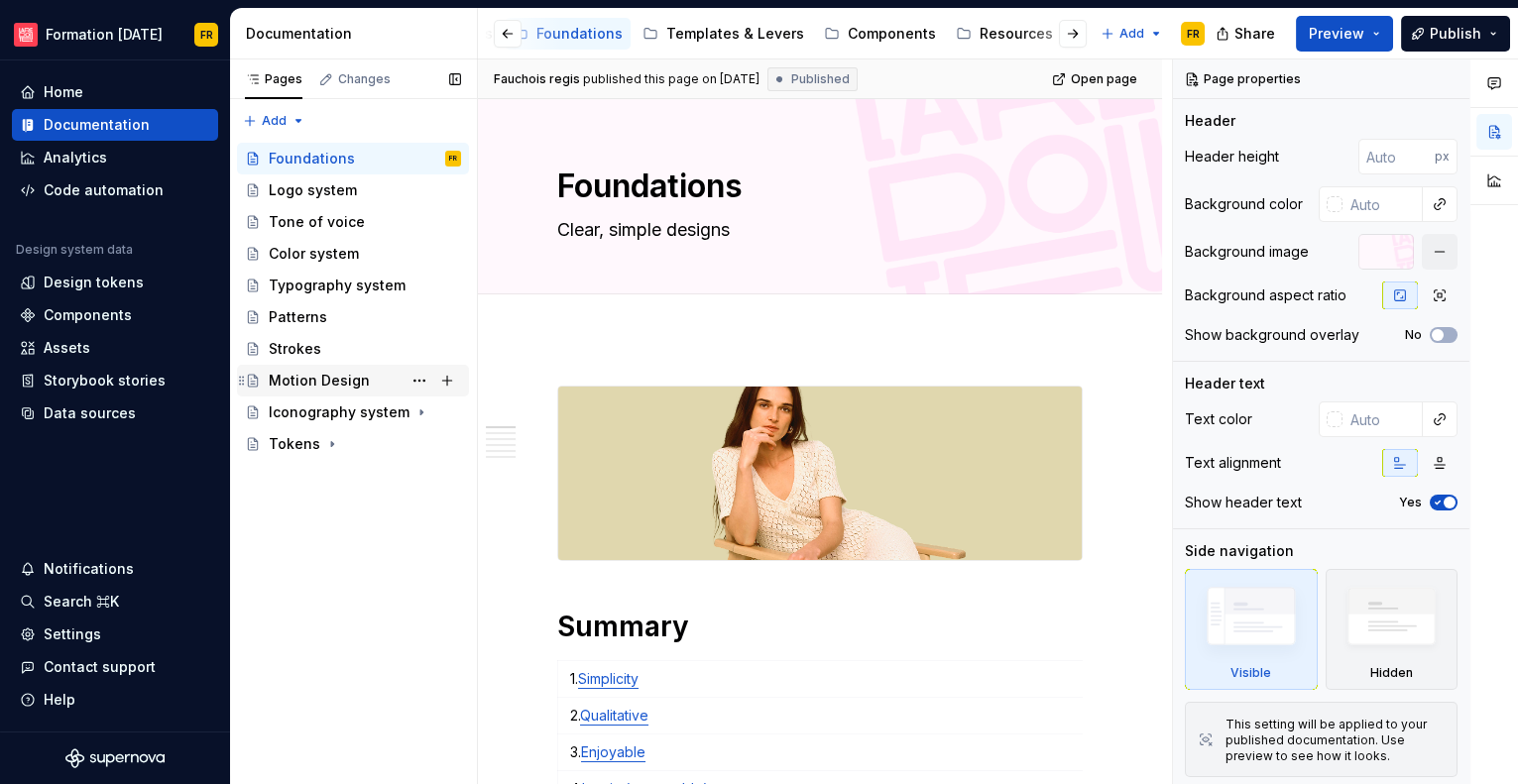 click on "Motion Design" at bounding box center [319, 381] 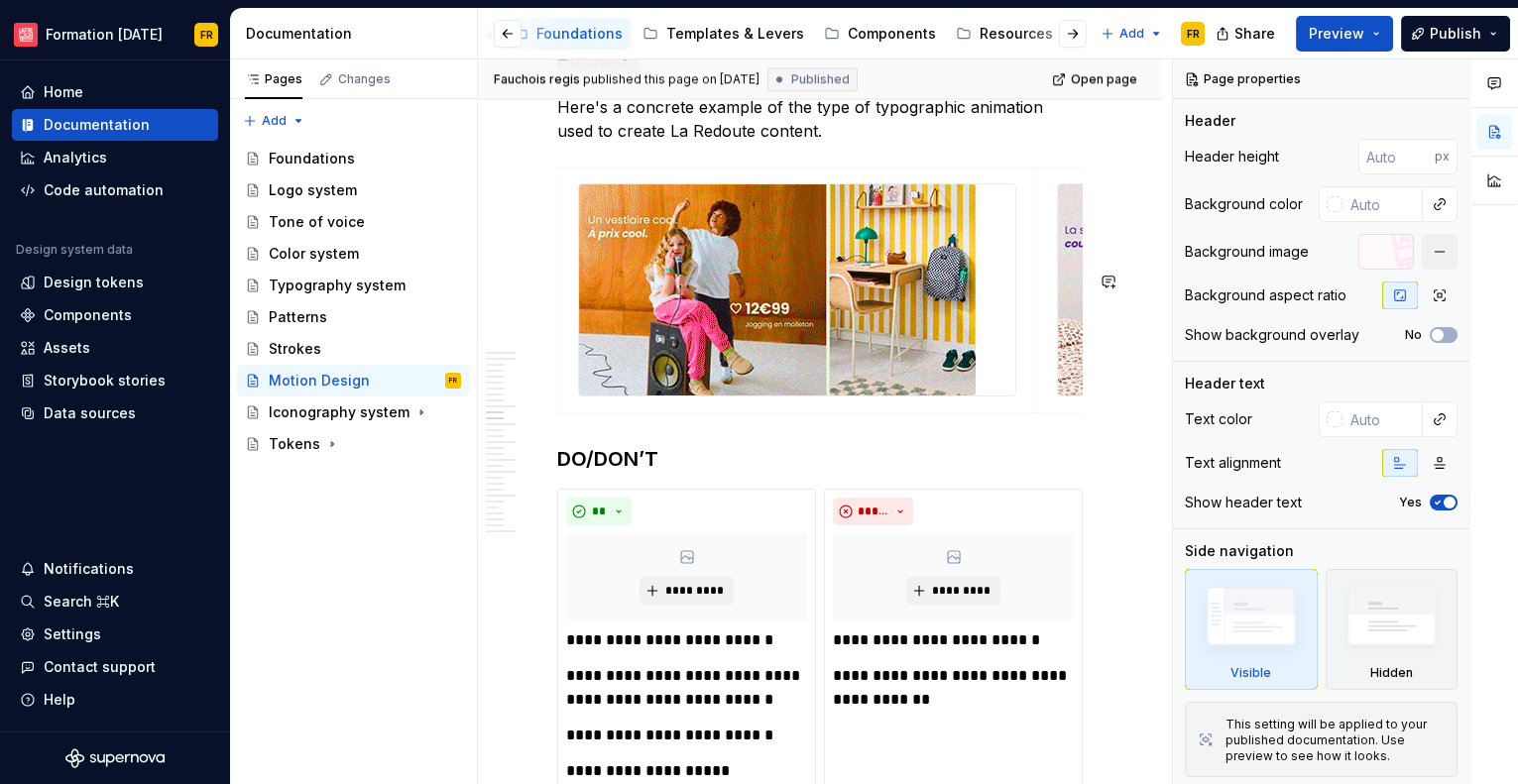 scroll, scrollTop: 4496, scrollLeft: 0, axis: vertical 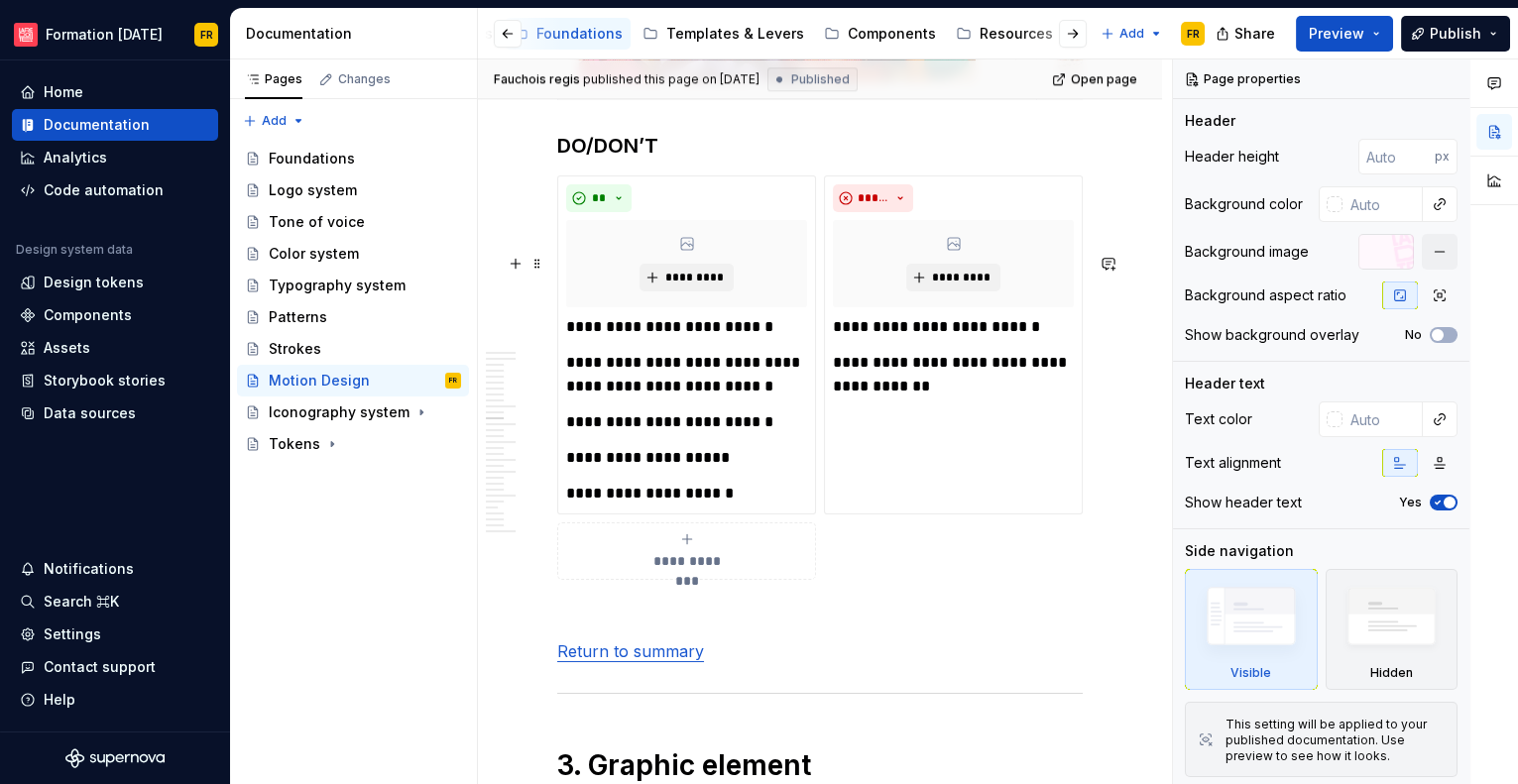 click on "DO/DON’T" at bounding box center [820, 146] 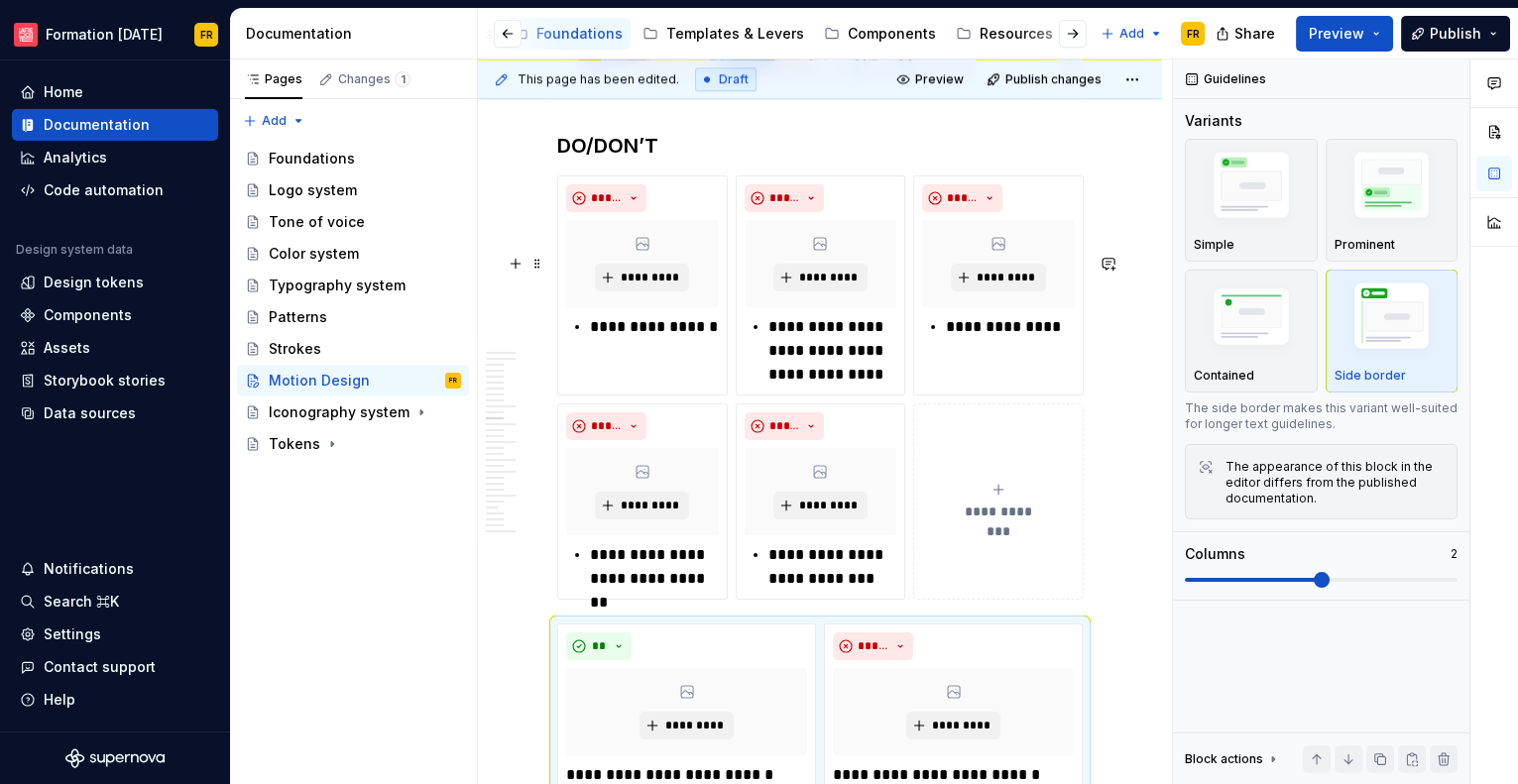 click on "DO/DON’T" at bounding box center (820, 146) 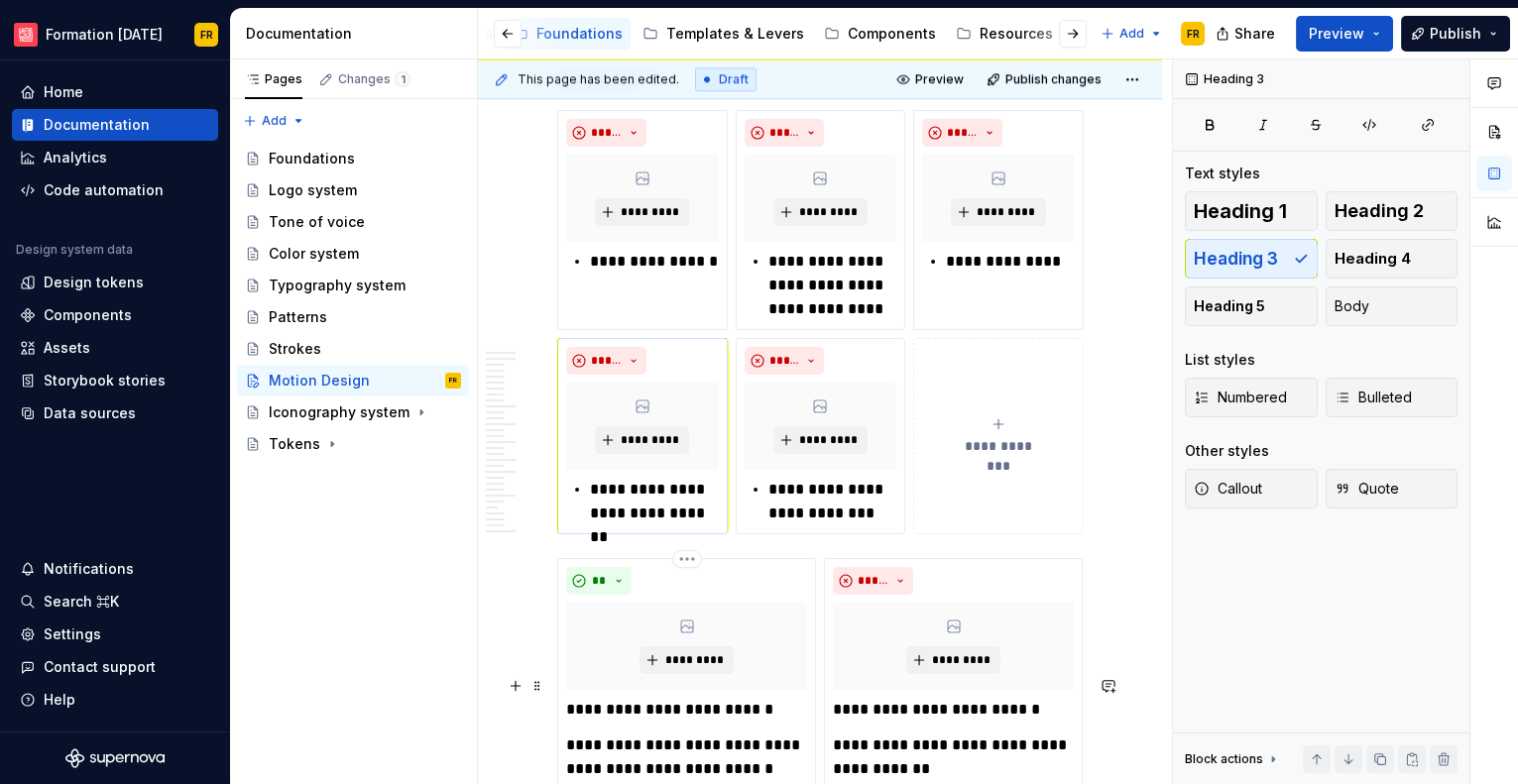 scroll, scrollTop: 4457, scrollLeft: 0, axis: vertical 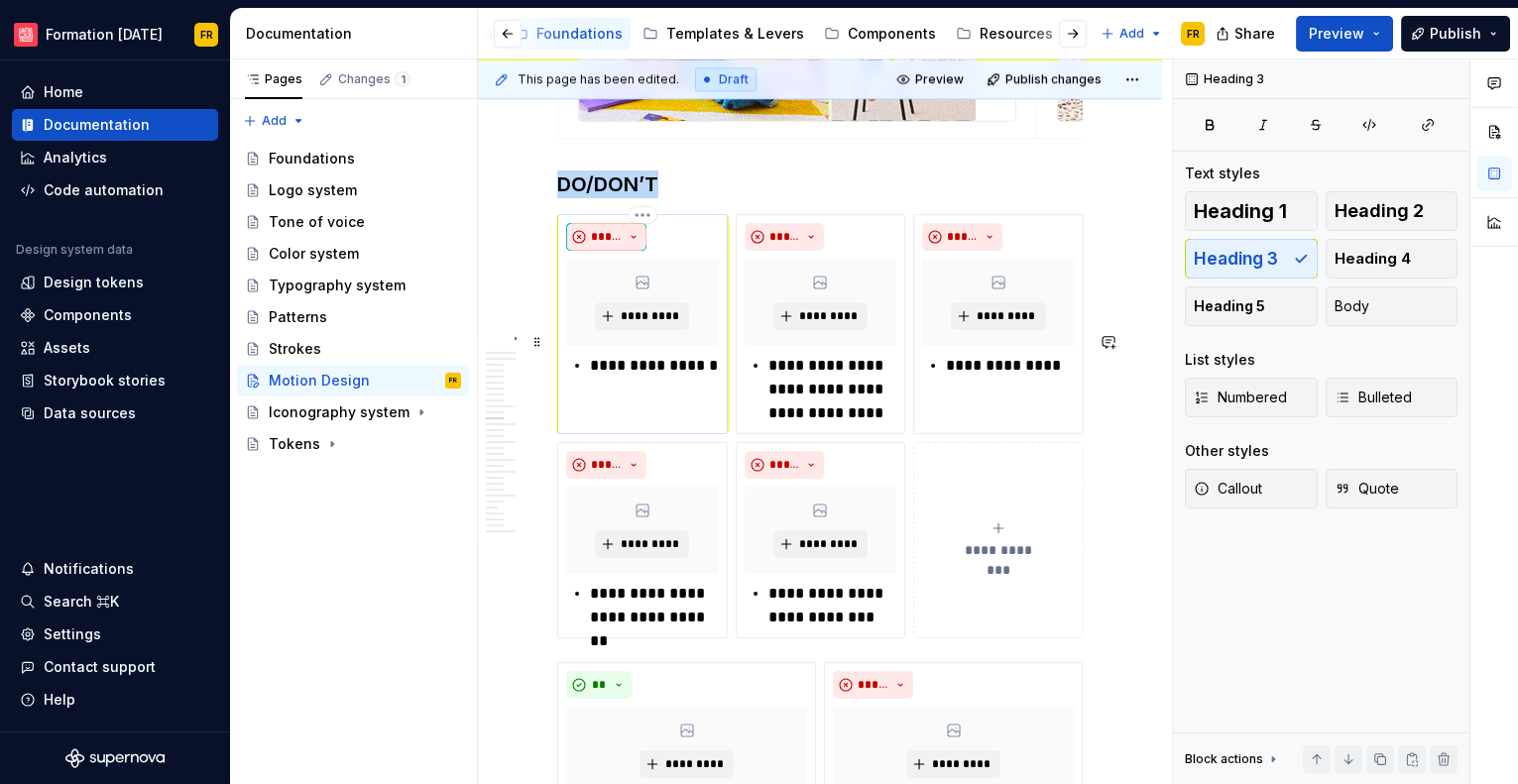 click on "*****" at bounding box center (606, 237) 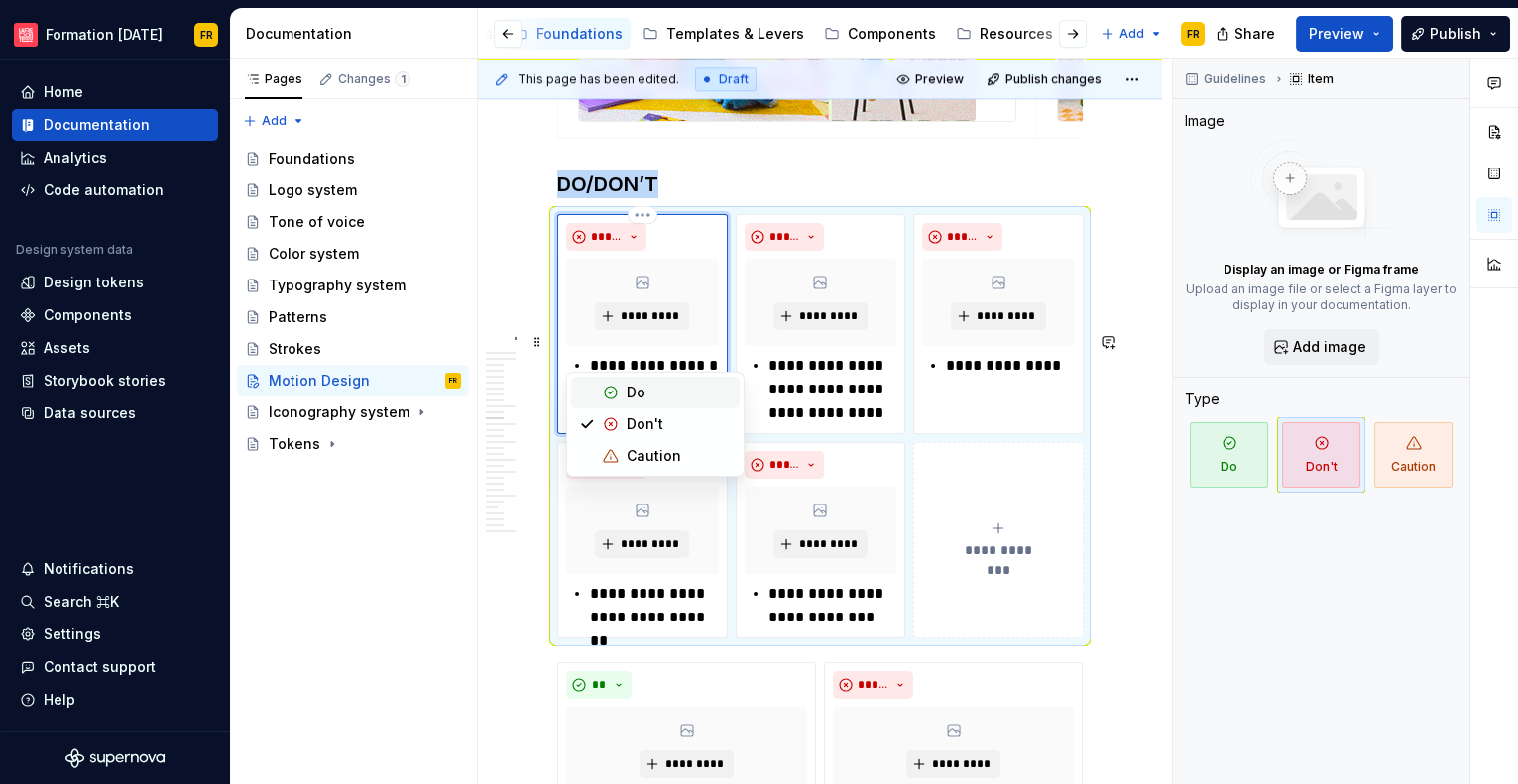 click on "Do" at bounding box center [636, 392] 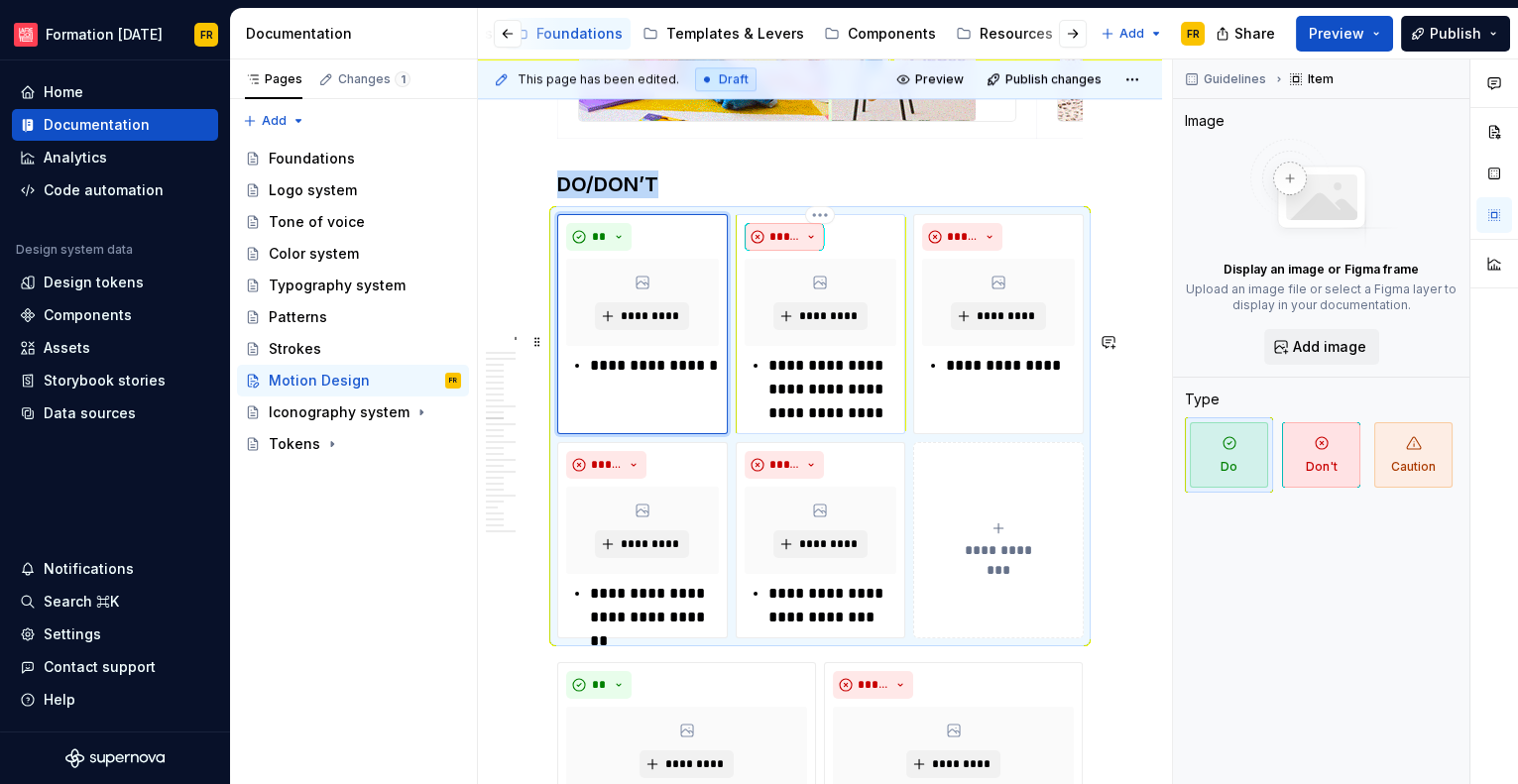 click on "*****" at bounding box center (784, 237) 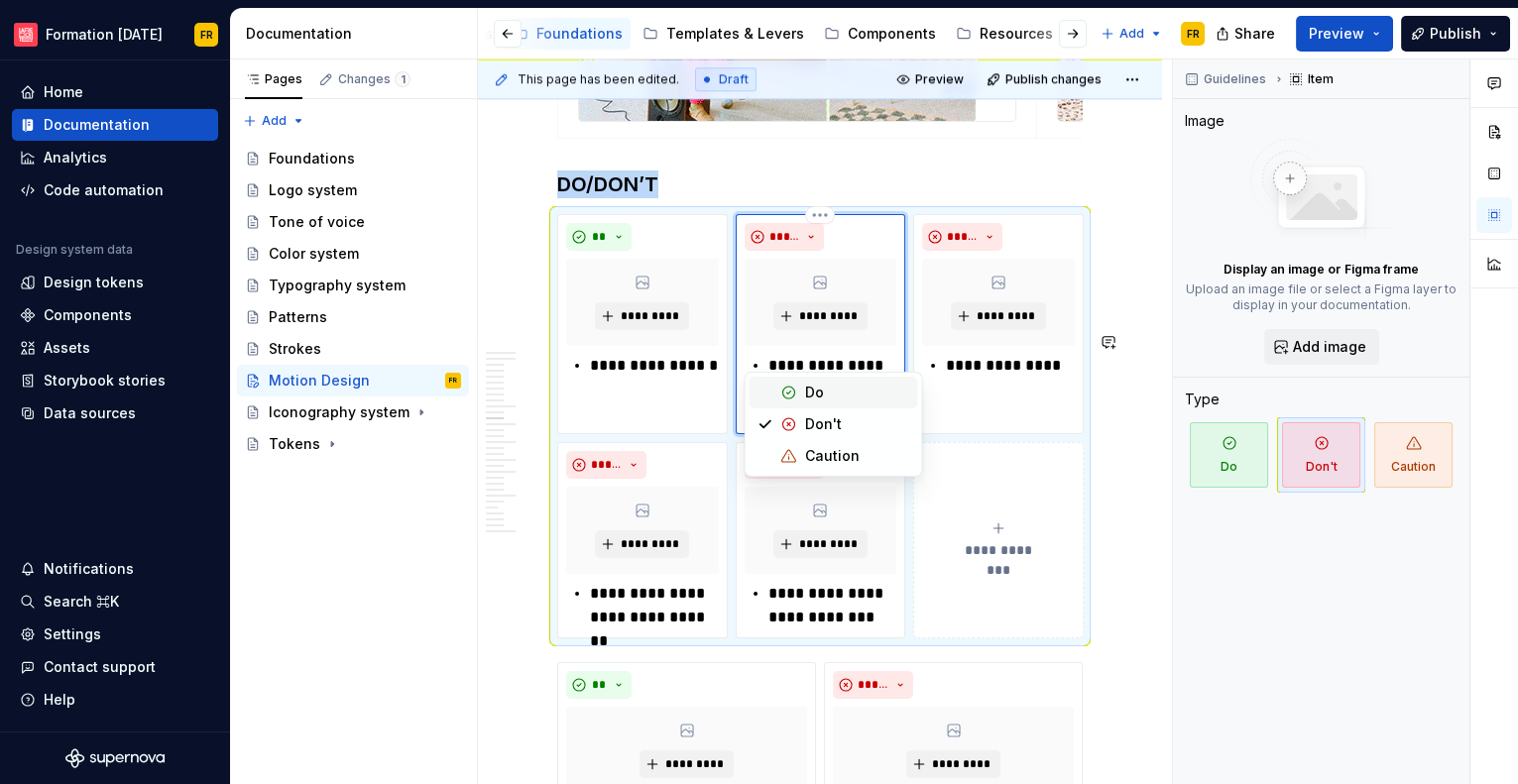 click on "Do" at bounding box center (813, 392) 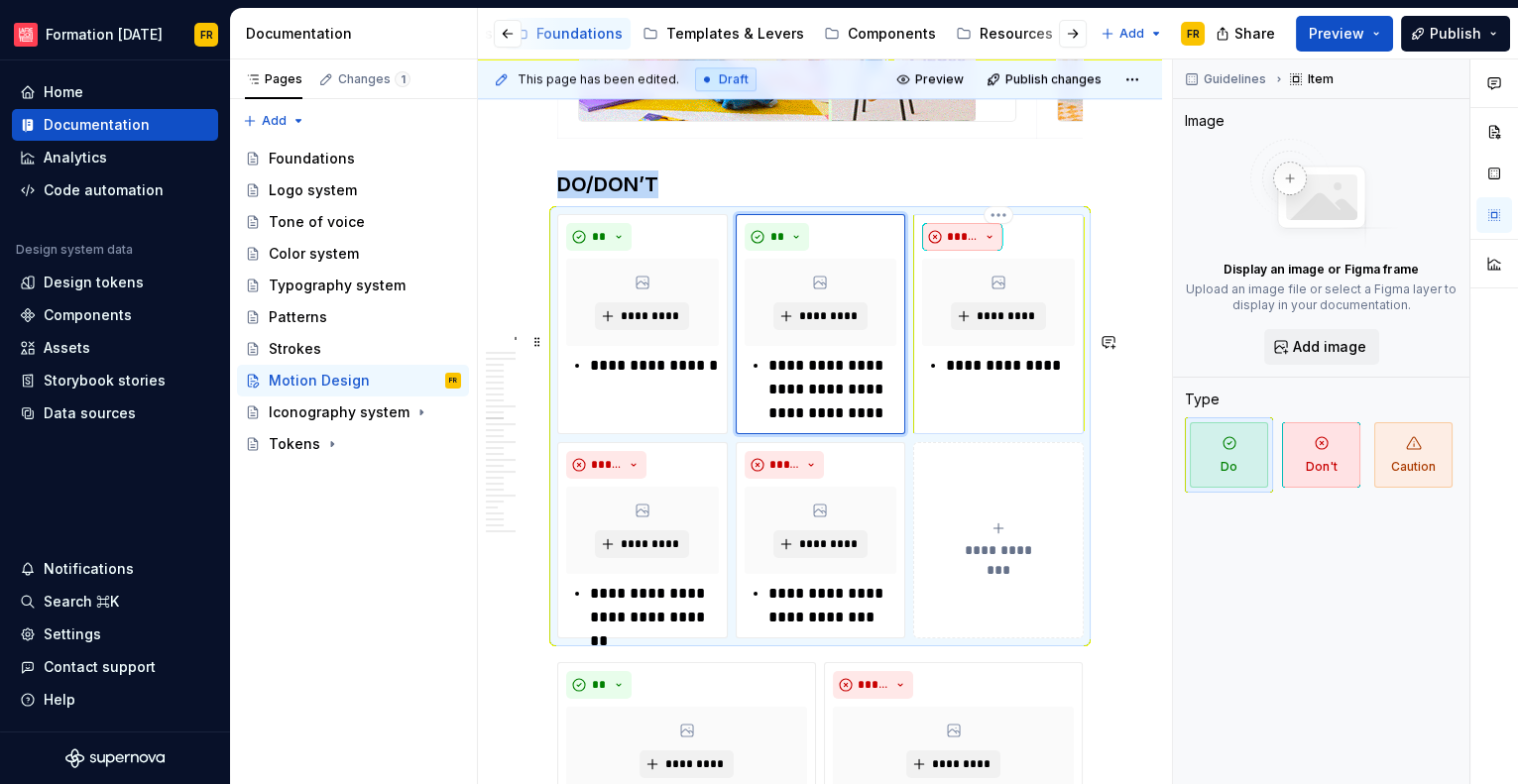 click on "*****" at bounding box center [962, 237] 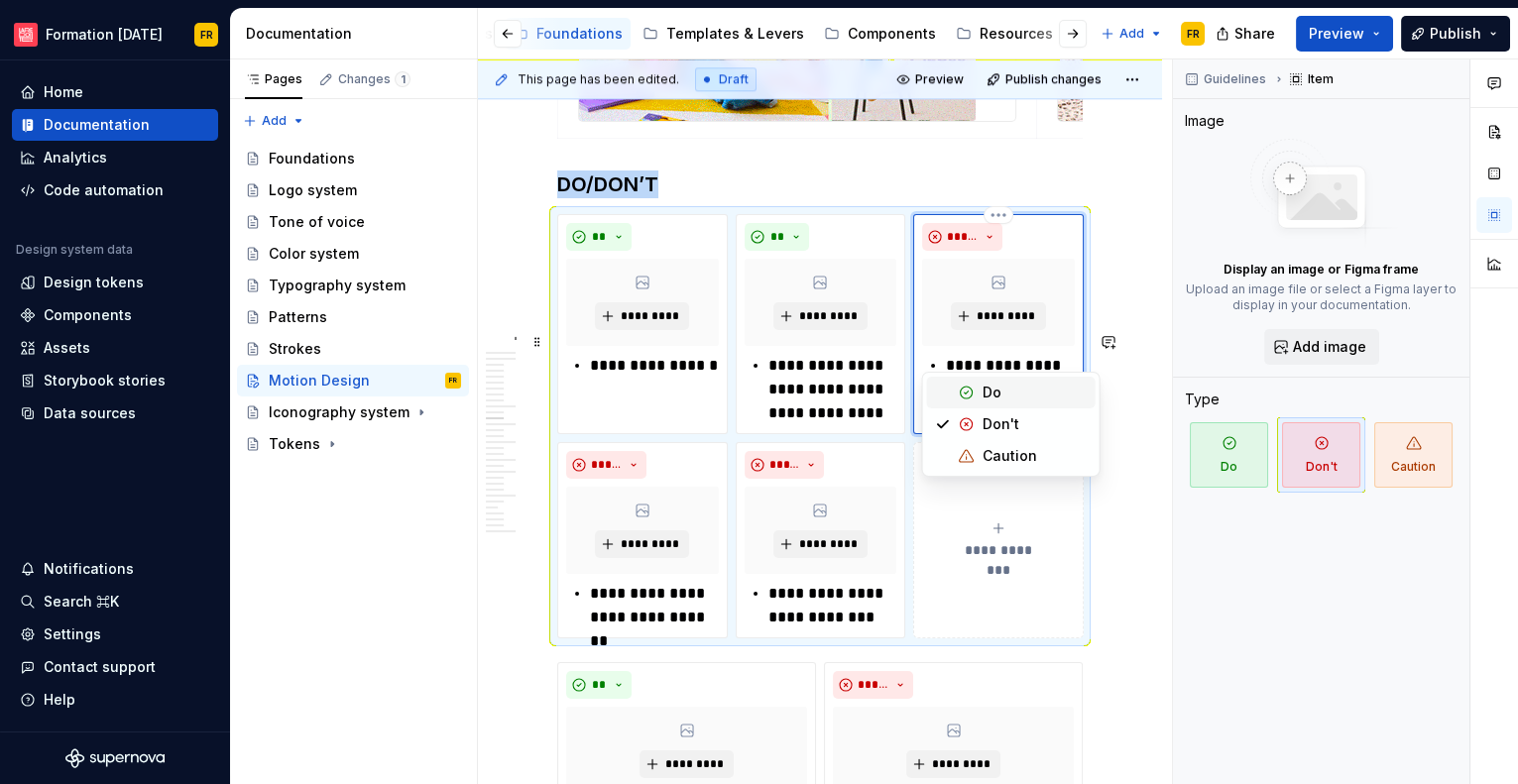 click on "Do" at bounding box center [1011, 392] 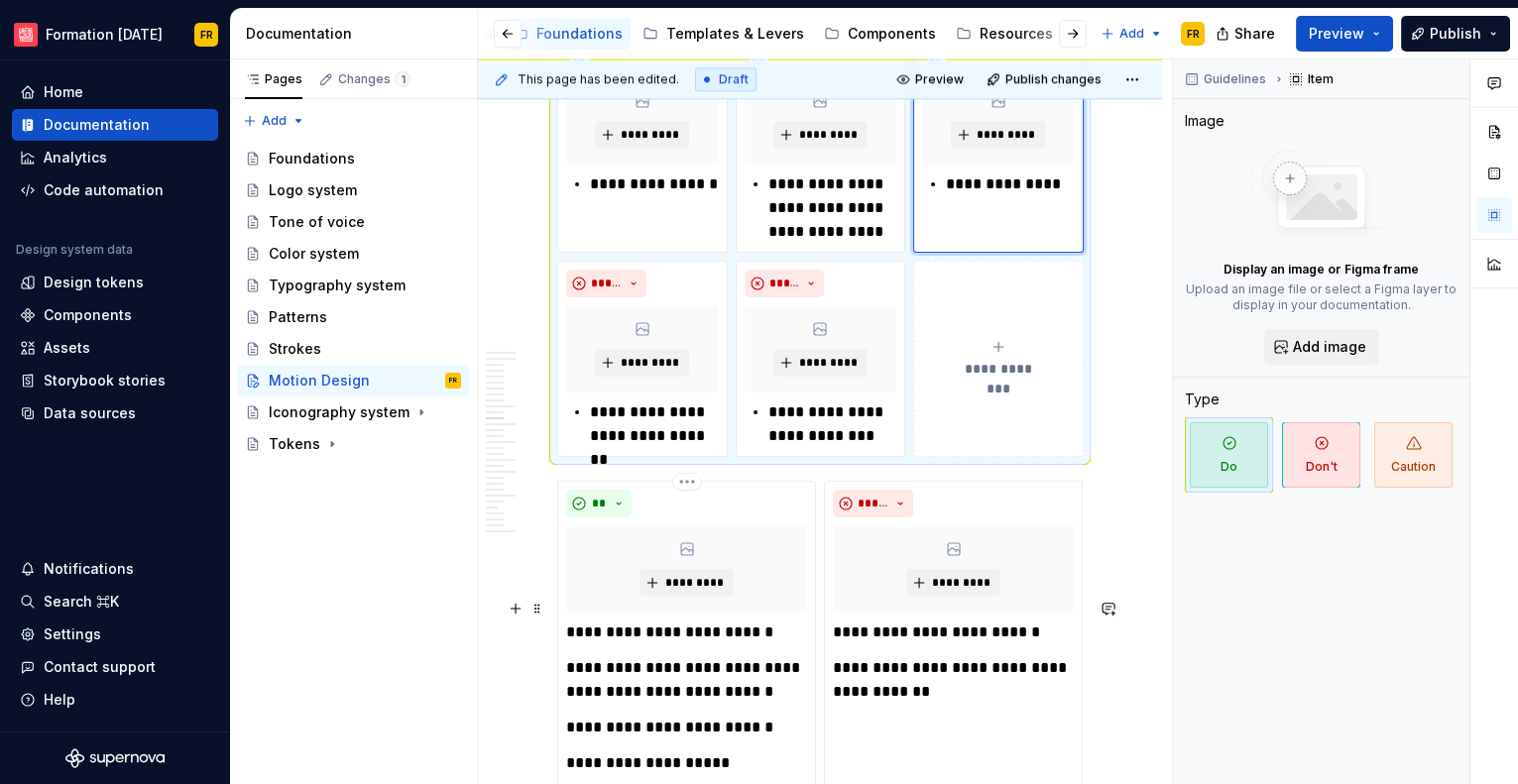 scroll, scrollTop: 4640, scrollLeft: 0, axis: vertical 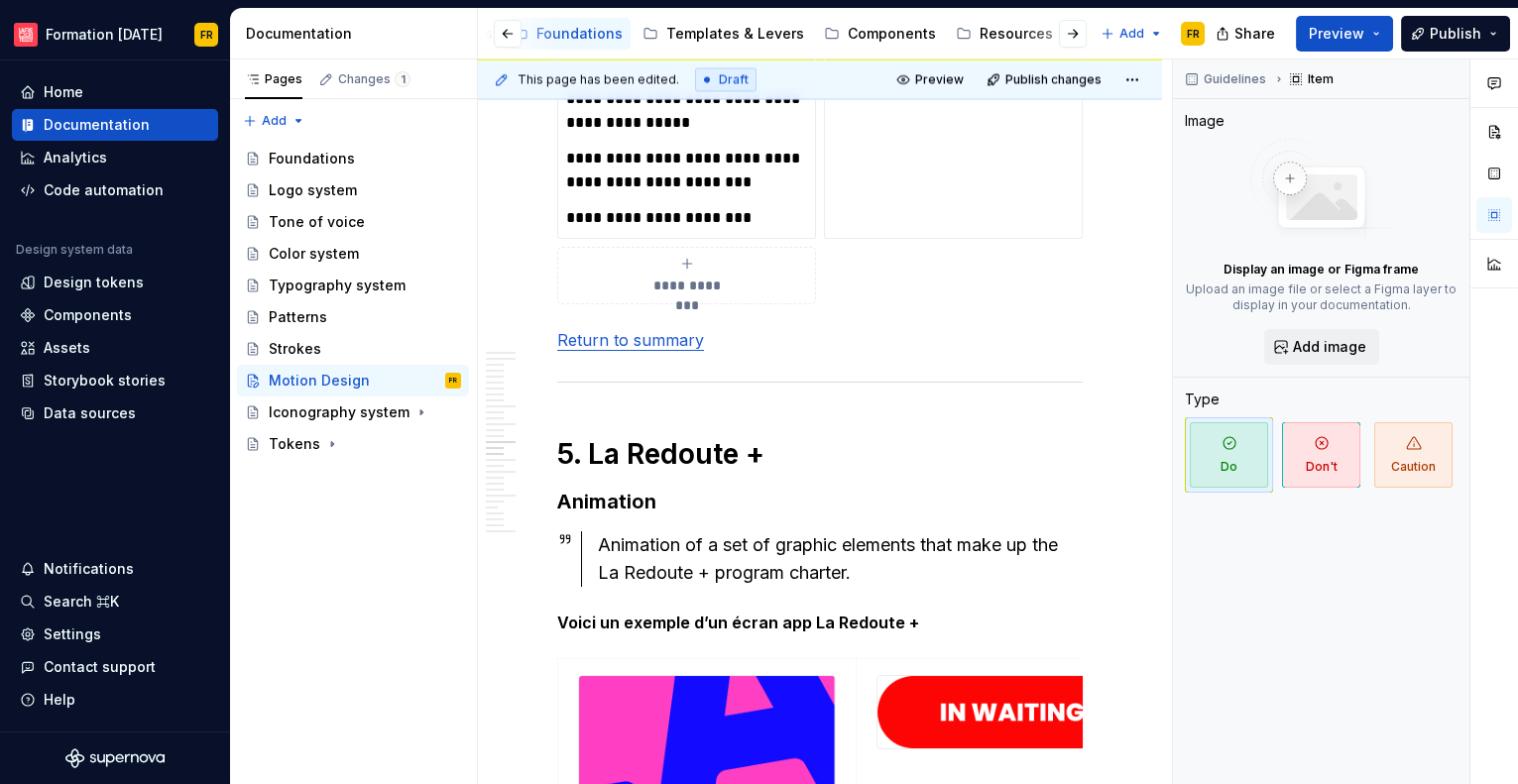 drag, startPoint x: 567, startPoint y: 750, endPoint x: 723, endPoint y: 670, distance: 175.31686 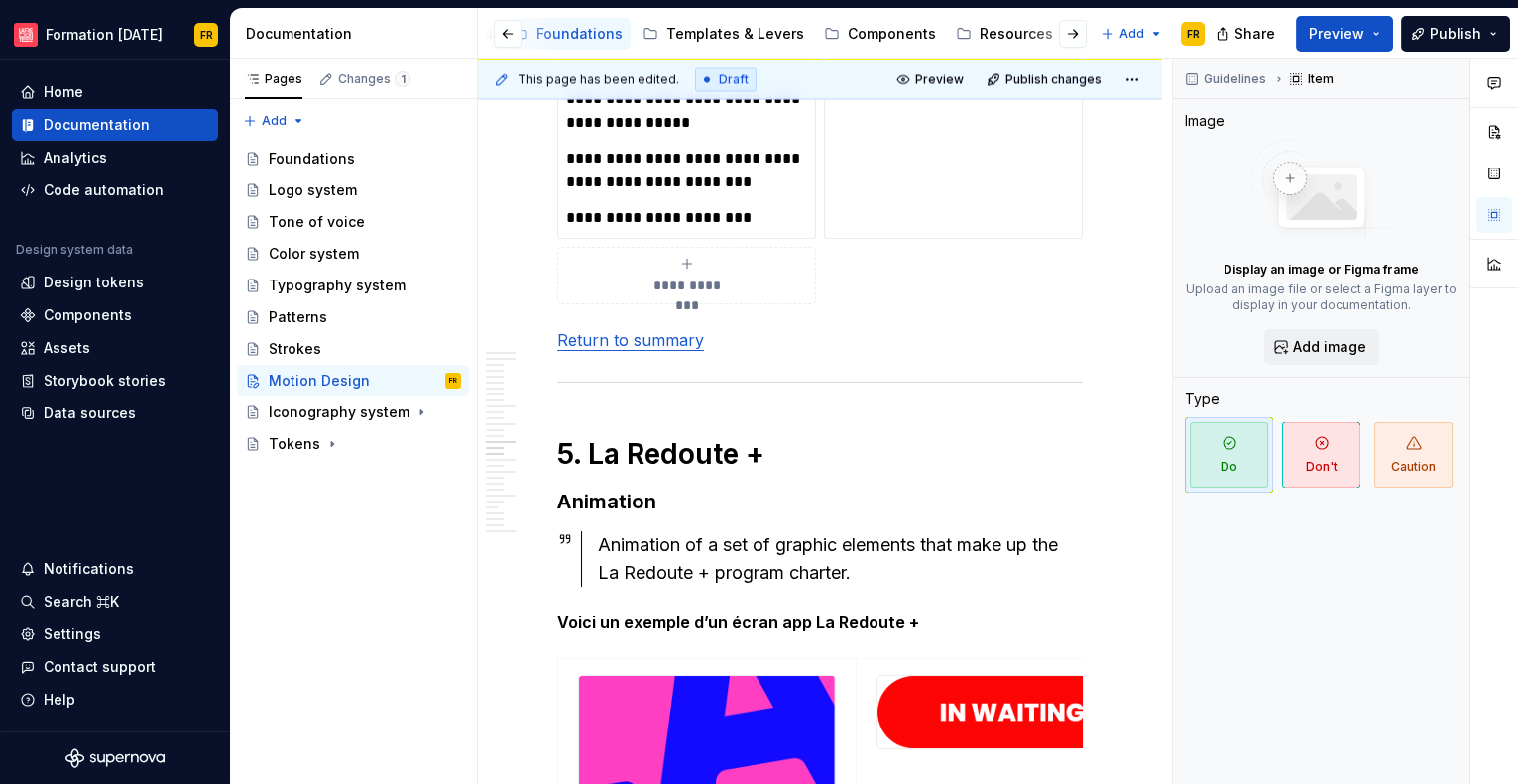 click on "File and product structure Summary 1.  Animation logo 2.  Animation typography 3.  Graphic element 4.  Animation picture 5.  La Redoute +  6.  Marketing  7.  ZSA 1. Animation logos 1.1 La Redoute La Redoute logo animation  with and without signature. Web :  HEXA : #FF3F52 Print pantone :  PMS 1785C Print :  R265 G63 B82 La Redoute web reference :  brand/redoute Keepeek link 1.2 La Redoute Collections Web :  HEXA : #890B58 Print pantone :  PMS 7649C Print :  R137 G11 B88 La Redoute web reference :  brand/lr-collections Keepeek link 1.3 La Redoute Intérieurs Web :  HEXA : #0D525A Print pantone :  7477C Print :  R13 G82 B90 La Redoute web reference :  brand/lr-intérieurs Keepeek link 1.4 La Redoute App Web :  HEXA : #FF3F52 Print pantone :  1785C Print :  R265 G63 B82 La Redoute web reference :  brand/redoute Keepeek link 1.5 Les Irrésistibles Promotion of “Les Irrésistibles” product segment logos 1.6 Les Ingénieux Promotion of “Les Ingénieux” product segment logos 1.7 Les Signatures Example ** **" at bounding box center [820, -1042] 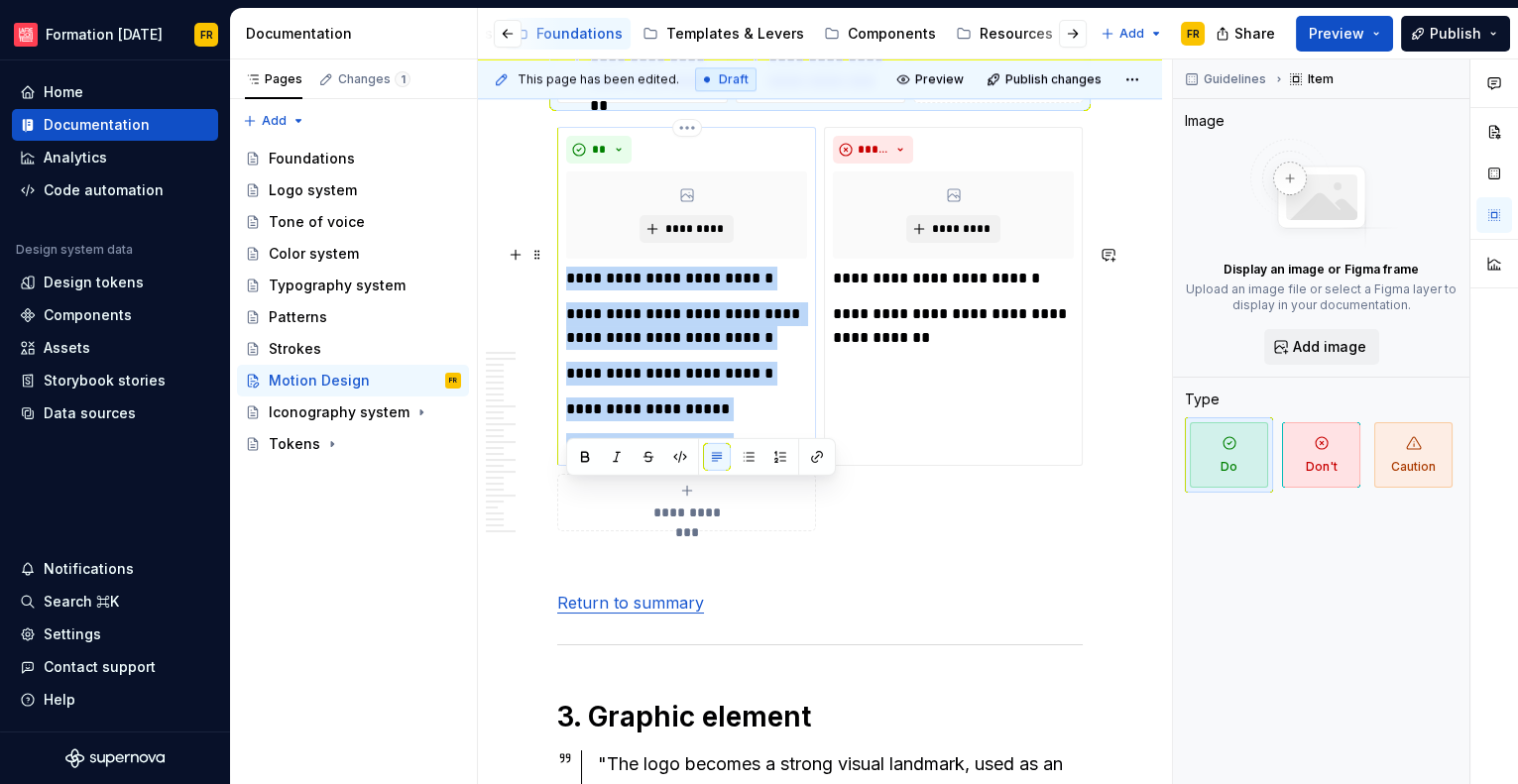 scroll, scrollTop: 4893, scrollLeft: 0, axis: vertical 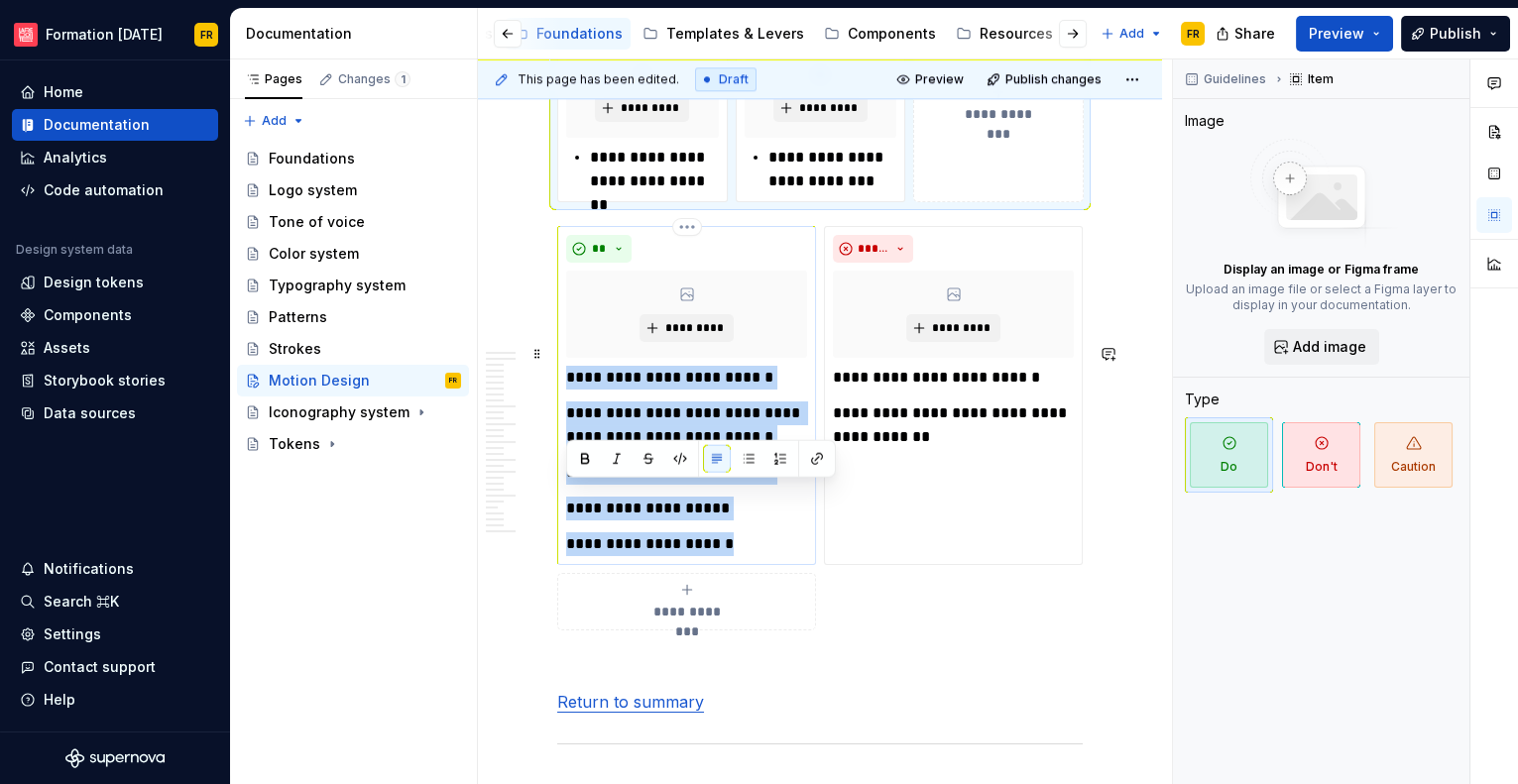 click on "**********" at bounding box center [686, 425] 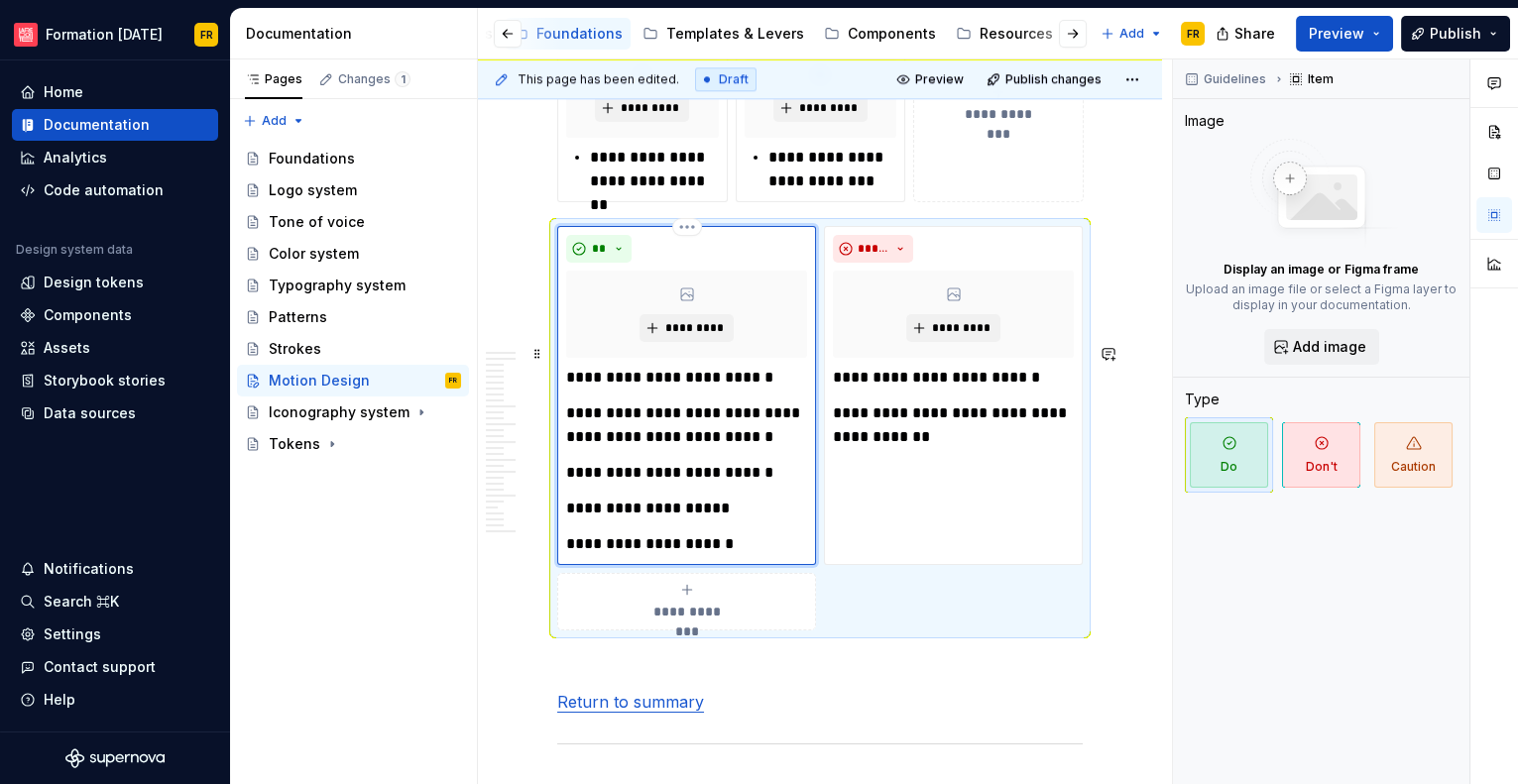 click on "**********" at bounding box center [686, 461] 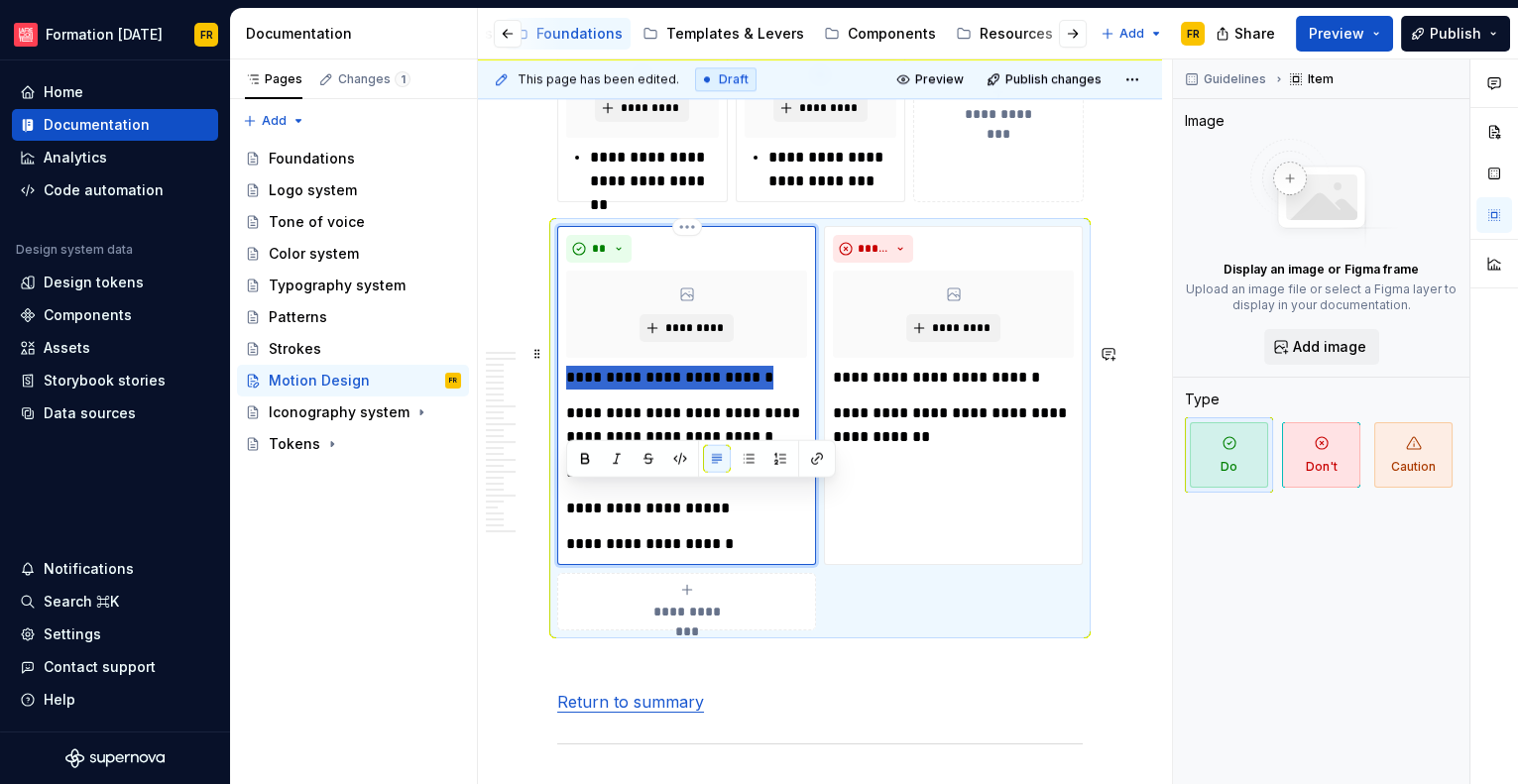 drag, startPoint x: 759, startPoint y: 495, endPoint x: 563, endPoint y: 504, distance: 196.20652 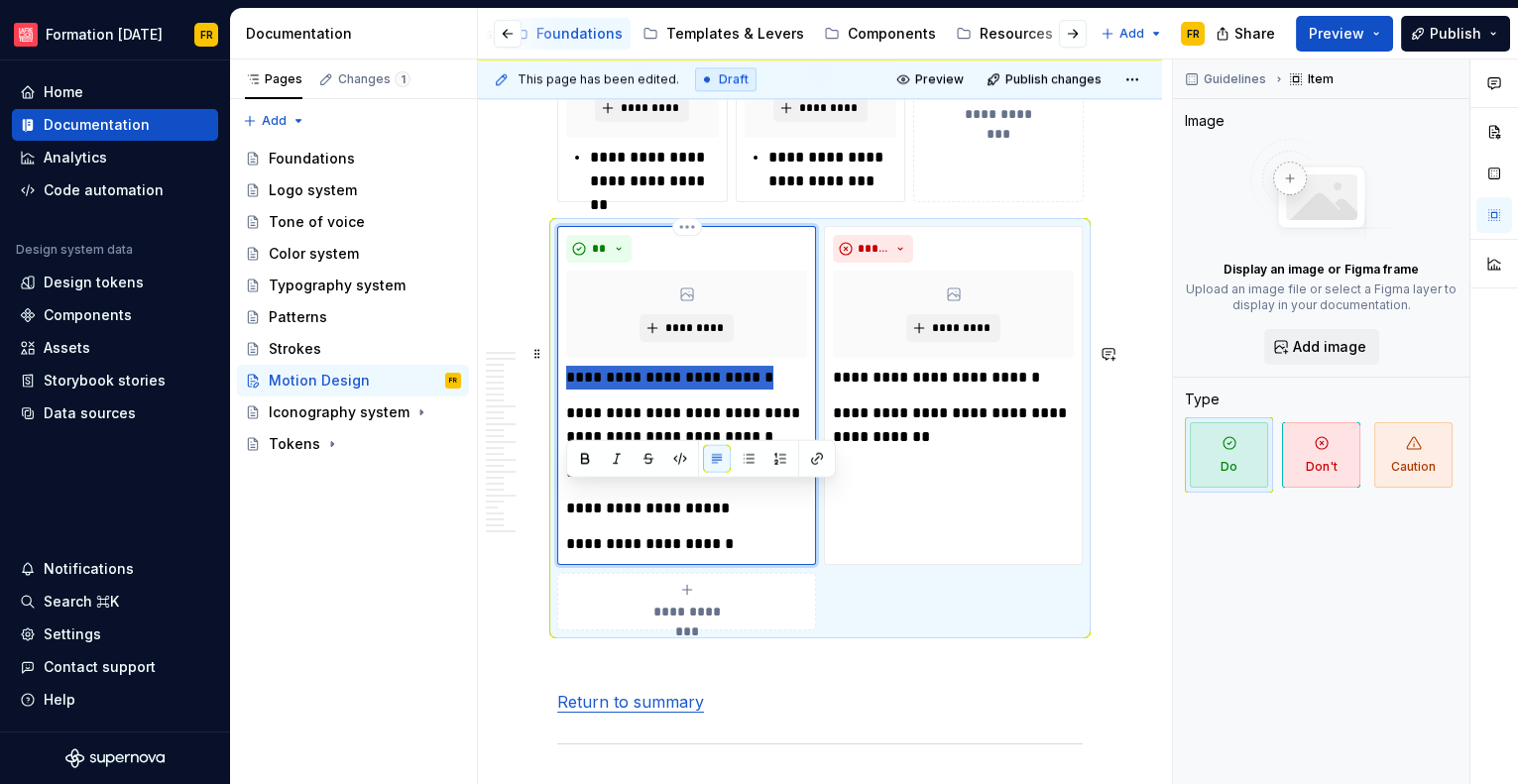 click on "**********" at bounding box center [686, 395] 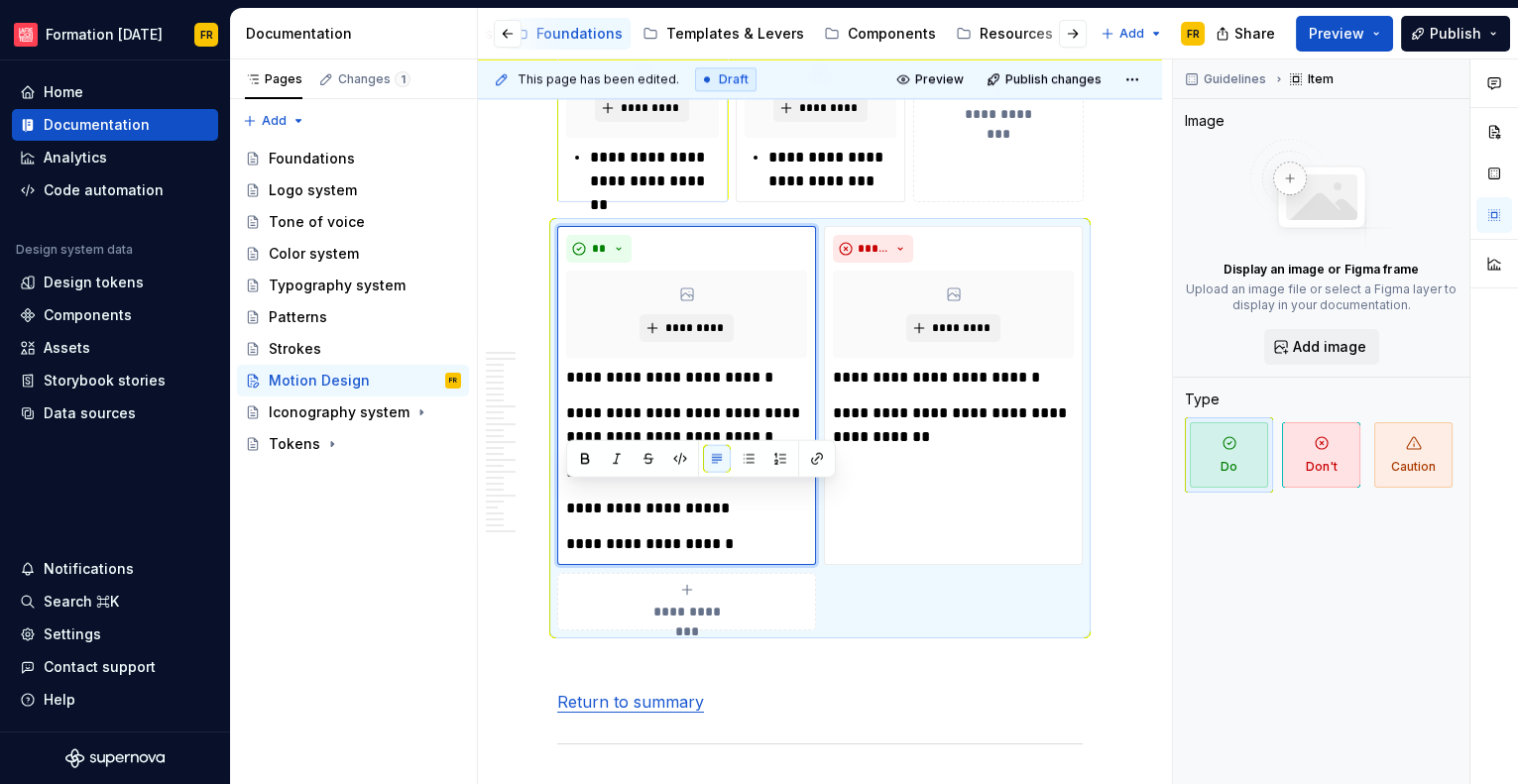 click on "**********" at bounding box center (654, 169) 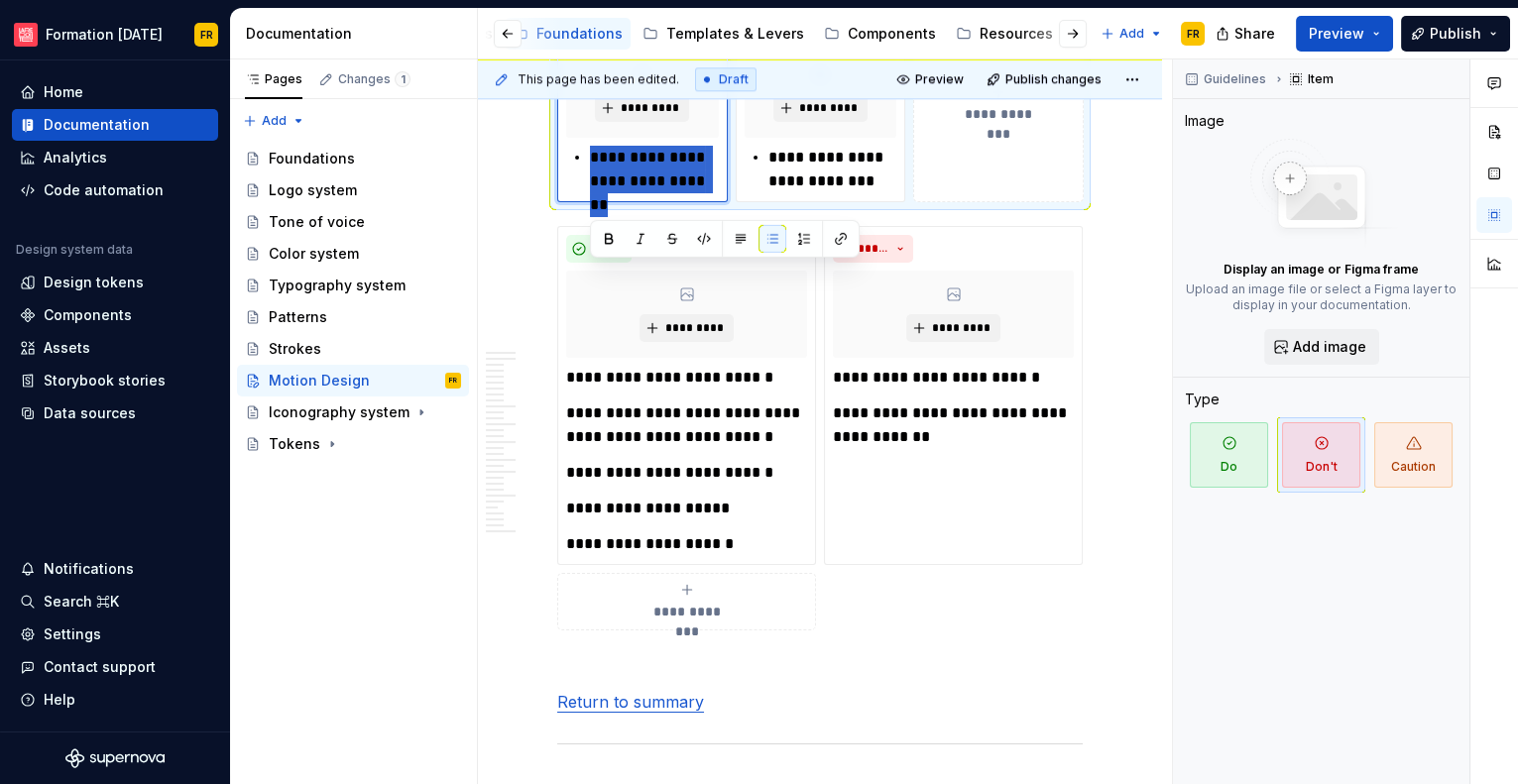 drag, startPoint x: 592, startPoint y: 272, endPoint x: 727, endPoint y: 311, distance: 140.52046 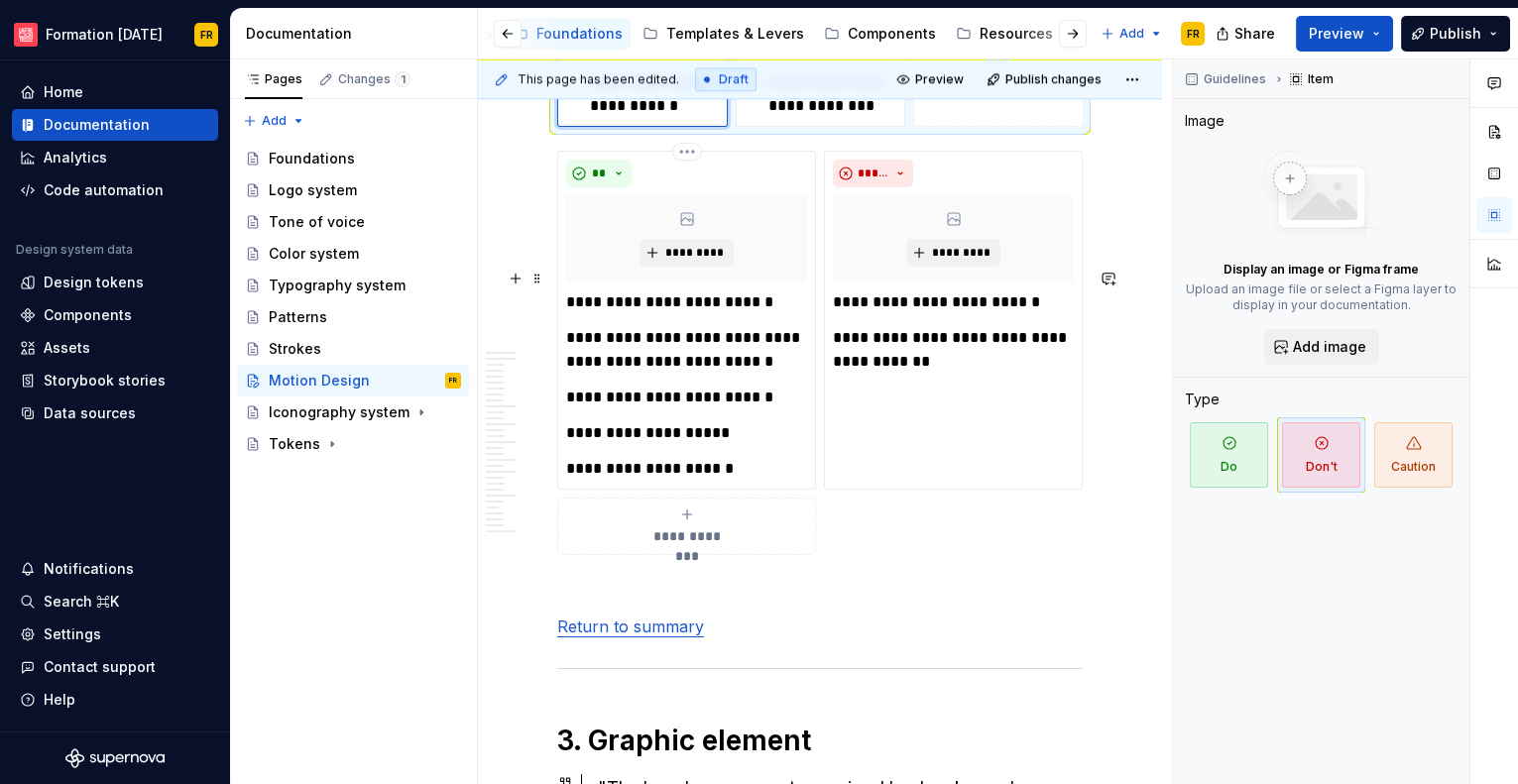 scroll, scrollTop: 4916, scrollLeft: 0, axis: vertical 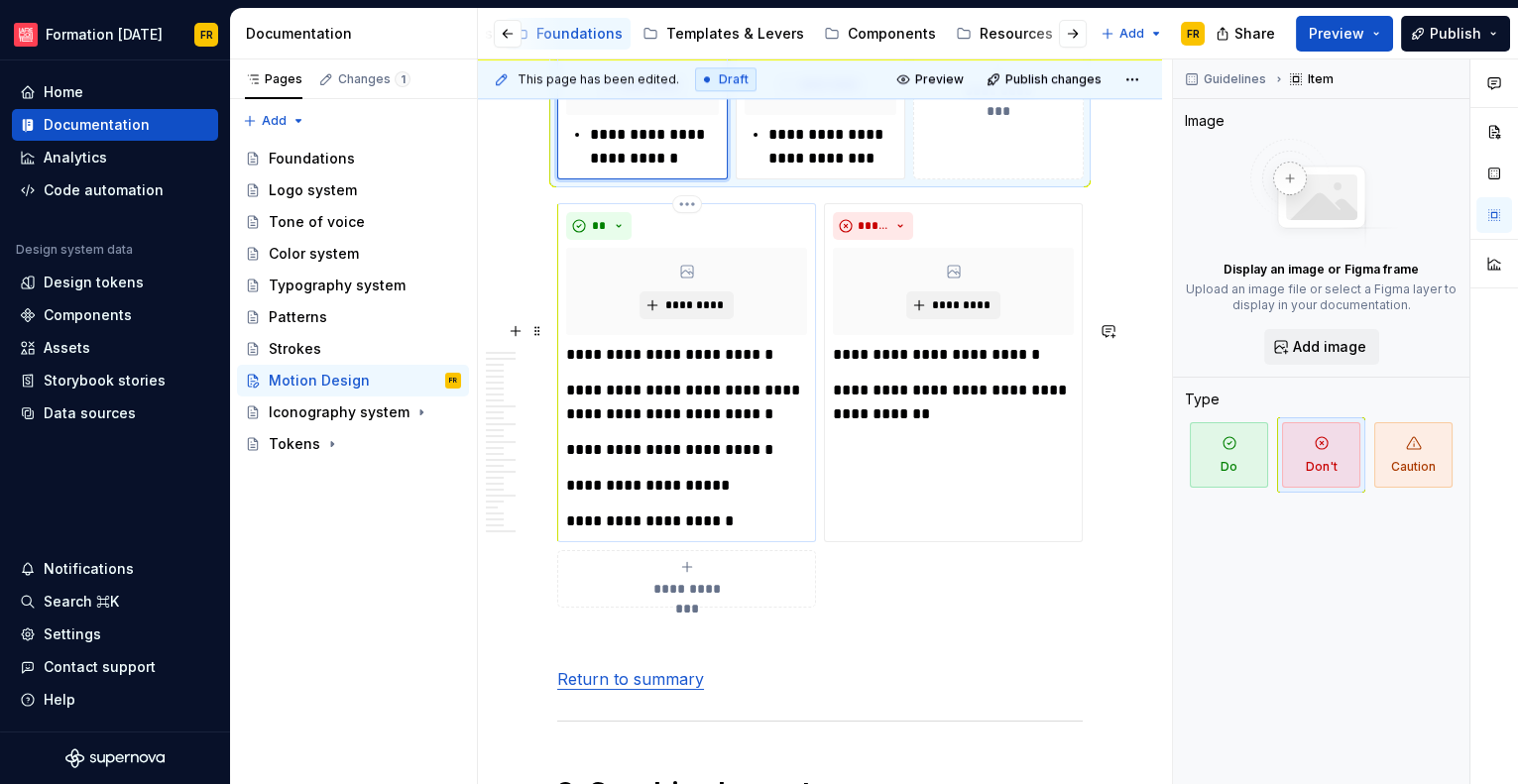 click on "**********" at bounding box center (686, 355) 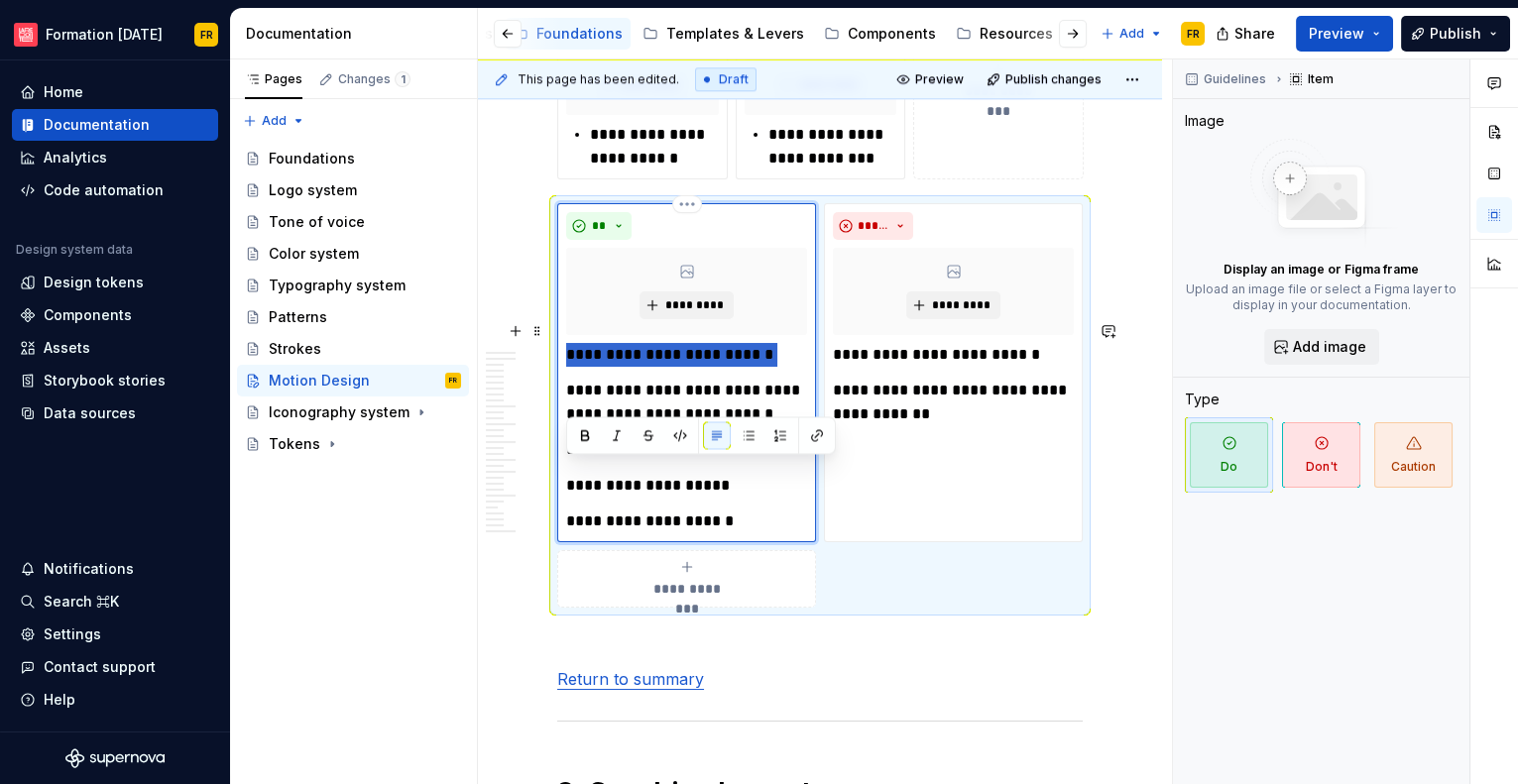 drag, startPoint x: 568, startPoint y: 472, endPoint x: 738, endPoint y: 488, distance: 170.7513 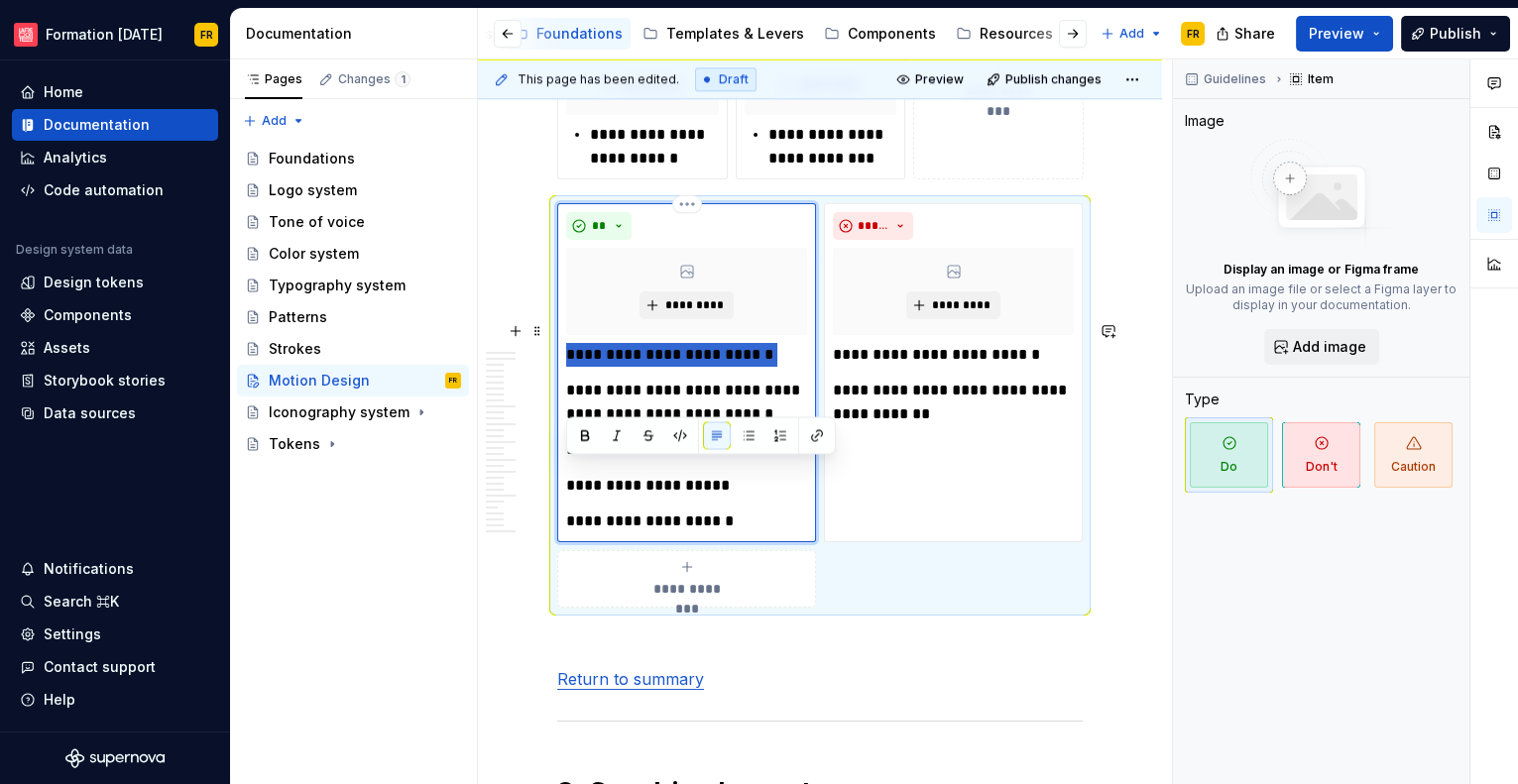 click on "**********" at bounding box center (686, 438) 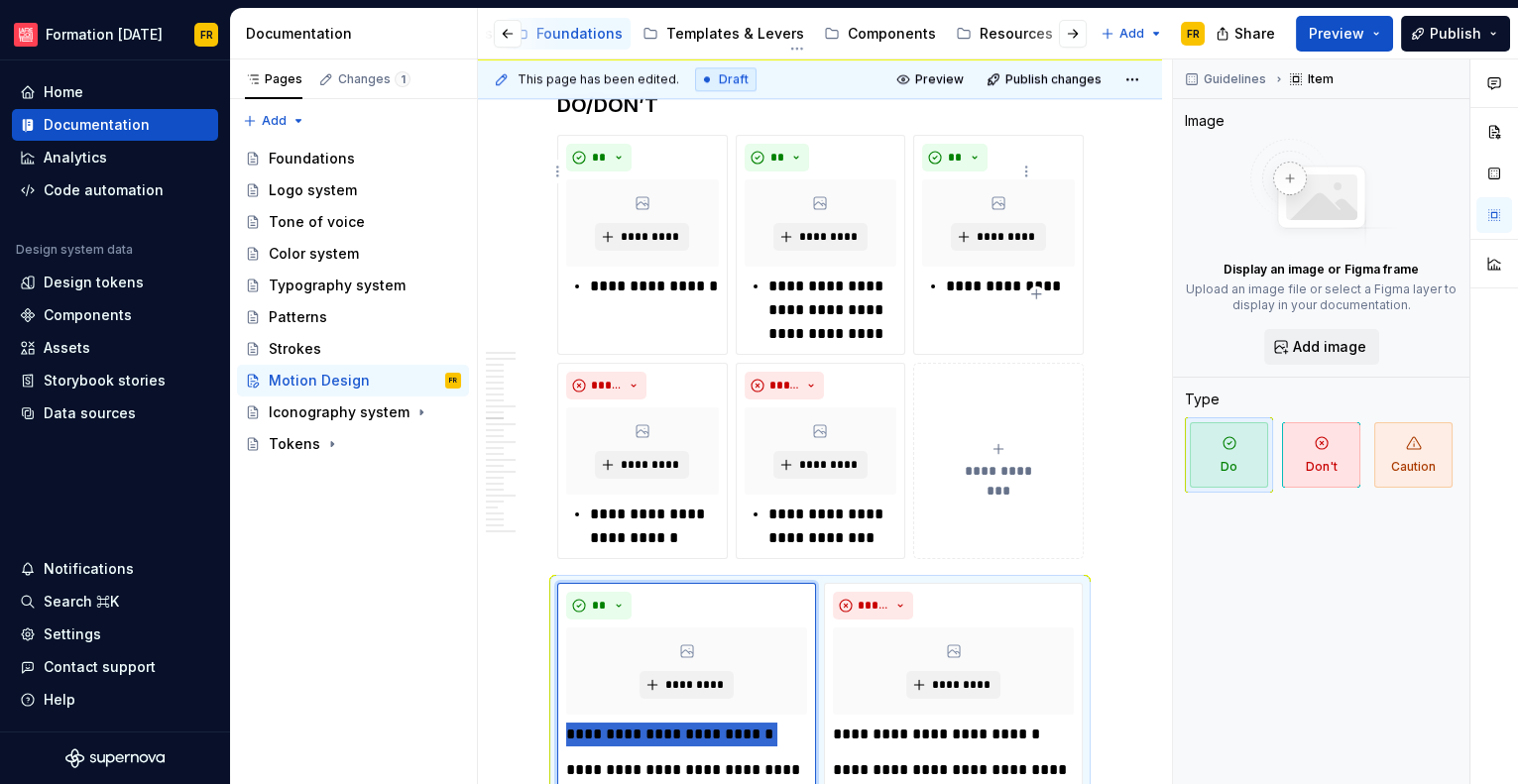 scroll, scrollTop: 4403, scrollLeft: 0, axis: vertical 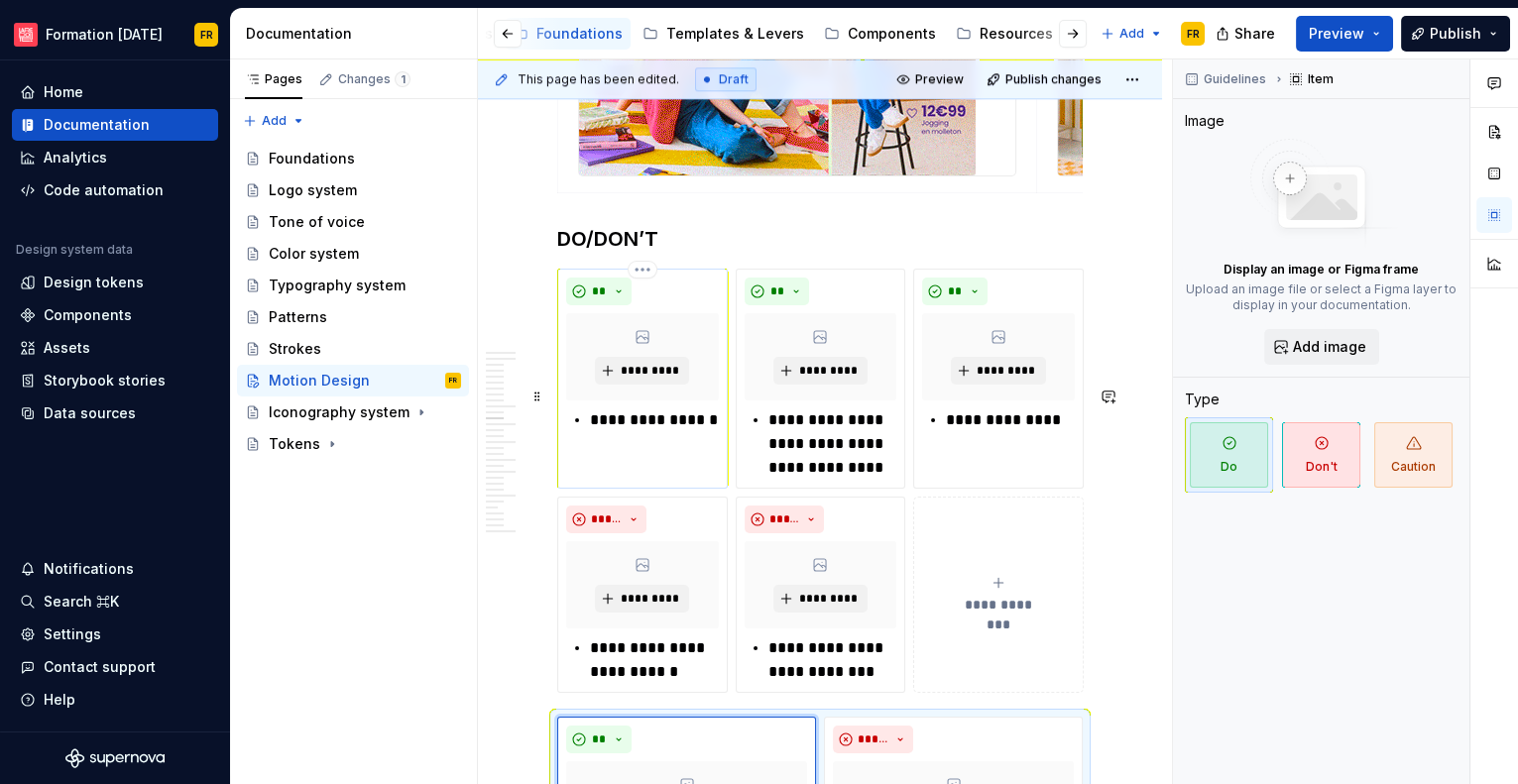 drag, startPoint x: 628, startPoint y: 537, endPoint x: 586, endPoint y: 543, distance: 42.426407 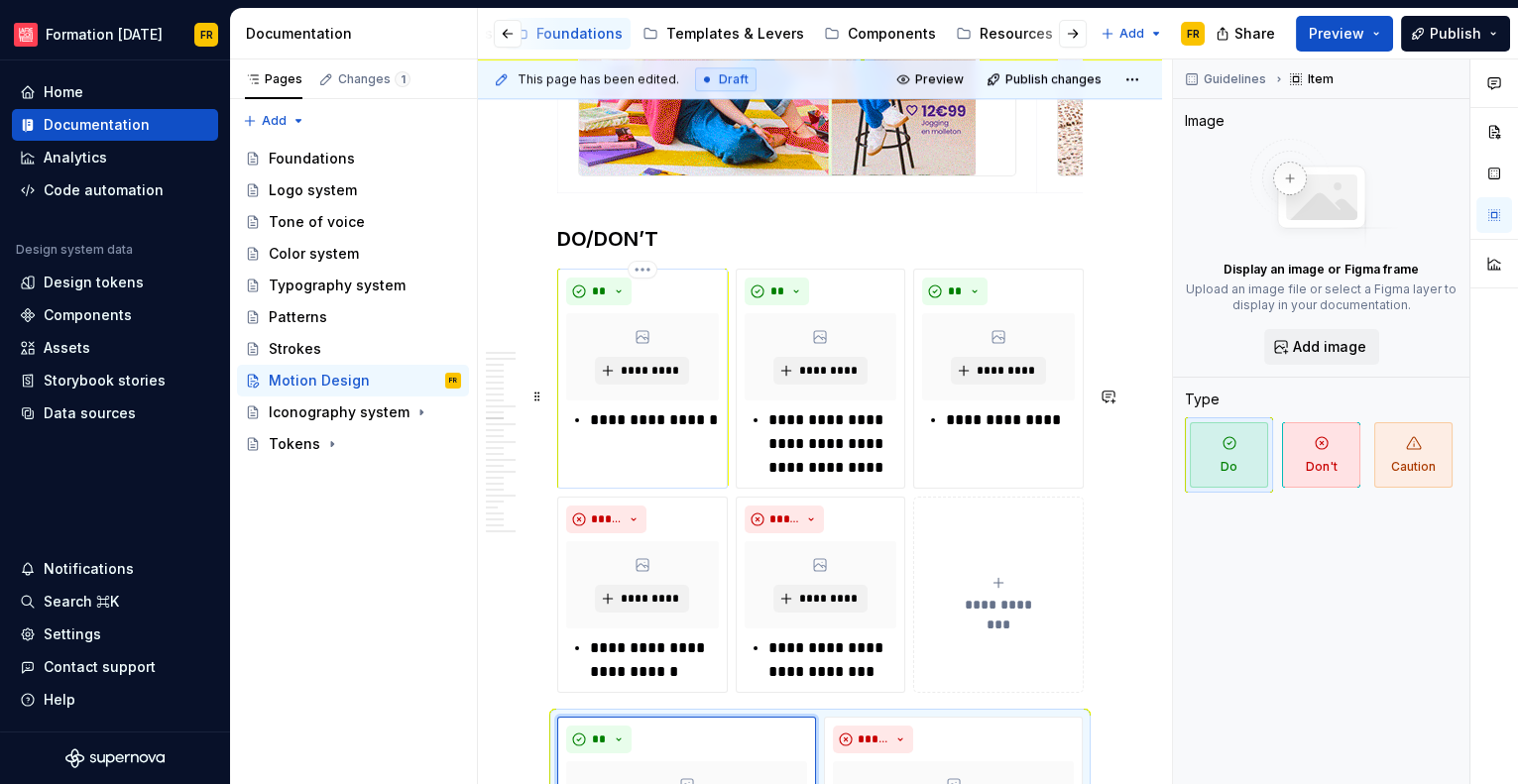 click on "**********" at bounding box center (654, 420) 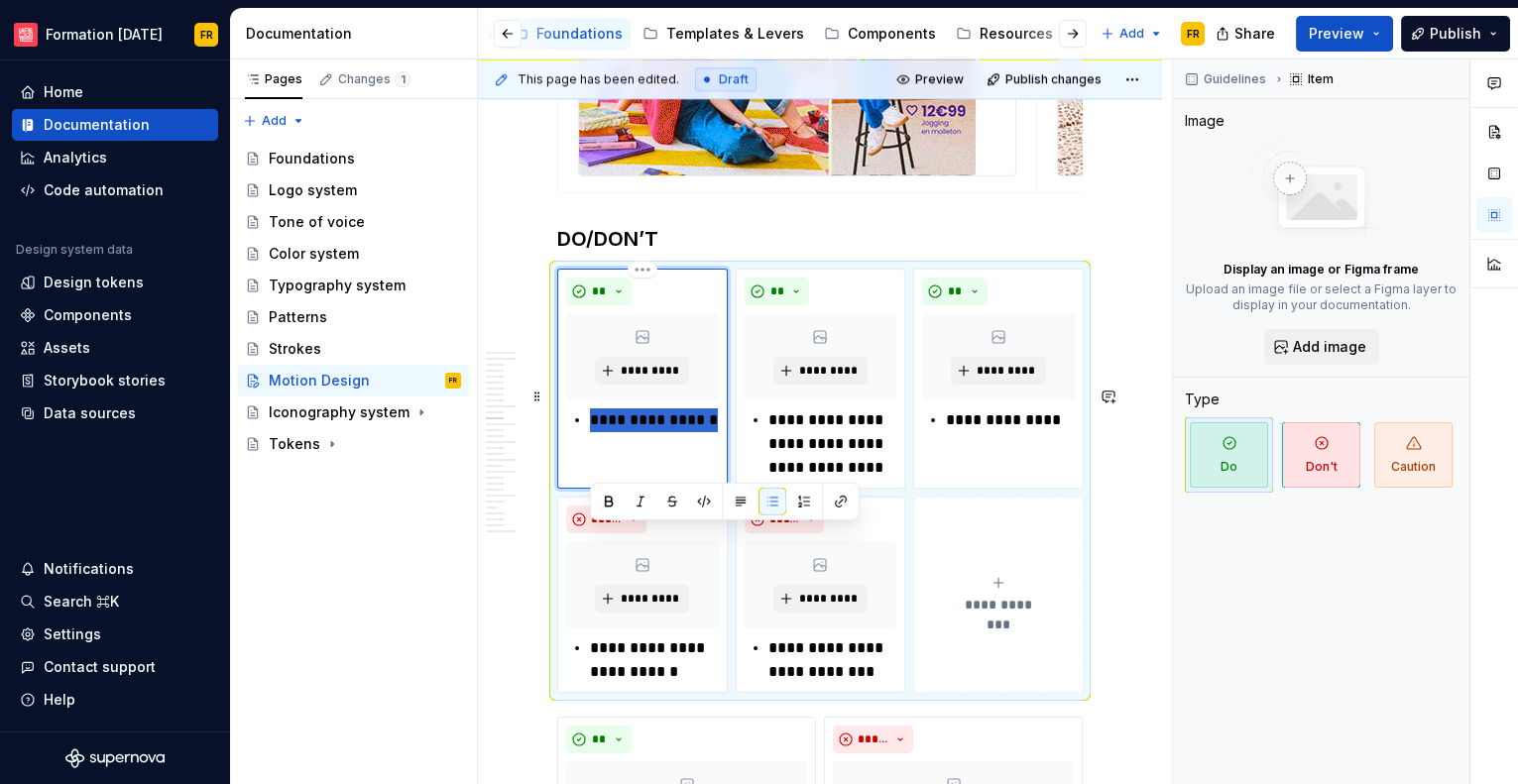 drag, startPoint x: 591, startPoint y: 539, endPoint x: 714, endPoint y: 545, distance: 123.14625 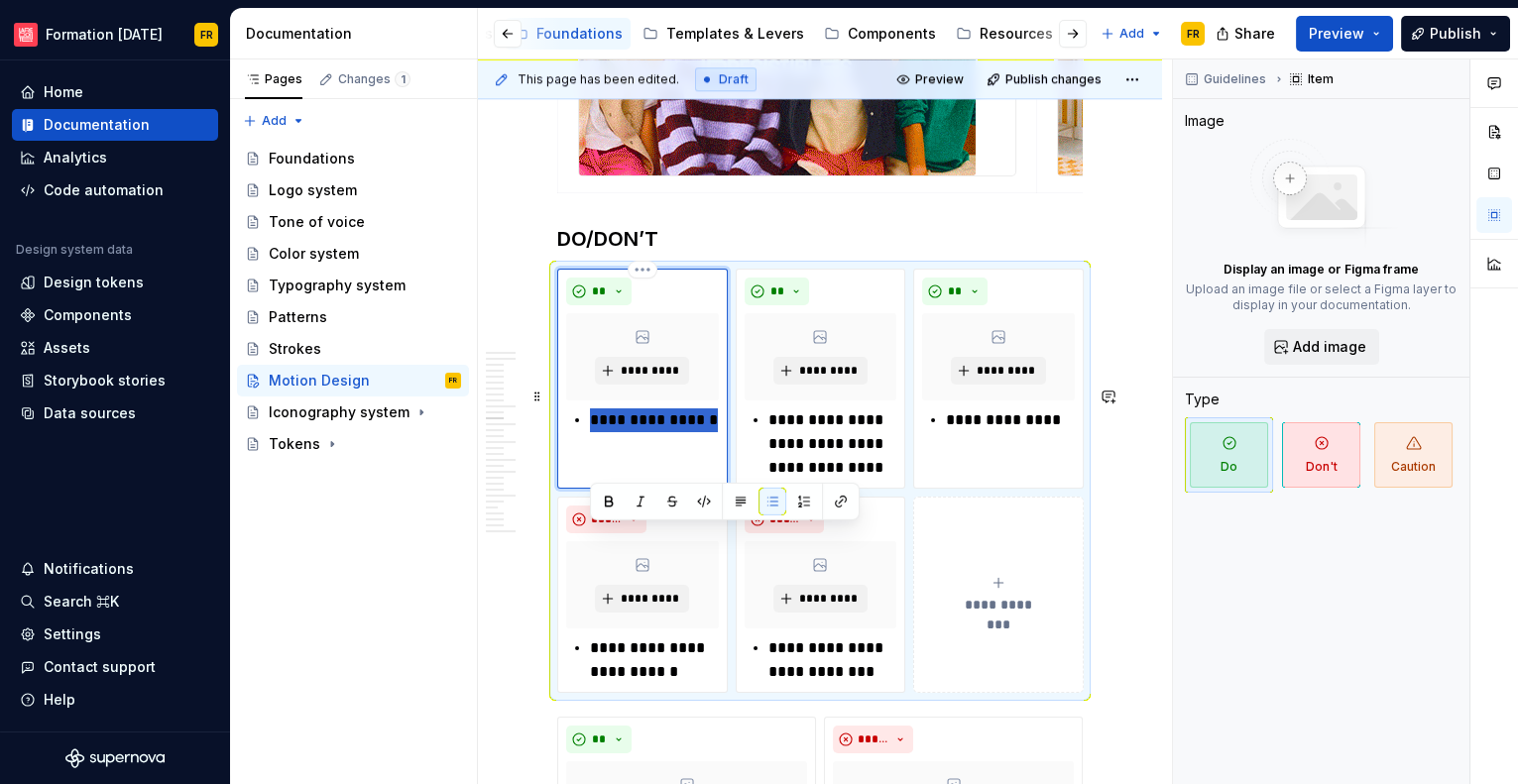 click on "**********" at bounding box center [654, 420] 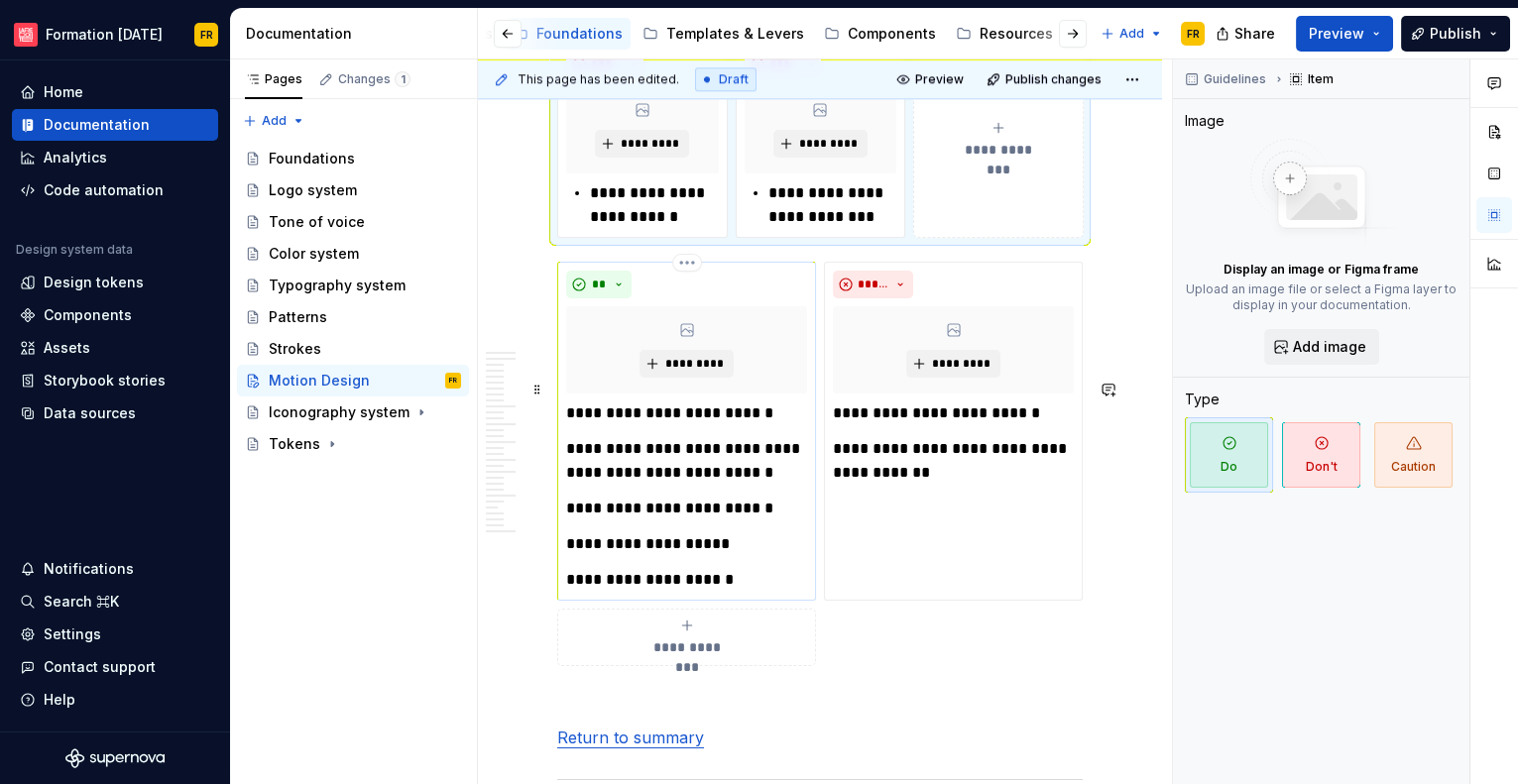 scroll, scrollTop: 4898, scrollLeft: 0, axis: vertical 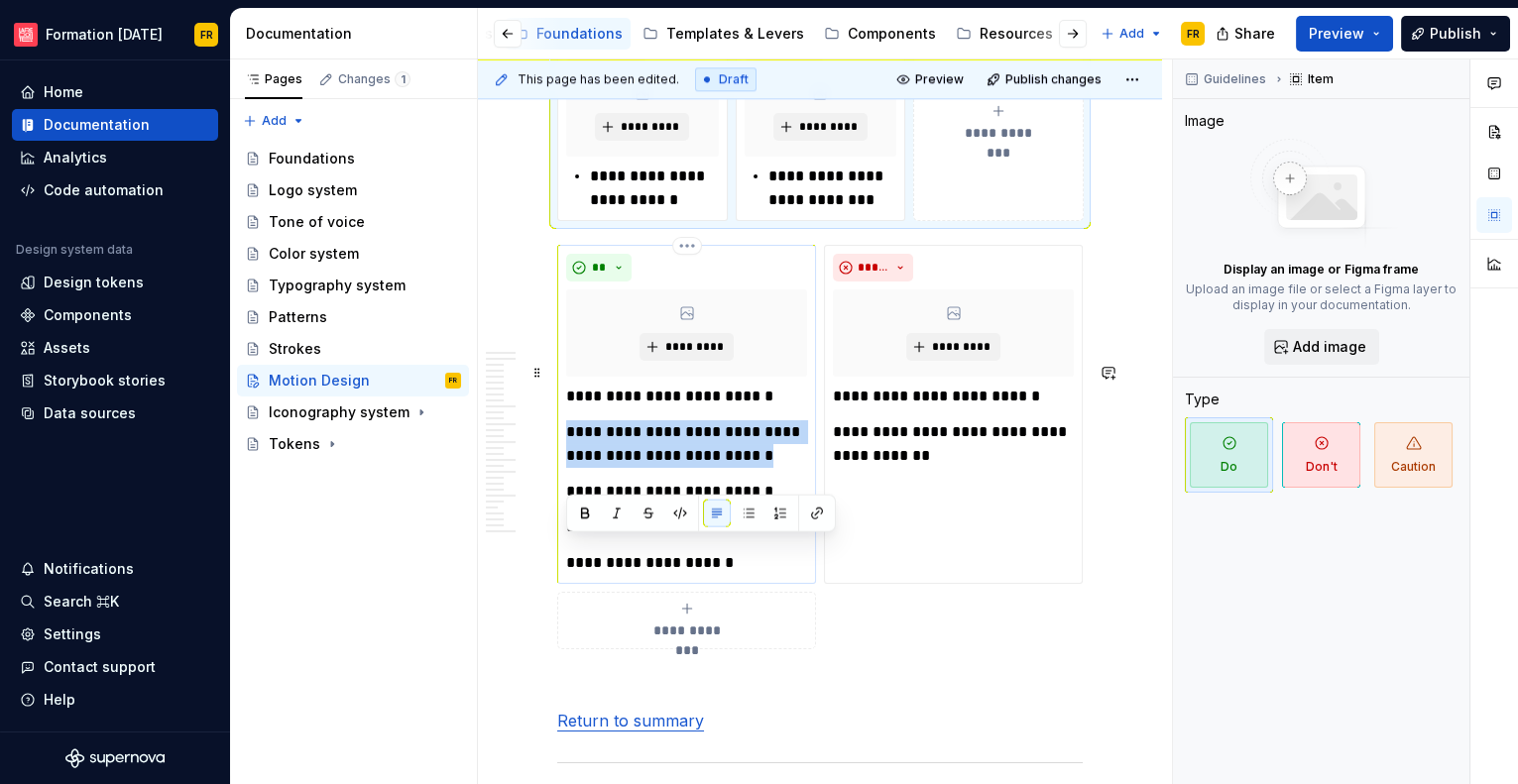 drag, startPoint x: 567, startPoint y: 549, endPoint x: 801, endPoint y: 571, distance: 235.03191 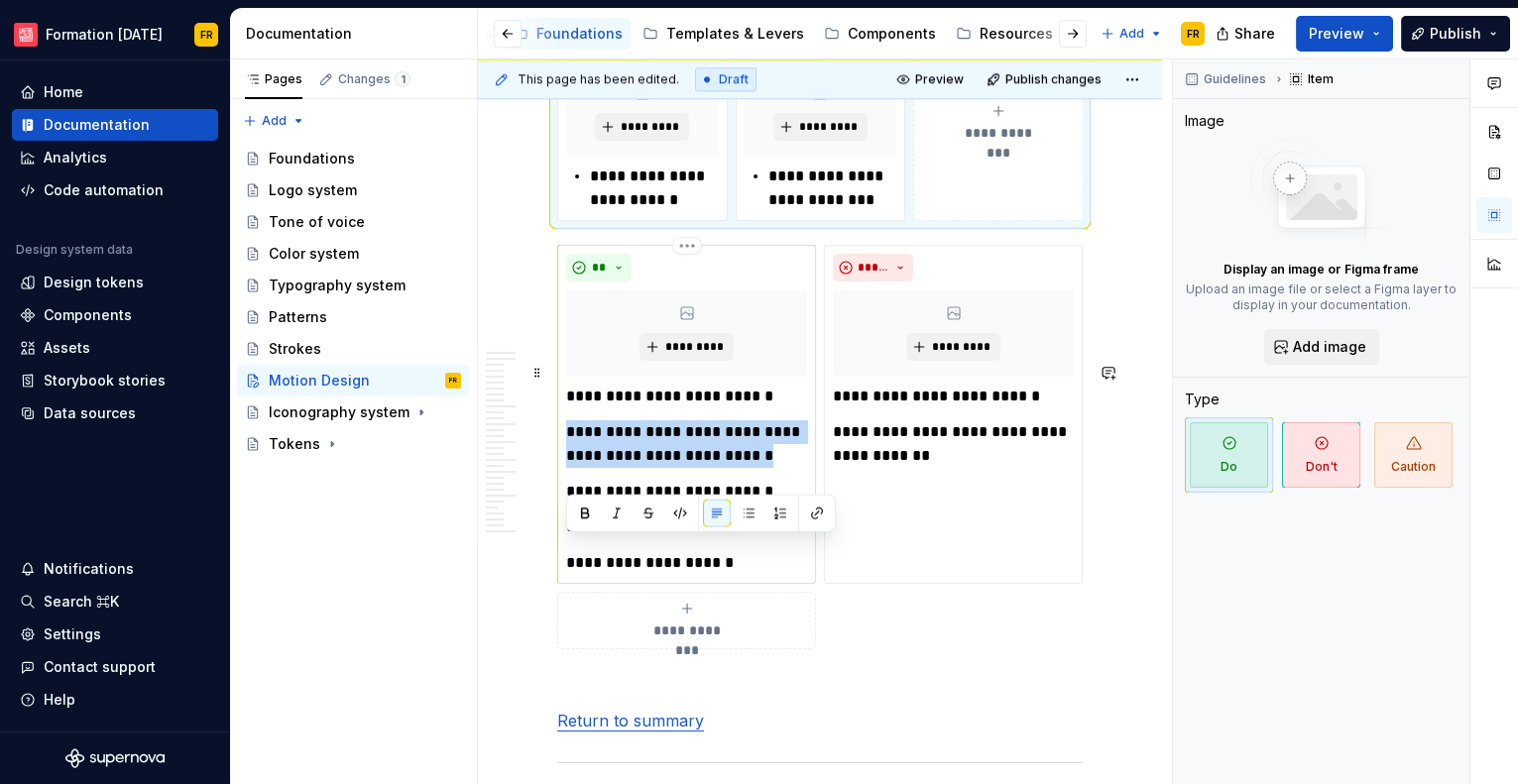 click on "**********" at bounding box center [686, 444] 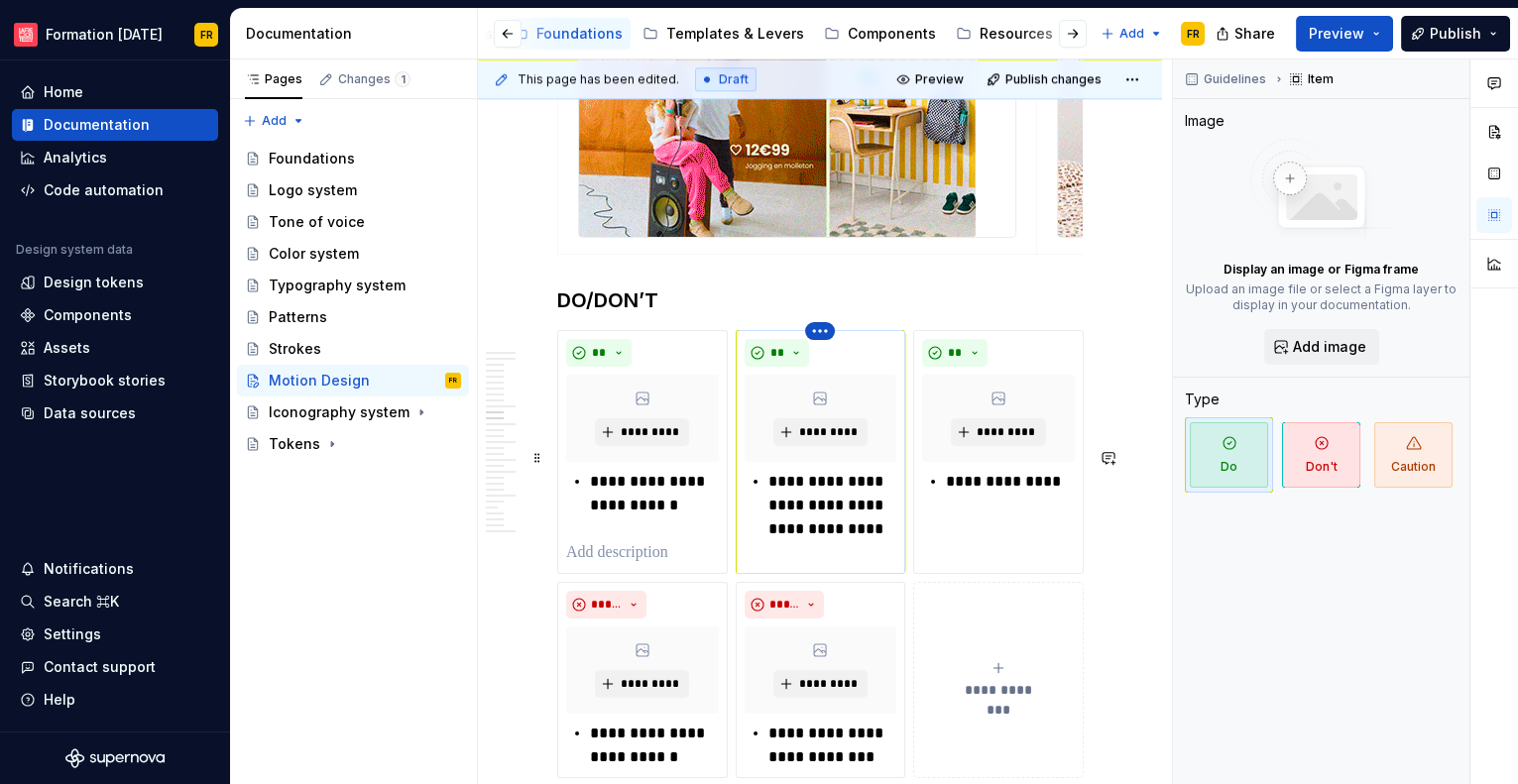 scroll, scrollTop: 4450, scrollLeft: 0, axis: vertical 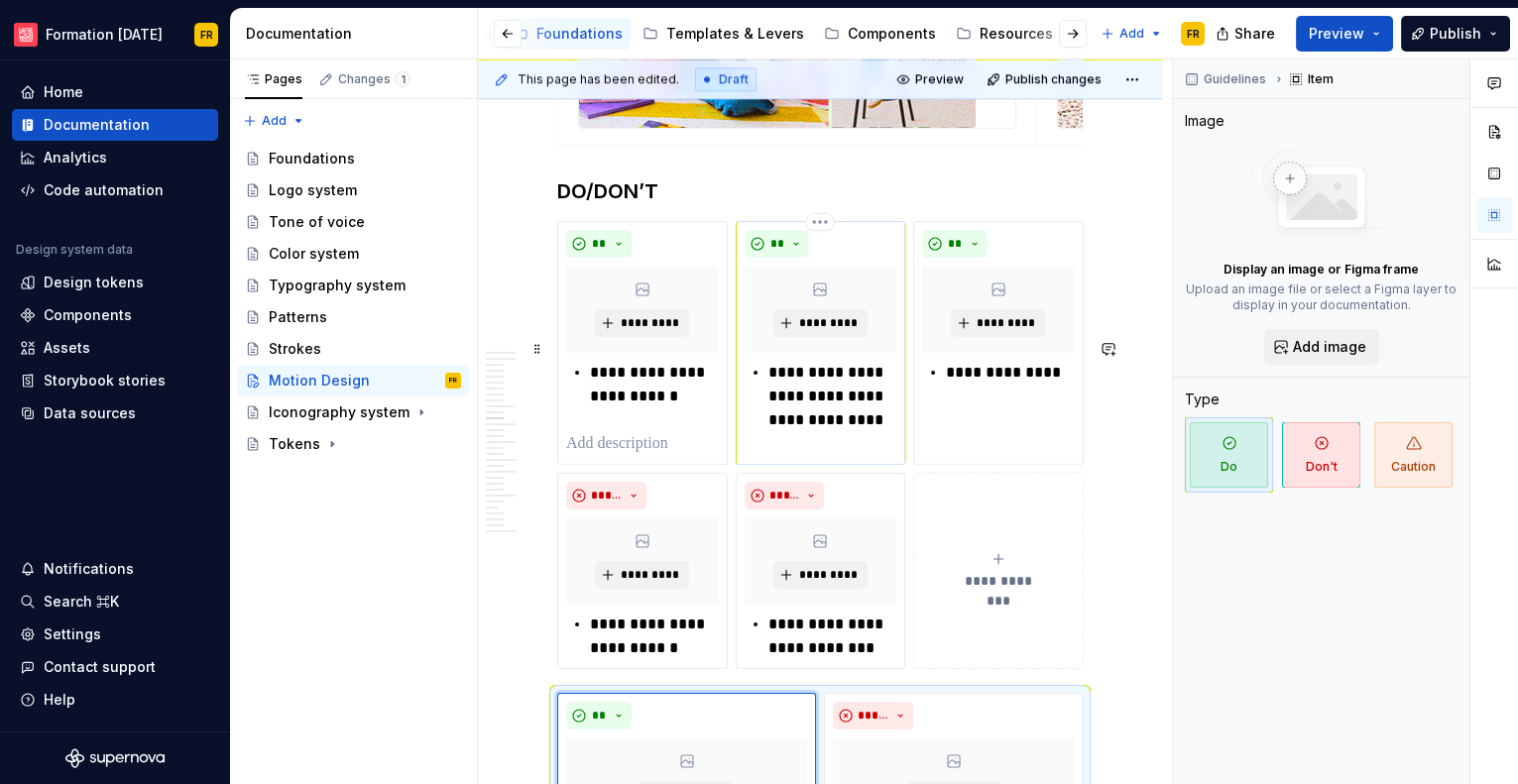 click on "**********" at bounding box center [833, 396] 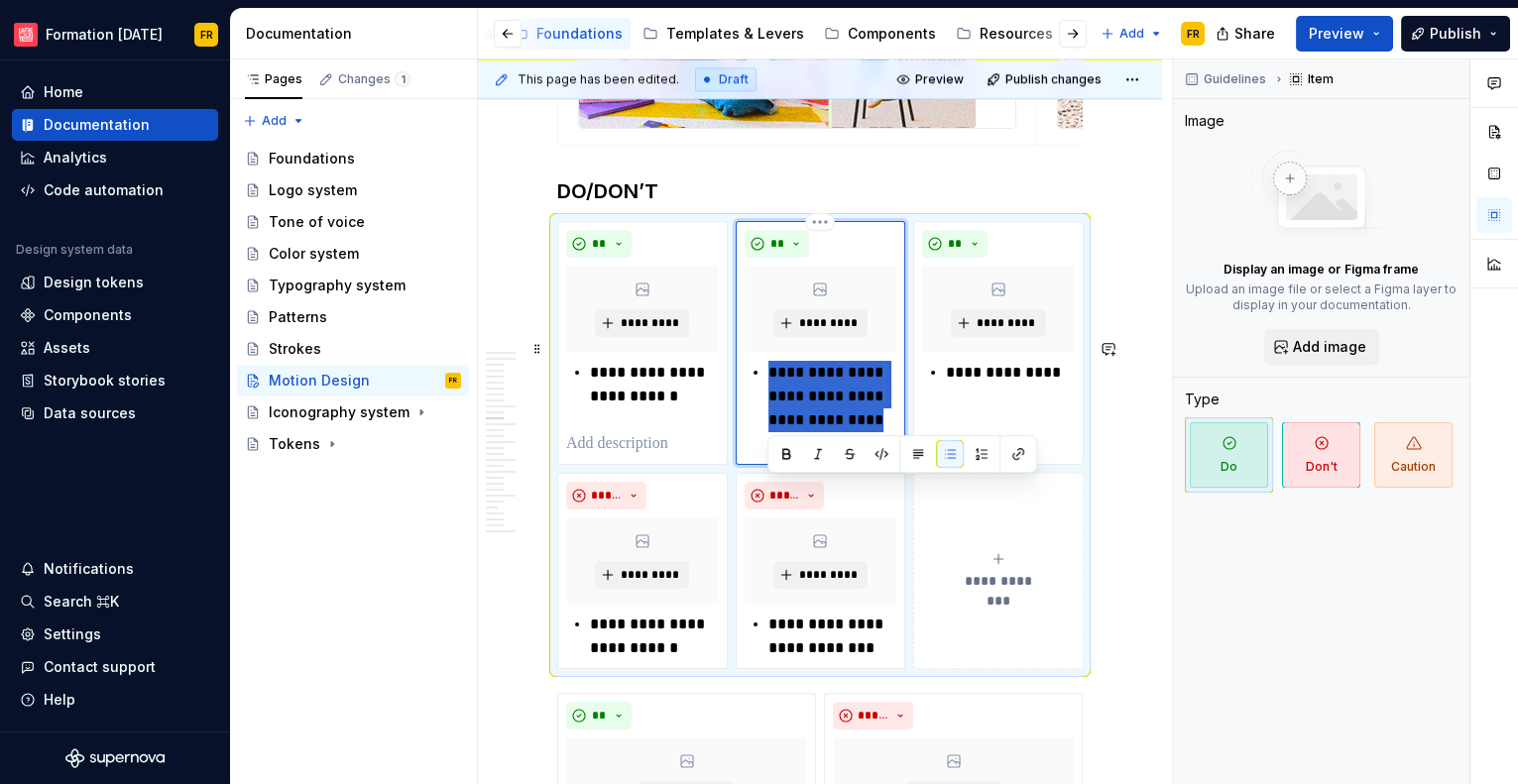 drag, startPoint x: 770, startPoint y: 486, endPoint x: 855, endPoint y: 550, distance: 106.40019 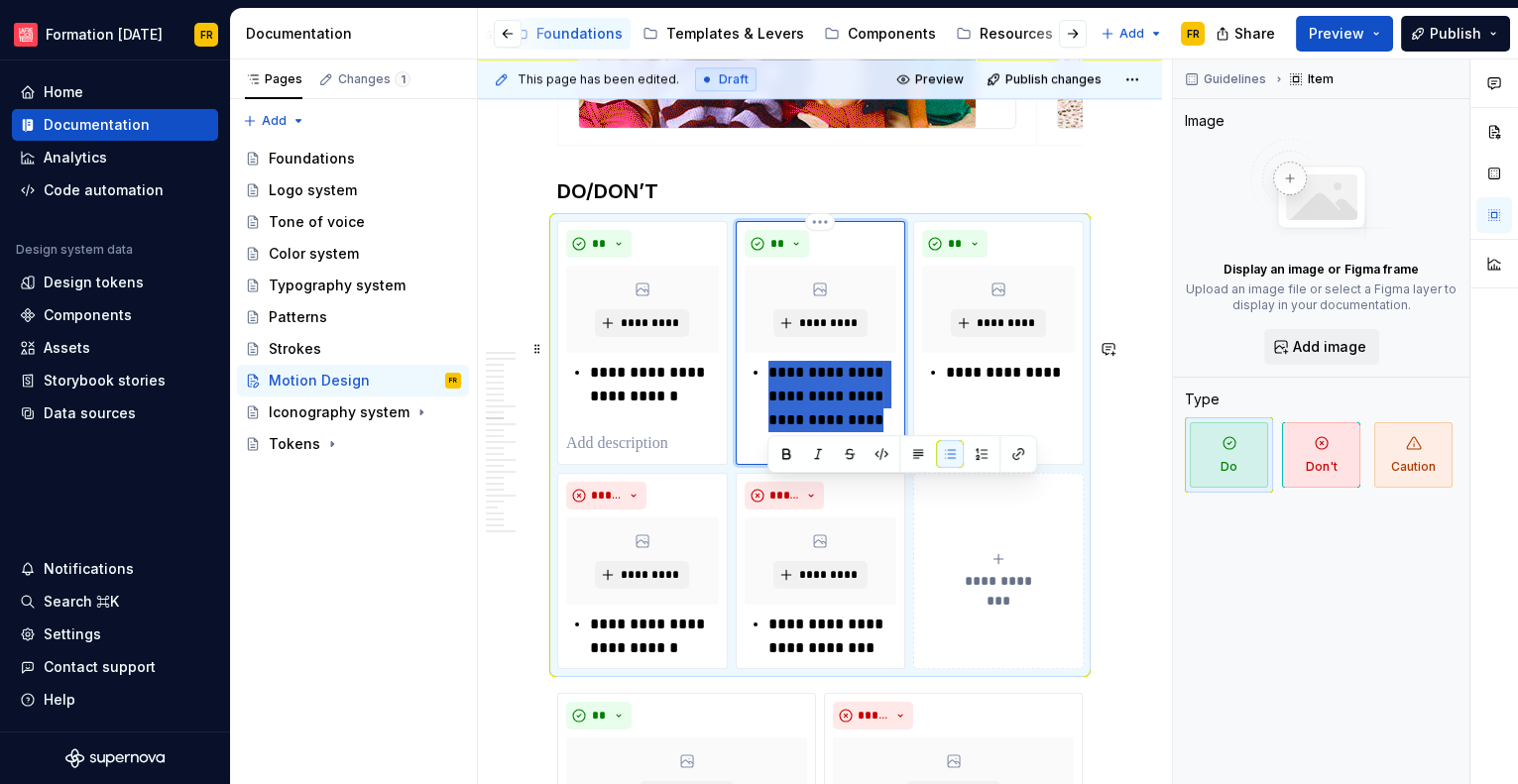 click on "**********" at bounding box center (821, 343) 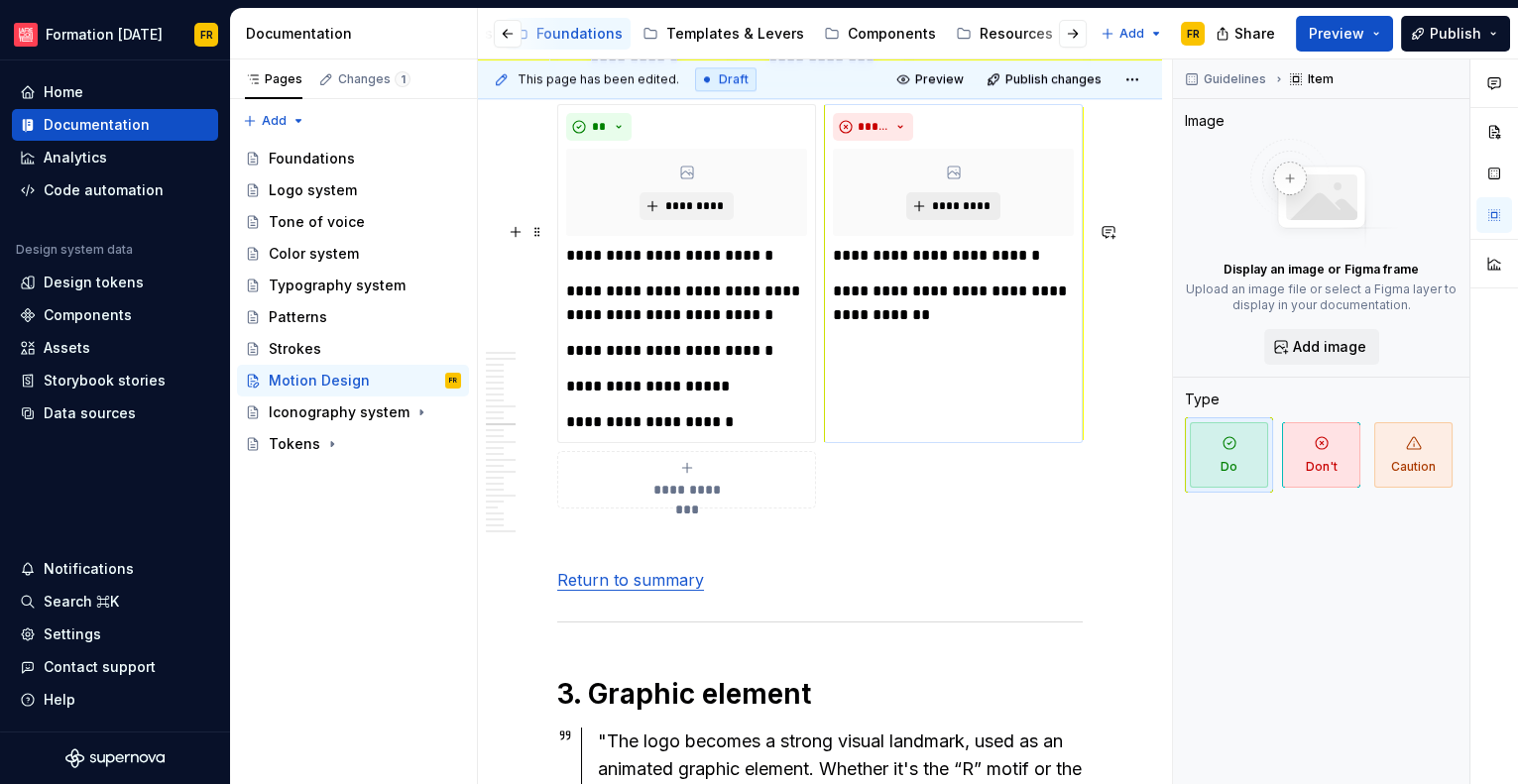 scroll, scrollTop: 5143, scrollLeft: 0, axis: vertical 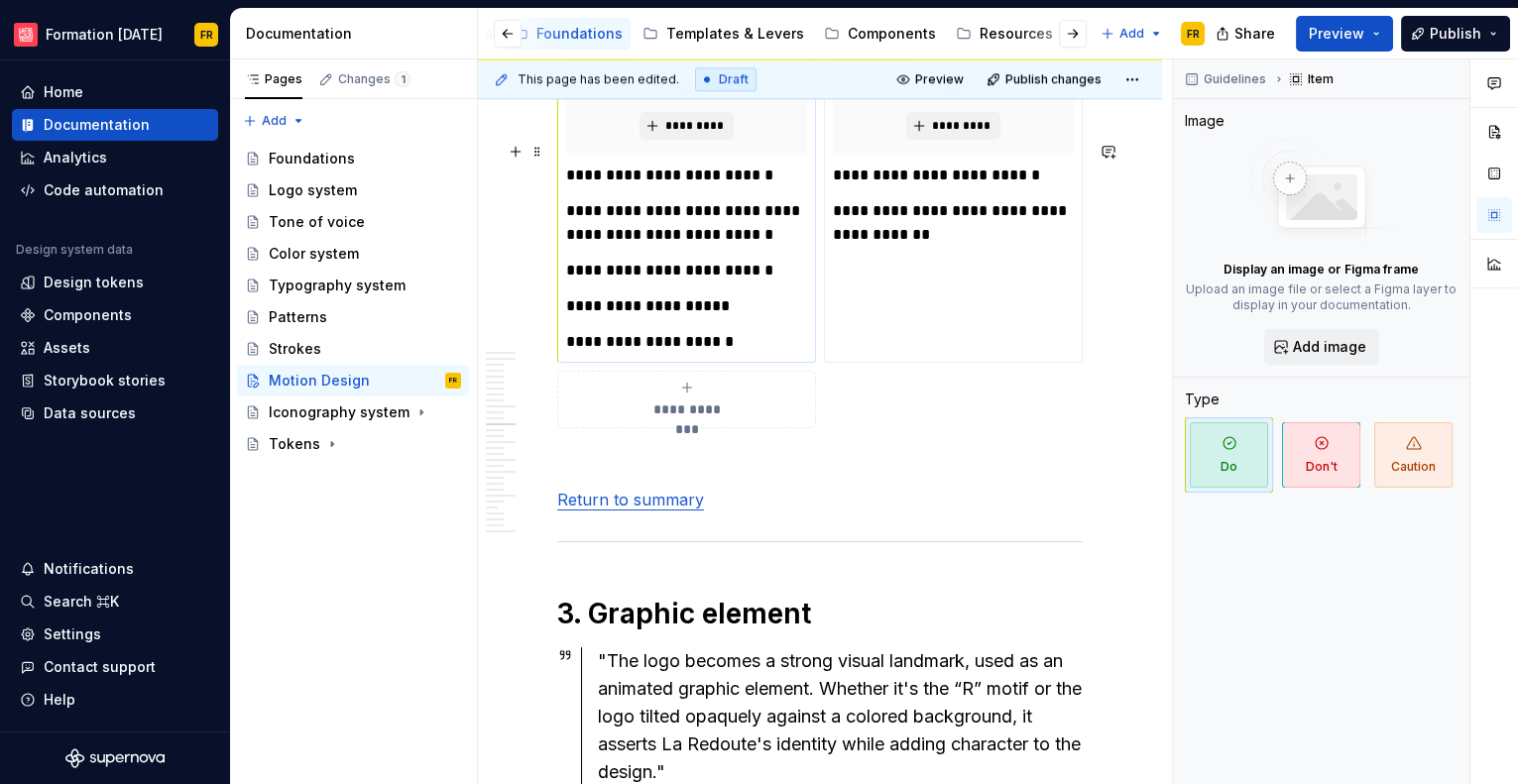 click on "Formation [DATE] FR Home Documentation Analytics Code automation Design system data Design tokens Components Assets Storybook stories Data sources Notifications Search ⌘K Settings Contact support Help Documentation
Accessibility guide for tree Page tree.
Navigate the tree with the arrow keys. Common tree hotkeys apply. Further keybindings are available:
enter to execute primary action on focused item
f2 to start renaming the focused item
escape to abort renaming an item
control+d to start dragging selected items
* en attente Welcome to La Maille Get started Brand & services Foundations Templates & Levers Components Resources What's News ? Add FR Share Preview Publish Pages Changes 1 Add
Accessibility guide for tree Page tree.
Navigate the tree with the arrow keys. Common tree hotkeys apply. Further keybindings are available:
enter to execute primary action on focused item" at bounding box center [759, 392] 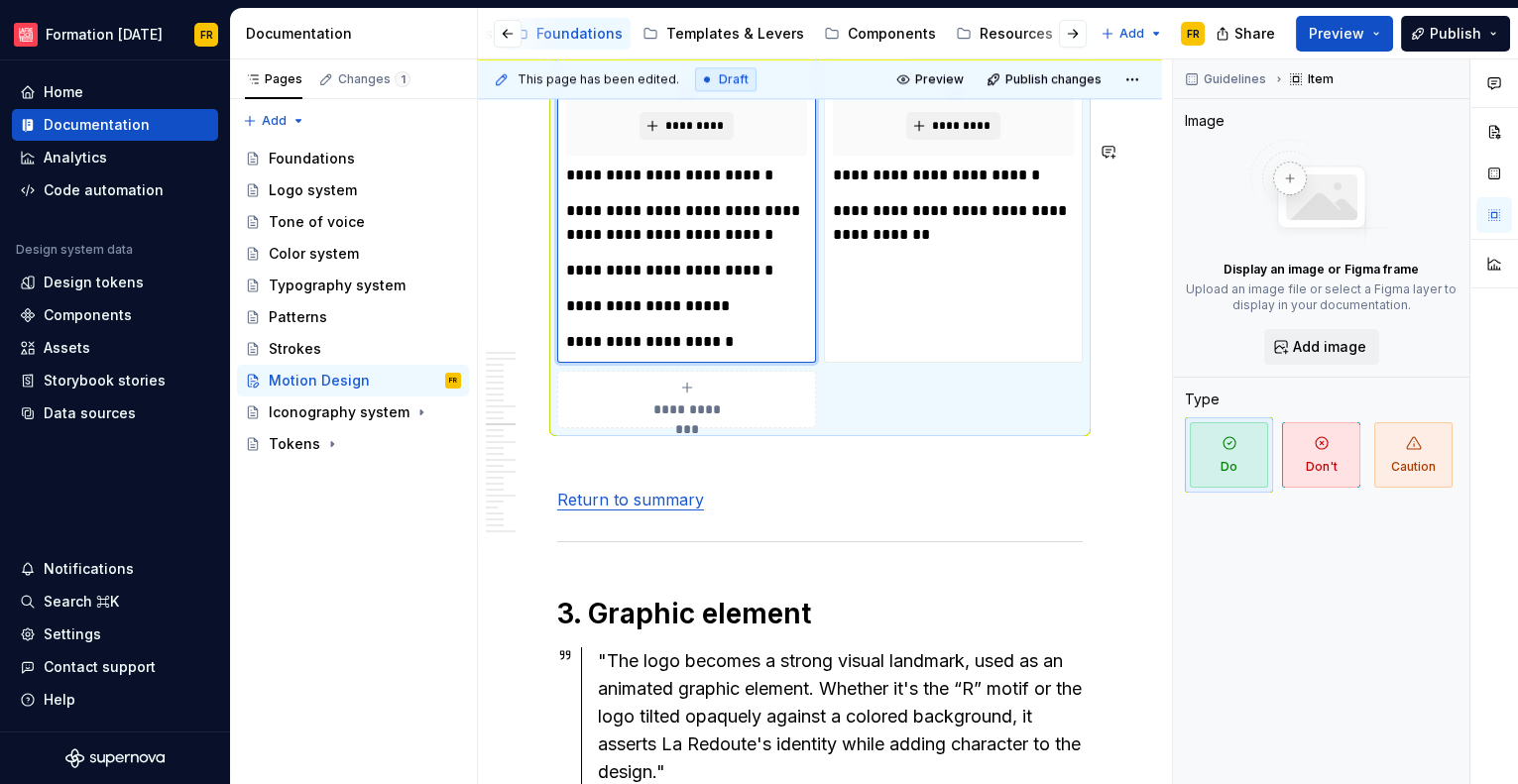 click on "**********" at bounding box center [686, 271] 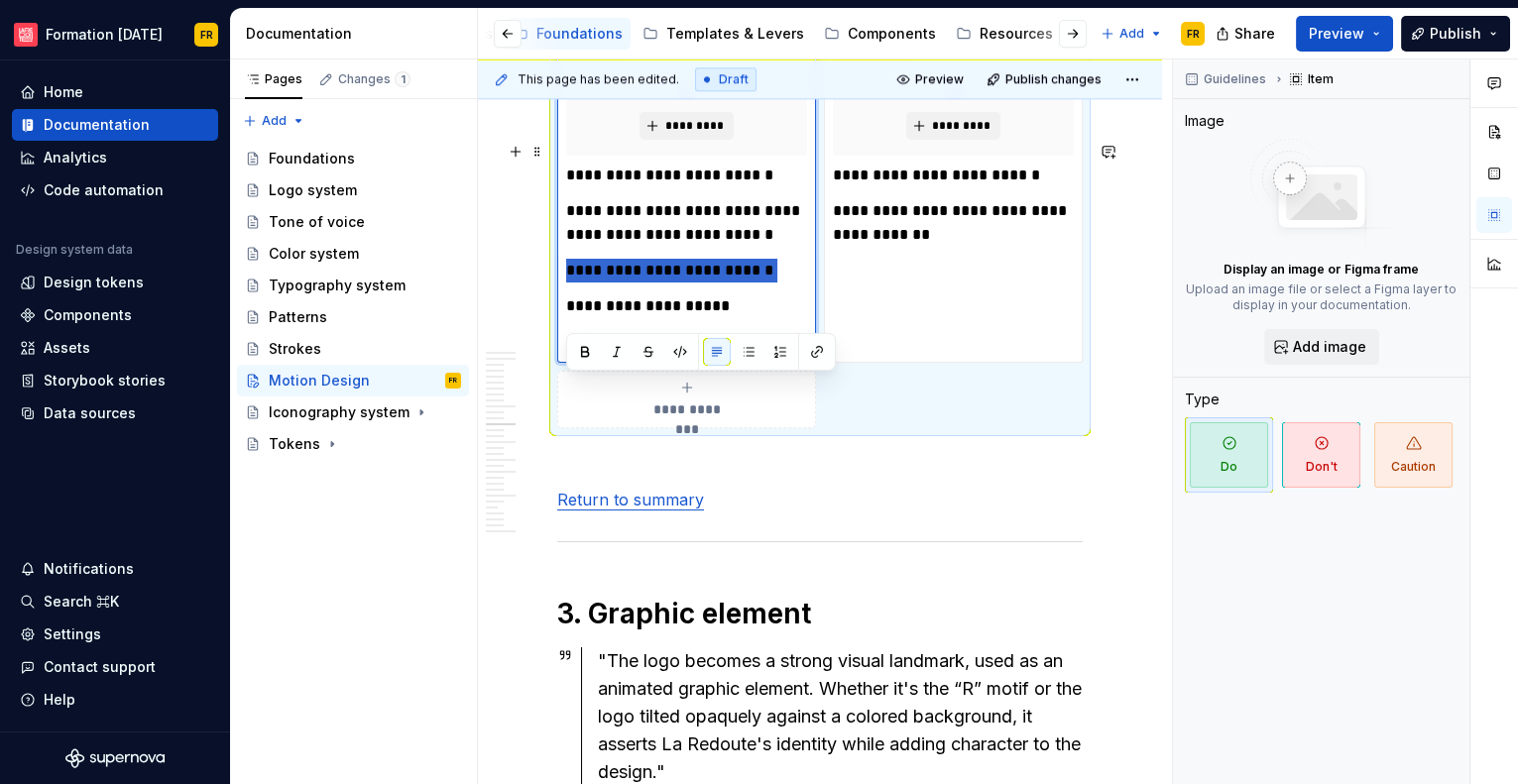 drag, startPoint x: 591, startPoint y: 390, endPoint x: 754, endPoint y: 408, distance: 163.99085 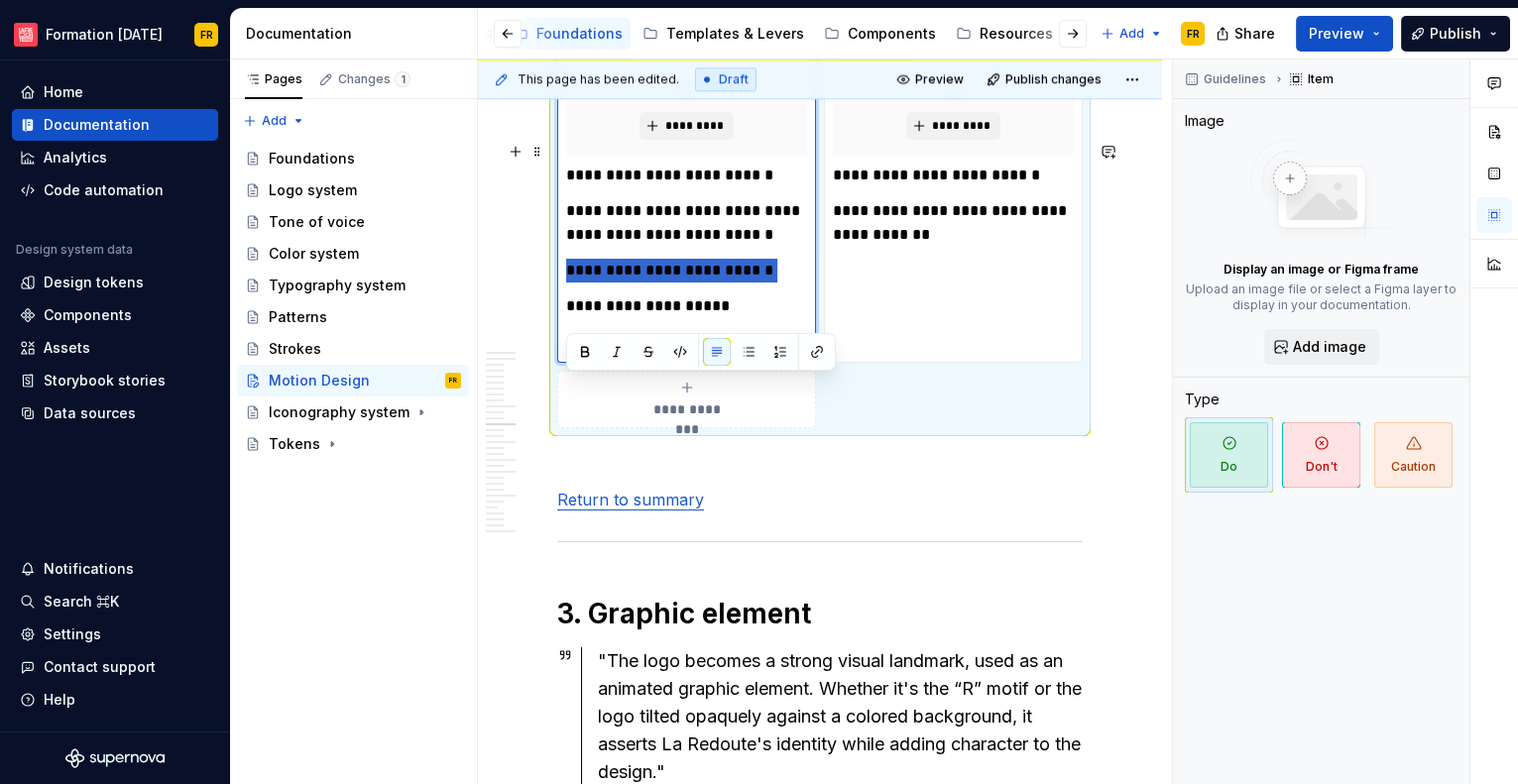 click on "**********" at bounding box center [686, 259] 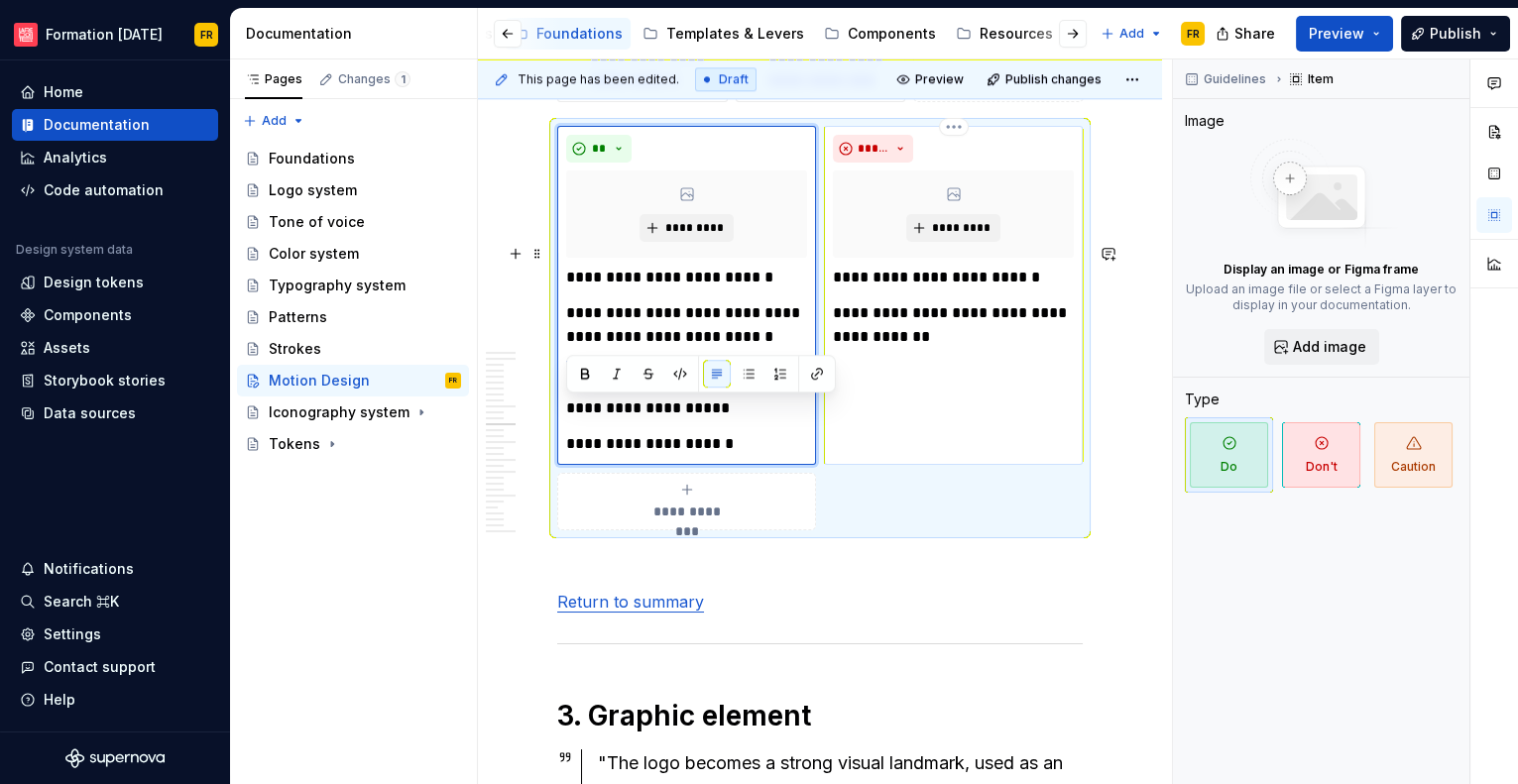 scroll, scrollTop: 4626, scrollLeft: 0, axis: vertical 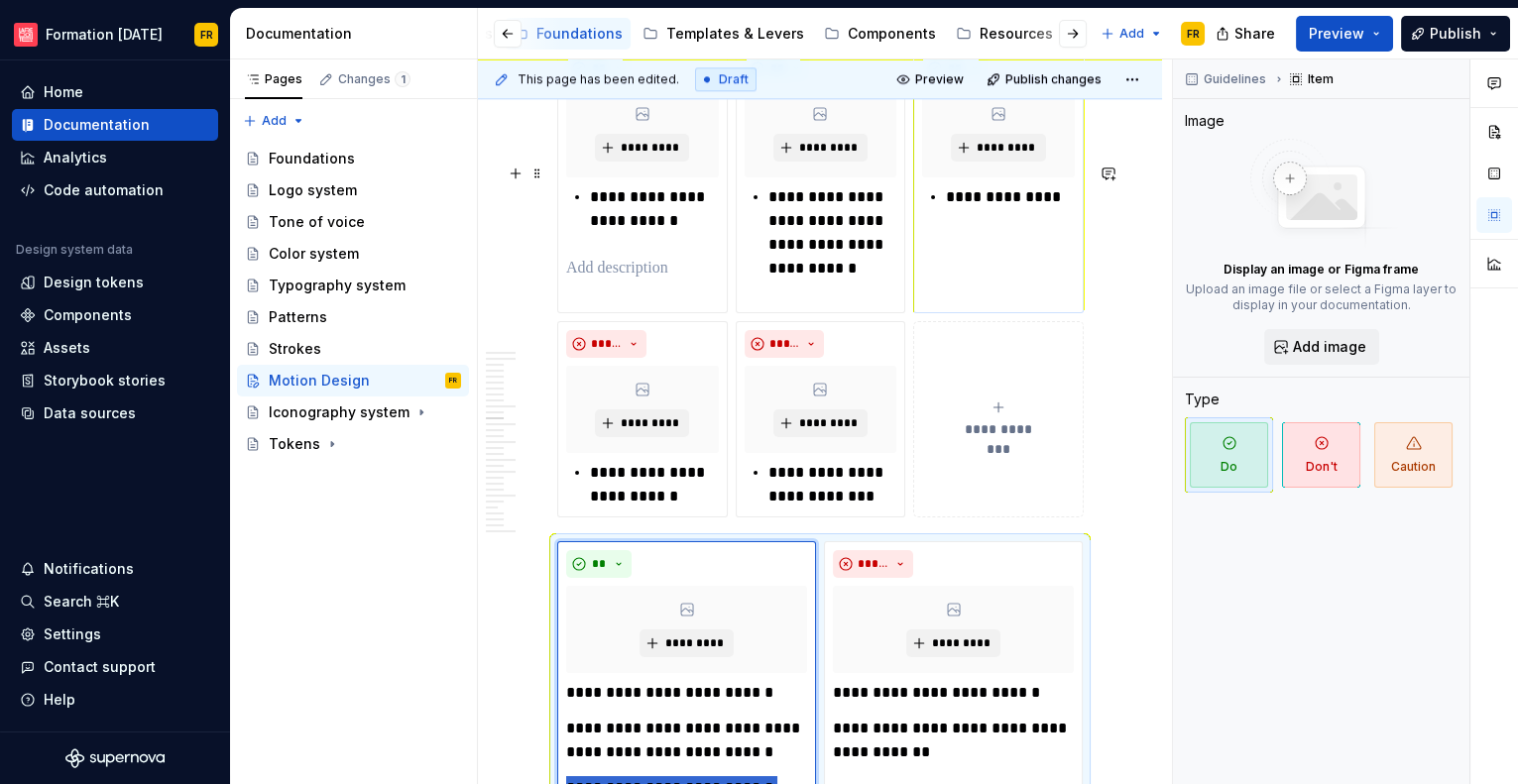 click on "**********" at bounding box center (998, 179) 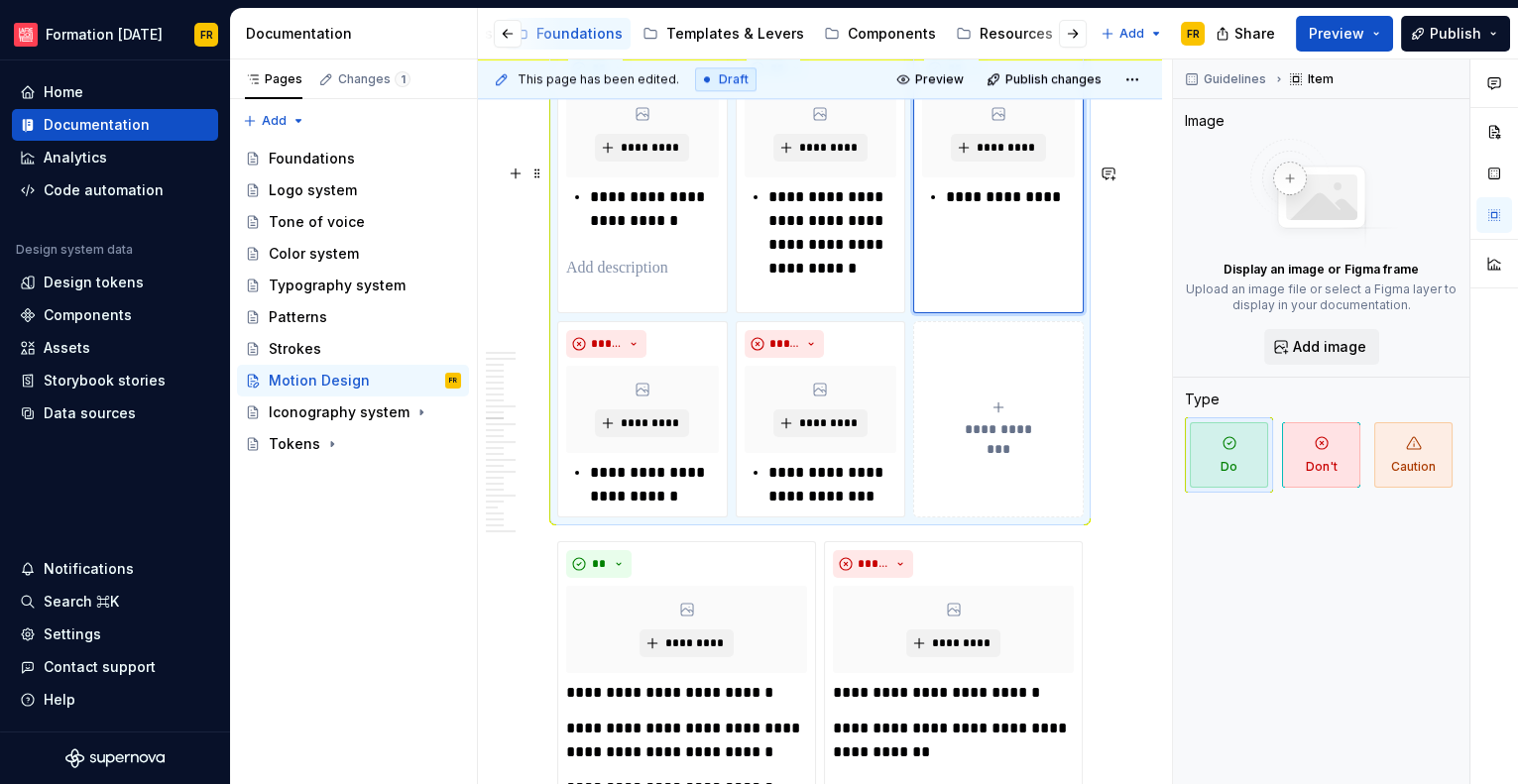 click on "**********" at bounding box center (1010, 197) 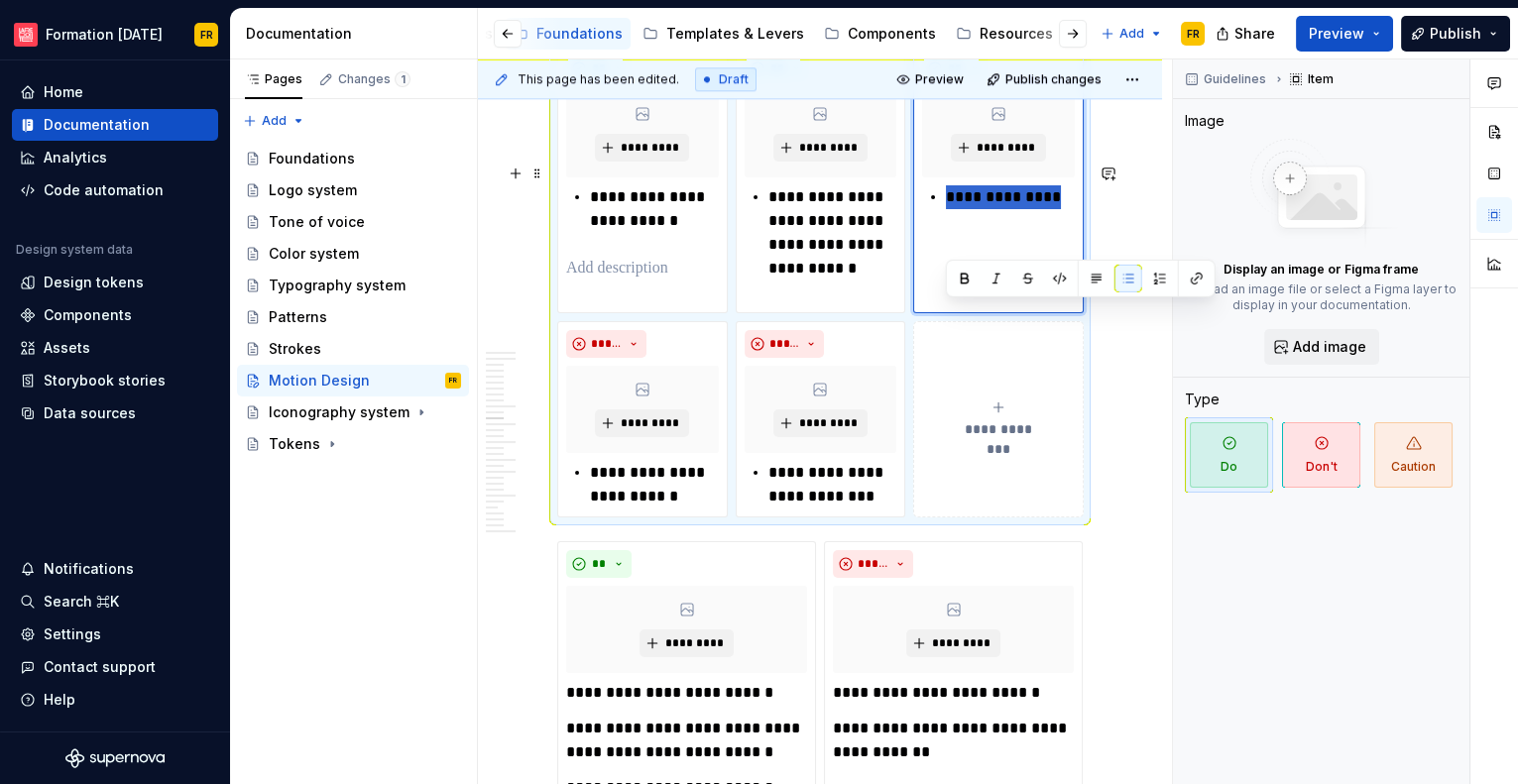 drag, startPoint x: 944, startPoint y: 312, endPoint x: 1051, endPoint y: 337, distance: 109.88175 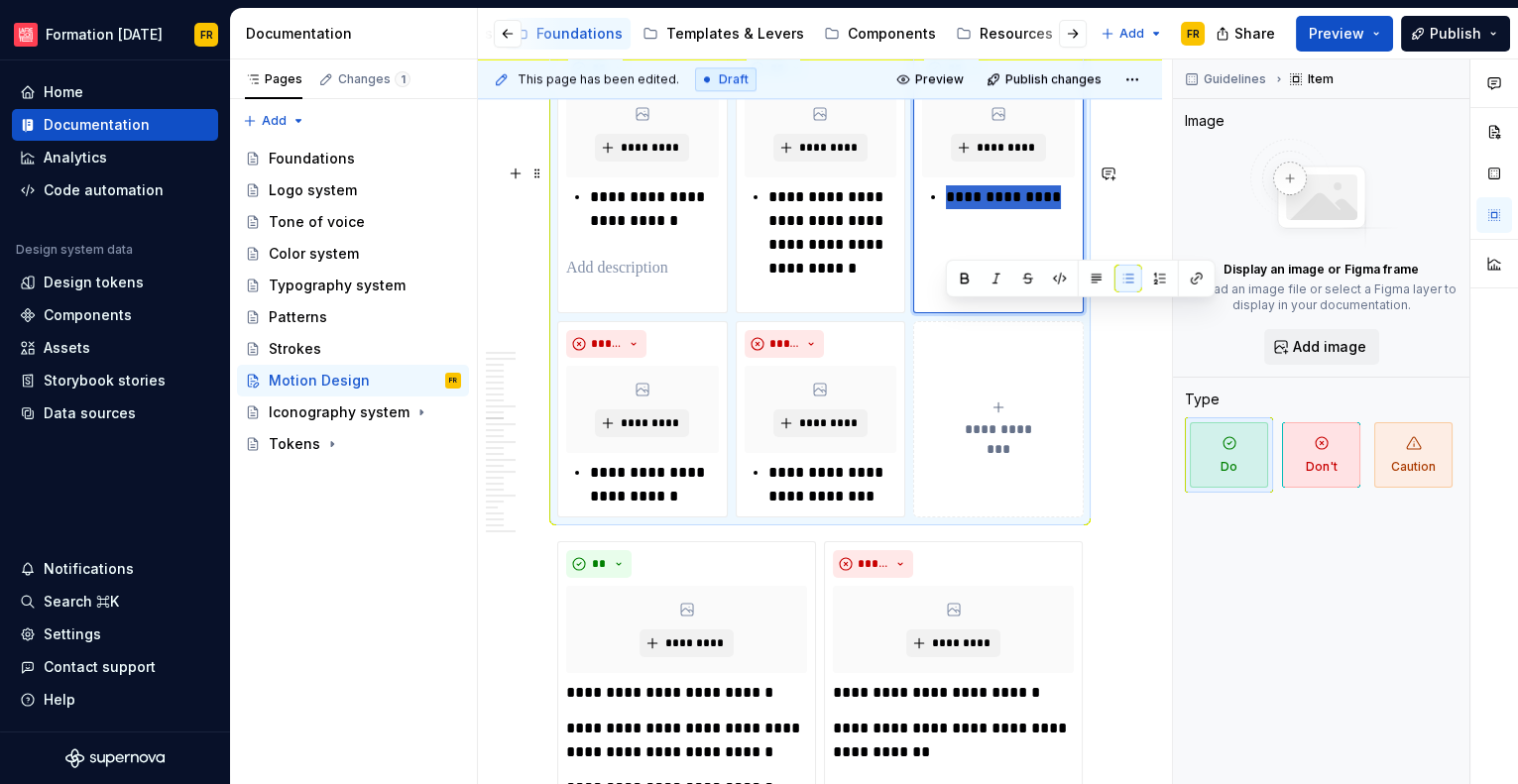 click on "**********" at bounding box center (998, 179) 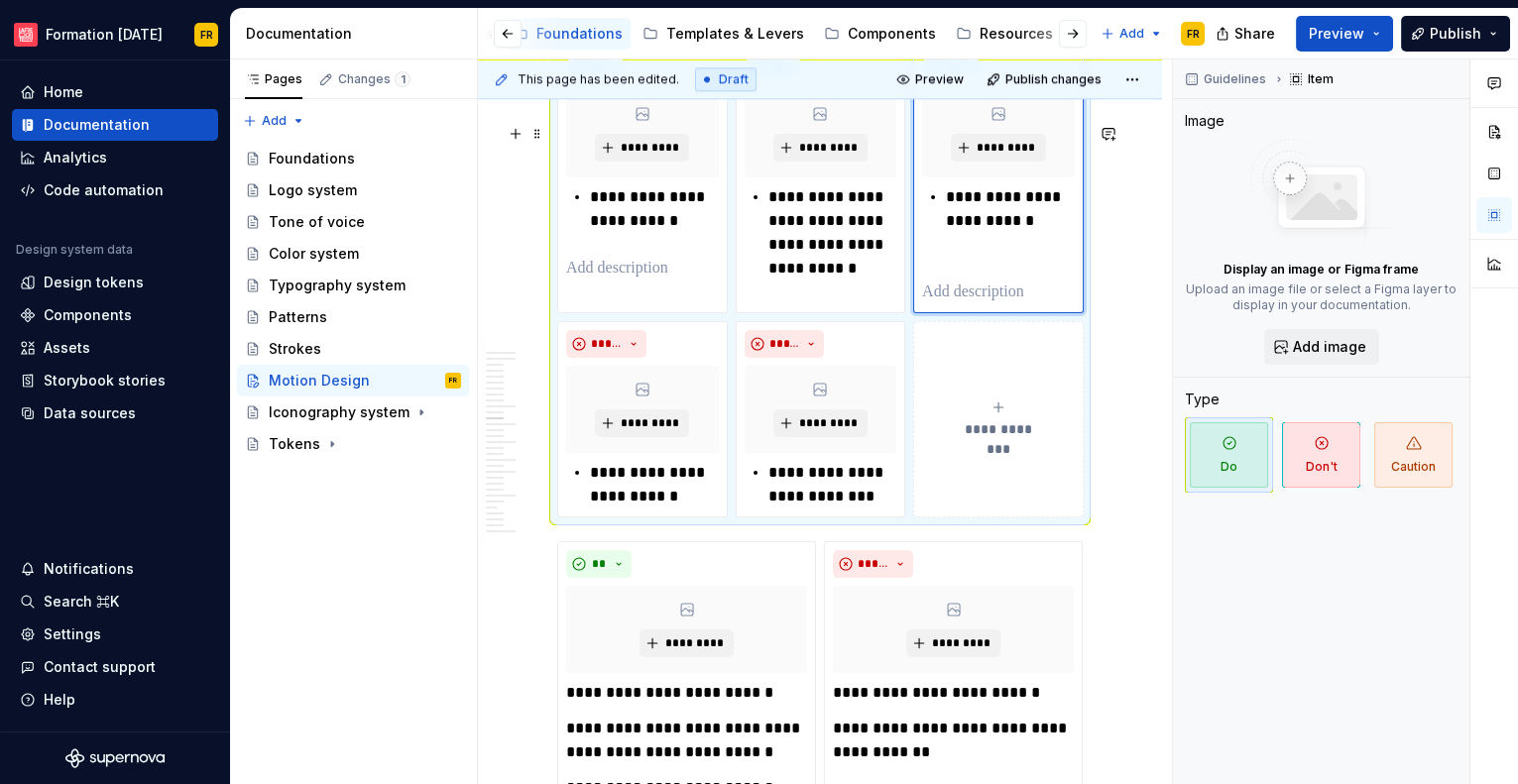 click on "DO/DON’T" at bounding box center [820, 16] 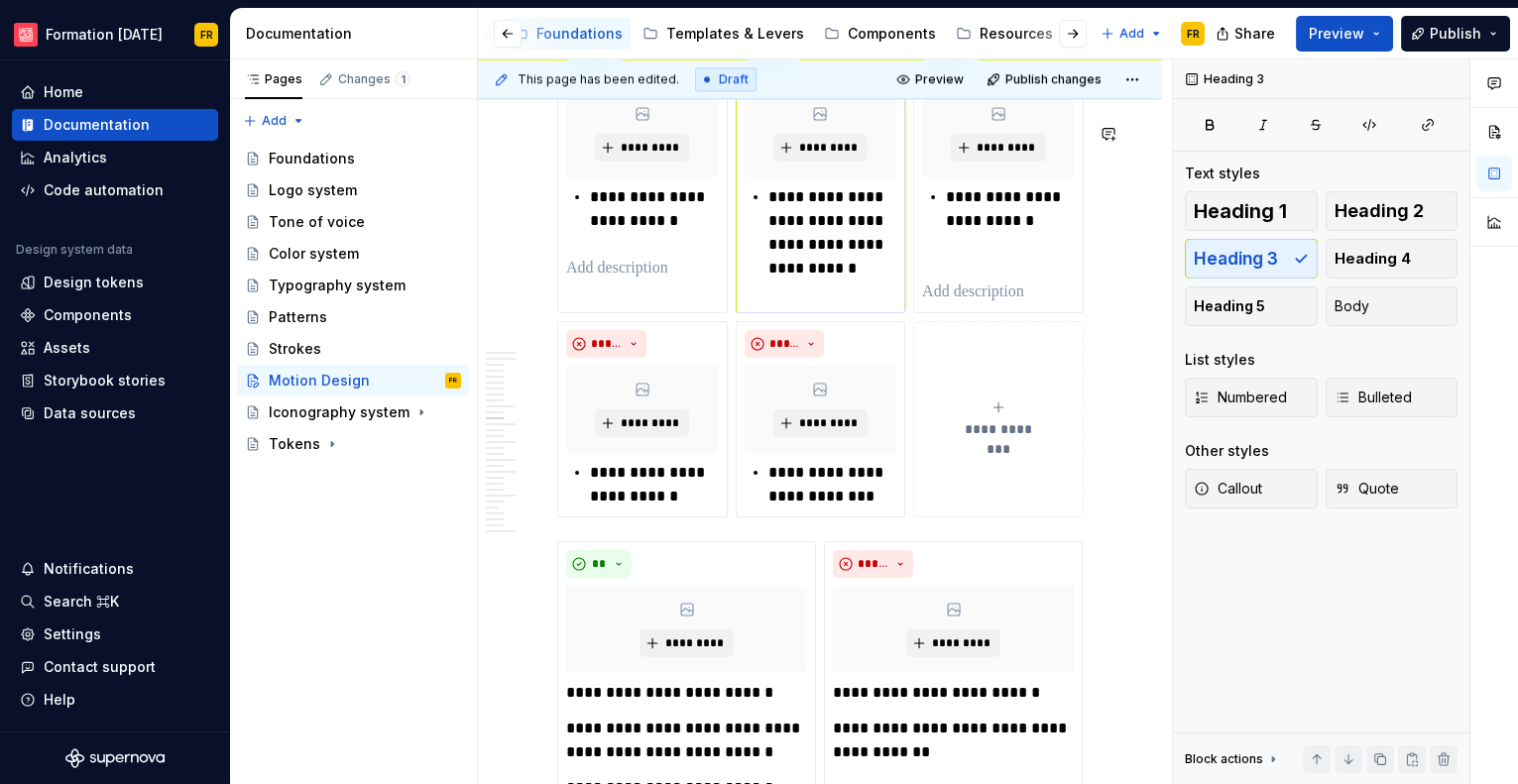 click on "Formation [DATE] FR Home Documentation Analytics Code automation Design system data Design tokens Components Assets Storybook stories Data sources Notifications Search ⌘K Settings Contact support Help Documentation
Accessibility guide for tree Page tree.
Navigate the tree with the arrow keys. Common tree hotkeys apply. Further keybindings are available:
enter to execute primary action on focused item
f2 to start renaming the focused item
escape to abort renaming an item
control+d to start dragging selected items
* en attente Welcome to La Maille Get started Brand & services Foundations Templates & Levers Components Resources What's News ? Add FR Share Preview Publish Pages Changes 1 Add
Accessibility guide for tree Page tree.
Navigate the tree with the arrow keys. Common tree hotkeys apply. Further keybindings are available:
enter to execute primary action on focused item" at bounding box center [759, 392] 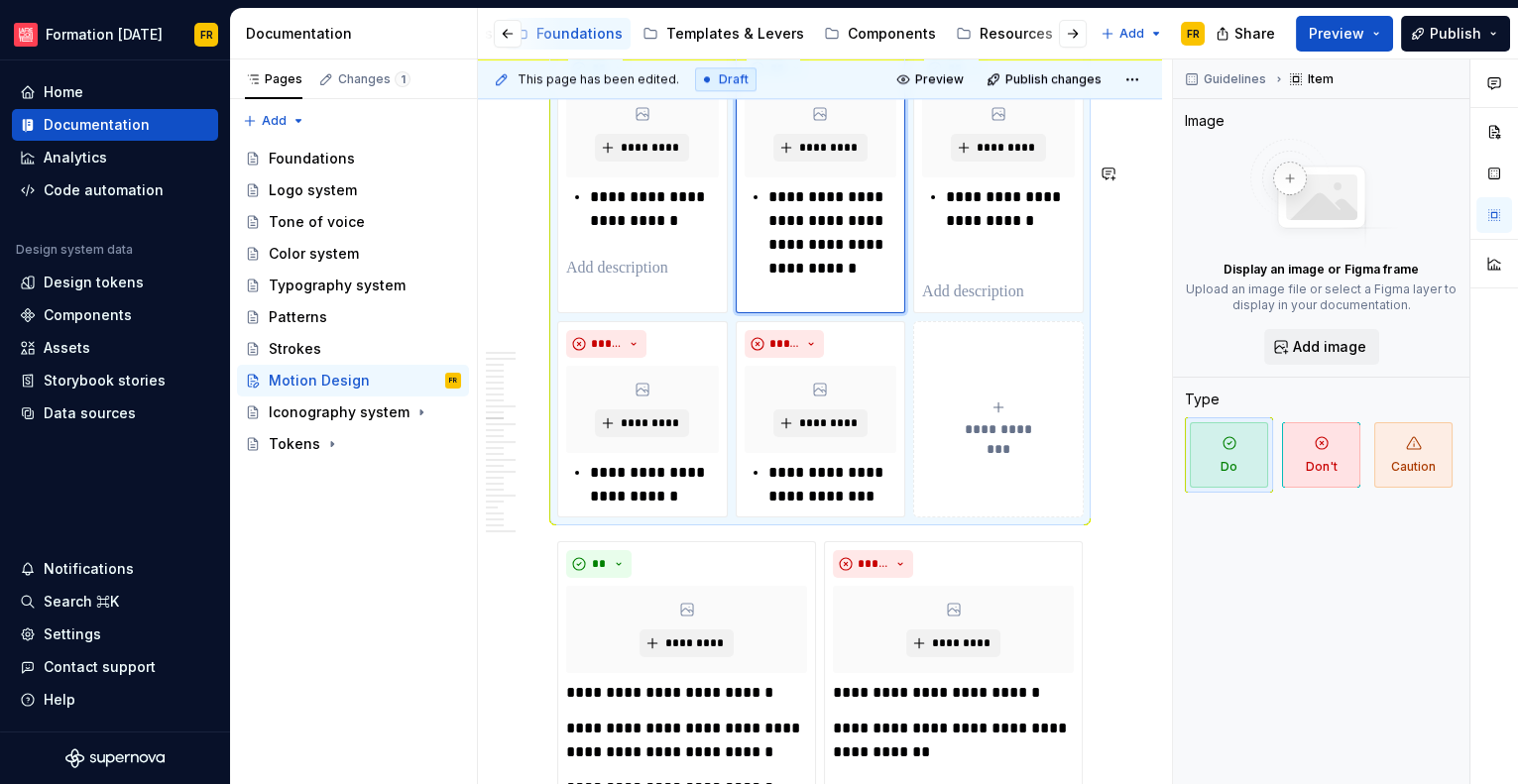 click on "Formation [DATE] FR Home Documentation Analytics Code automation Design system data Design tokens Components Assets Storybook stories Data sources Notifications Search ⌘K Settings Contact support Help Documentation
Accessibility guide for tree Page tree.
Navigate the tree with the arrow keys. Common tree hotkeys apply. Further keybindings are available:
enter to execute primary action on focused item
f2 to start renaming the focused item
escape to abort renaming an item
control+d to start dragging selected items
* en attente Welcome to La Maille Get started Brand & services Foundations Templates & Levers Components Resources What's News ? Add FR Share Preview Publish Pages Changes 1 Add
Accessibility guide for tree Page tree.
Navigate the tree with the arrow keys. Common tree hotkeys apply. Further keybindings are available:
enter to execute primary action on focused item" at bounding box center [759, 392] 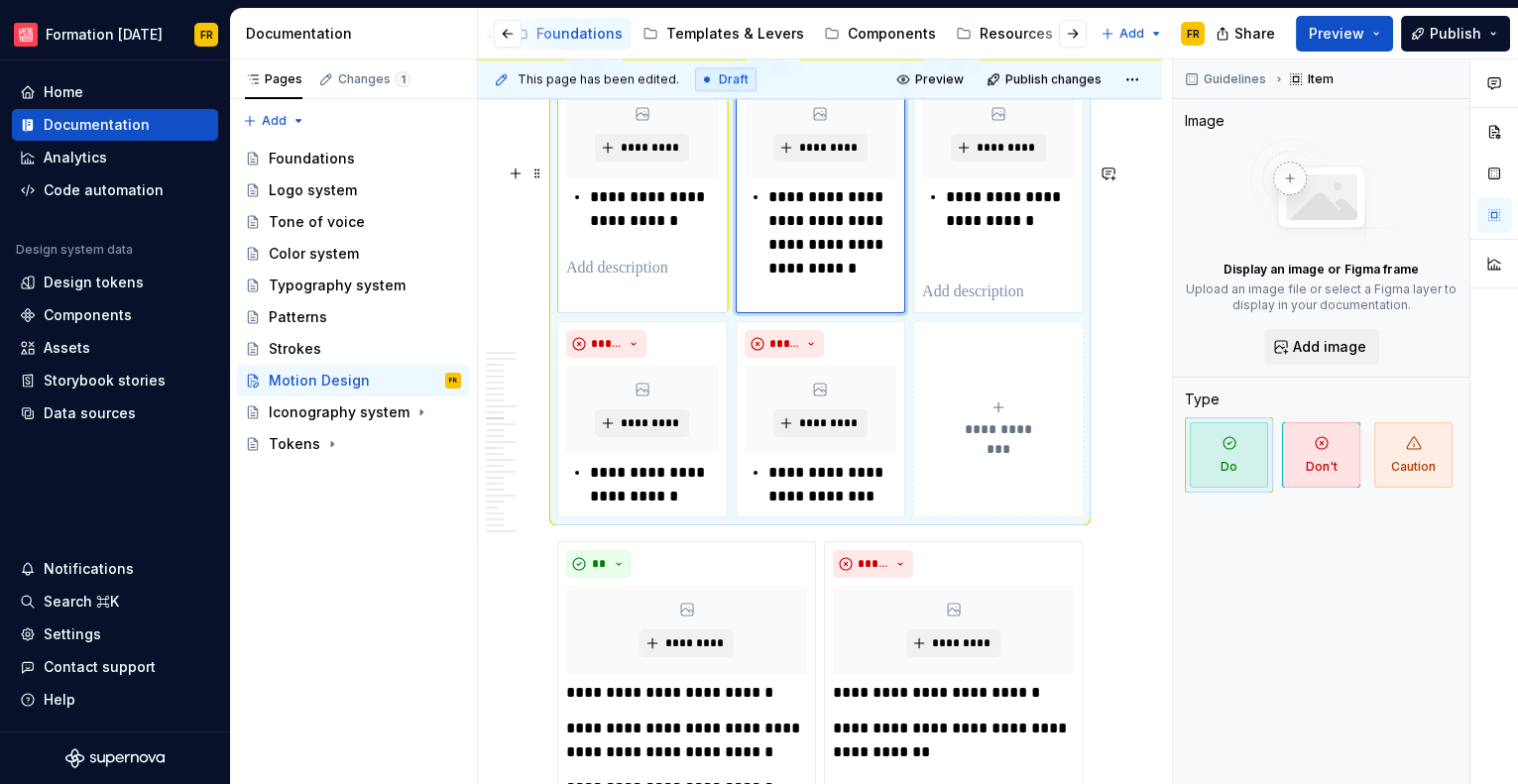 click on "**********" at bounding box center (642, 179) 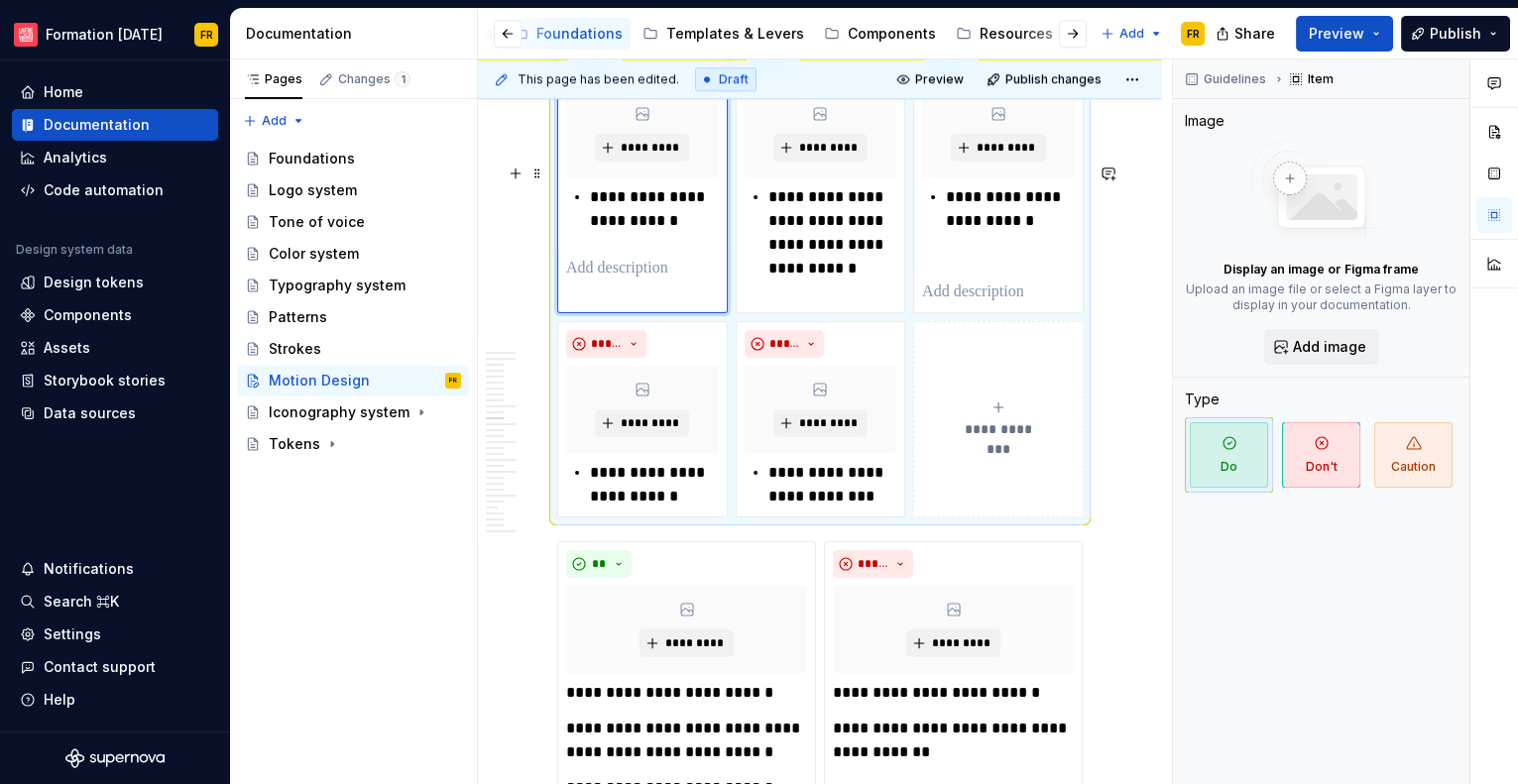 click on "**********" at bounding box center (820, 281) 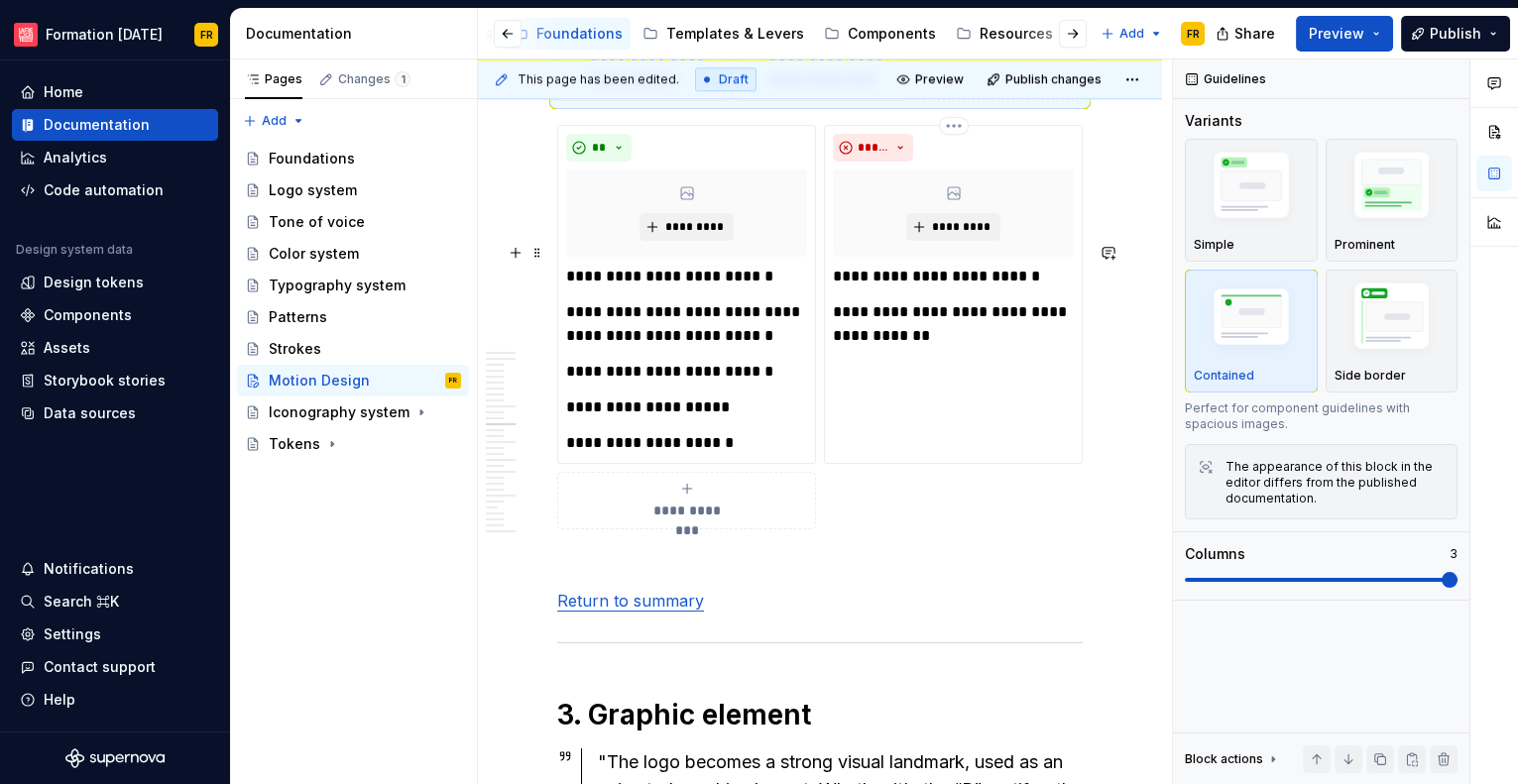 scroll, scrollTop: 5122, scrollLeft: 0, axis: vertical 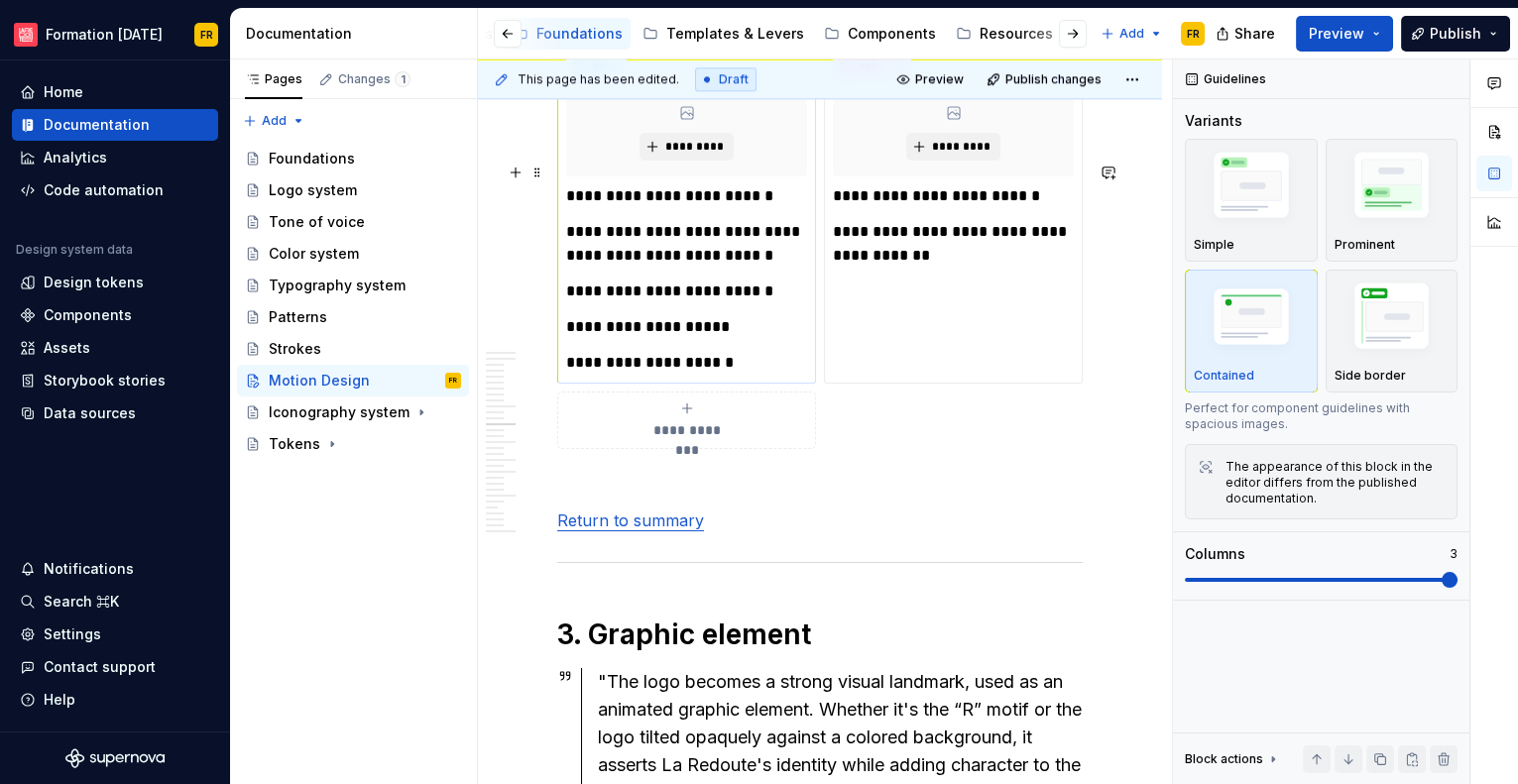 click on "**********" at bounding box center (686, 327) 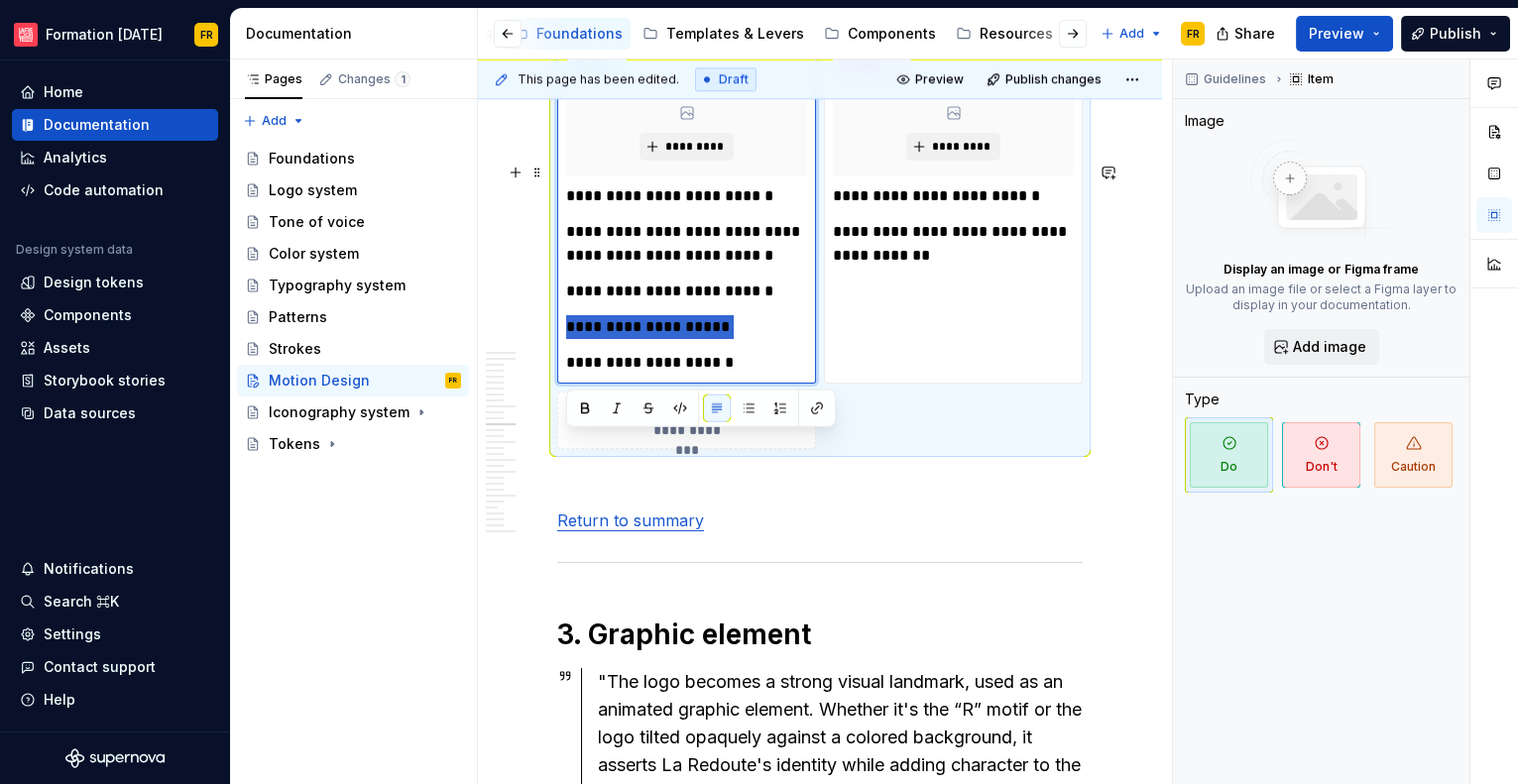 drag, startPoint x: 569, startPoint y: 444, endPoint x: 719, endPoint y: 456, distance: 150.47923 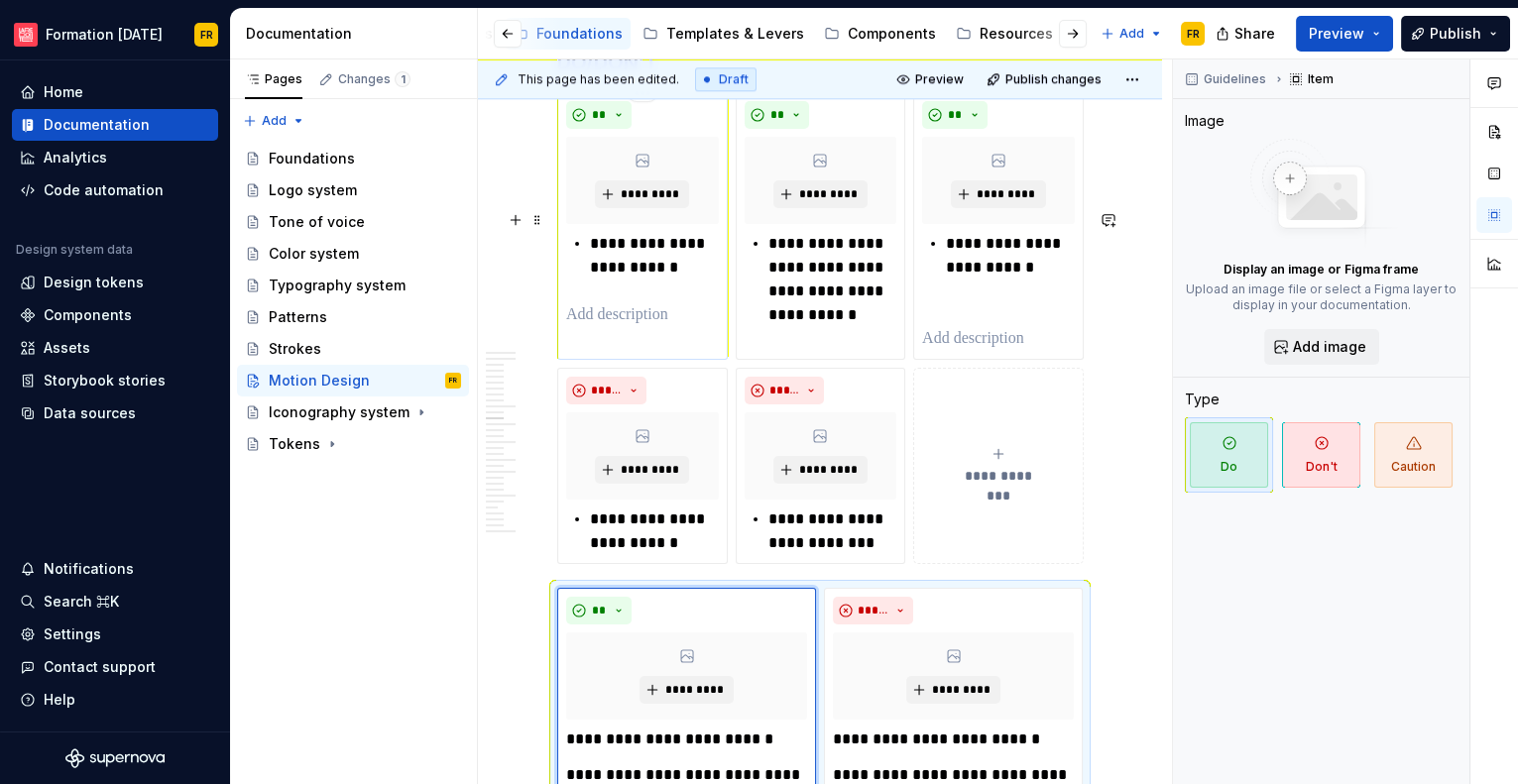scroll, scrollTop: 4729, scrollLeft: 0, axis: vertical 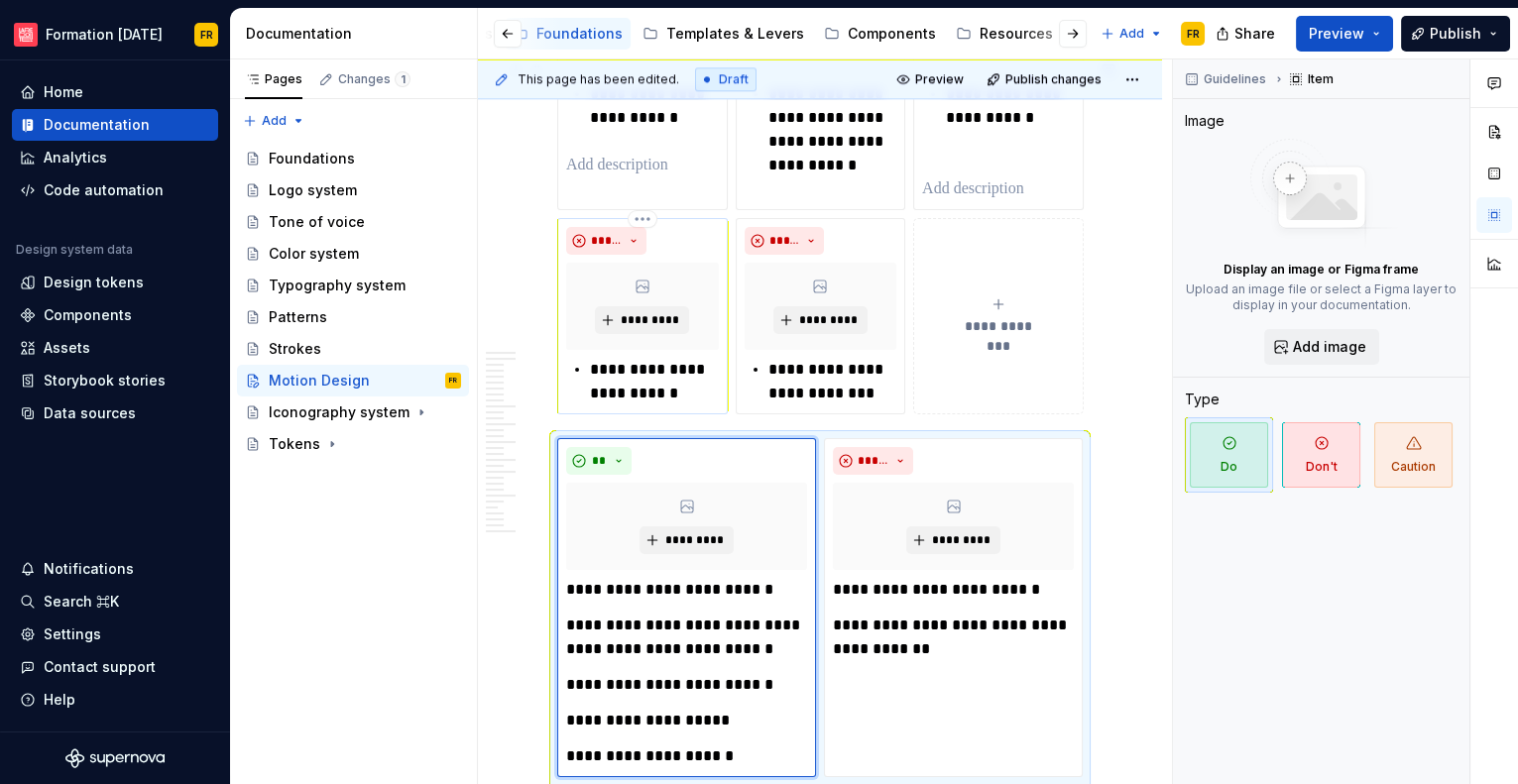 click on "**********" at bounding box center [654, 382] 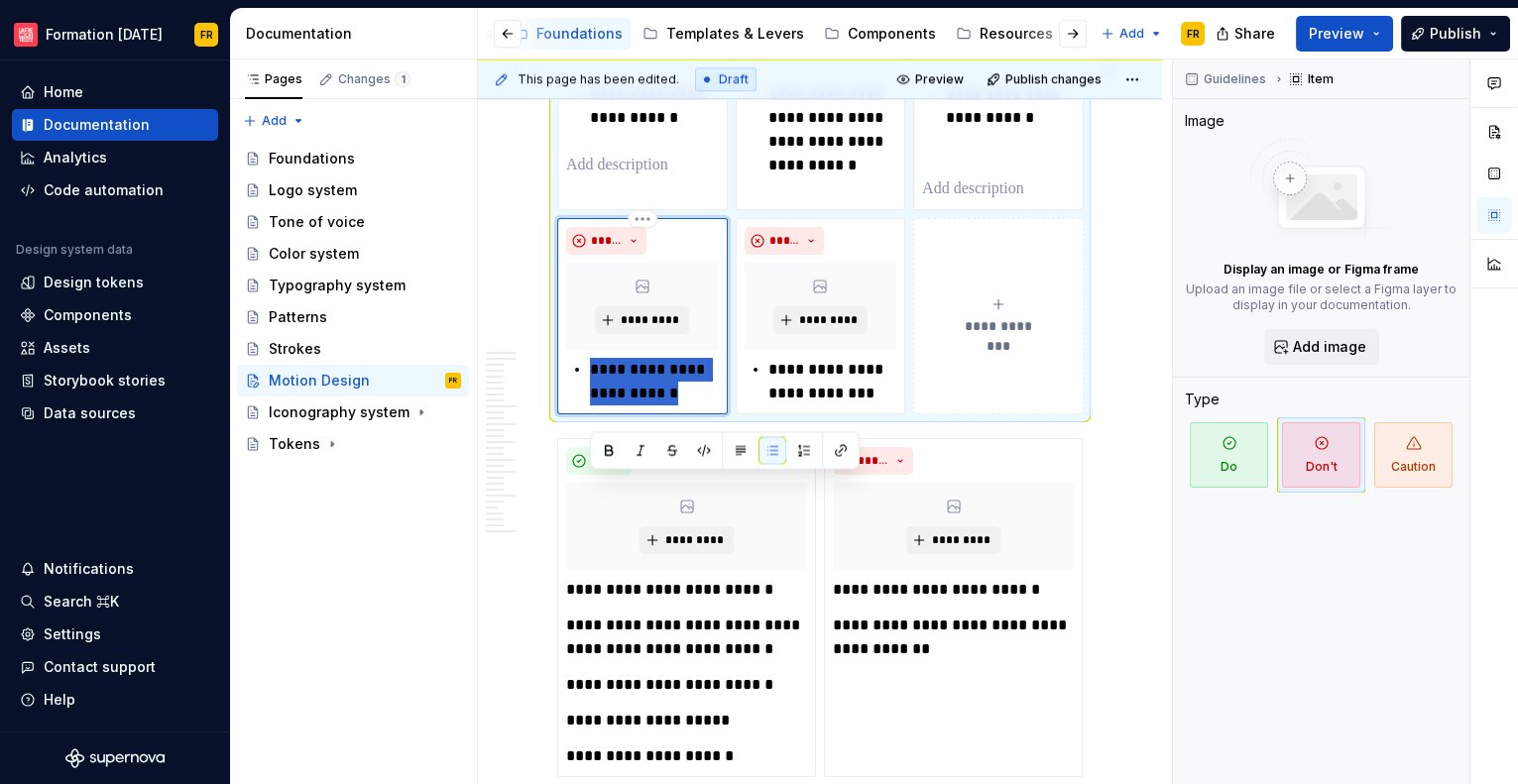 drag, startPoint x: 608, startPoint y: 486, endPoint x: 663, endPoint y: 514, distance: 61.7171 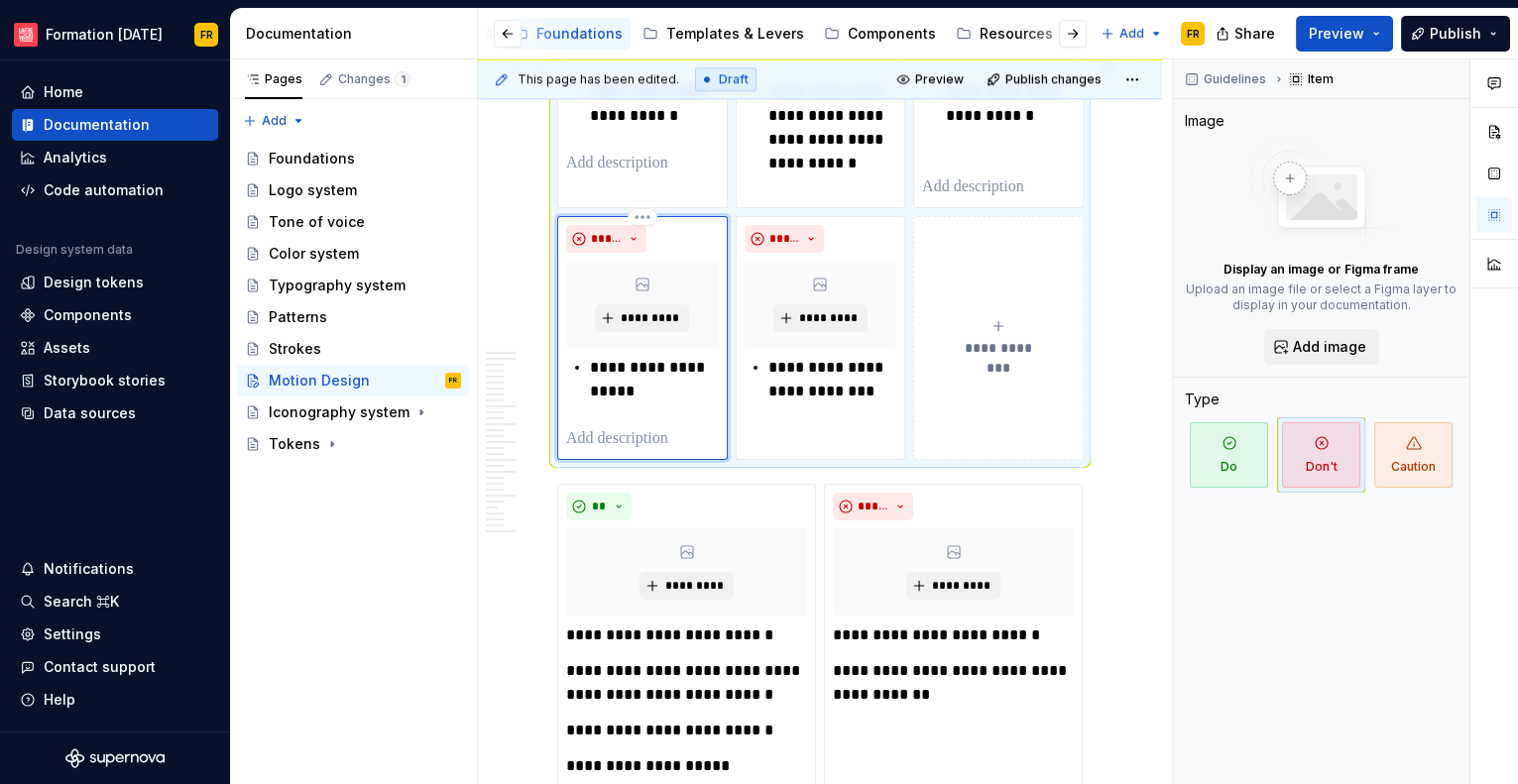 scroll, scrollTop: 4733, scrollLeft: 0, axis: vertical 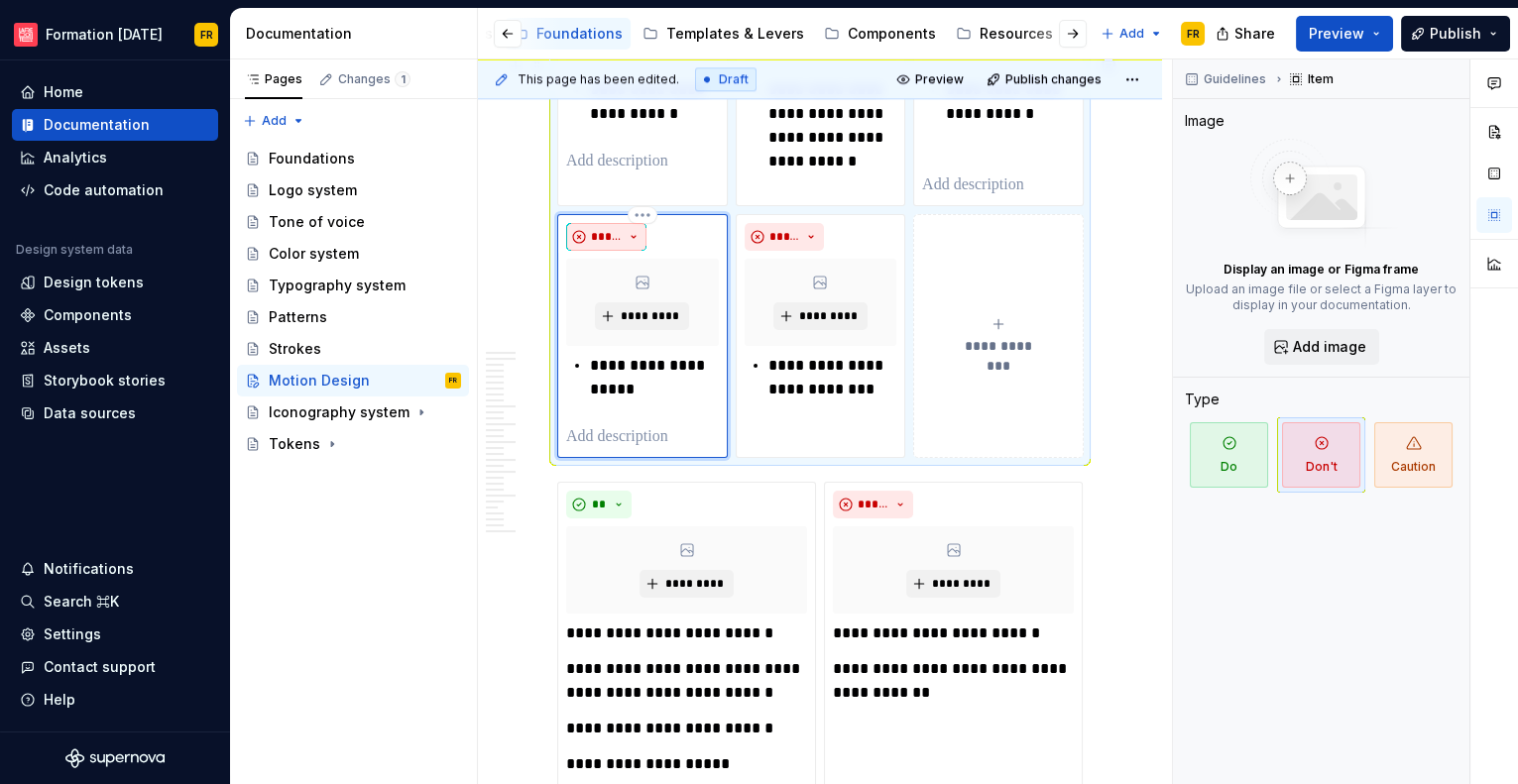 click on "*****" at bounding box center (606, 237) 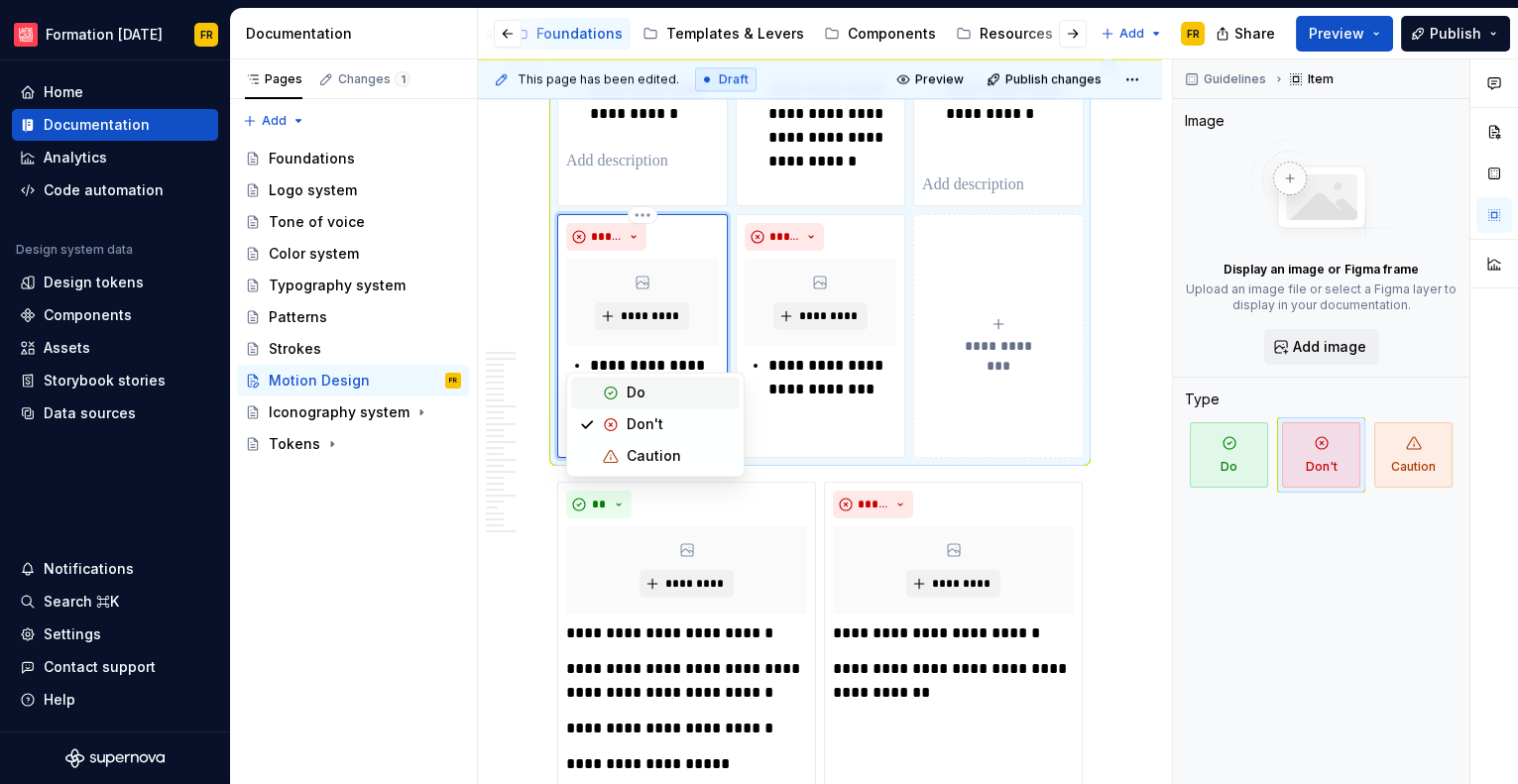 click on "Do" at bounding box center [636, 392] 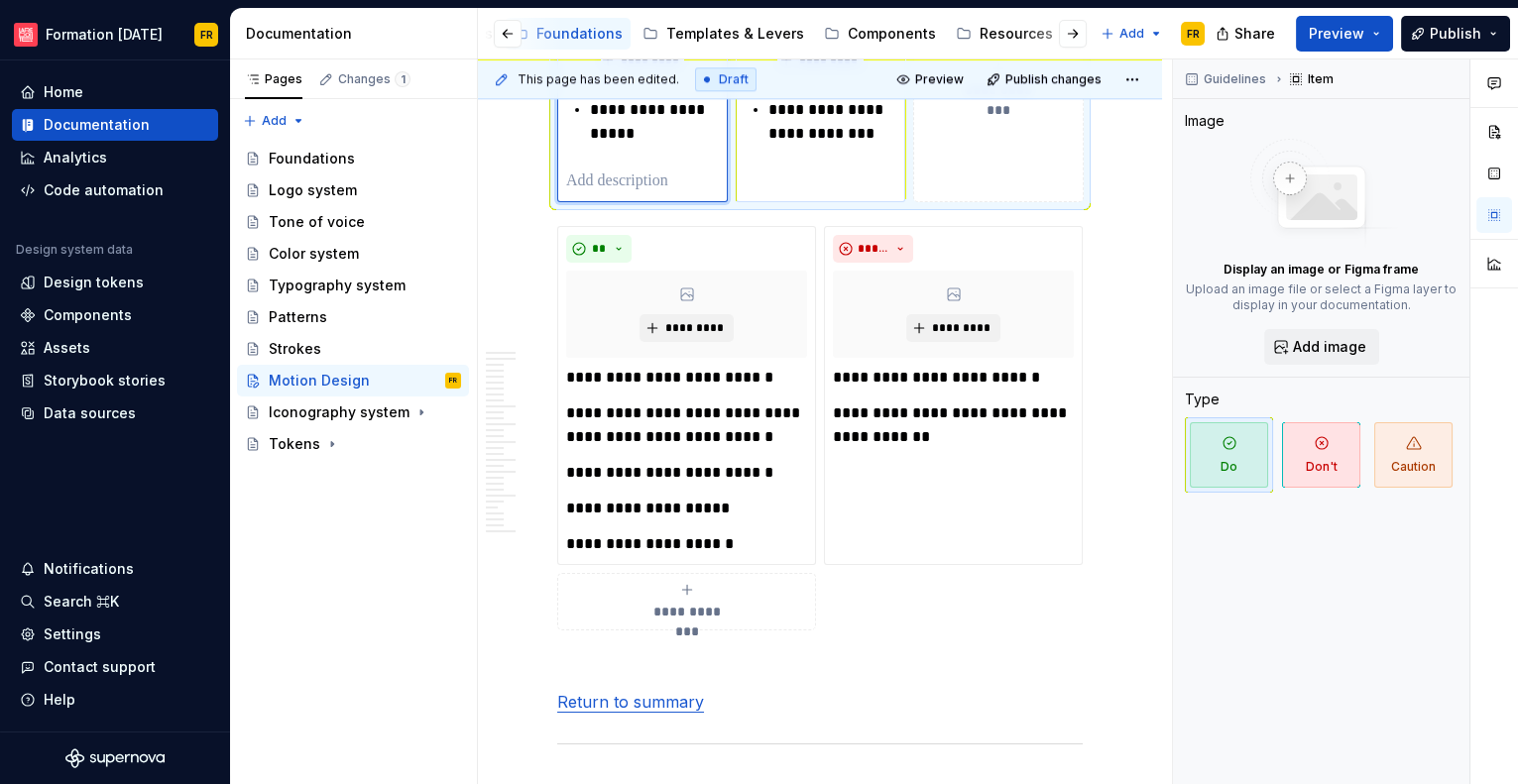 scroll, scrollTop: 5070, scrollLeft: 0, axis: vertical 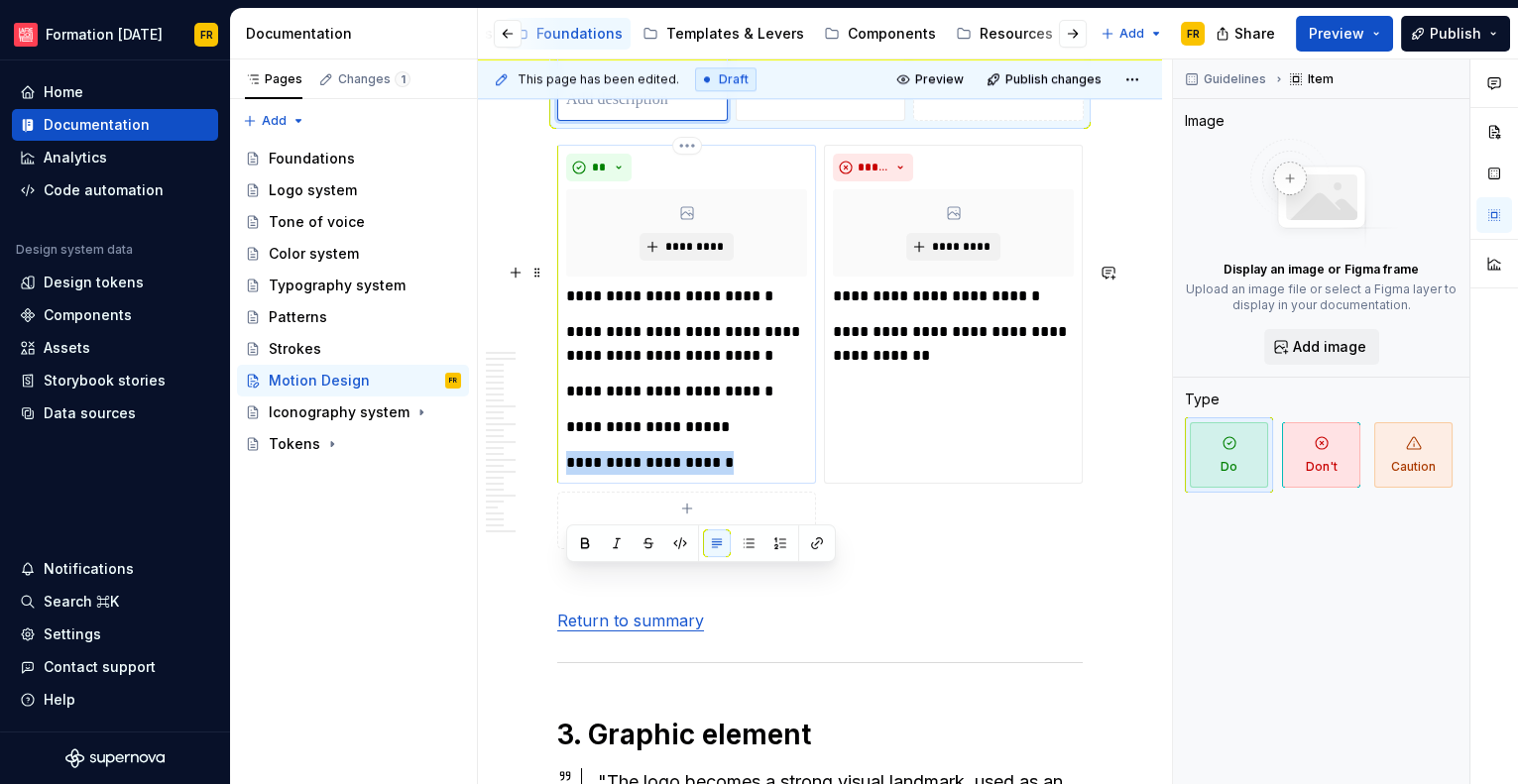 drag, startPoint x: 569, startPoint y: 576, endPoint x: 736, endPoint y: 578, distance: 167.012 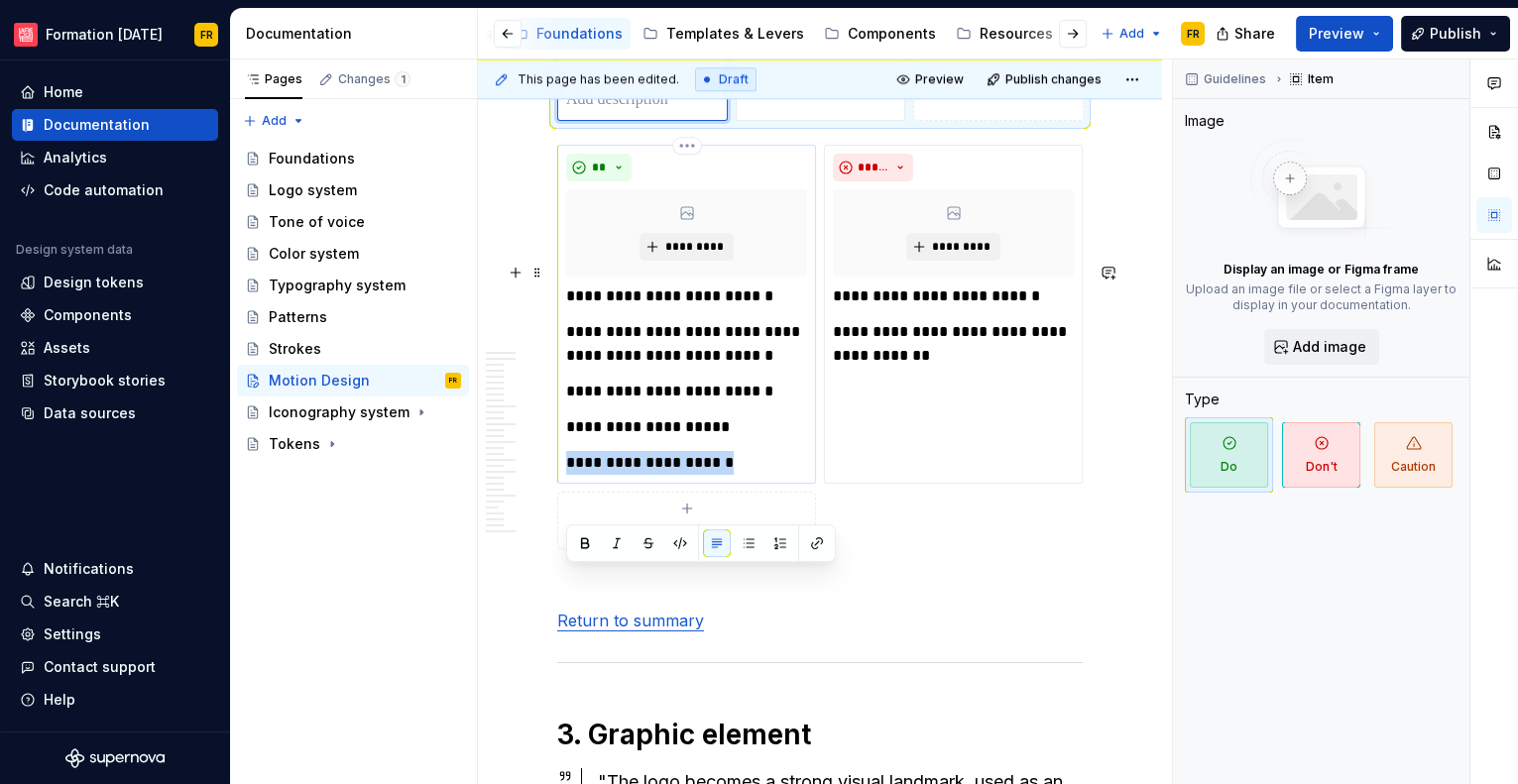 click on "**********" at bounding box center [686, 463] 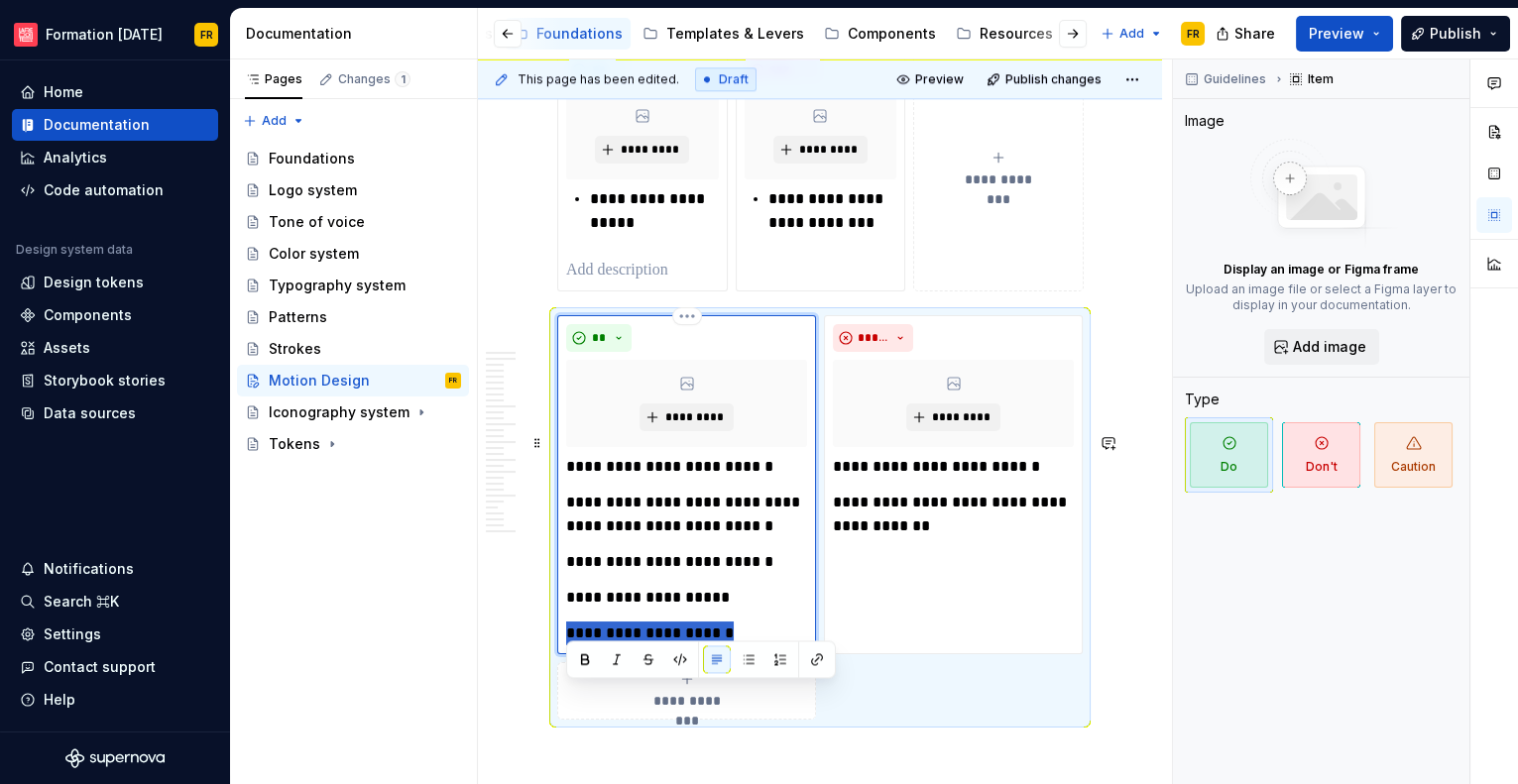 scroll, scrollTop: 4876, scrollLeft: 0, axis: vertical 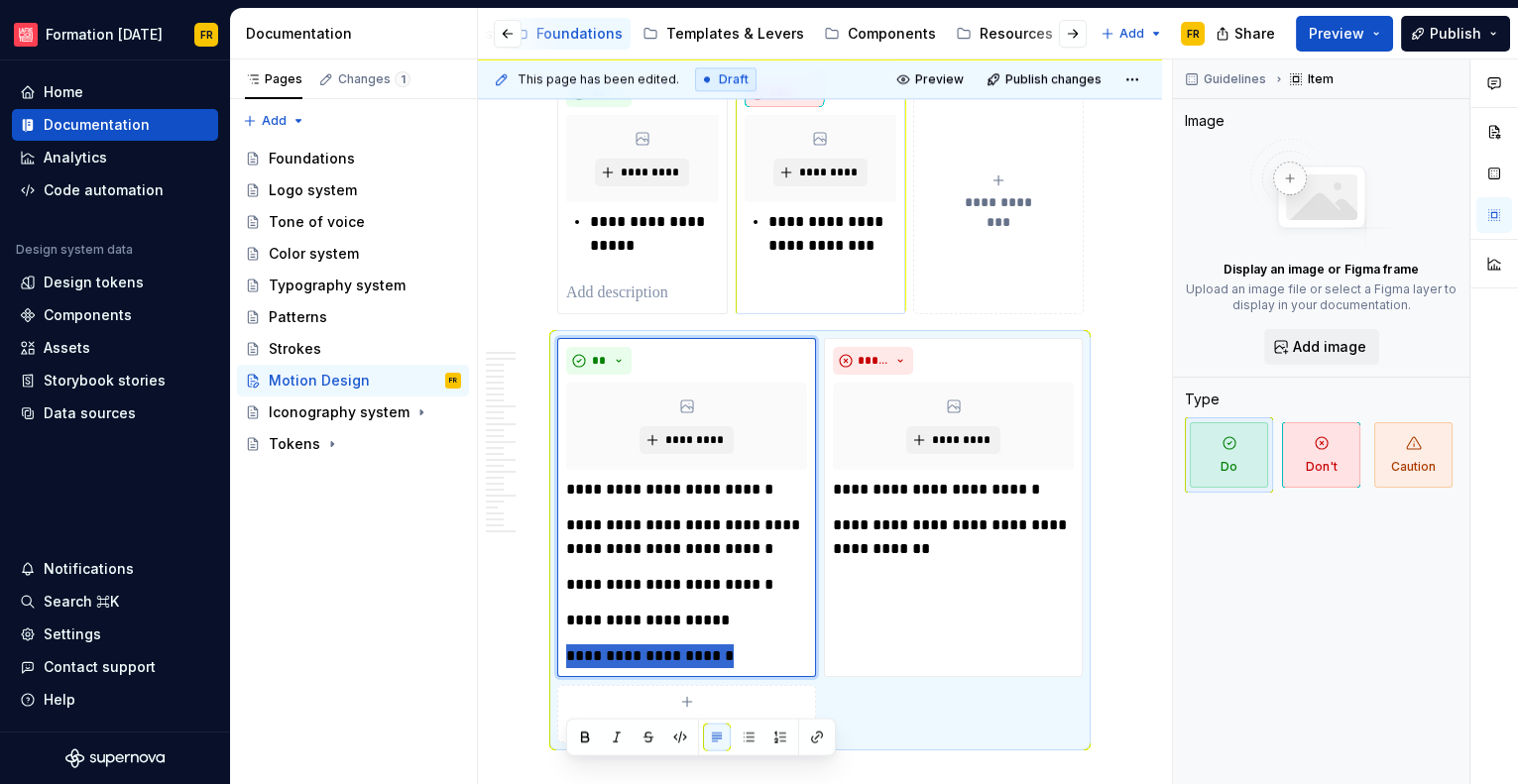 click on "*****" at bounding box center [784, 93] 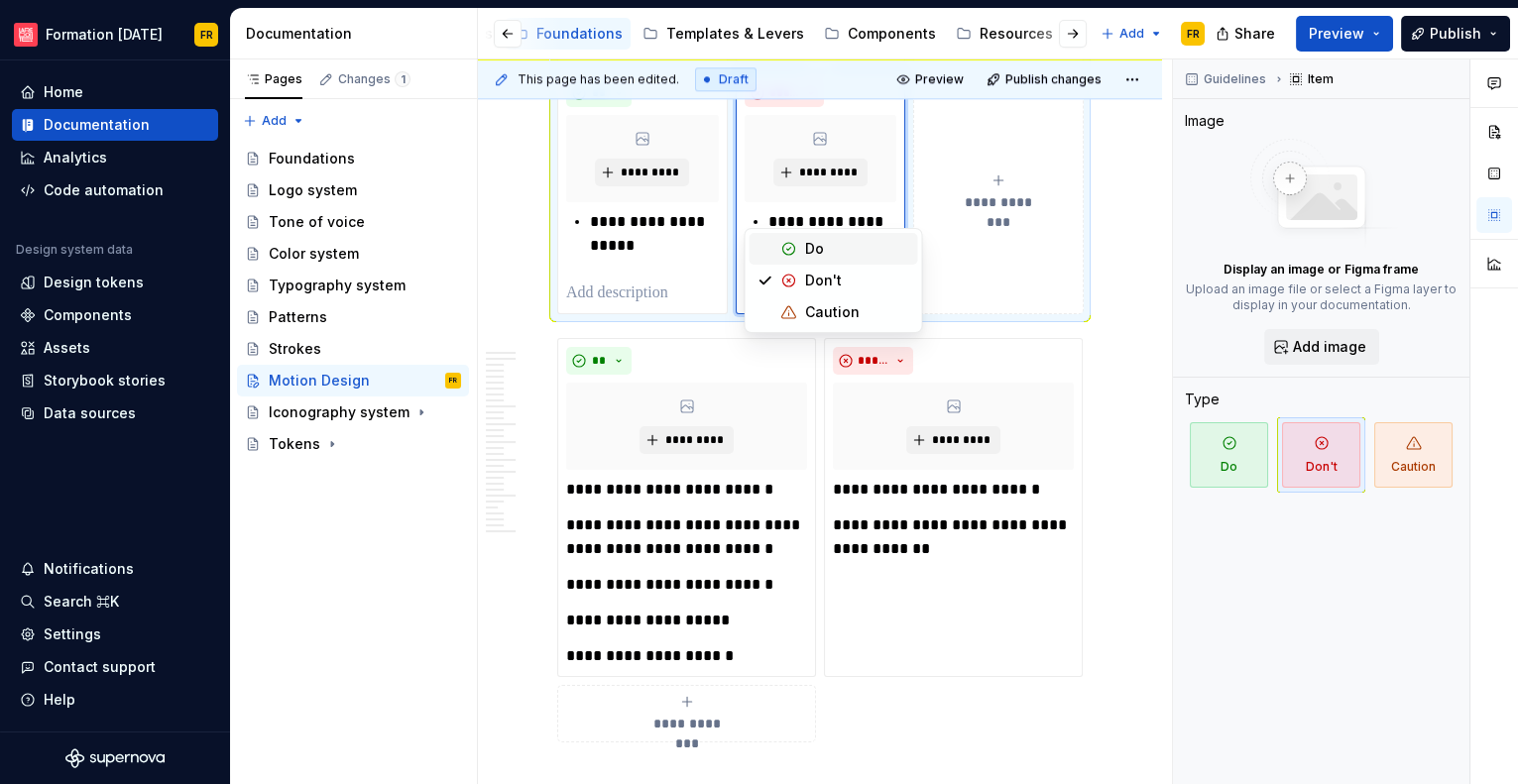 click at bounding box center (788, 249) 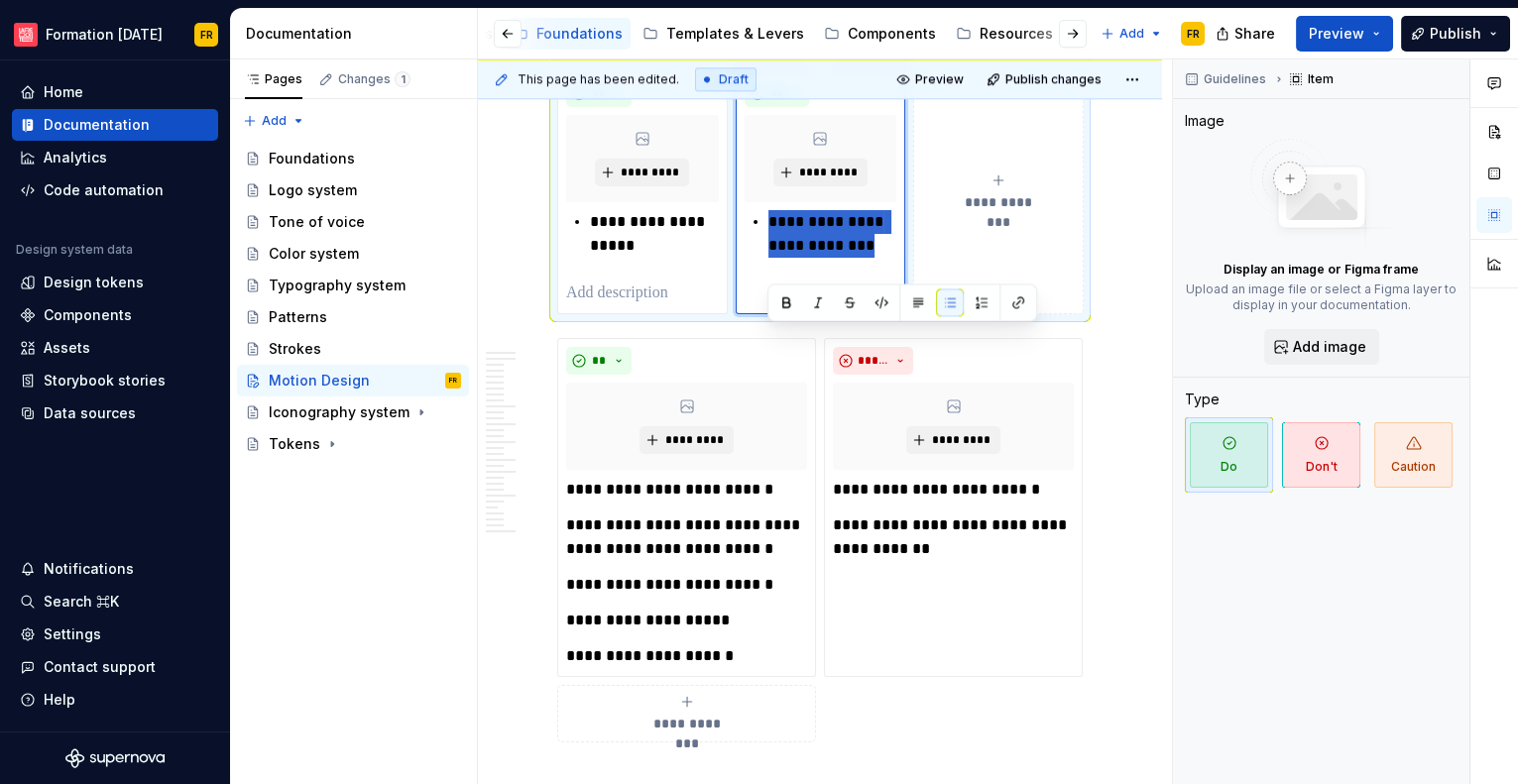 drag, startPoint x: 769, startPoint y: 335, endPoint x: 875, endPoint y: 374, distance: 112.94689 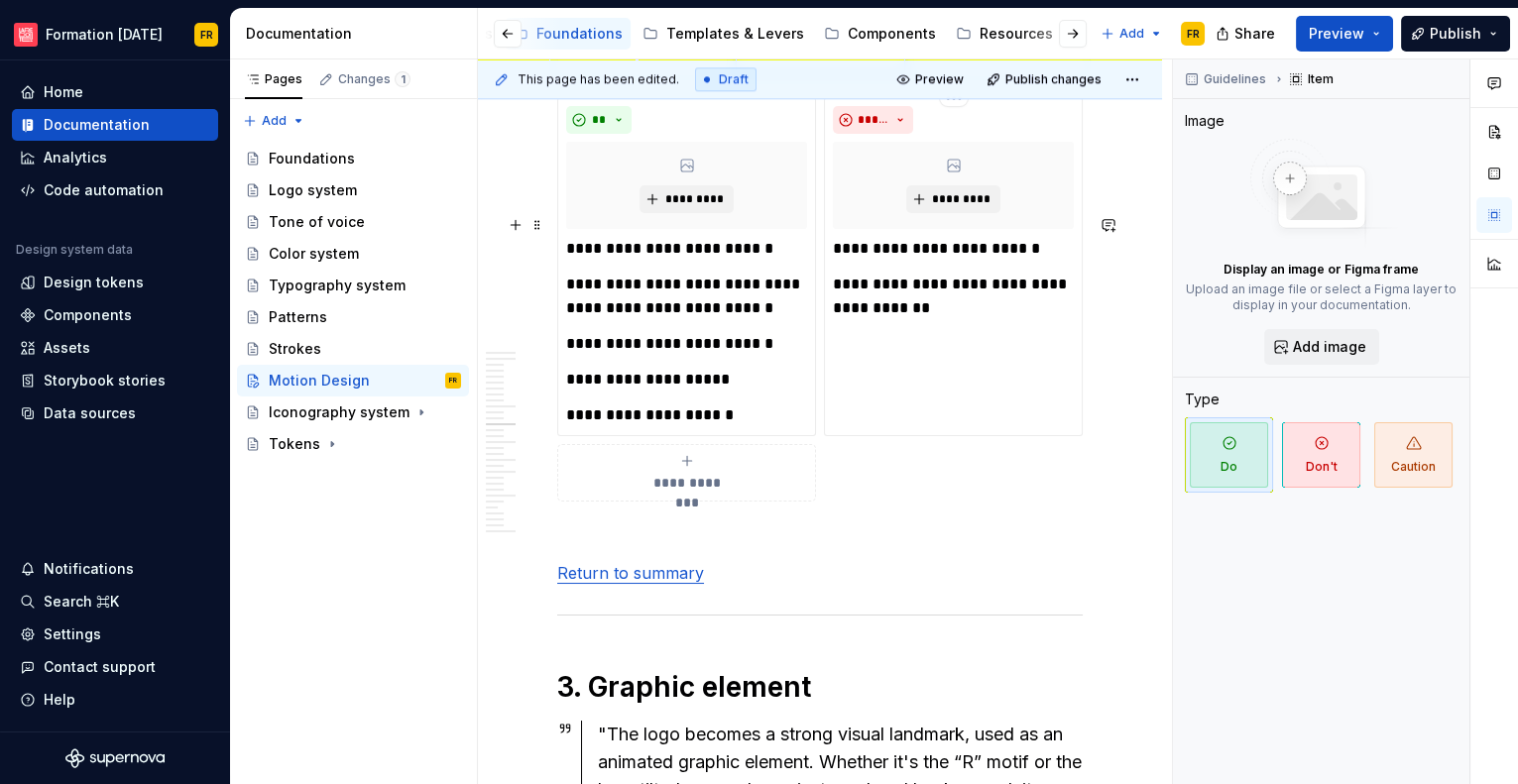 scroll, scrollTop: 5123, scrollLeft: 0, axis: vertical 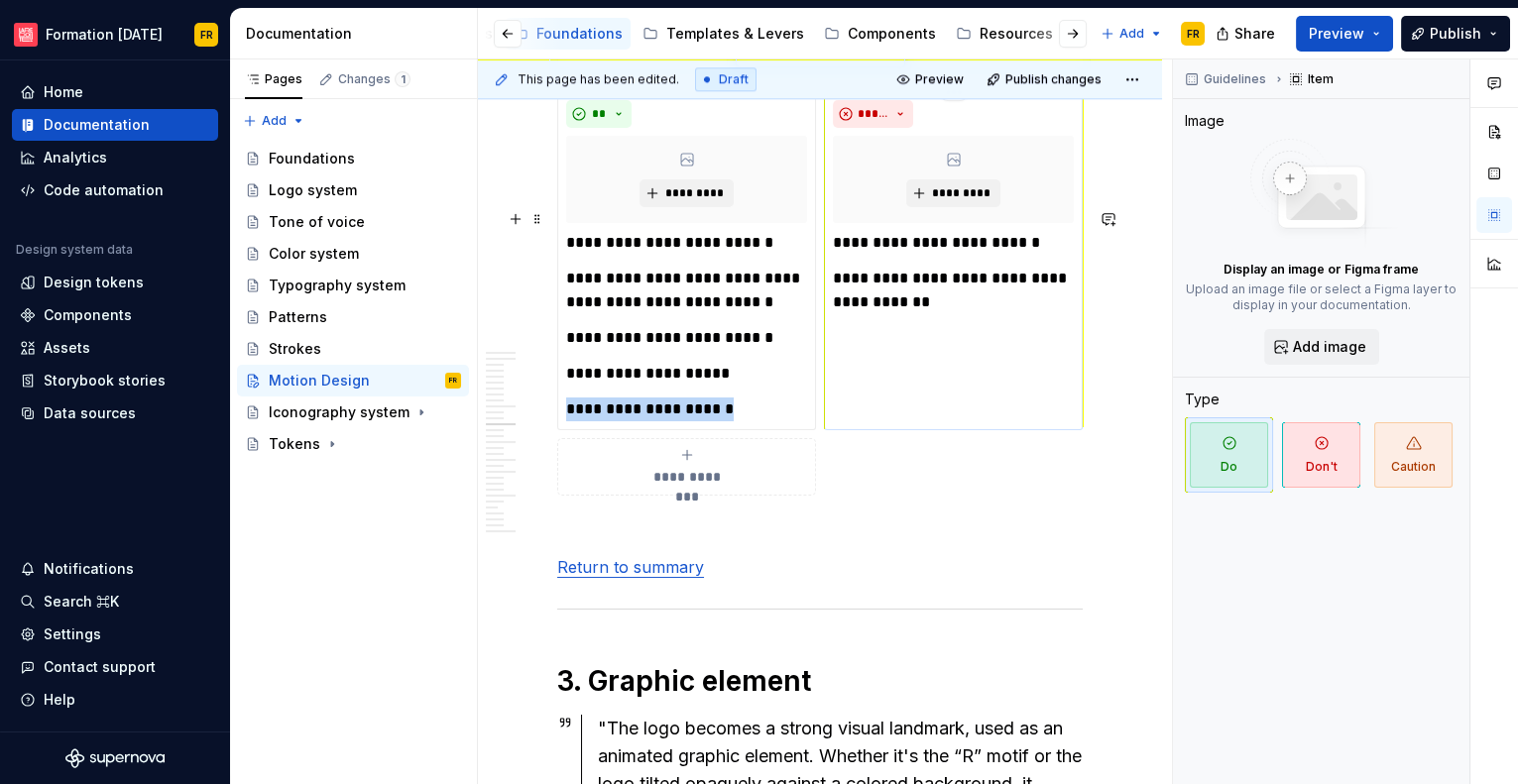 click on "**********" at bounding box center (953, 261) 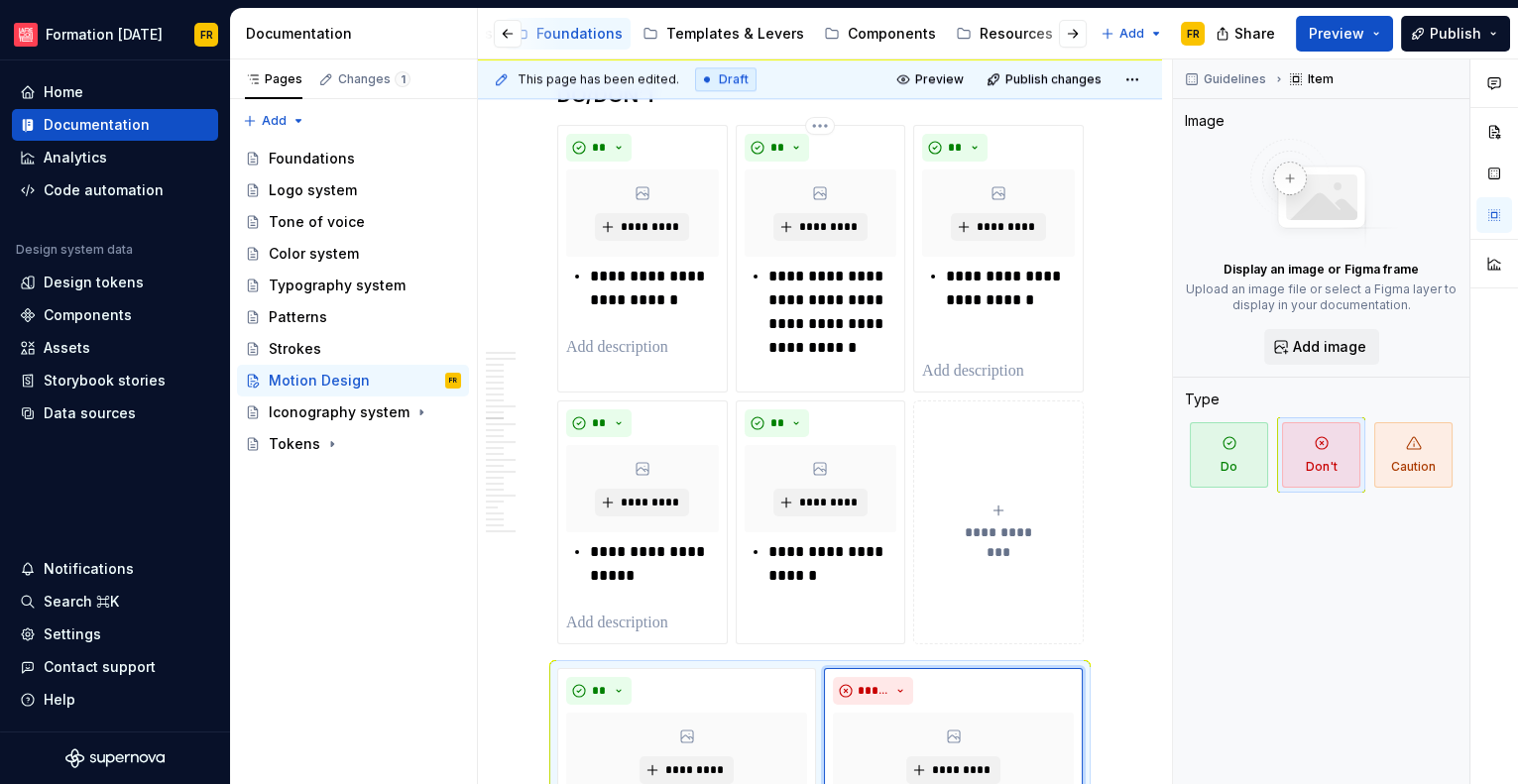 scroll, scrollTop: 4532, scrollLeft: 0, axis: vertical 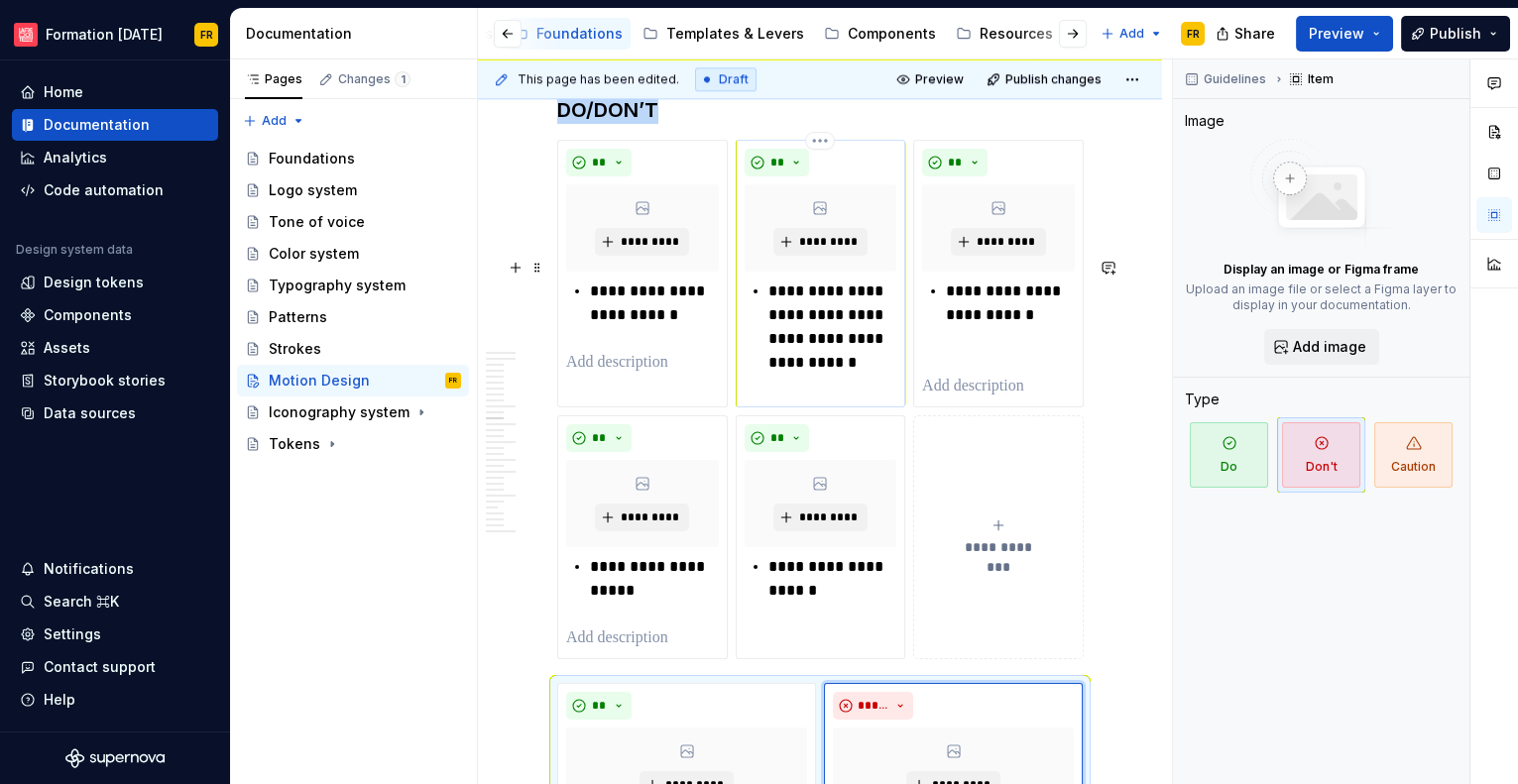 click on "*********" at bounding box center (821, 228) 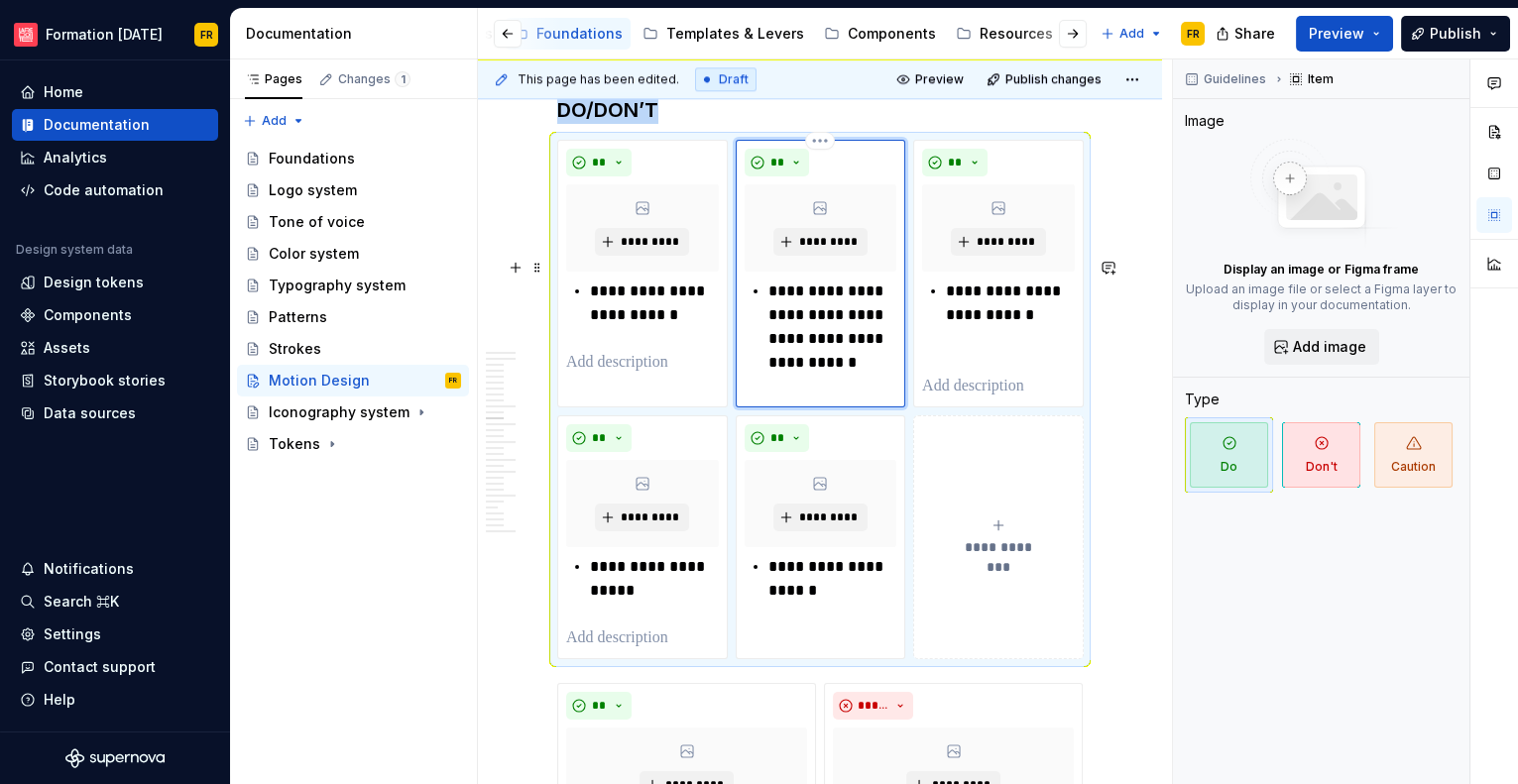 copy on "DO/DON’T" 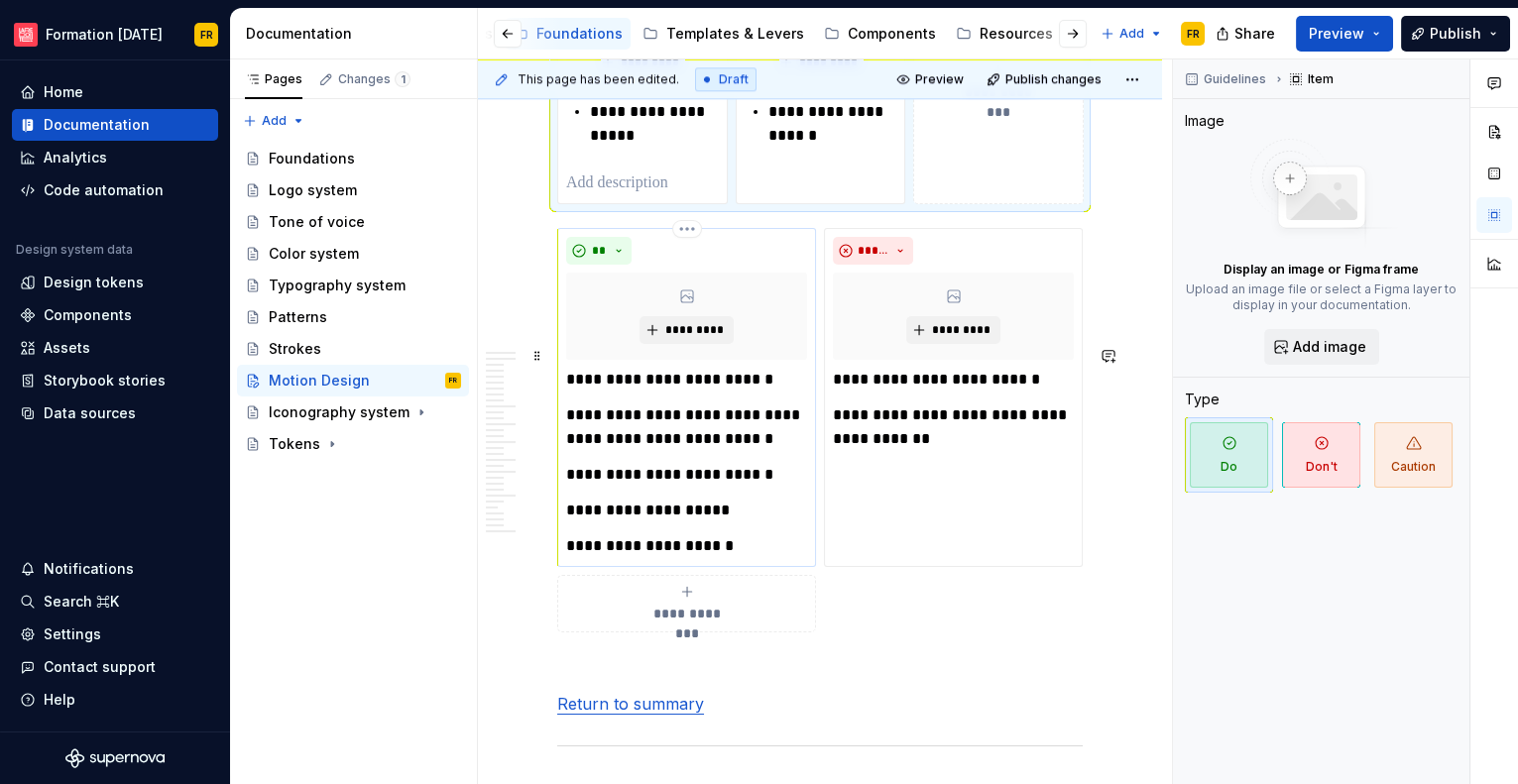 scroll, scrollTop: 4999, scrollLeft: 0, axis: vertical 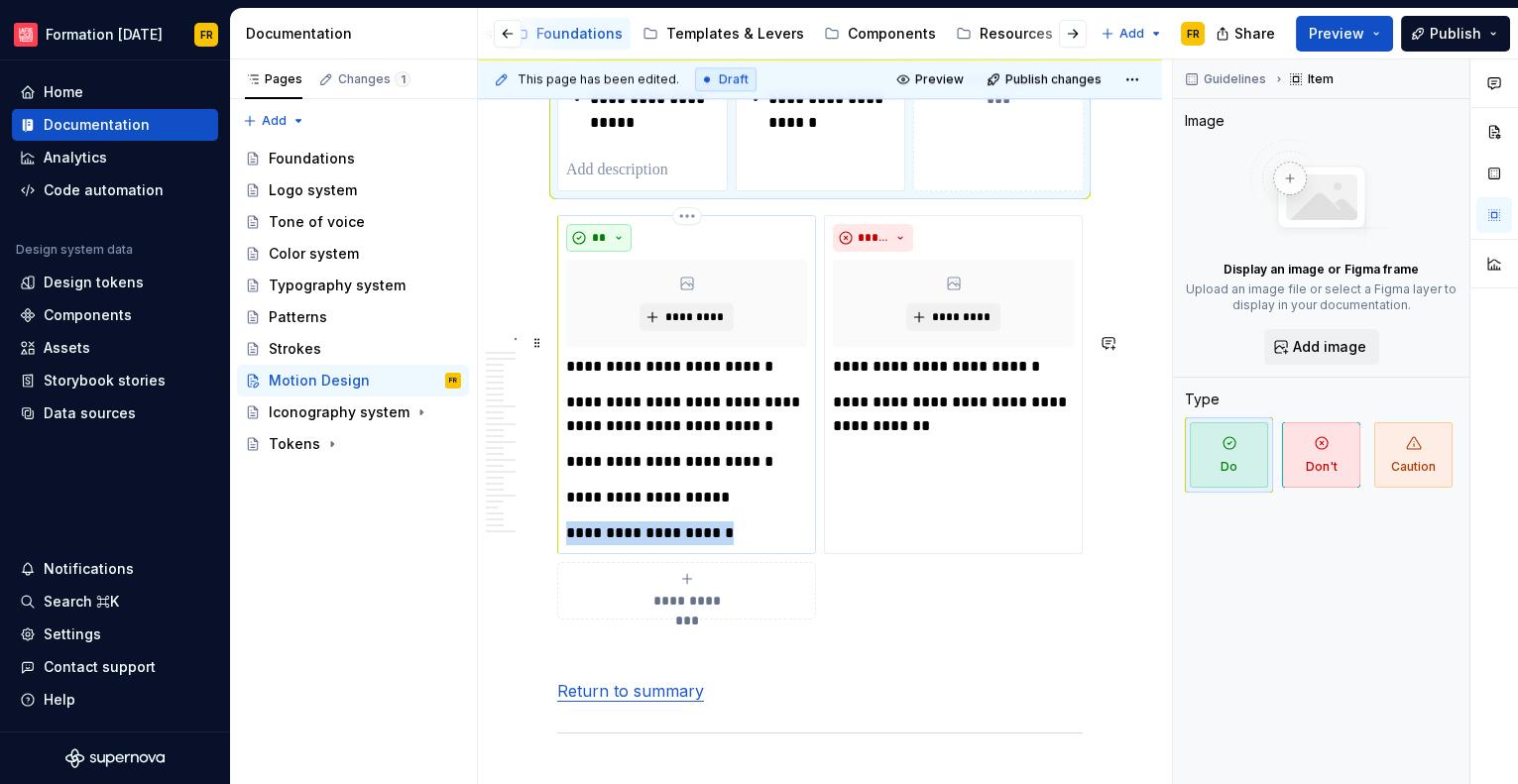click on "**" at bounding box center [599, 238] 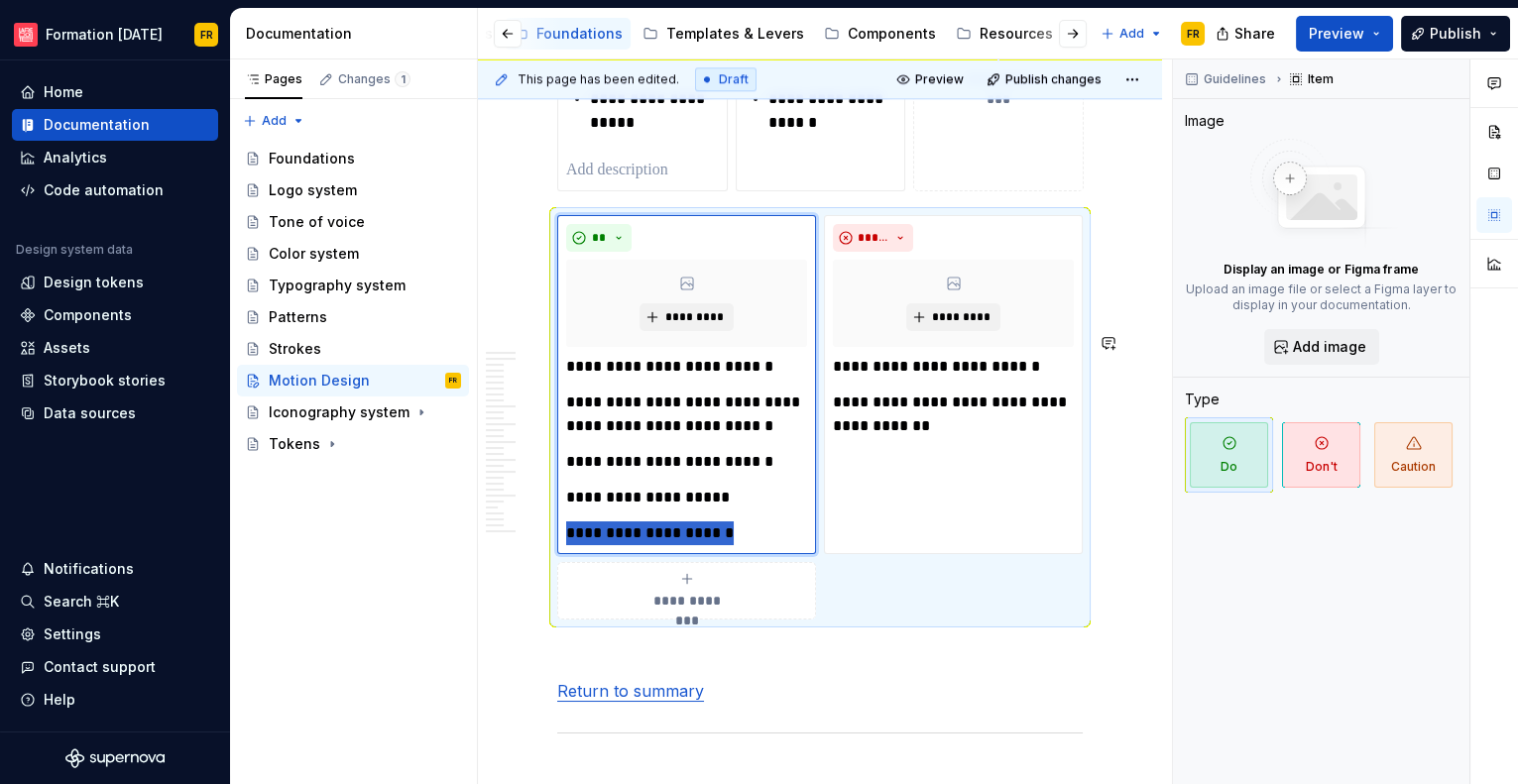 click on "File and product structure Summary 1.  Animation logo 2.  Animation typography 3.  Graphic element 4.  Animation picture 5.  La Redoute +  6.  Marketing  7.  ZSA 1. Animation logos 1.1 La Redoute La Redoute logo animation  with and without signature. Web :  HEXA : #FF3F52 Print pantone :  PMS 1785C Print :  R265 G63 B82 La Redoute web reference :  brand/redoute Keepeek link 1.2 La Redoute Collections Web :  HEXA : #890B58 Print pantone :  PMS 7649C Print :  R137 G11 B88 La Redoute web reference :  brand/lr-collections Keepeek link 1.3 La Redoute Intérieurs Web :  HEXA : #0D525A Print pantone :  7477C Print :  R13 G82 B90 La Redoute web reference :  brand/lr-intérieurs Keepeek link 1.4 La Redoute App Web :  HEXA : #FF3F52 Print pantone :  1785C Print :  R265 G63 B82 La Redoute web reference :  brand/redoute Keepeek link 1.5 Les Irrésistibles Promotion of “Les Irrésistibles” product segment logos 1.6 Les Ingénieux Promotion of “Les Ingénieux” product segment logos 1.7 Les Signatures Example ** **" at bounding box center (820, 1974) 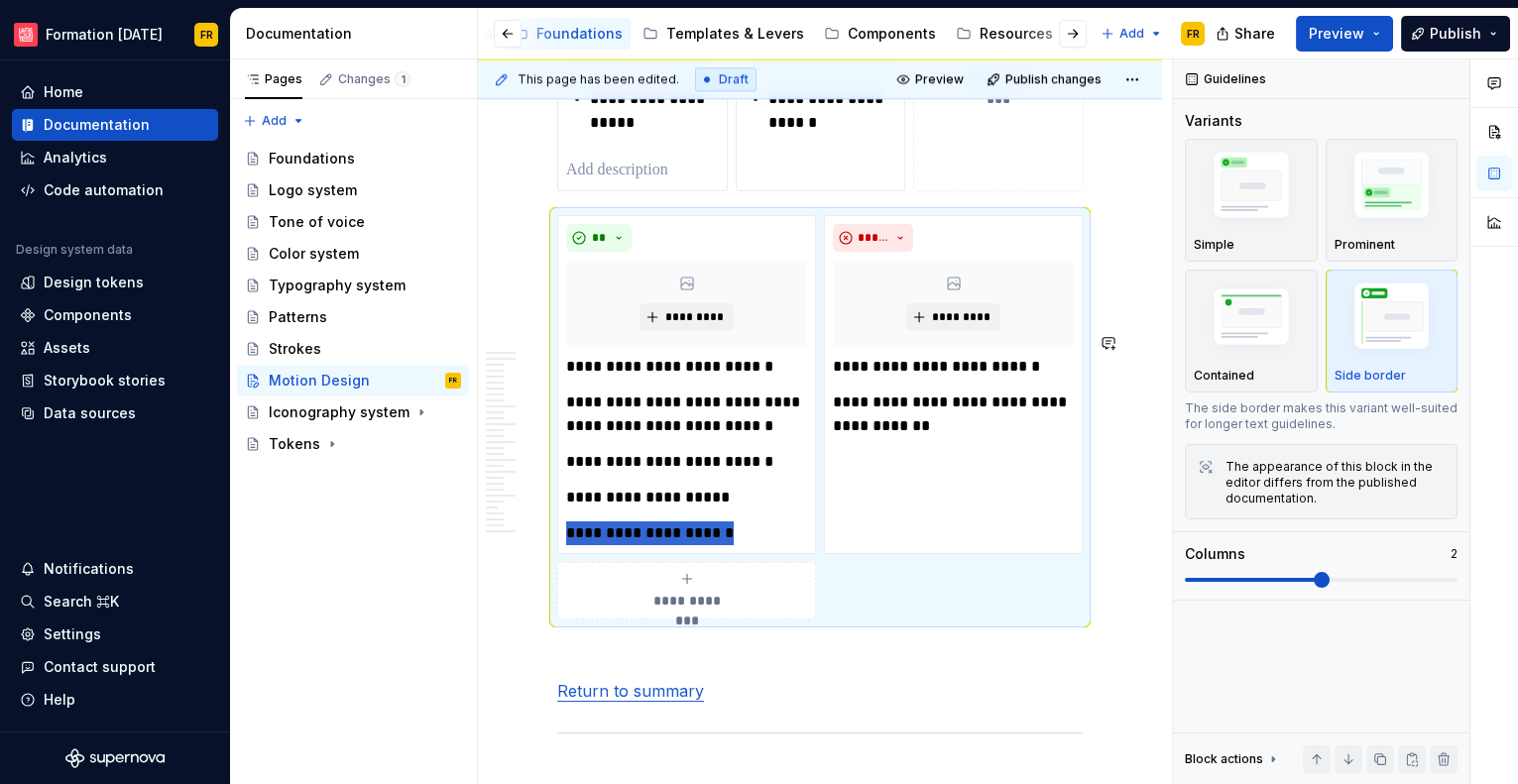 click on "File and product structure Summary 1.  Animation logo 2.  Animation typography 3.  Graphic element 4.  Animation picture 5.  La Redoute +  6.  Marketing  7.  ZSA 1. Animation logos 1.1 La Redoute La Redoute logo animation  with and without signature. Web :  HEXA : #FF3F52 Print pantone :  PMS 1785C Print :  R265 G63 B82 La Redoute web reference :  brand/redoute Keepeek link 1.2 La Redoute Collections Web :  HEXA : #890B58 Print pantone :  PMS 7649C Print :  R137 G11 B88 La Redoute web reference :  brand/lr-collections Keepeek link 1.3 La Redoute Intérieurs Web :  HEXA : #0D525A Print pantone :  7477C Print :  R13 G82 B90 La Redoute web reference :  brand/lr-intérieurs Keepeek link 1.4 La Redoute App Web :  HEXA : #FF3F52 Print pantone :  1785C Print :  R265 G63 B82 La Redoute web reference :  brand/redoute Keepeek link 1.5 Les Irrésistibles Promotion of “Les Irrésistibles” product segment logos 1.6 Les Ingénieux Promotion of “Les Ingénieux” product segment logos 1.7 Les Signatures Example ** **" at bounding box center [820, 1974] 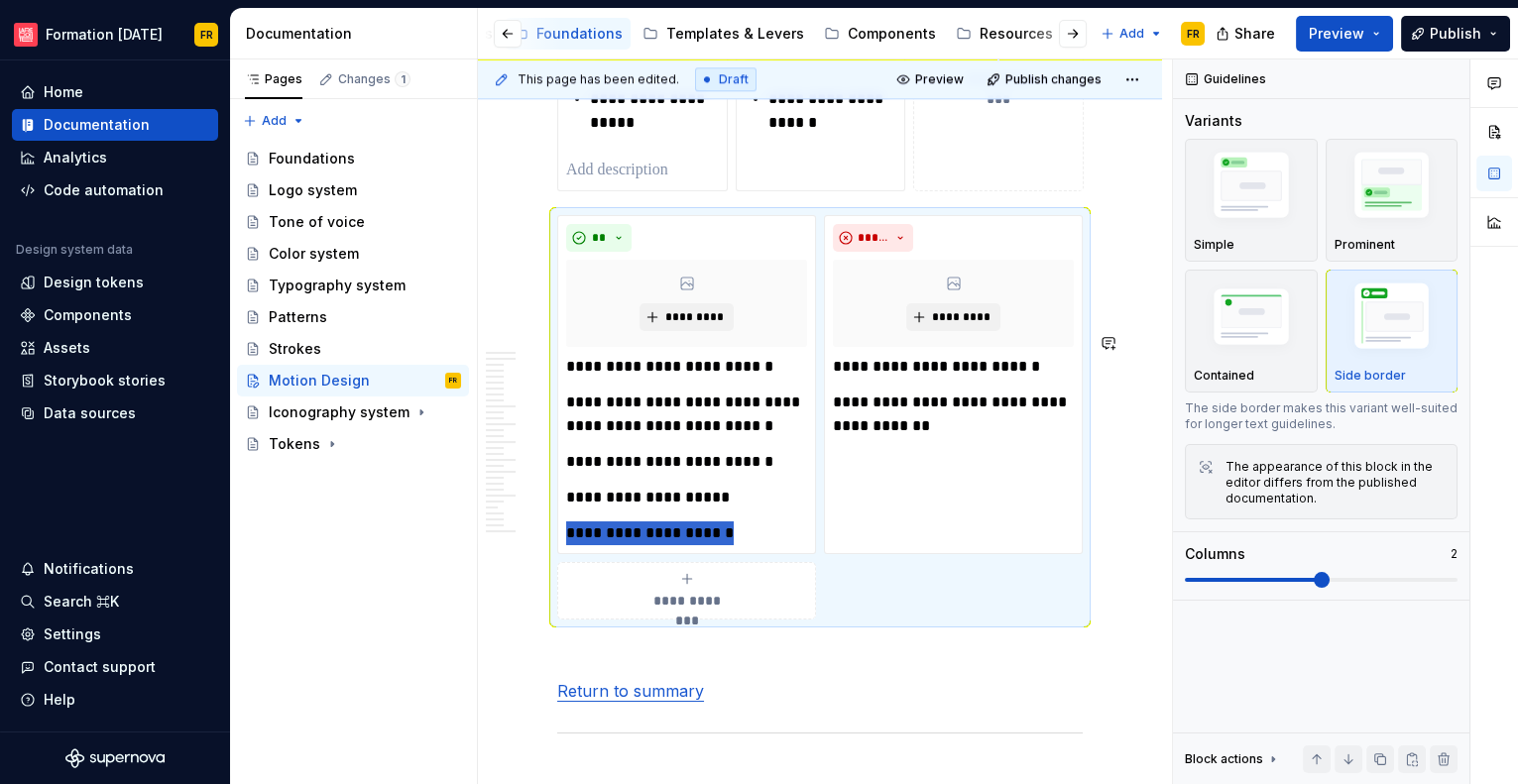 click on "File and product structure Summary 1.  Animation logo 2.  Animation typography 3.  Graphic element 4.  Animation picture 5.  La Redoute +  6.  Marketing  7.  ZSA 1. Animation logos 1.1 La Redoute La Redoute logo animation  with and without signature. Web :  HEXA : #FF3F52 Print pantone :  PMS 1785C Print :  R265 G63 B82 La Redoute web reference :  brand/redoute Keepeek link 1.2 La Redoute Collections Web :  HEXA : #890B58 Print pantone :  PMS 7649C Print :  R137 G11 B88 La Redoute web reference :  brand/lr-collections Keepeek link 1.3 La Redoute Intérieurs Web :  HEXA : #0D525A Print pantone :  7477C Print :  R13 G82 B90 La Redoute web reference :  brand/lr-intérieurs Keepeek link 1.4 La Redoute App Web :  HEXA : #FF3F52 Print pantone :  1785C Print :  R265 G63 B82 La Redoute web reference :  brand/redoute Keepeek link 1.5 Les Irrésistibles Promotion of “Les Irrésistibles” product segment logos 1.6 Les Ingénieux Promotion of “Les Ingénieux” product segment logos 1.7 Les Signatures Example ** **" at bounding box center [820, 2080] 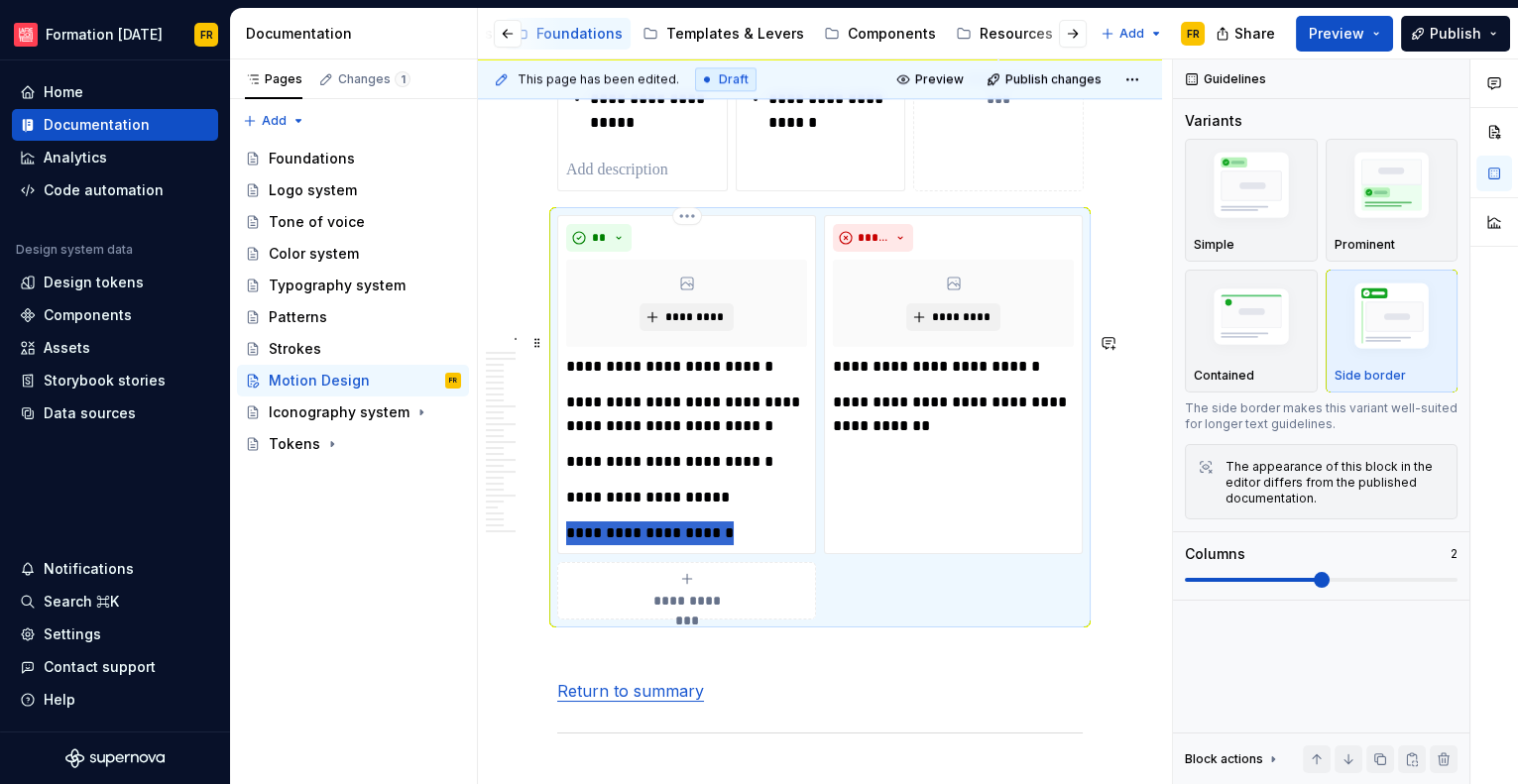 click on "**********" at bounding box center (686, 385) 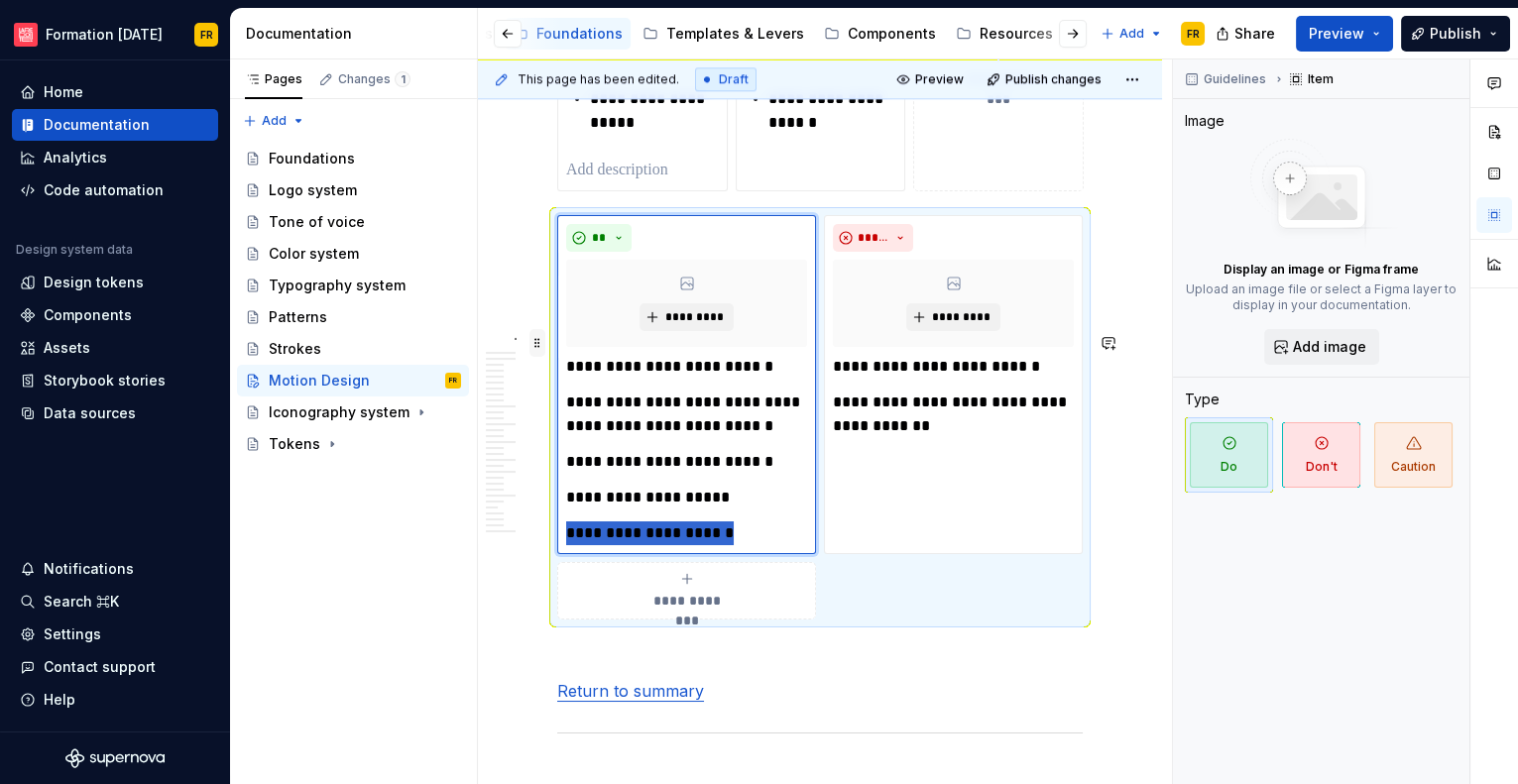 click at bounding box center [537, 343] 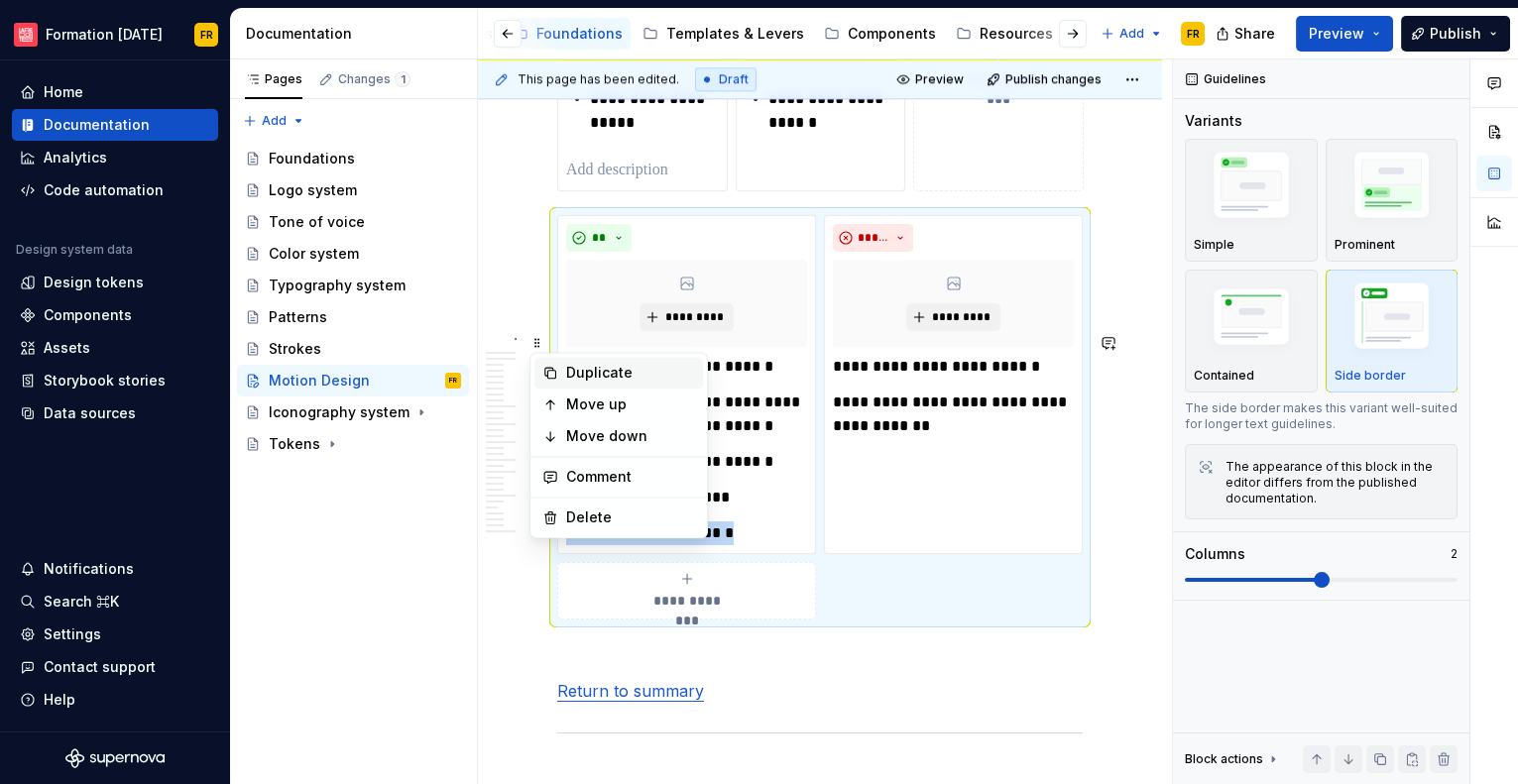 click on "Duplicate" at bounding box center [631, 373] 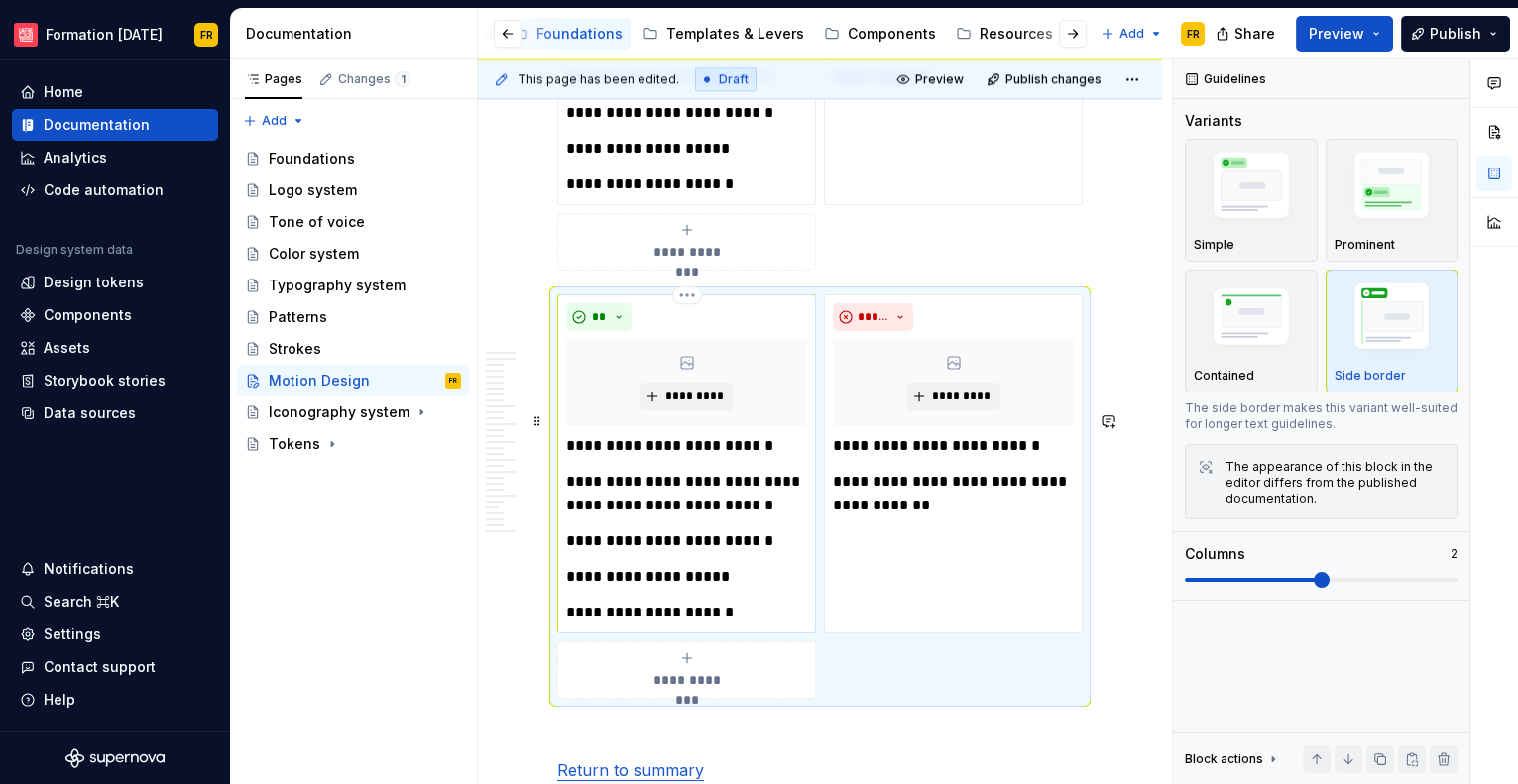 scroll, scrollTop: 5345, scrollLeft: 0, axis: vertical 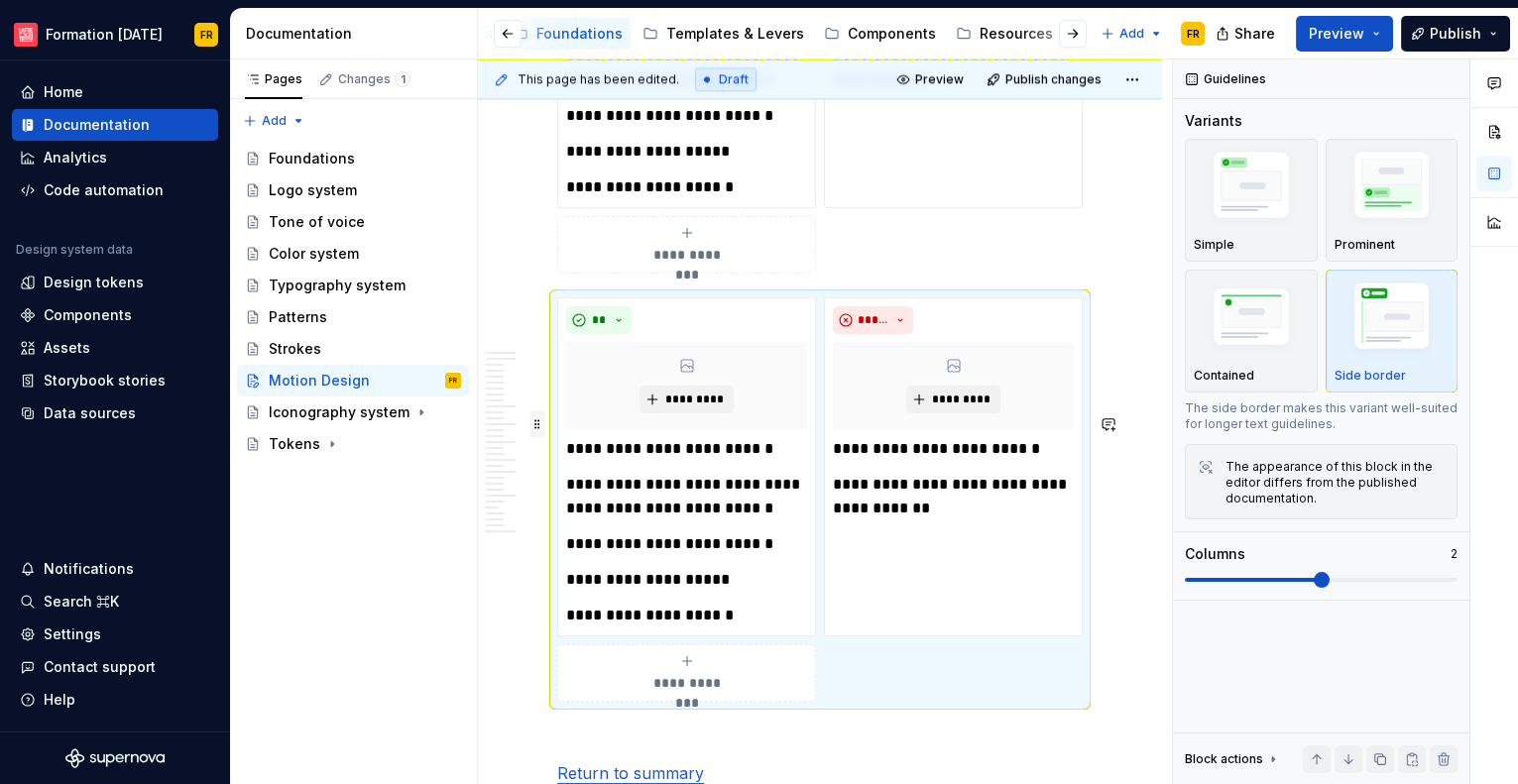 click at bounding box center [537, 424] 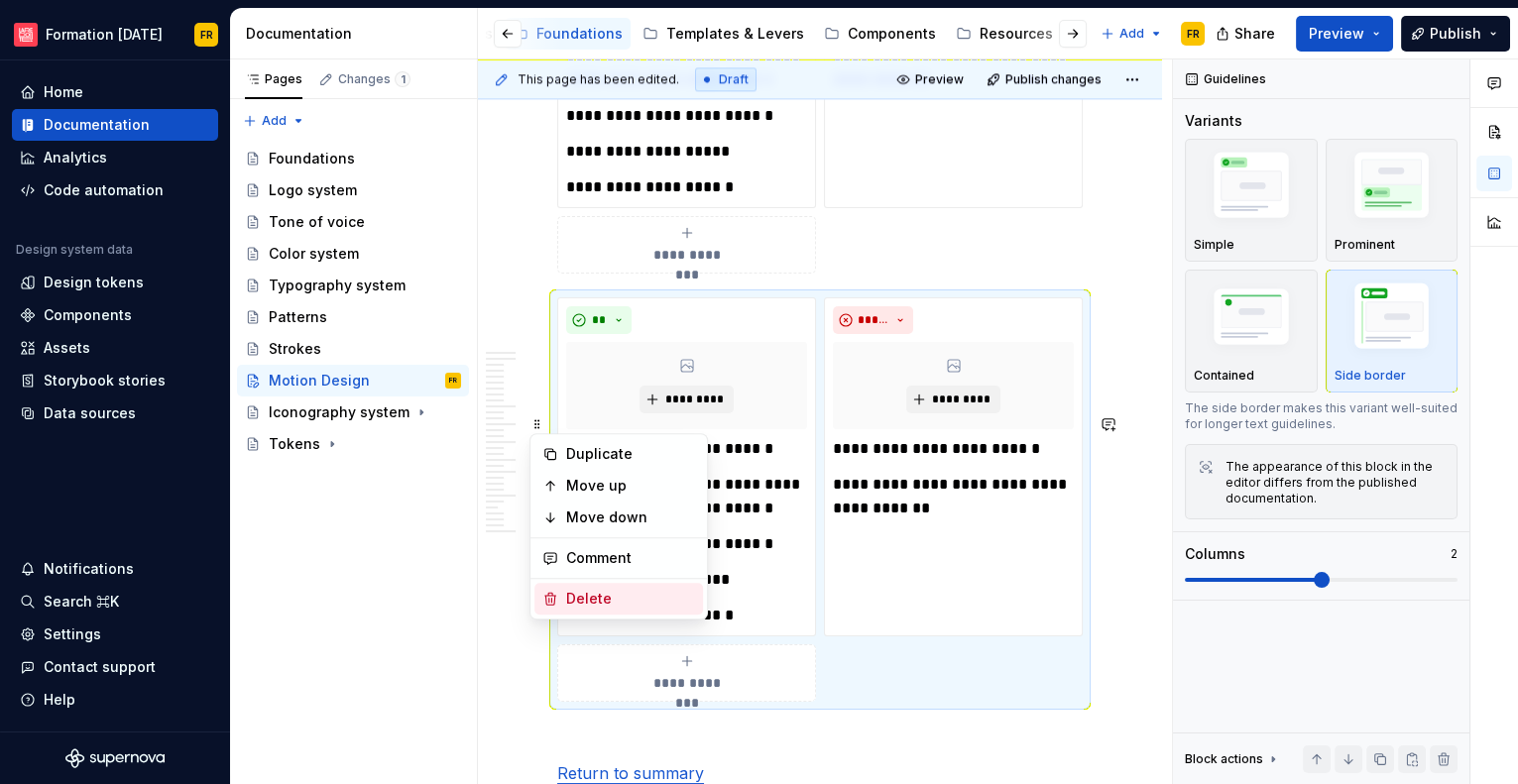 click on "Delete" at bounding box center [619, 599] 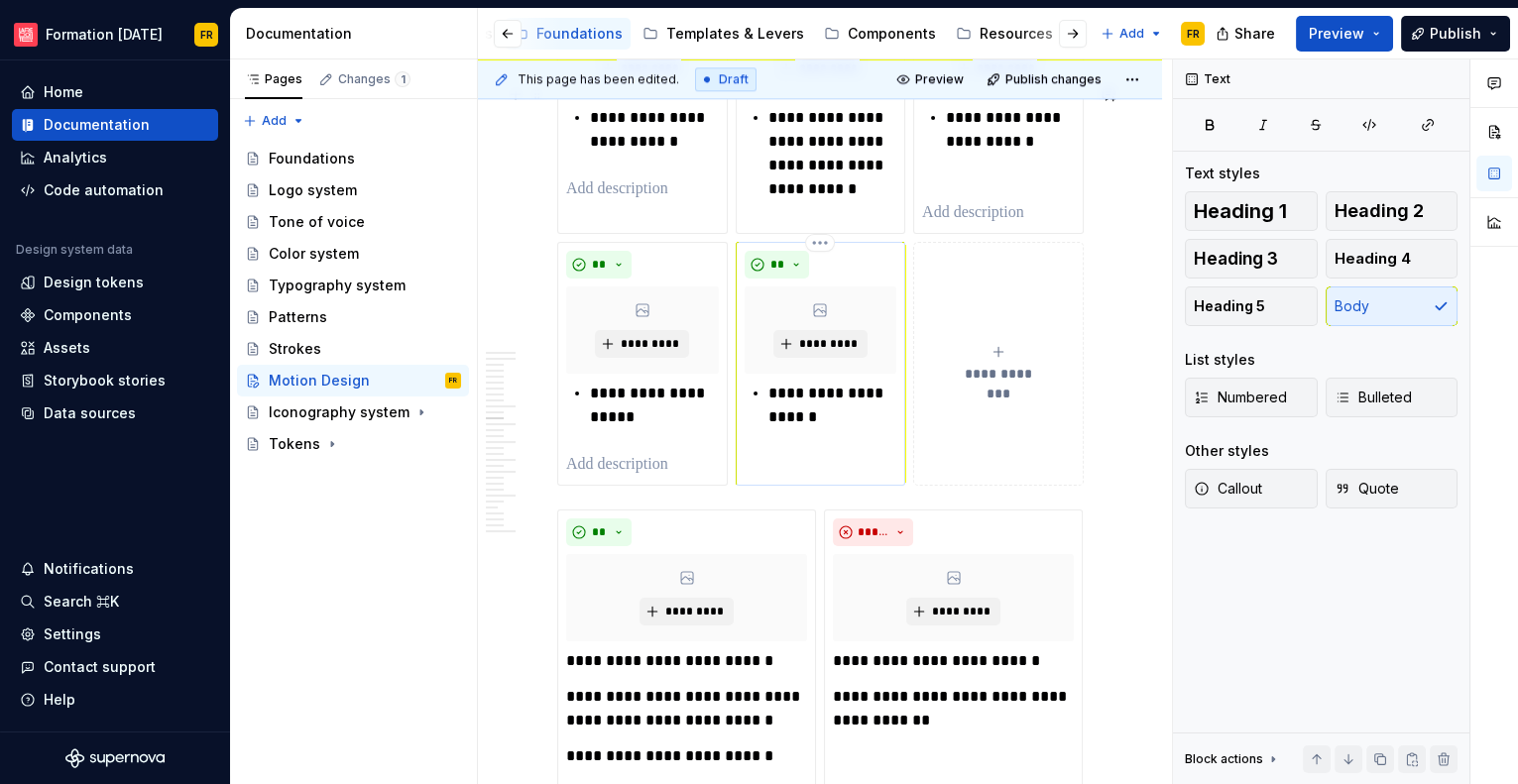 scroll, scrollTop: 4471, scrollLeft: 0, axis: vertical 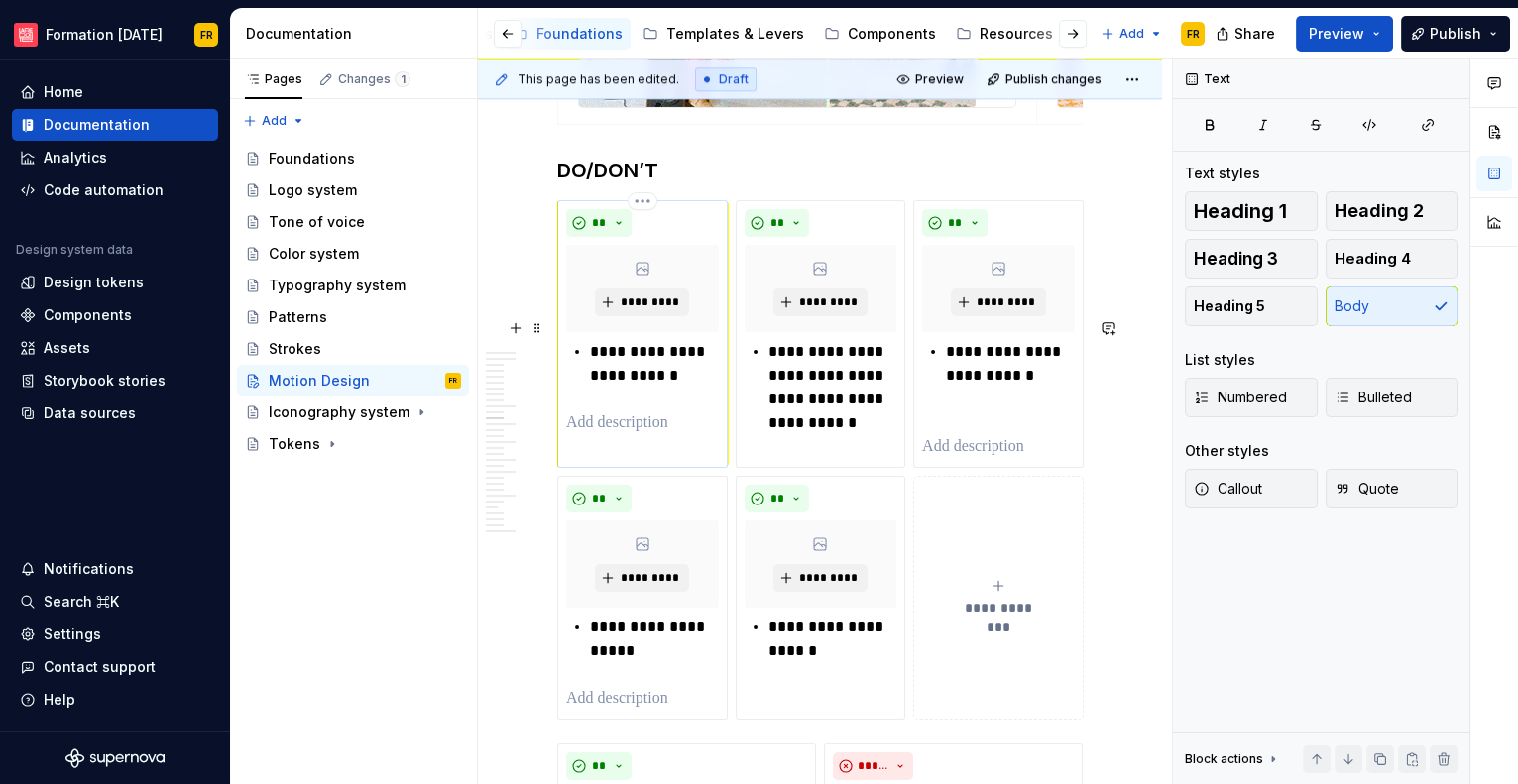 click on "*********" at bounding box center [642, 288] 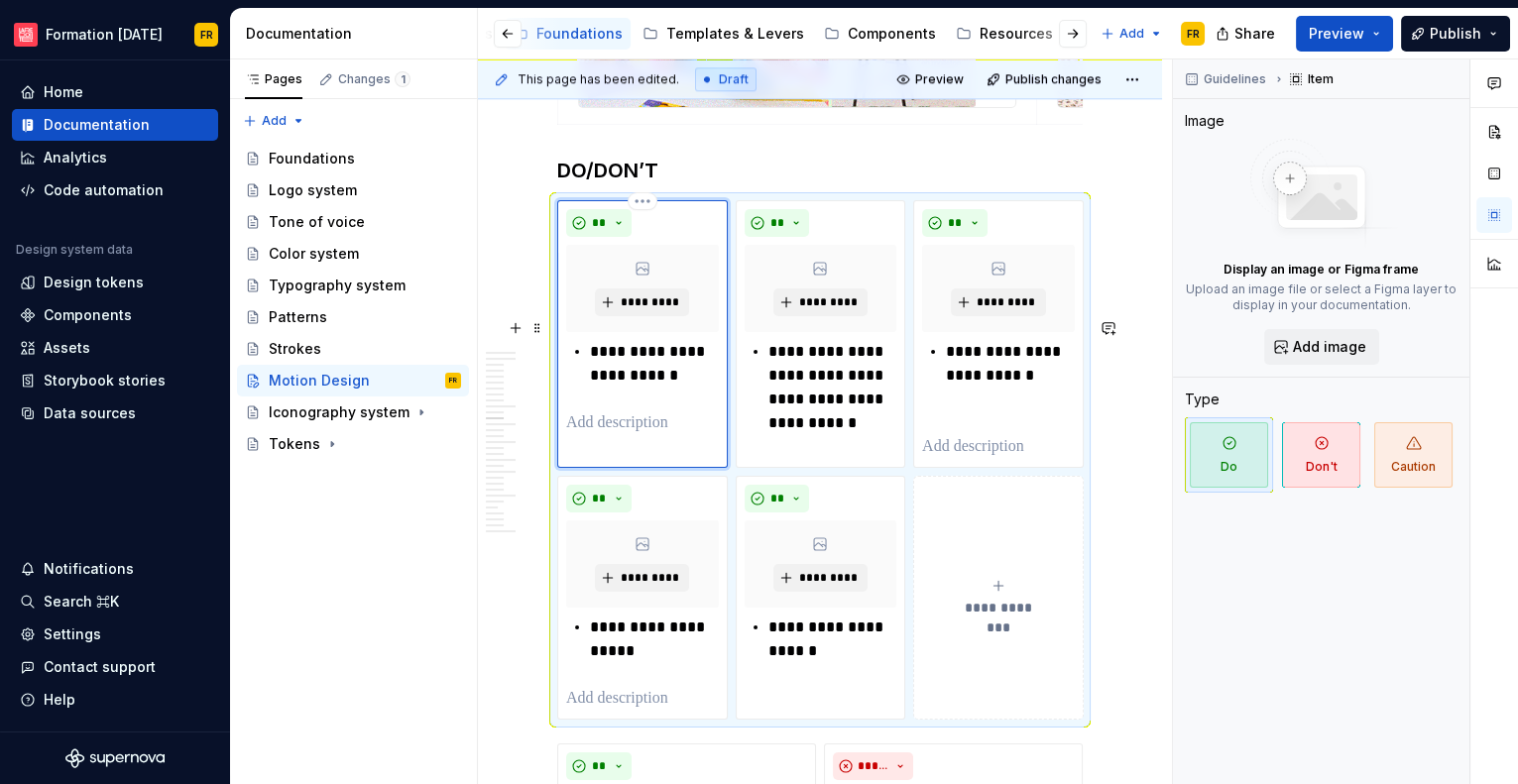 type on "*" 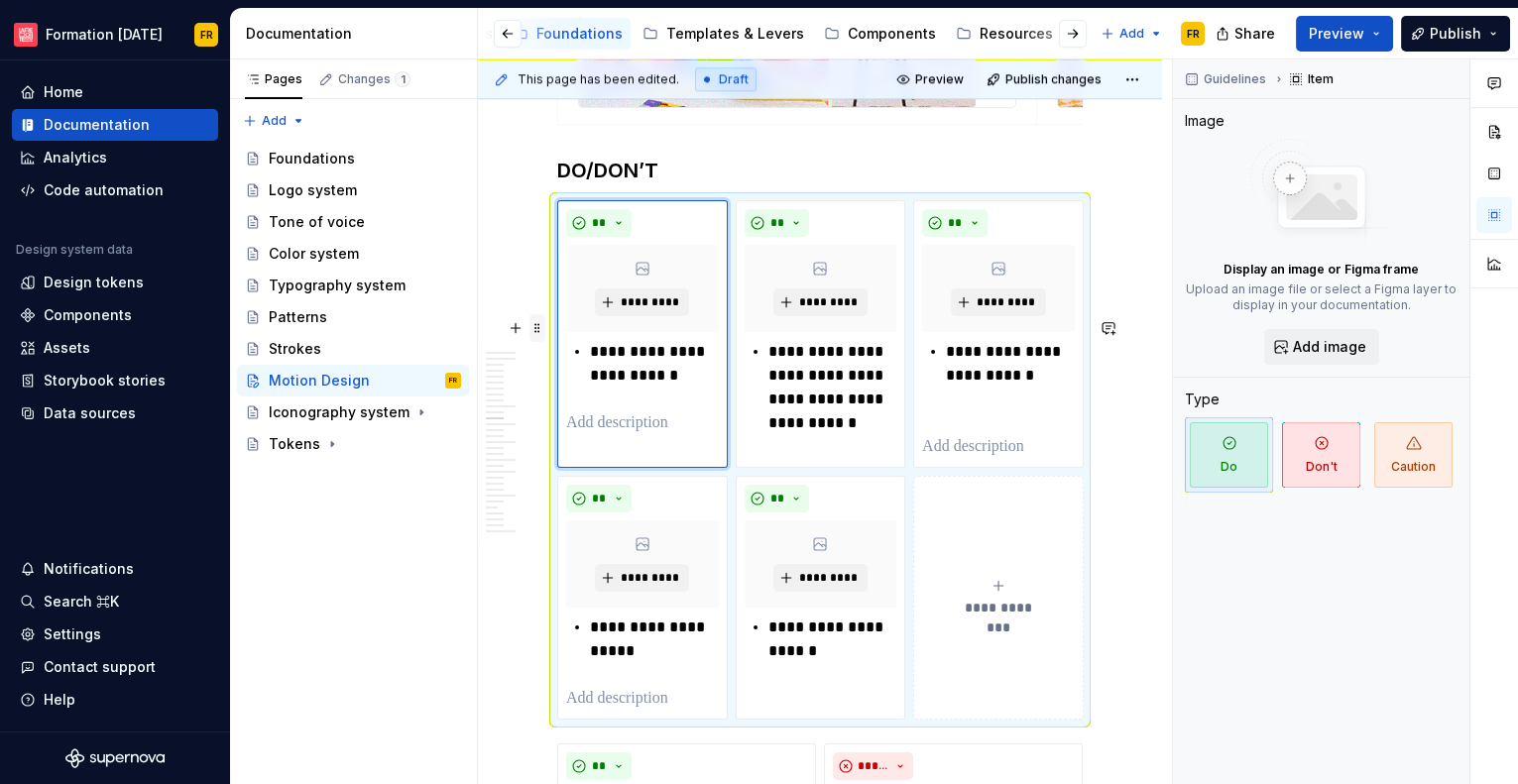 click at bounding box center (537, 328) 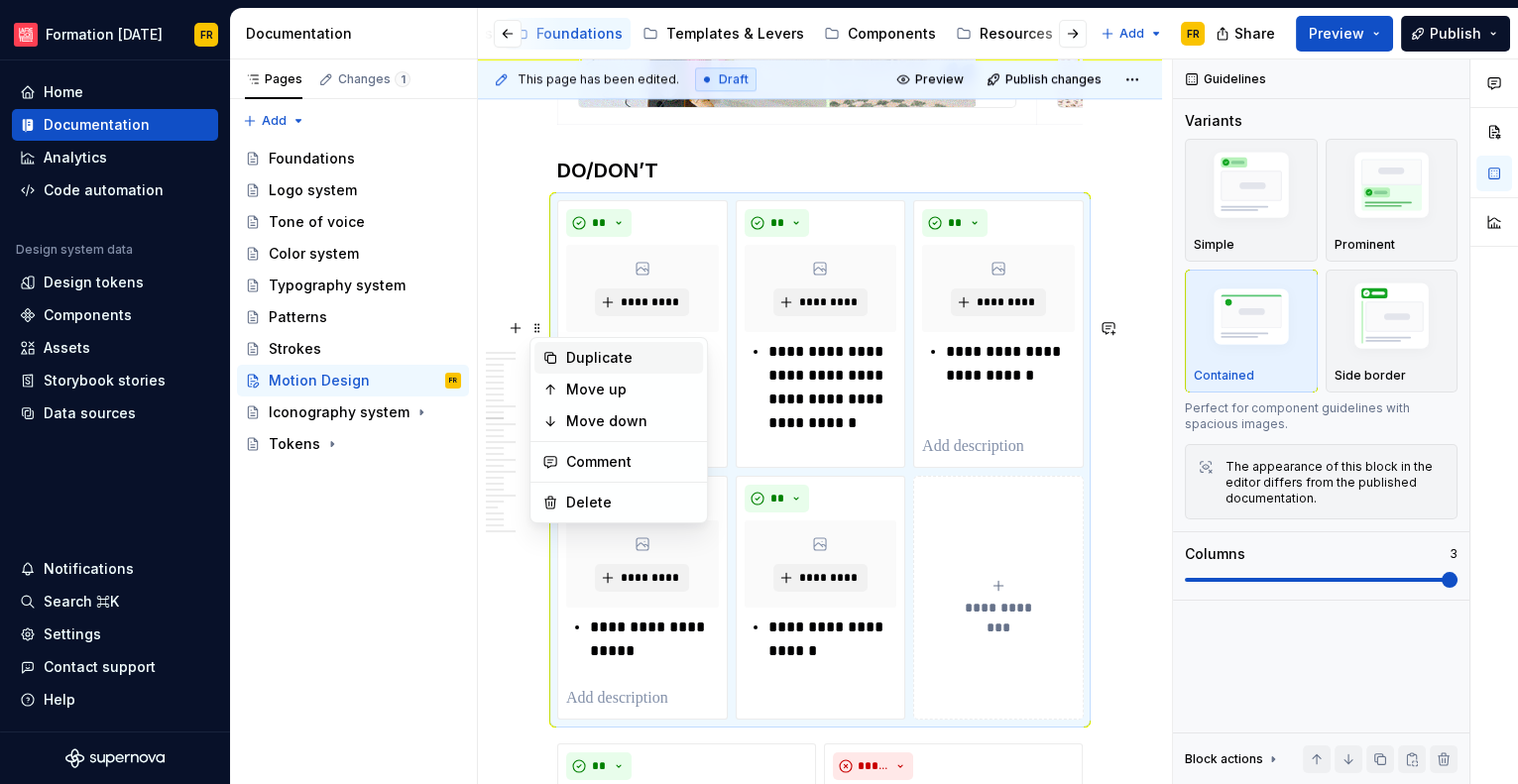 click on "Duplicate" at bounding box center [631, 358] 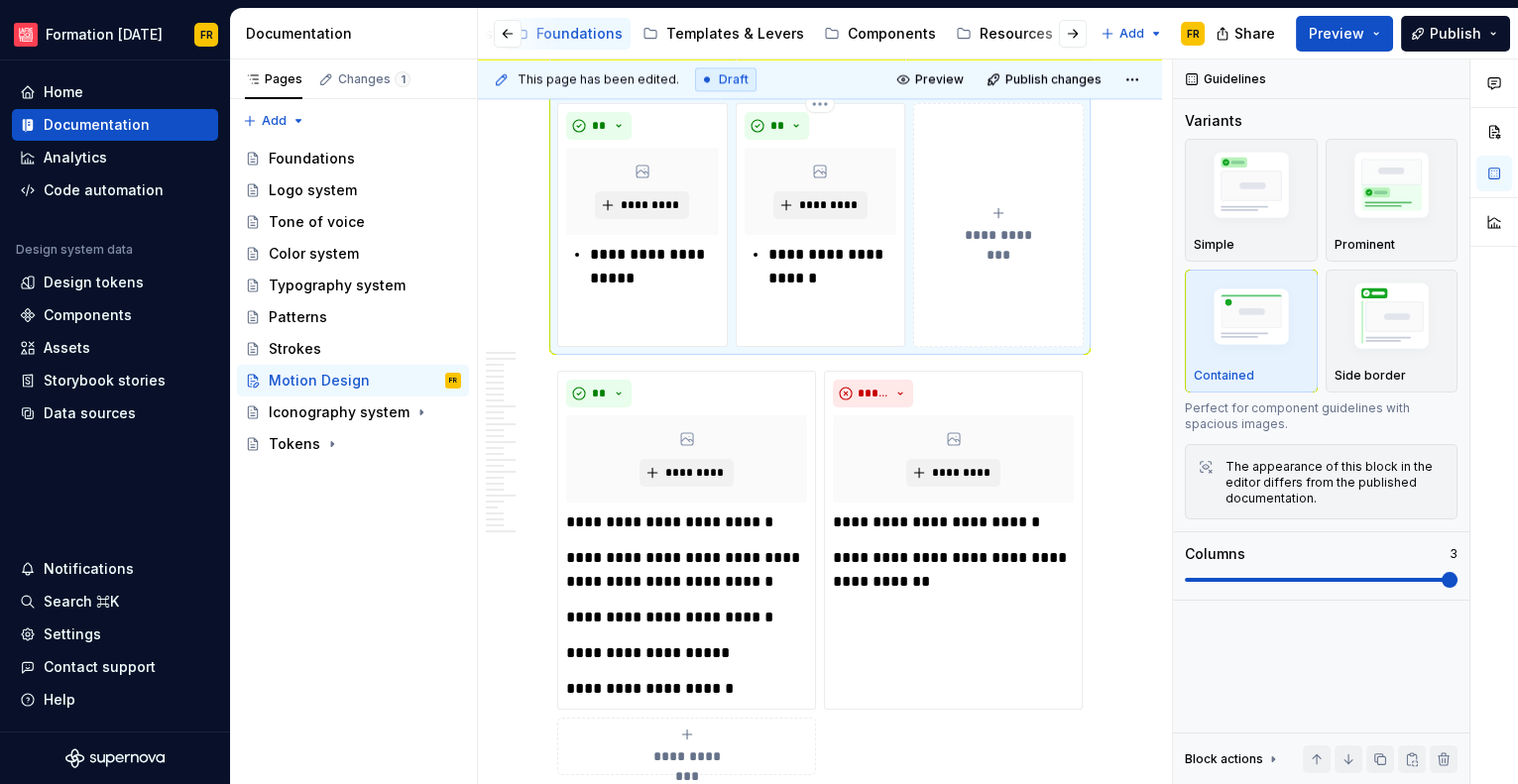 scroll, scrollTop: 5506, scrollLeft: 0, axis: vertical 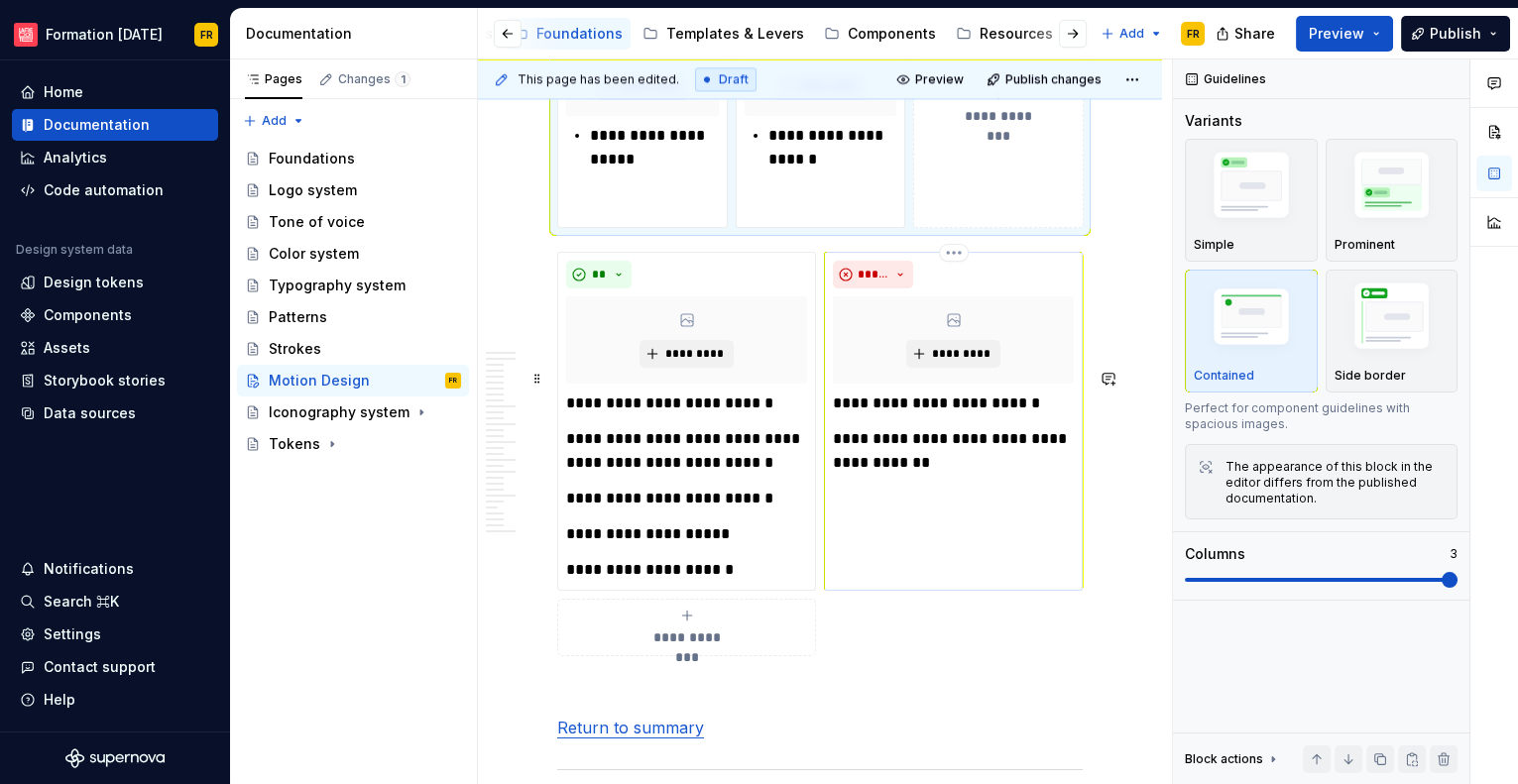 click on "**********" at bounding box center (953, 403) 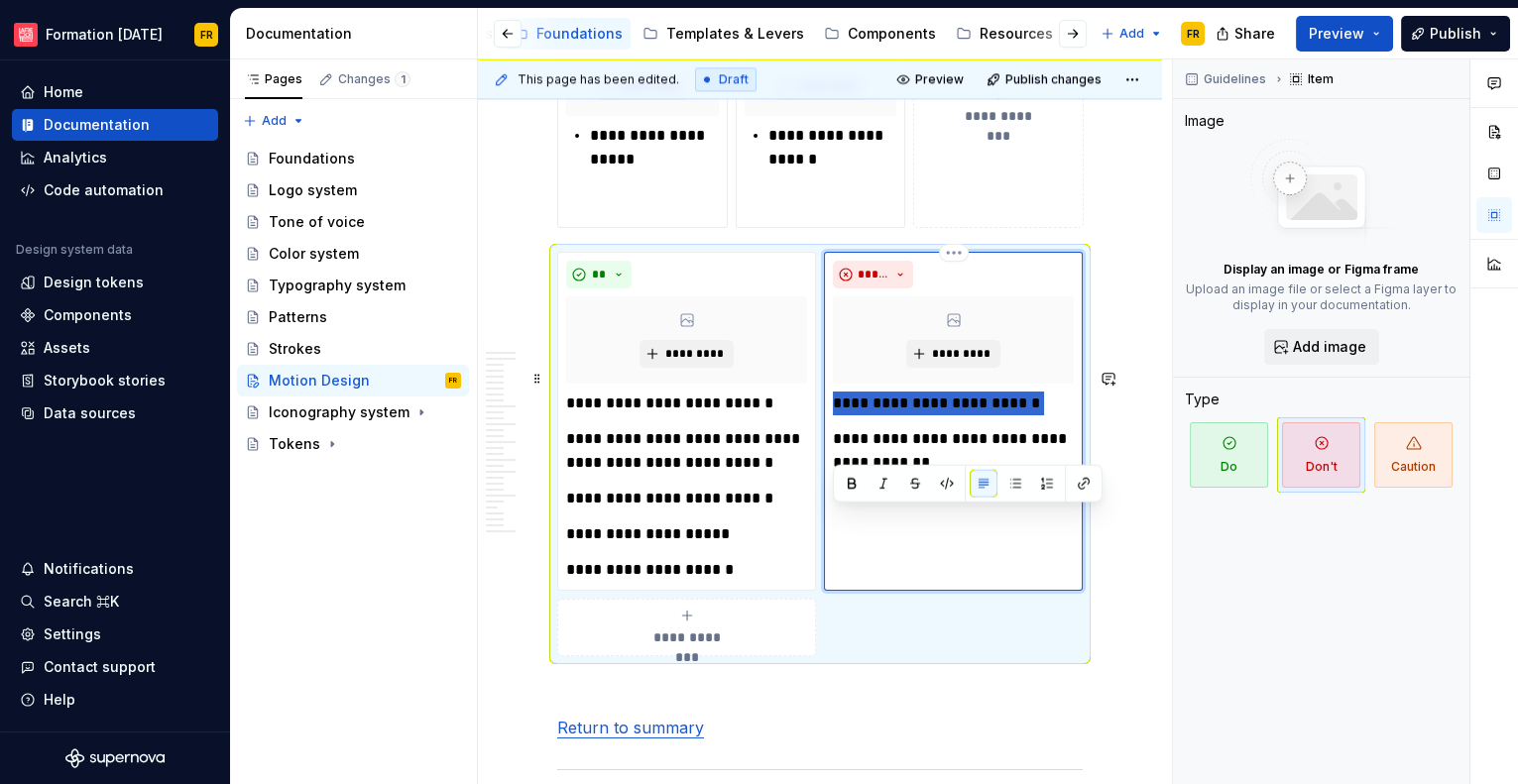 drag, startPoint x: 835, startPoint y: 519, endPoint x: 1050, endPoint y: 532, distance: 215.39266 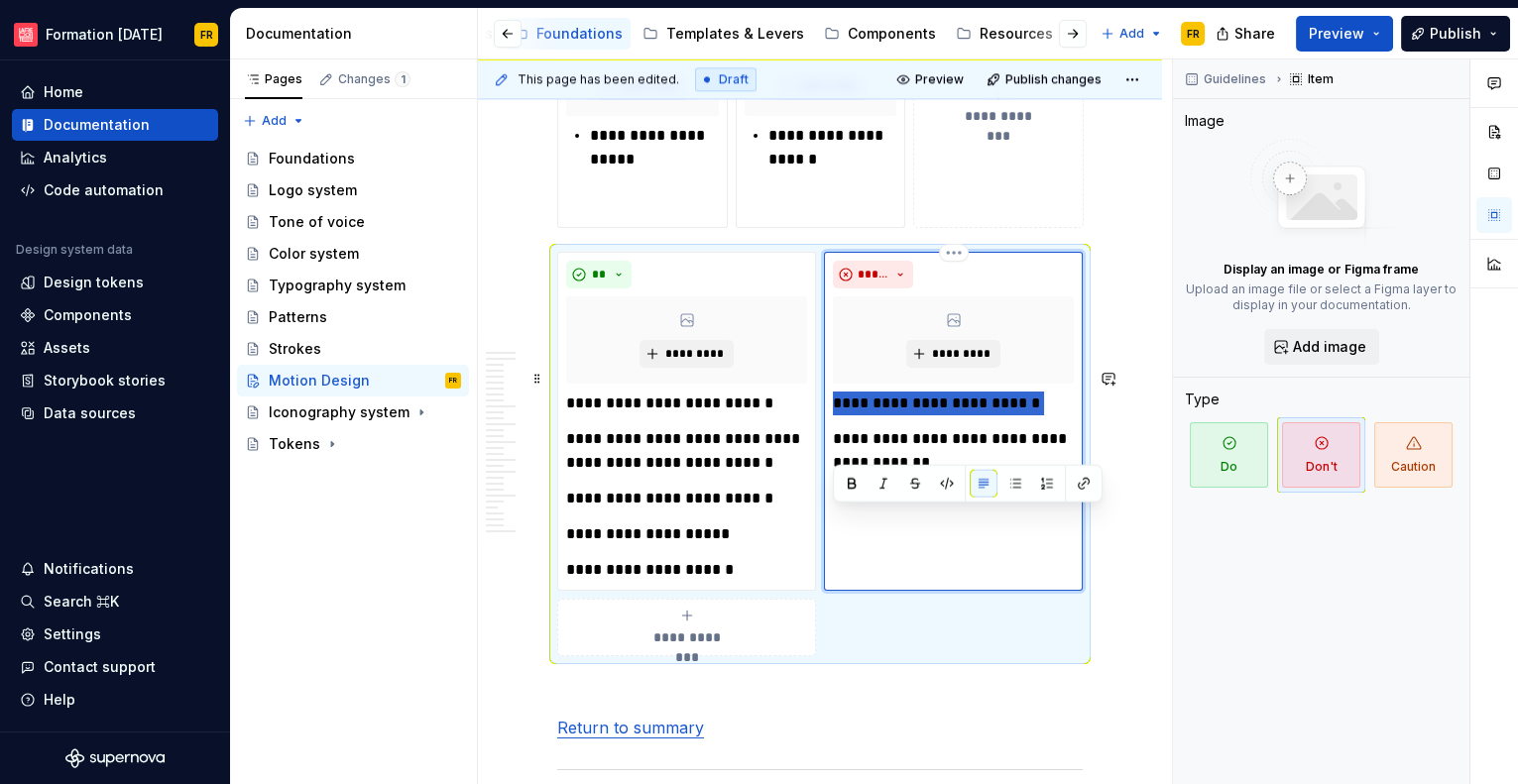 click on "**********" at bounding box center (953, 433) 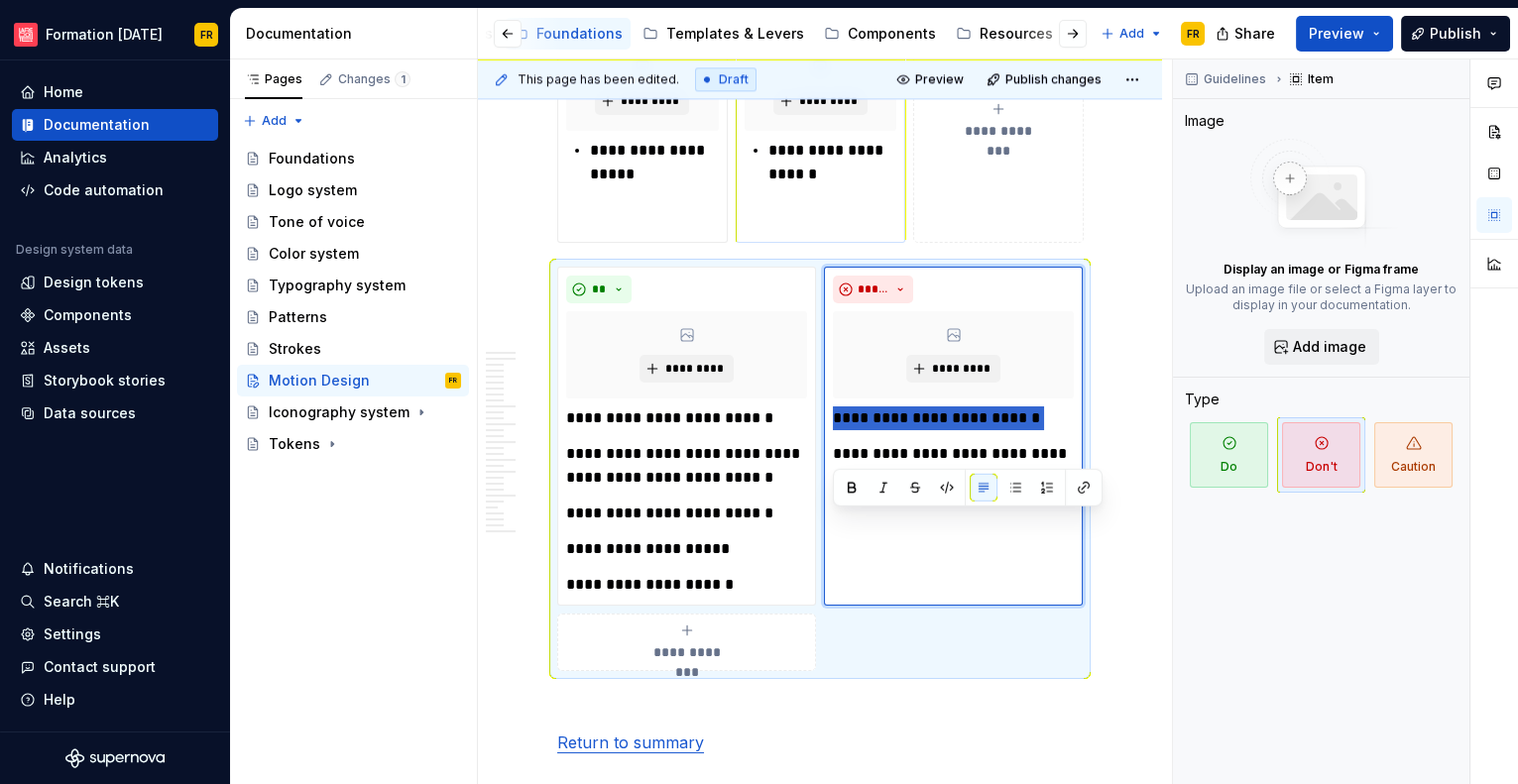 scroll, scrollTop: 5012, scrollLeft: 0, axis: vertical 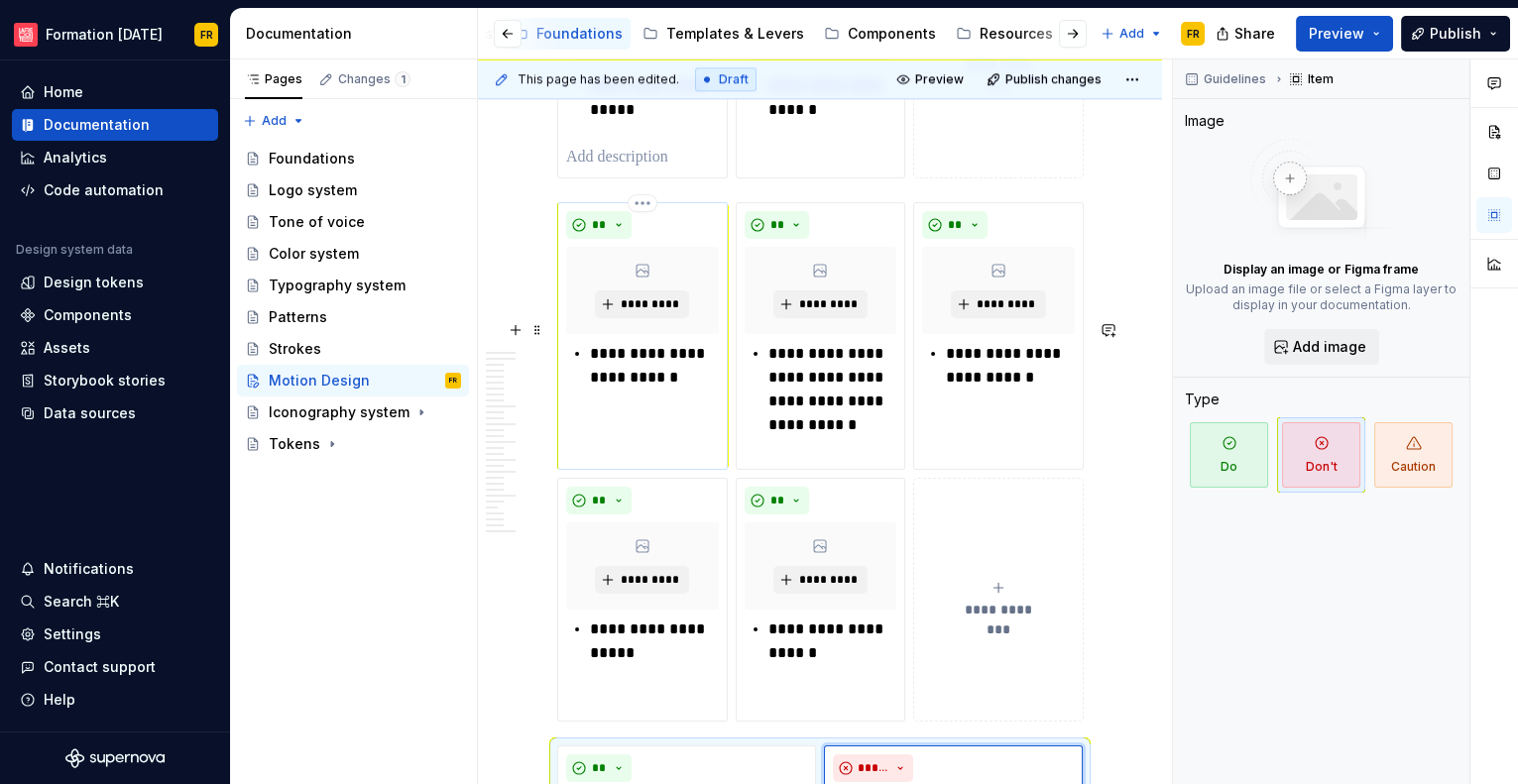 click on "**********" at bounding box center (654, 366) 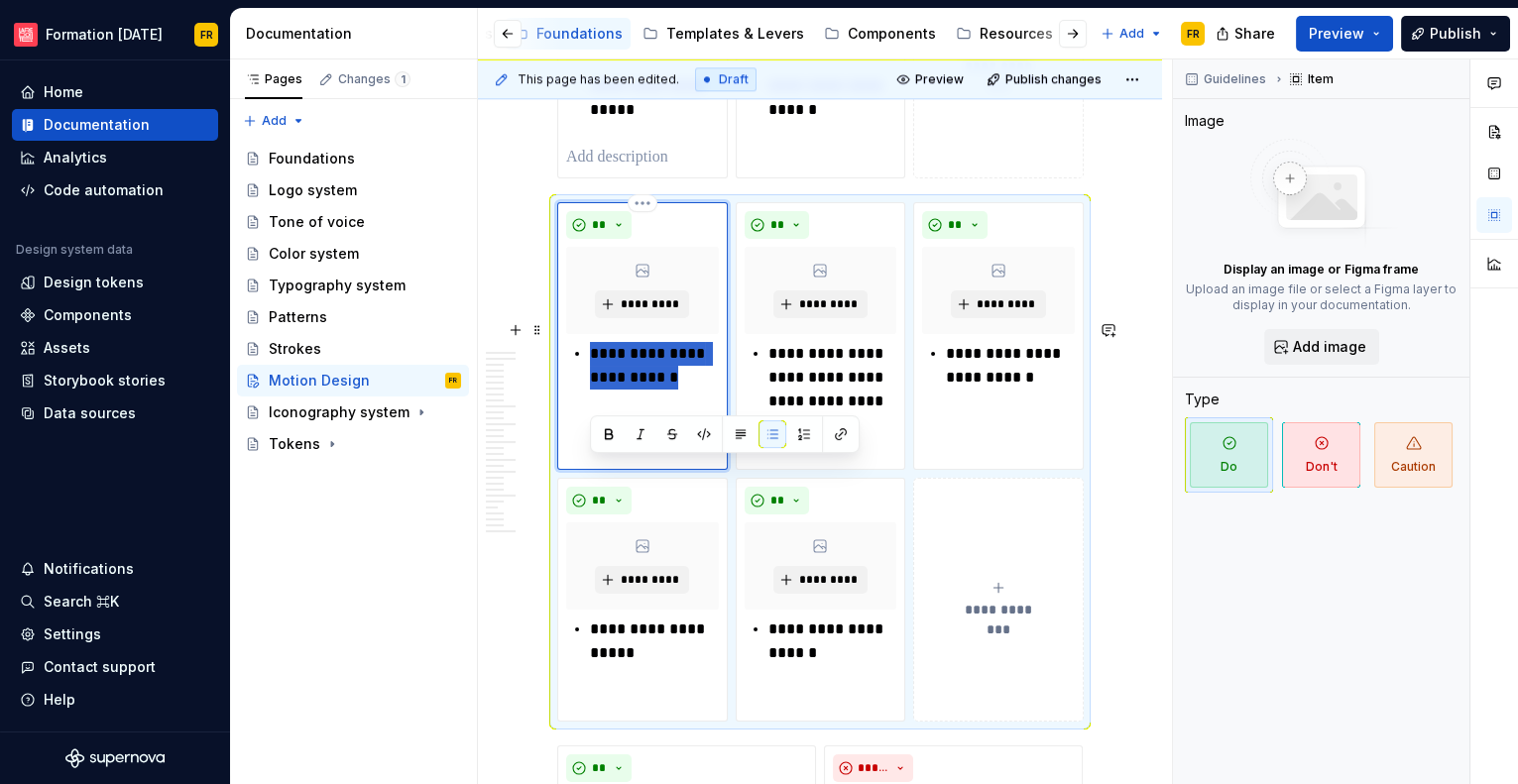 drag, startPoint x: 591, startPoint y: 472, endPoint x: 671, endPoint y: 504, distance: 86.16264 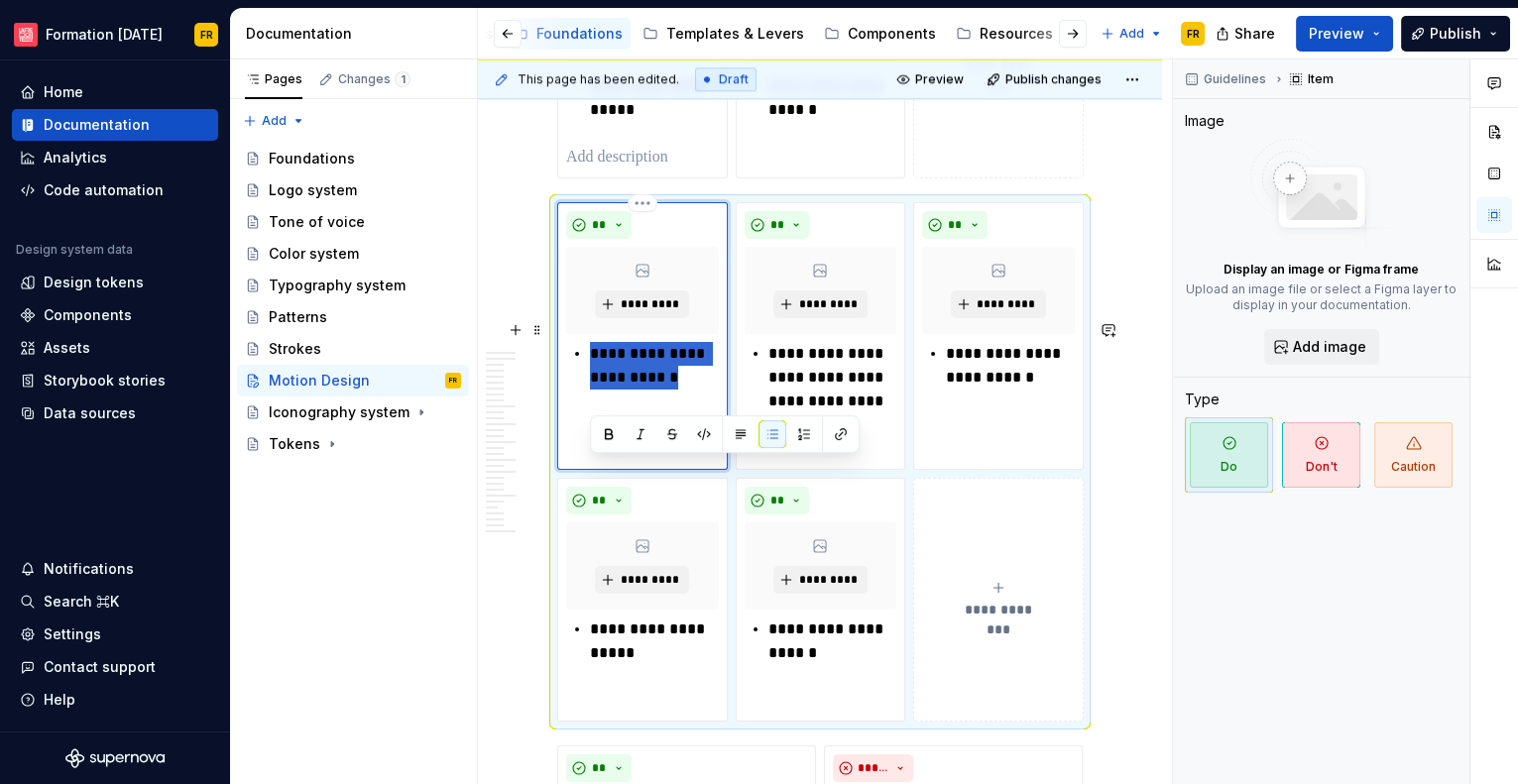 click on "**********" at bounding box center [654, 366] 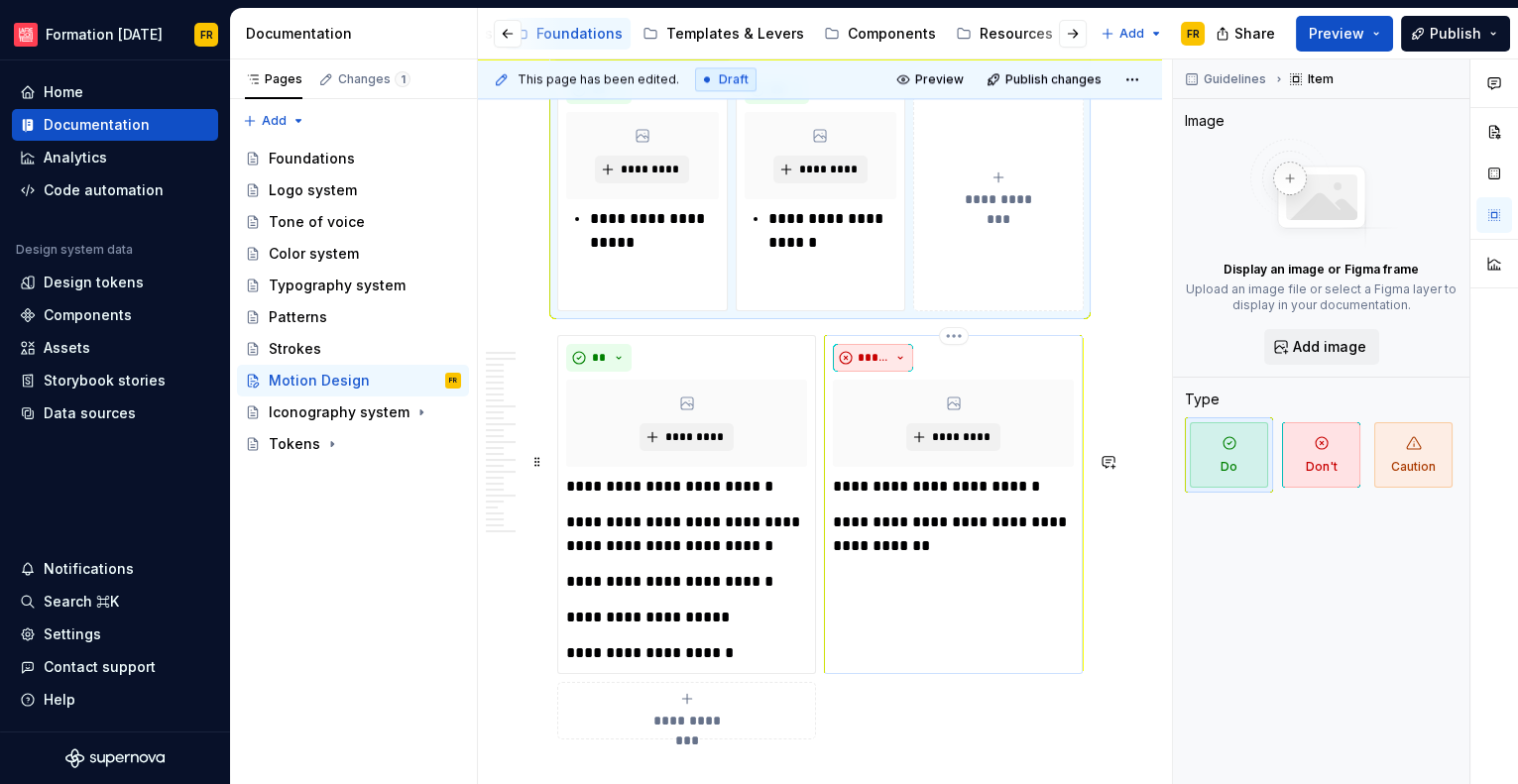 scroll, scrollTop: 5691, scrollLeft: 0, axis: vertical 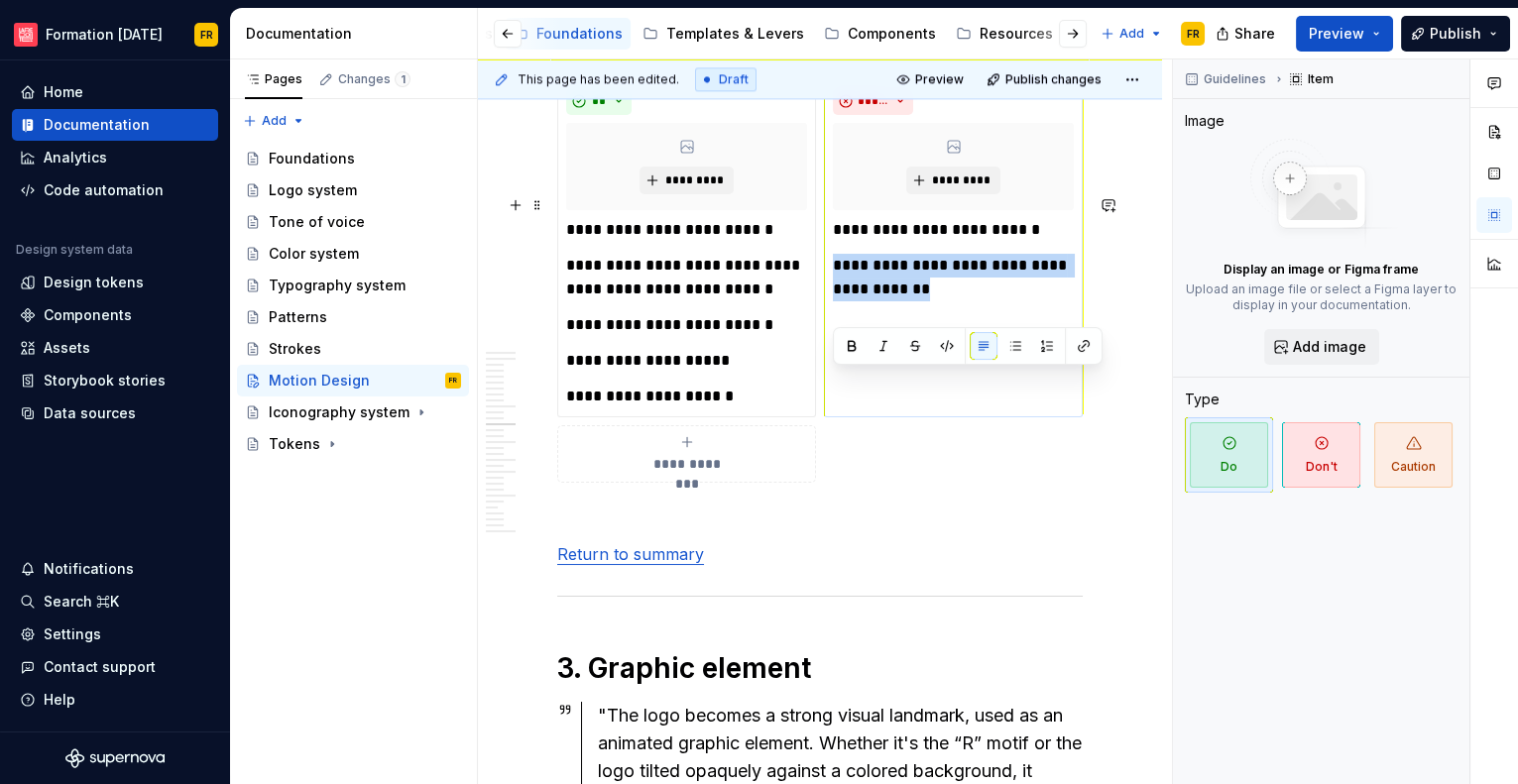 drag, startPoint x: 835, startPoint y: 388, endPoint x: 928, endPoint y: 420, distance: 98.35141 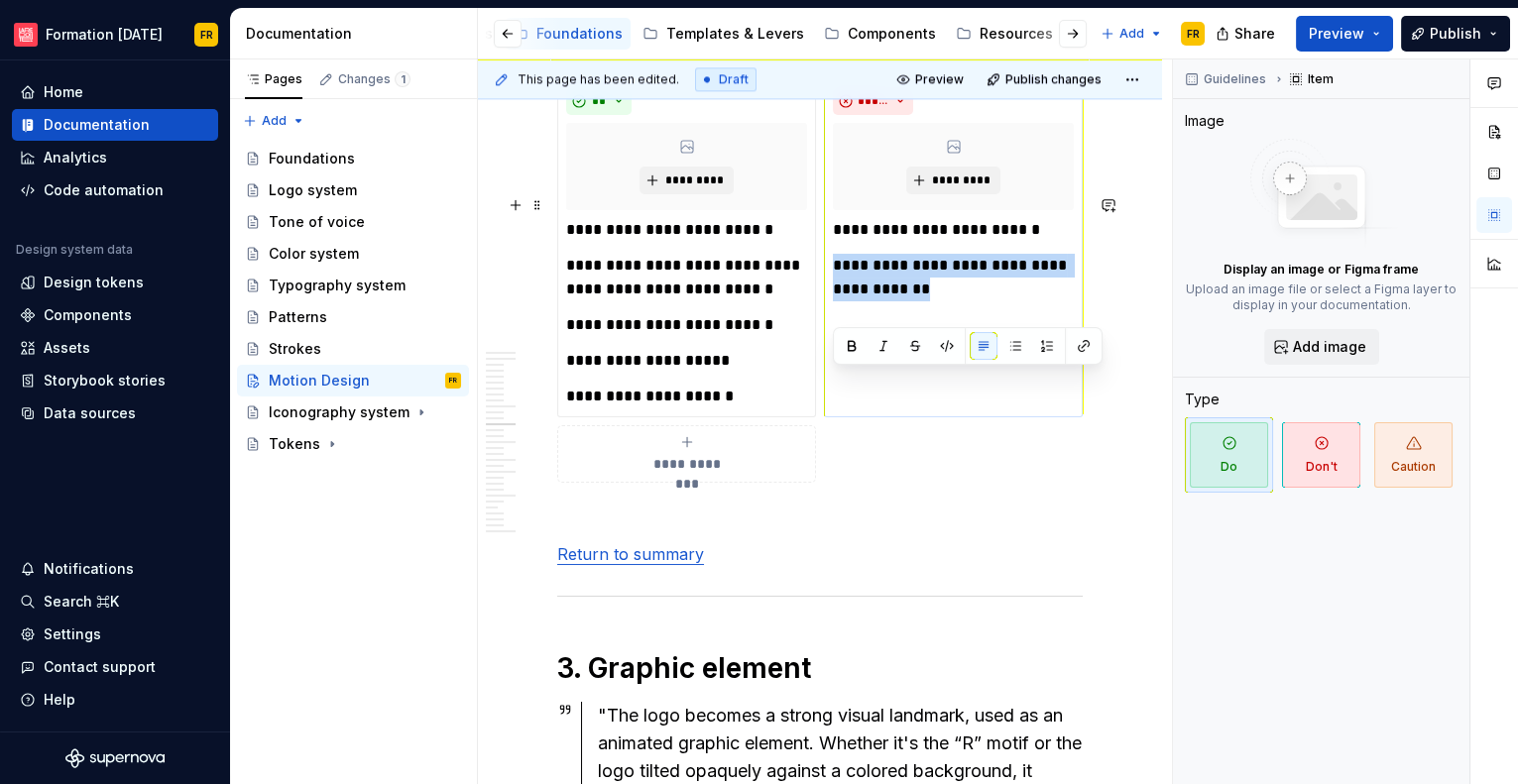 click on "**********" at bounding box center (953, 248) 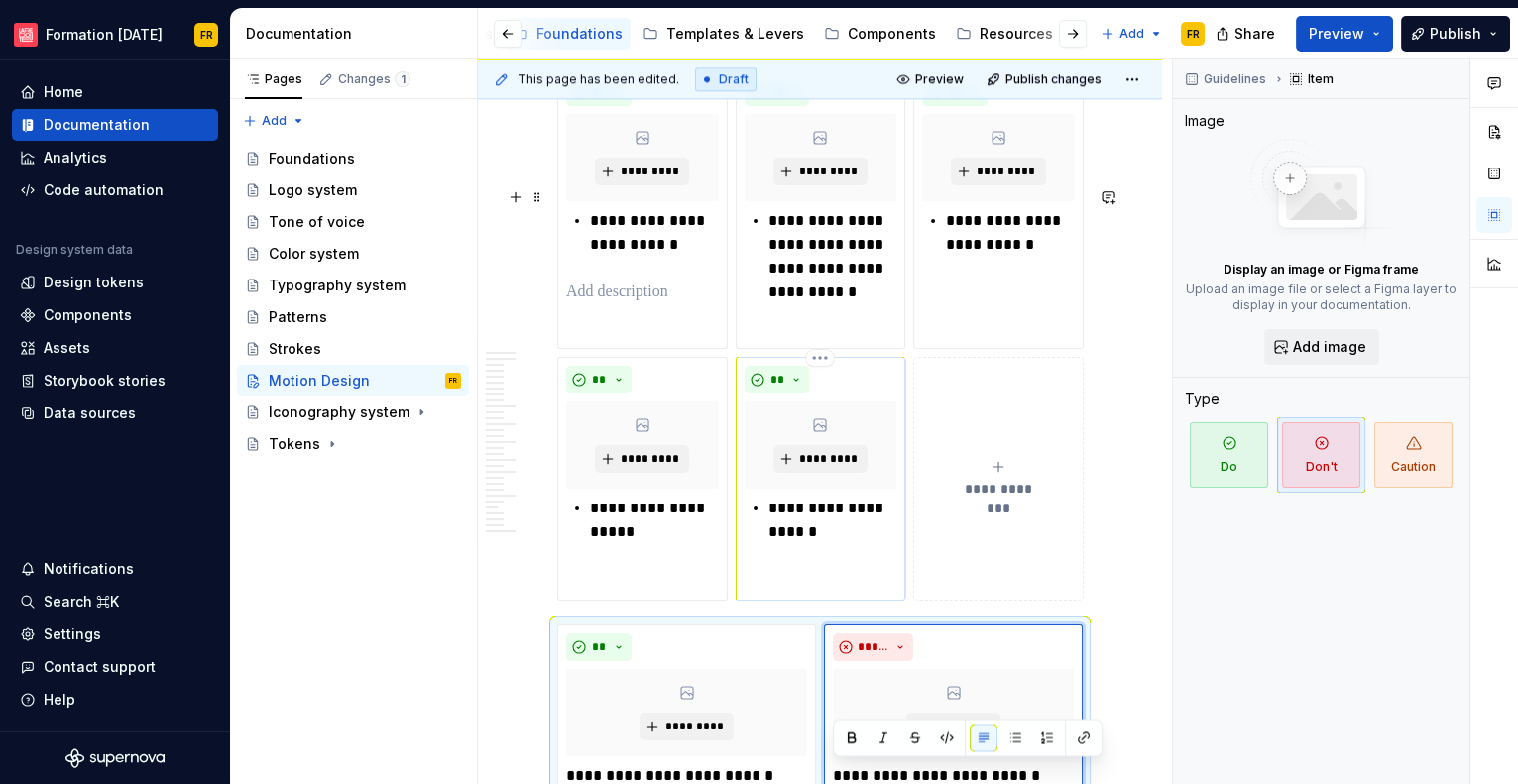 scroll, scrollTop: 5102, scrollLeft: 0, axis: vertical 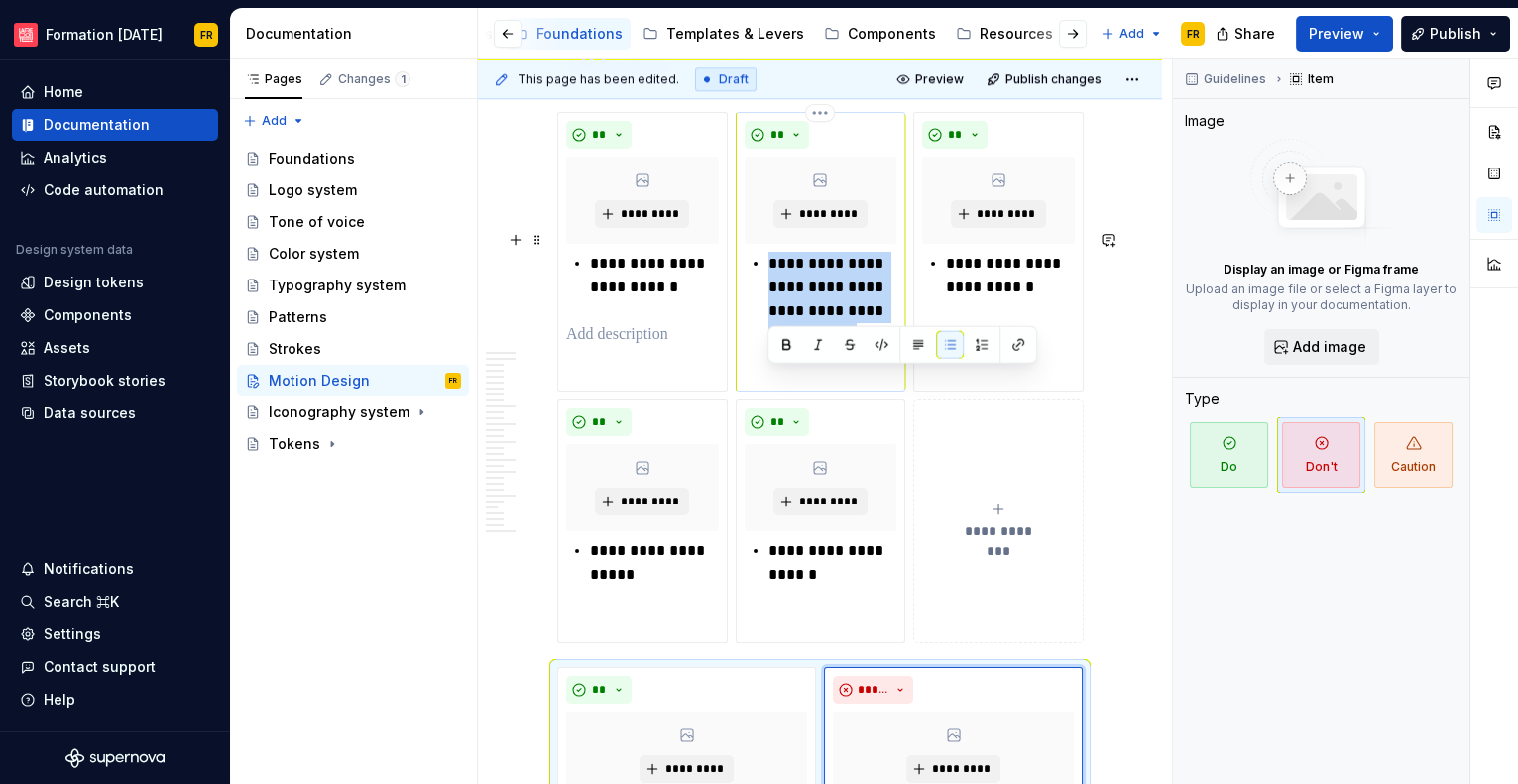 drag, startPoint x: 772, startPoint y: 384, endPoint x: 853, endPoint y: 489, distance: 132.6122 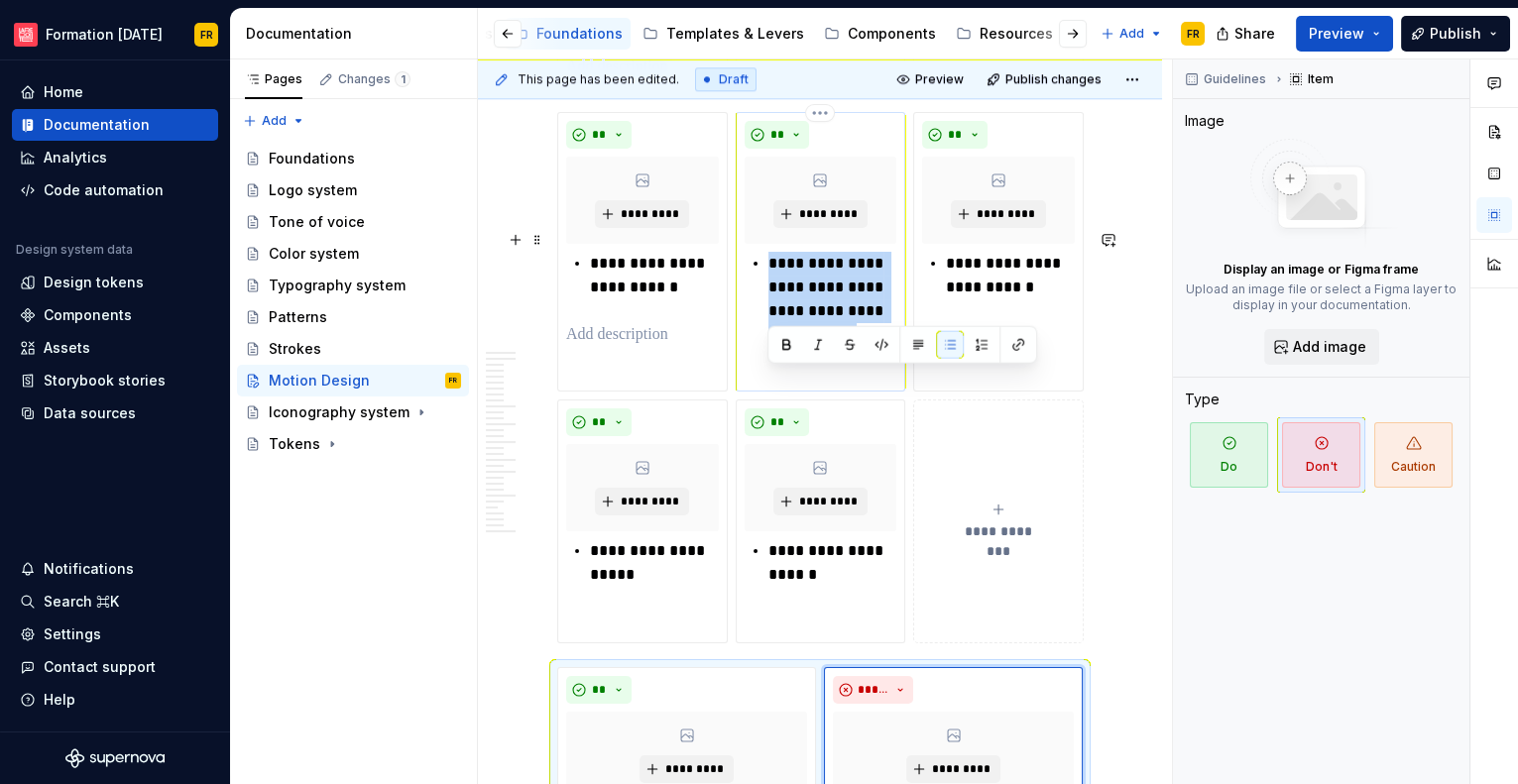 click on "**********" at bounding box center (821, 252) 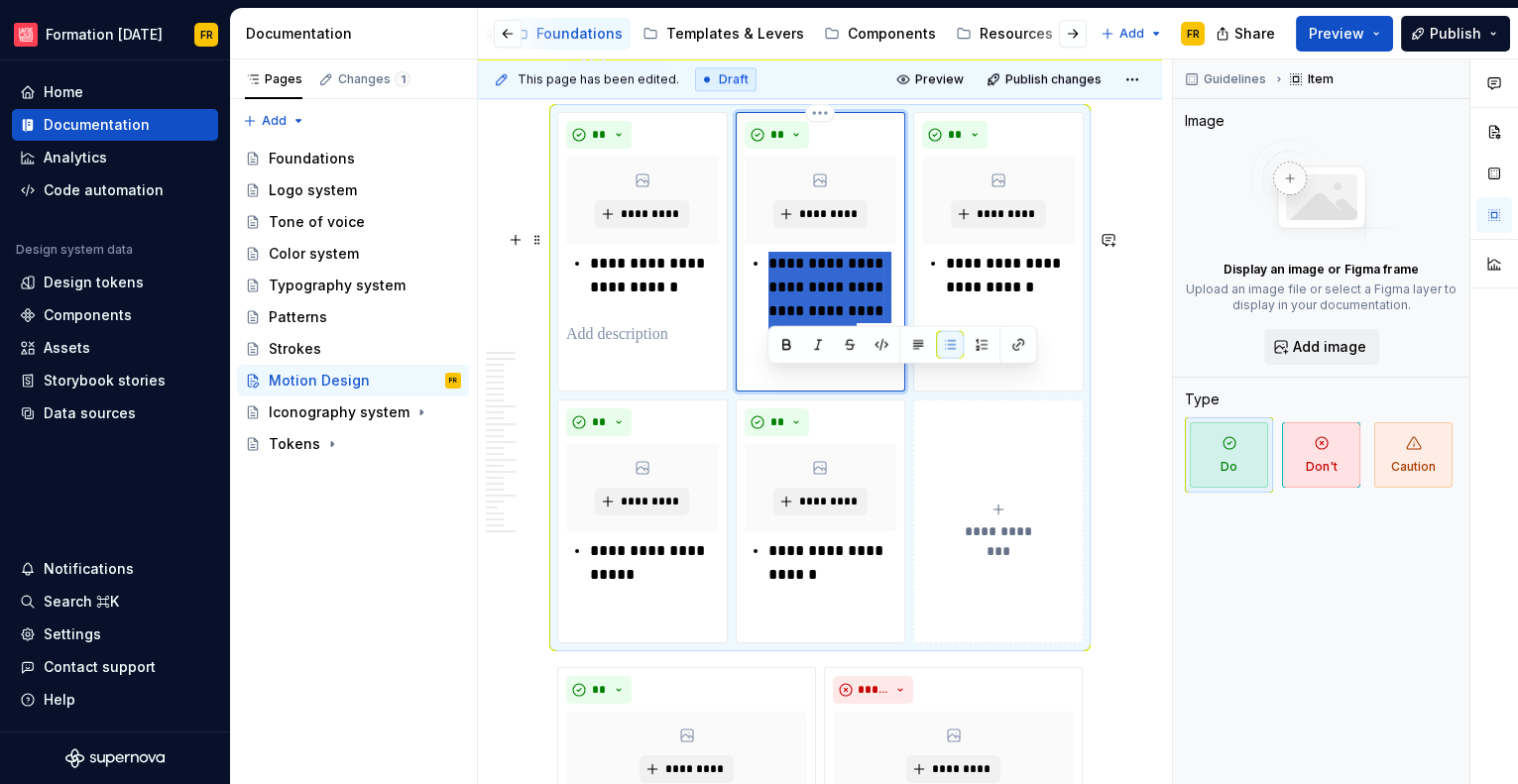 paste 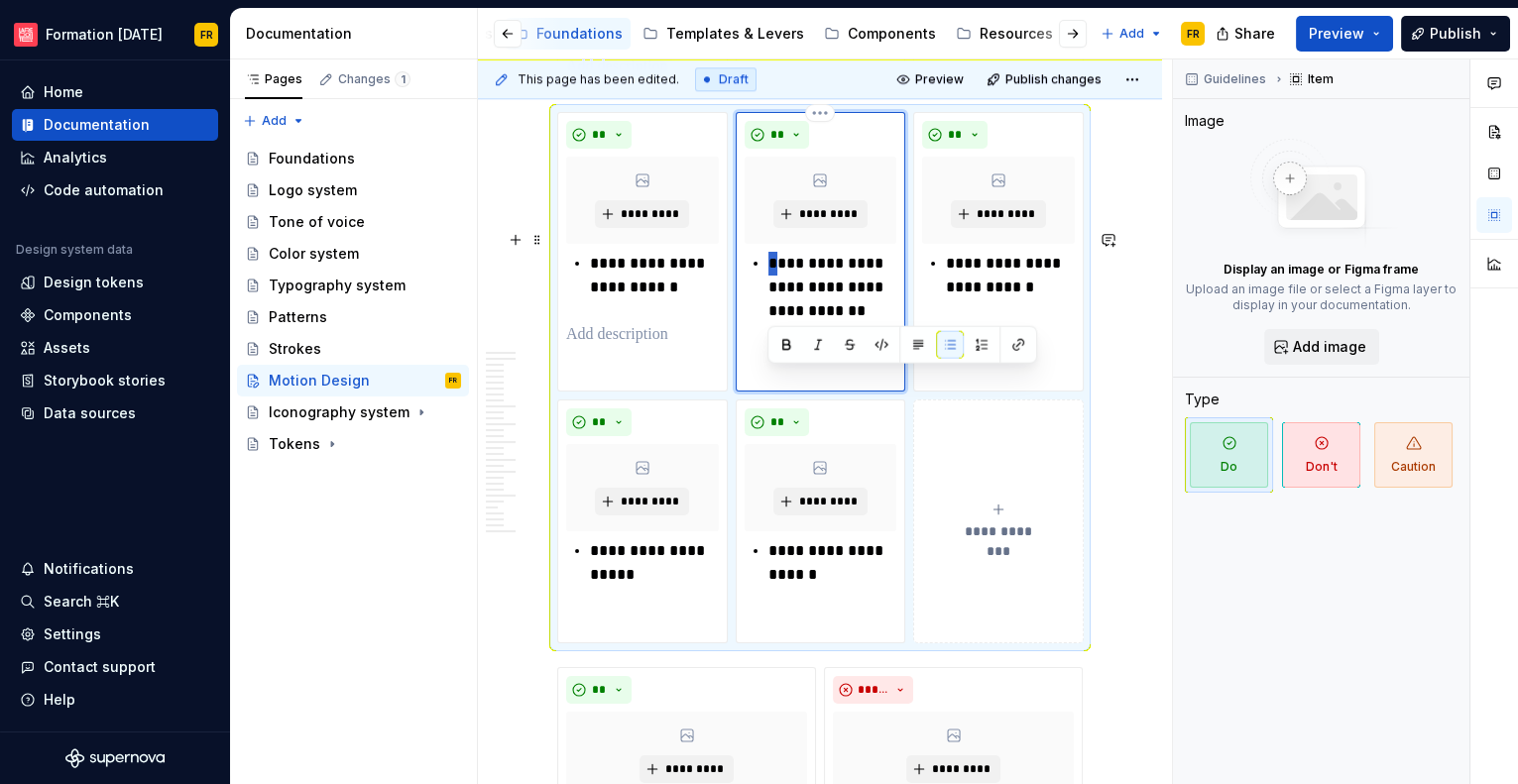 click on "**********" at bounding box center (833, 287) 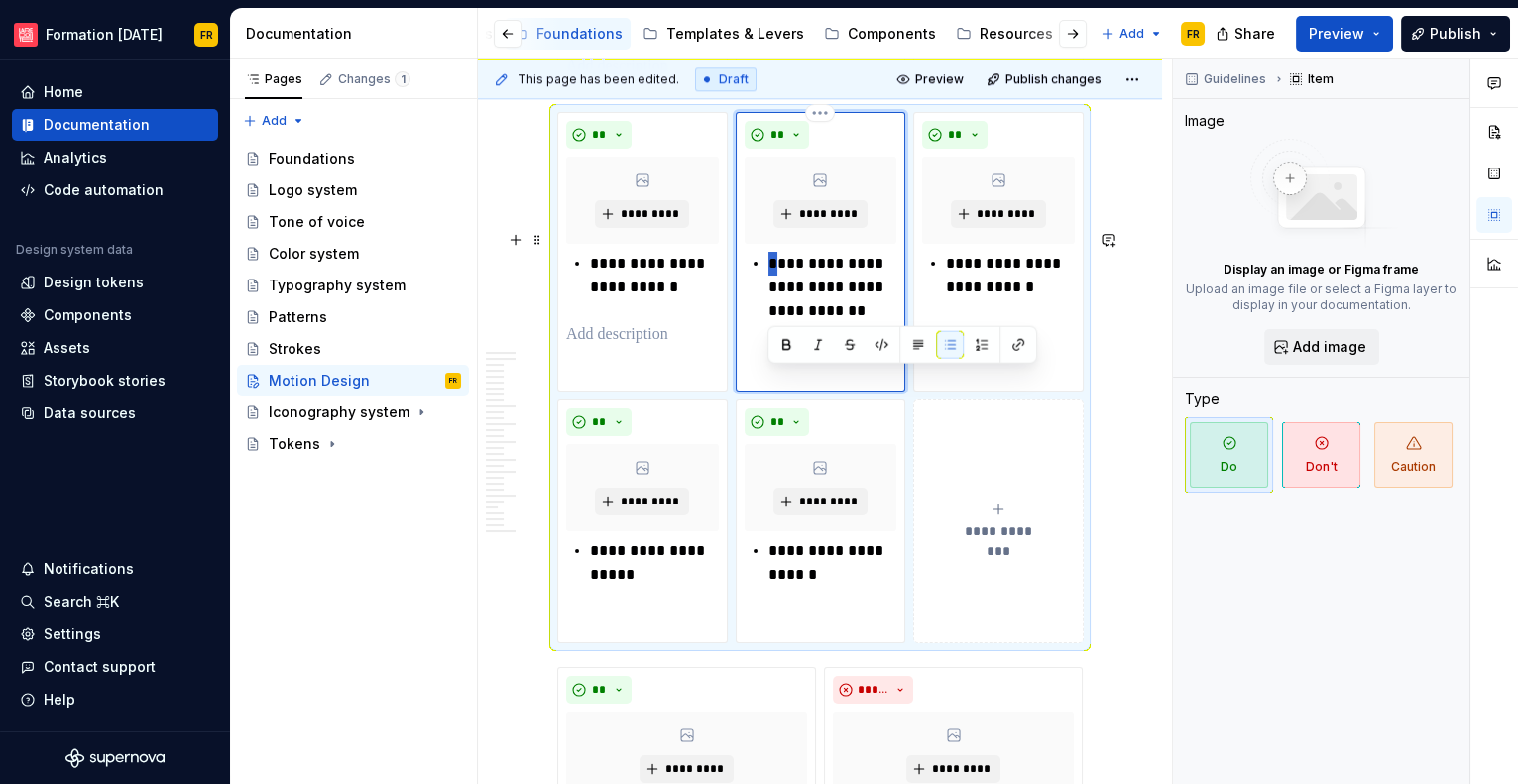 type 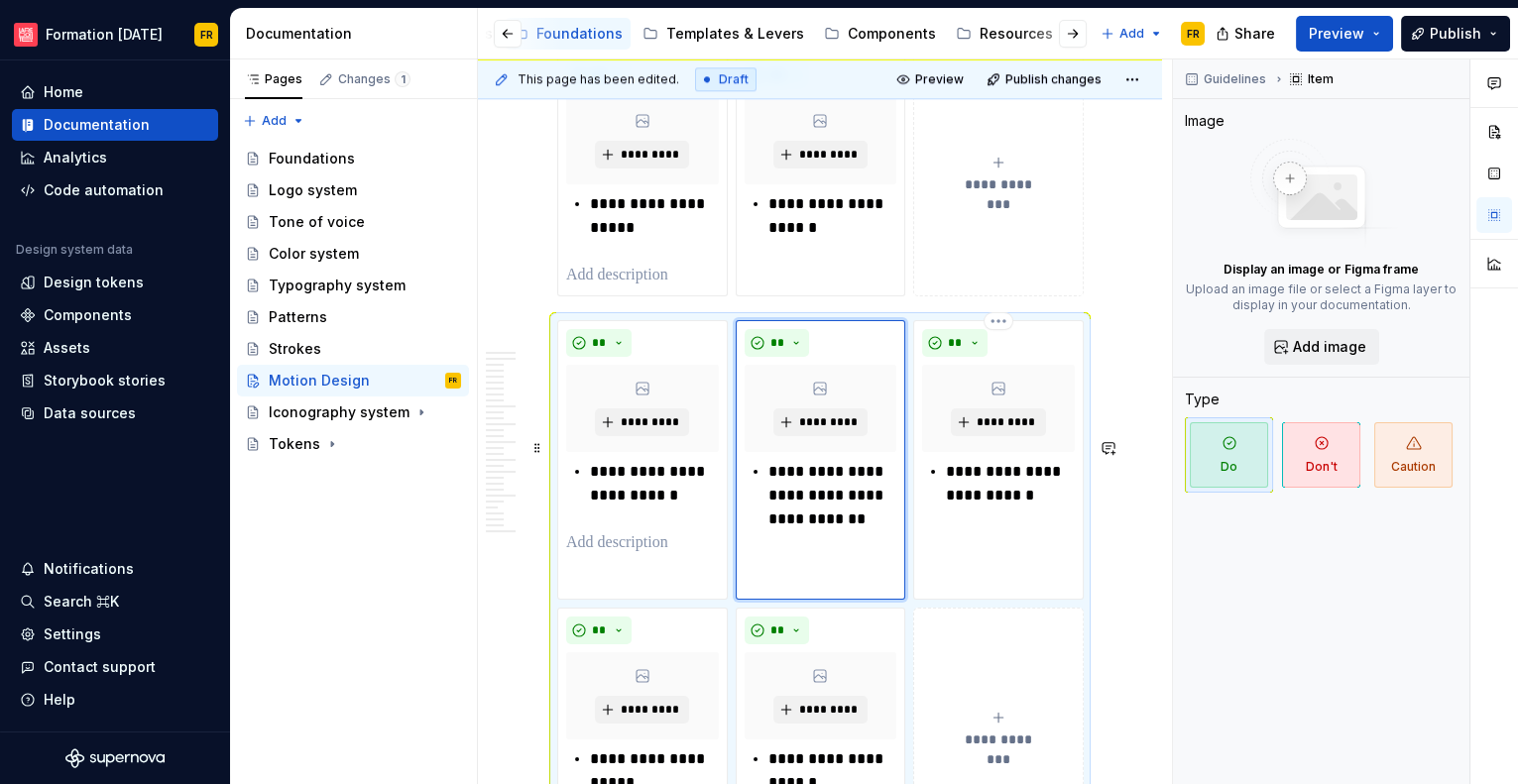 scroll, scrollTop: 4881, scrollLeft: 0, axis: vertical 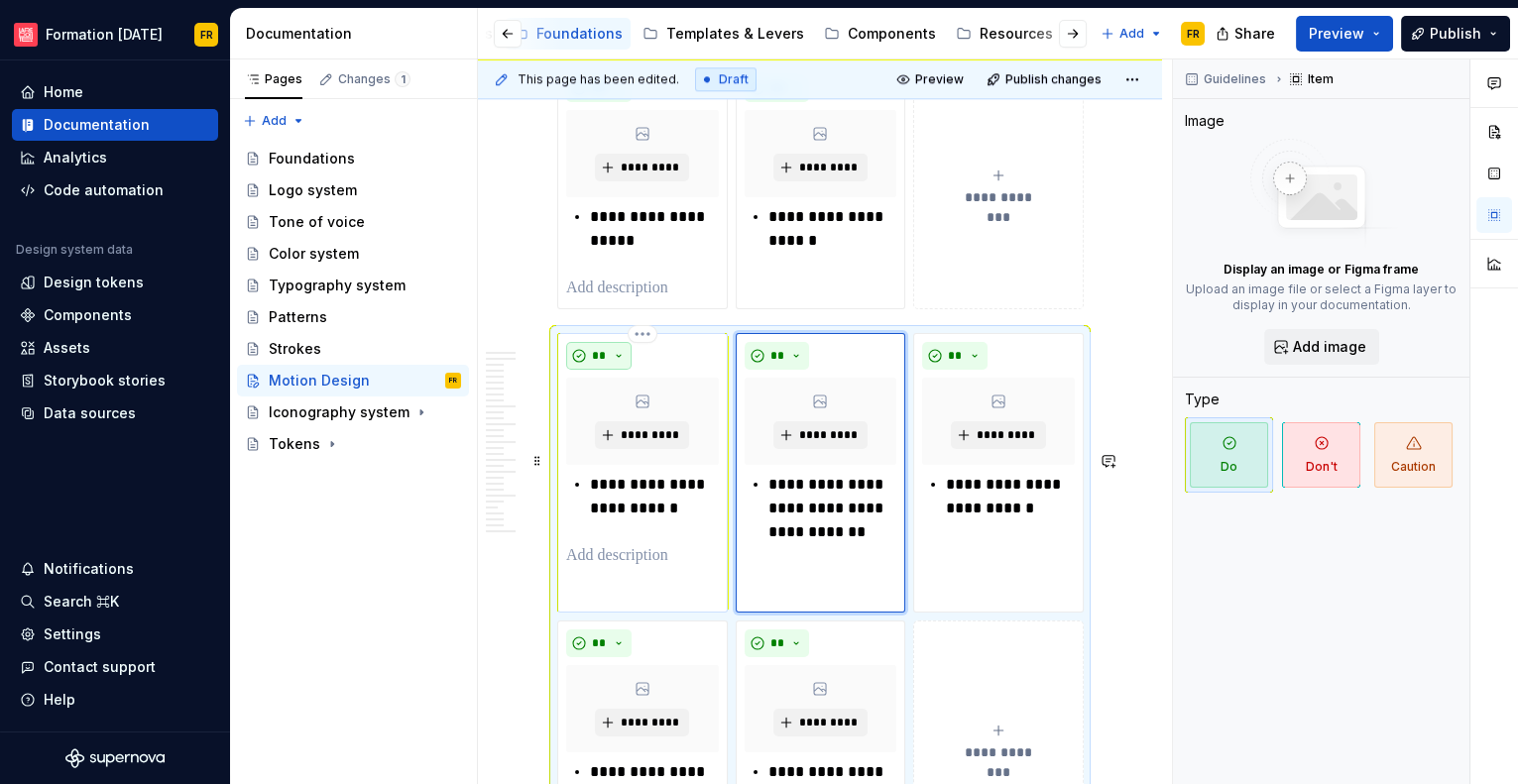 click on "**" at bounding box center (599, 356) 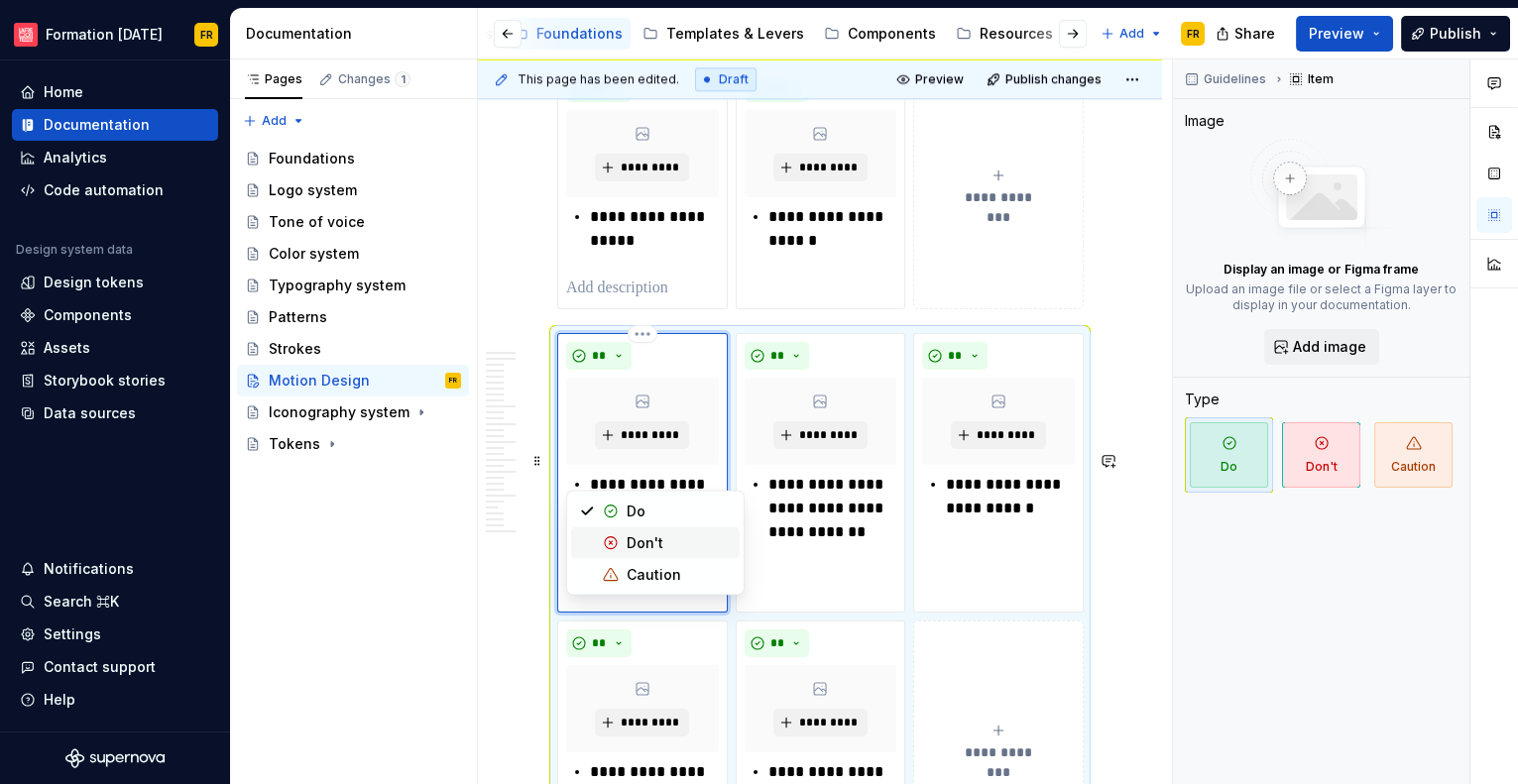 click on "Don't" at bounding box center (644, 543) 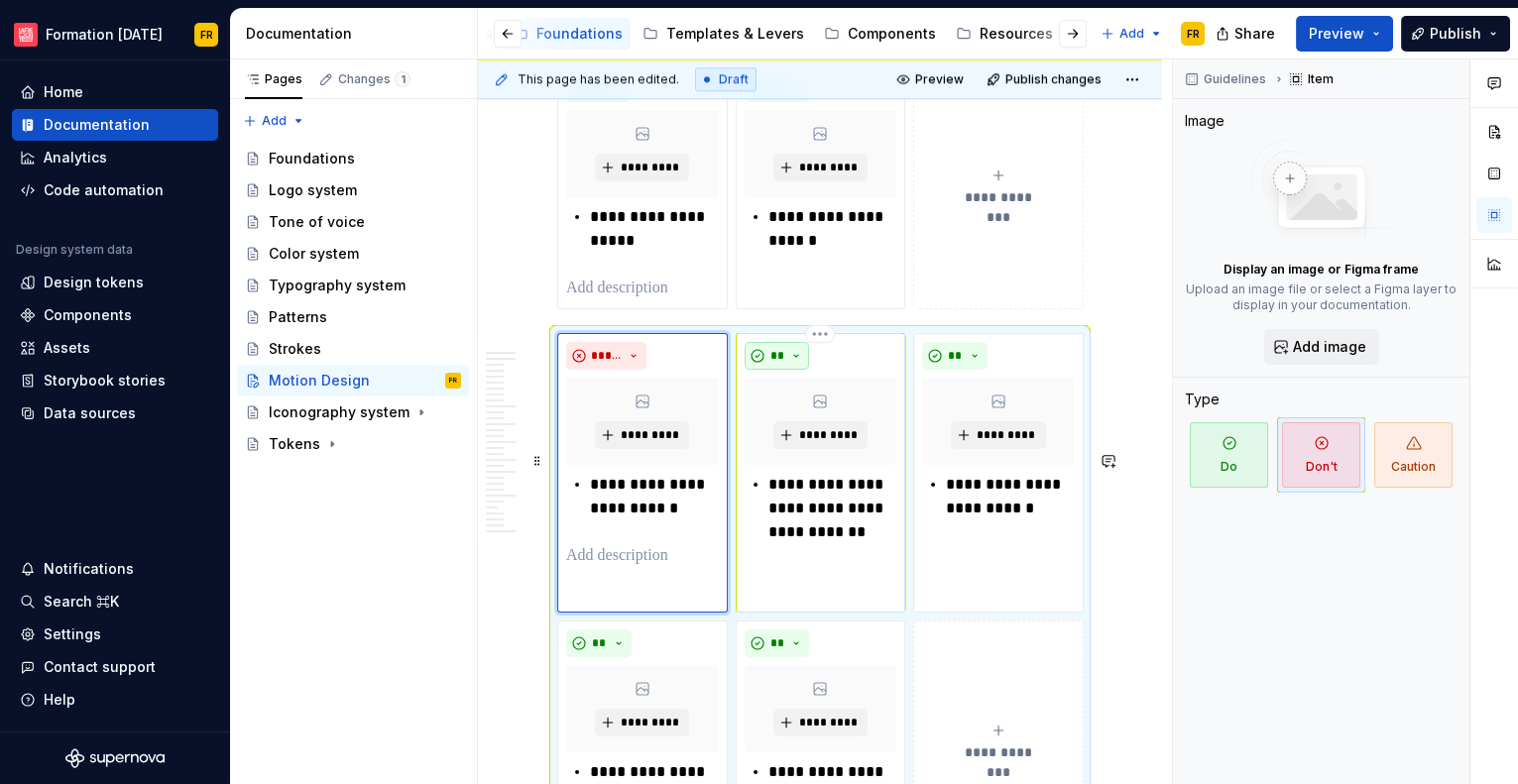 click on "**" at bounding box center [777, 356] 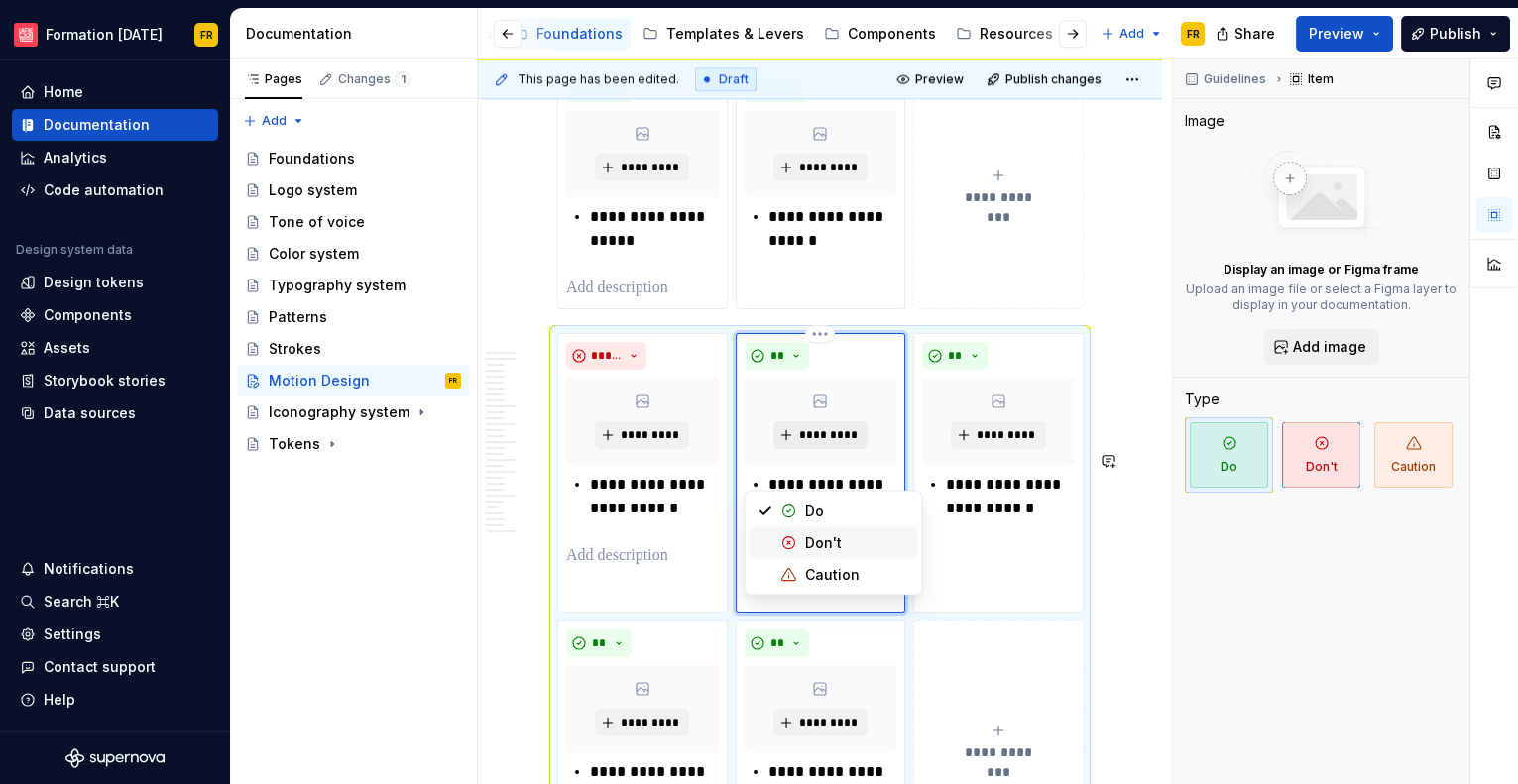 drag, startPoint x: 794, startPoint y: 544, endPoint x: 804, endPoint y: 540, distance: 10.77033 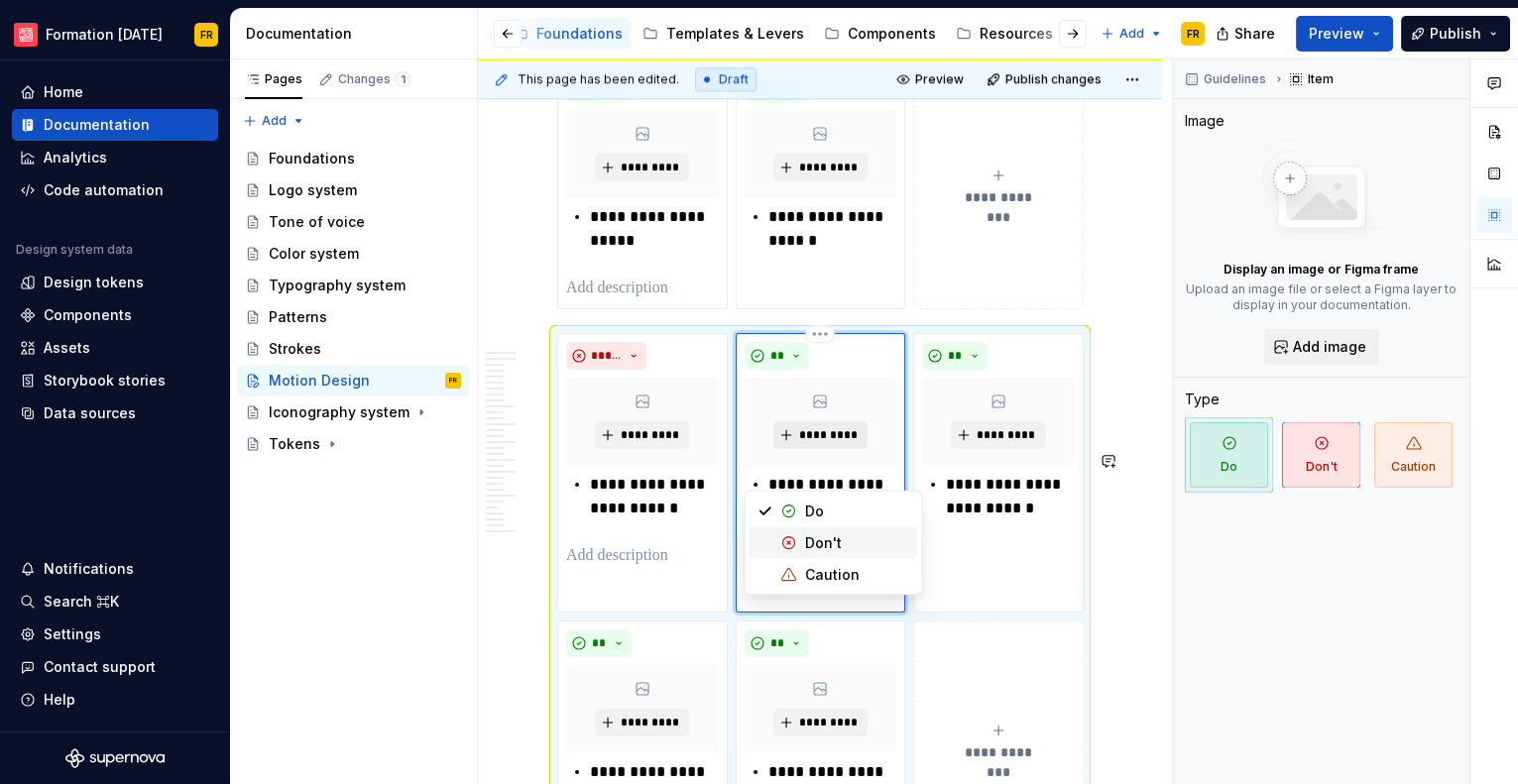 click at bounding box center [788, 543] 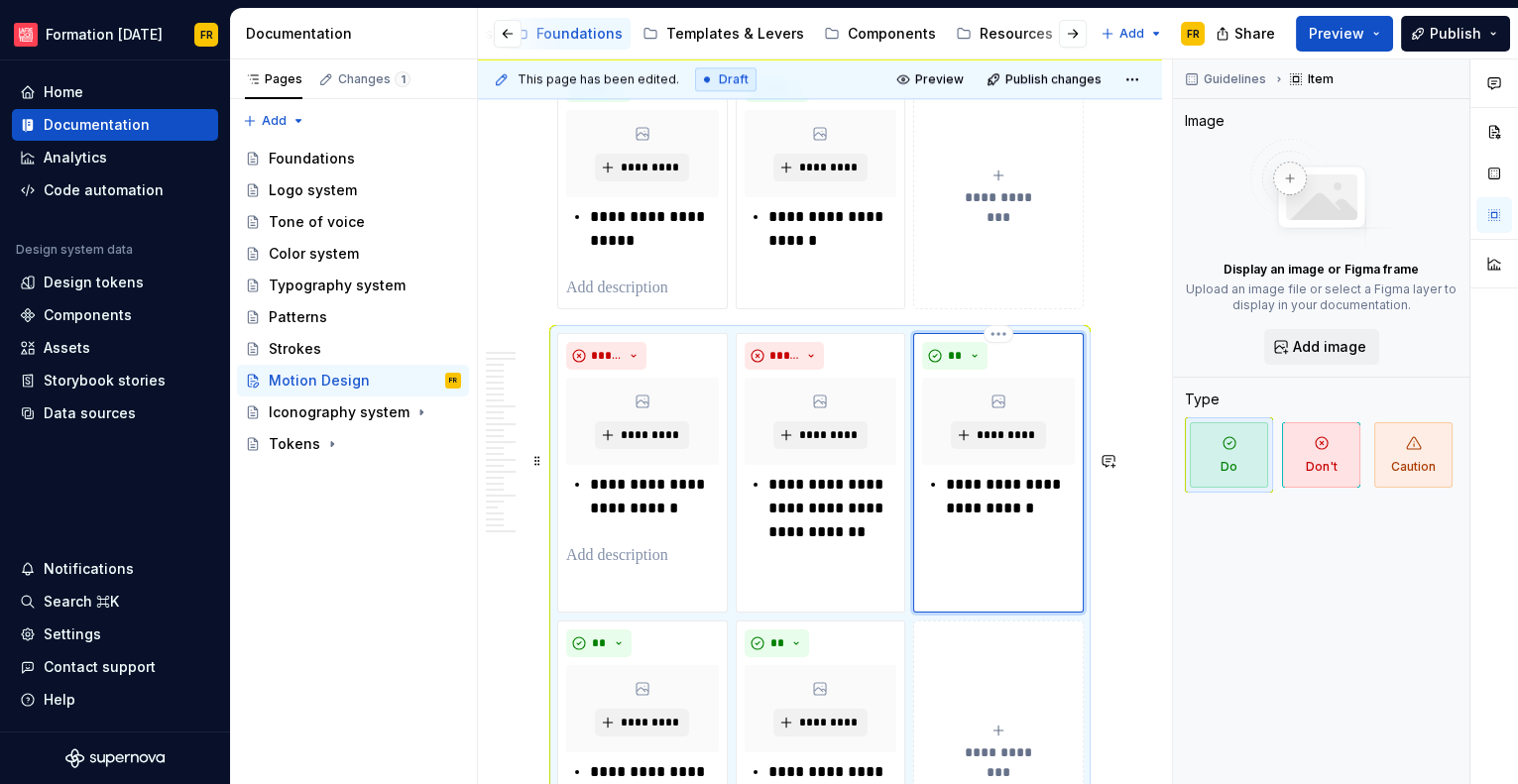 click on "**" at bounding box center [998, 356] 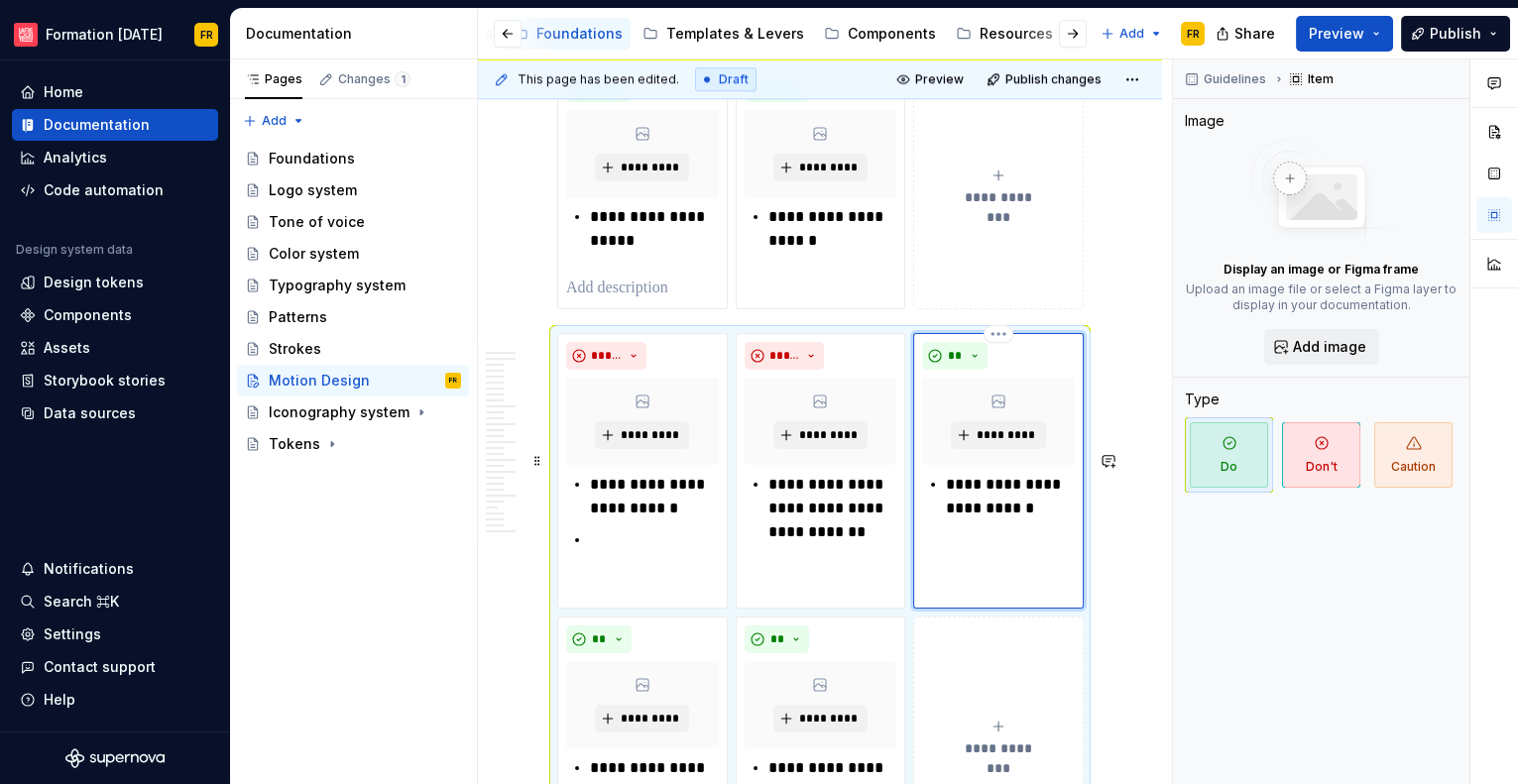 click on "**" at bounding box center (998, 356) 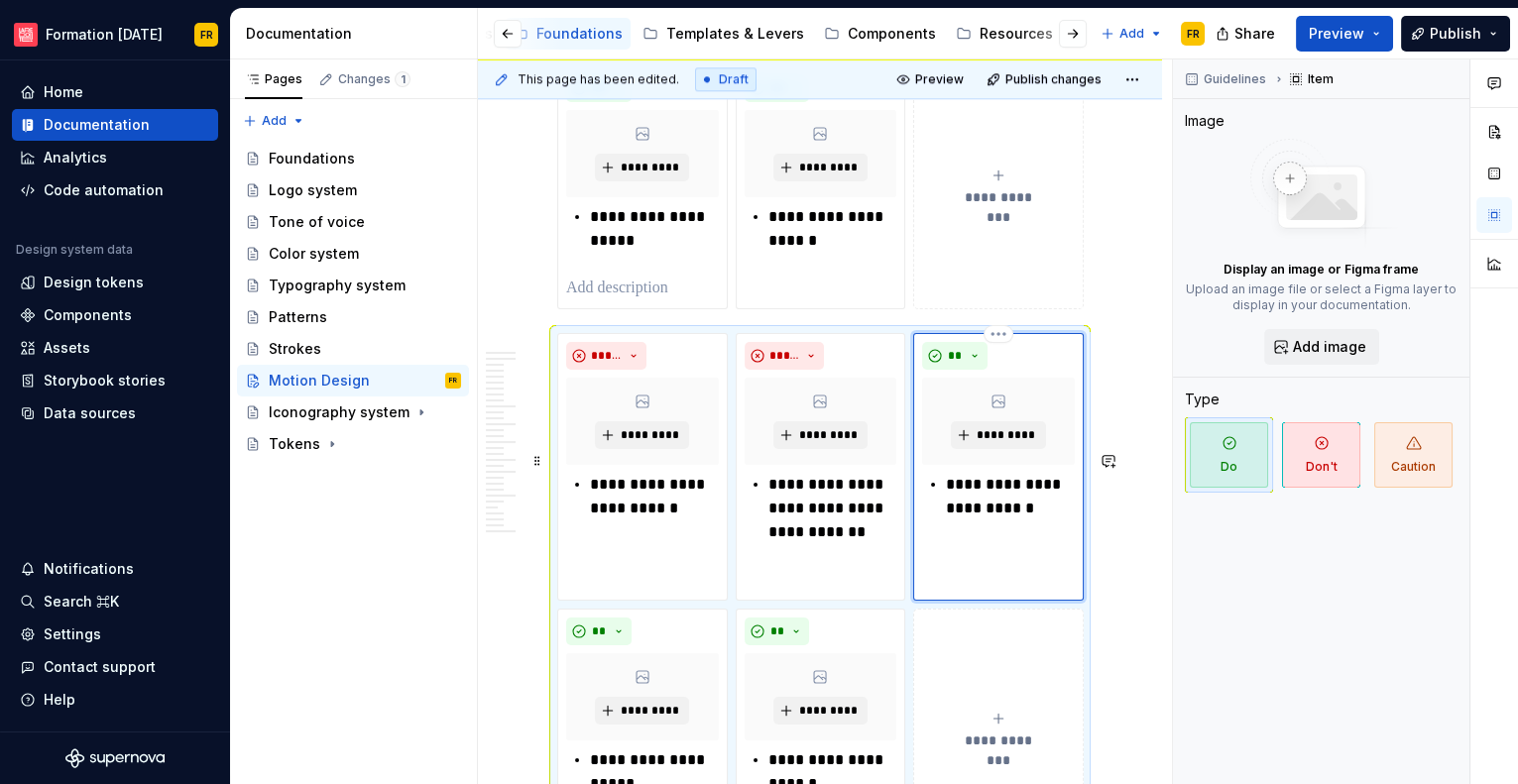 click on "**" at bounding box center [998, 356] 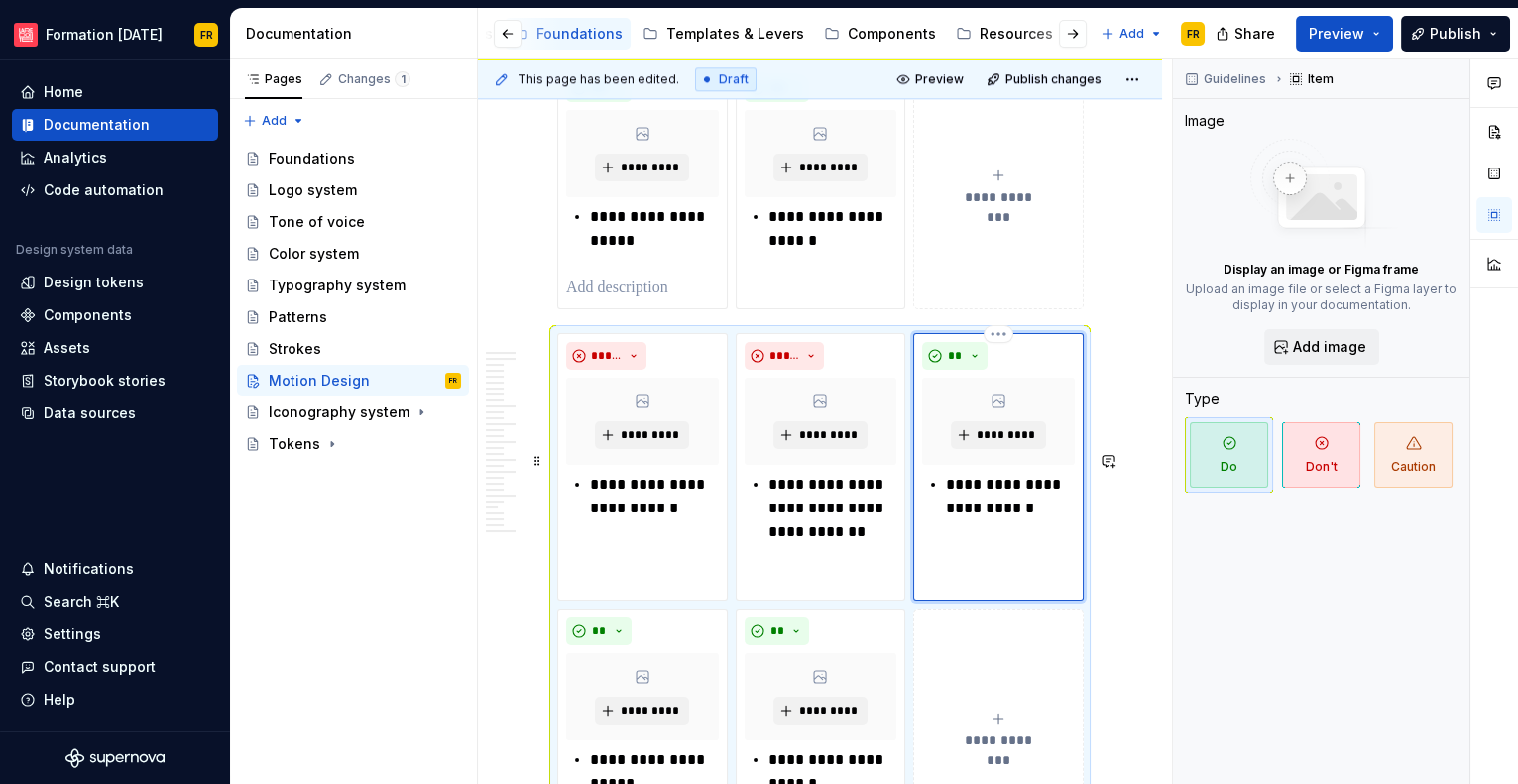 type 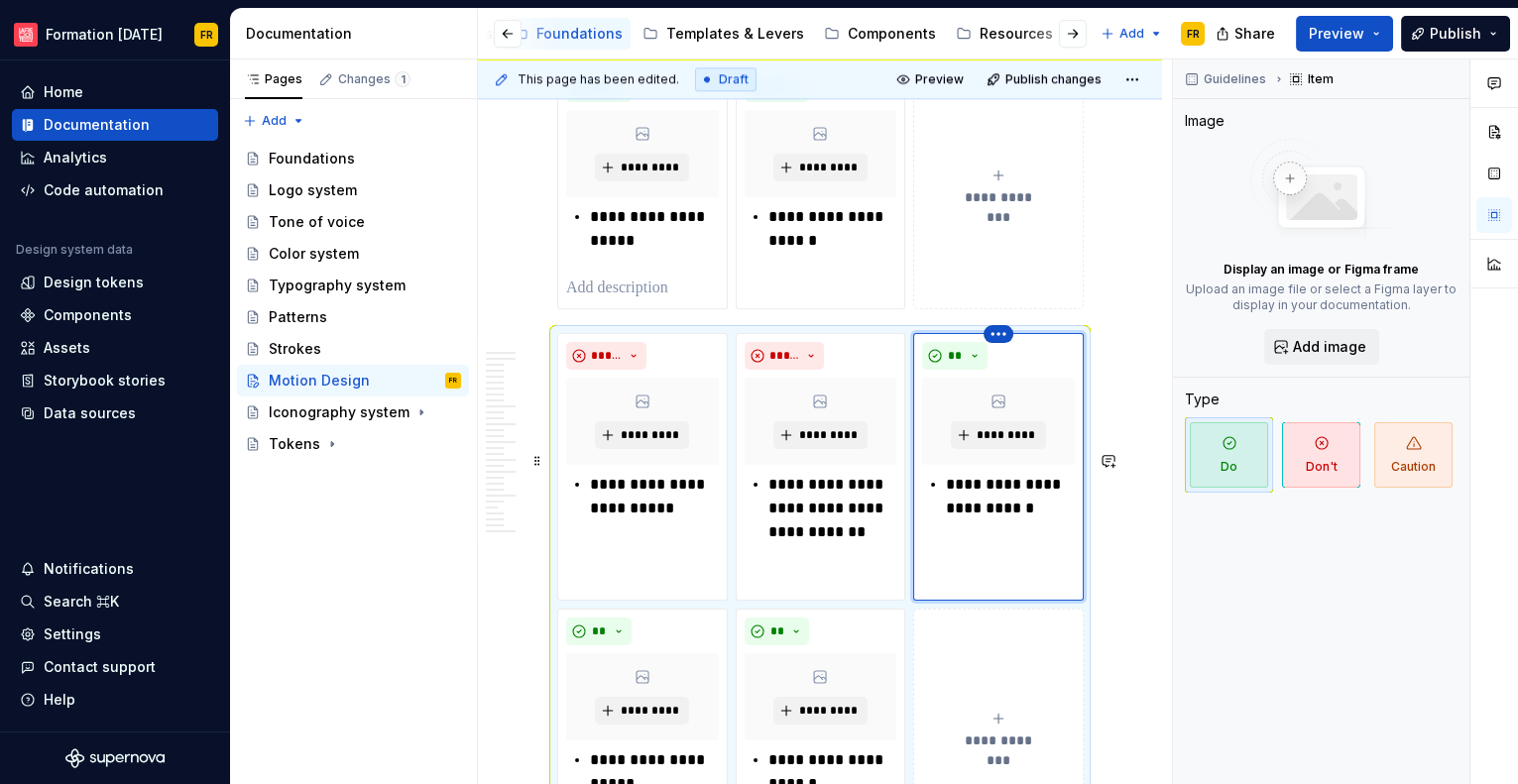 click on "Formation [DATE] FR Home Documentation Analytics Code automation Design system data Design tokens Components Assets Storybook stories Data sources Notifications Search ⌘K Settings Contact support Help Documentation
Accessibility guide for tree Page tree.
Navigate the tree with the arrow keys. Common tree hotkeys apply. Further keybindings are available:
enter to execute primary action on focused item
f2 to start renaming the focused item
escape to abort renaming an item
control+d to start dragging selected items
* en attente Welcome to La Maille Get started Brand & services Foundations Templates & Levers Components Resources What's News ? Add FR Share Preview Publish Pages Changes 1 Add
Accessibility guide for tree Page tree.
Navigate the tree with the arrow keys. Common tree hotkeys apply. Further keybindings are available:
enter to execute primary action on focused item" at bounding box center [759, 392] 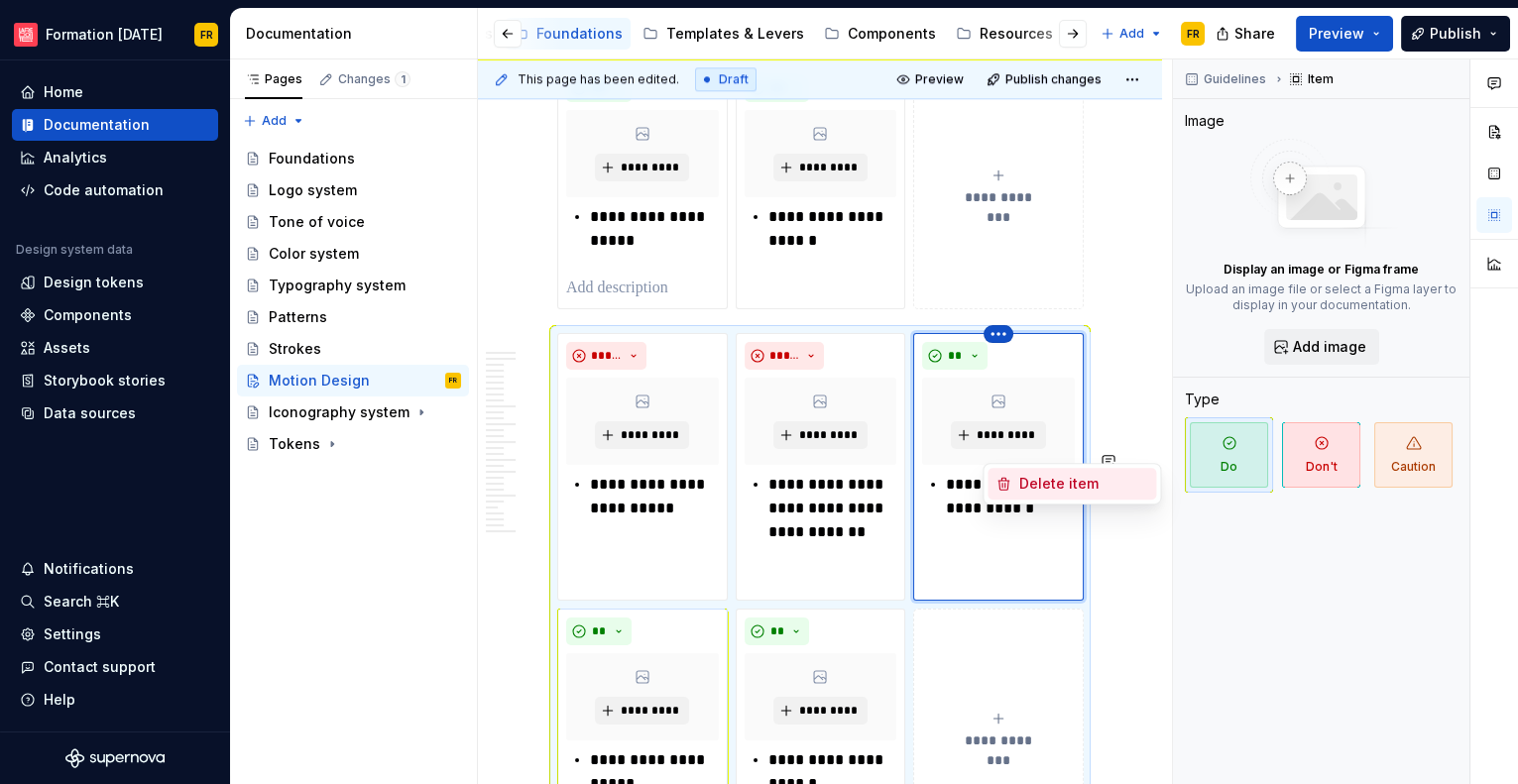 click on "Delete item" at bounding box center (1084, 484) 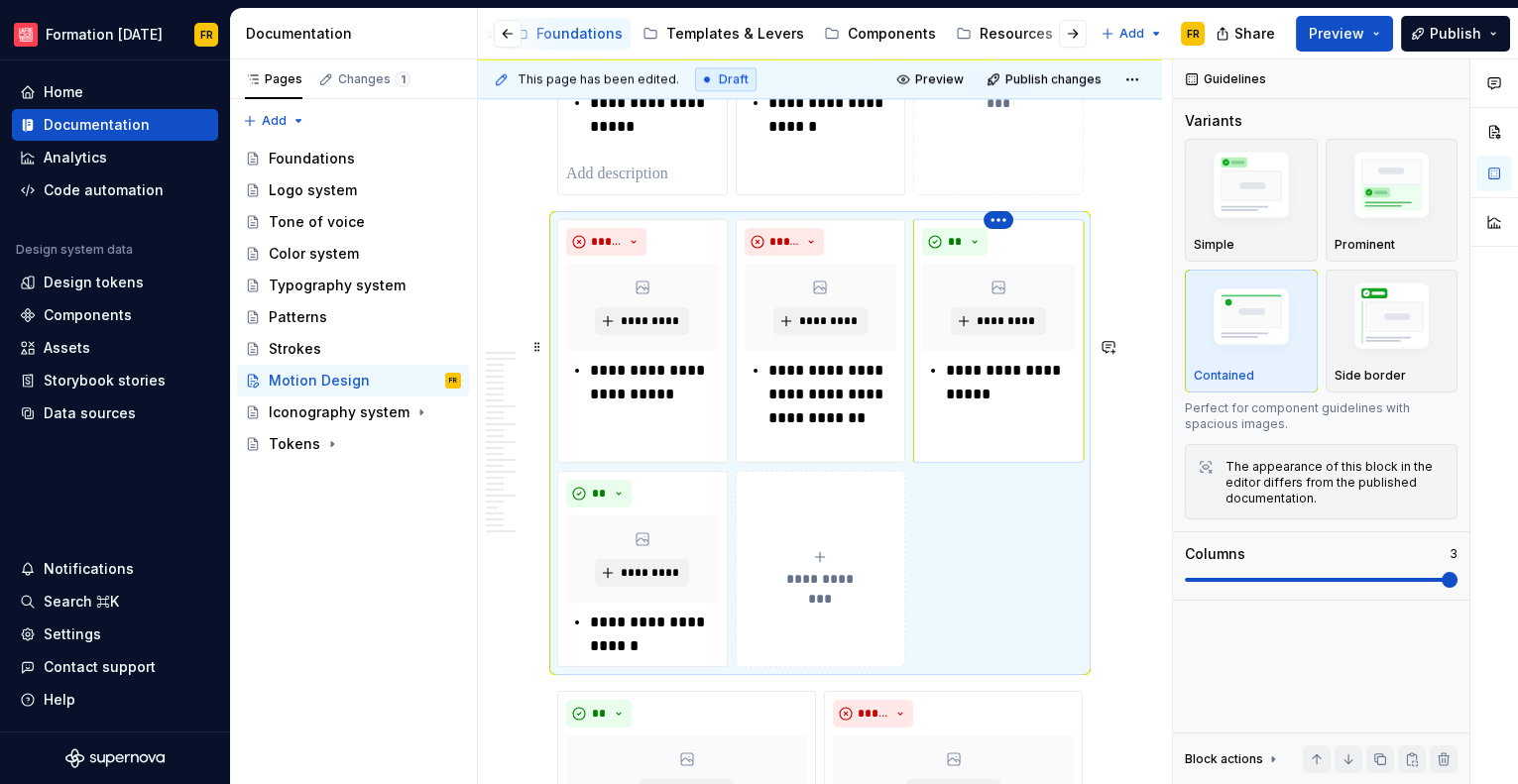click on "Formation [DATE] FR Home Documentation Analytics Code automation Design system data Design tokens Components Assets Storybook stories Data sources Notifications Search ⌘K Settings Contact support Help Documentation
Accessibility guide for tree Page tree.
Navigate the tree with the arrow keys. Common tree hotkeys apply. Further keybindings are available:
enter to execute primary action on focused item
f2 to start renaming the focused item
escape to abort renaming an item
control+d to start dragging selected items
* en attente Welcome to La Maille Get started Brand & services Foundations Templates & Levers Components Resources What's News ? Add FR Share Preview Publish Pages Changes 1 Add
Accessibility guide for tree Page tree.
Navigate the tree with the arrow keys. Common tree hotkeys apply. Further keybindings are available:
enter to execute primary action on focused item" at bounding box center [759, 392] 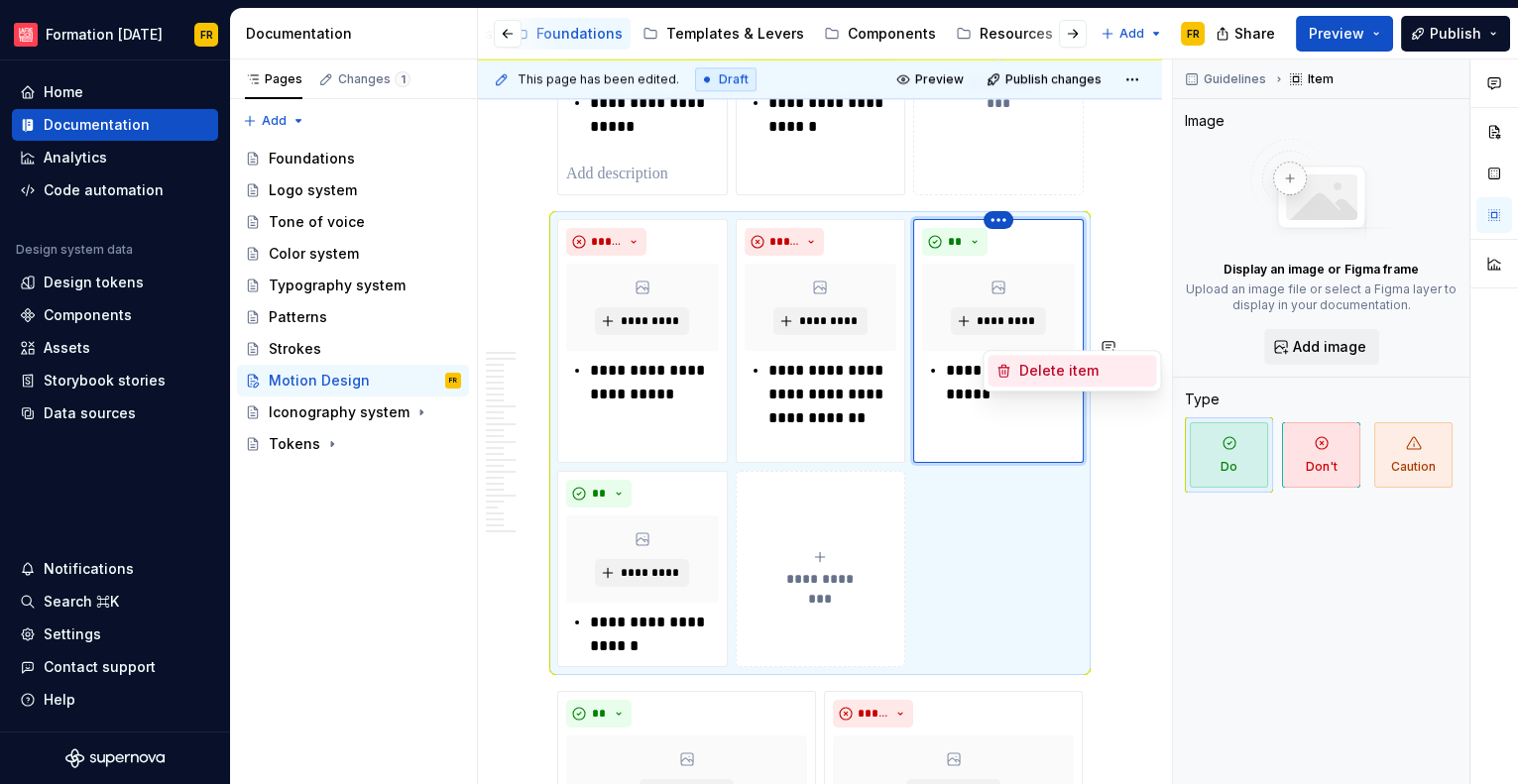 click on "Delete item" at bounding box center [1084, 371] 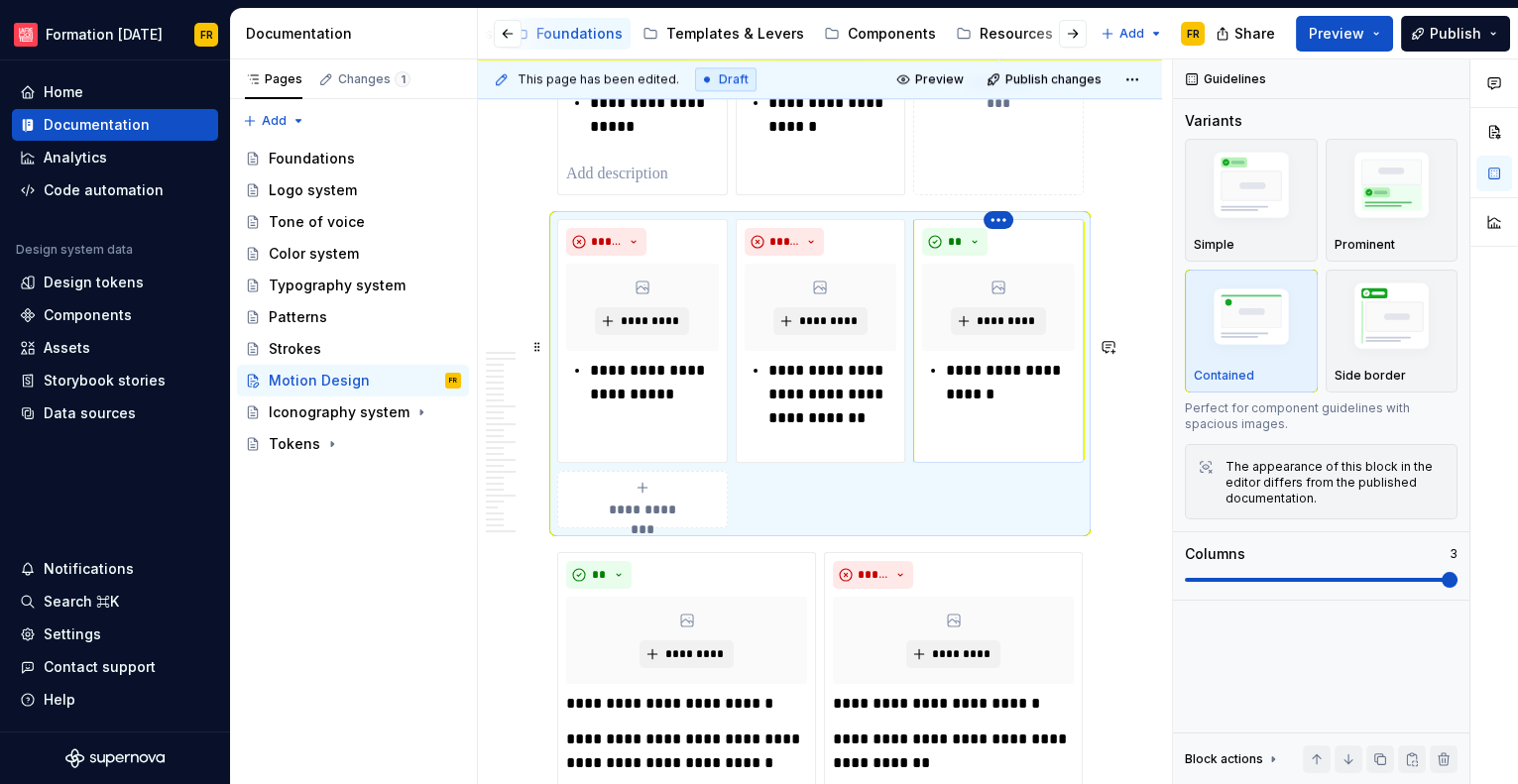 click on "Formation [DATE] FR Home Documentation Analytics Code automation Design system data Design tokens Components Assets Storybook stories Data sources Notifications Search ⌘K Settings Contact support Help Documentation
Accessibility guide for tree Page tree.
Navigate the tree with the arrow keys. Common tree hotkeys apply. Further keybindings are available:
enter to execute primary action on focused item
f2 to start renaming the focused item
escape to abort renaming an item
control+d to start dragging selected items
* en attente Welcome to La Maille Get started Brand & services Foundations Templates & Levers Components Resources What's News ? Add FR Share Preview Publish Pages Changes 1 Add
Accessibility guide for tree Page tree.
Navigate the tree with the arrow keys. Common tree hotkeys apply. Further keybindings are available:
enter to execute primary action on focused item" at bounding box center (759, 392) 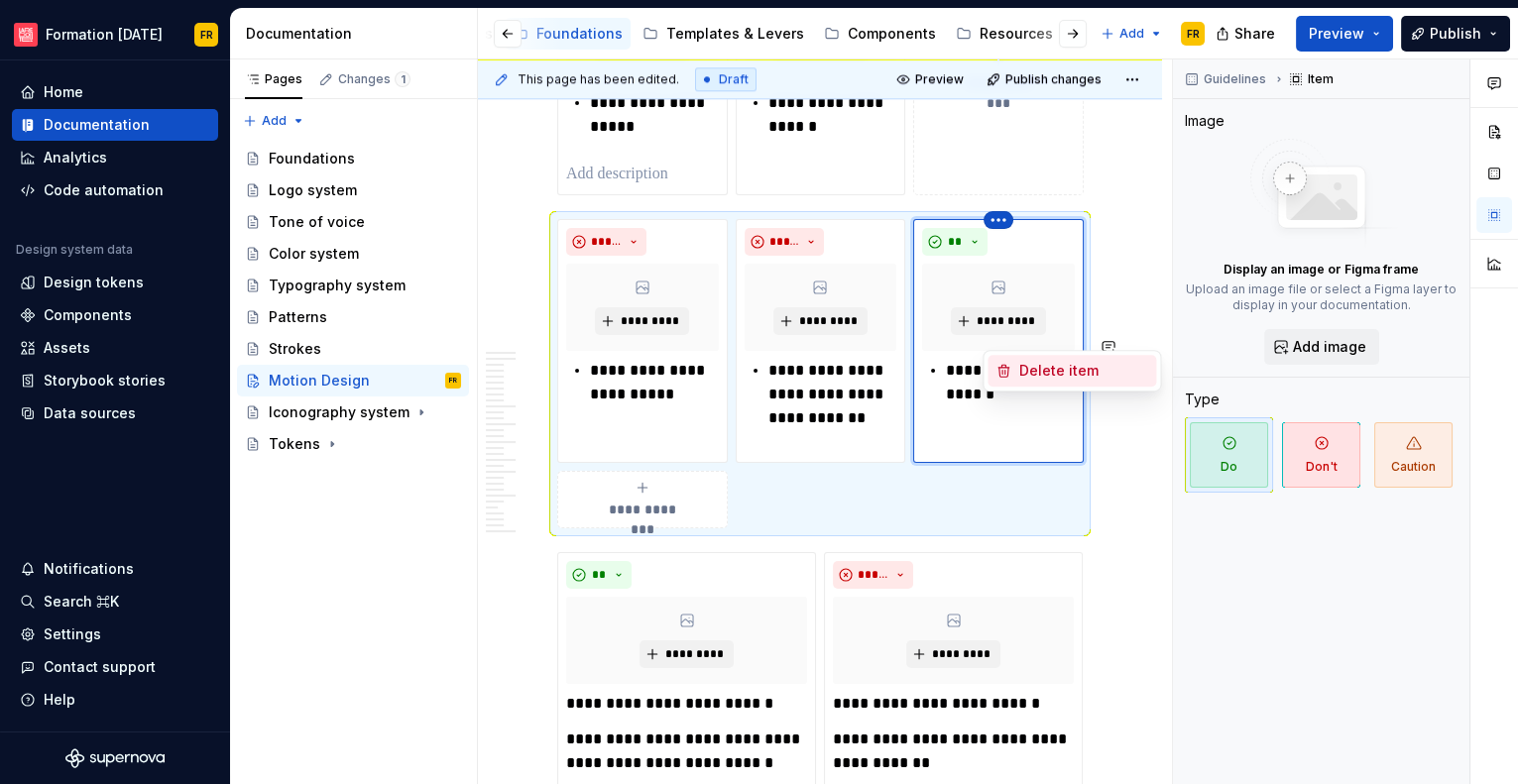 click on "Delete item" at bounding box center [1084, 371] 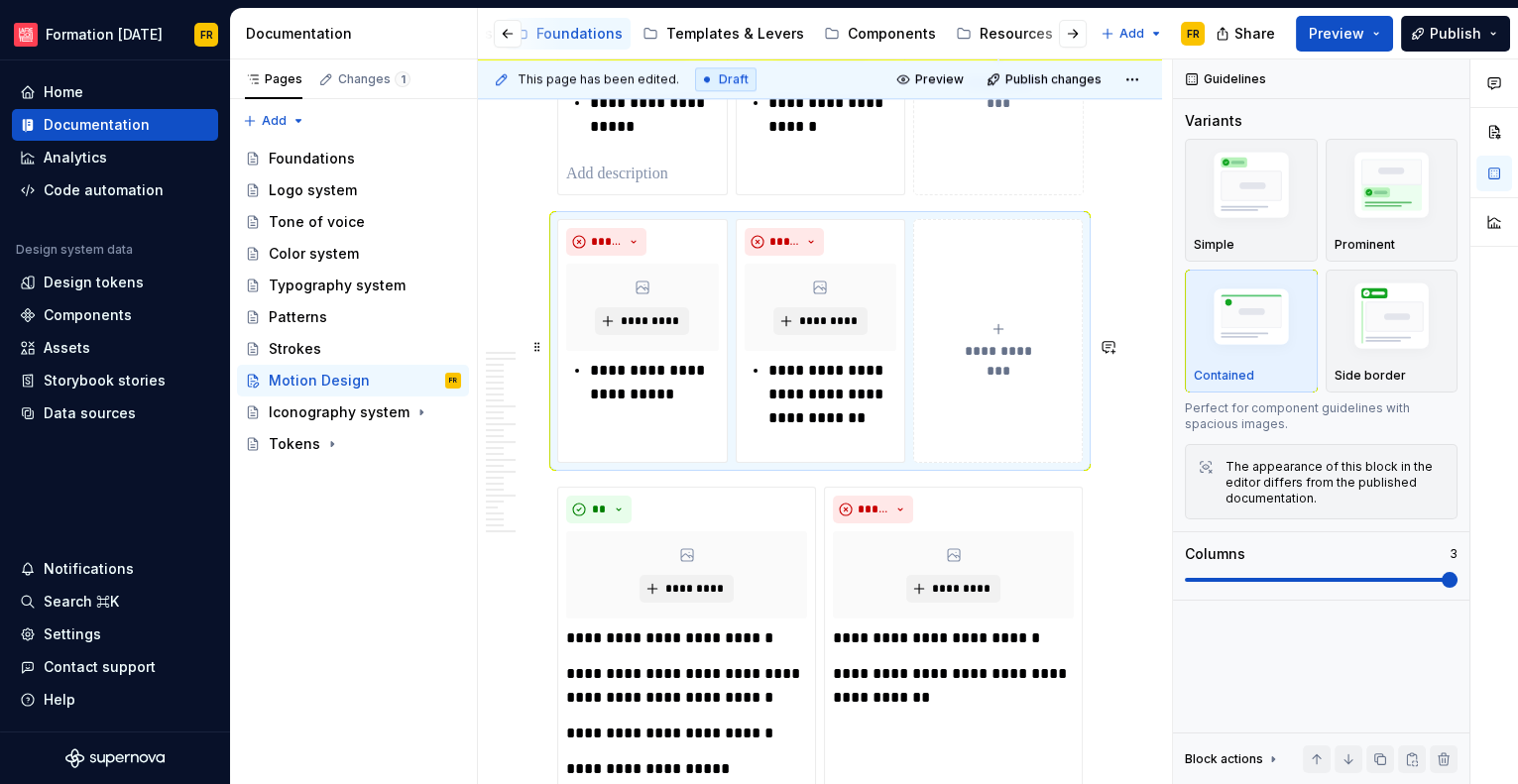 scroll, scrollTop: 4991, scrollLeft: 0, axis: vertical 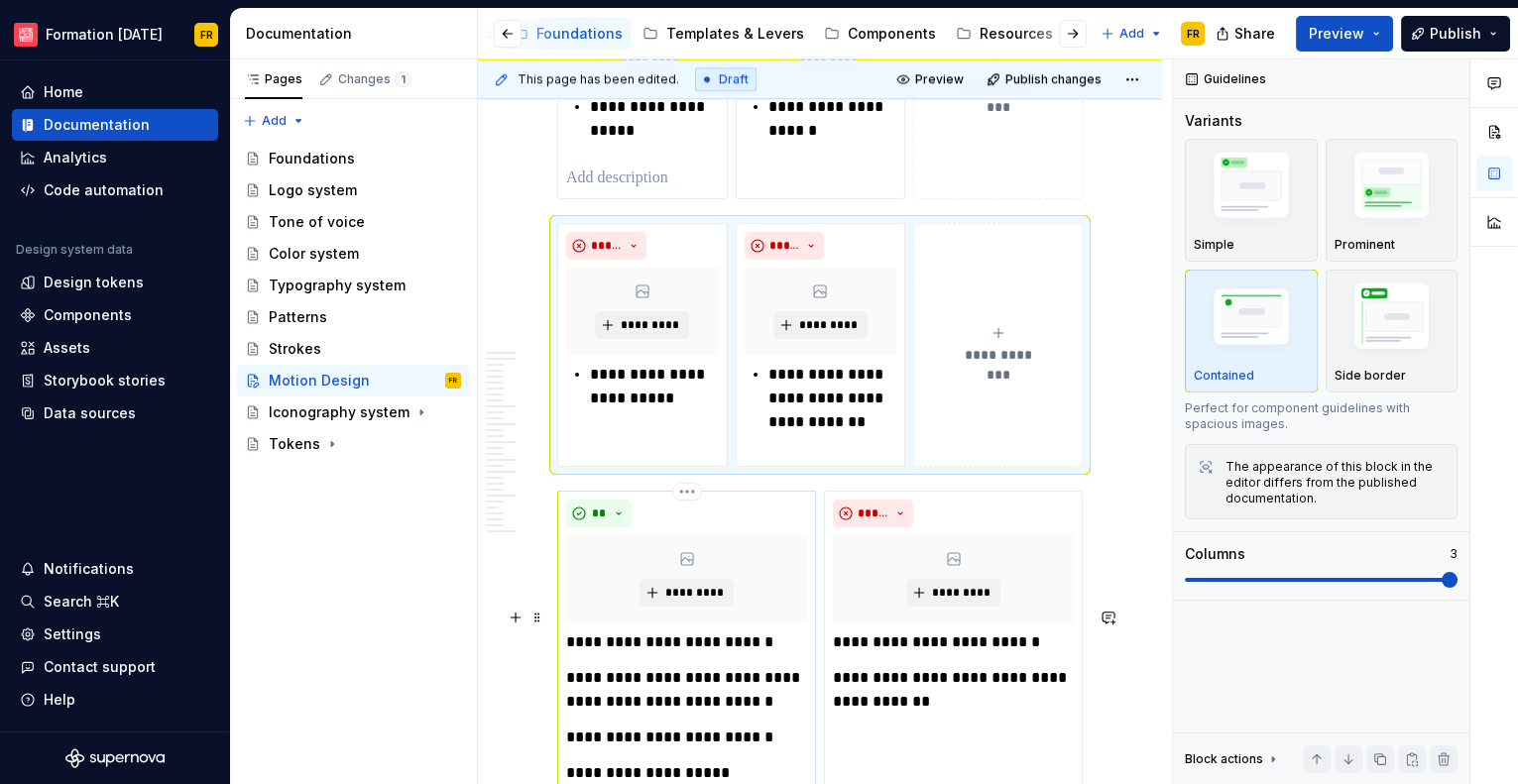 click on "**********" at bounding box center [686, 660] 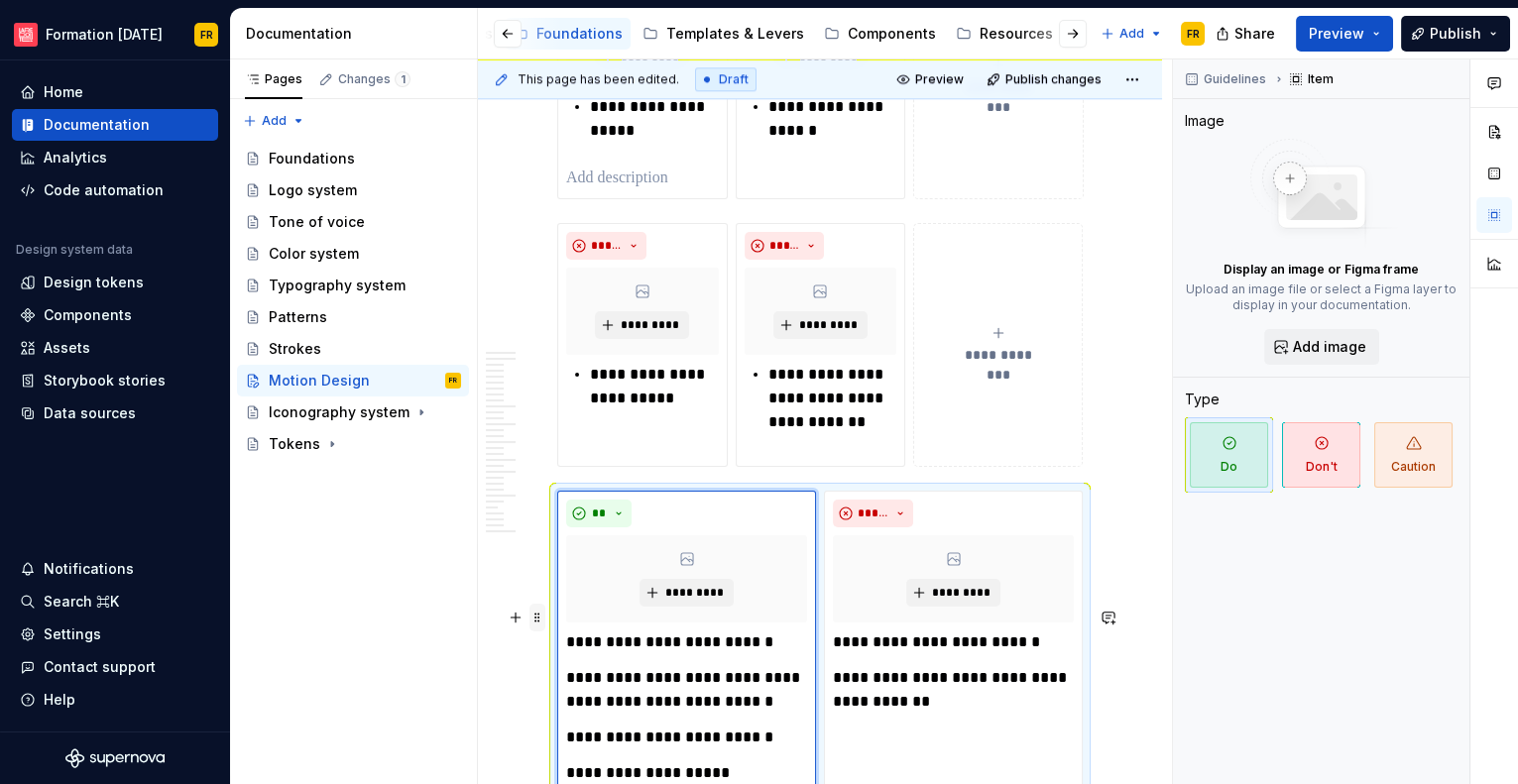 click at bounding box center [537, 617] 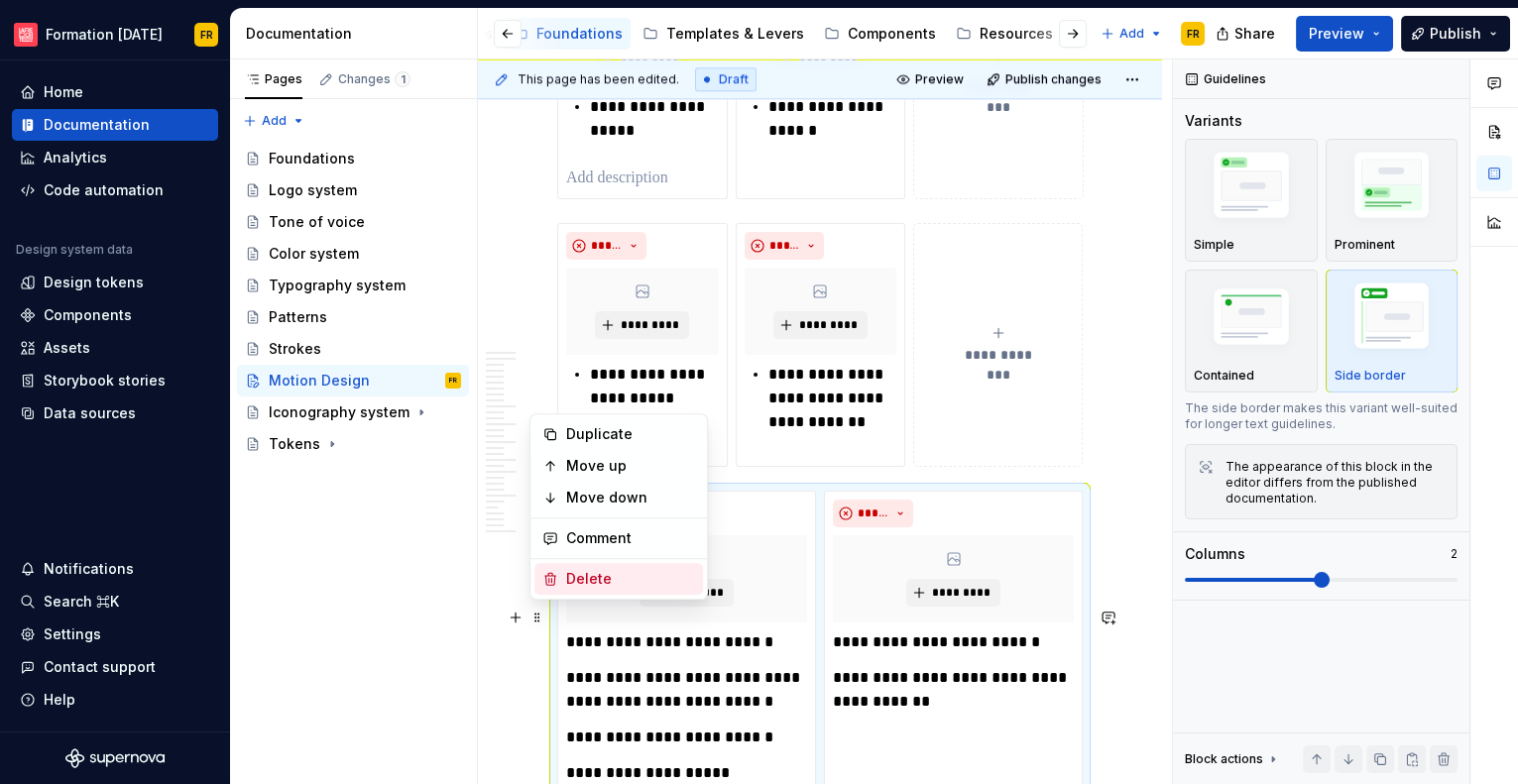 click on "Delete" at bounding box center [631, 579] 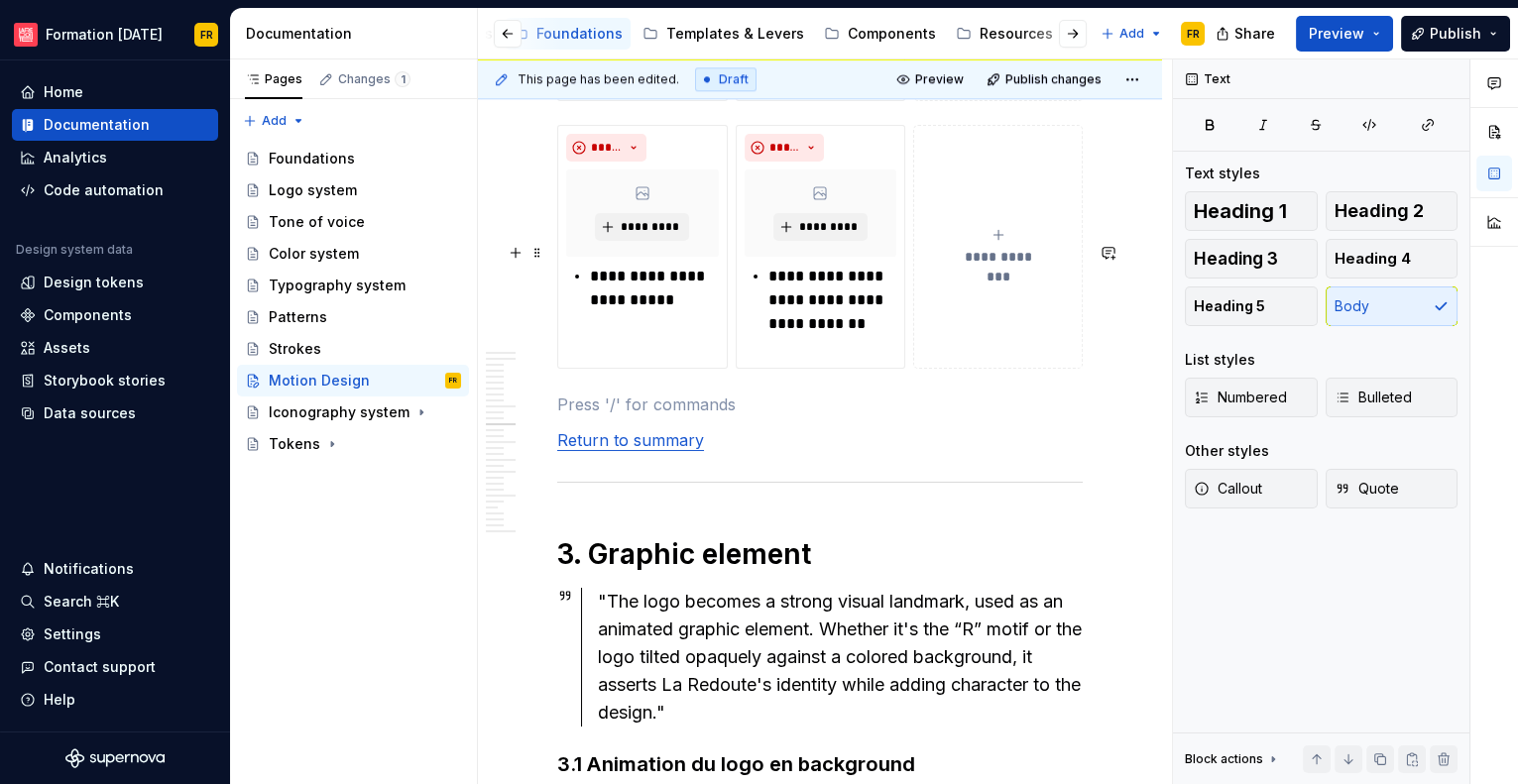 scroll, scrollTop: 5092, scrollLeft: 0, axis: vertical 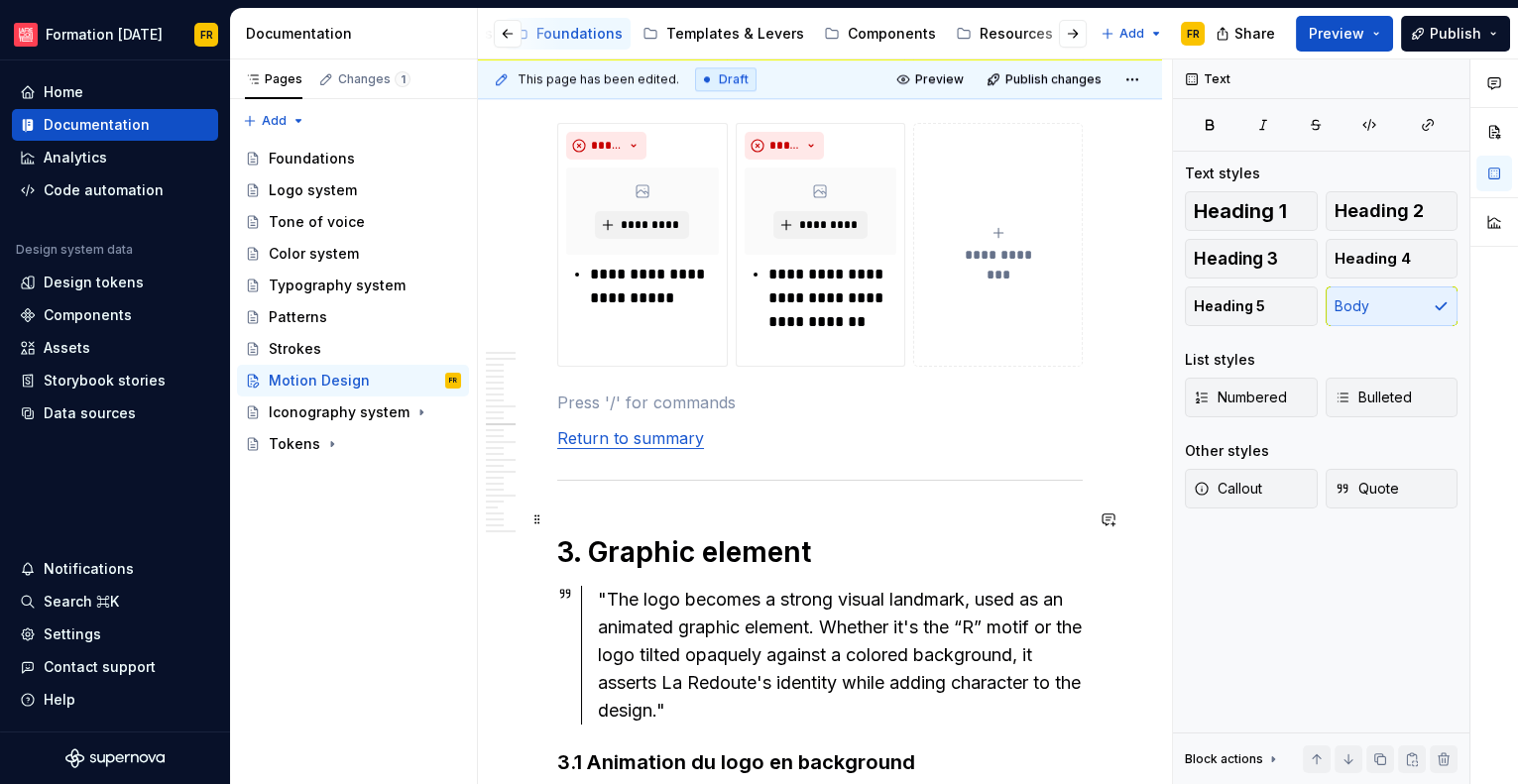 click at bounding box center [820, 402] 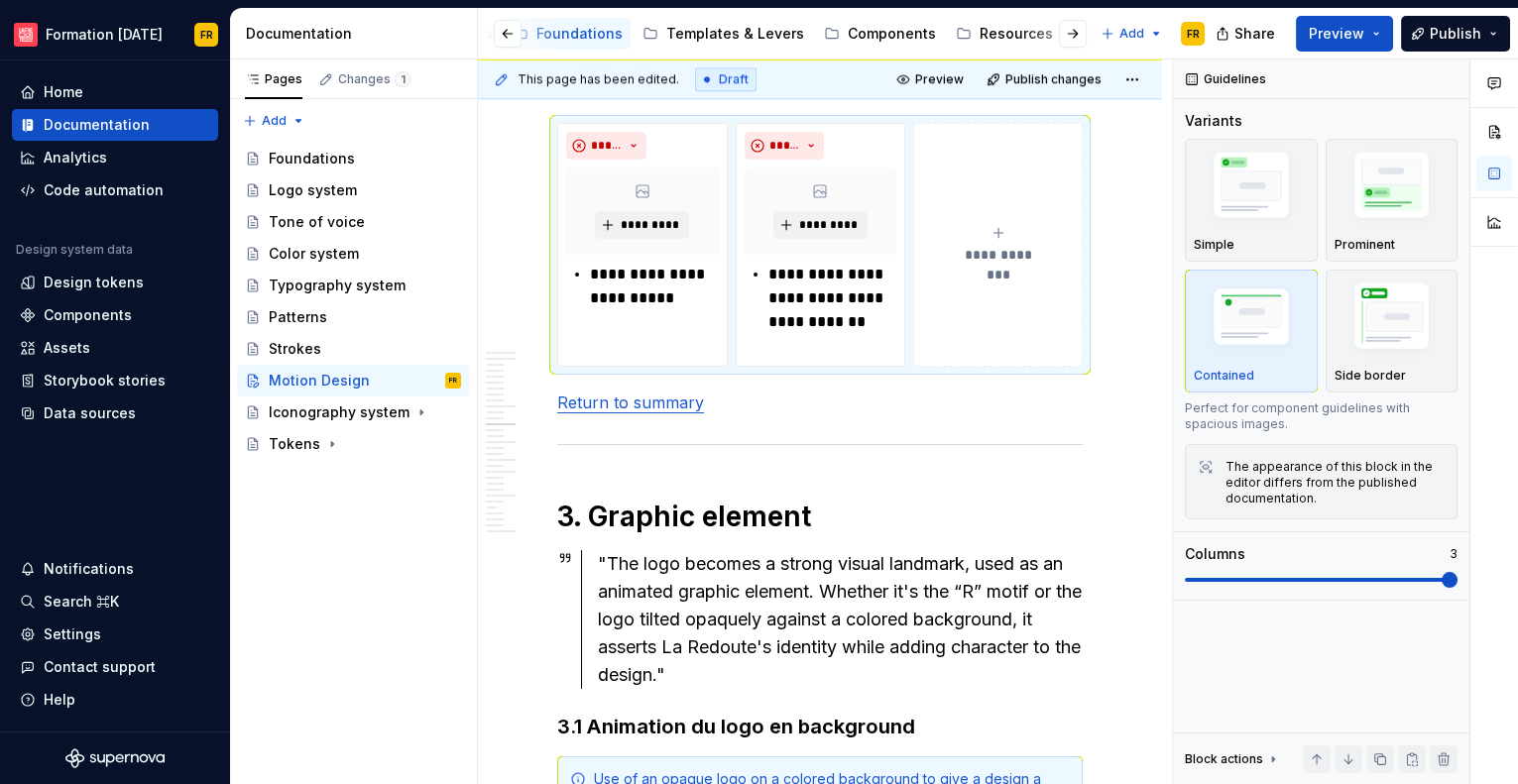 drag, startPoint x: 1459, startPoint y: 29, endPoint x: 1451, endPoint y: 51, distance: 23.4094 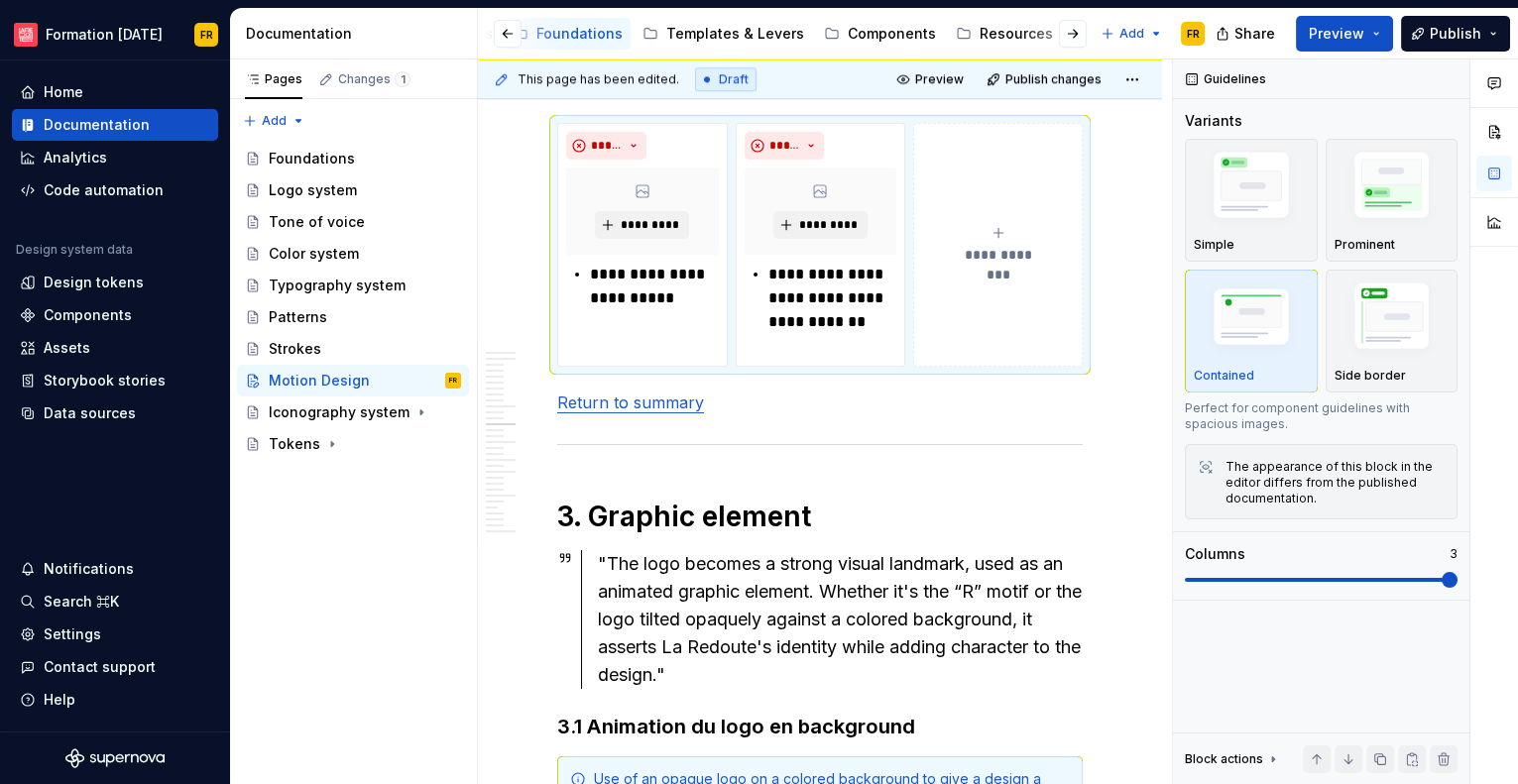 click on "Publish" at bounding box center (1456, 34) 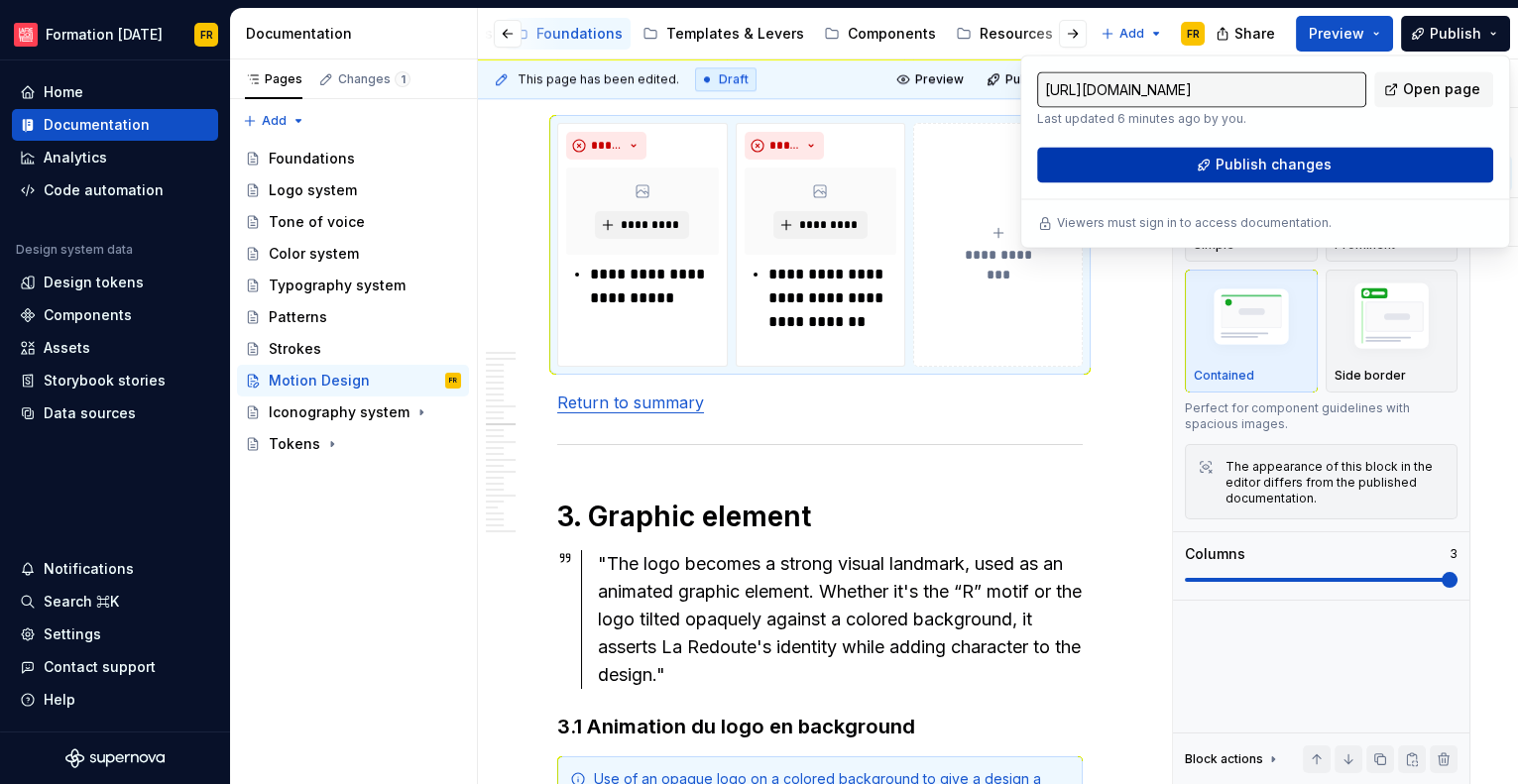 click on "Publish changes" at bounding box center (1265, 165) 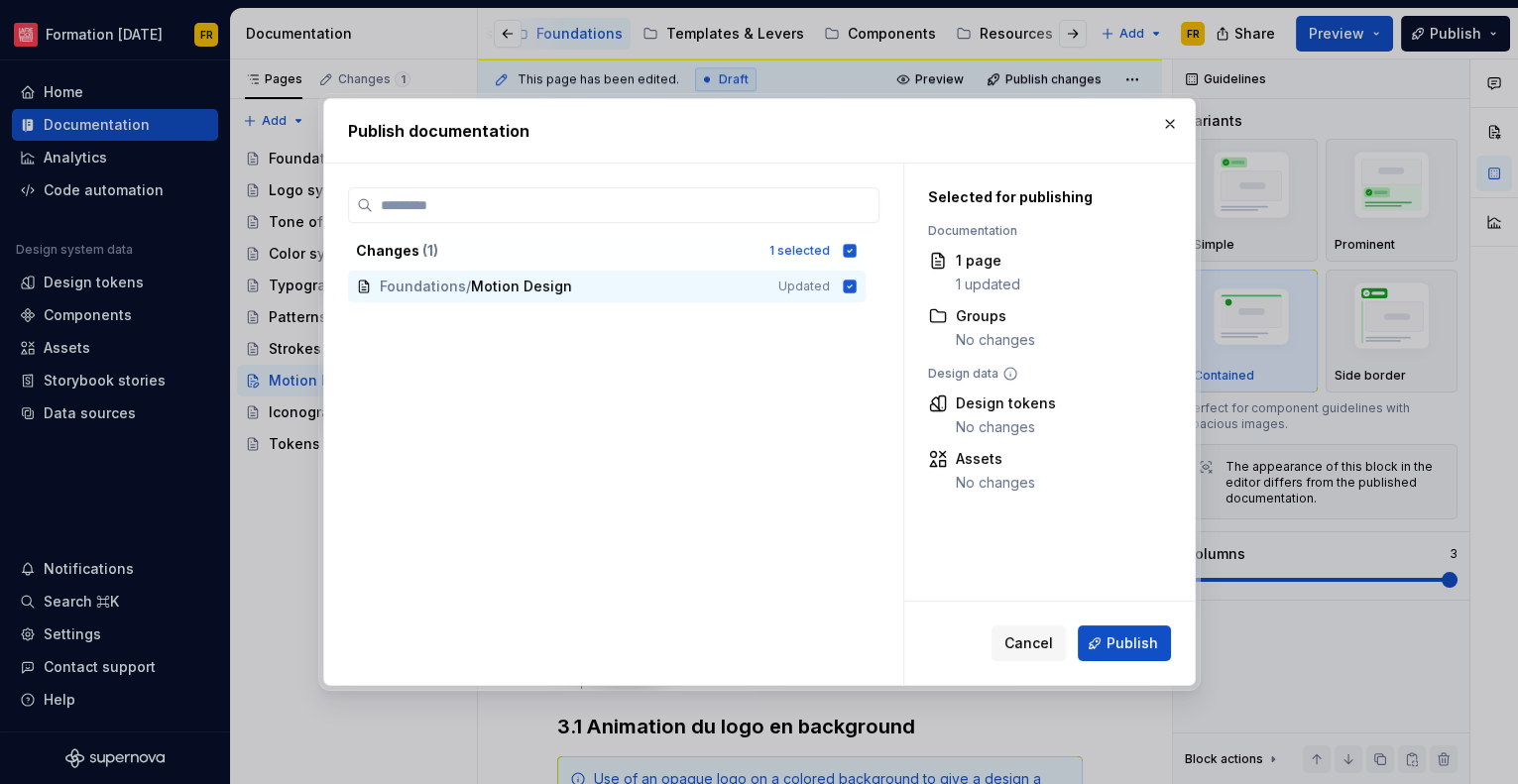 click on "Publish" at bounding box center (1124, 643) 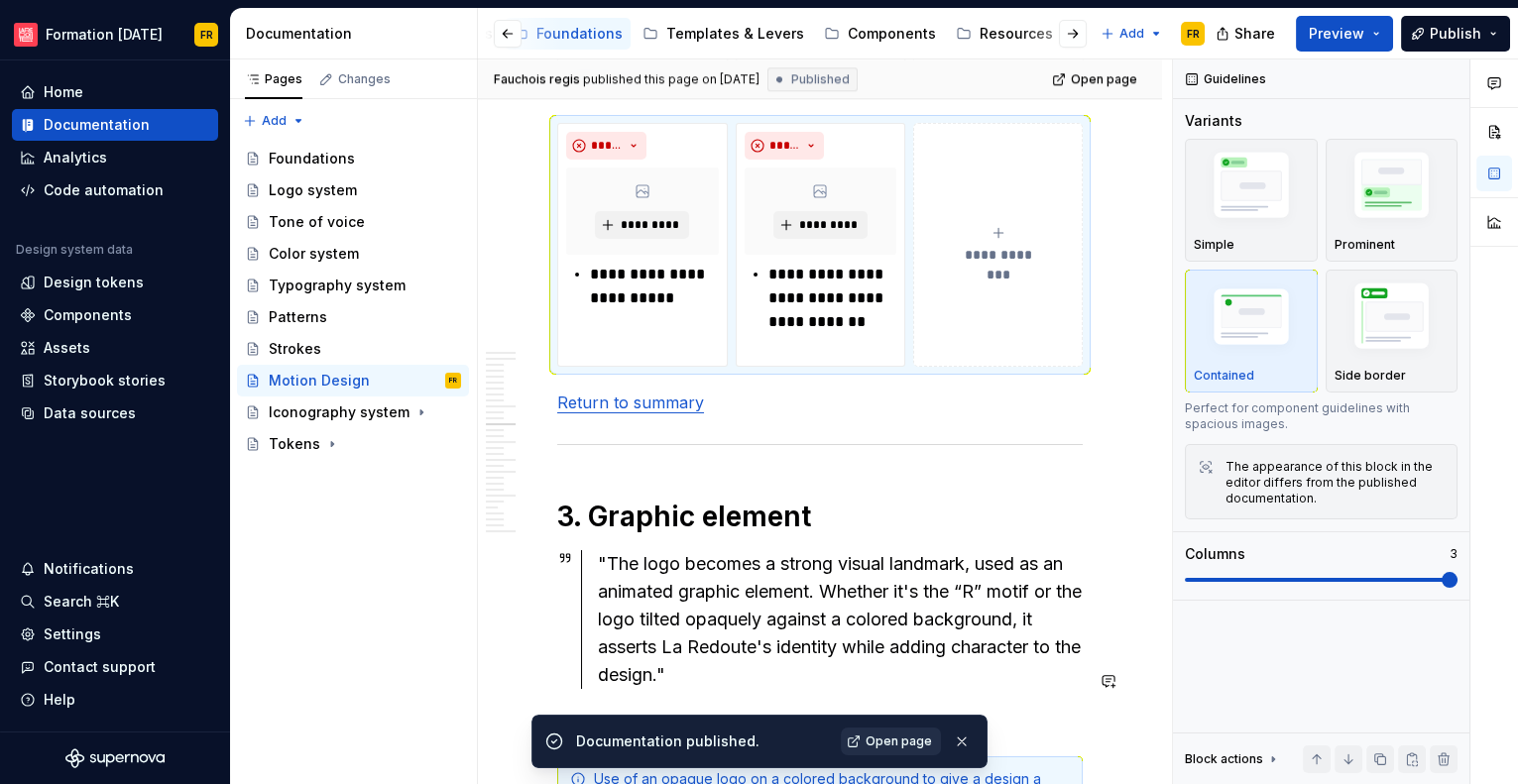 click on "Open page" at bounding box center (898, 741) 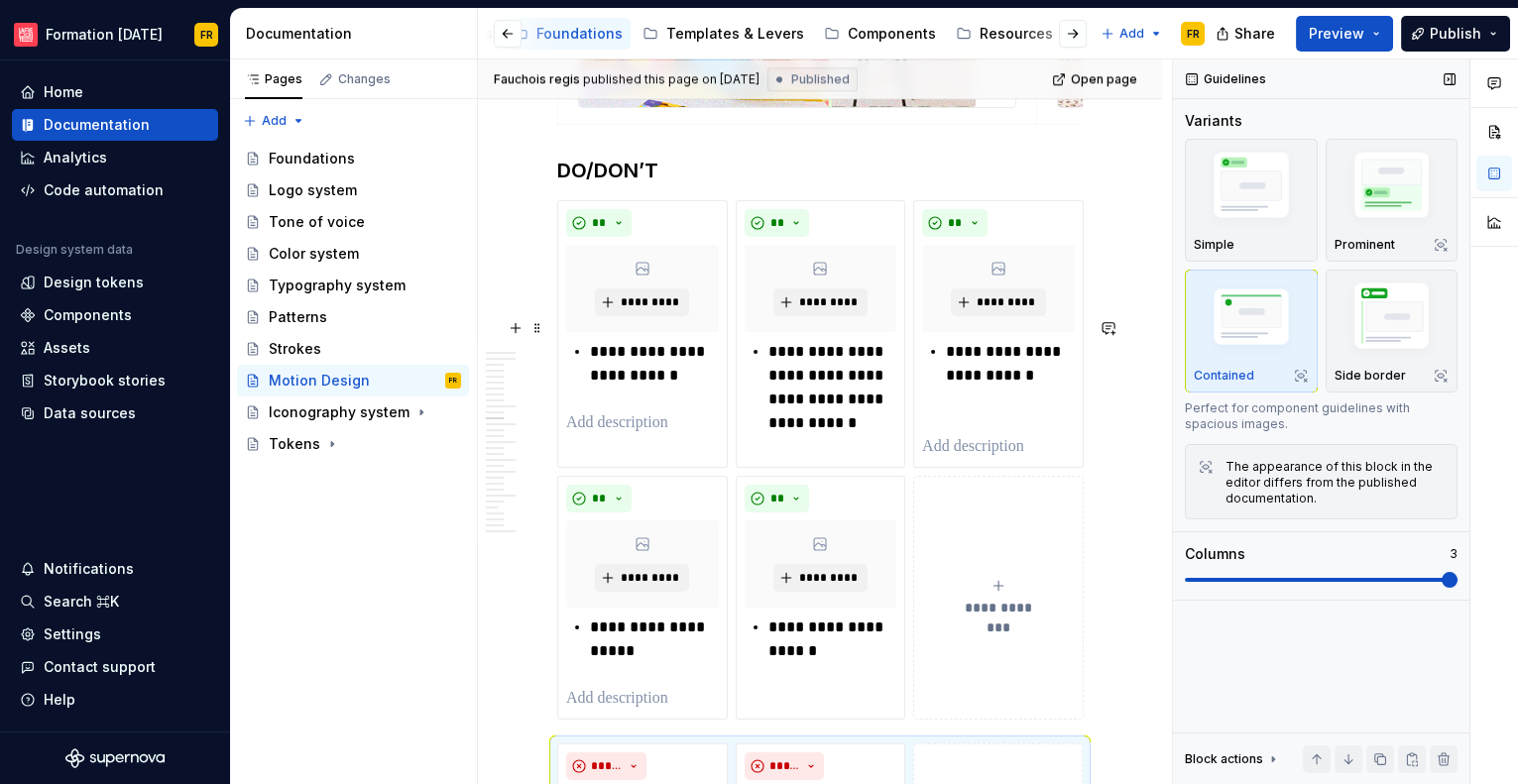 scroll, scrollTop: 4475, scrollLeft: 0, axis: vertical 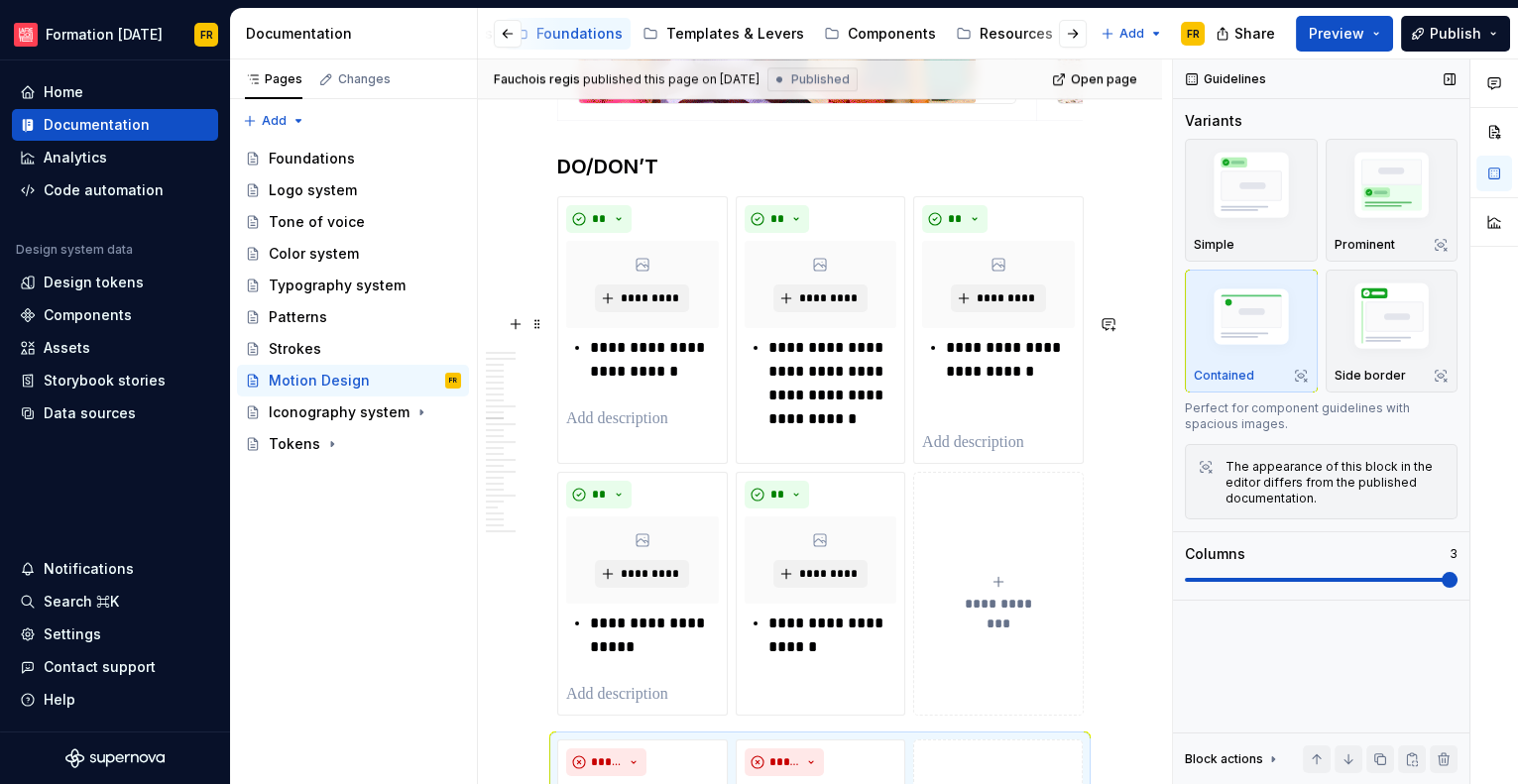 type on "*" 